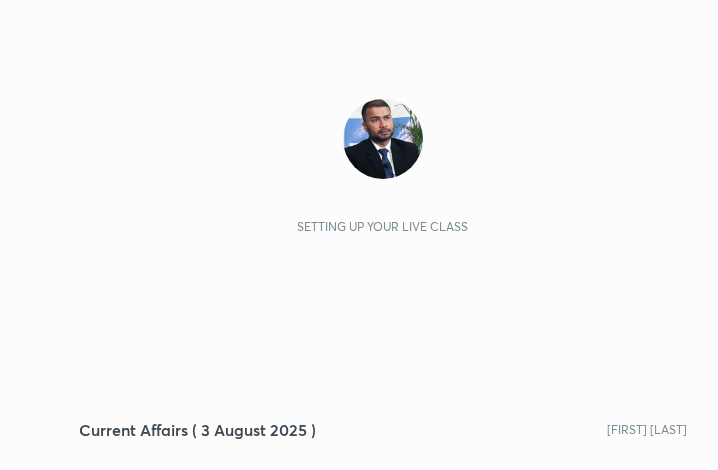 scroll, scrollTop: 0, scrollLeft: 0, axis: both 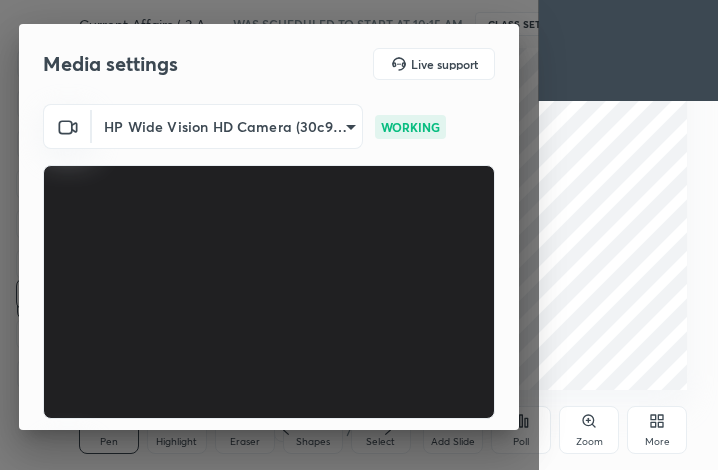 click on "More" at bounding box center [657, 430] 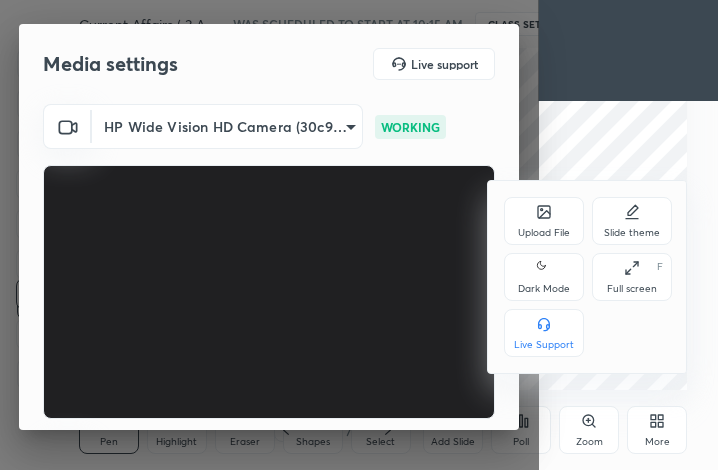 click on "Full screen" at bounding box center (632, 289) 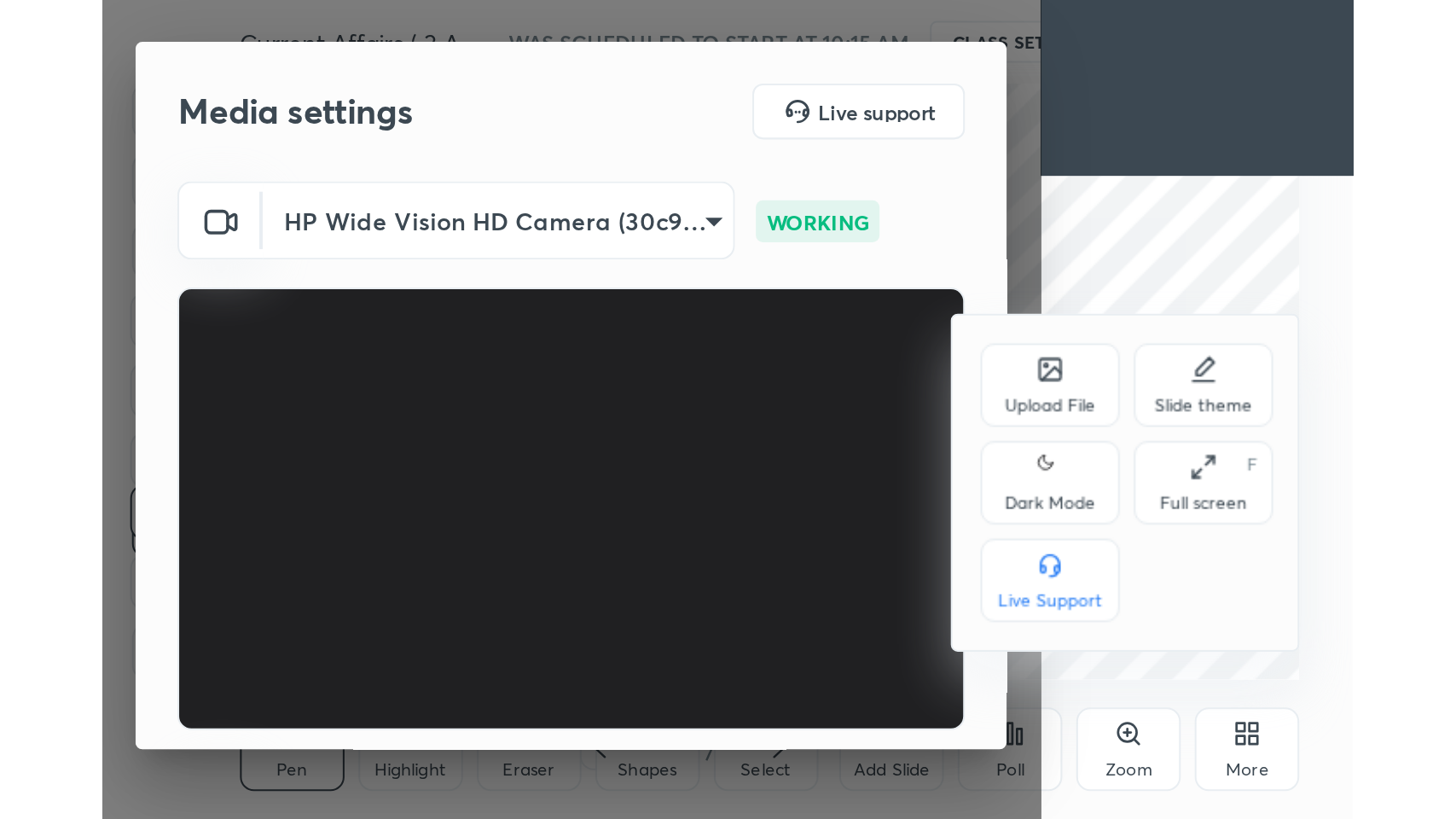 scroll, scrollTop: 84603, scrollLeft: 83920, axis: both 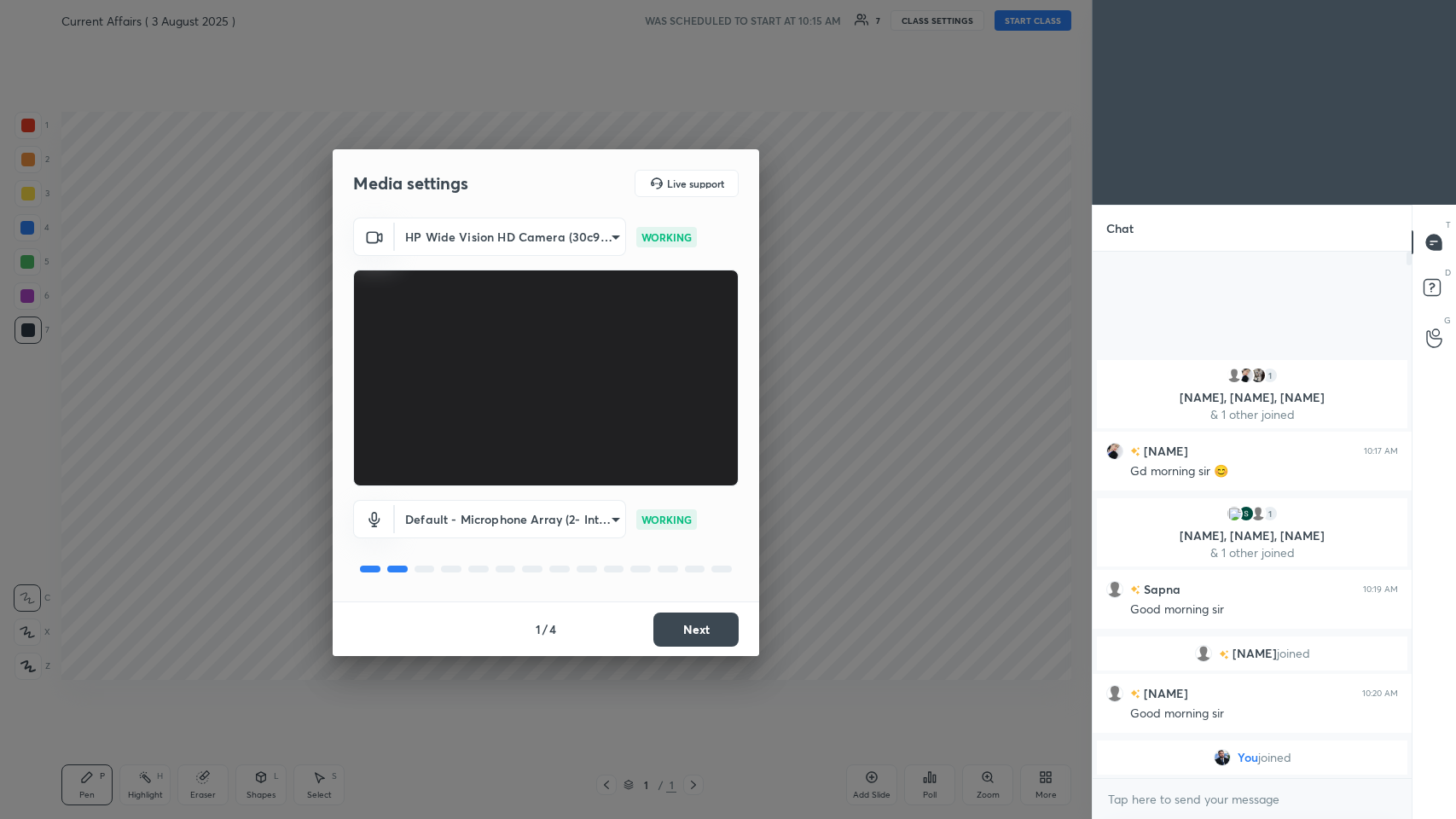 click on "Next" at bounding box center (696, 630) 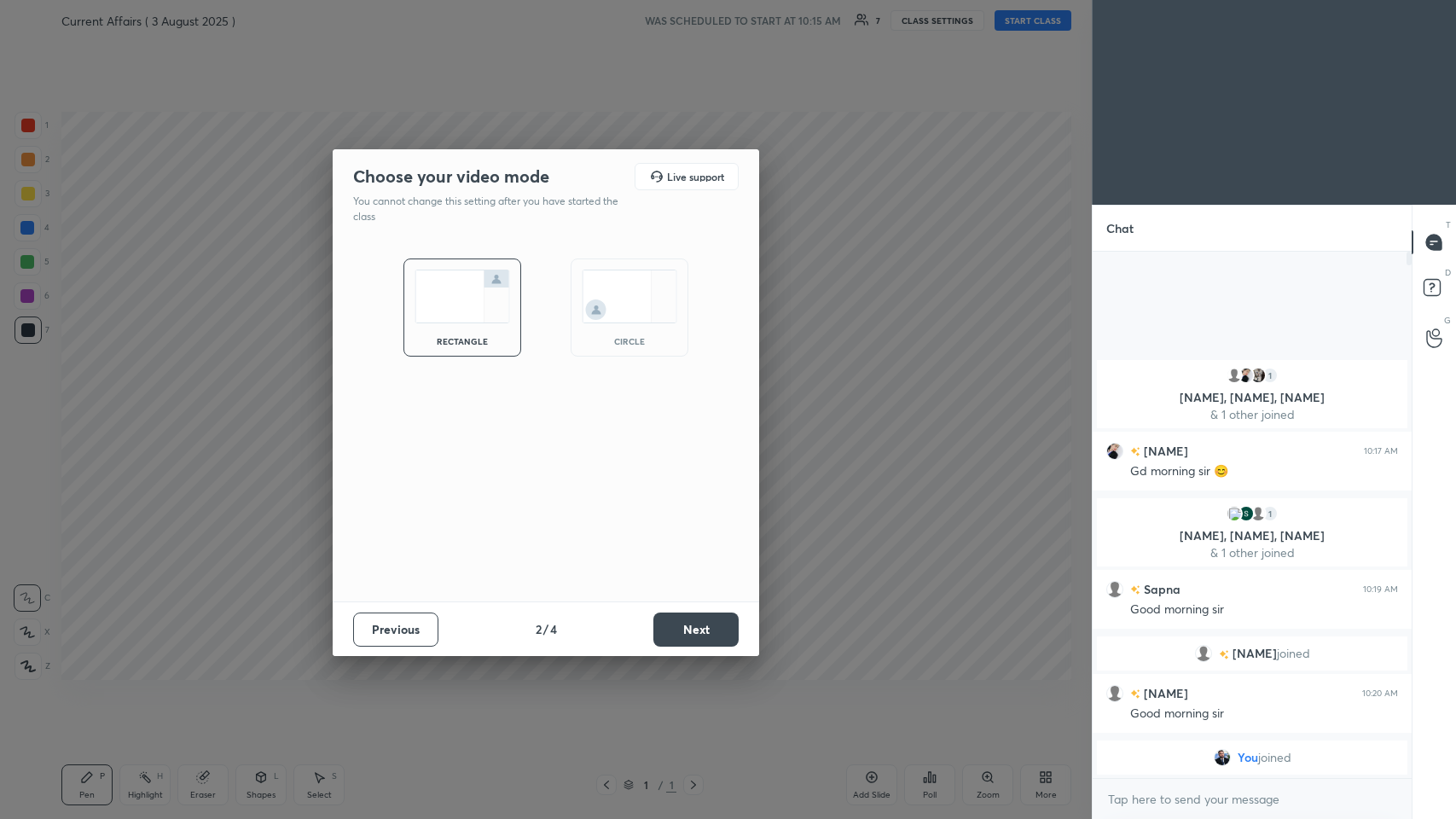 click on "Next" at bounding box center [696, 630] 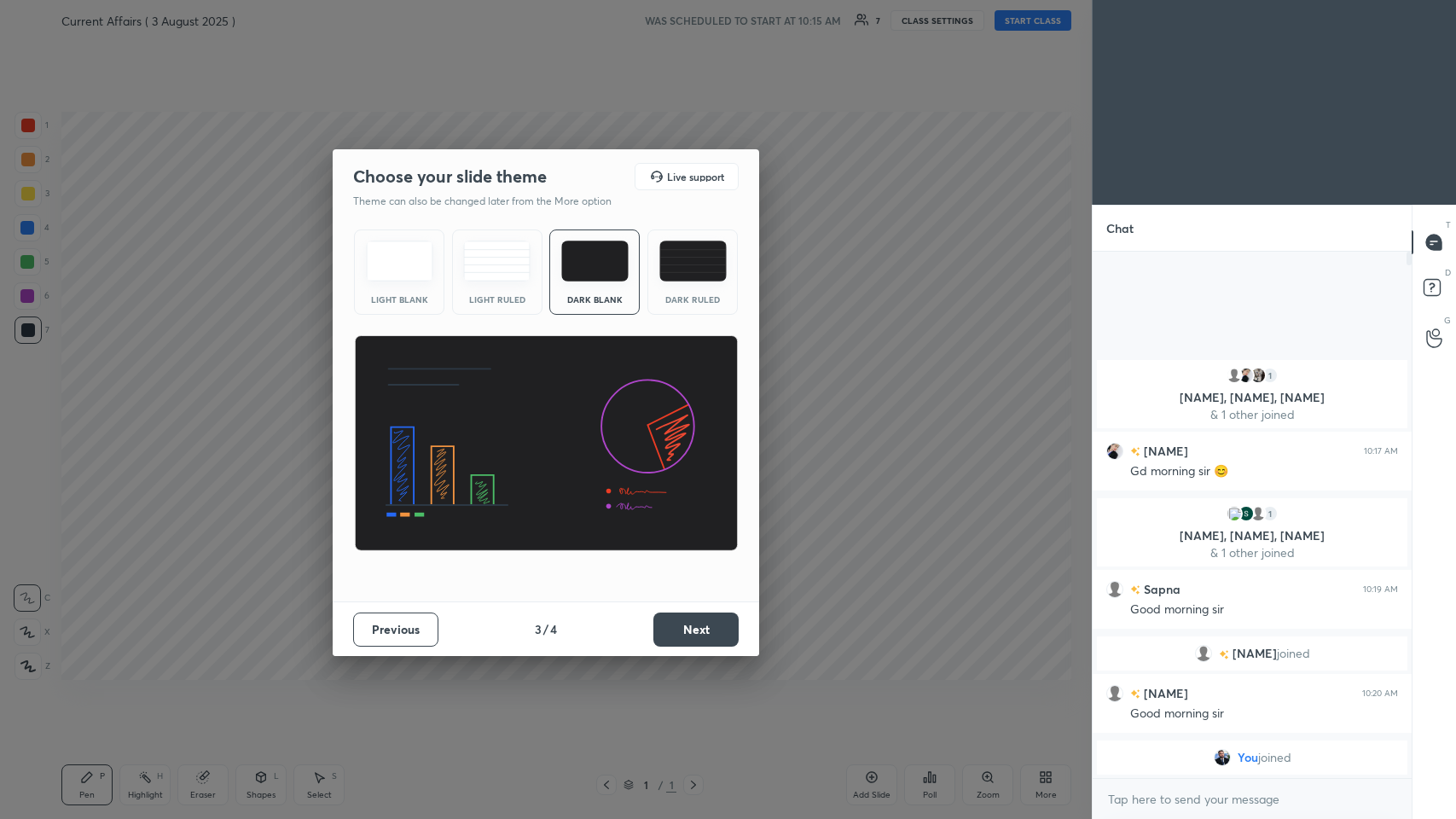 click on "Next" at bounding box center [696, 630] 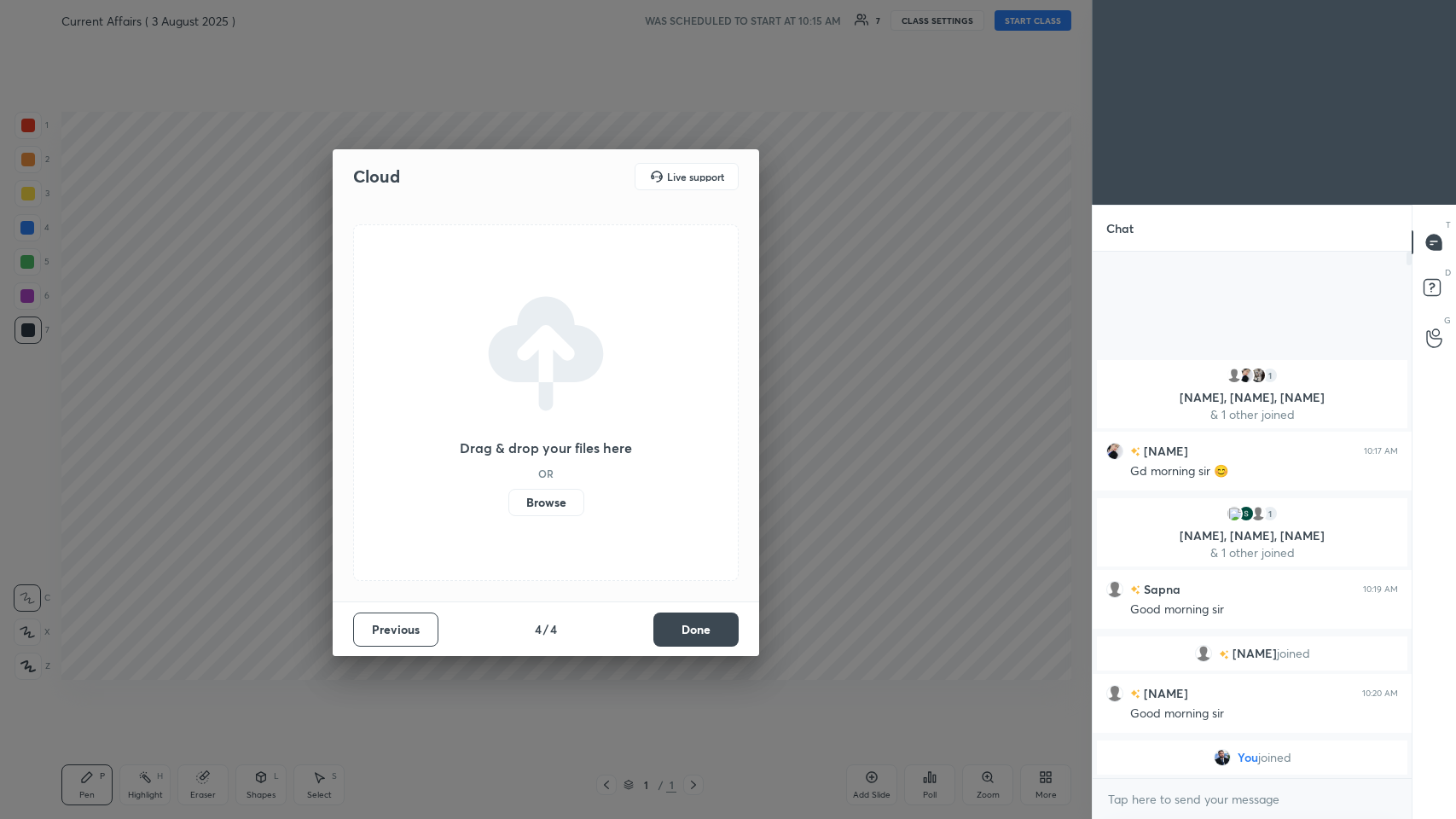 click on "Done" at bounding box center (696, 630) 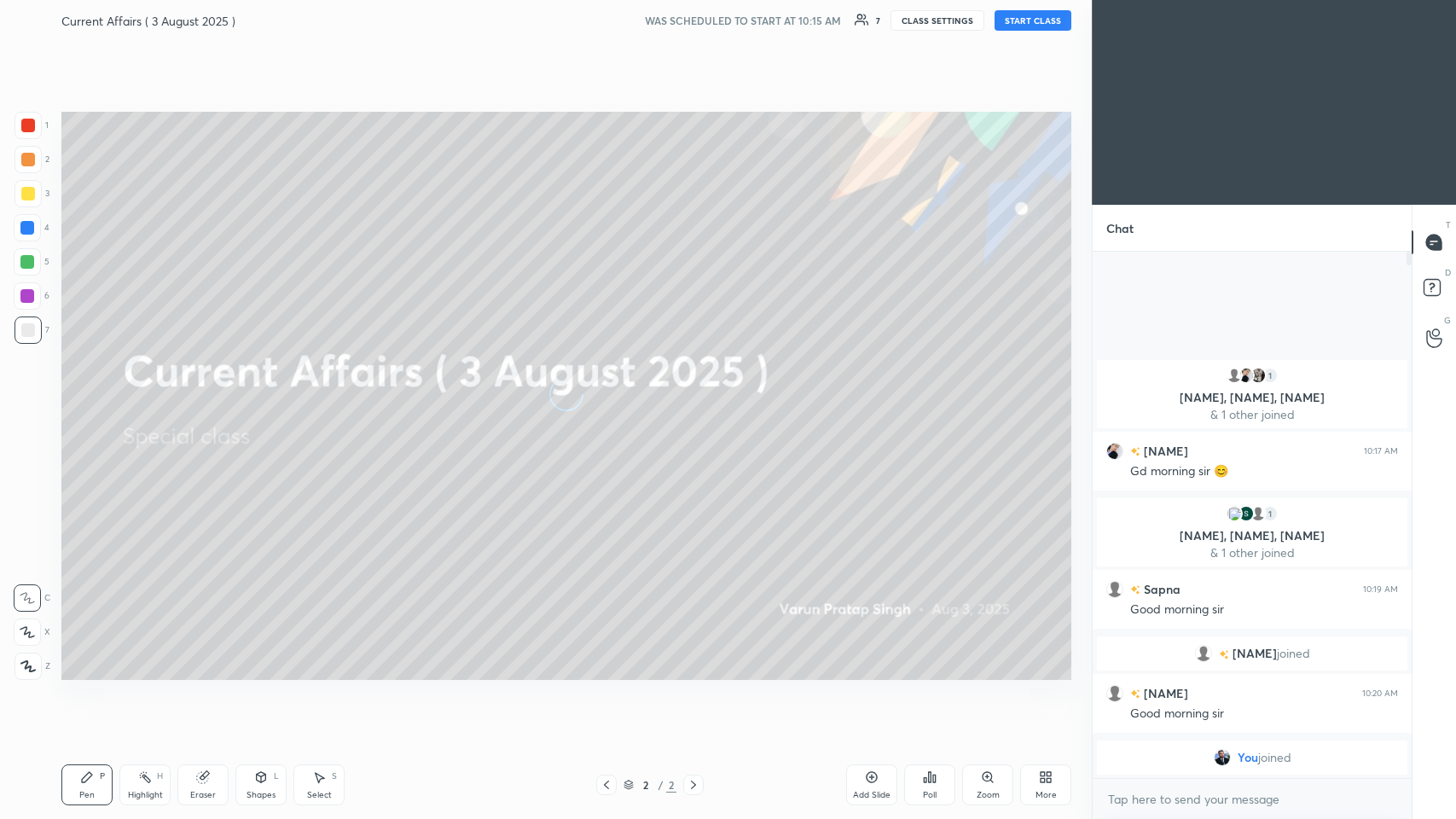 click on "START CLASS" at bounding box center (1033, 20) 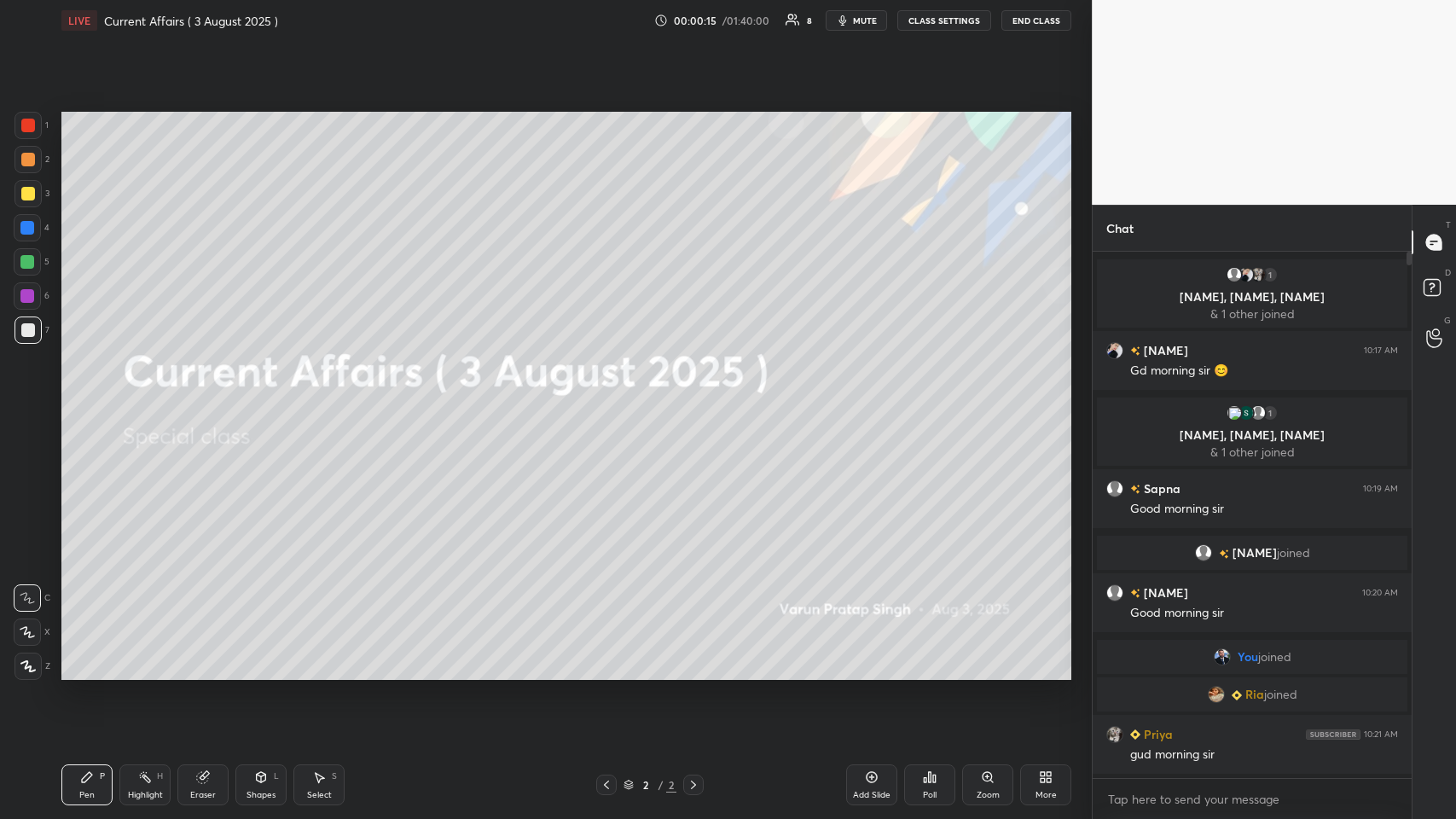 click 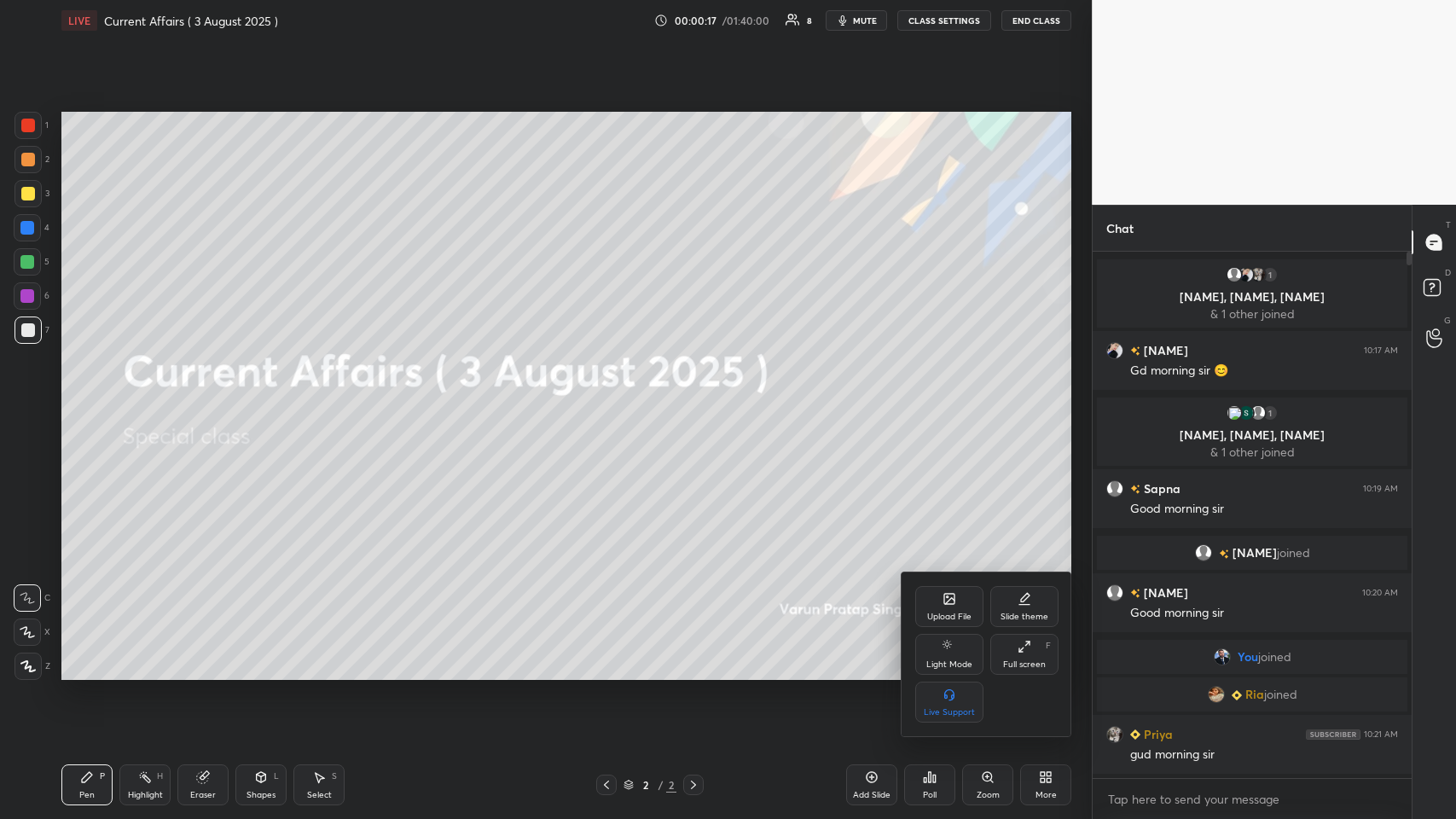 click on "Upload File" at bounding box center [949, 617] 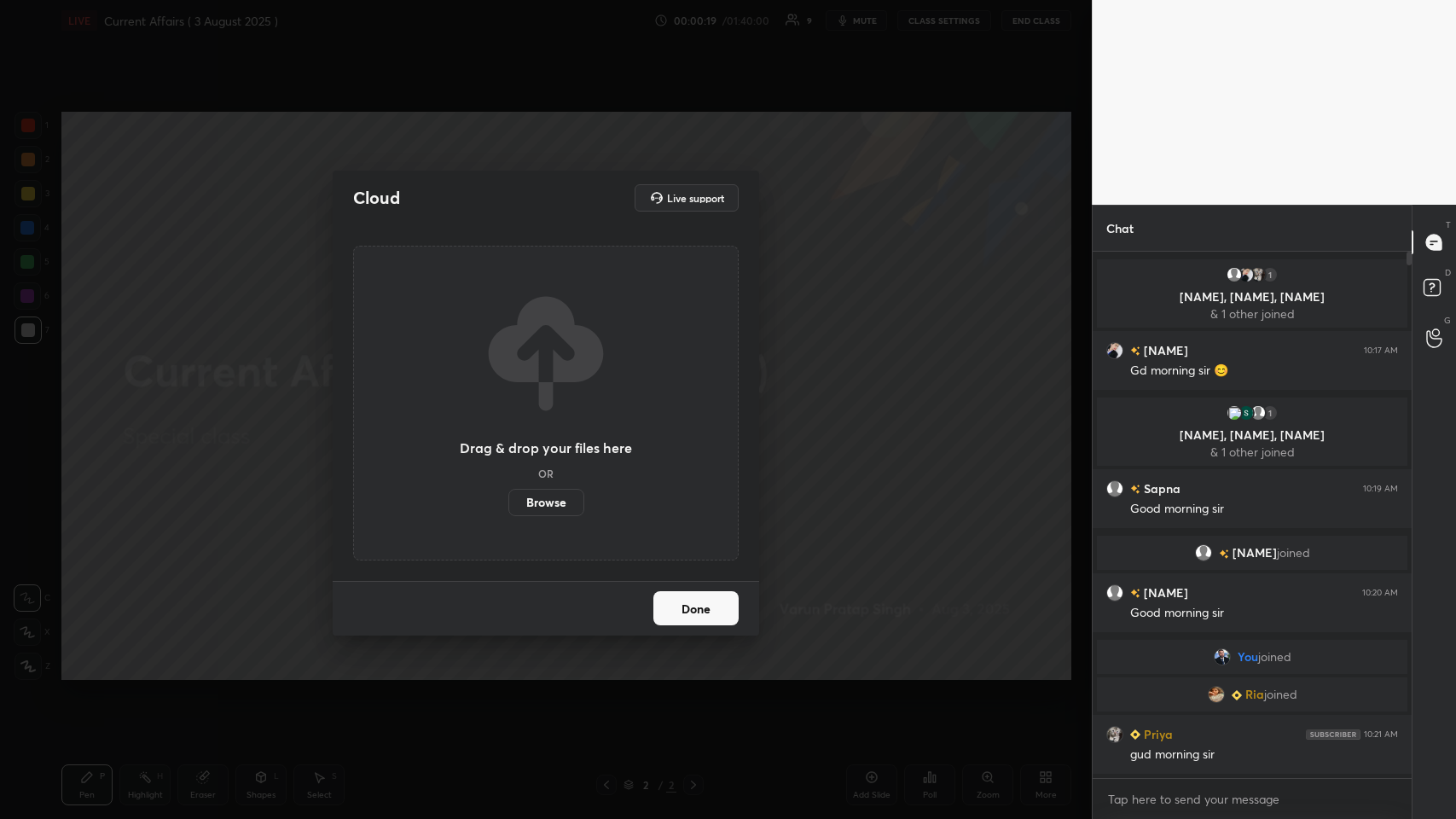 click on "Browse" at bounding box center [546, 502] 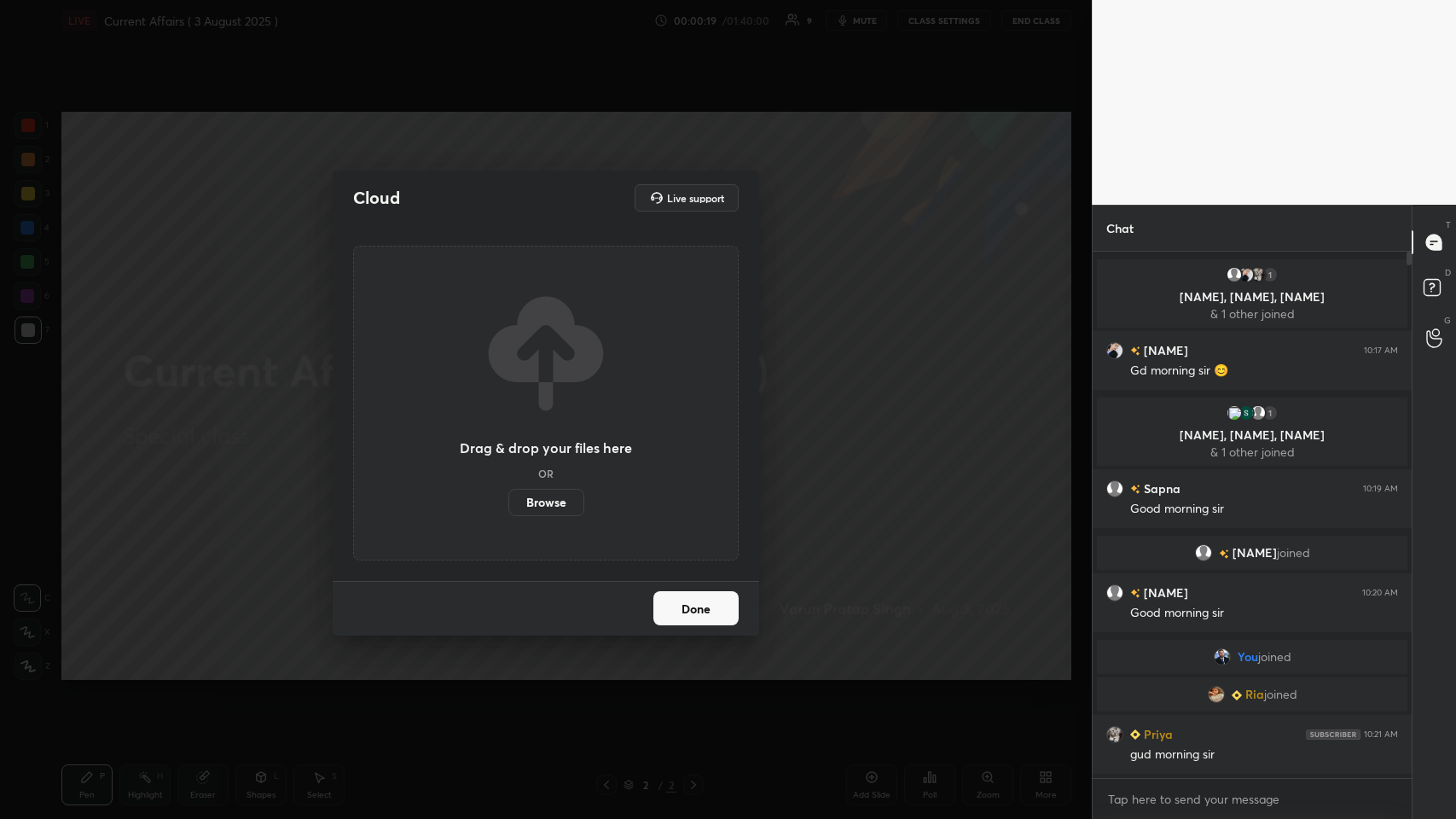 click on "Browse" at bounding box center [508, 502] 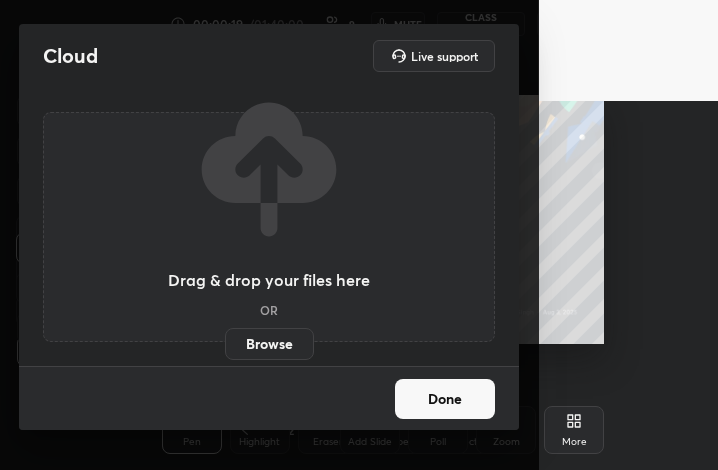 scroll, scrollTop: 342, scrollLeft: 465, axis: both 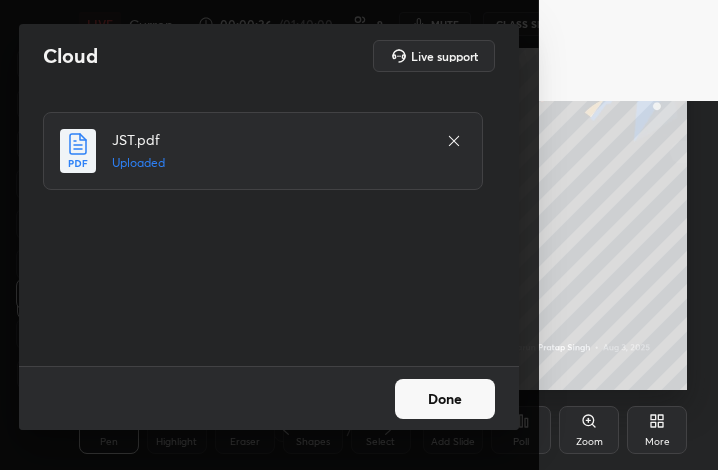 click on "Done" at bounding box center [445, 399] 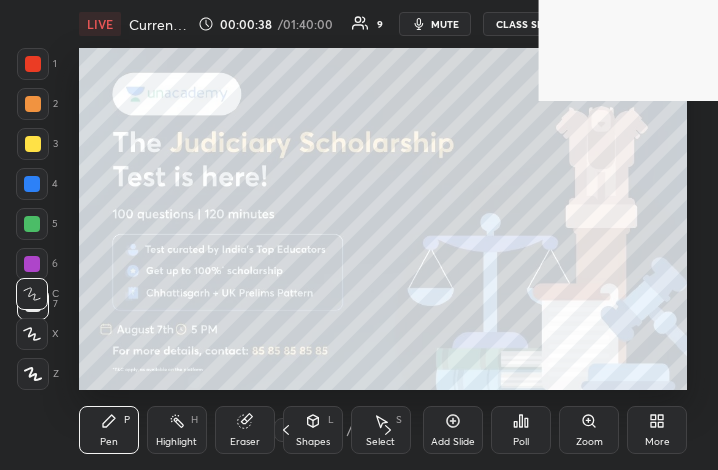 click on "More" at bounding box center (657, 430) 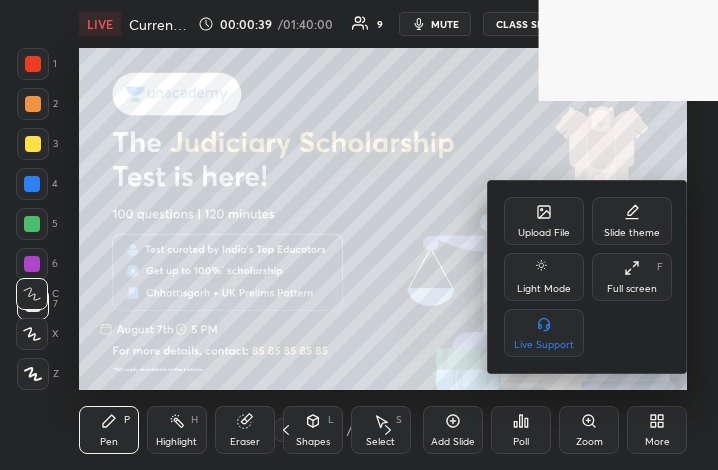 click on "Full screen F" at bounding box center (632, 277) 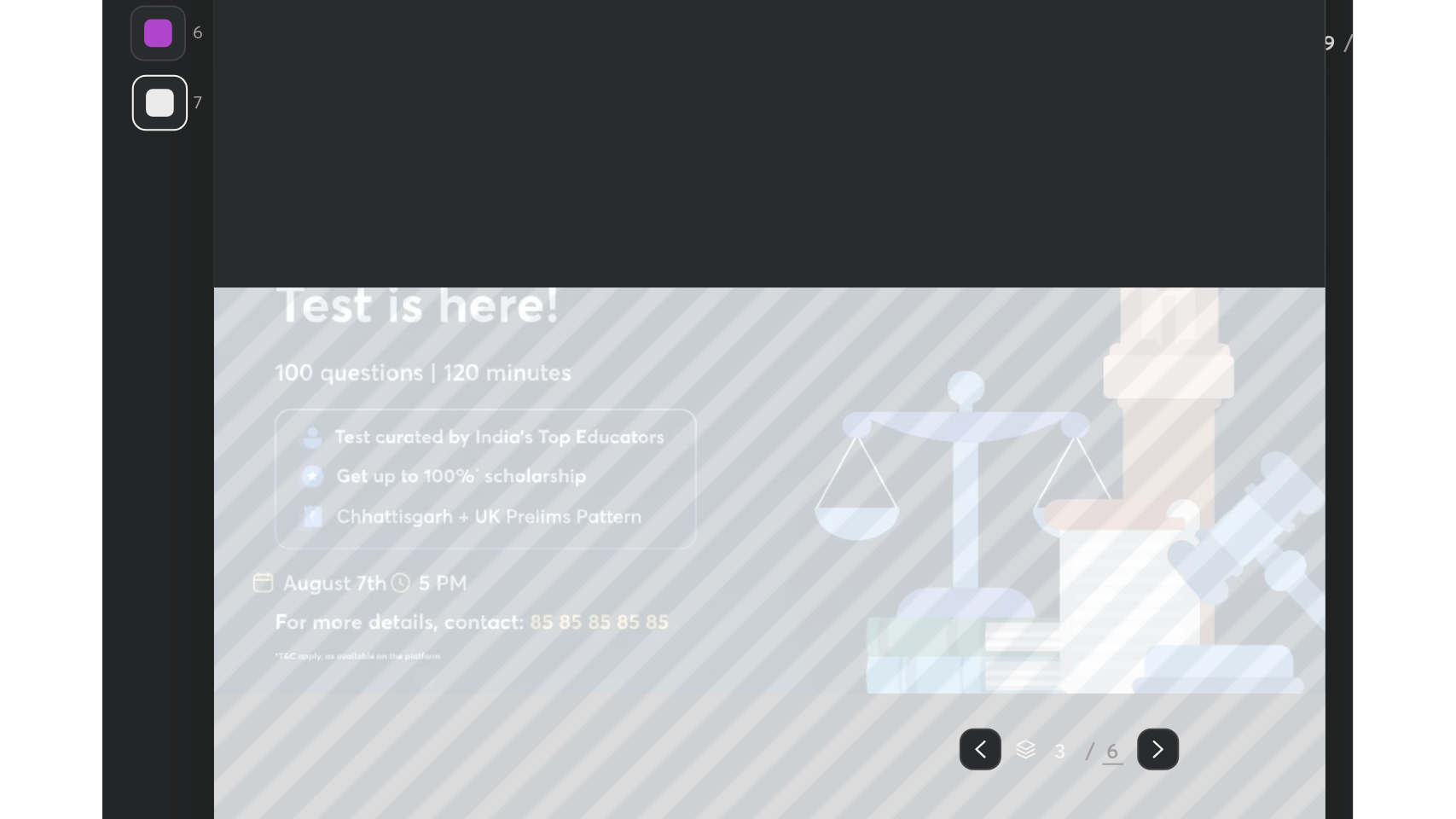 scroll, scrollTop: 84603, scrollLeft: 83916, axis: both 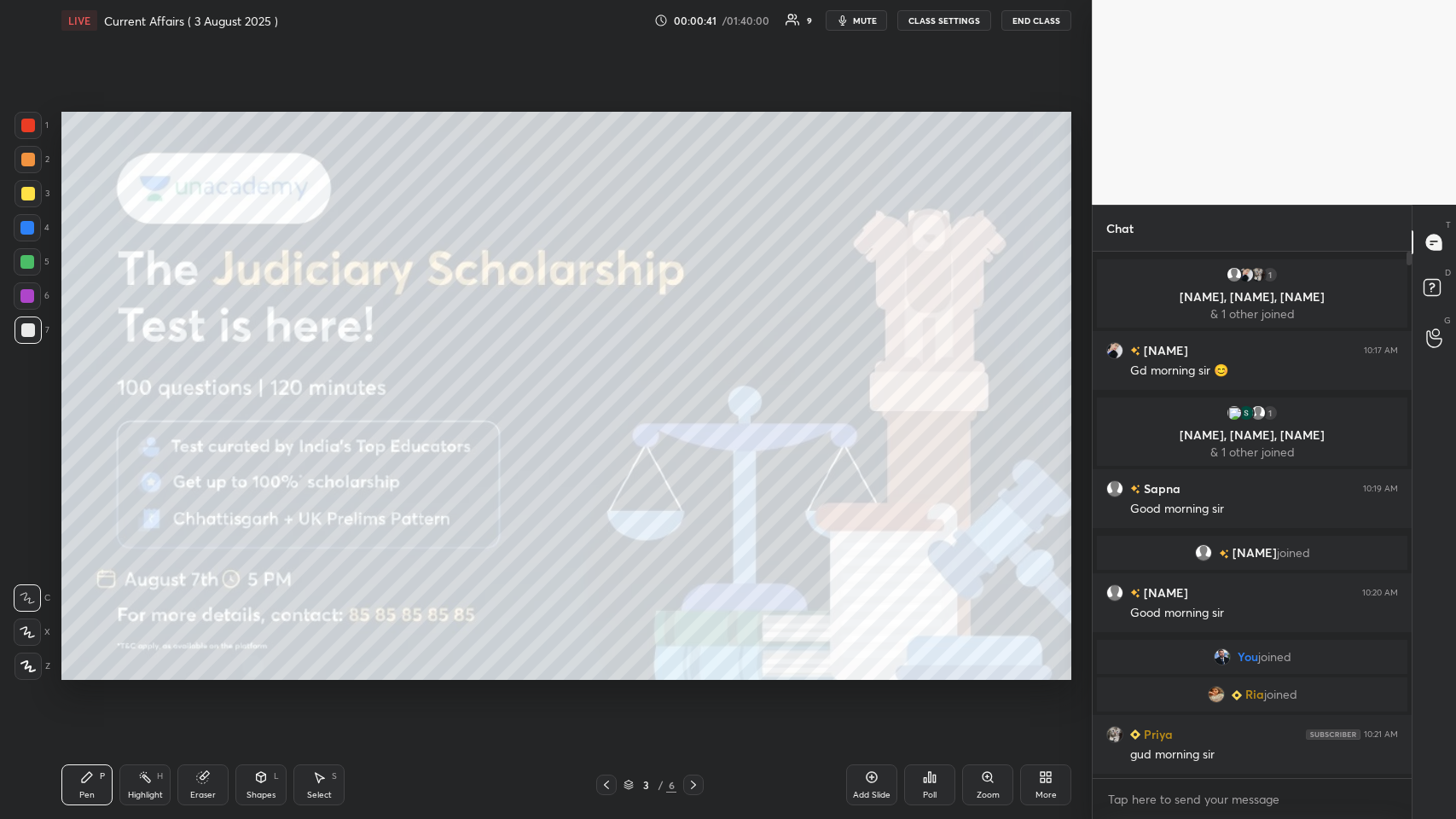click 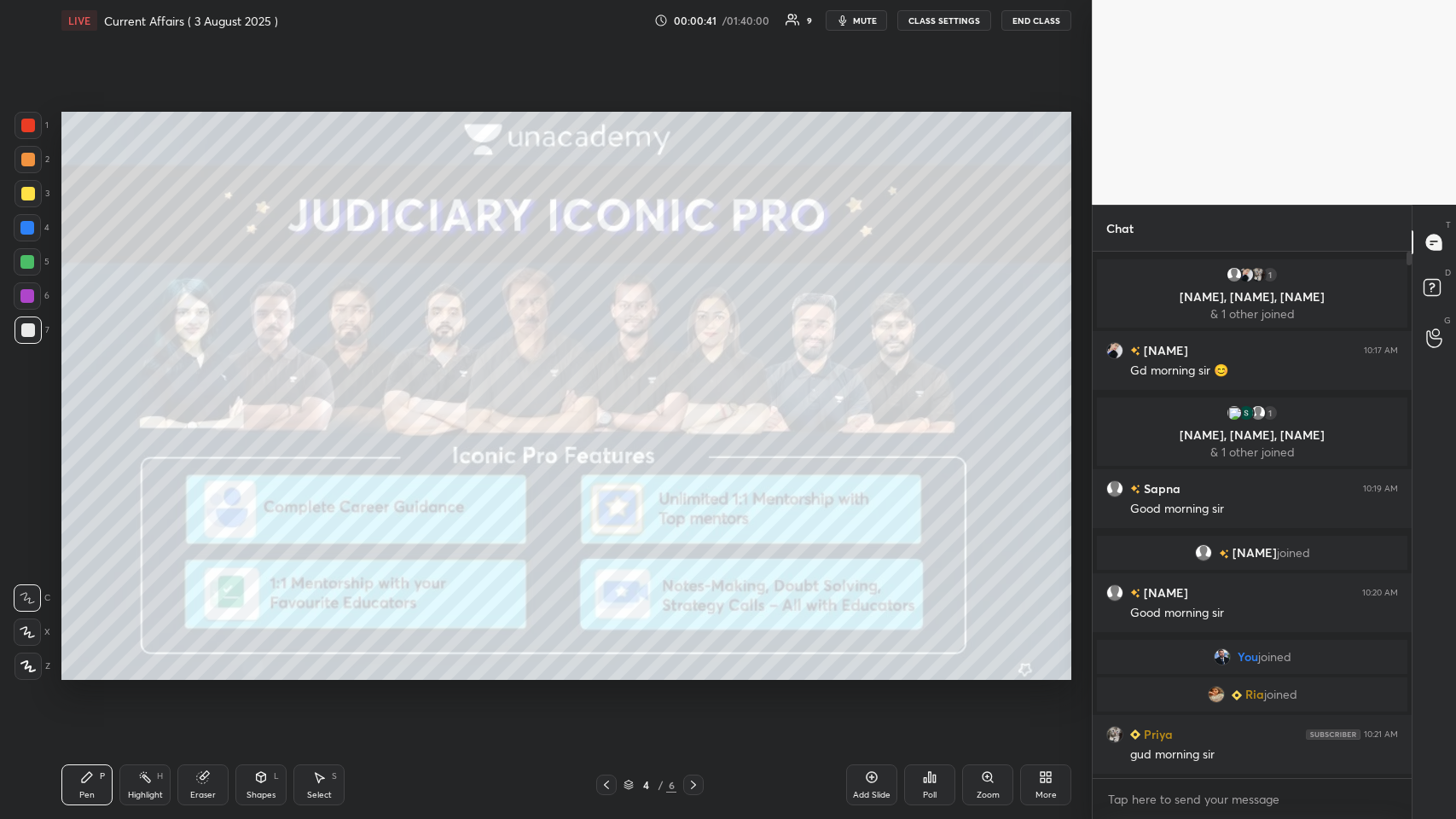 click 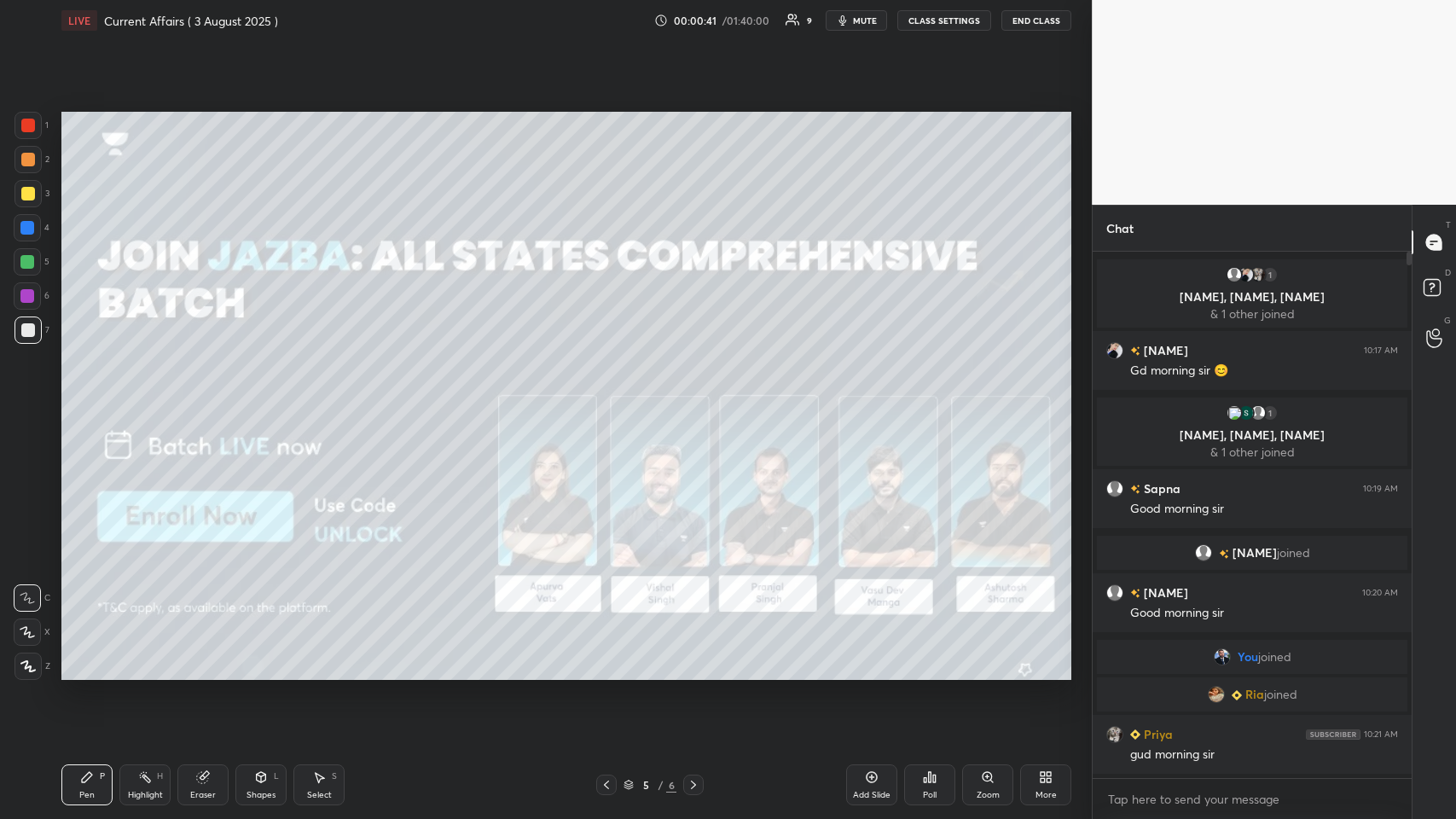 click 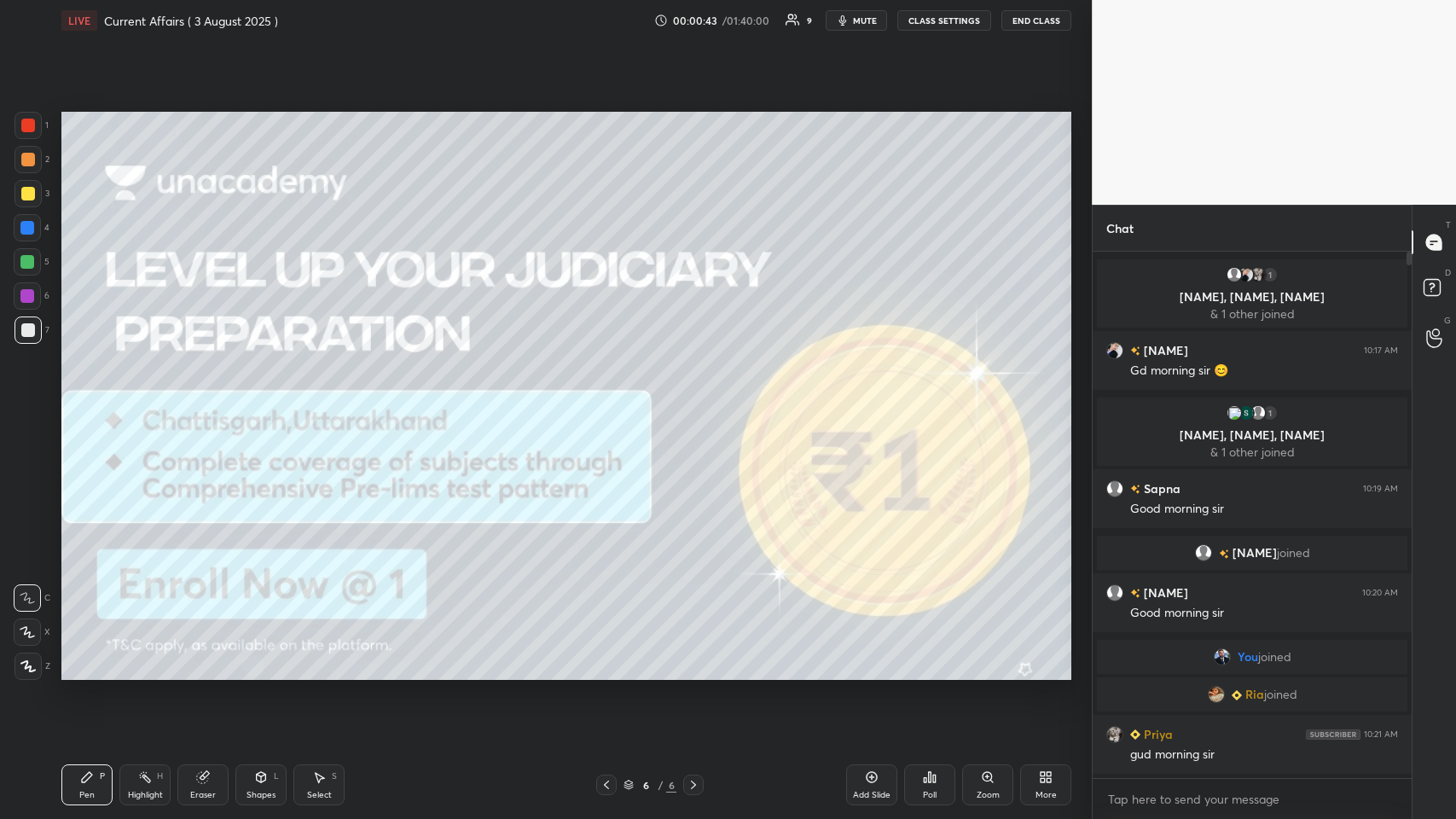 click on "Add Slide" at bounding box center (872, 795) 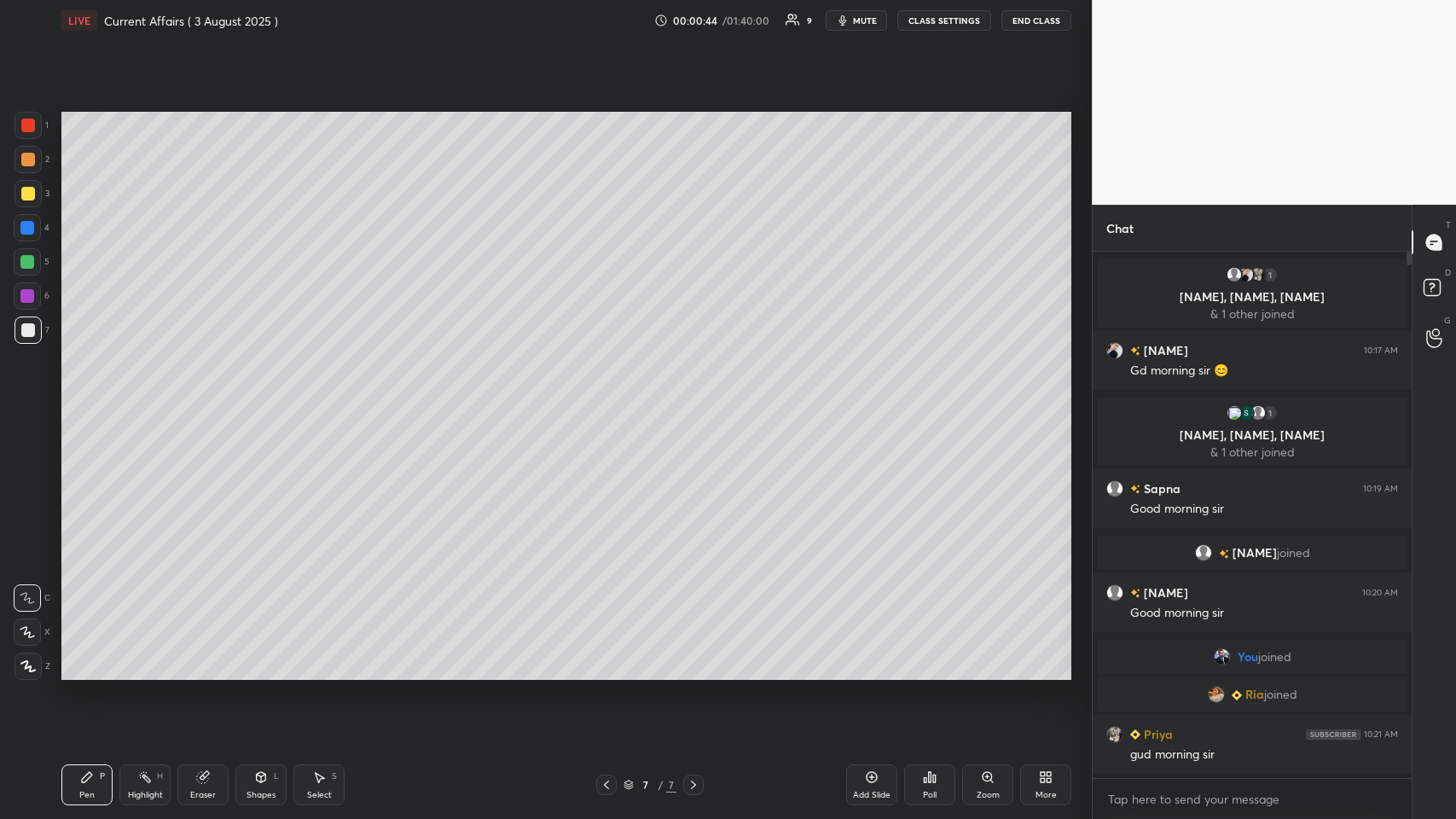 click on "More" at bounding box center (1046, 785) 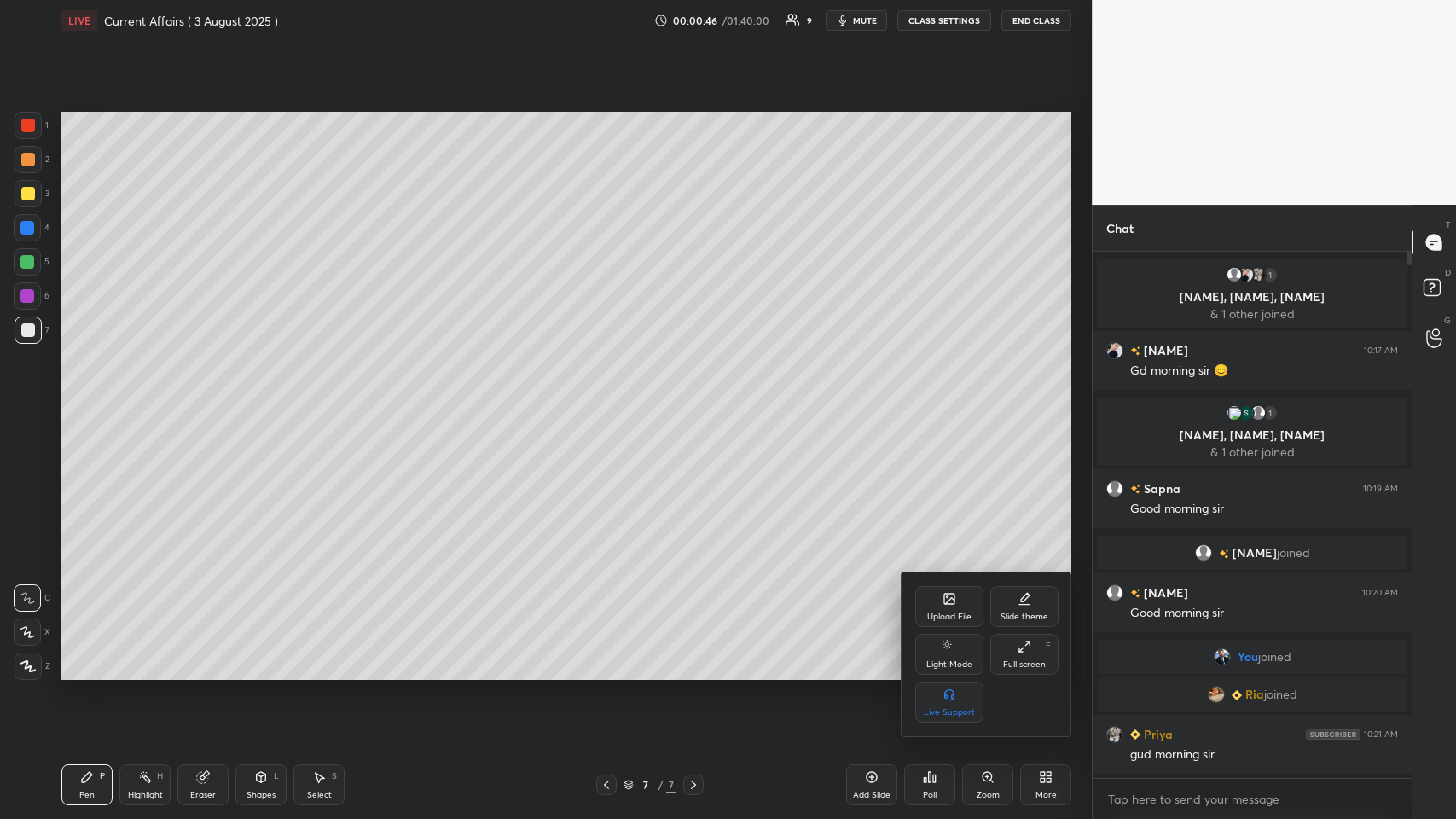 click on "Upload File" at bounding box center (949, 607) 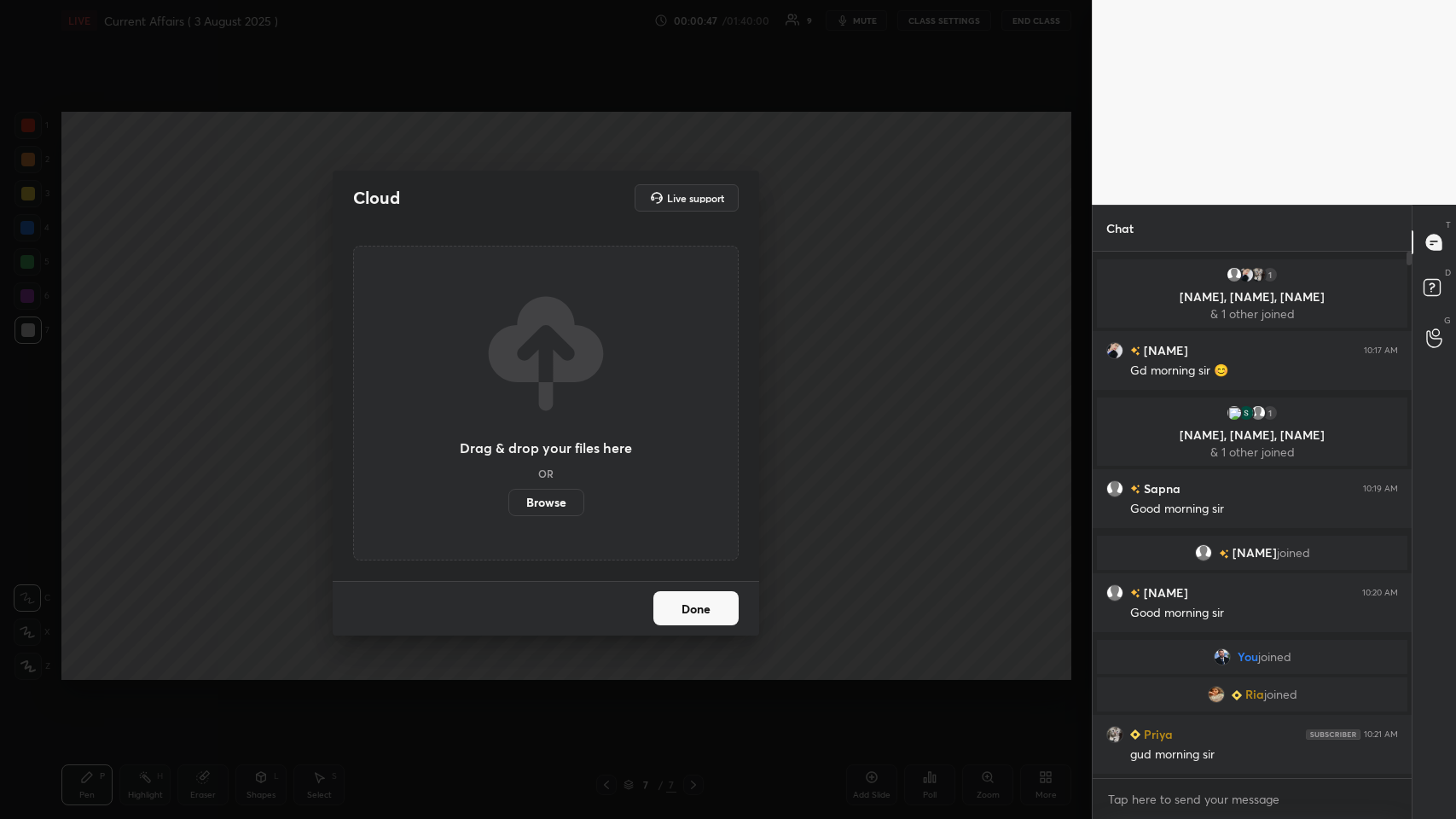 click on "Browse" at bounding box center [546, 502] 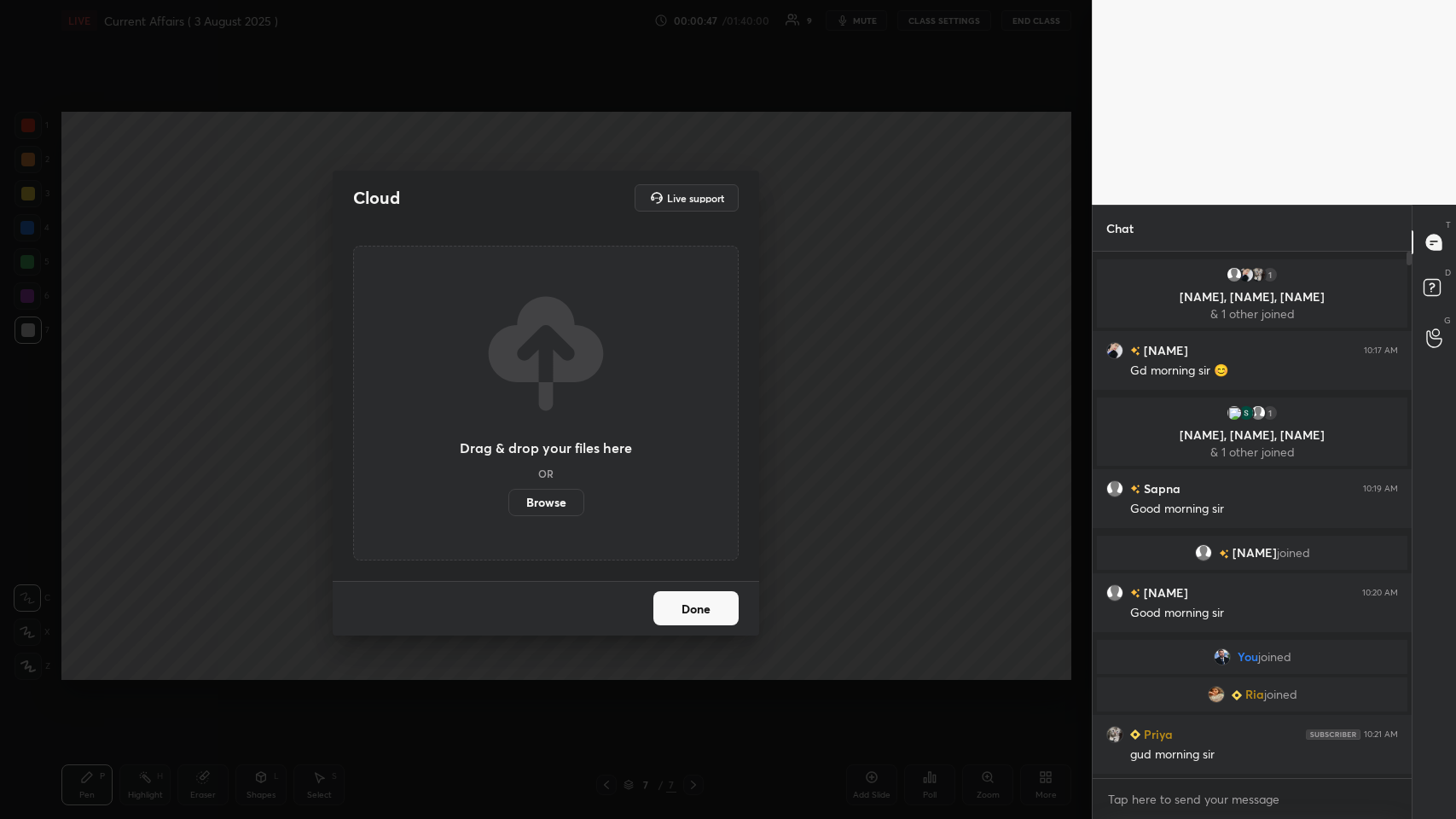click on "Browse" at bounding box center (508, 502) 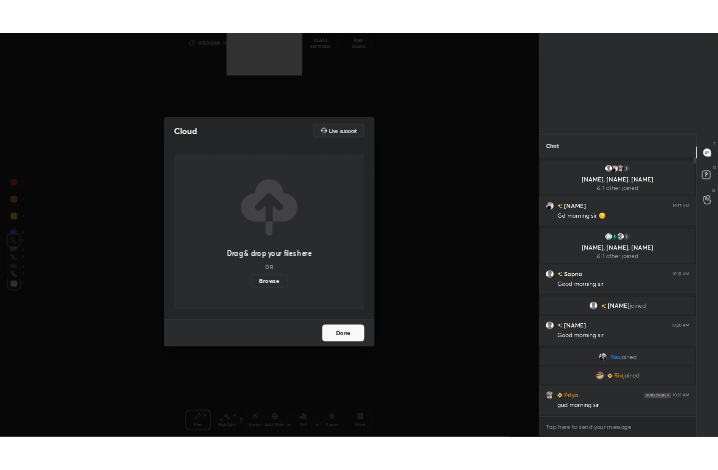 scroll, scrollTop: 342, scrollLeft: 463, axis: both 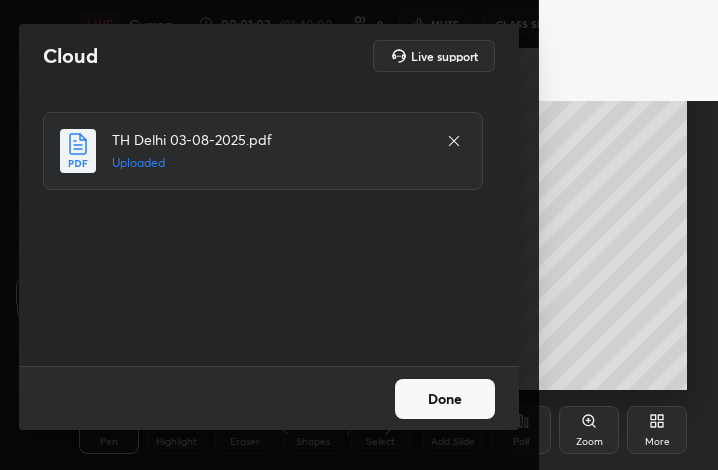 click on "Done" at bounding box center [445, 399] 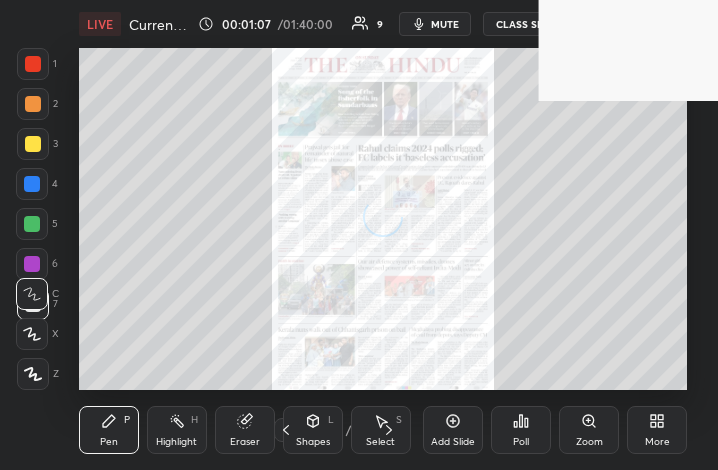 click on "More" at bounding box center (657, 430) 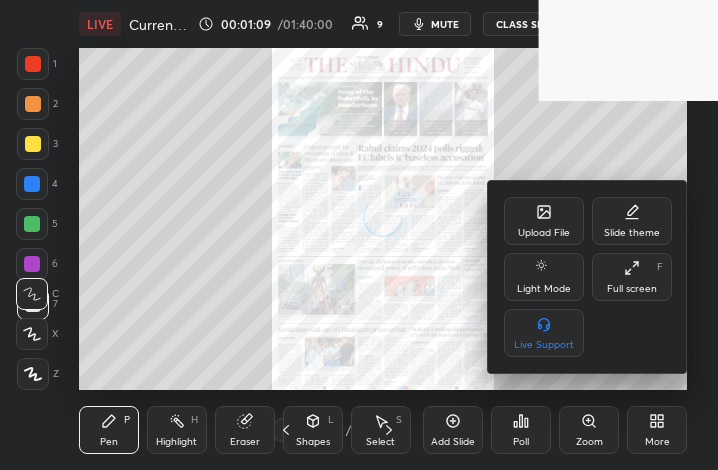 click on "Full screen" at bounding box center (632, 289) 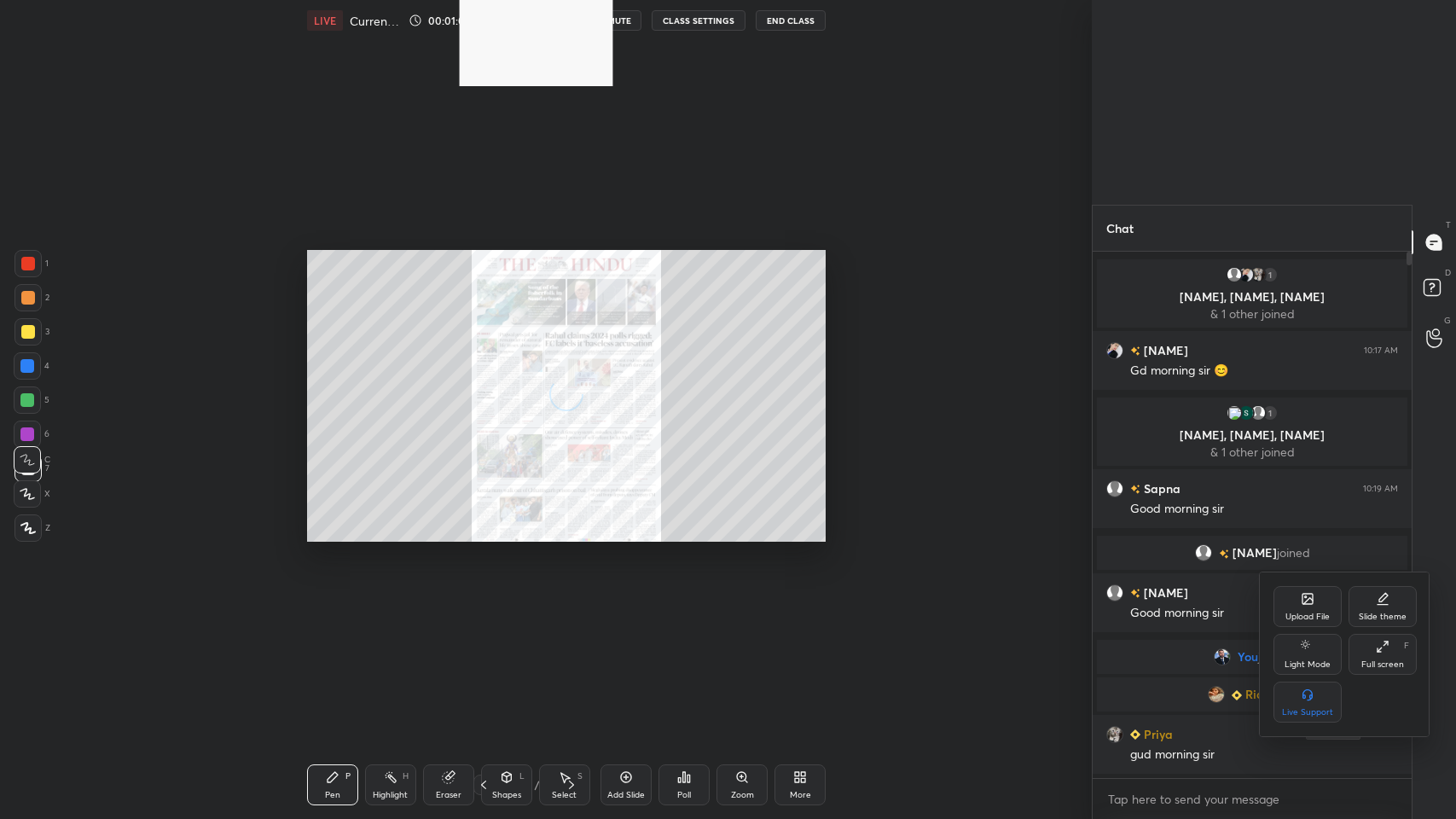 scroll, scrollTop: 84603, scrollLeft: 83911, axis: both 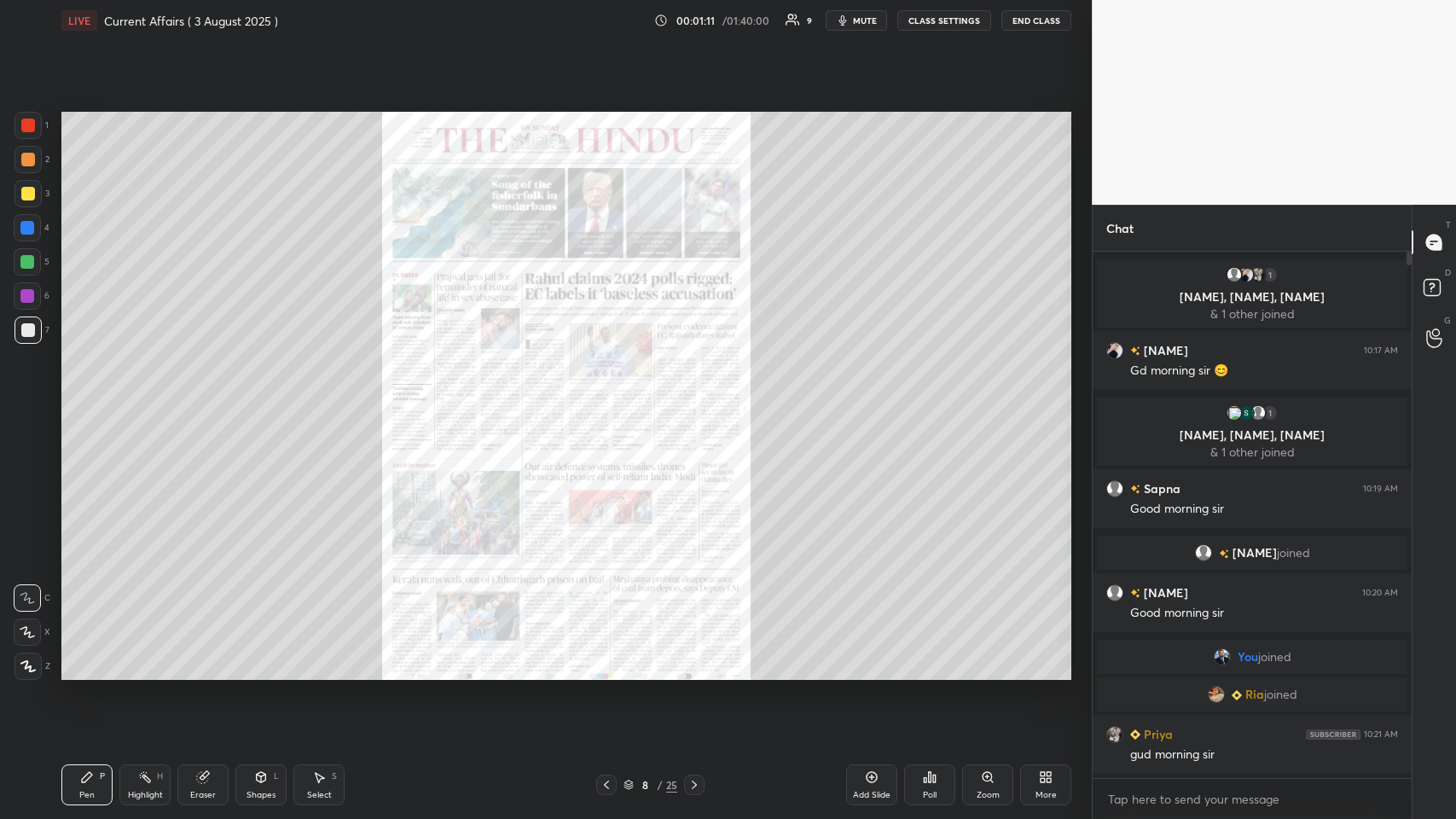 click 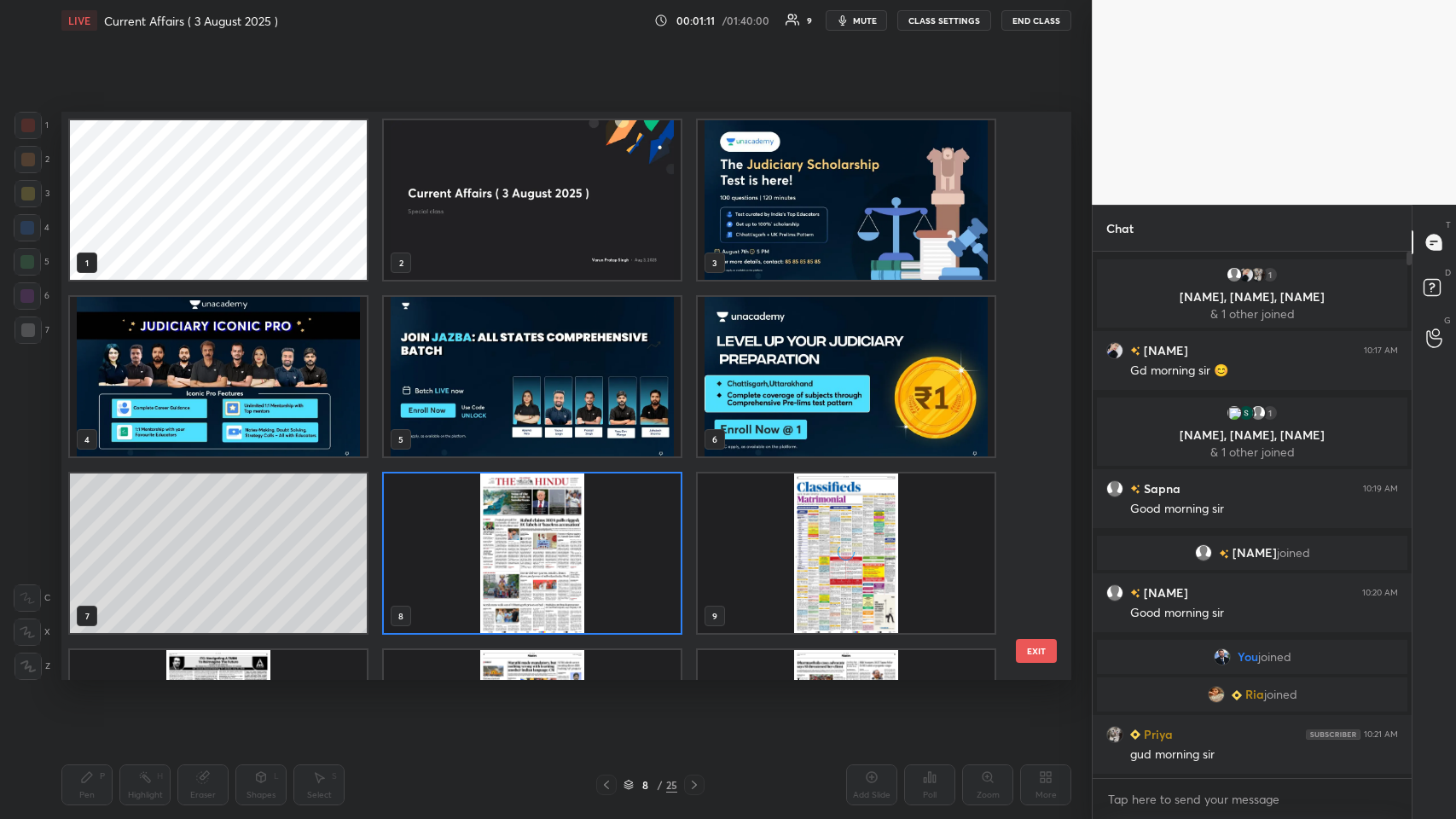 scroll, scrollTop: 5, scrollLeft: 9, axis: both 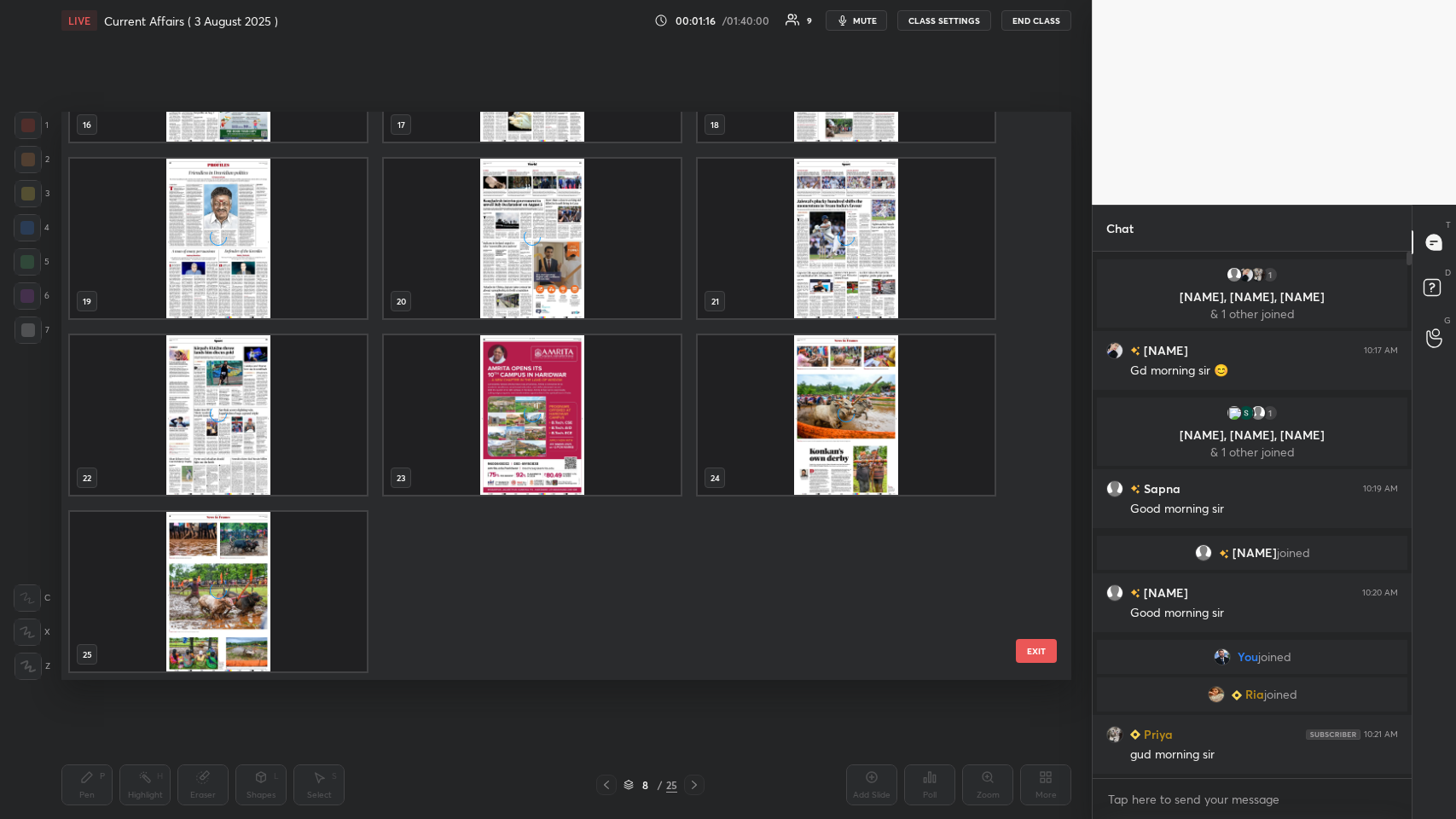 click at bounding box center [218, 591] 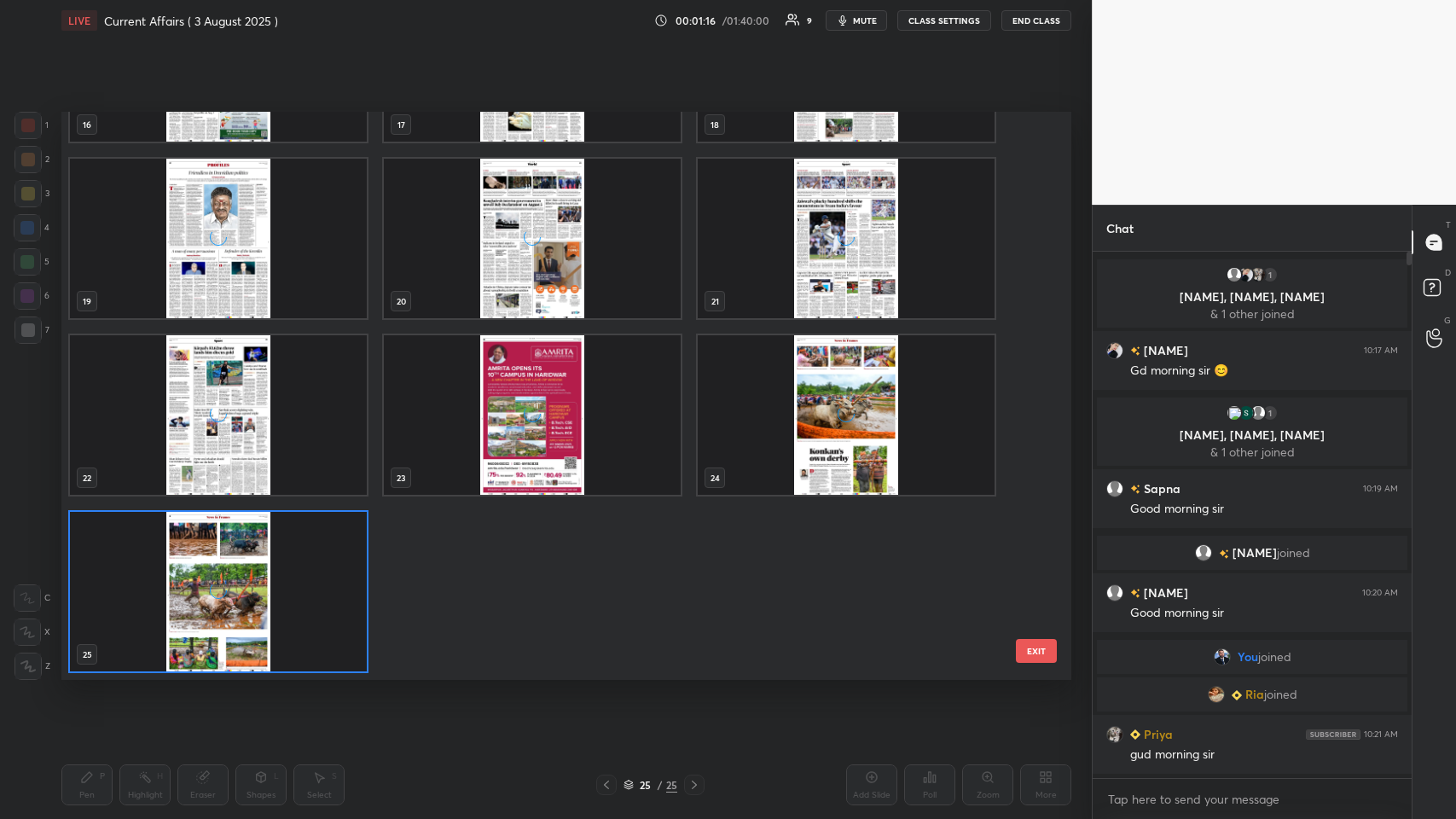 click at bounding box center [218, 591] 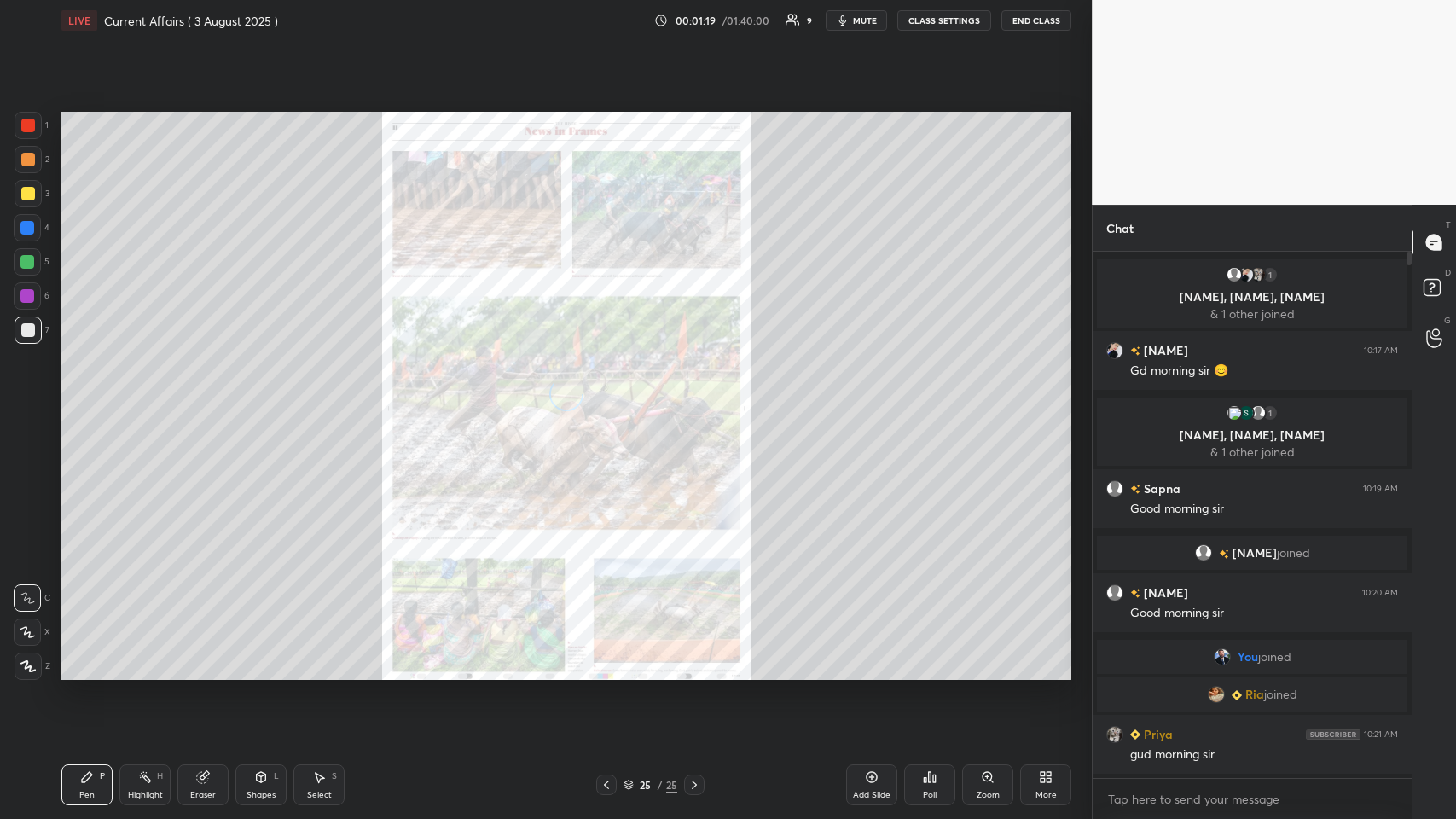 click on "25 / 25" at bounding box center [650, 785] 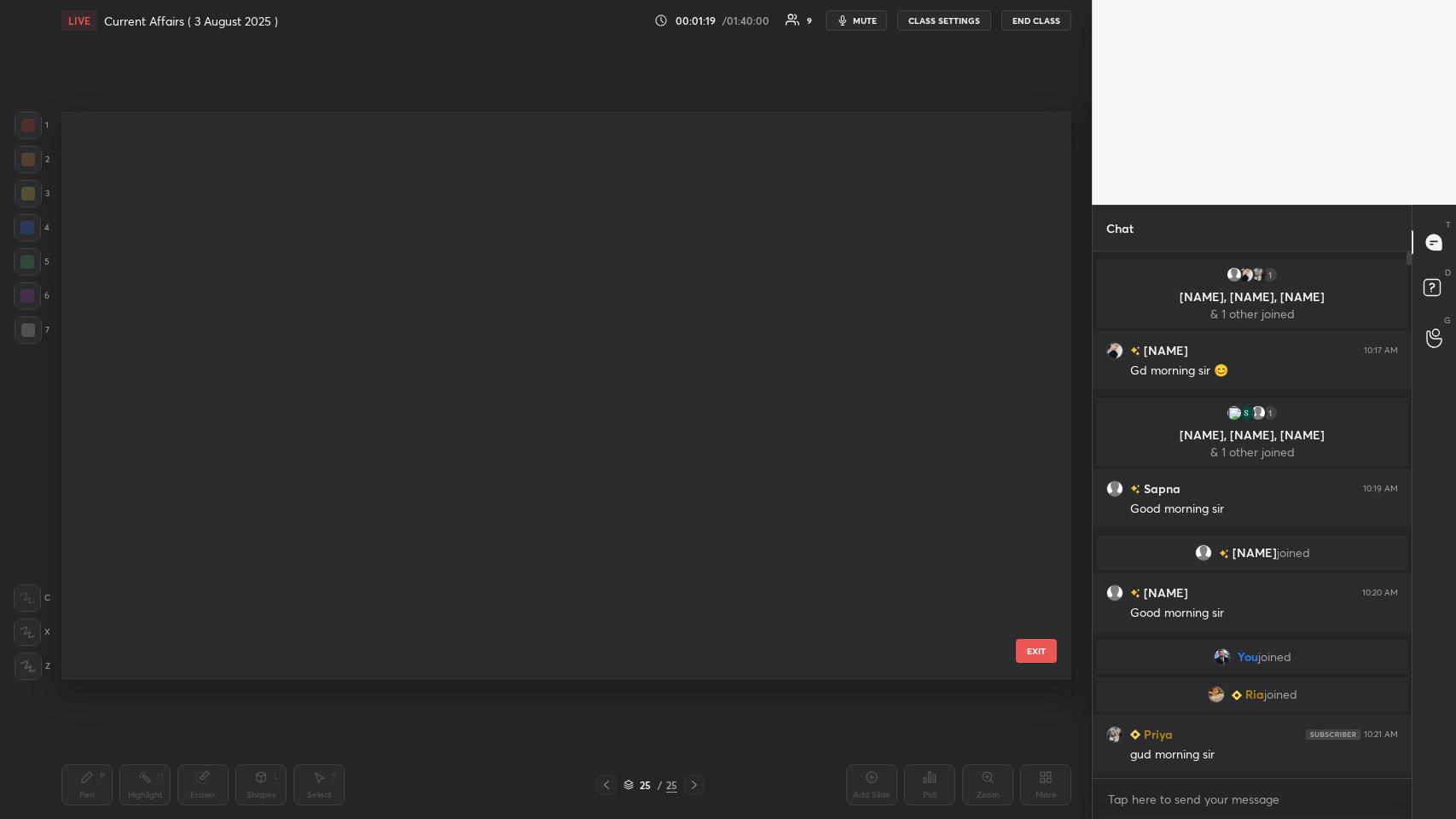 scroll, scrollTop: 1021, scrollLeft: 0, axis: vertical 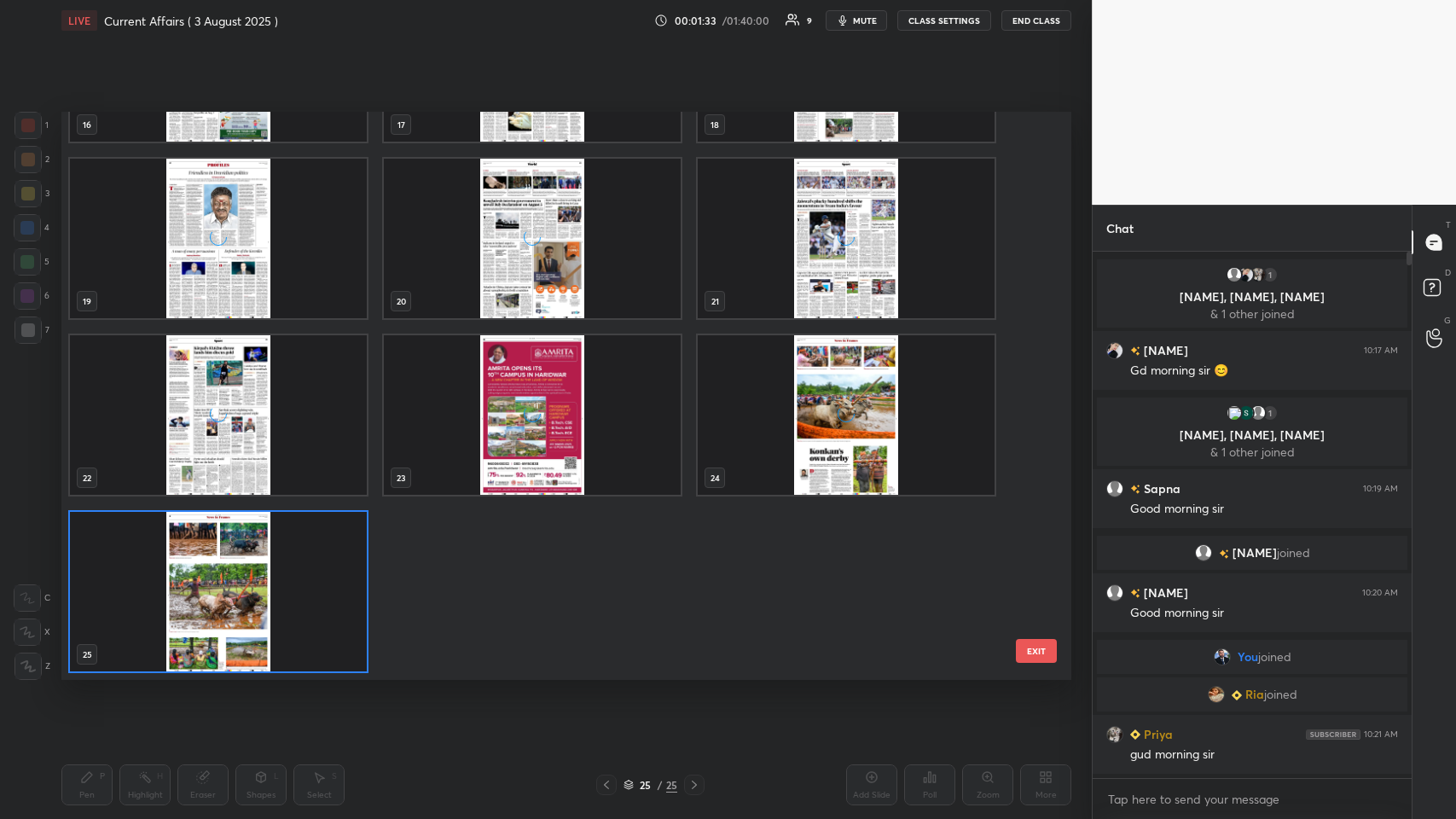 click at bounding box center (218, 591) 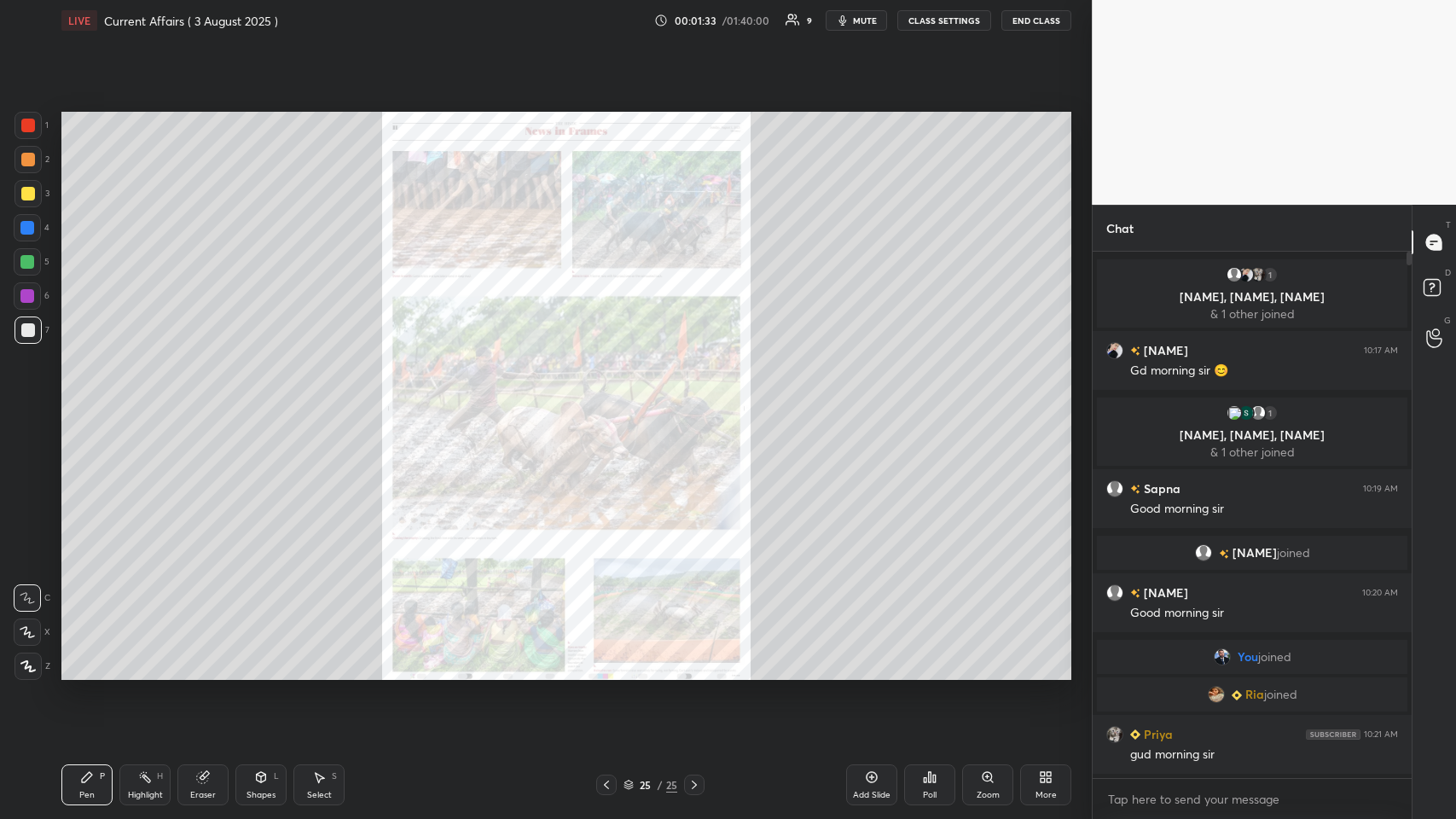 click at bounding box center [218, 591] 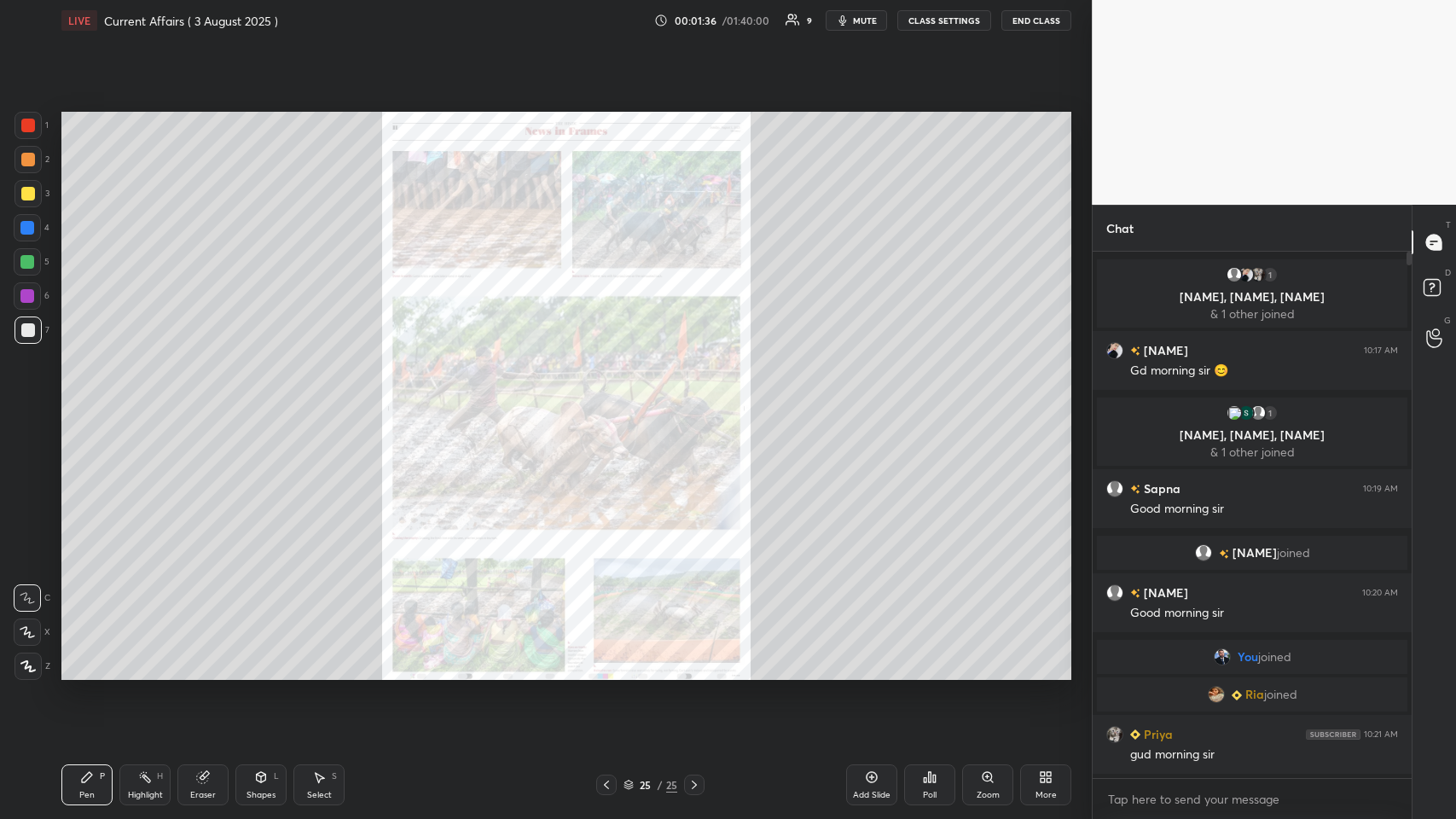 click on "Add Slide" at bounding box center (872, 795) 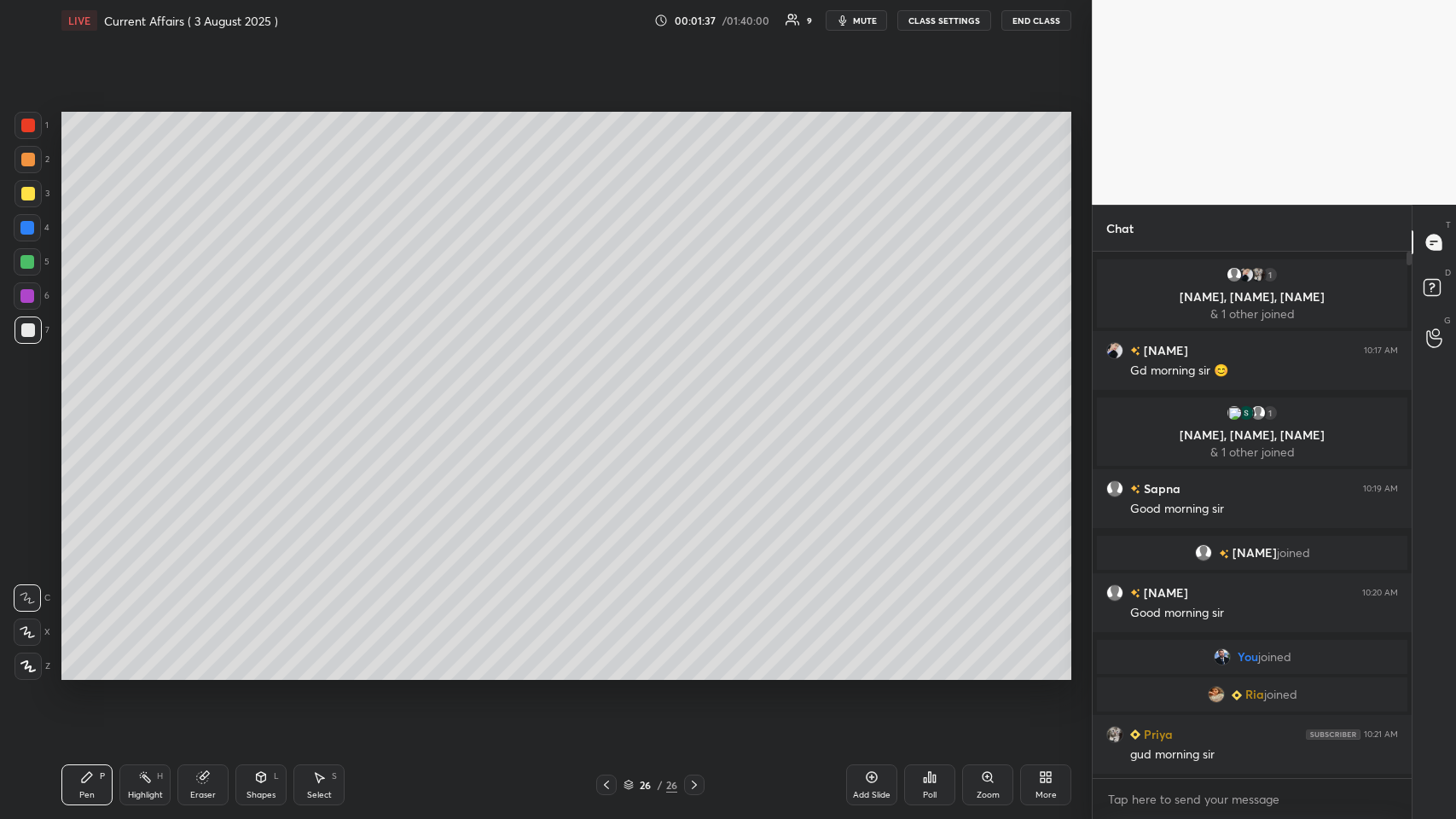 click on "More" at bounding box center [1046, 785] 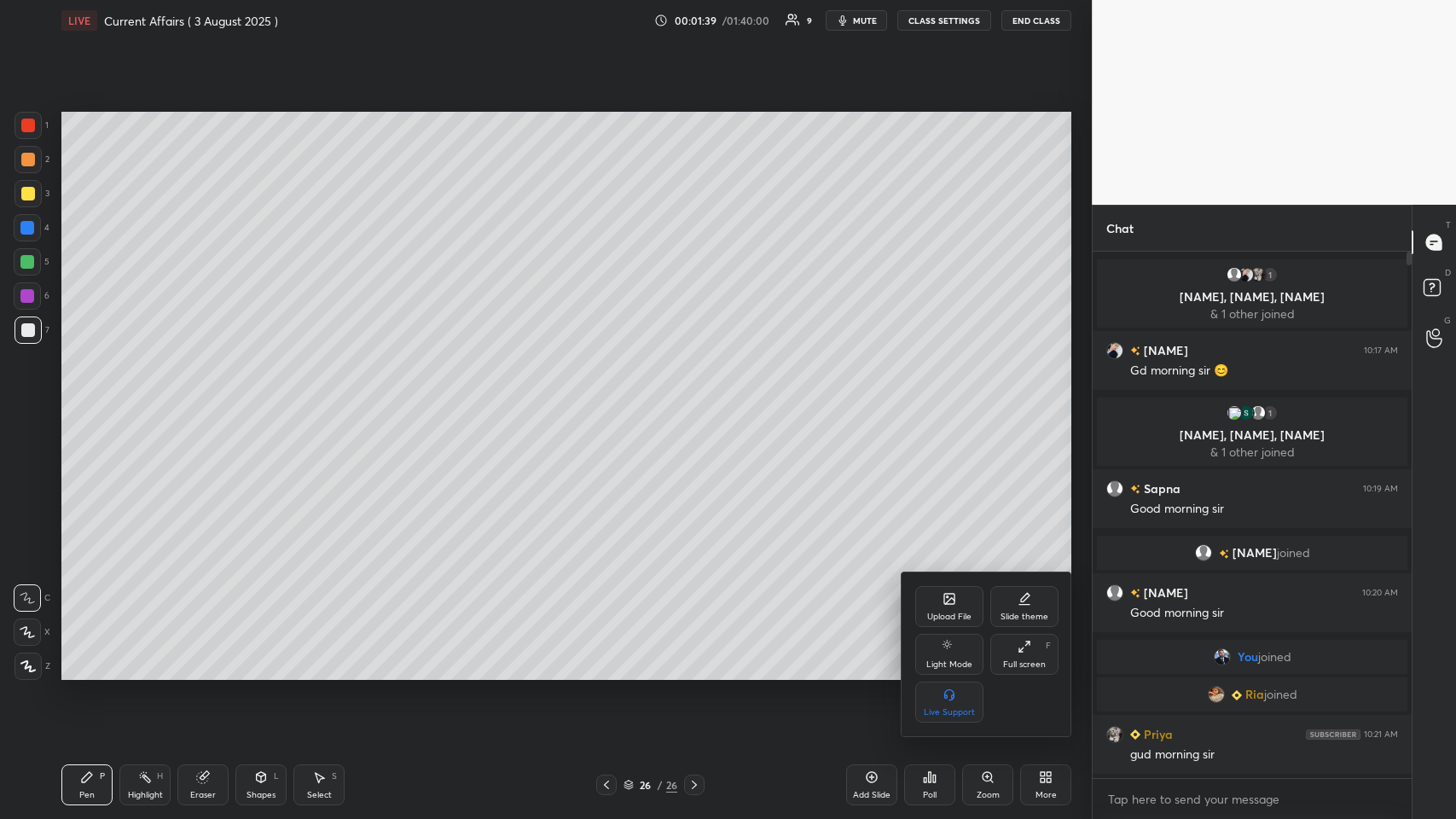 click on "Upload File" at bounding box center [949, 617] 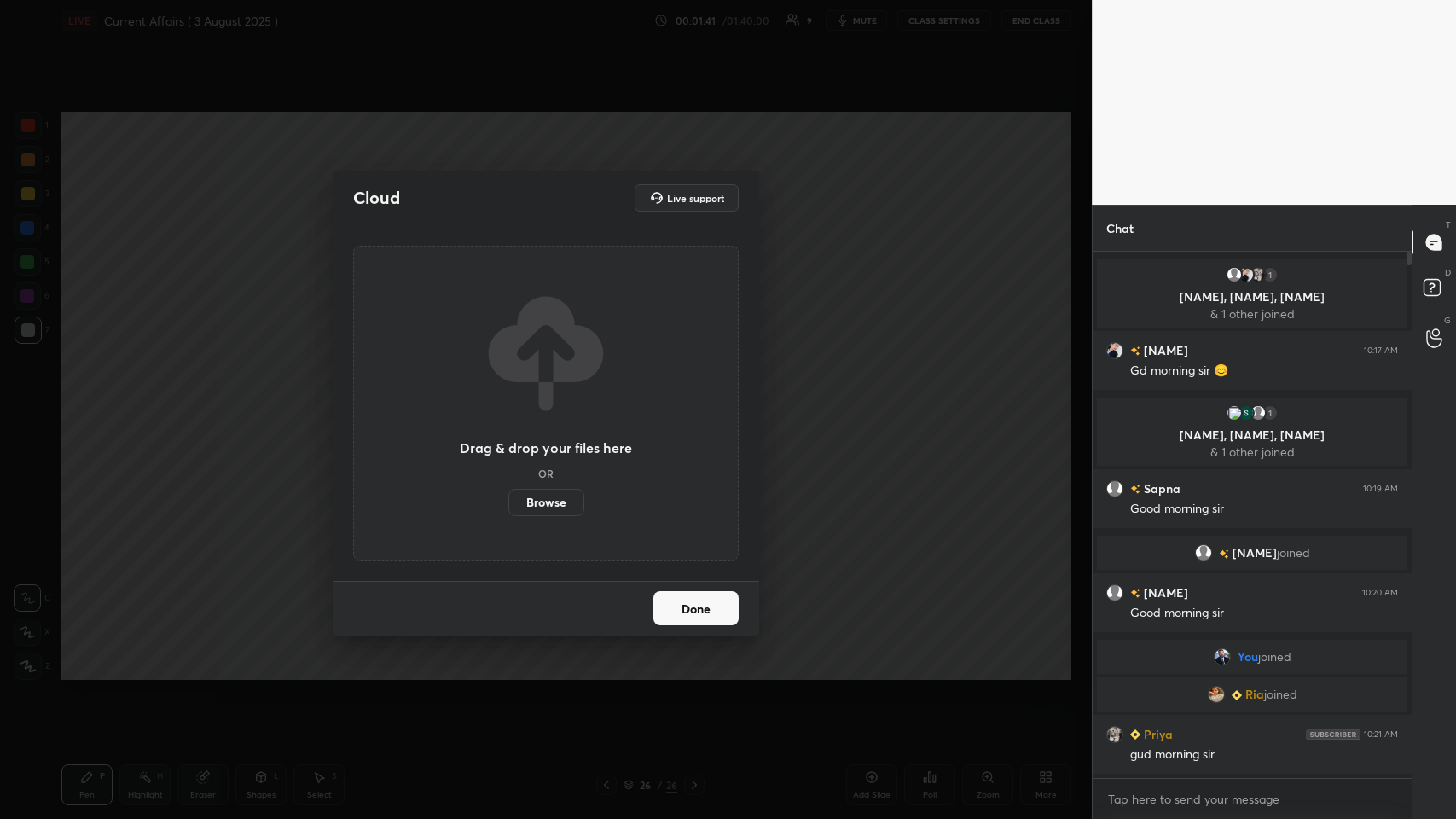 click on "Browse" at bounding box center [546, 502] 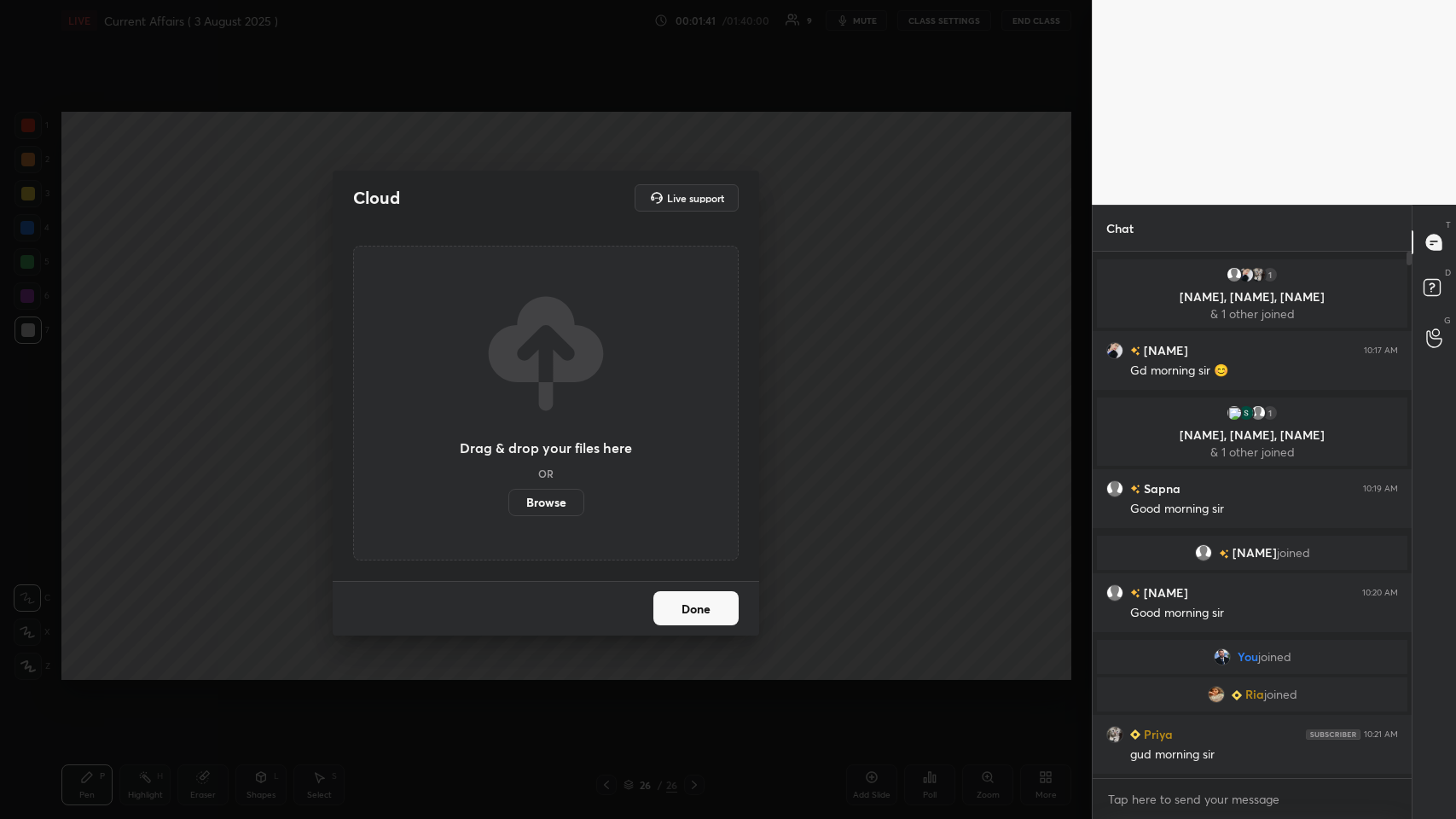 click on "Browse" at bounding box center (508, 502) 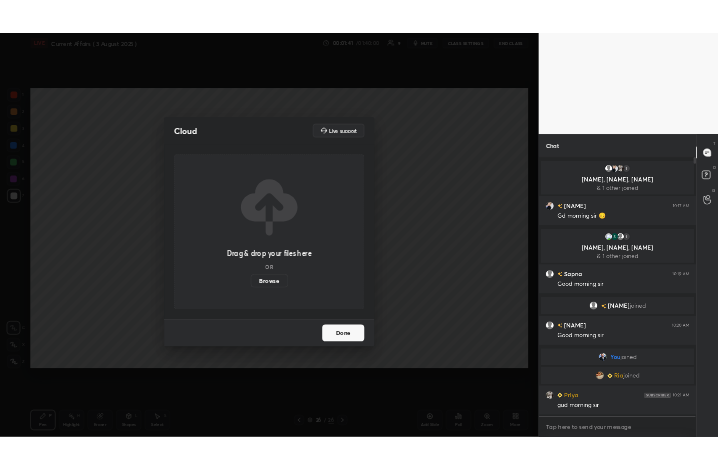 scroll, scrollTop: 342, scrollLeft: 489, axis: both 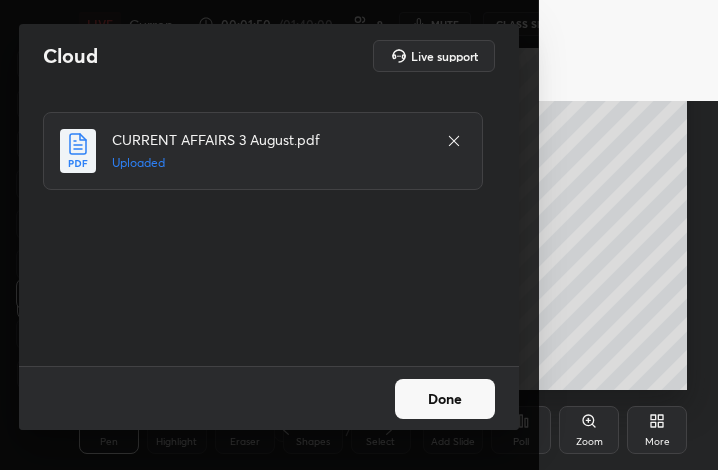 click on "Done" at bounding box center [445, 399] 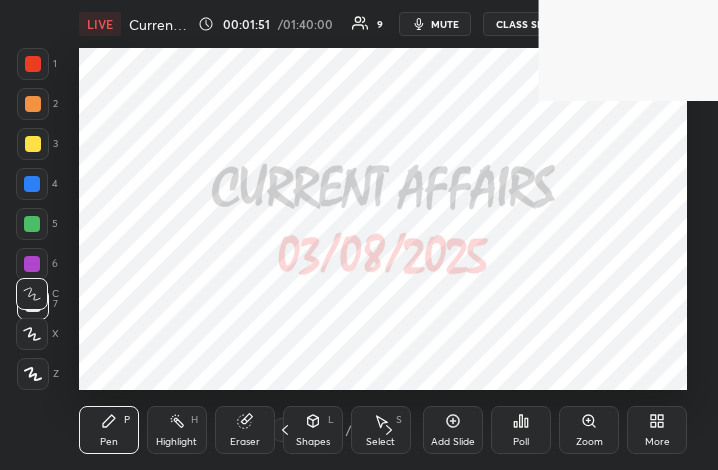 click on "More" at bounding box center [657, 430] 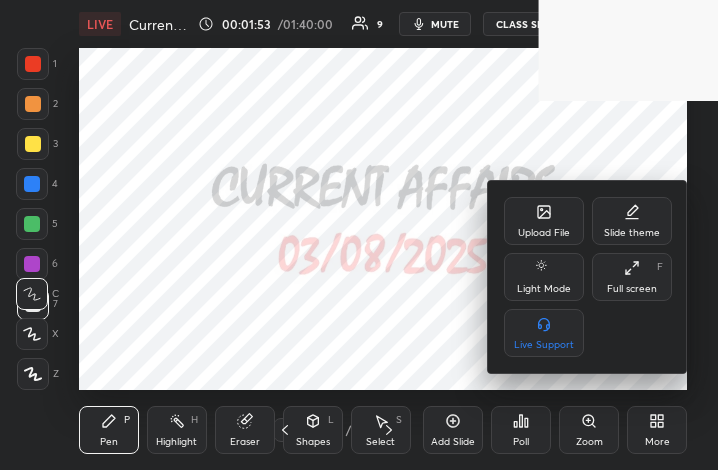 click 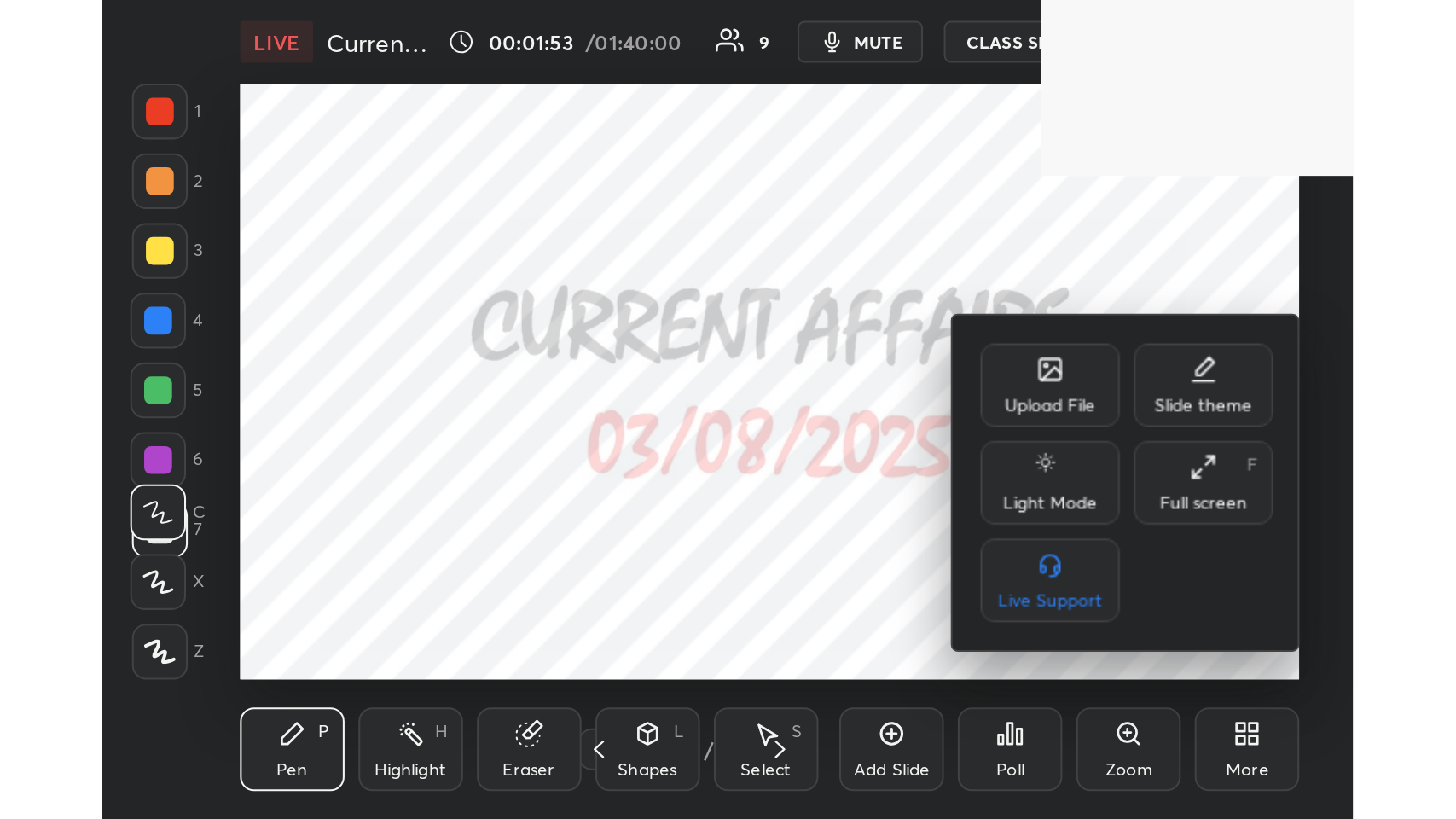 scroll, scrollTop: 84603, scrollLeft: 83917, axis: both 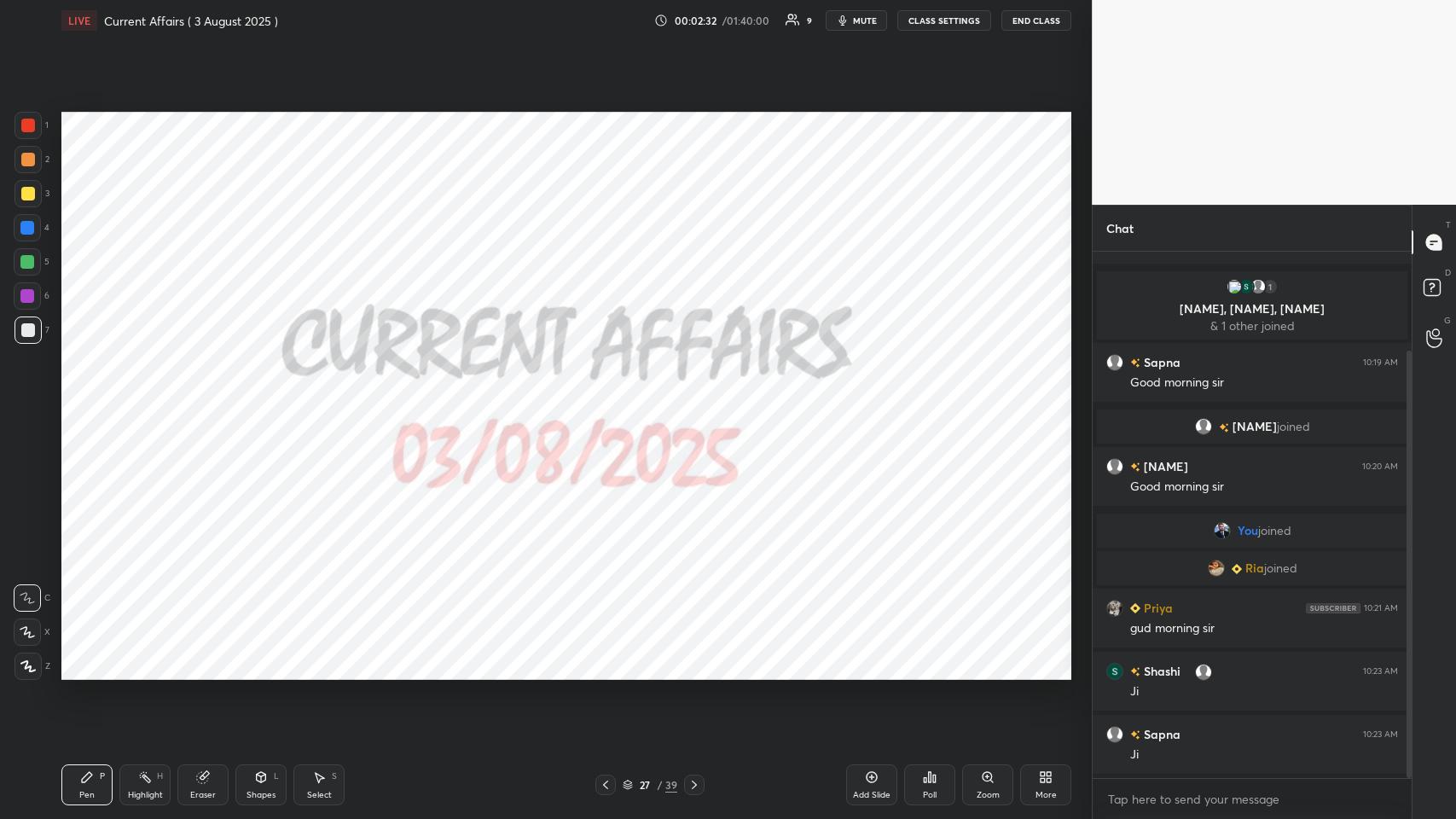 drag, startPoint x: 1407, startPoint y: 539, endPoint x: 1405, endPoint y: 710, distance: 171.0117 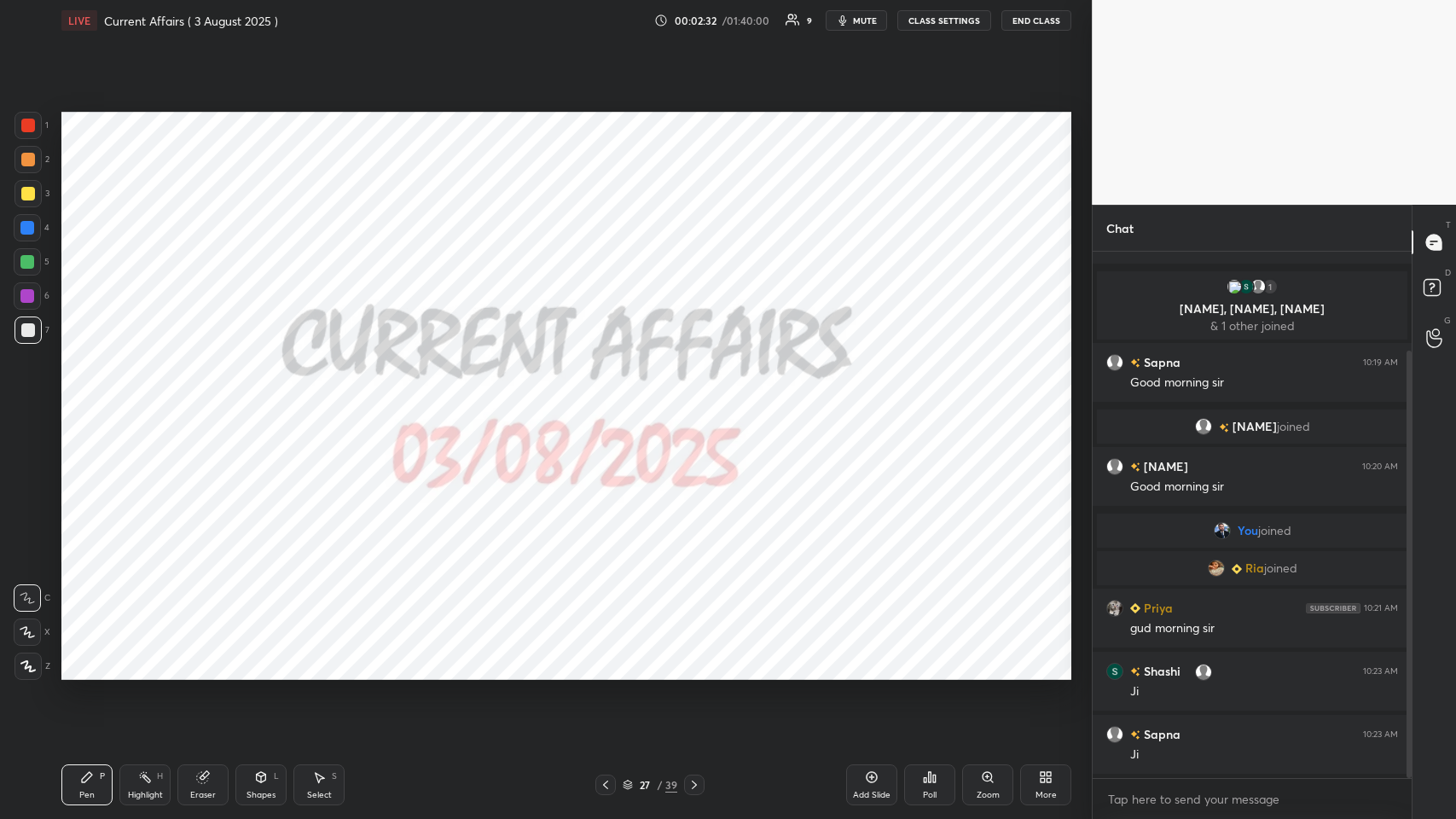click at bounding box center [1407, 514] 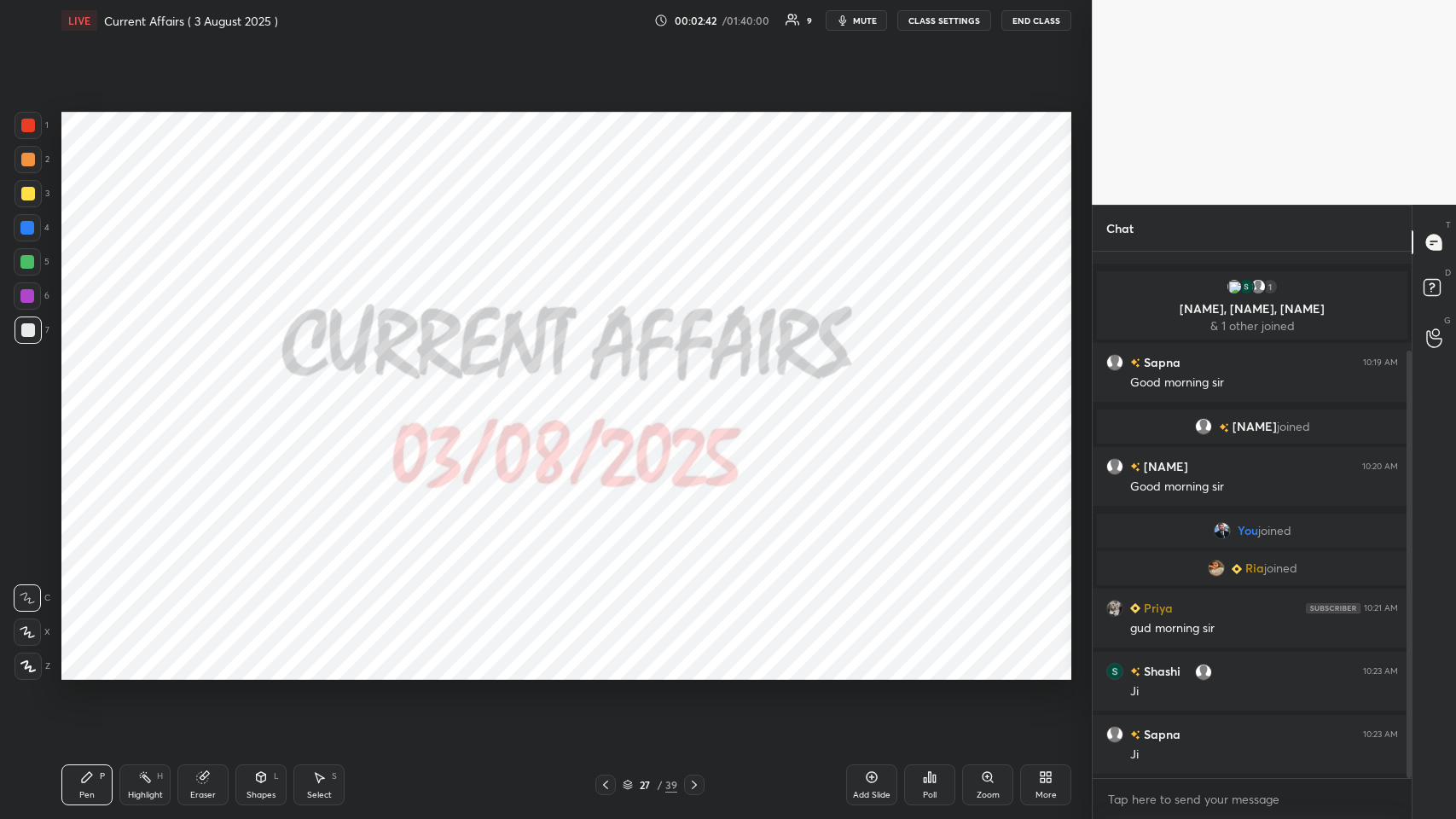 scroll, scrollTop: 502, scrollLeft: 314, axis: both 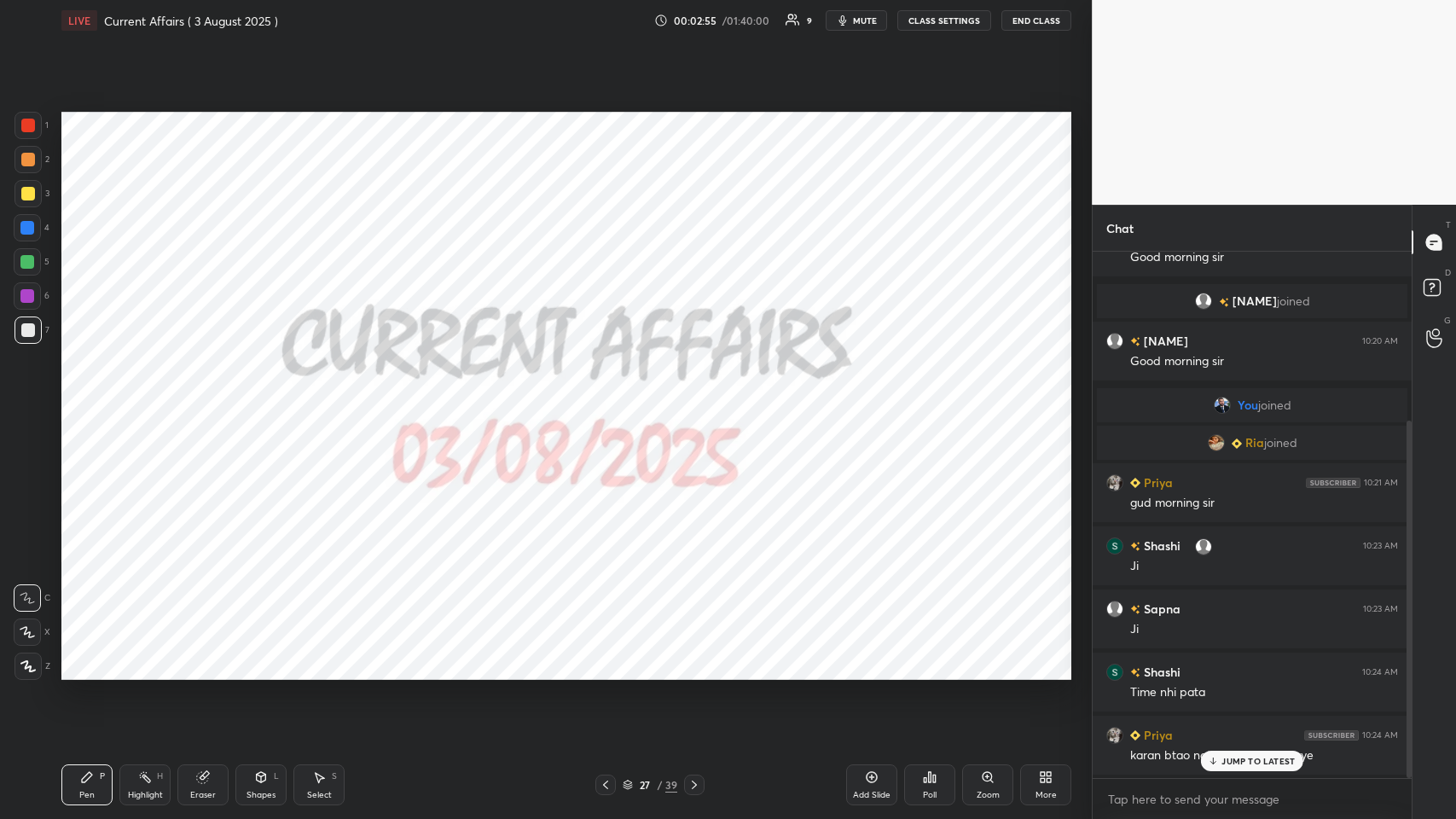 click on "JUMP TO LATEST" at bounding box center (1258, 761) 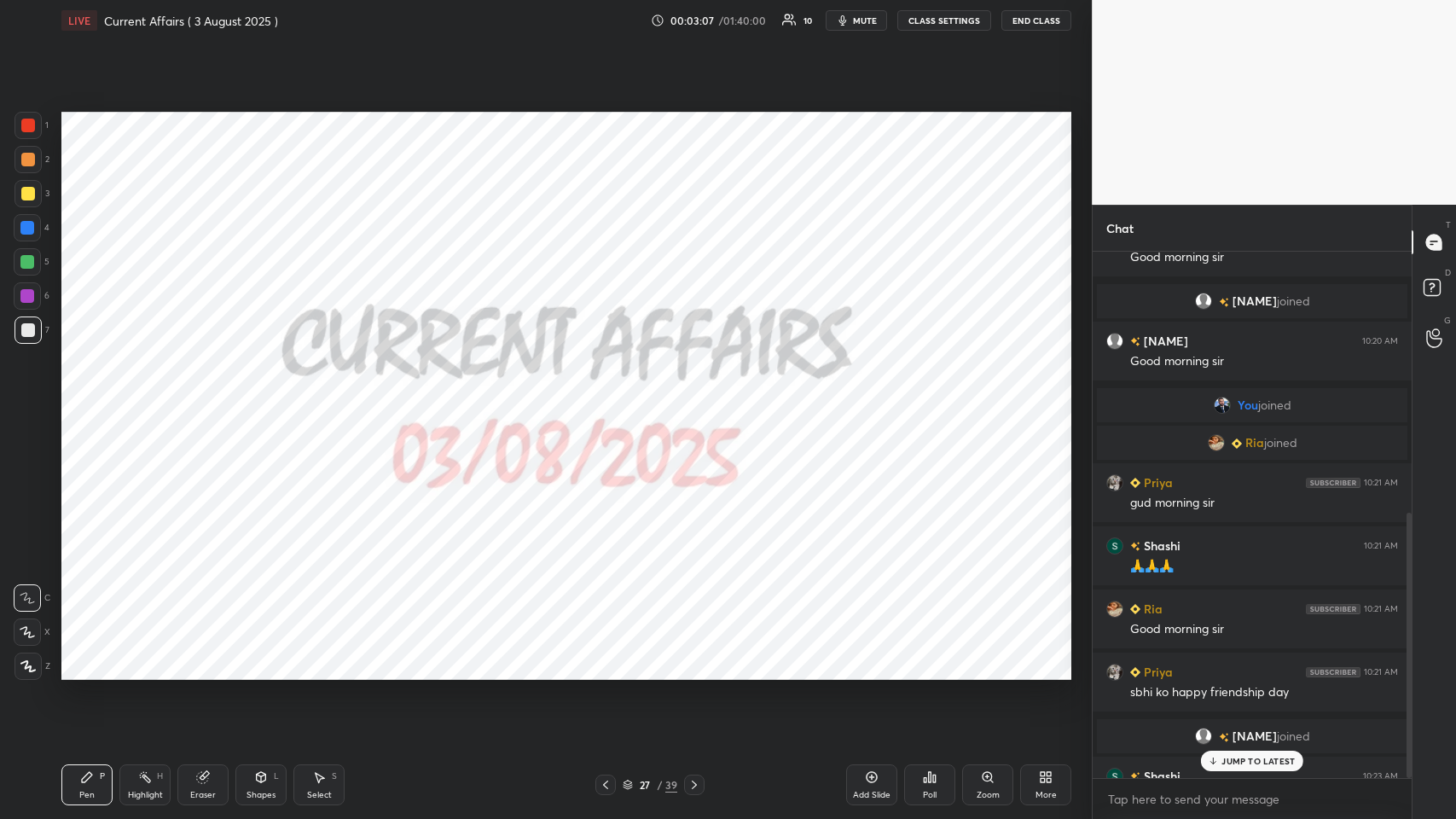 scroll, scrollTop: 519, scrollLeft: 0, axis: vertical 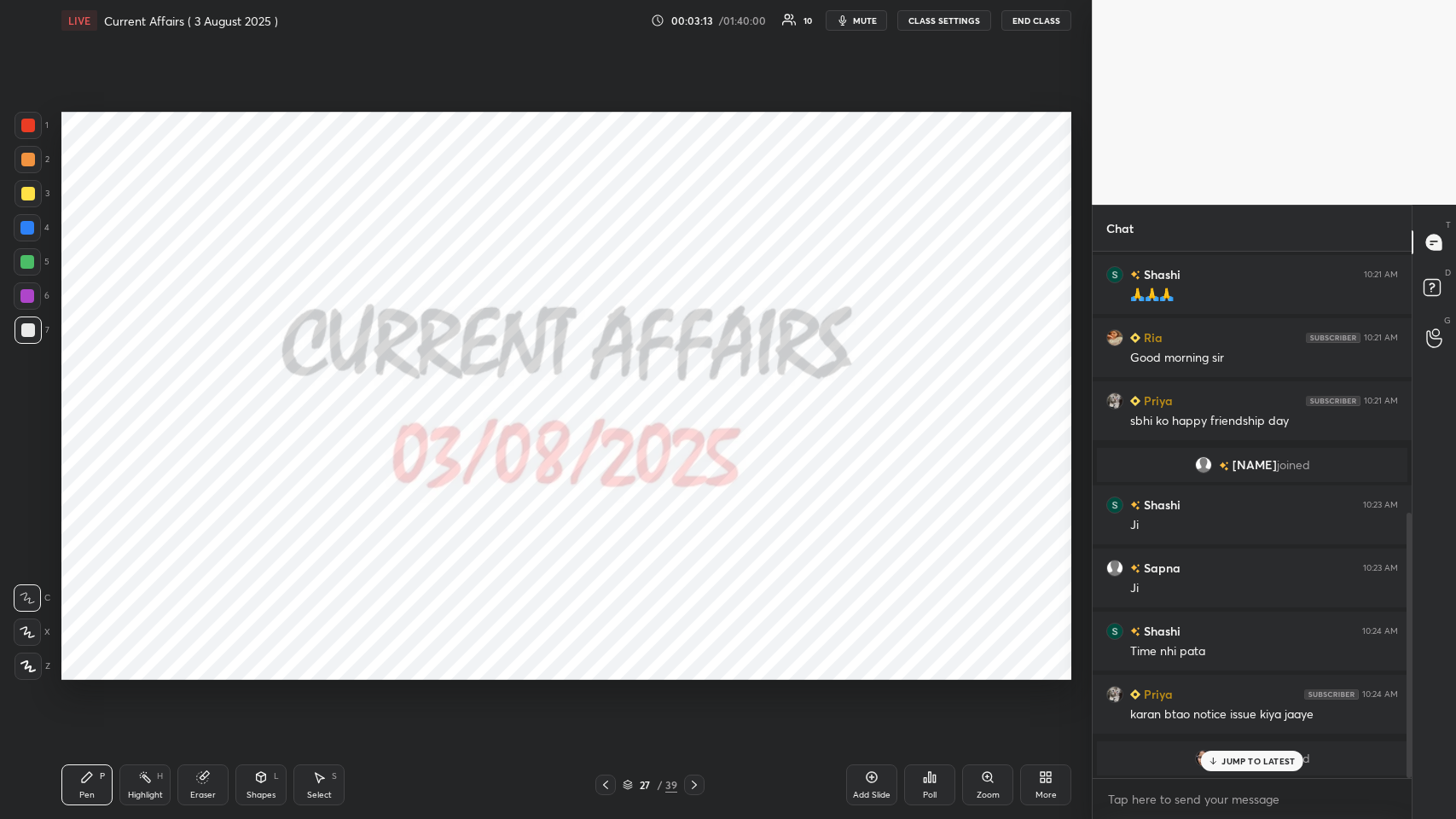click on "JUMP TO LATEST" at bounding box center [1258, 761] 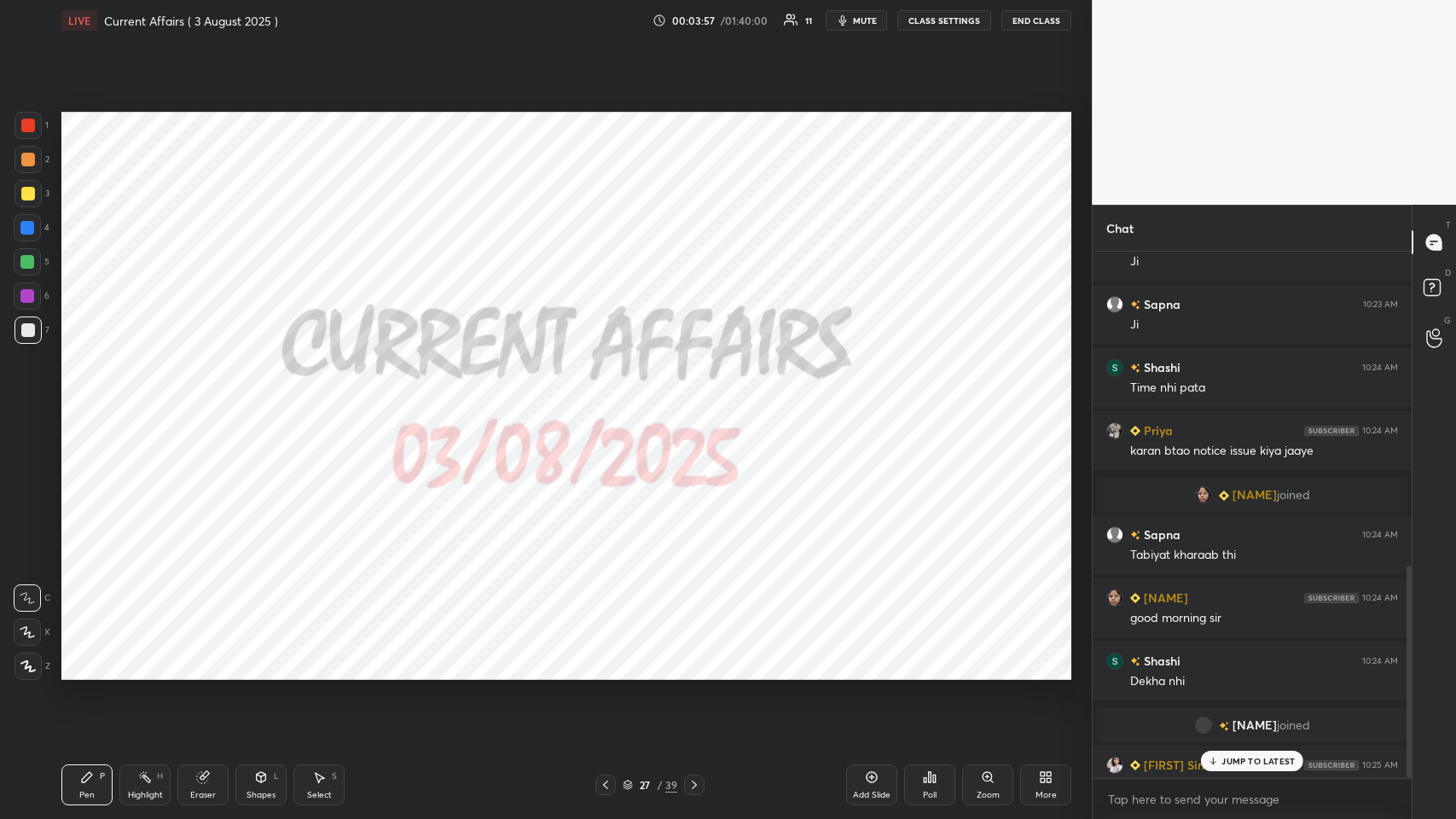 scroll, scrollTop: 780, scrollLeft: 0, axis: vertical 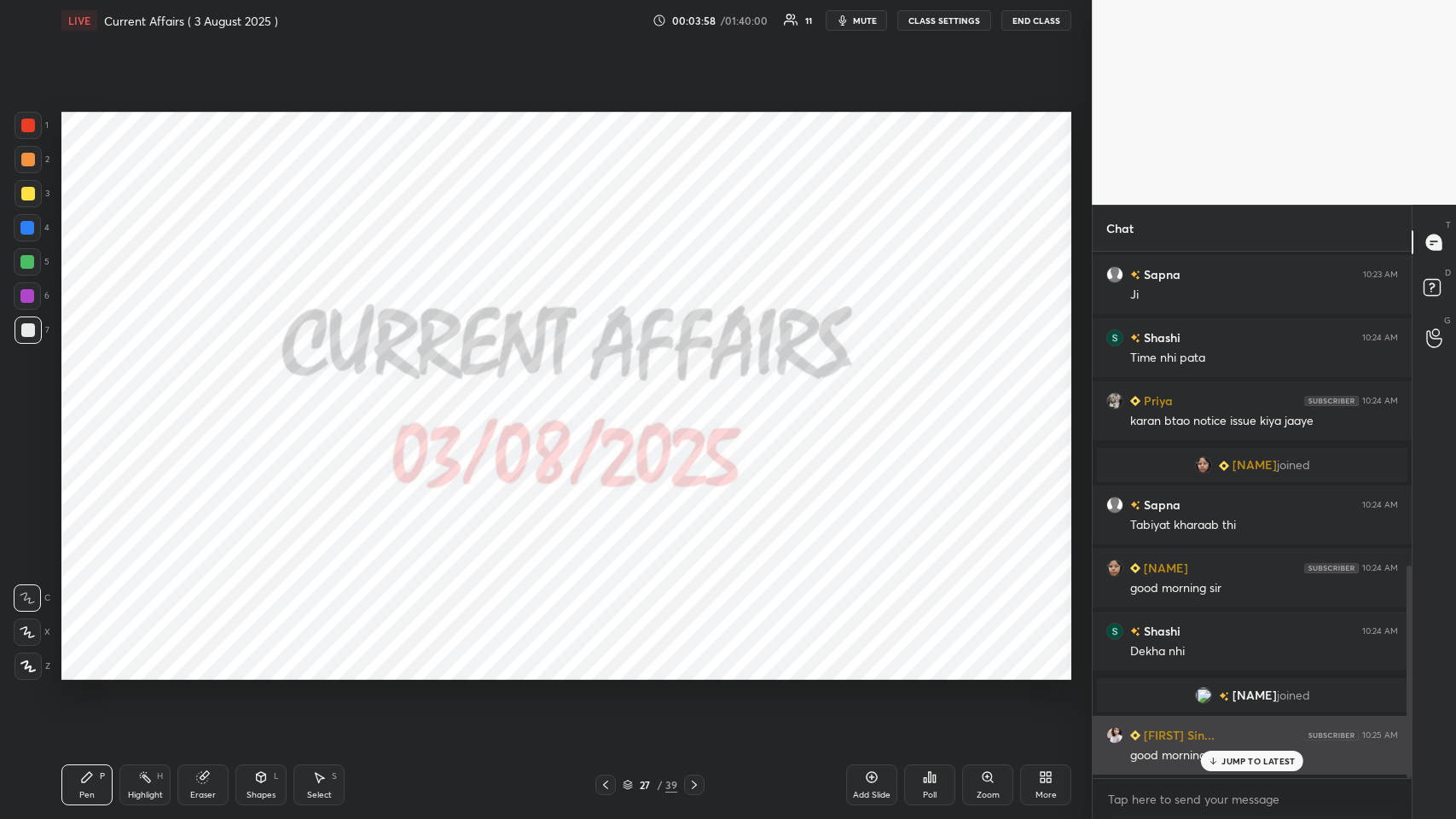 click 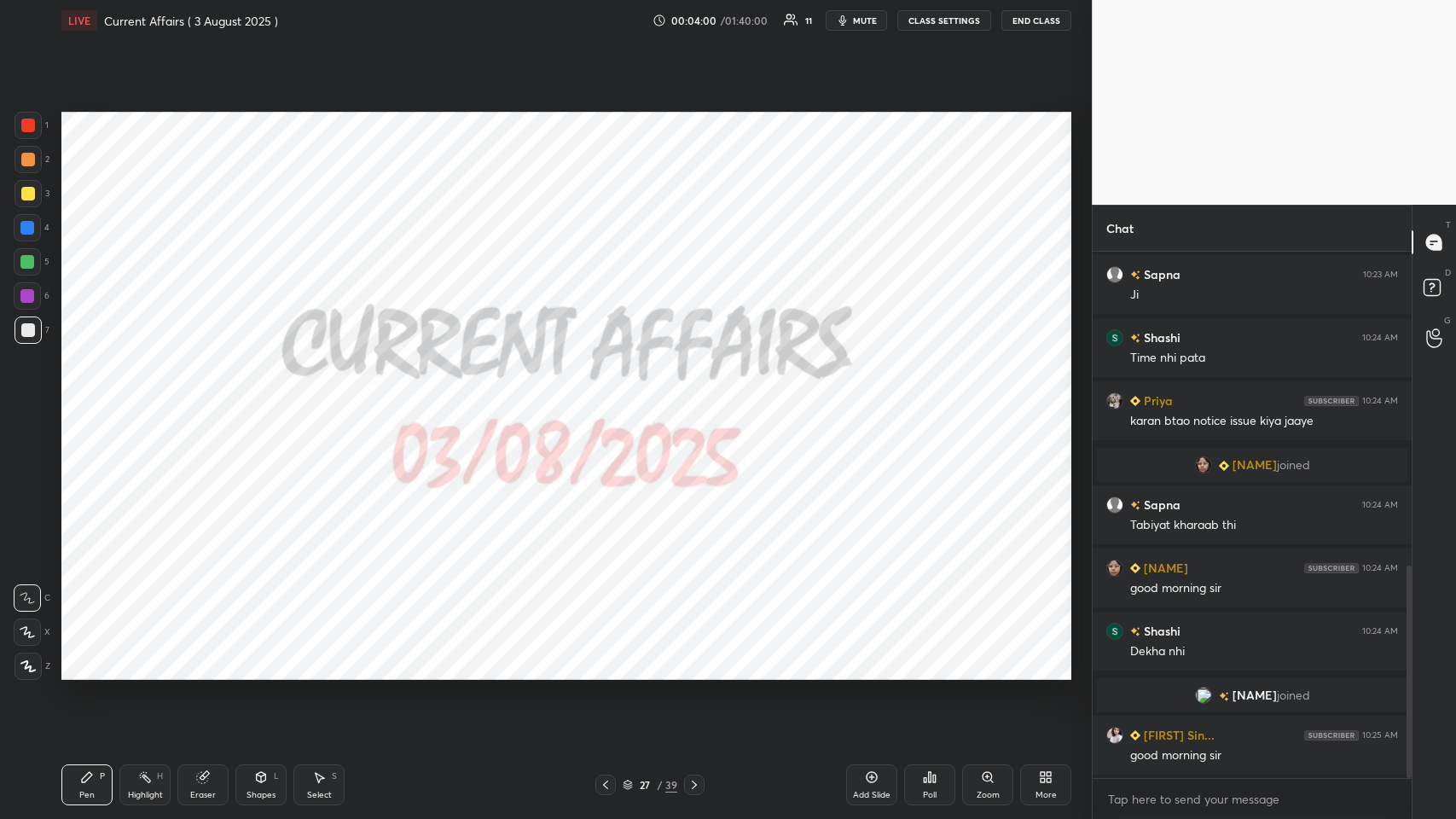 click 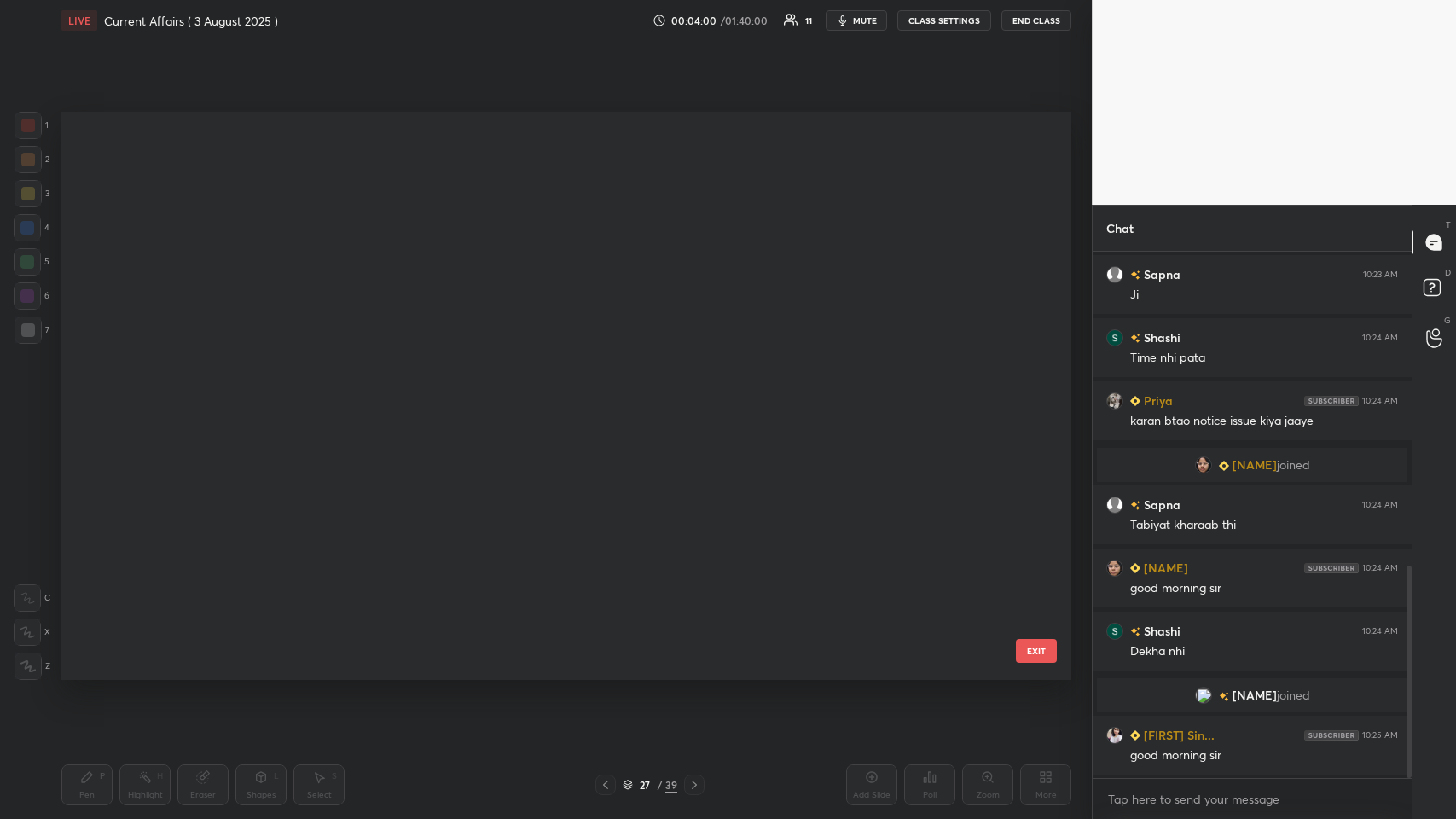 scroll, scrollTop: 1021, scrollLeft: 0, axis: vertical 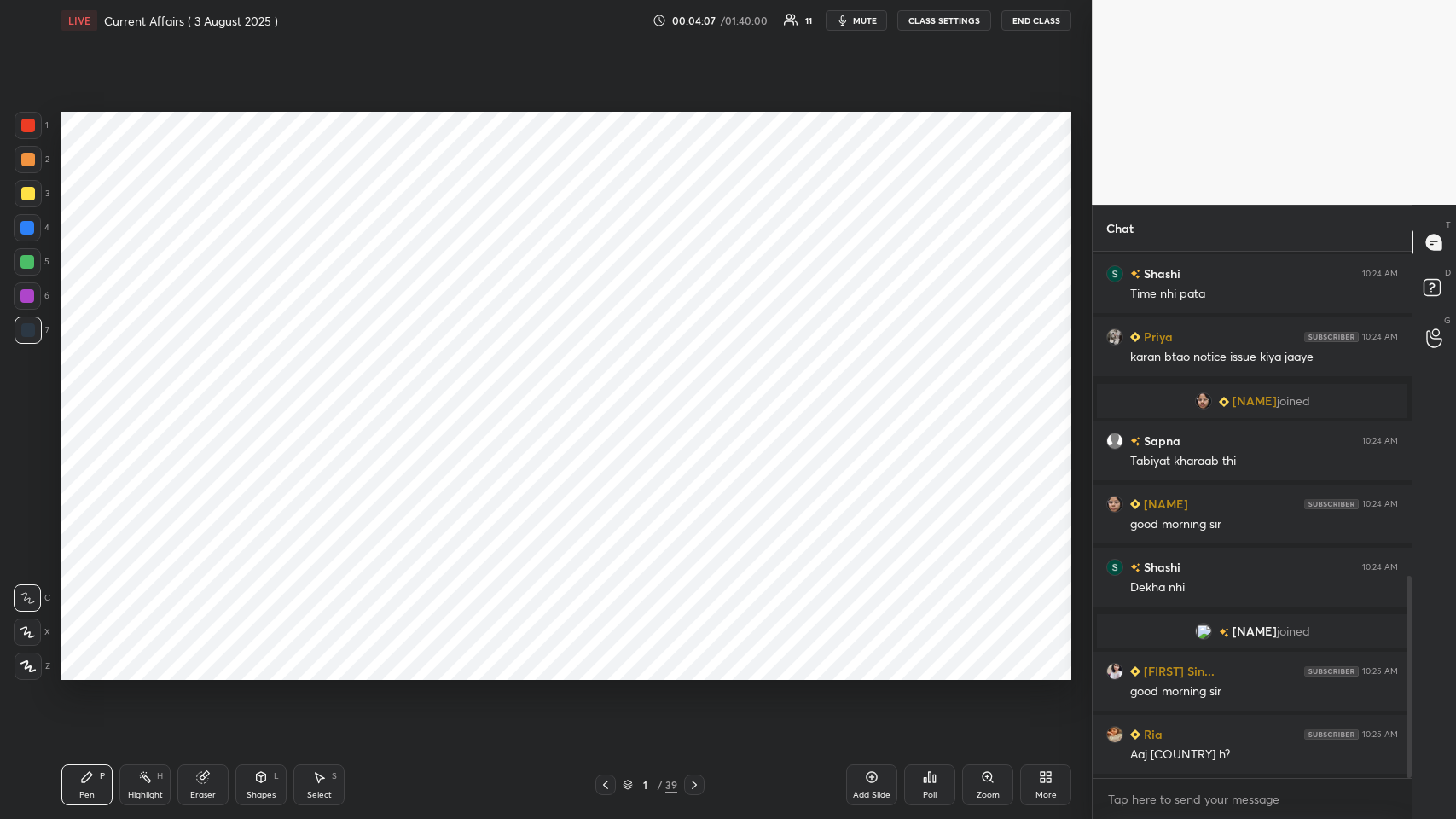 click 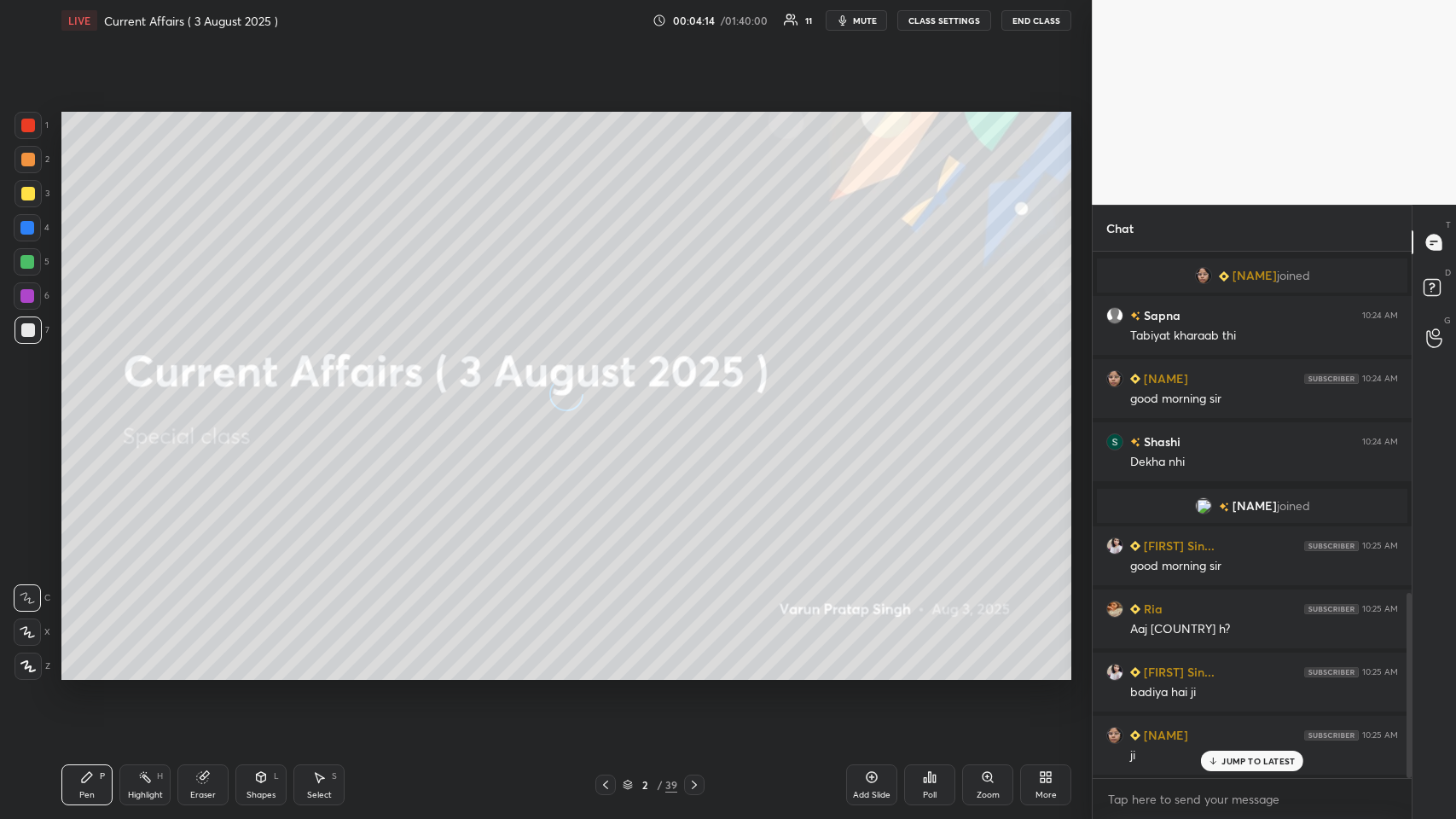 scroll, scrollTop: 1032, scrollLeft: 0, axis: vertical 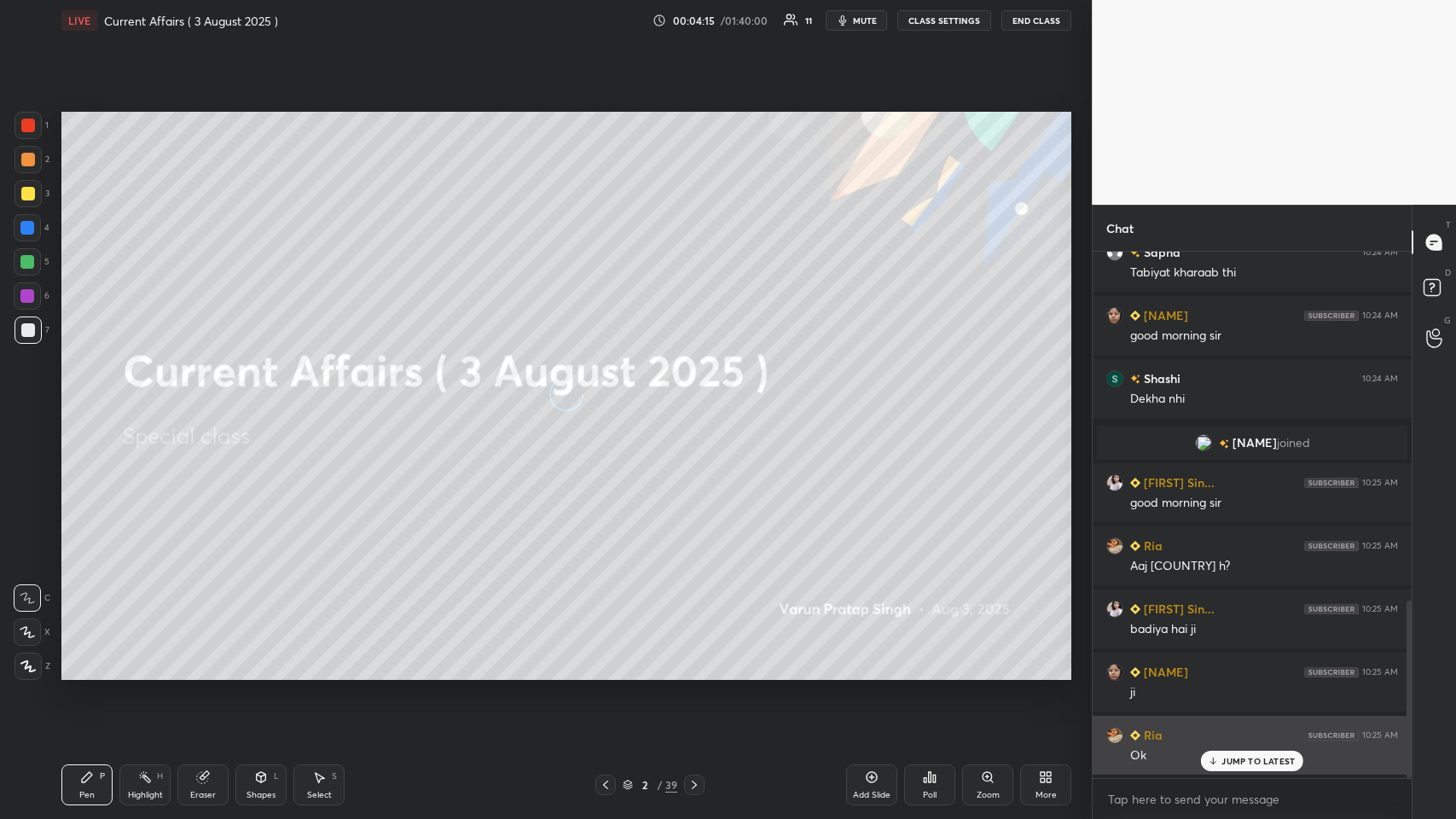 click 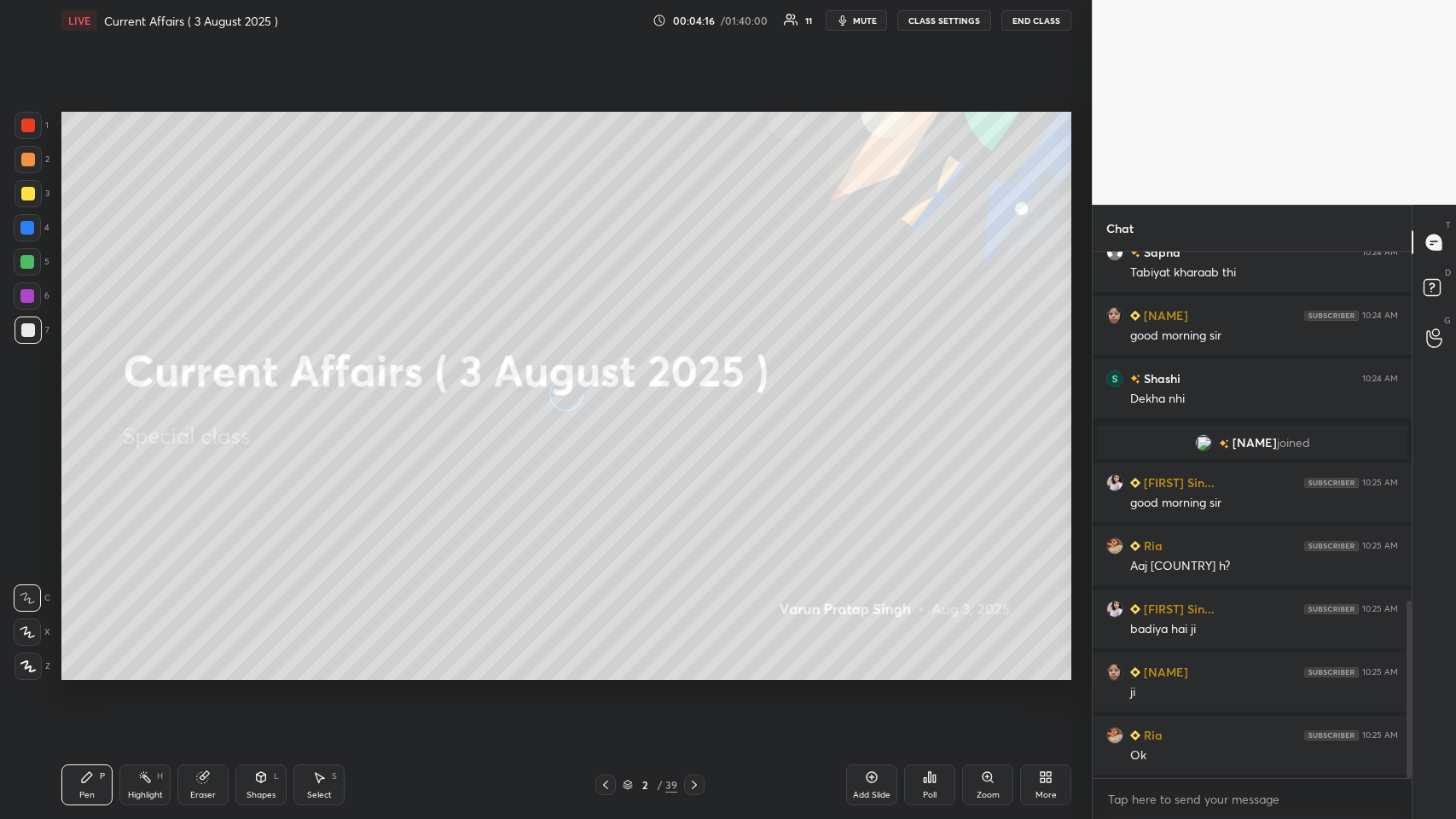 click 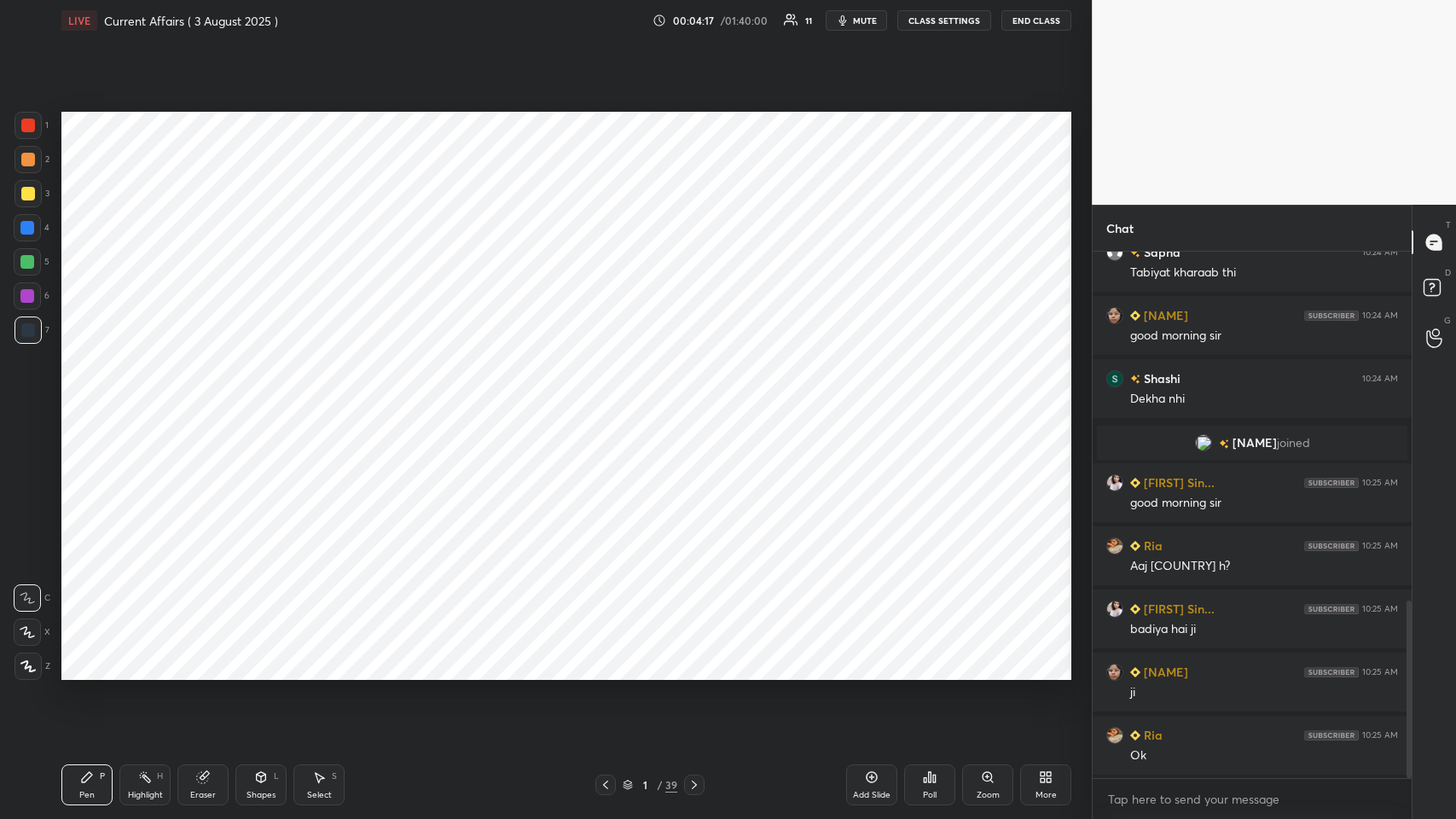 click 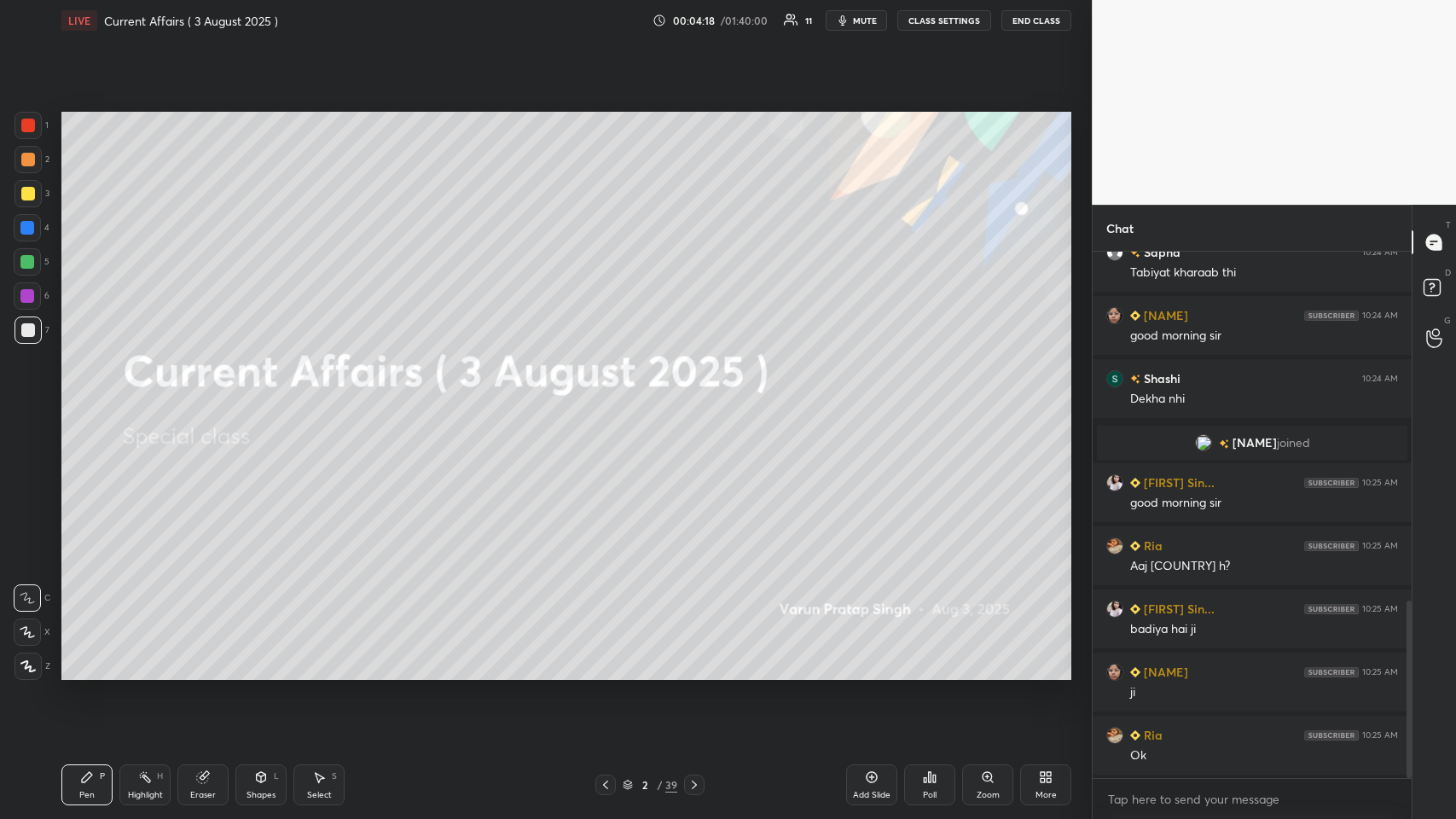 click 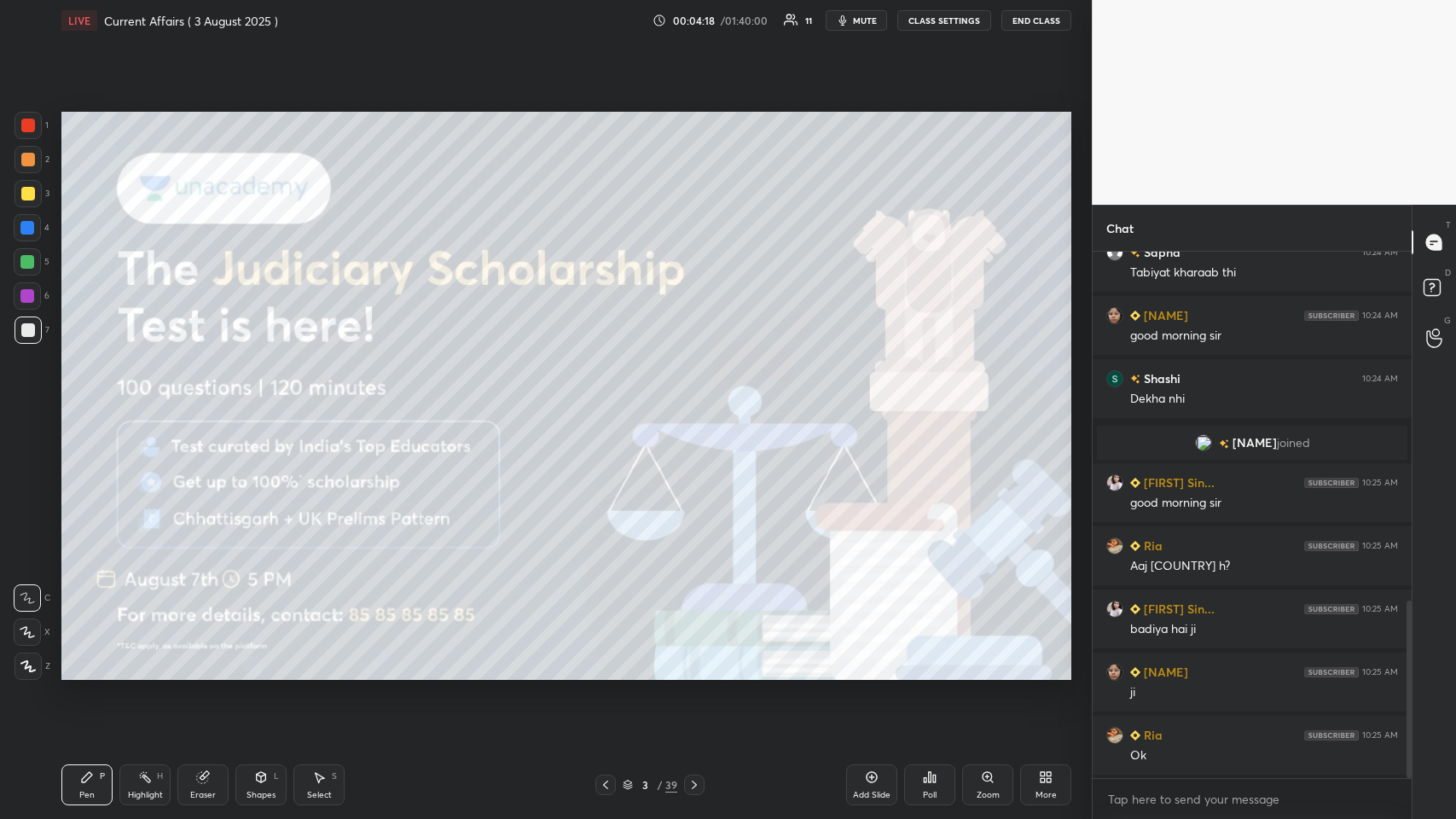 click 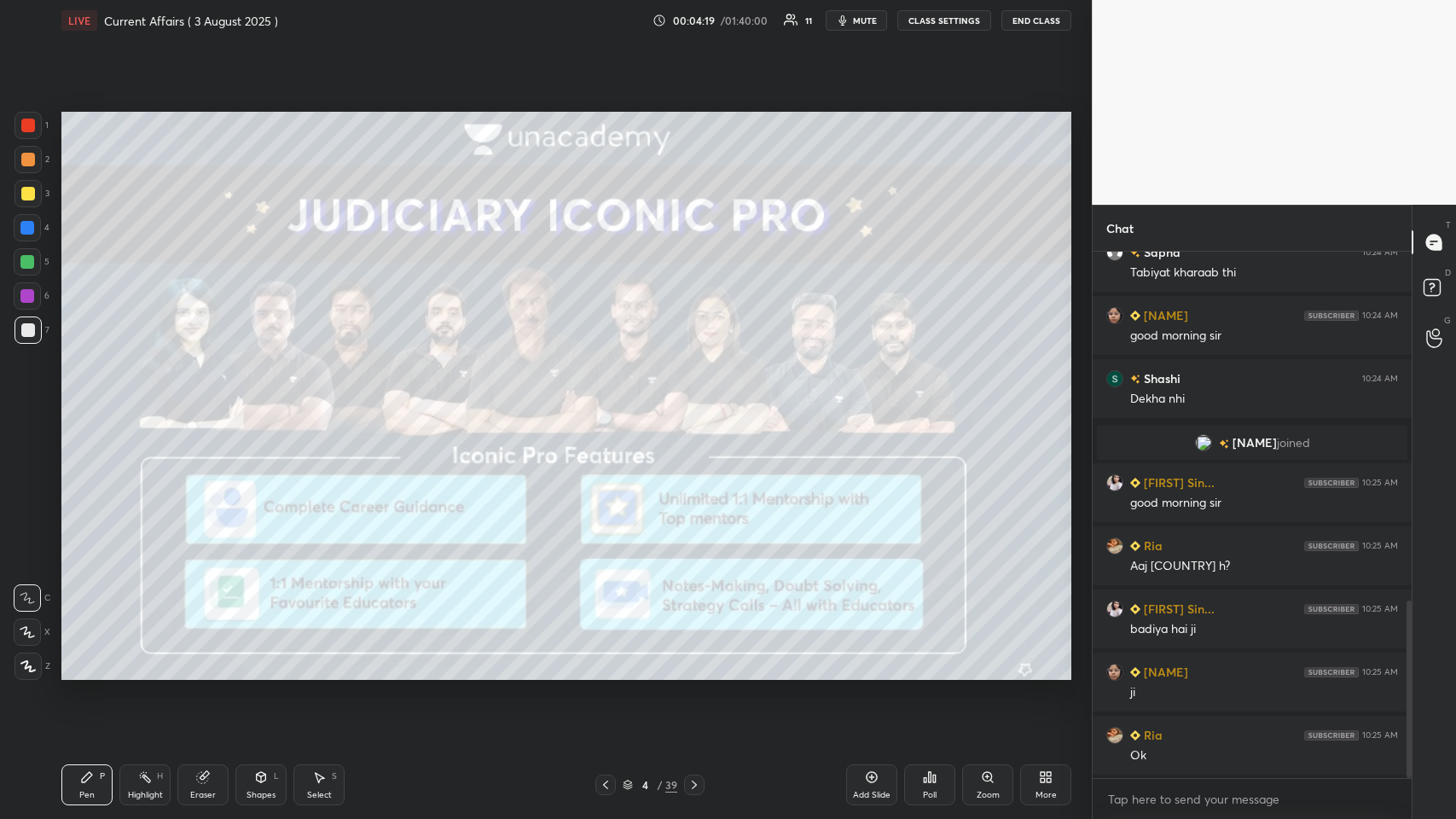 click 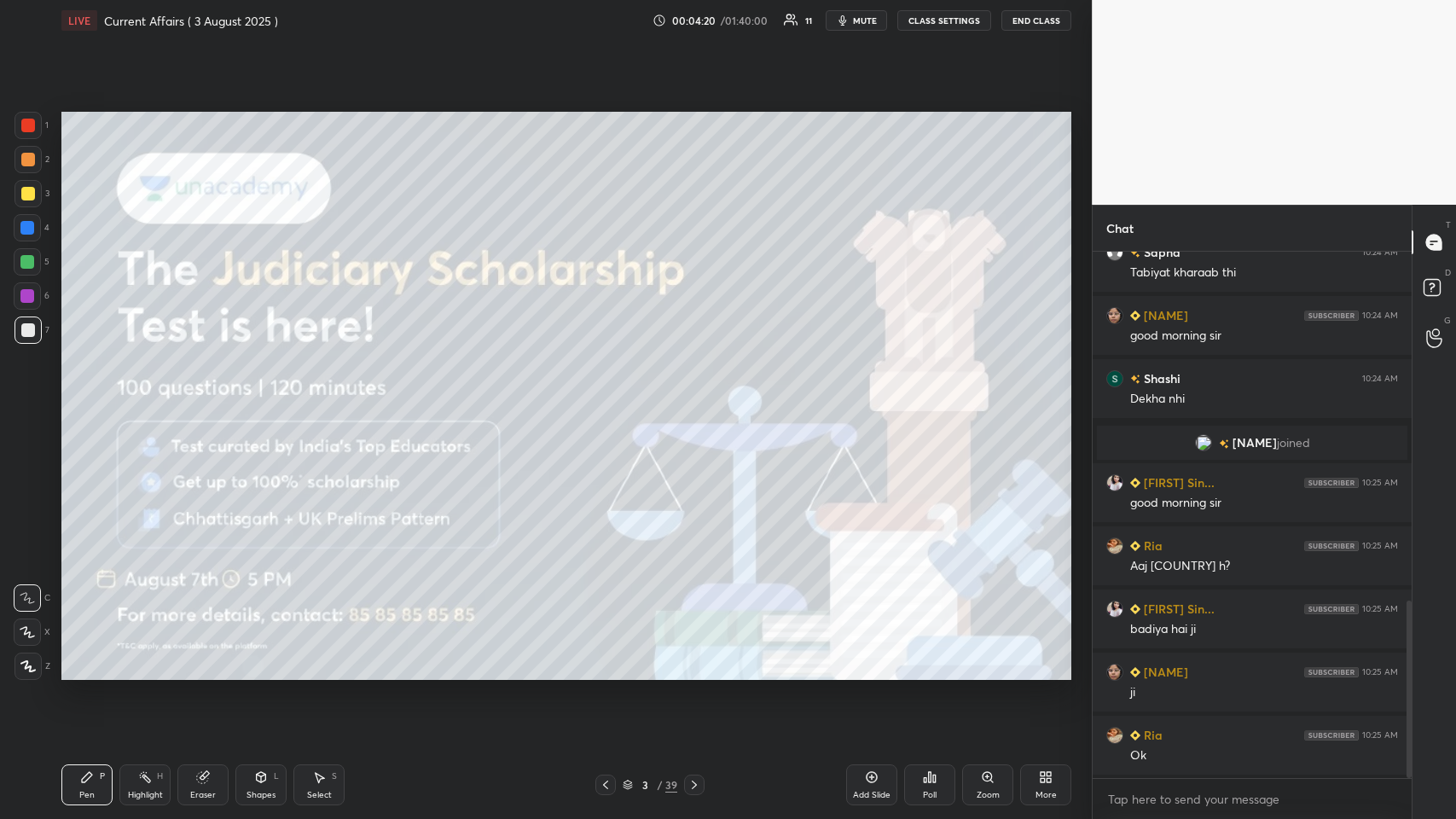 scroll, scrollTop: 1096, scrollLeft: 0, axis: vertical 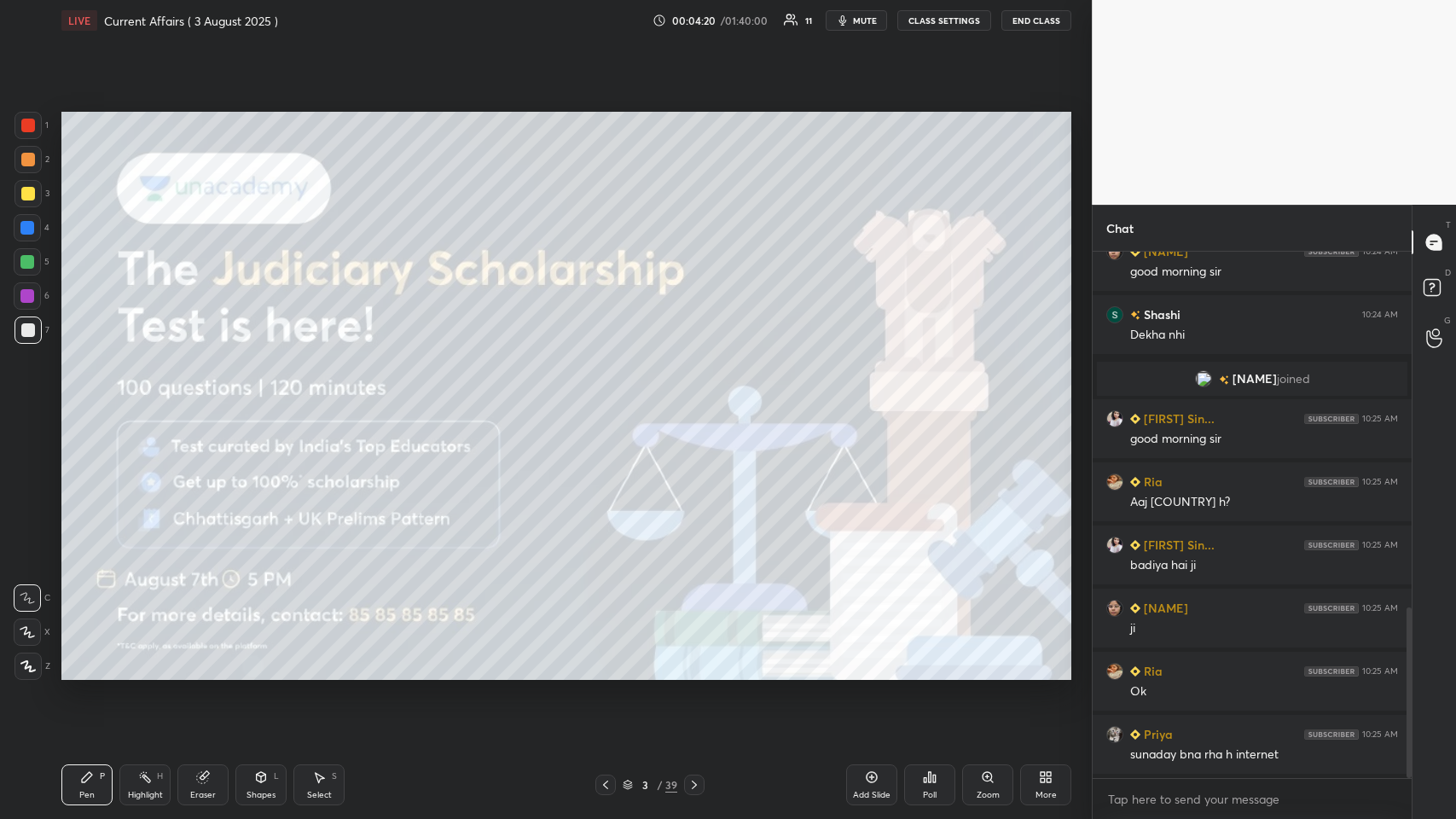 click 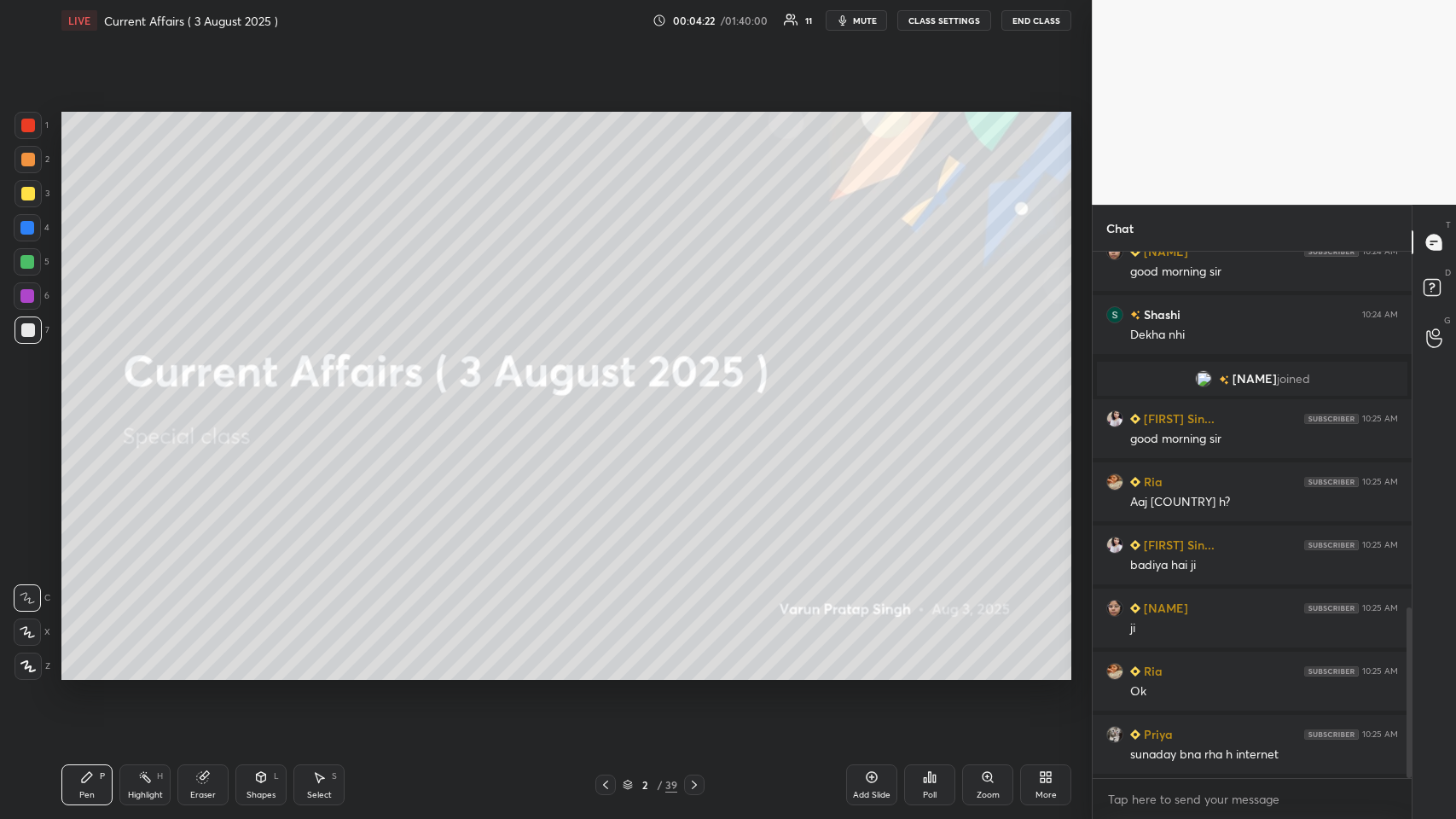 click 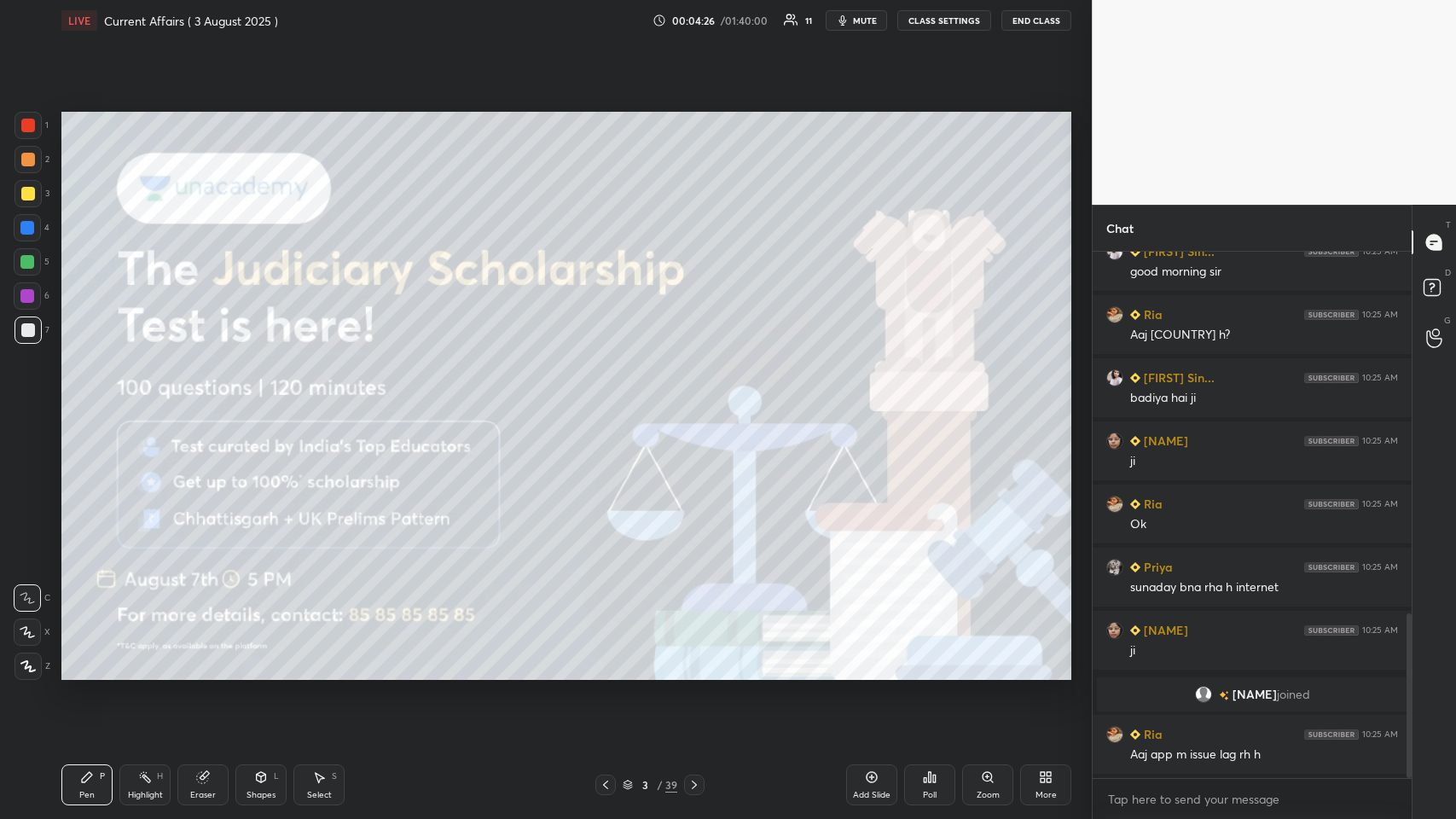 scroll, scrollTop: 1221, scrollLeft: 0, axis: vertical 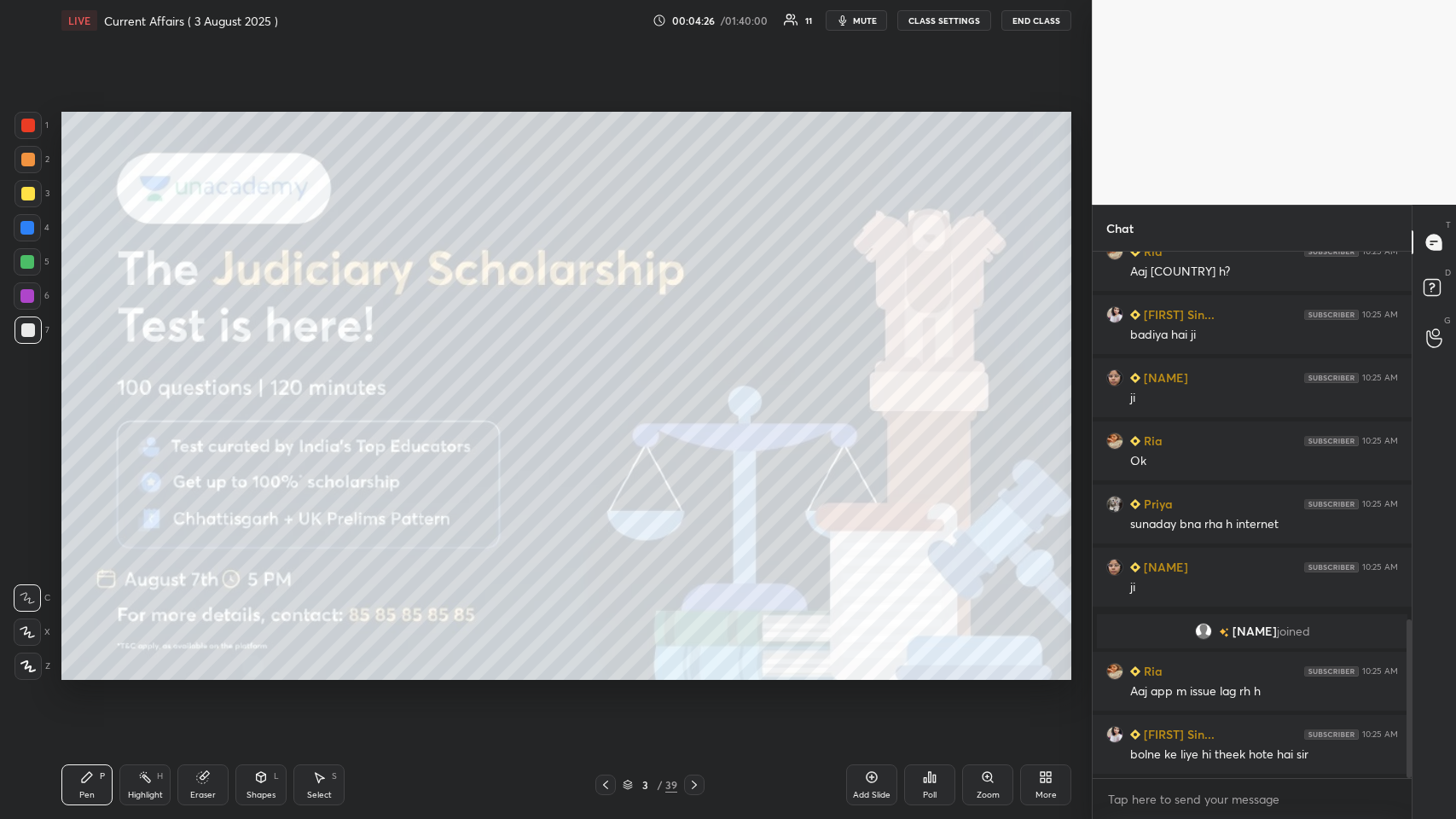 click 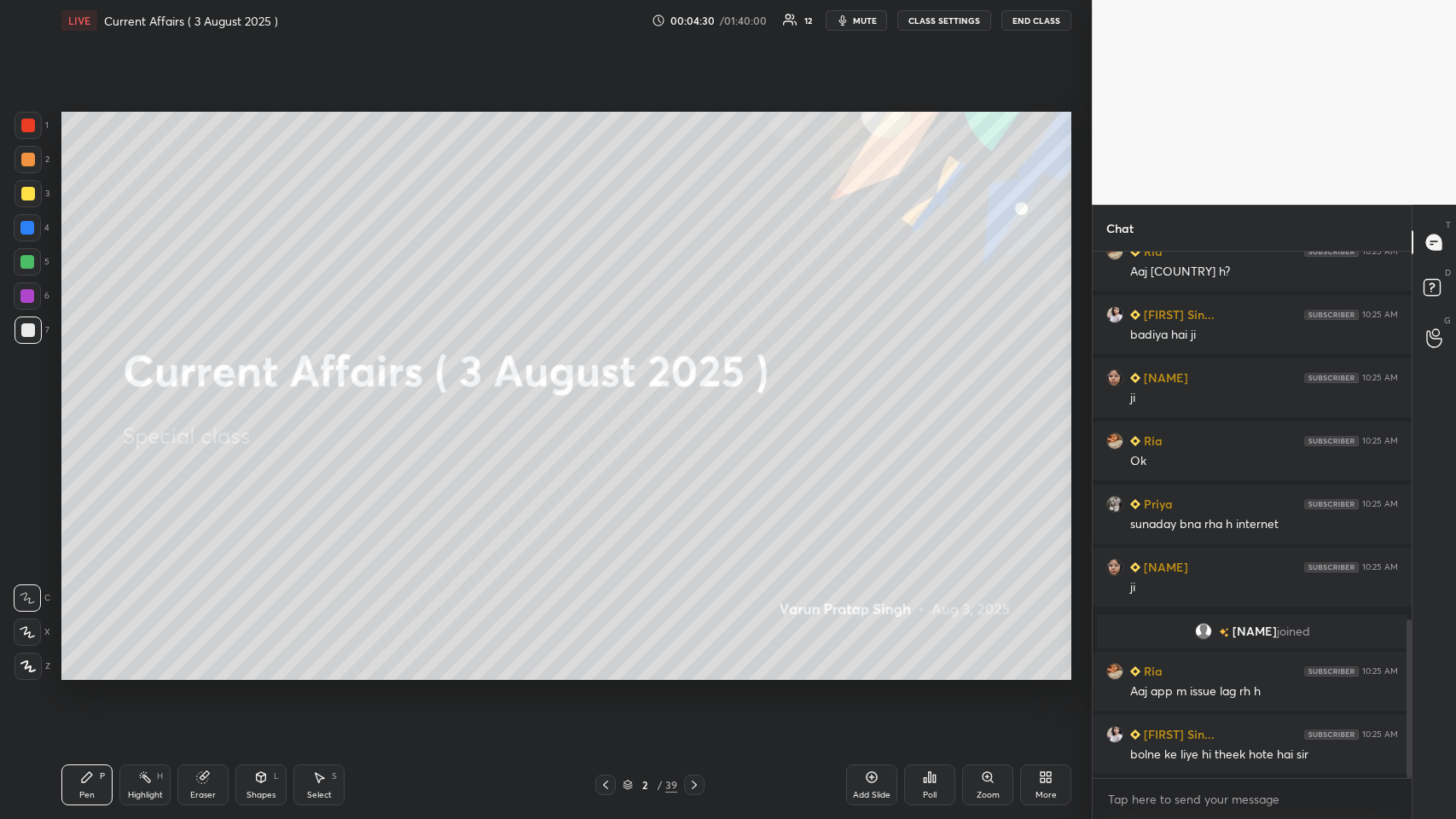 click at bounding box center [27, 262] 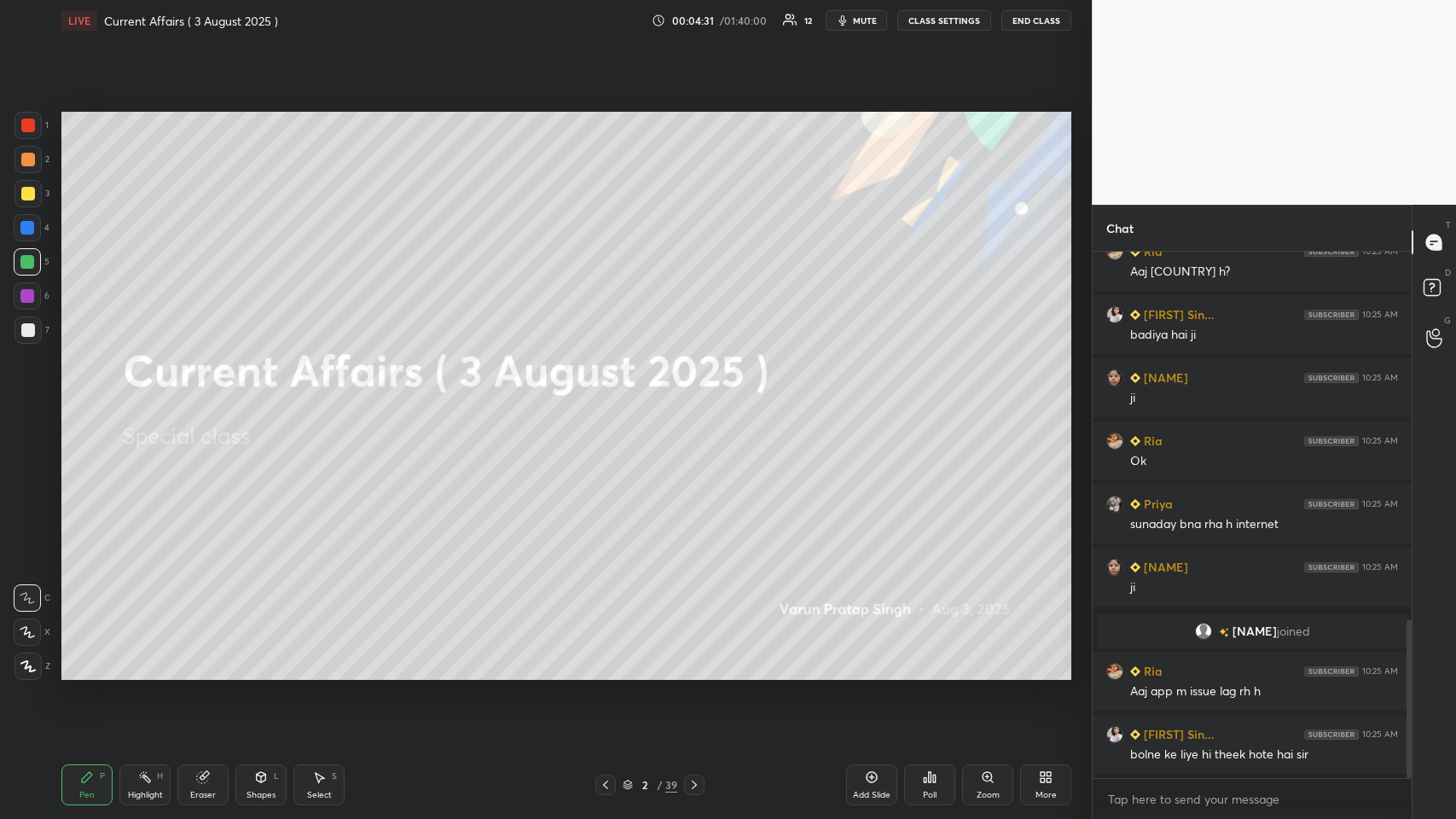 click 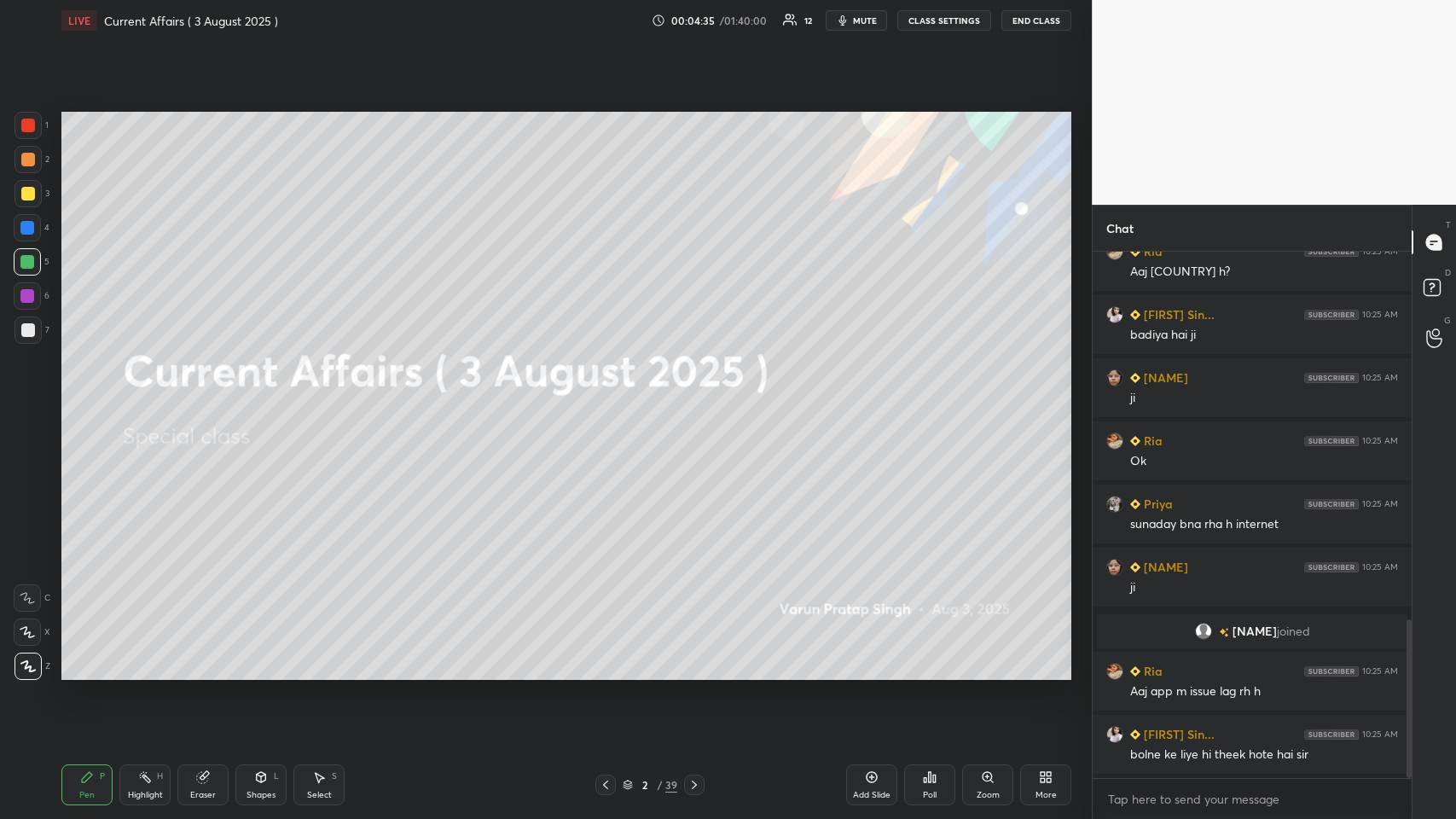 scroll, scrollTop: 1283, scrollLeft: 0, axis: vertical 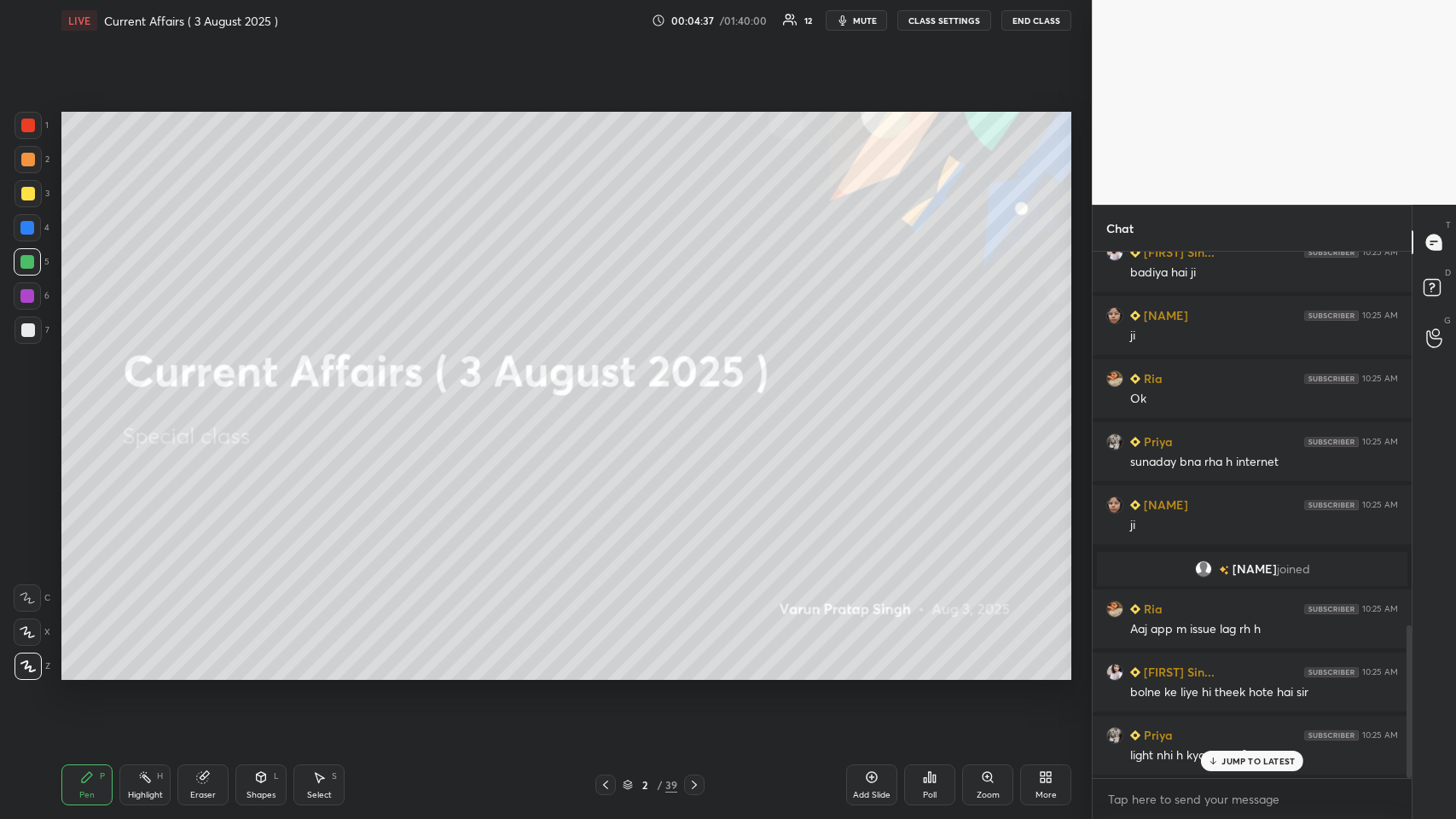 click 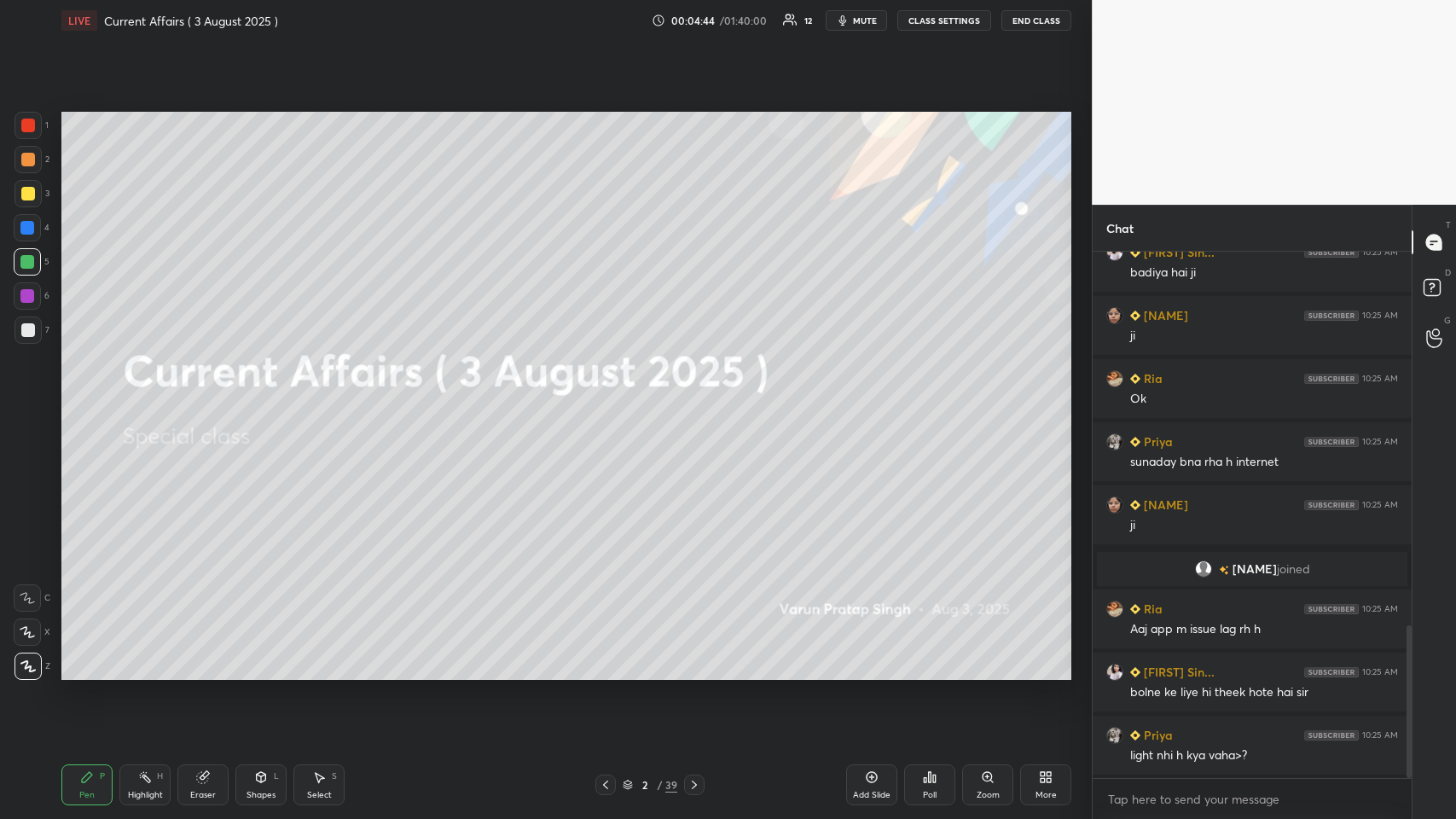 scroll, scrollTop: 1301, scrollLeft: 0, axis: vertical 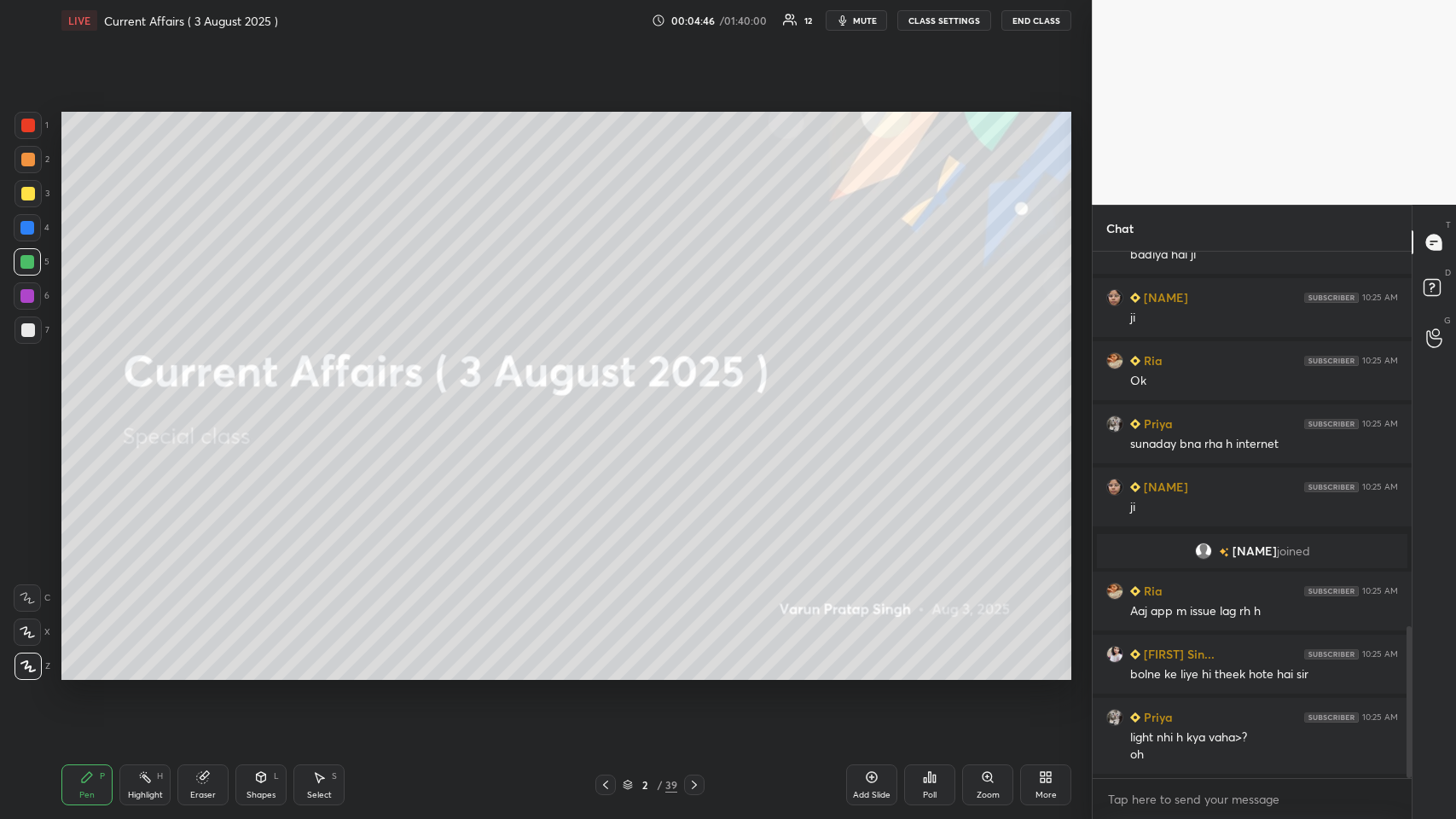 click 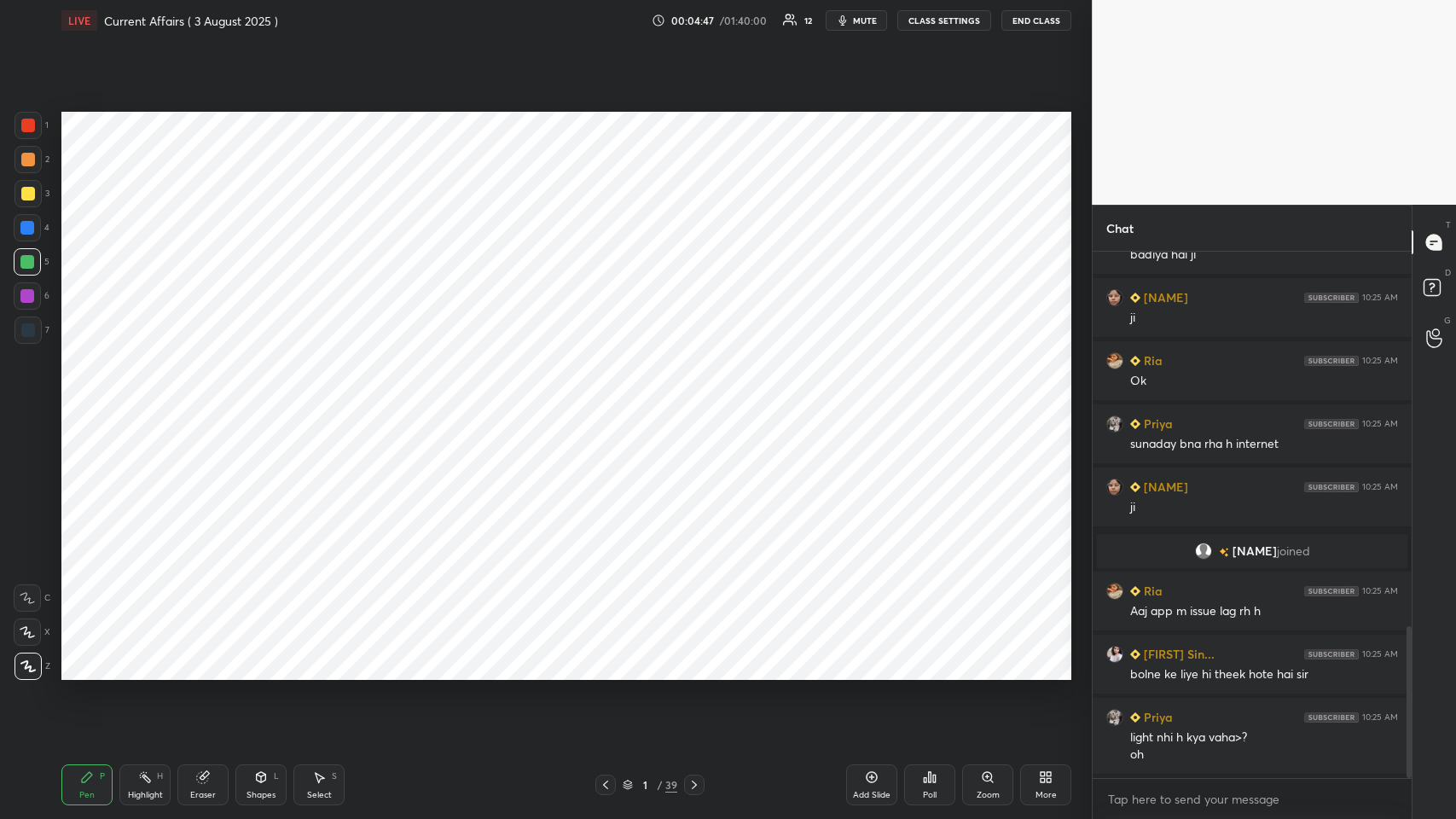 click 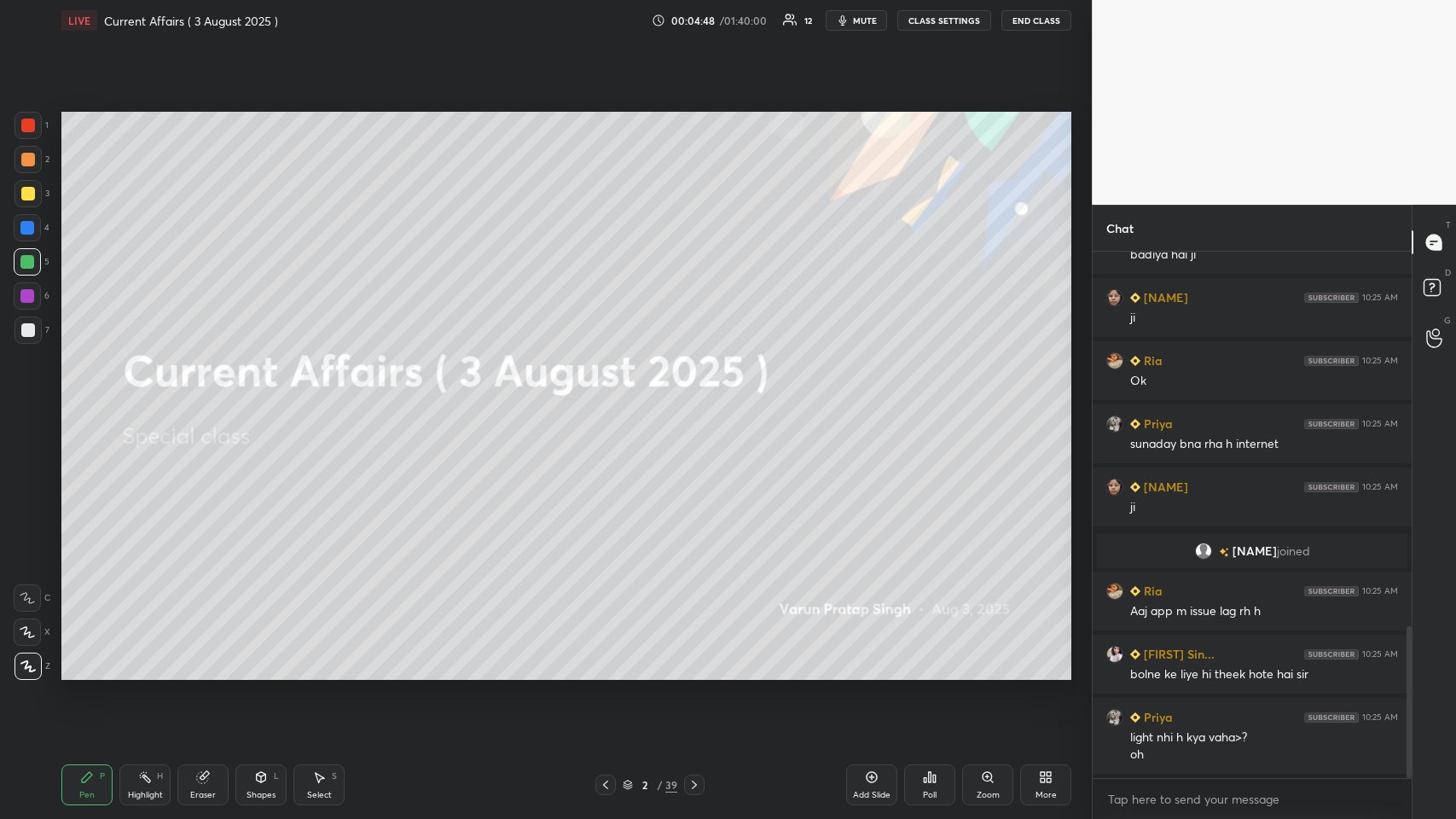 click 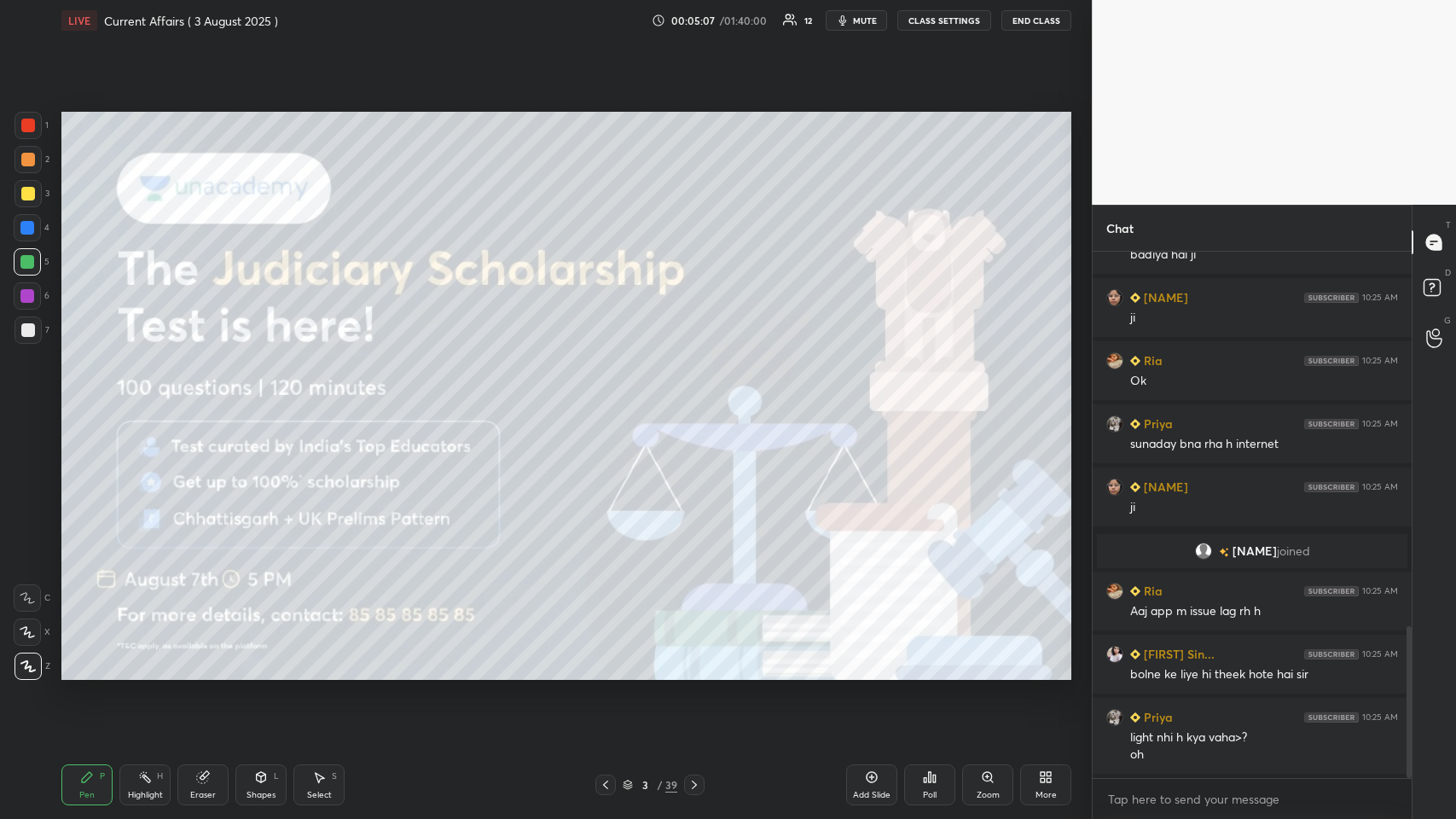 click 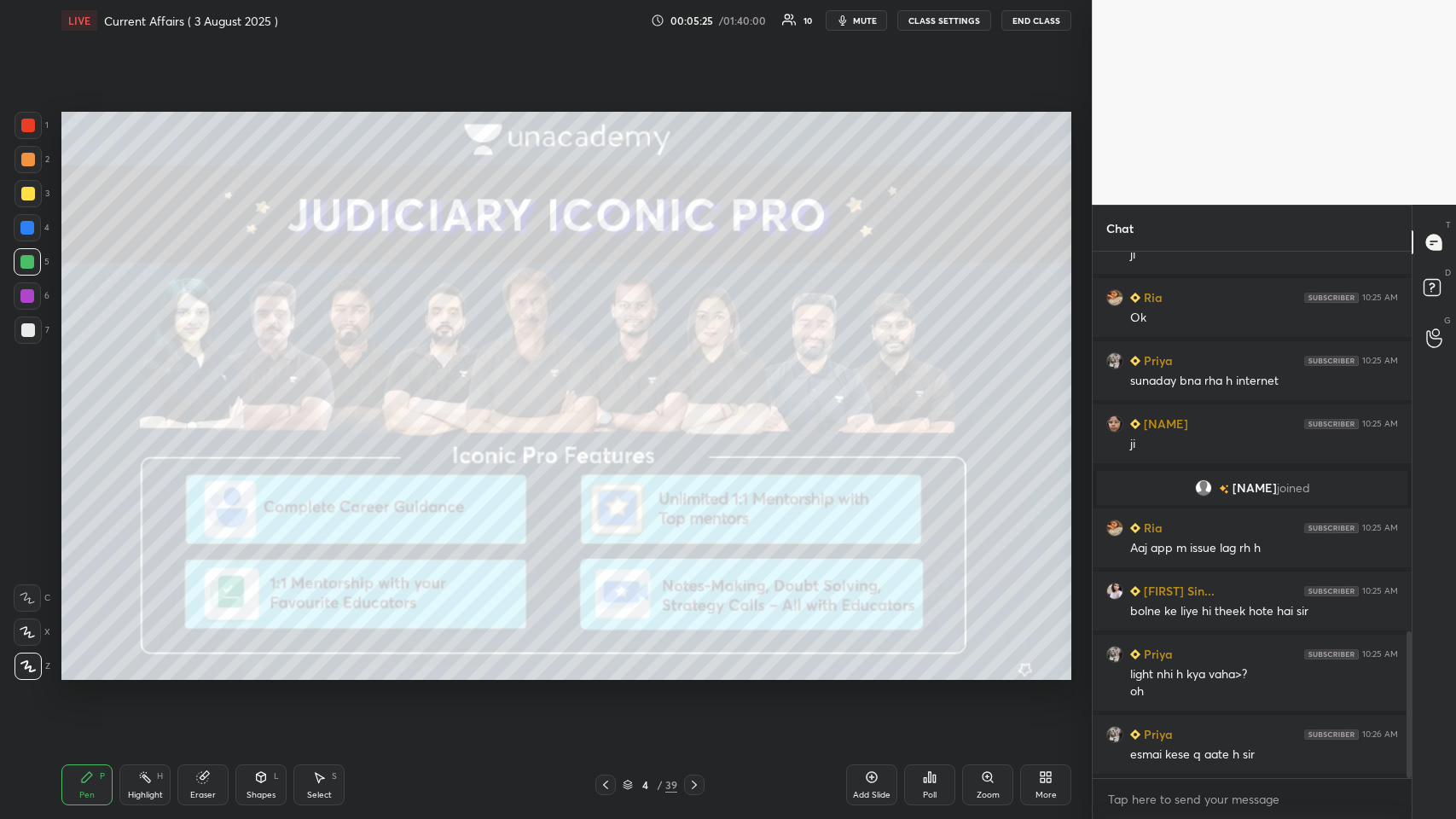 scroll, scrollTop: 1380, scrollLeft: 0, axis: vertical 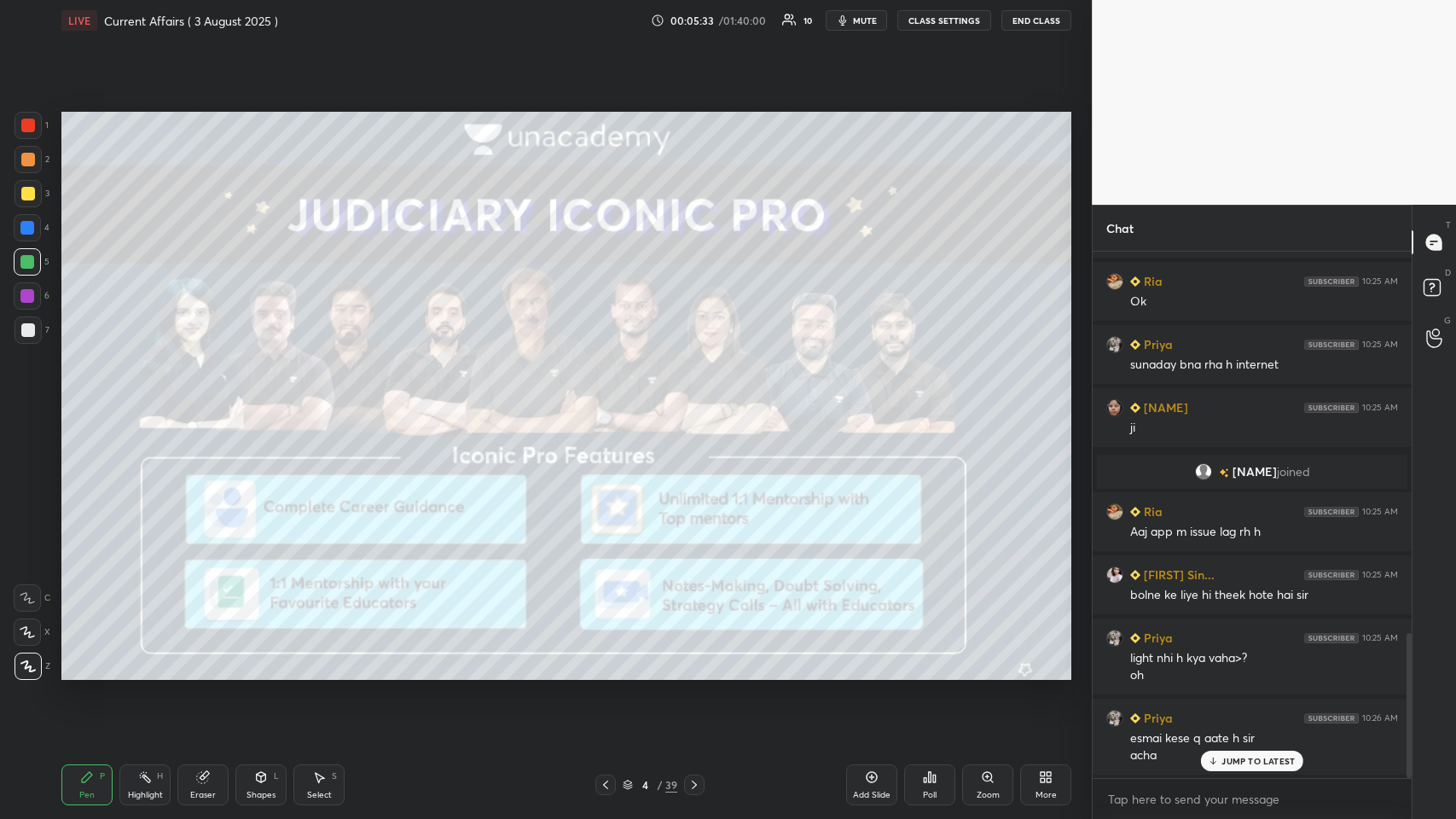 click 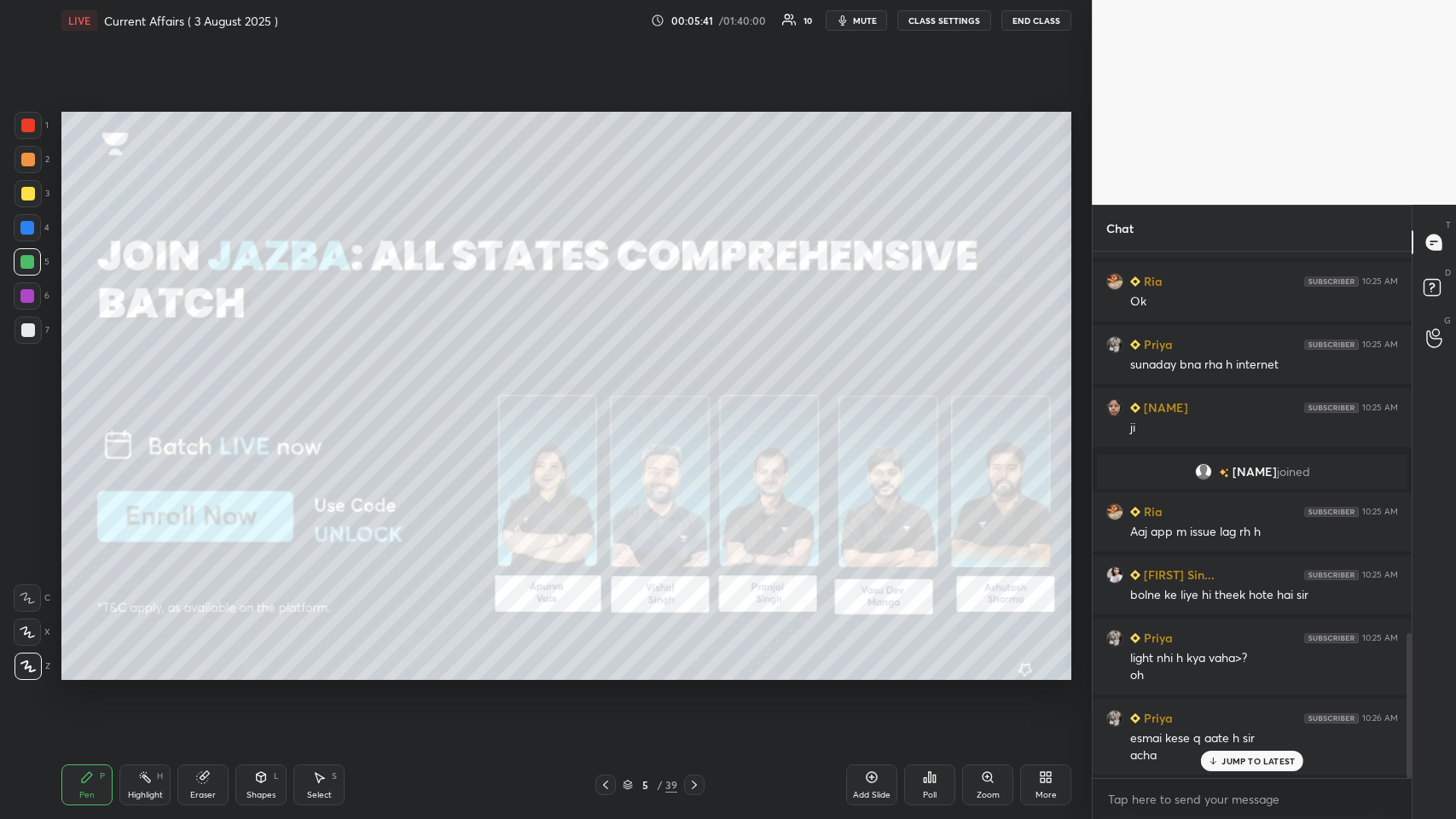 click 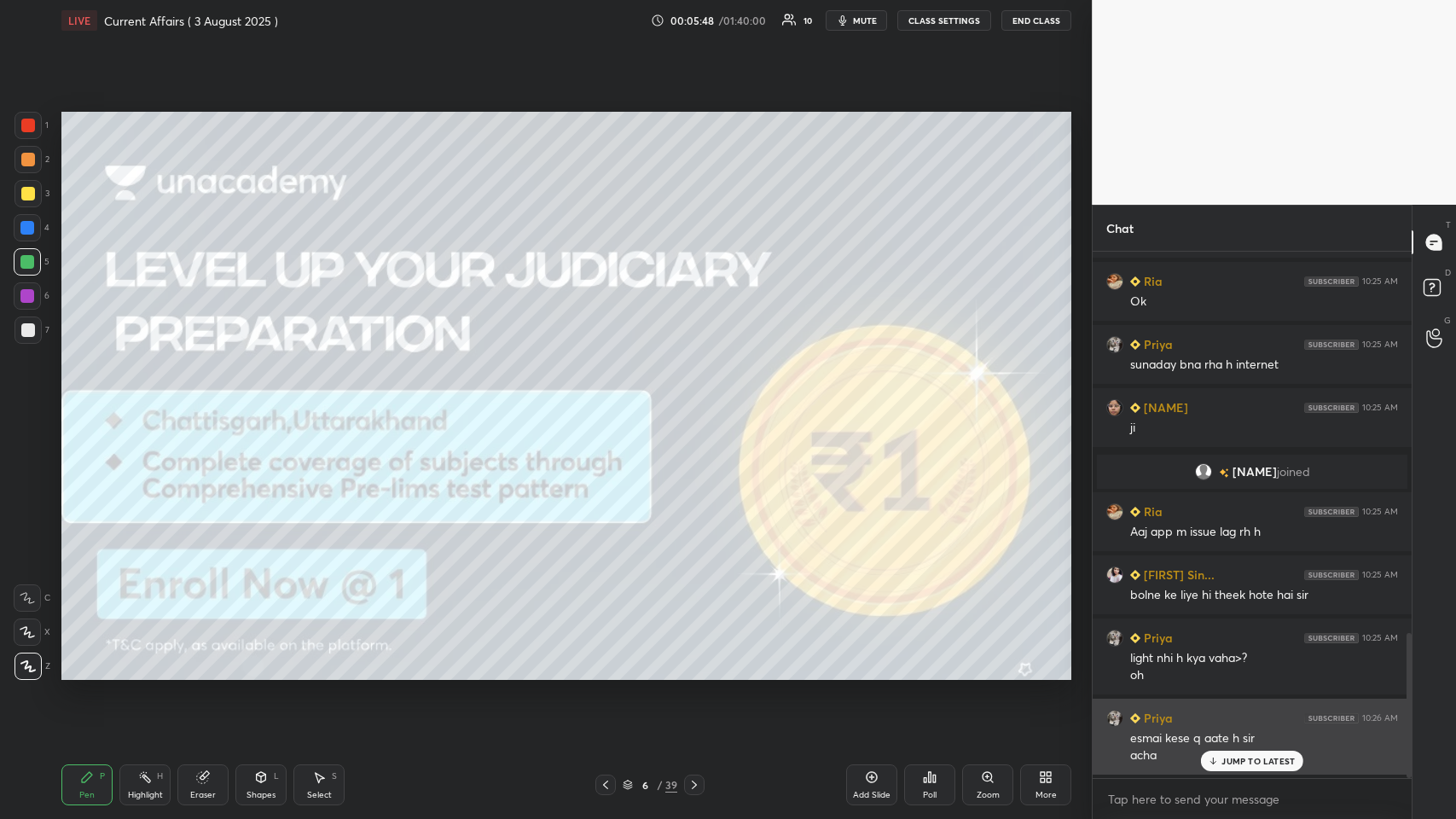click on "JUMP TO LATEST" at bounding box center [1258, 761] 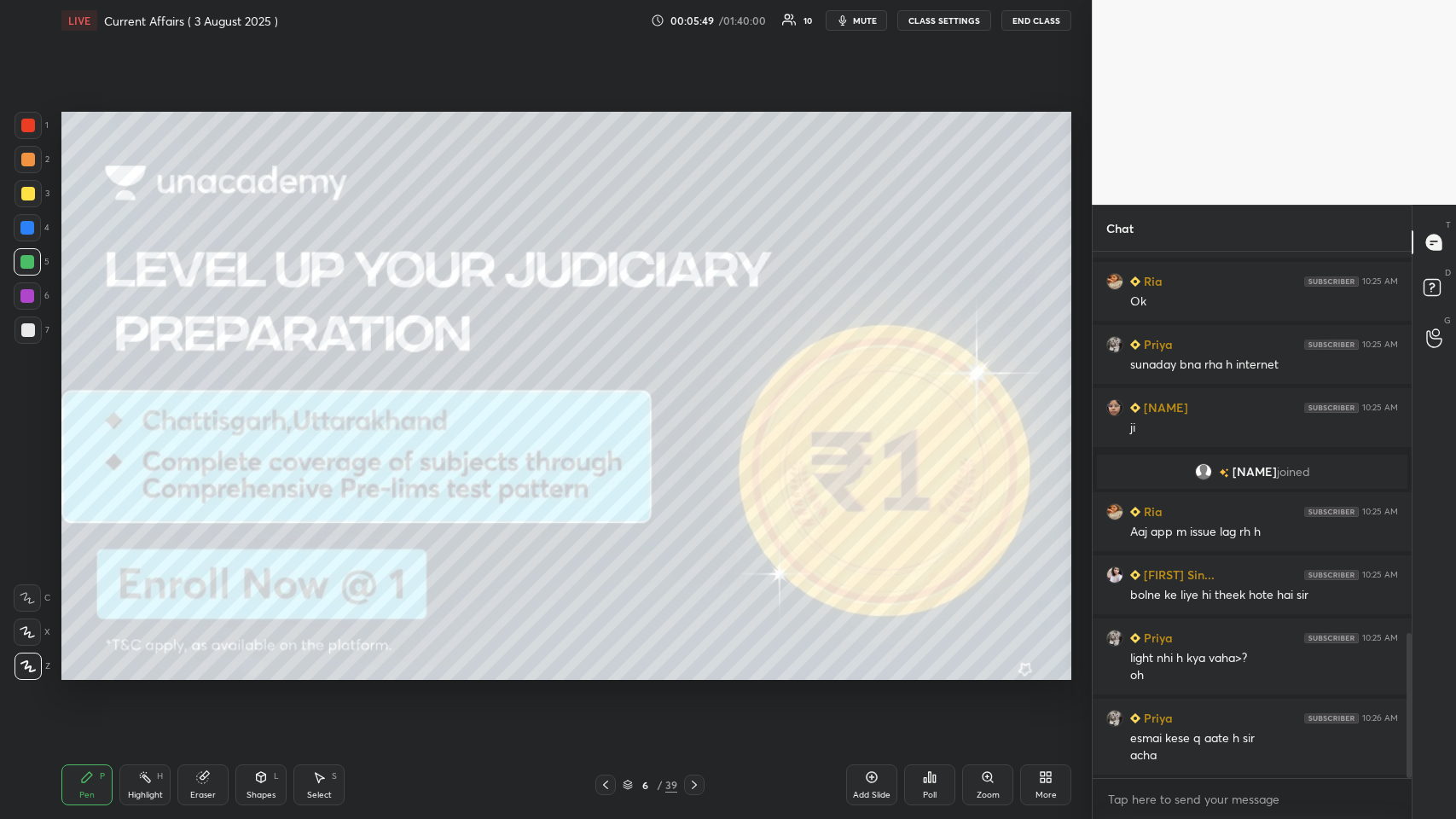 click 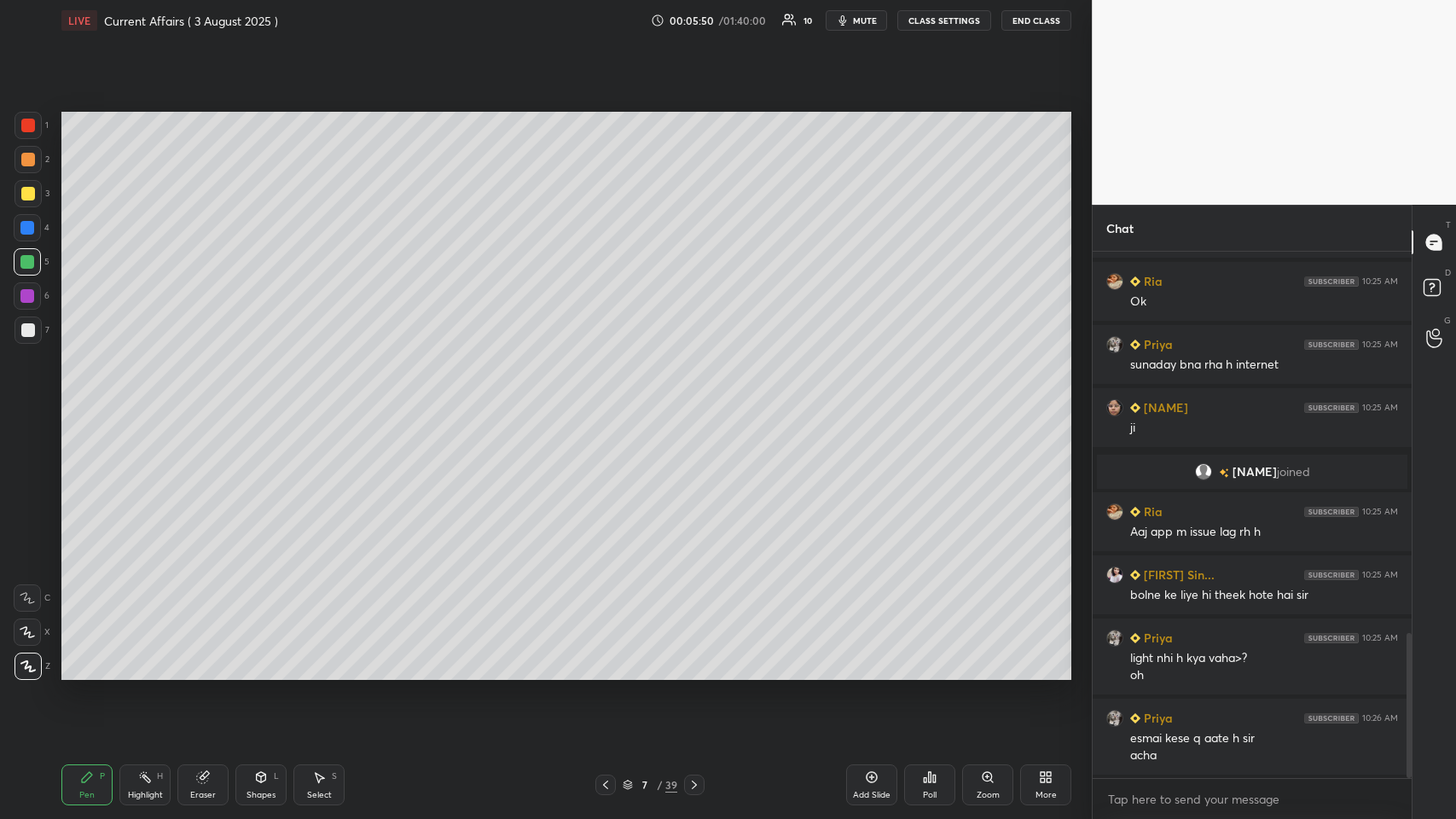 click 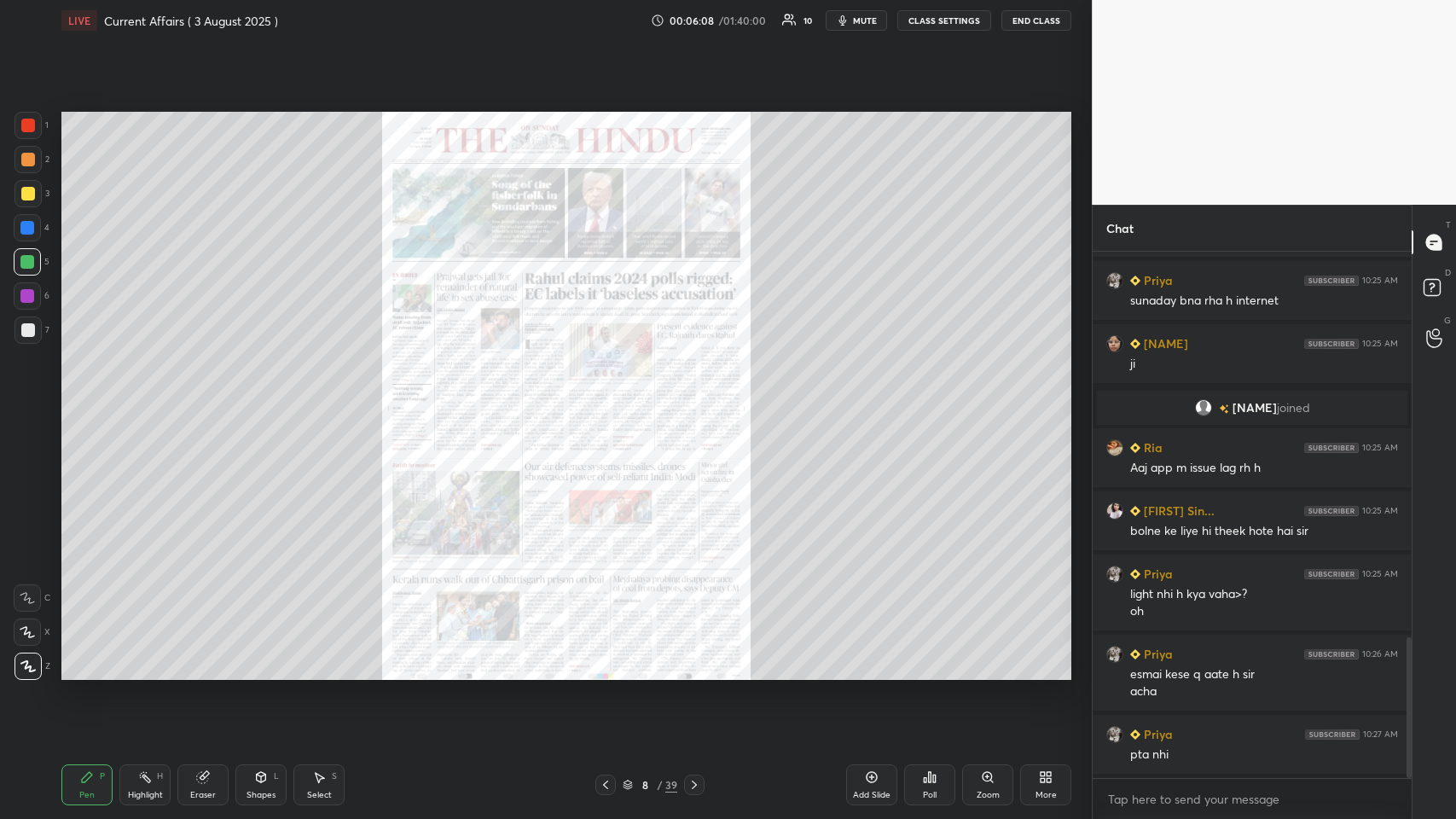 scroll, scrollTop: 1507, scrollLeft: 0, axis: vertical 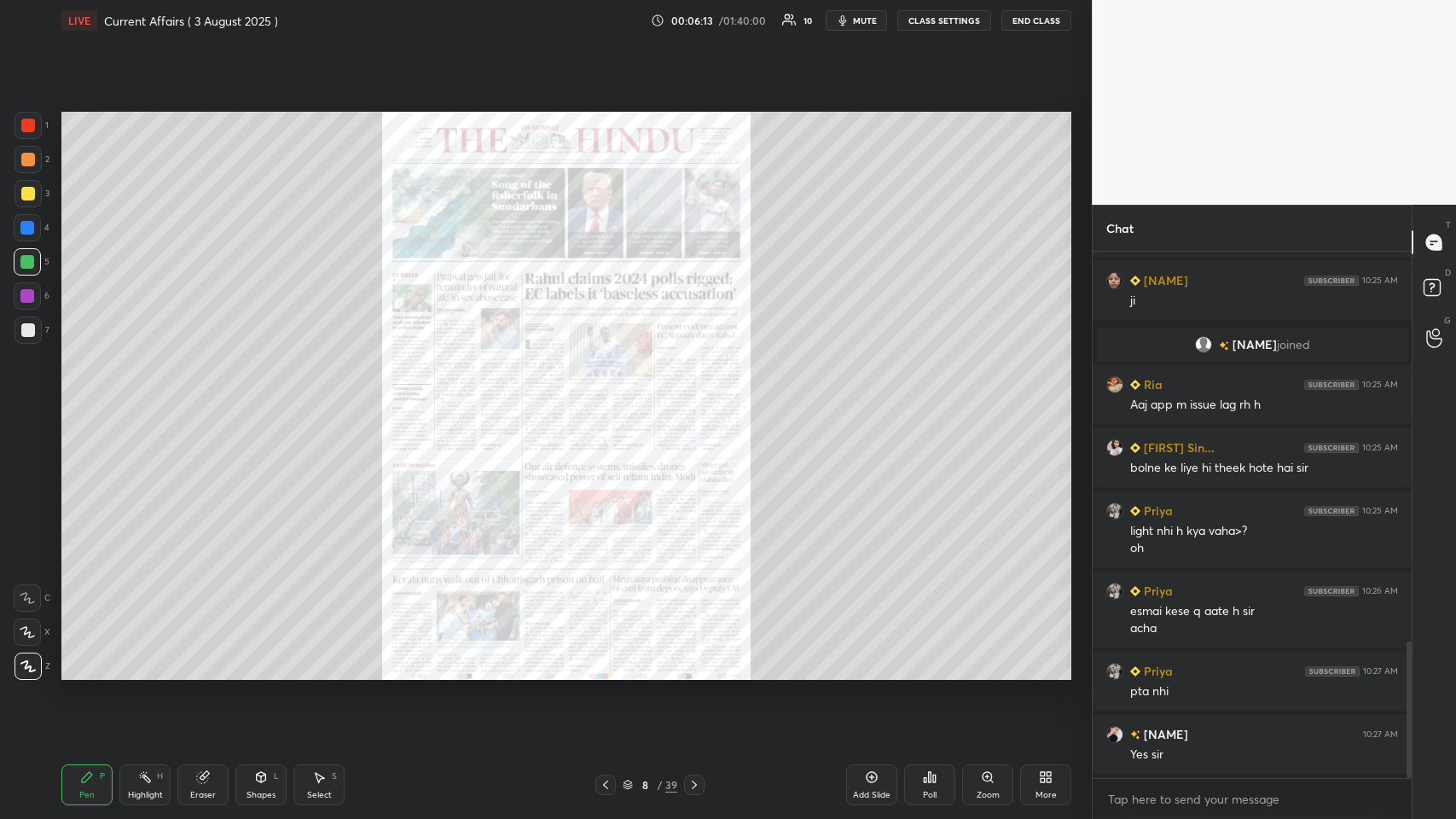 click 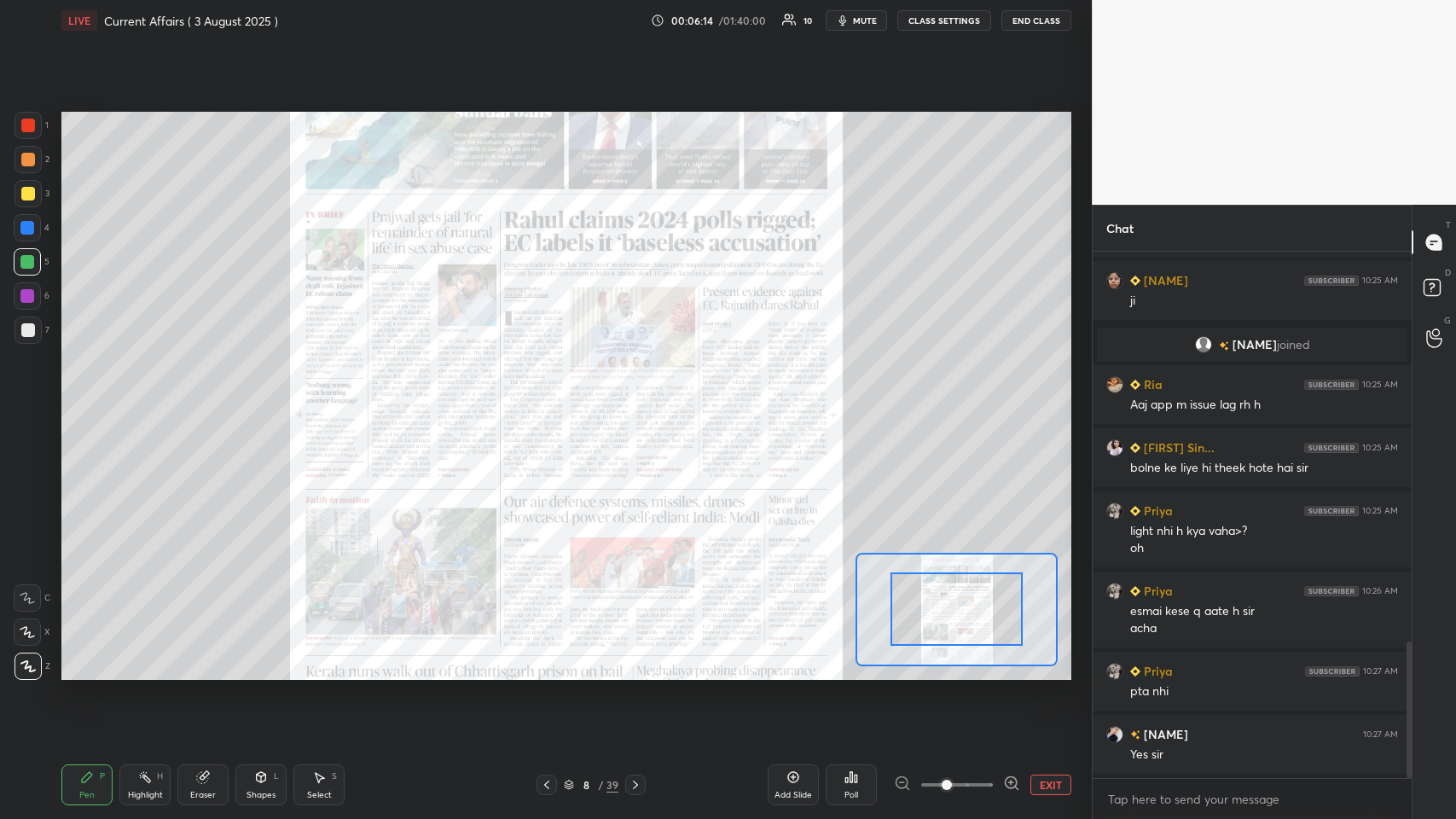 click 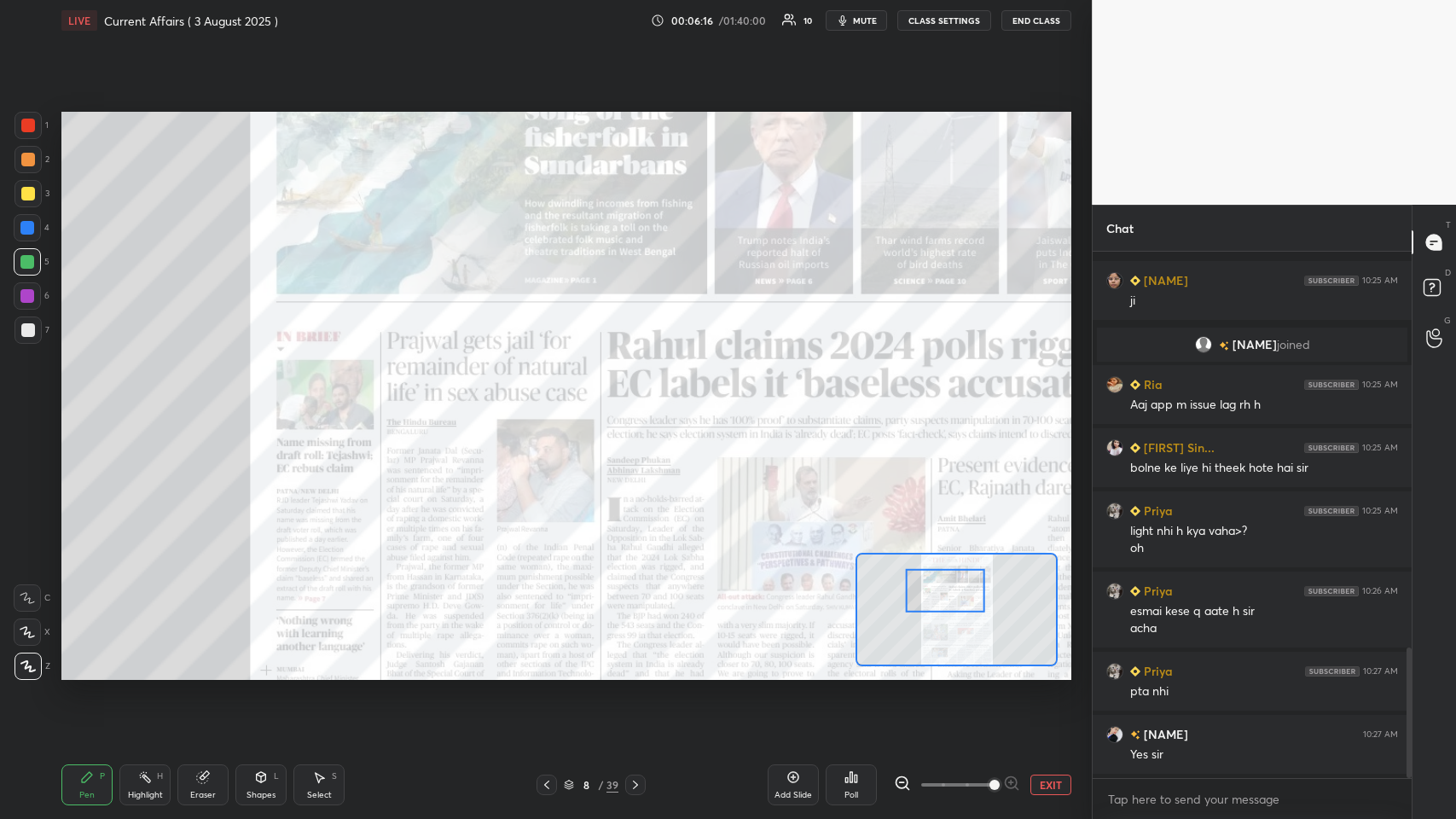 scroll, scrollTop: 1601, scrollLeft: 0, axis: vertical 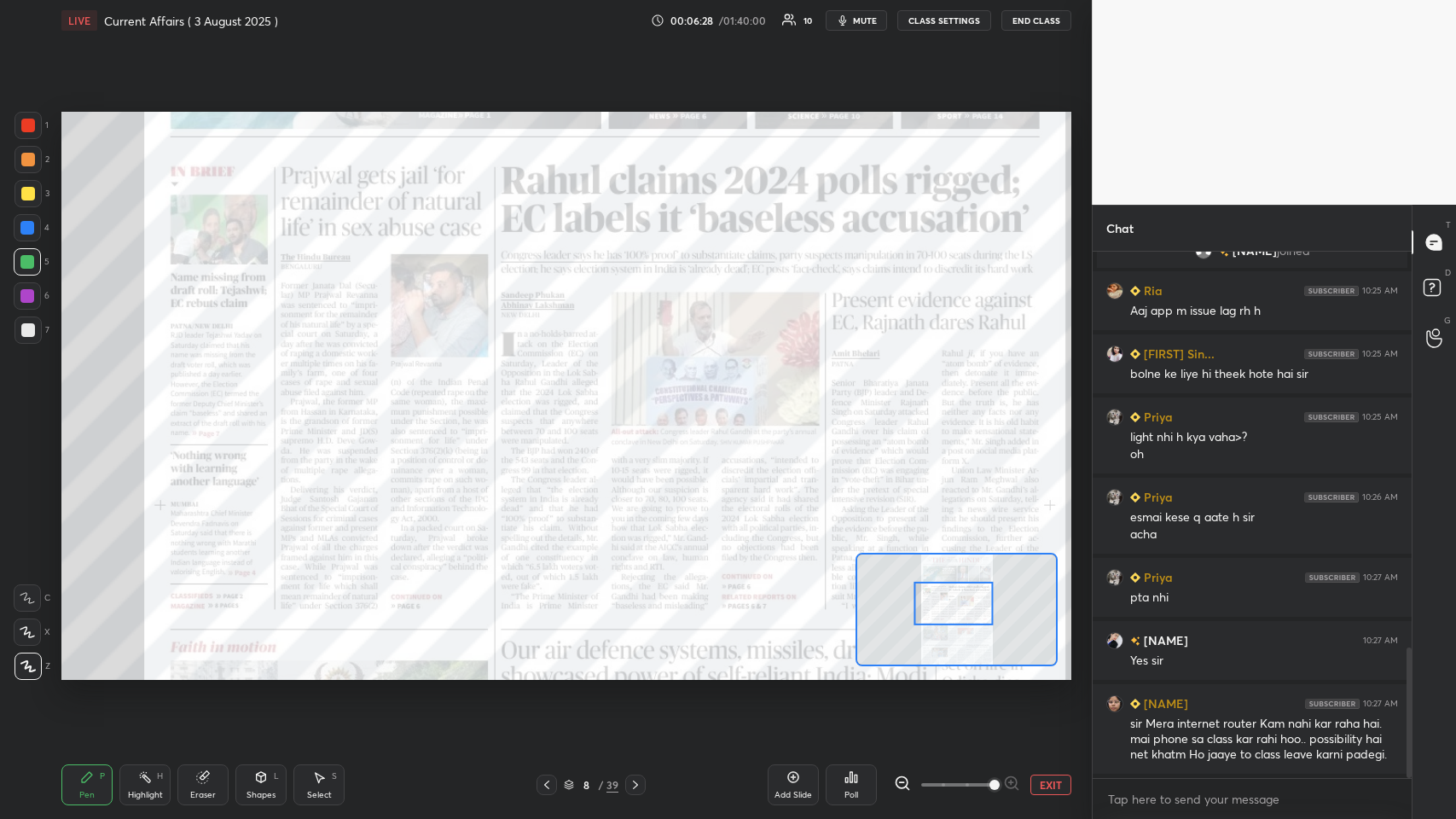 click at bounding box center [28, 125] 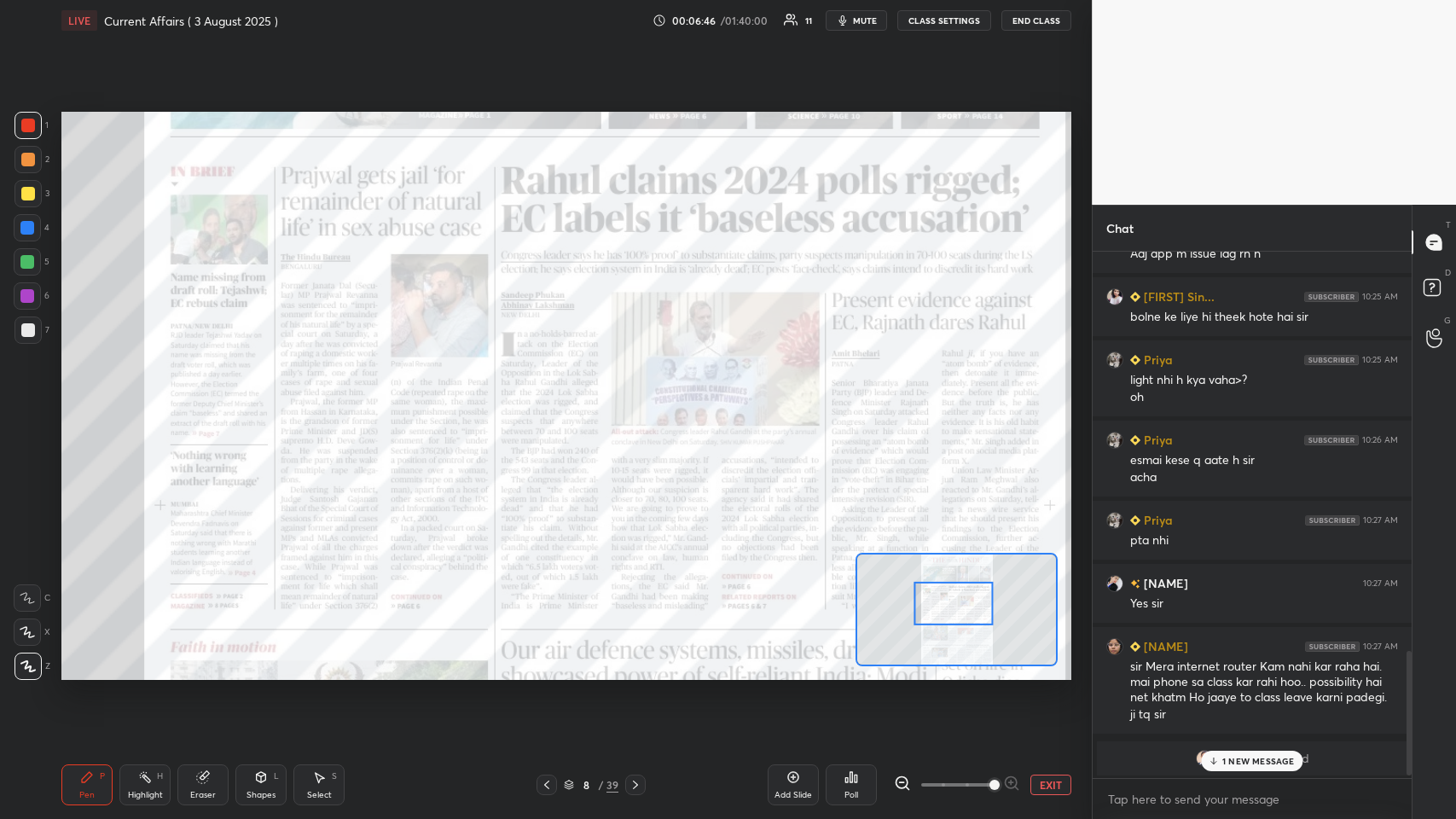 scroll, scrollTop: 1722, scrollLeft: 0, axis: vertical 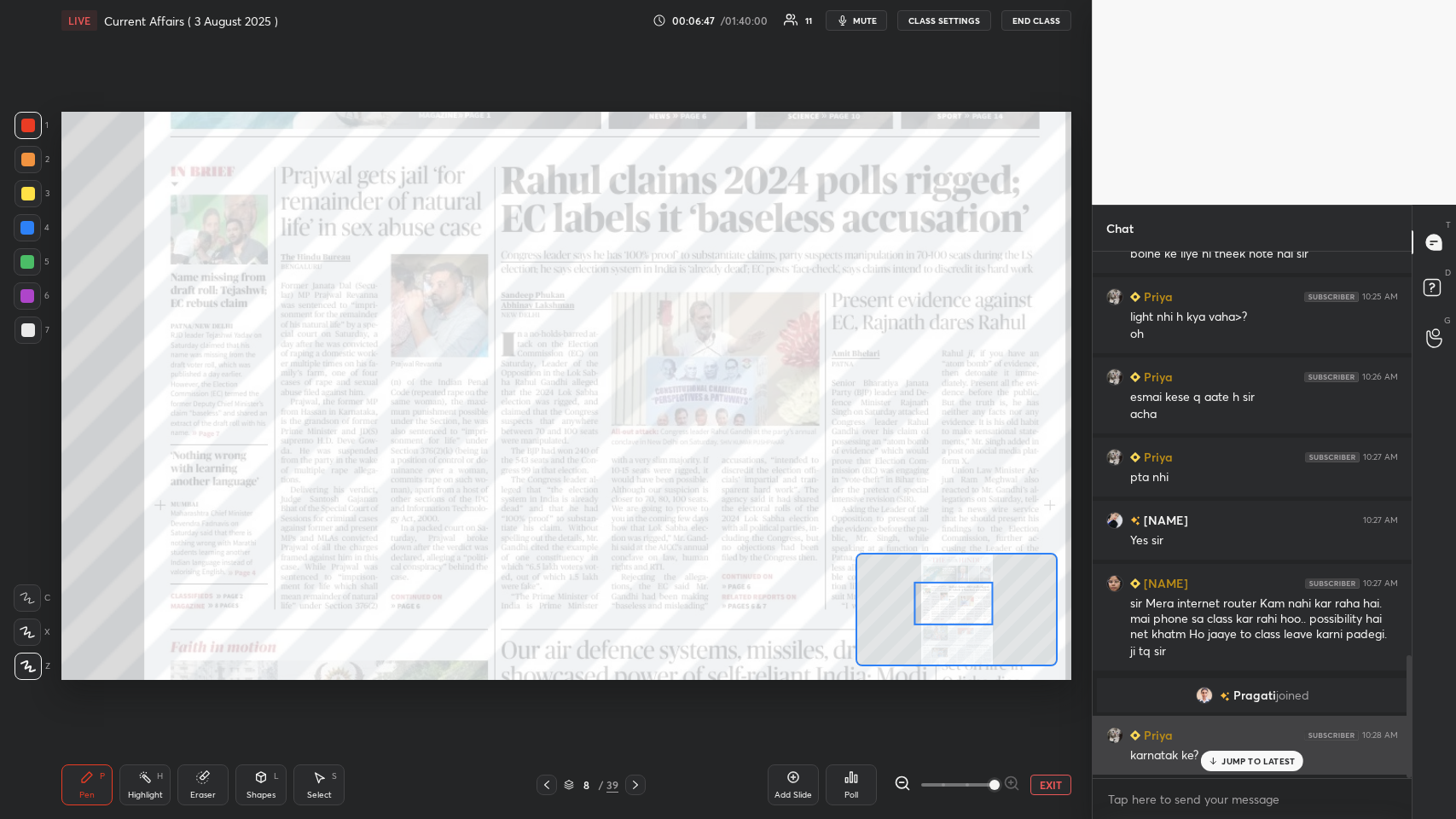 click on "JUMP TO LATEST" at bounding box center [1258, 761] 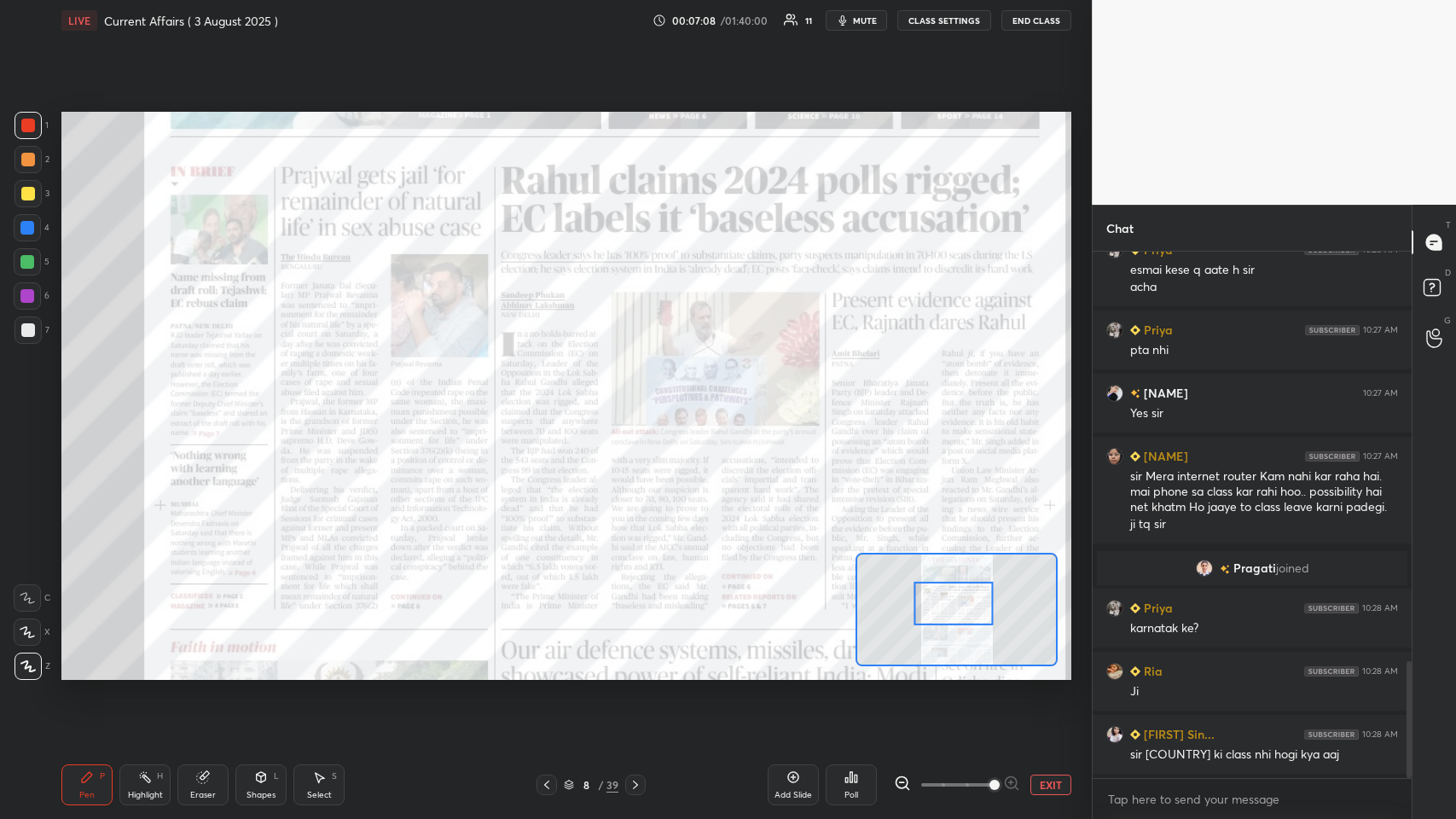 scroll, scrollTop: 1911, scrollLeft: 0, axis: vertical 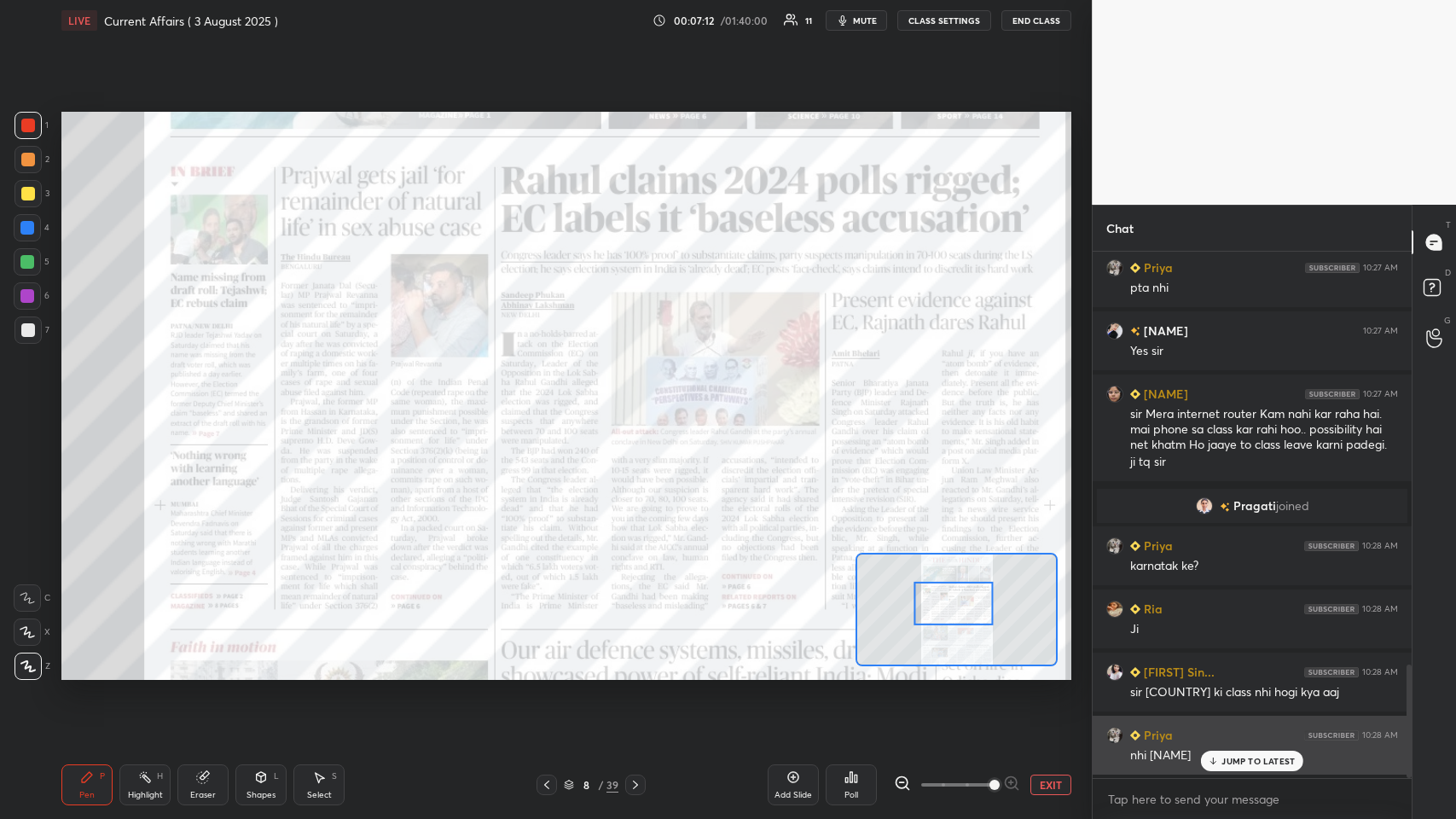 click 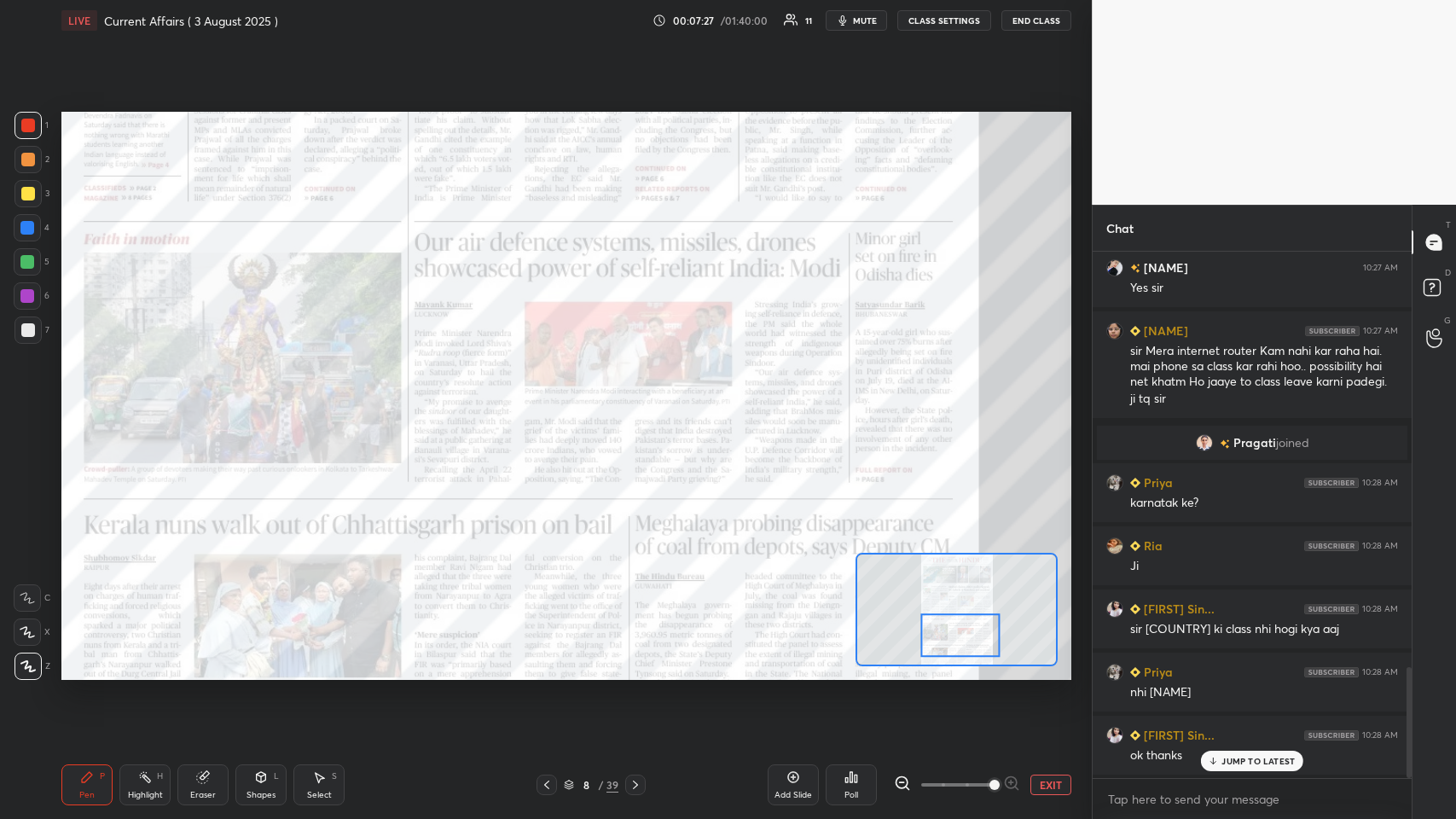 scroll, scrollTop: 2015, scrollLeft: 0, axis: vertical 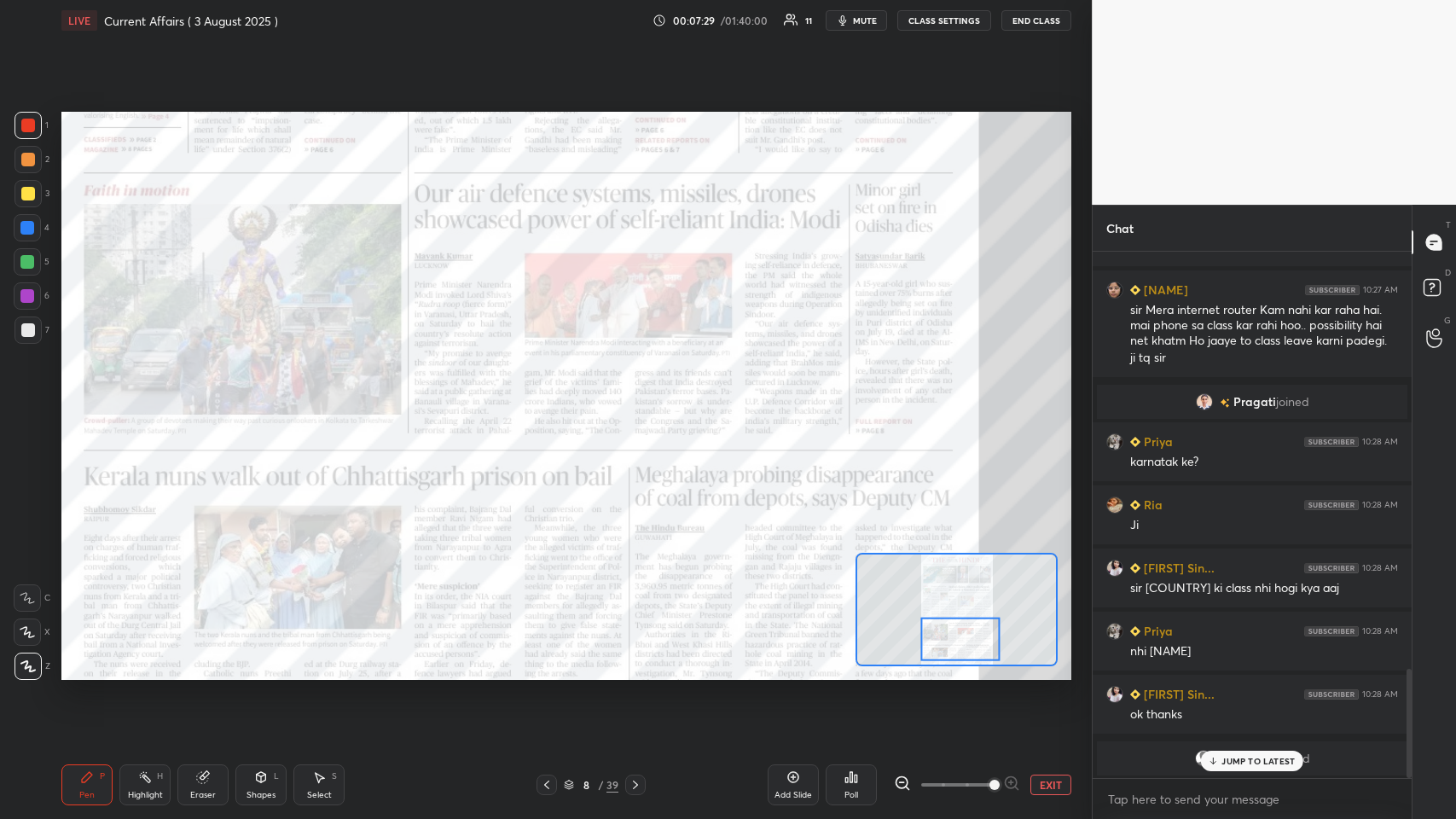 click on "JUMP TO LATEST" at bounding box center (1258, 761) 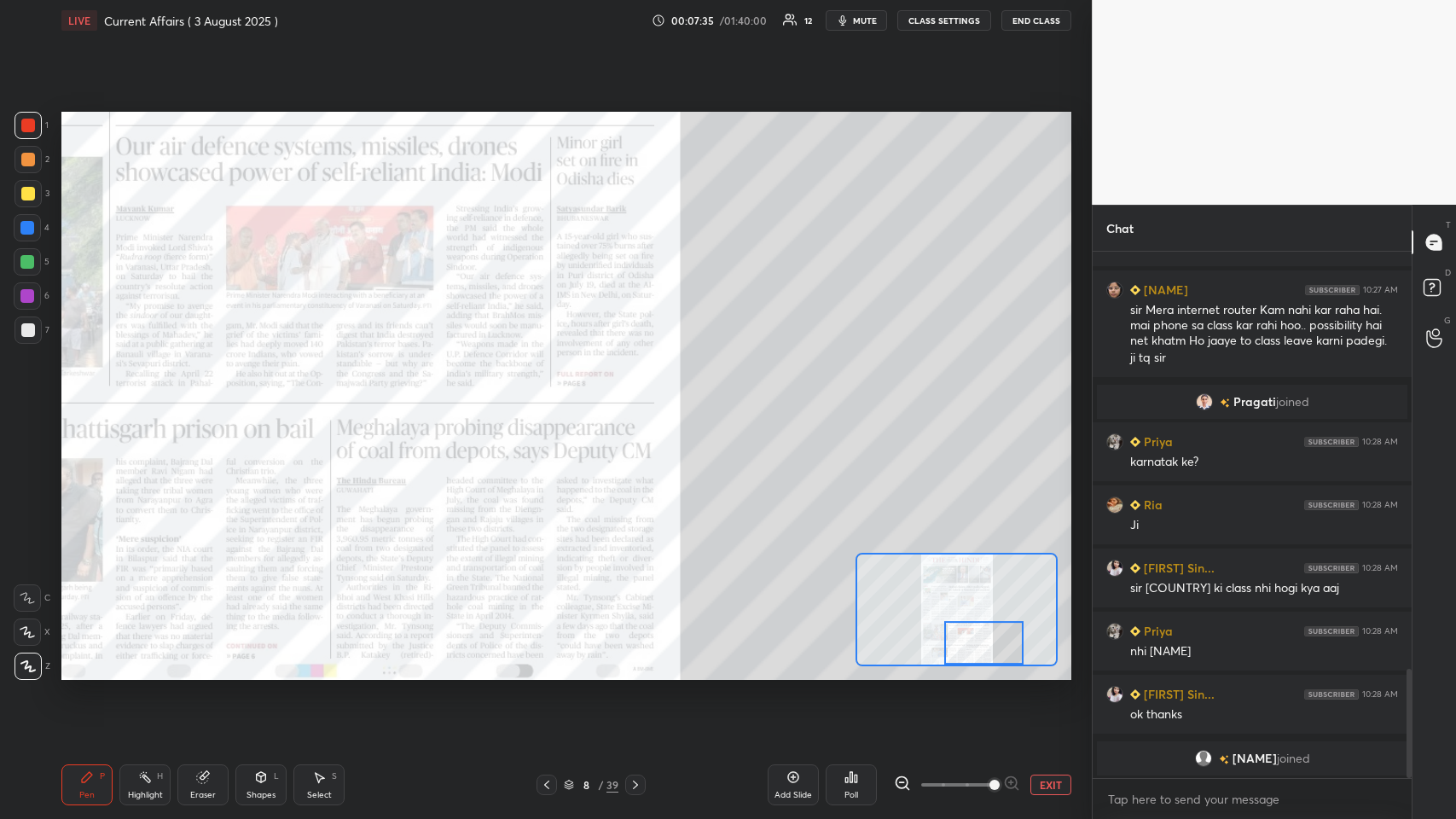click 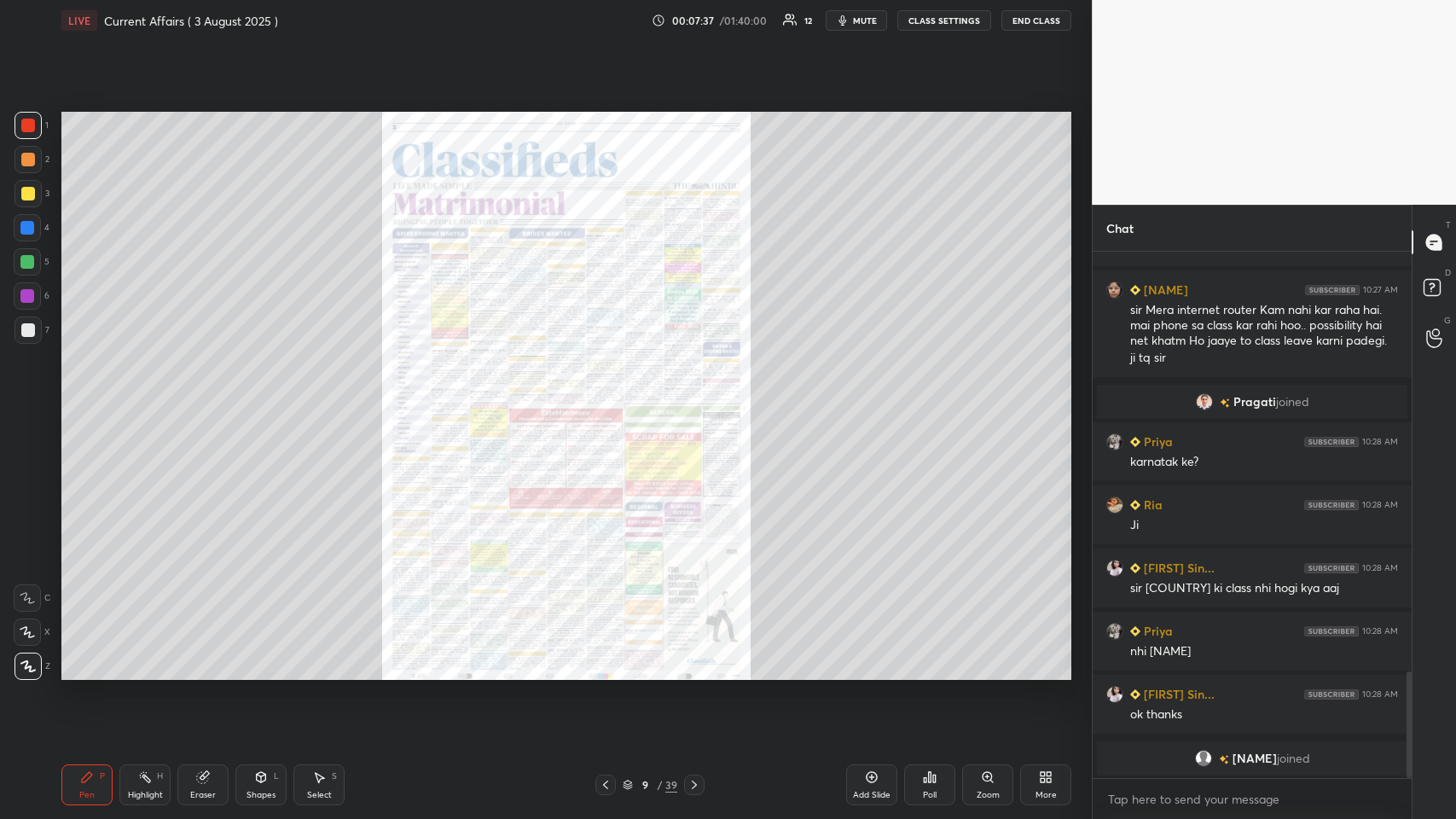 scroll, scrollTop: 2079, scrollLeft: 0, axis: vertical 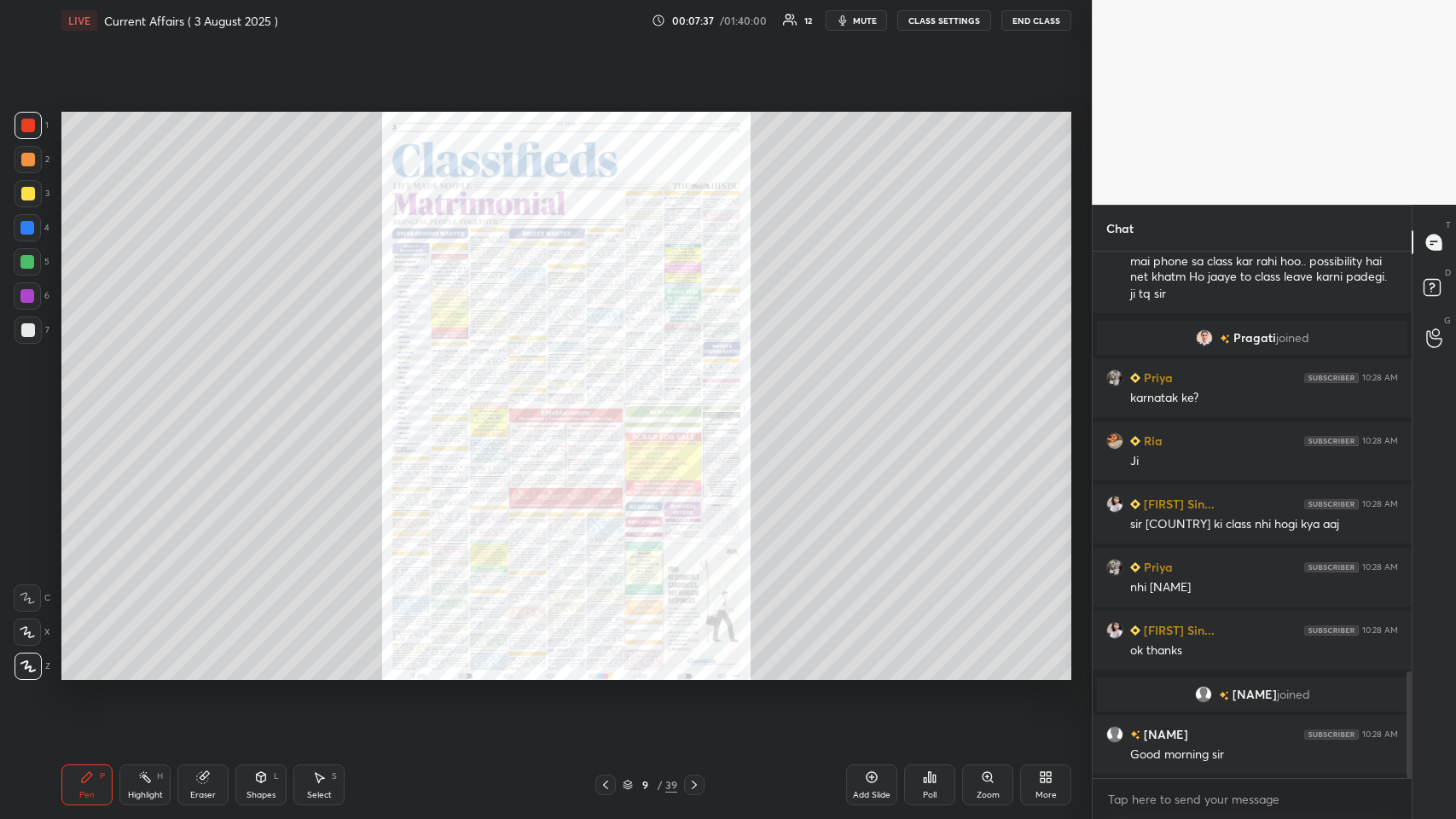 click 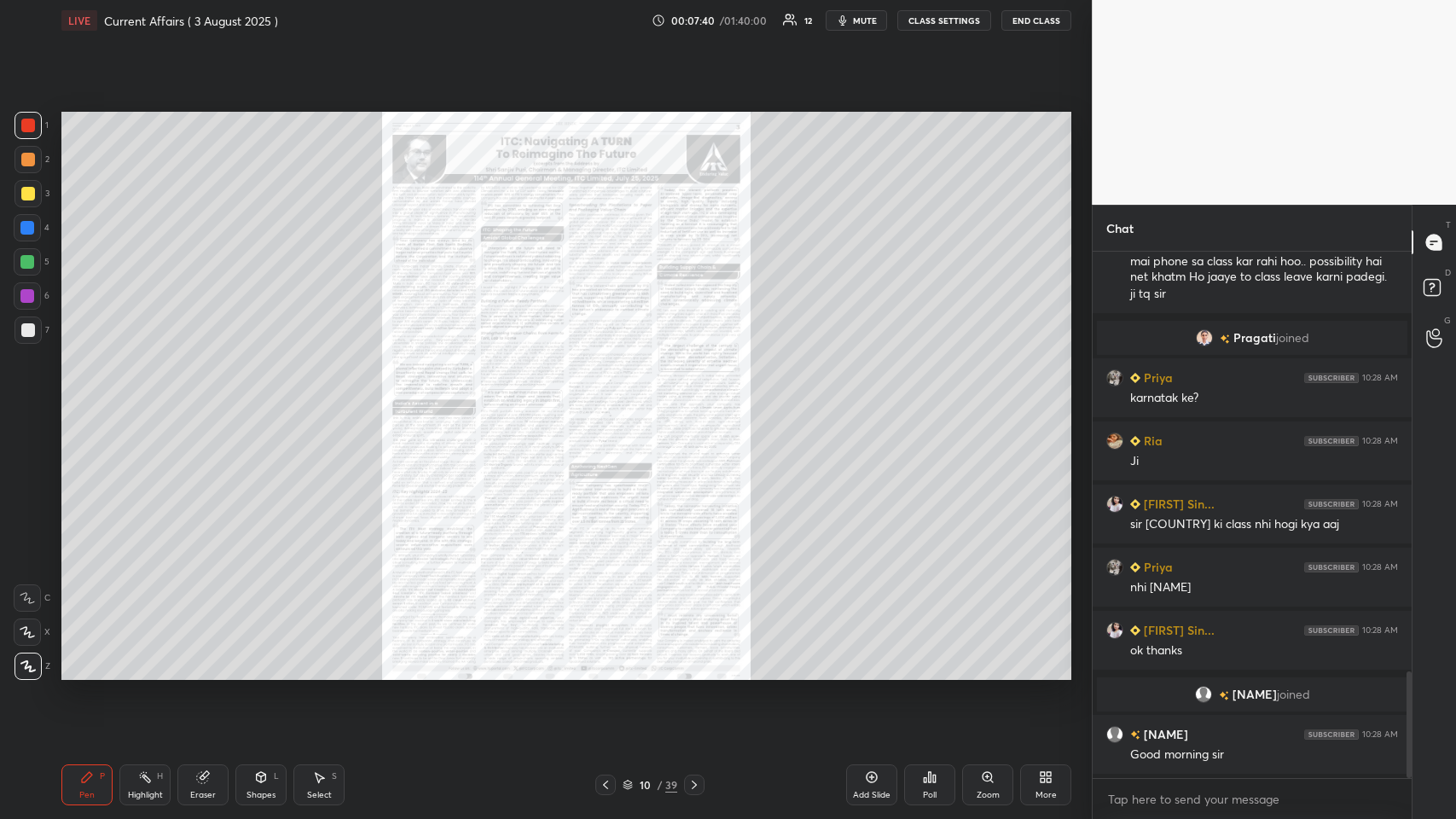 click at bounding box center (694, 785) 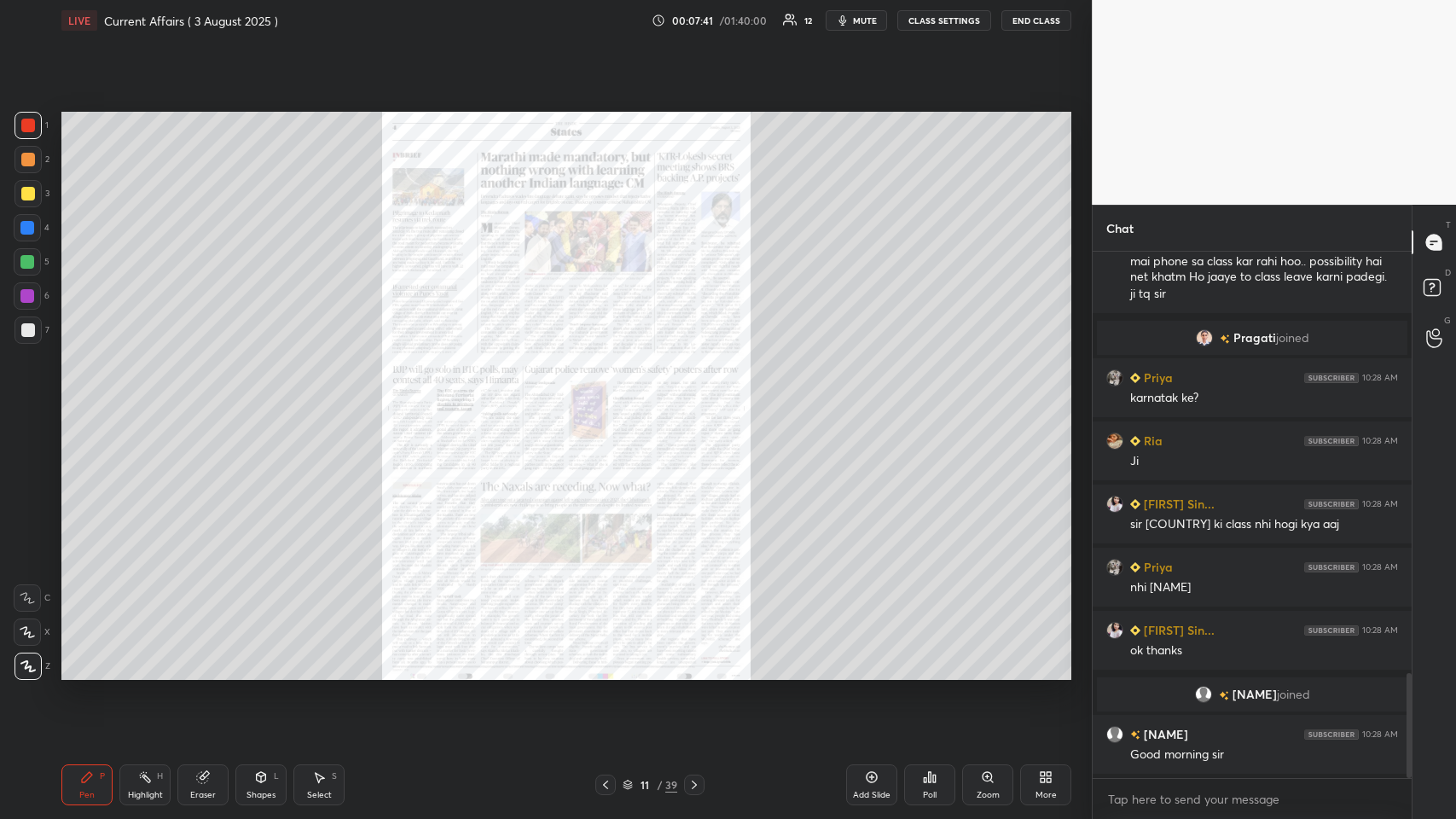 click 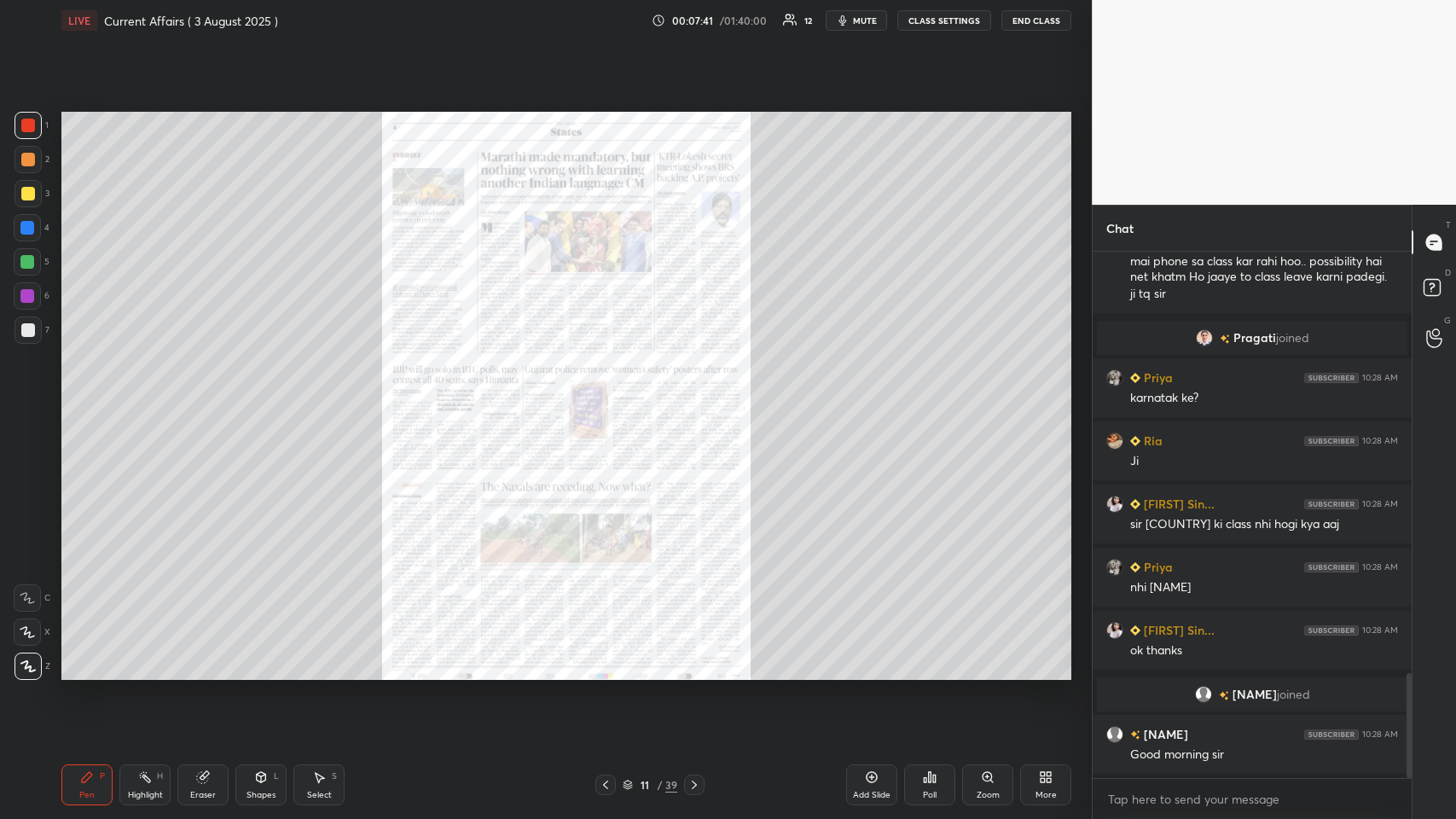 scroll, scrollTop: 2120, scrollLeft: 0, axis: vertical 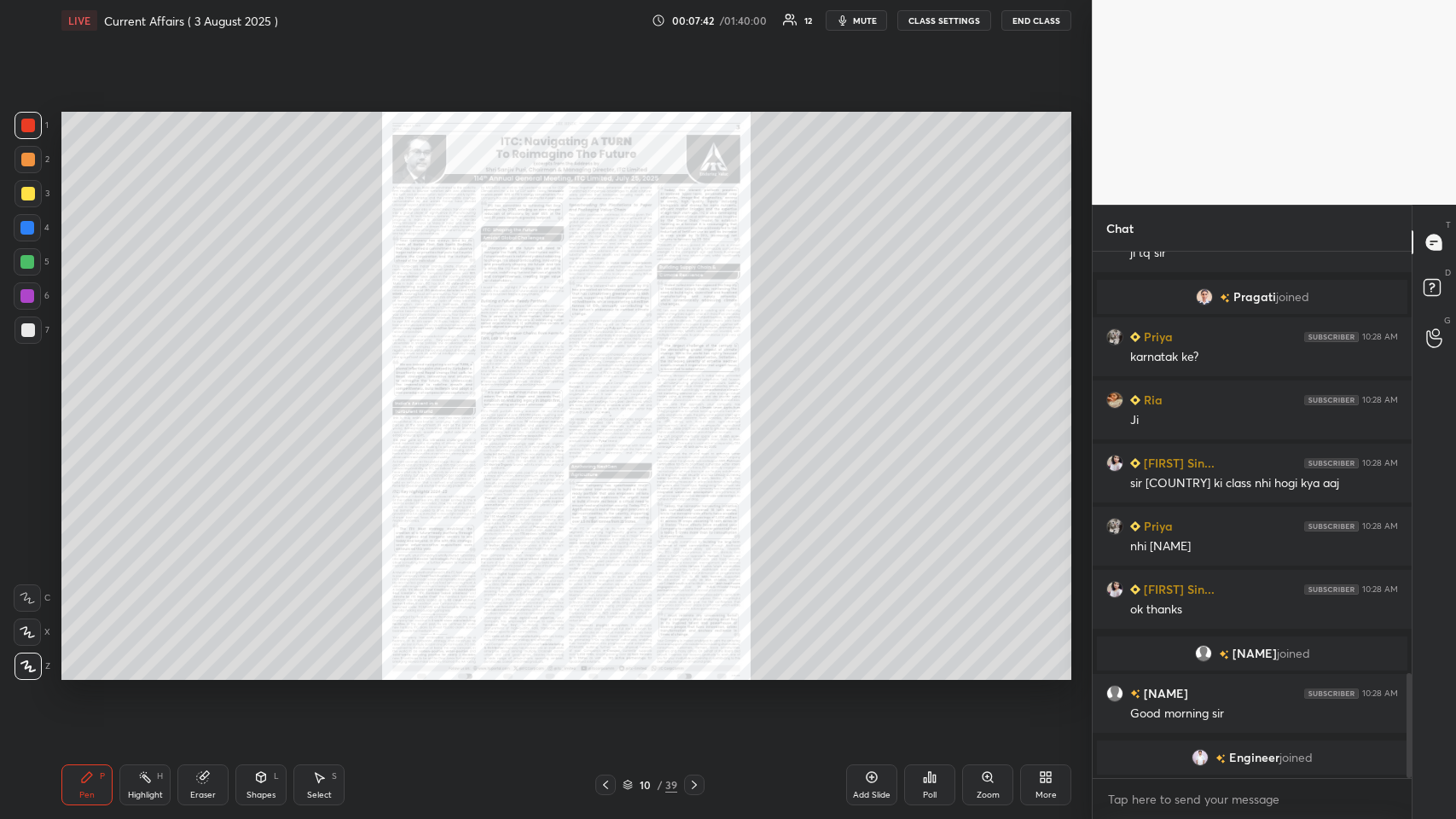 click on "Zoom" at bounding box center [988, 785] 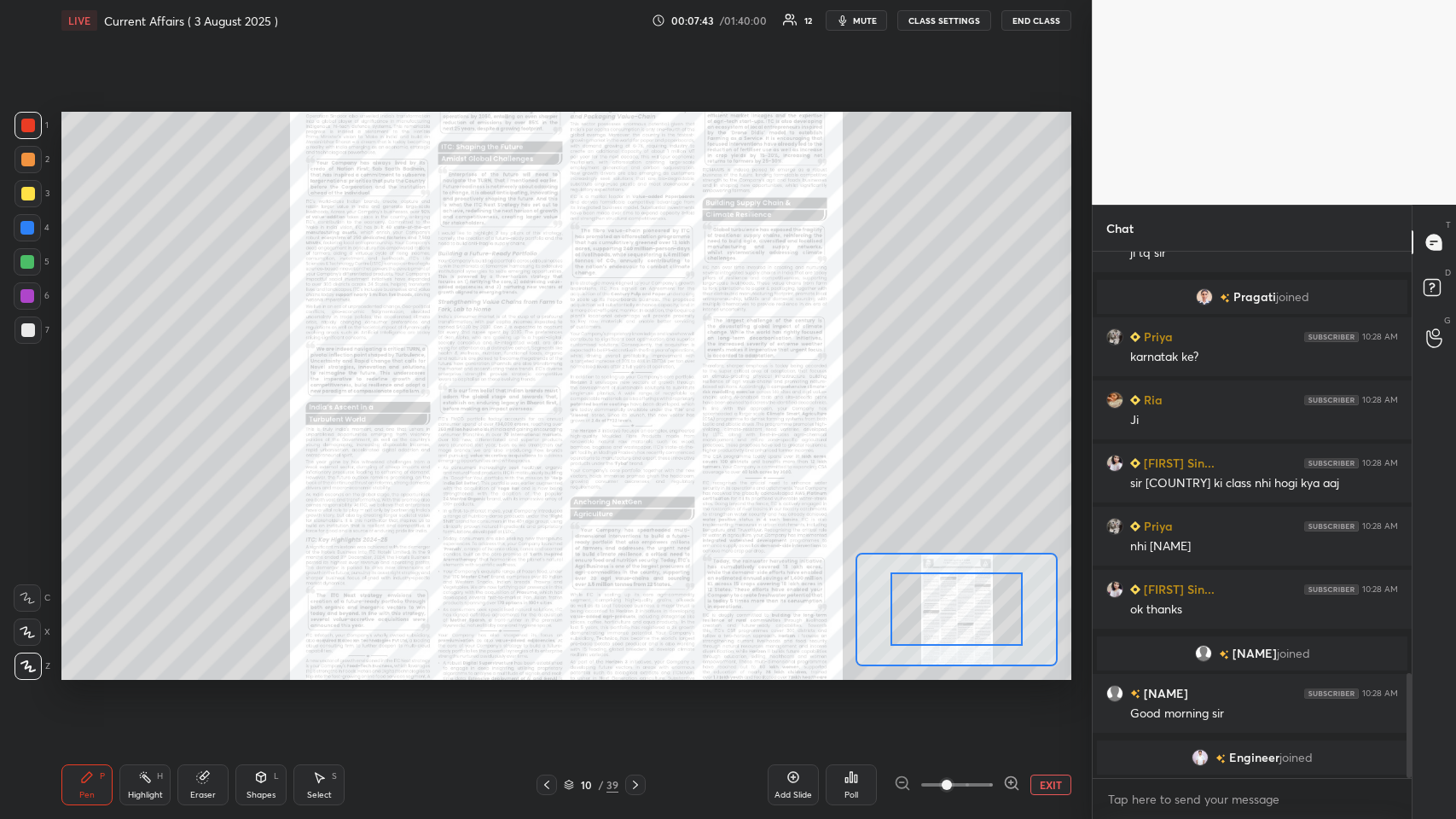 click 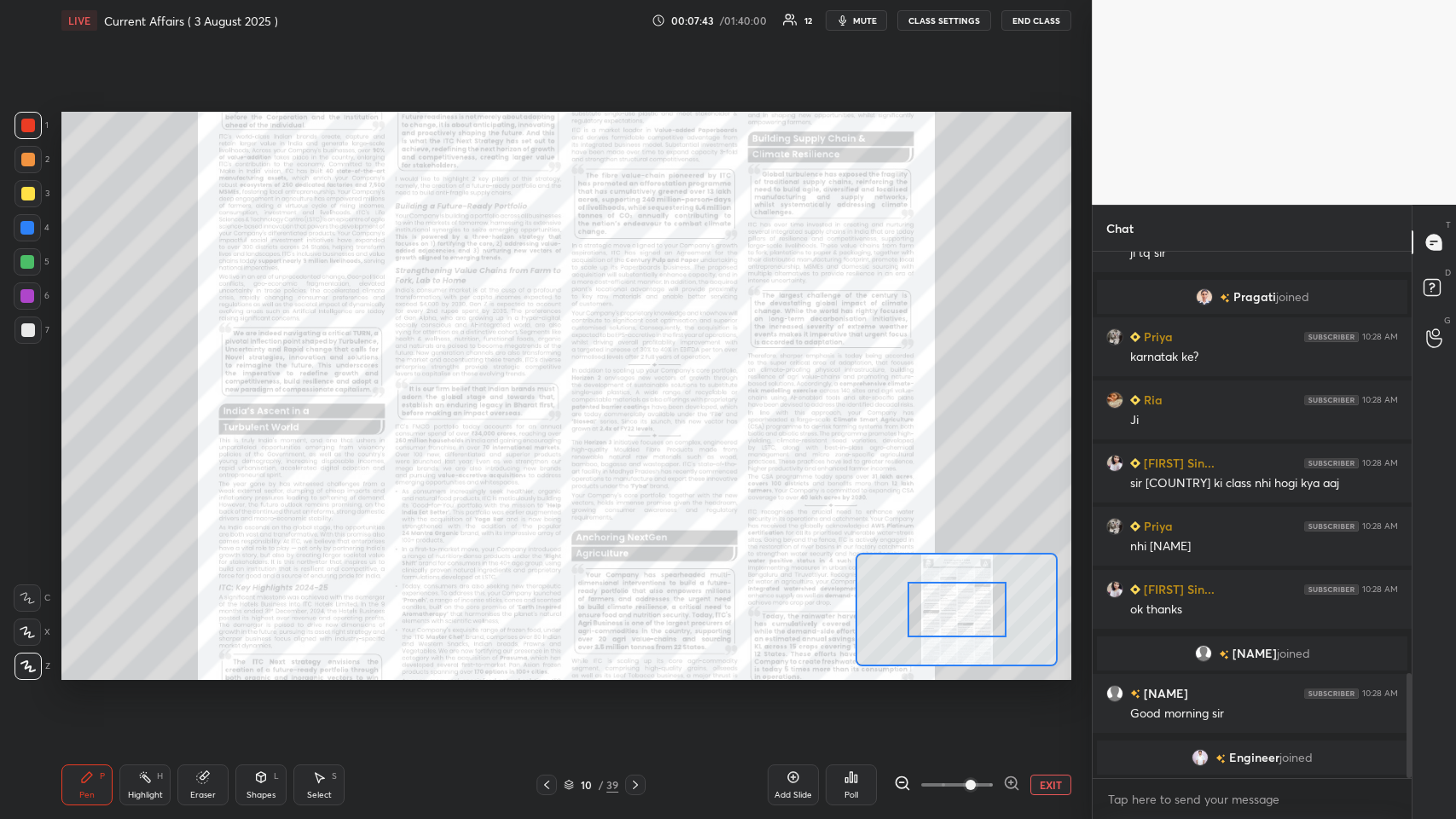 click 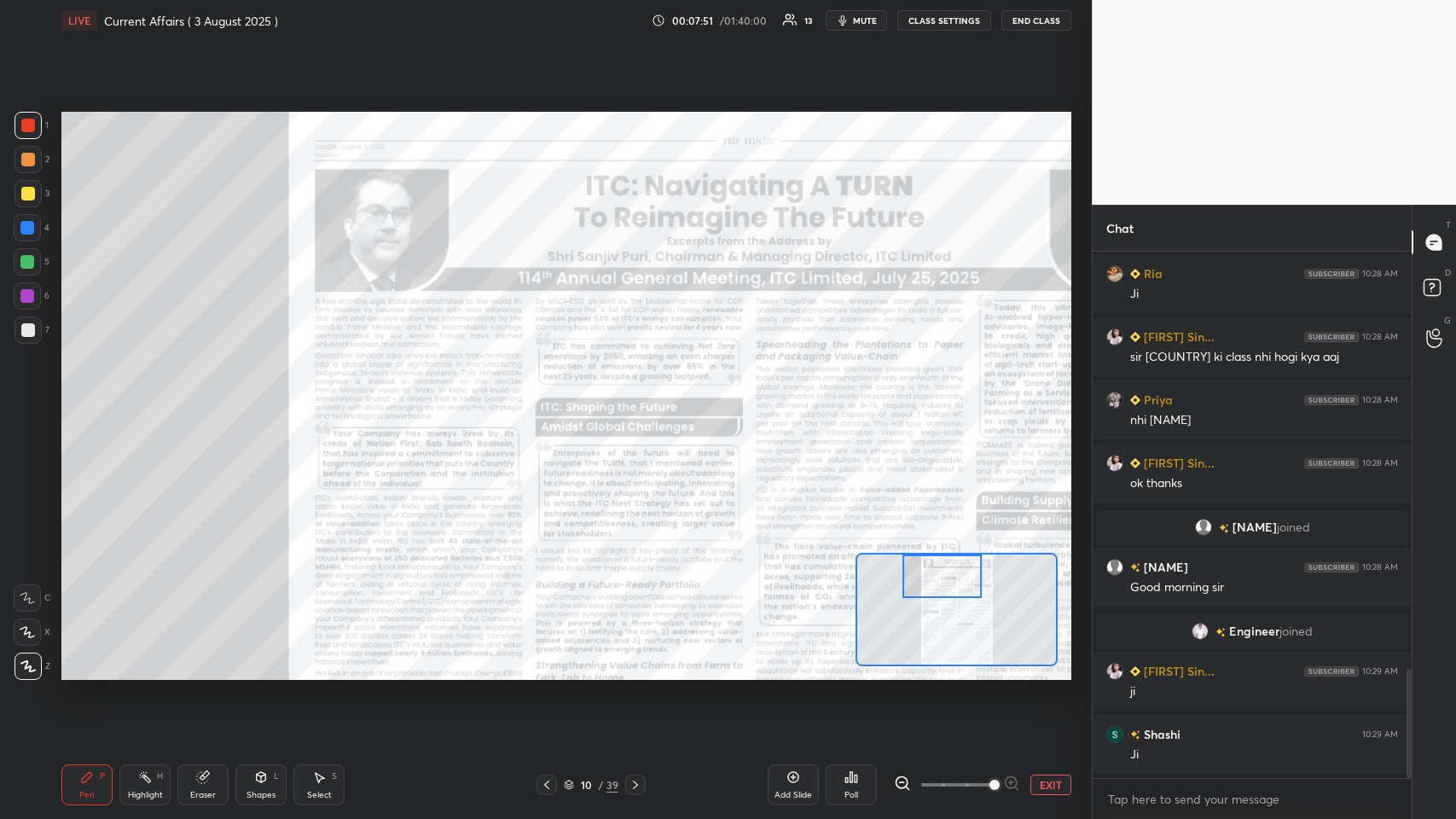scroll, scrollTop: 2068, scrollLeft: 0, axis: vertical 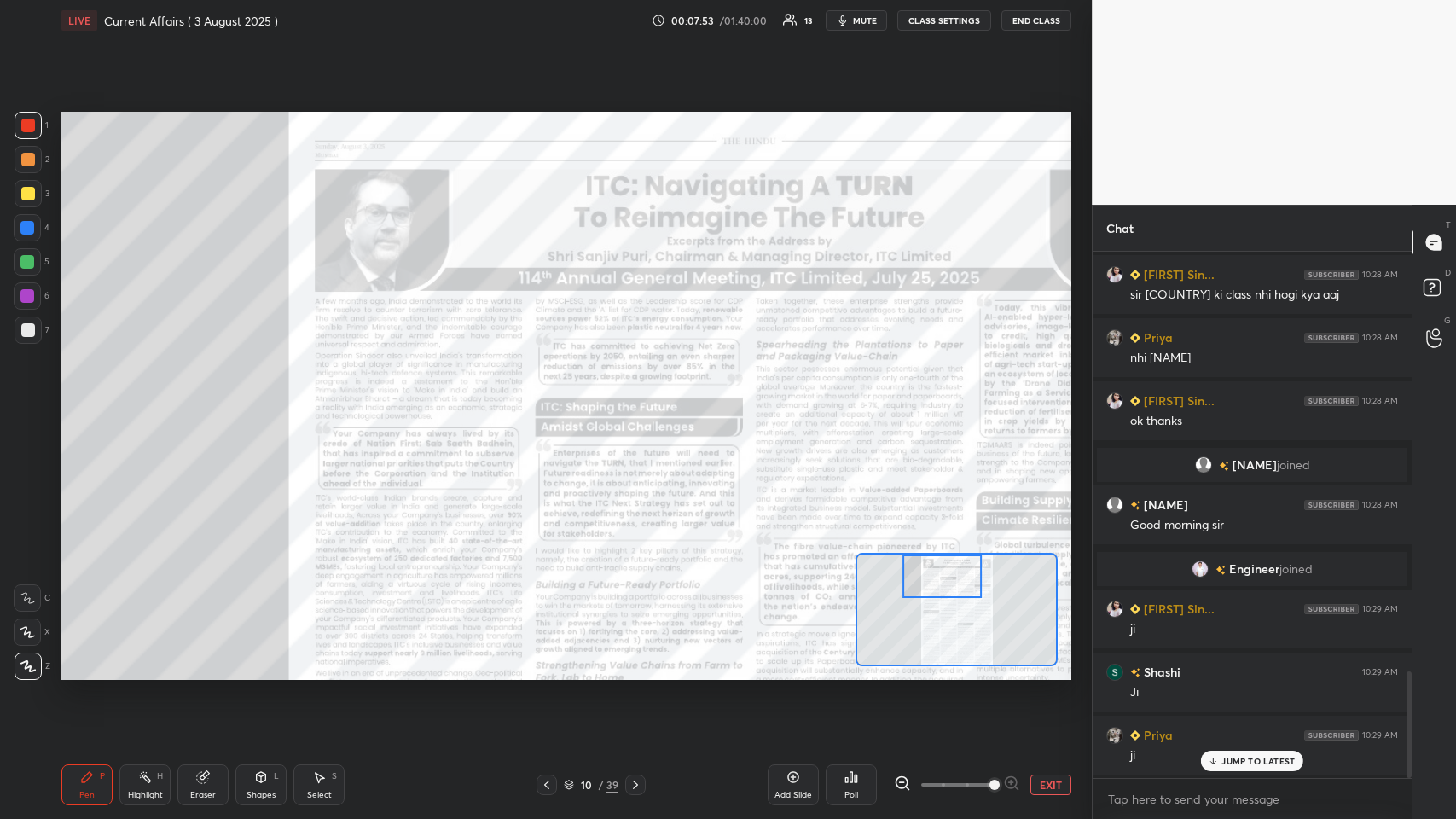 click on "Add Slide" at bounding box center (793, 785) 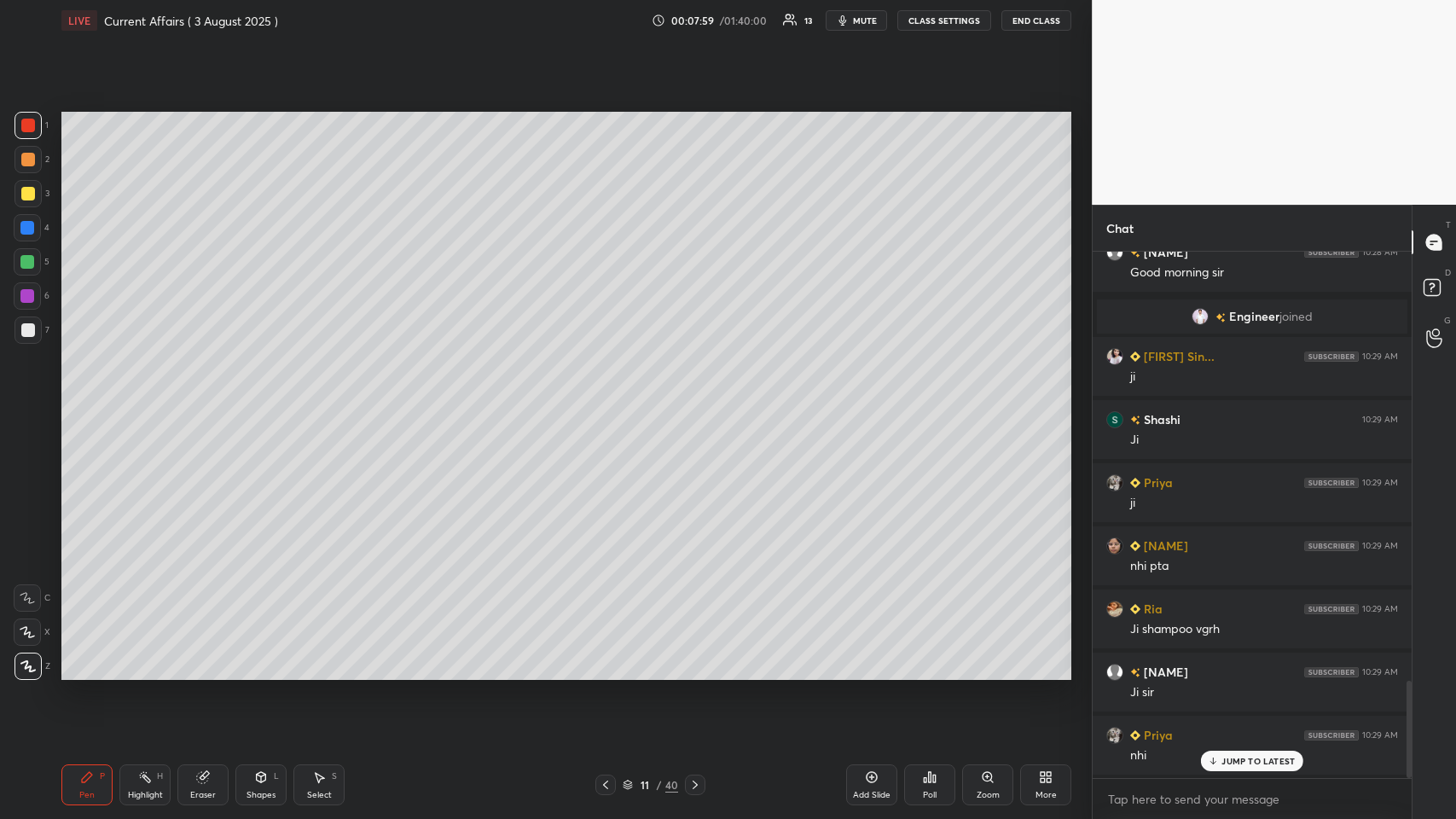 scroll, scrollTop: 2384, scrollLeft: 0, axis: vertical 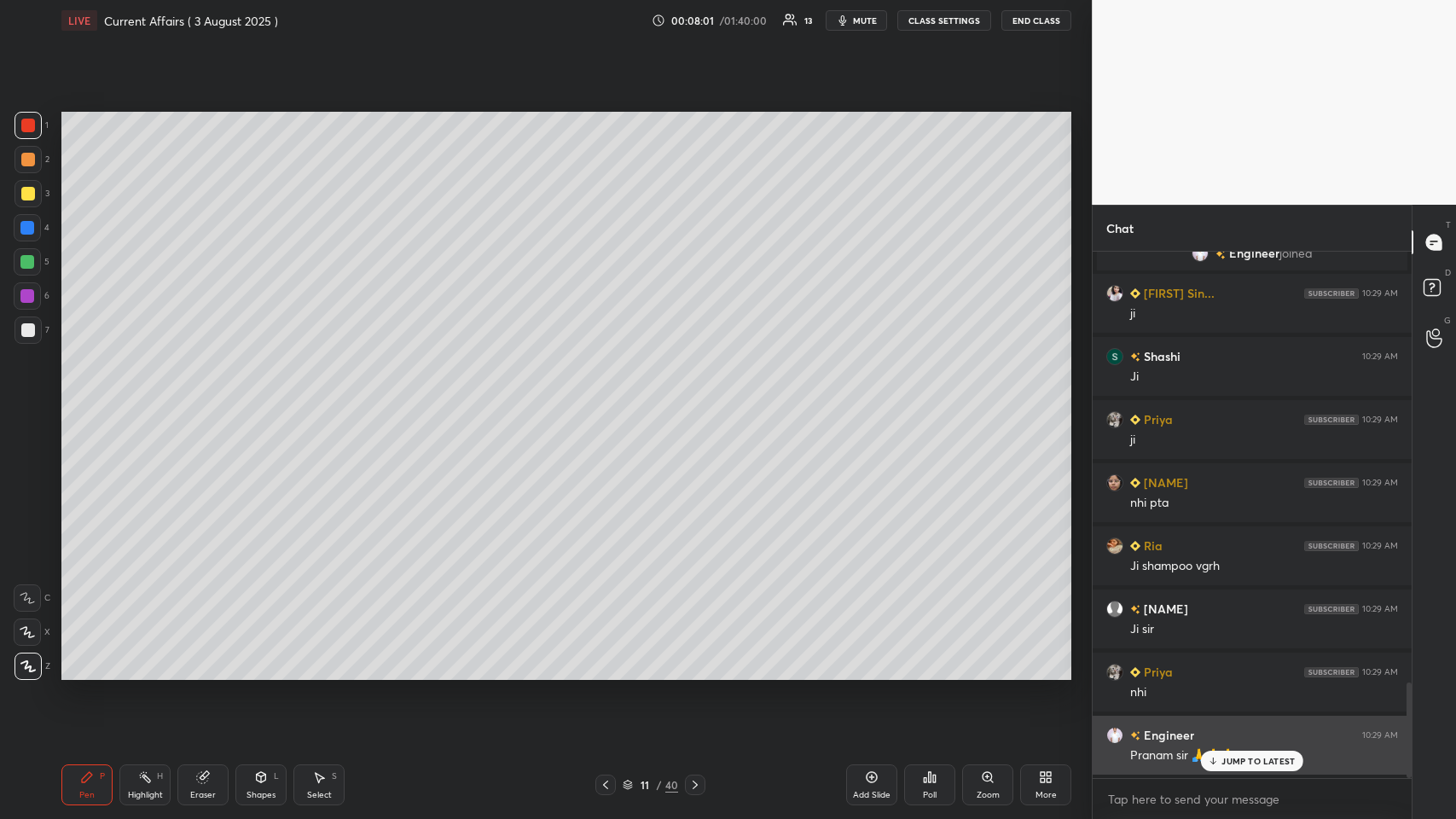click on "JUMP TO LATEST" at bounding box center (1258, 761) 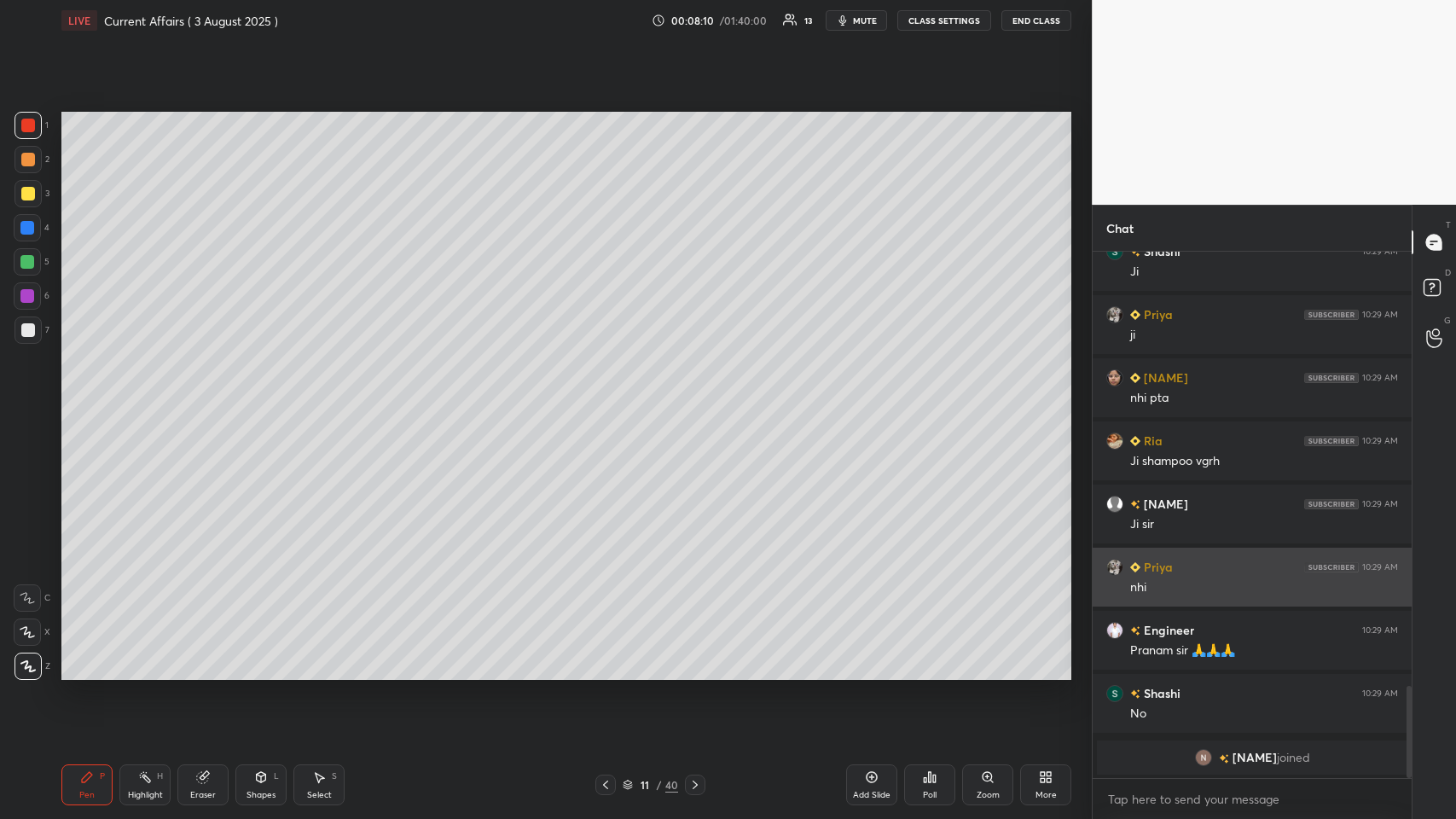 scroll, scrollTop: 2225, scrollLeft: 0, axis: vertical 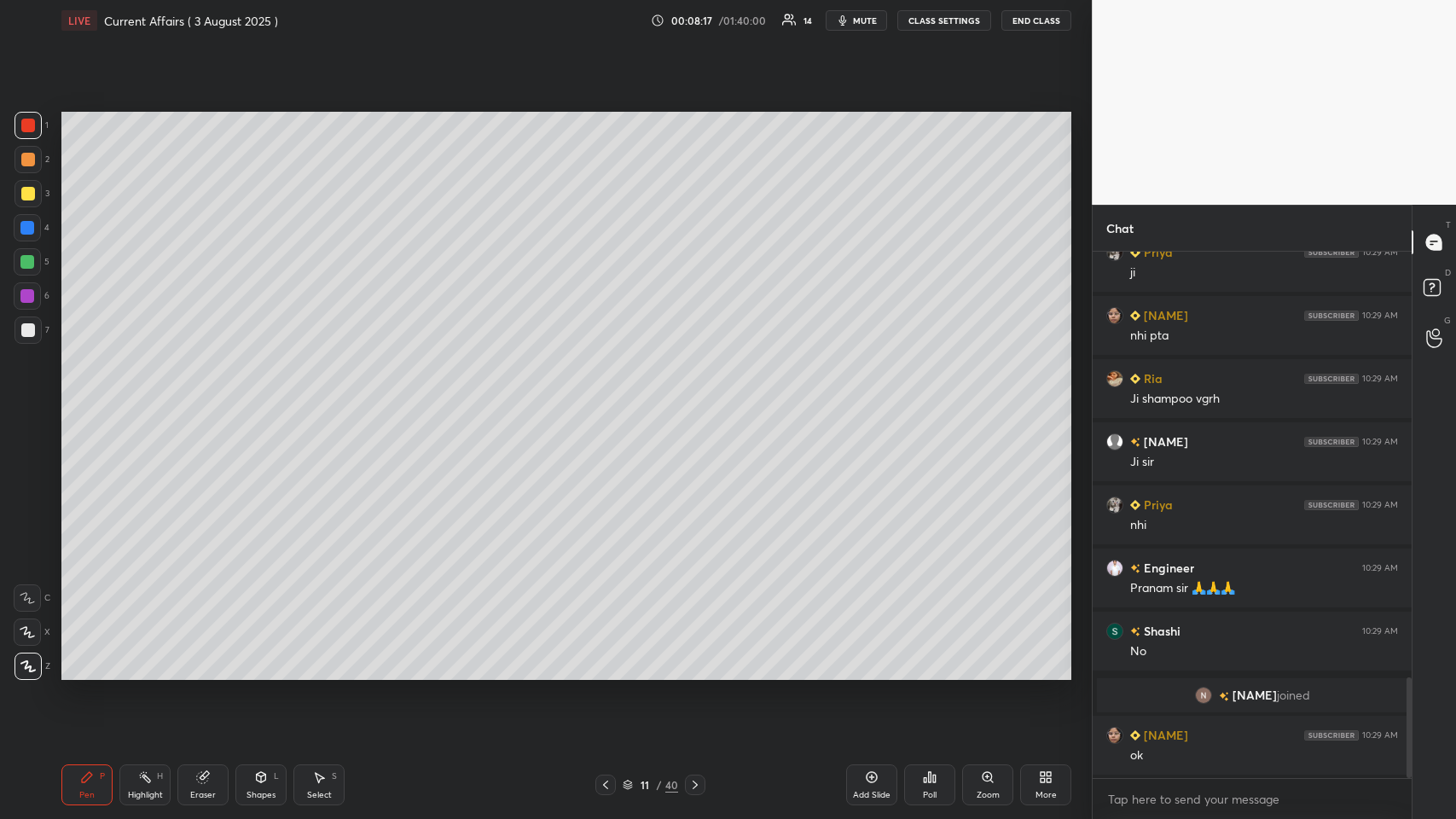 click at bounding box center (28, 330) 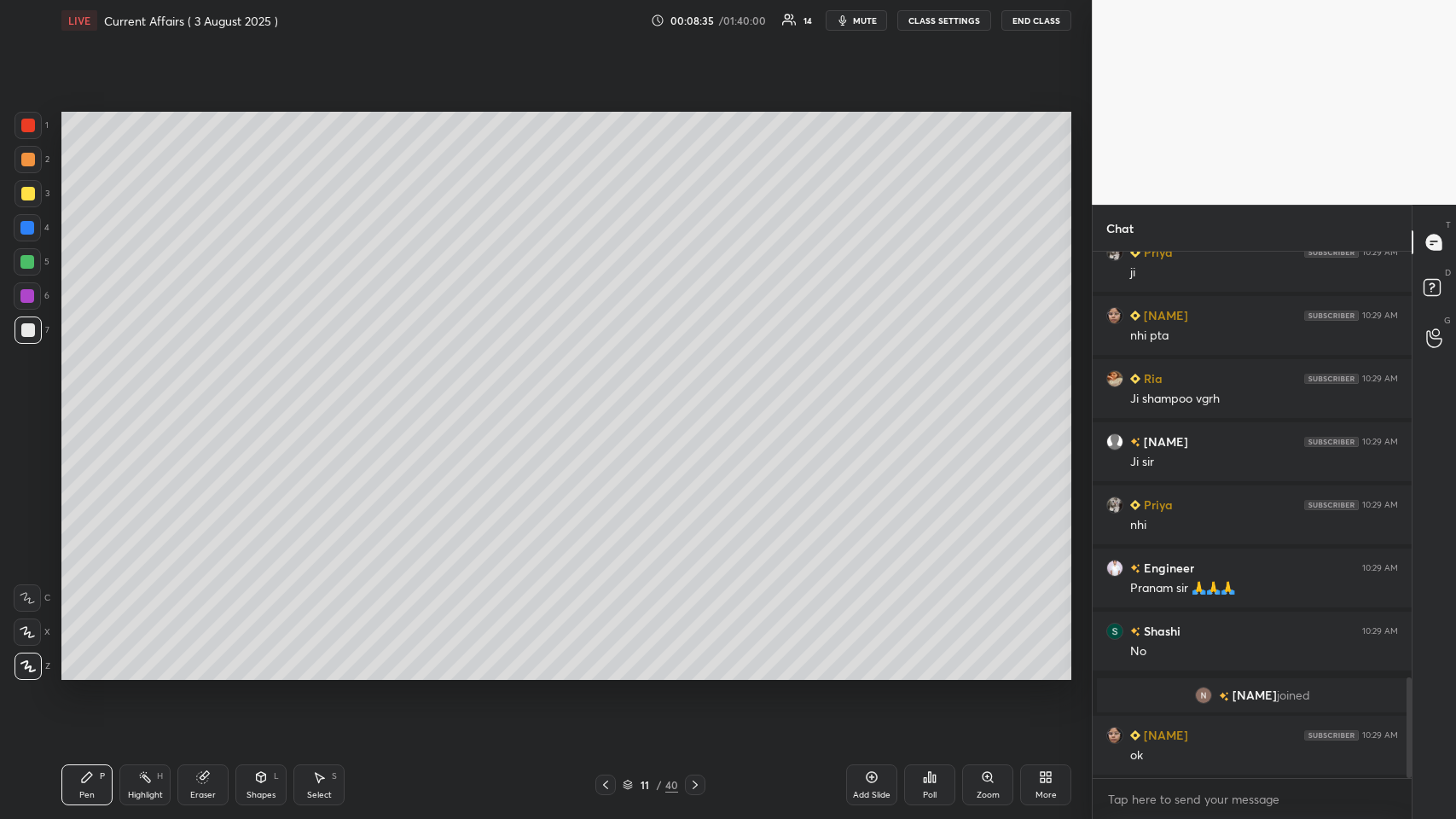 click 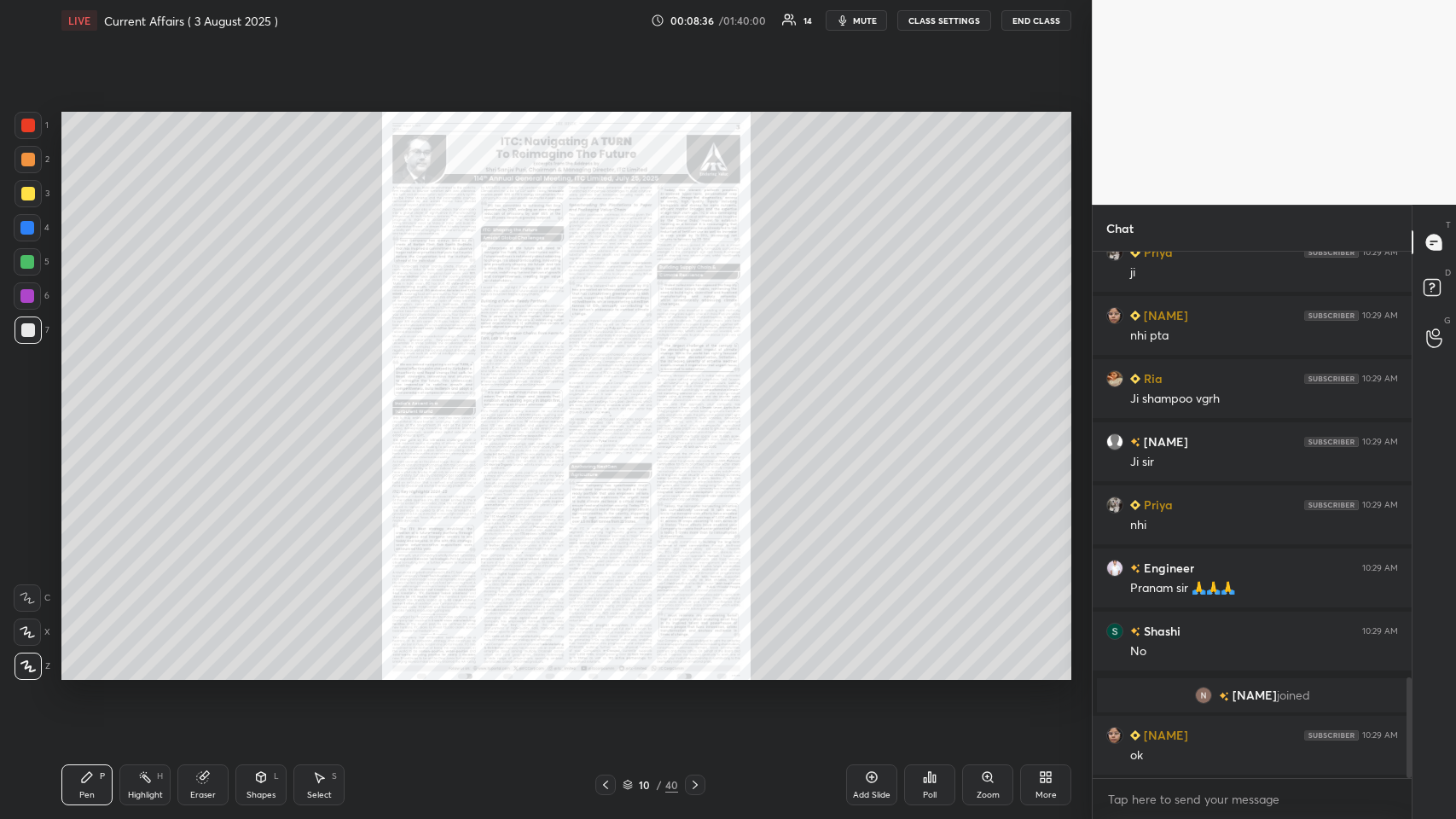 click 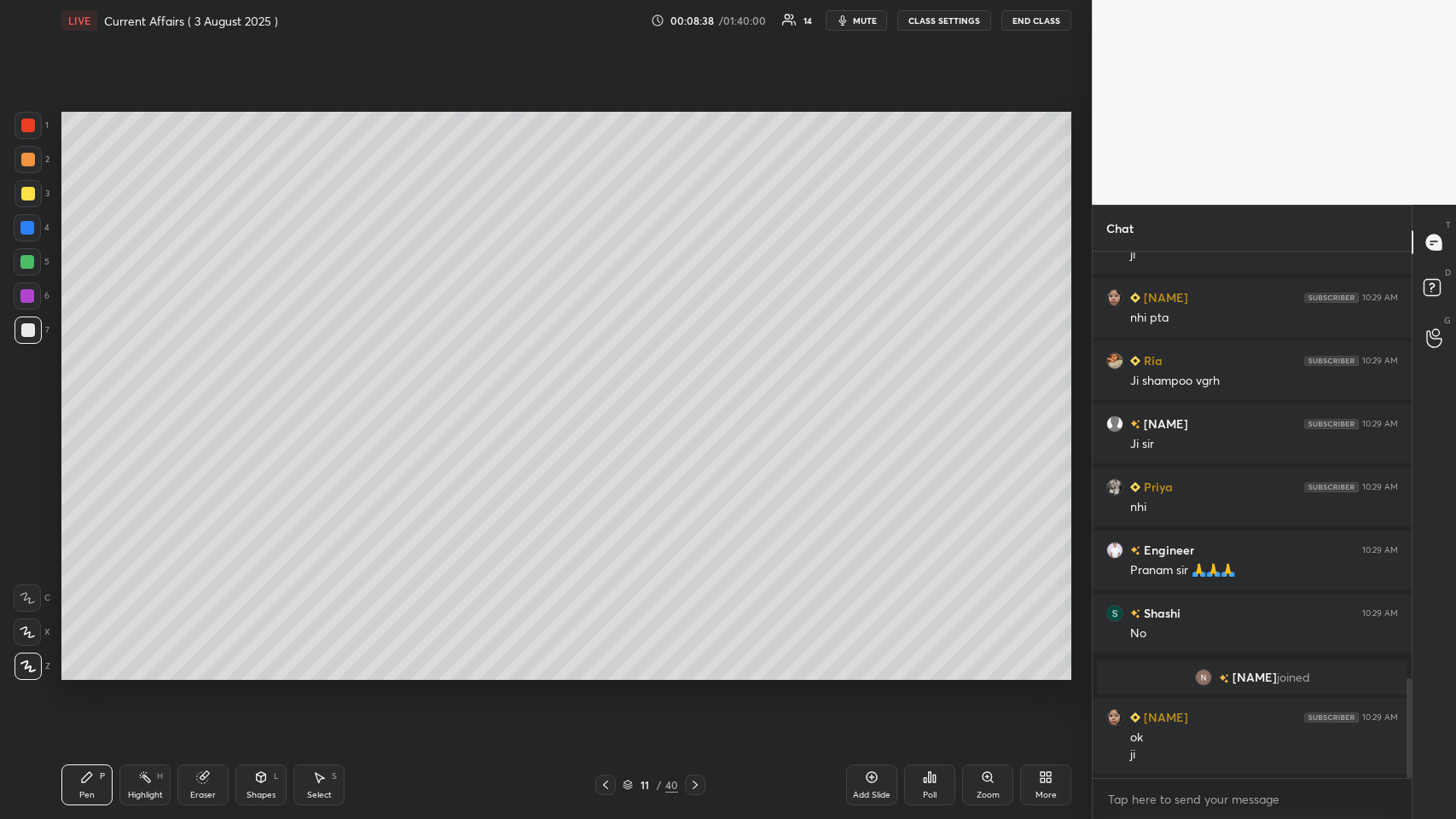 click 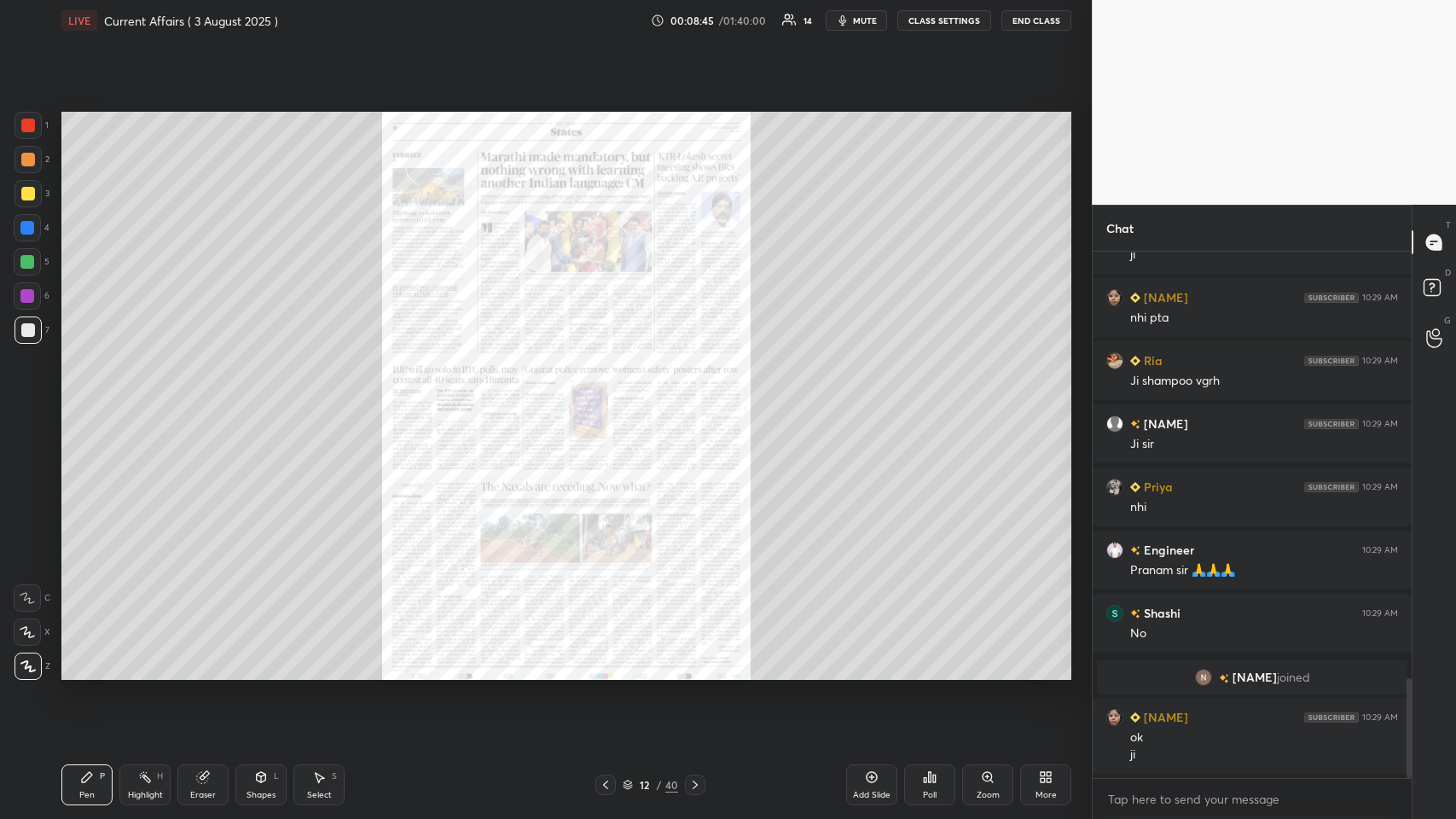 click 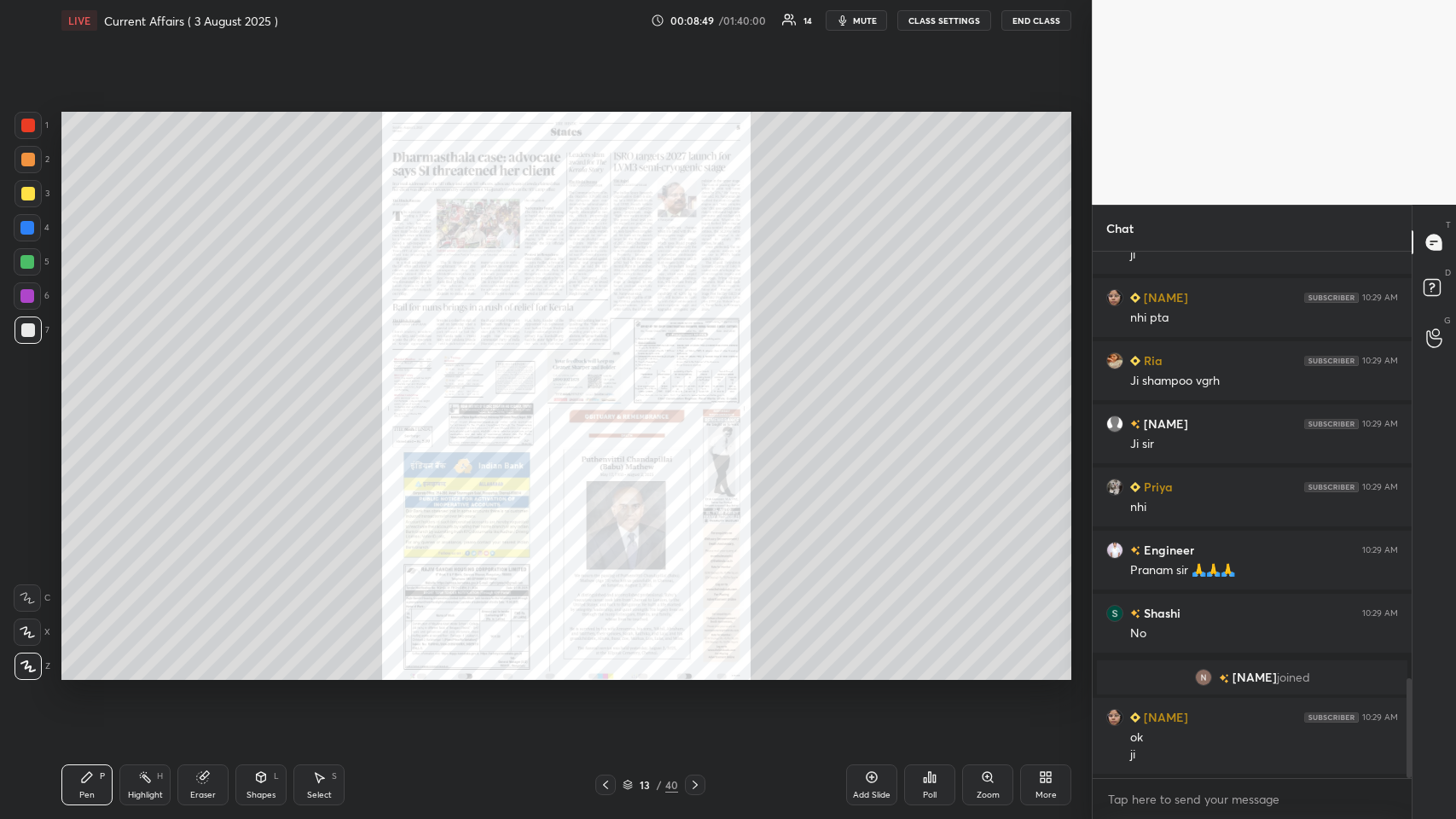 click 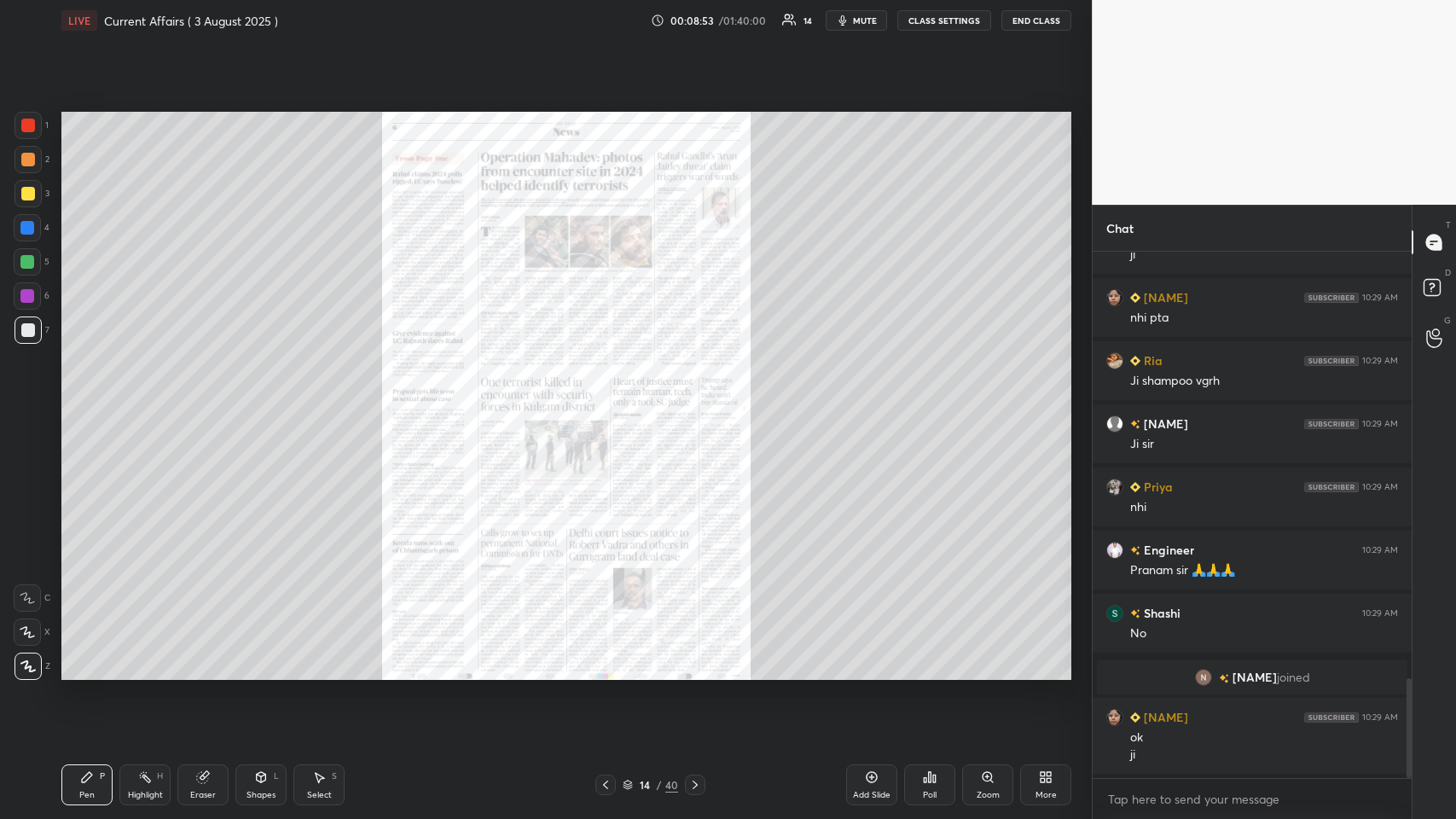 click on "Zoom" at bounding box center (988, 785) 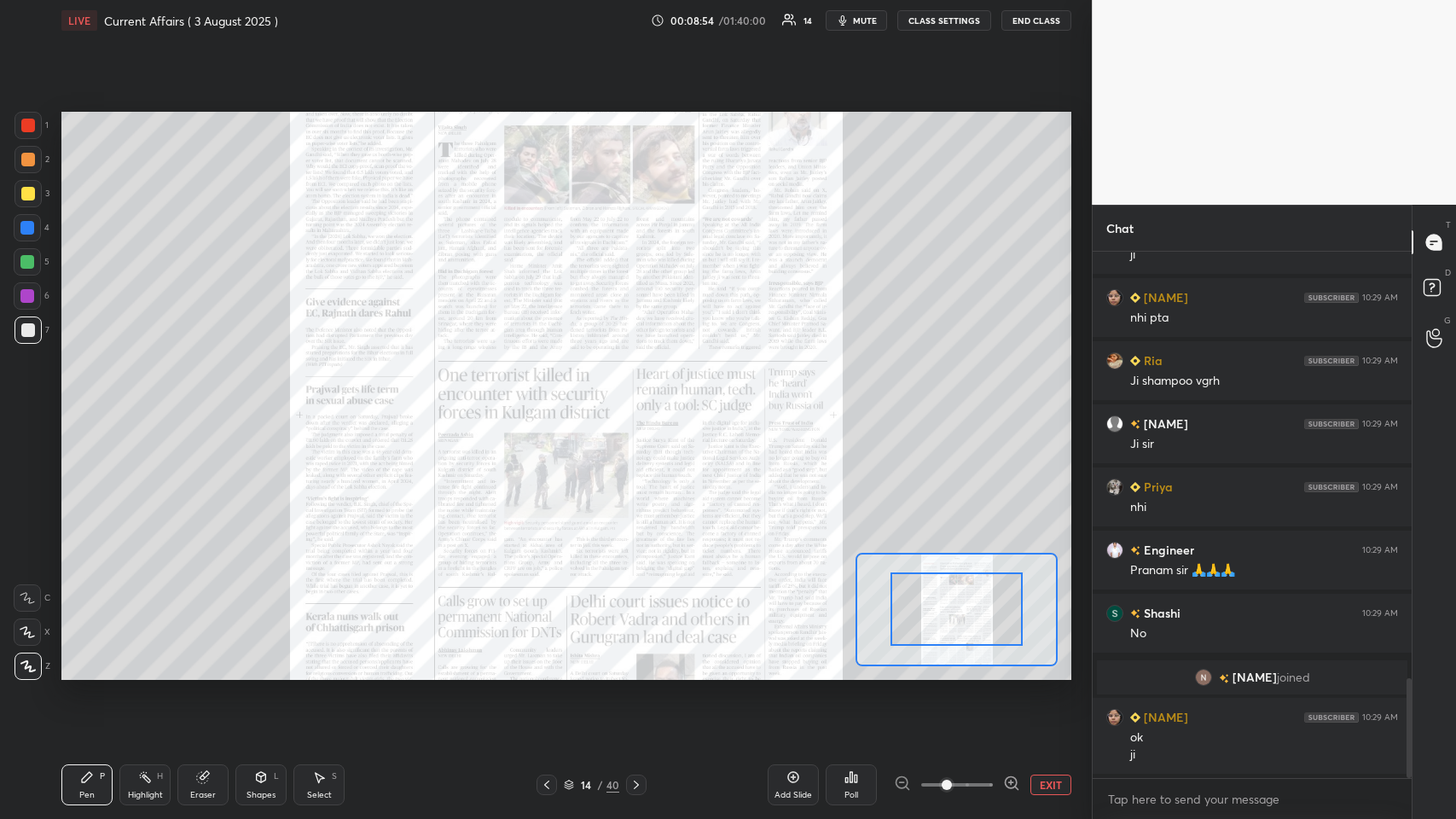 click 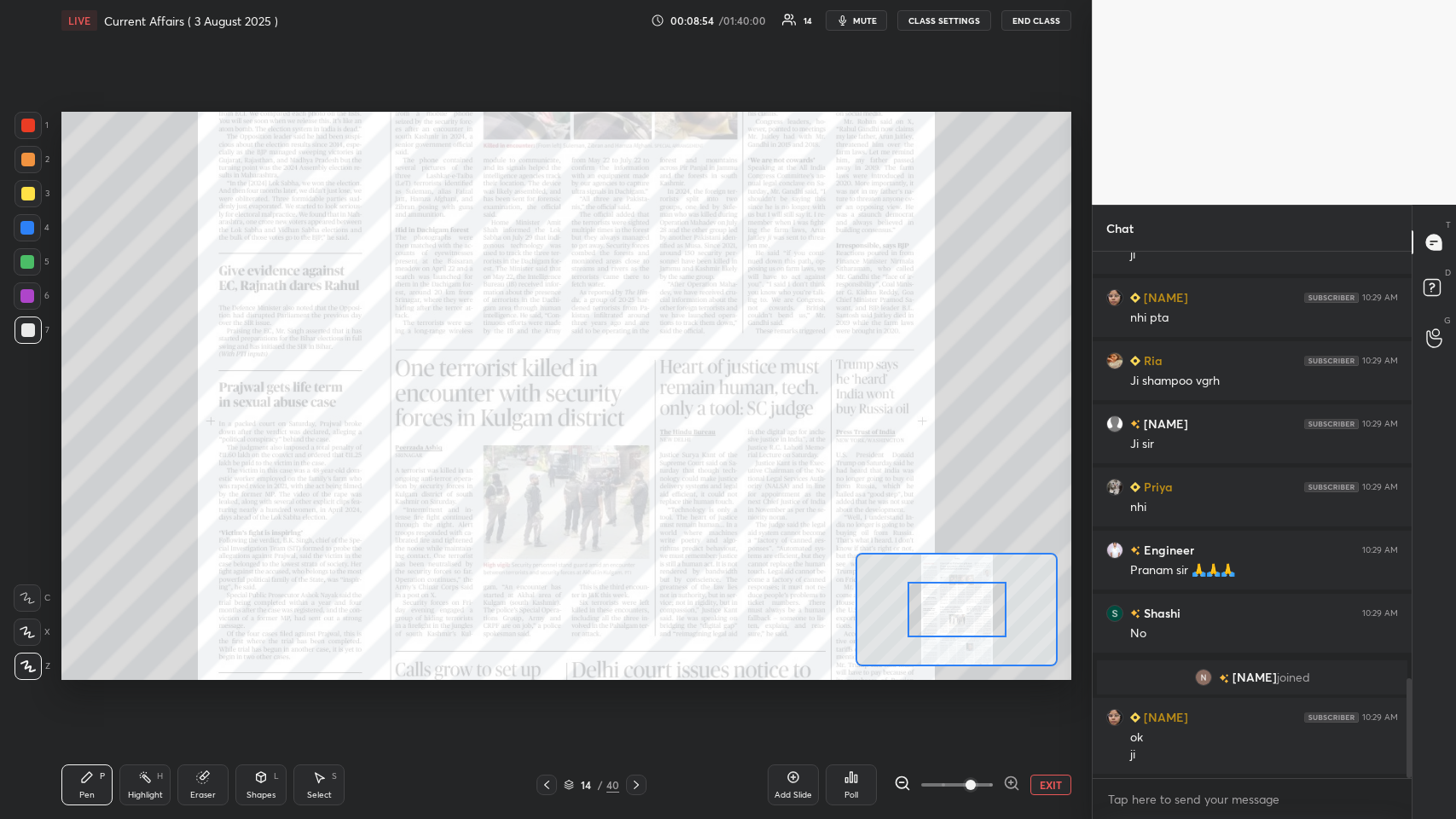 click 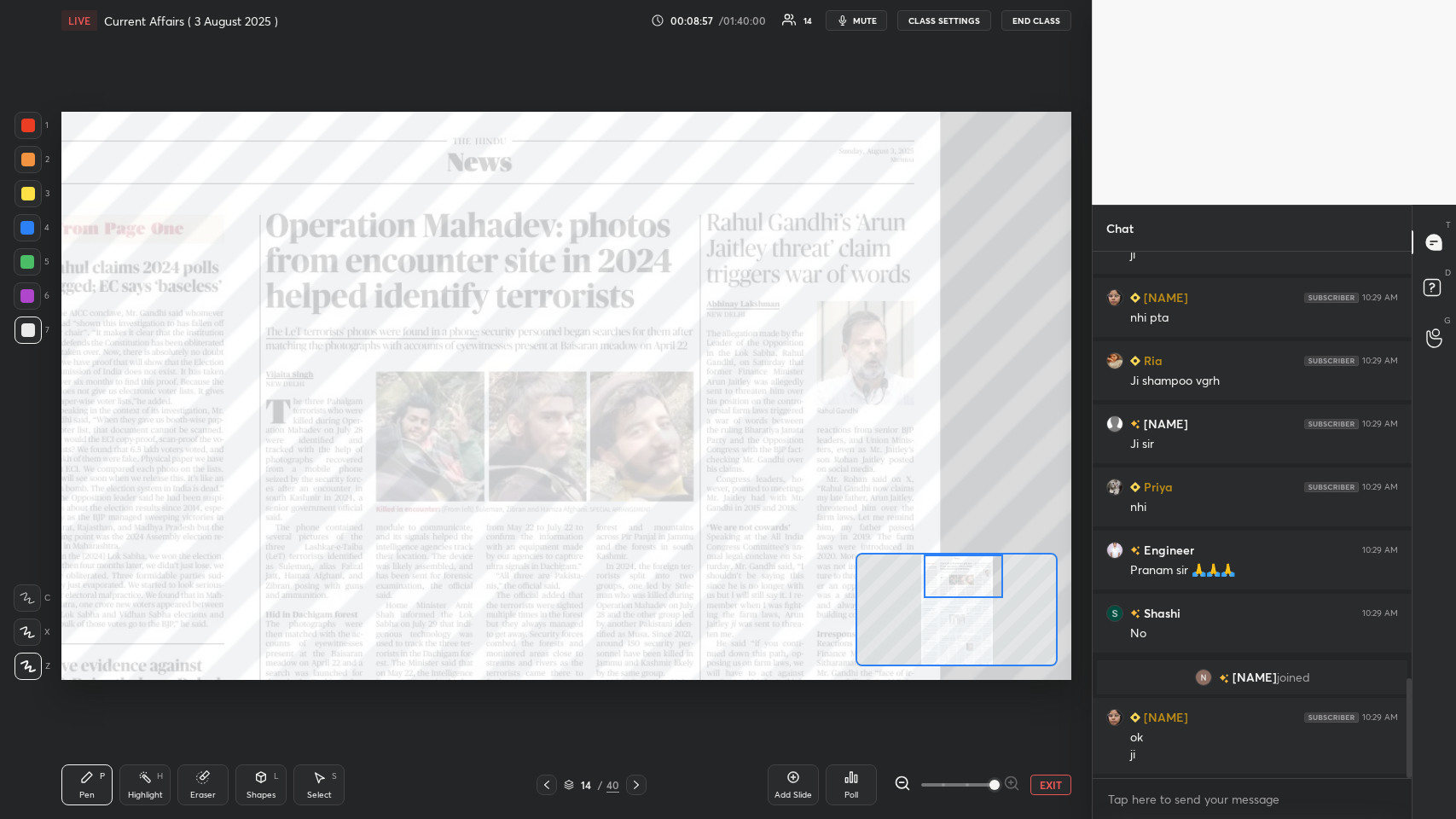 click at bounding box center (28, 125) 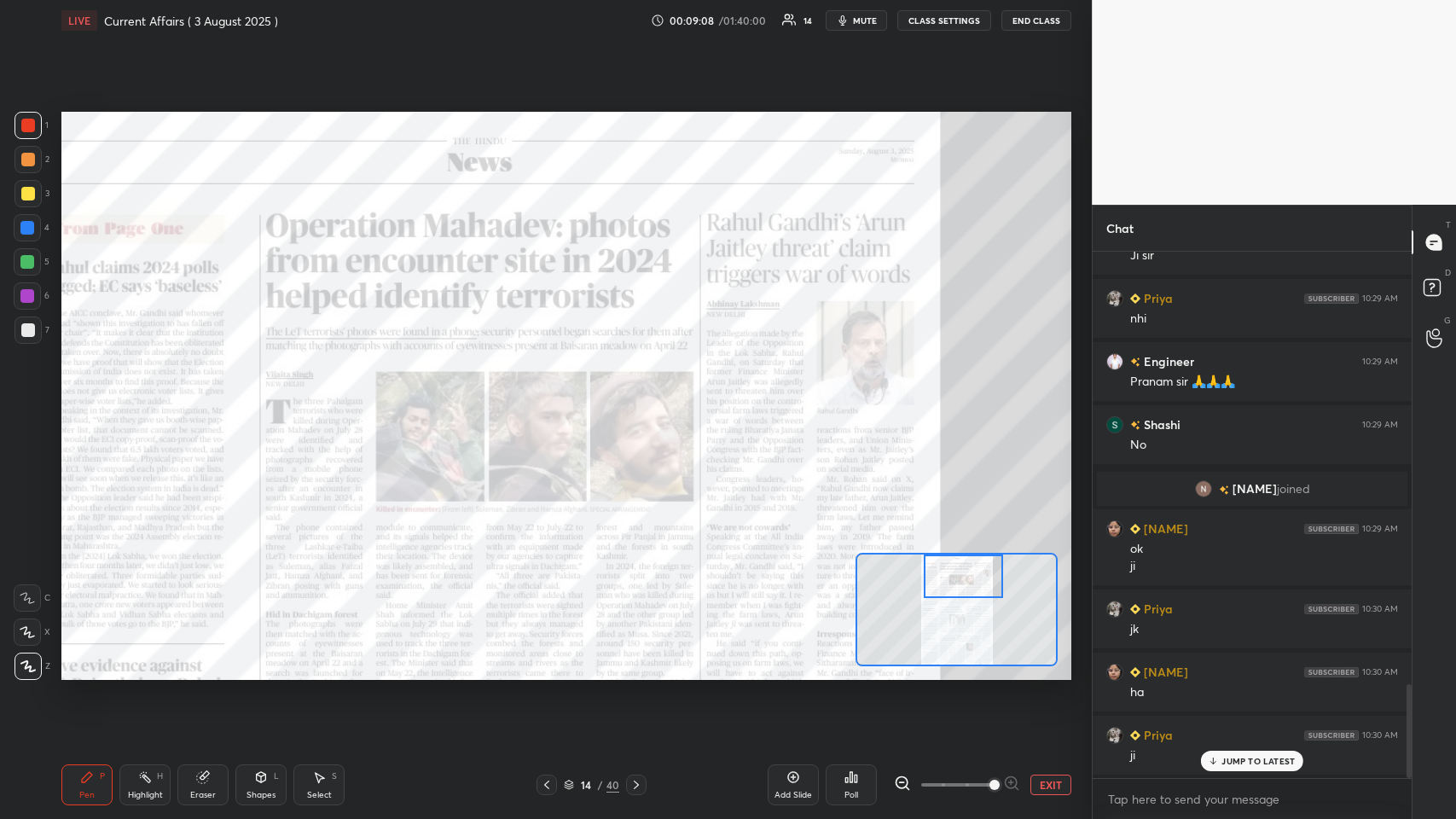 scroll, scrollTop: 2495, scrollLeft: 0, axis: vertical 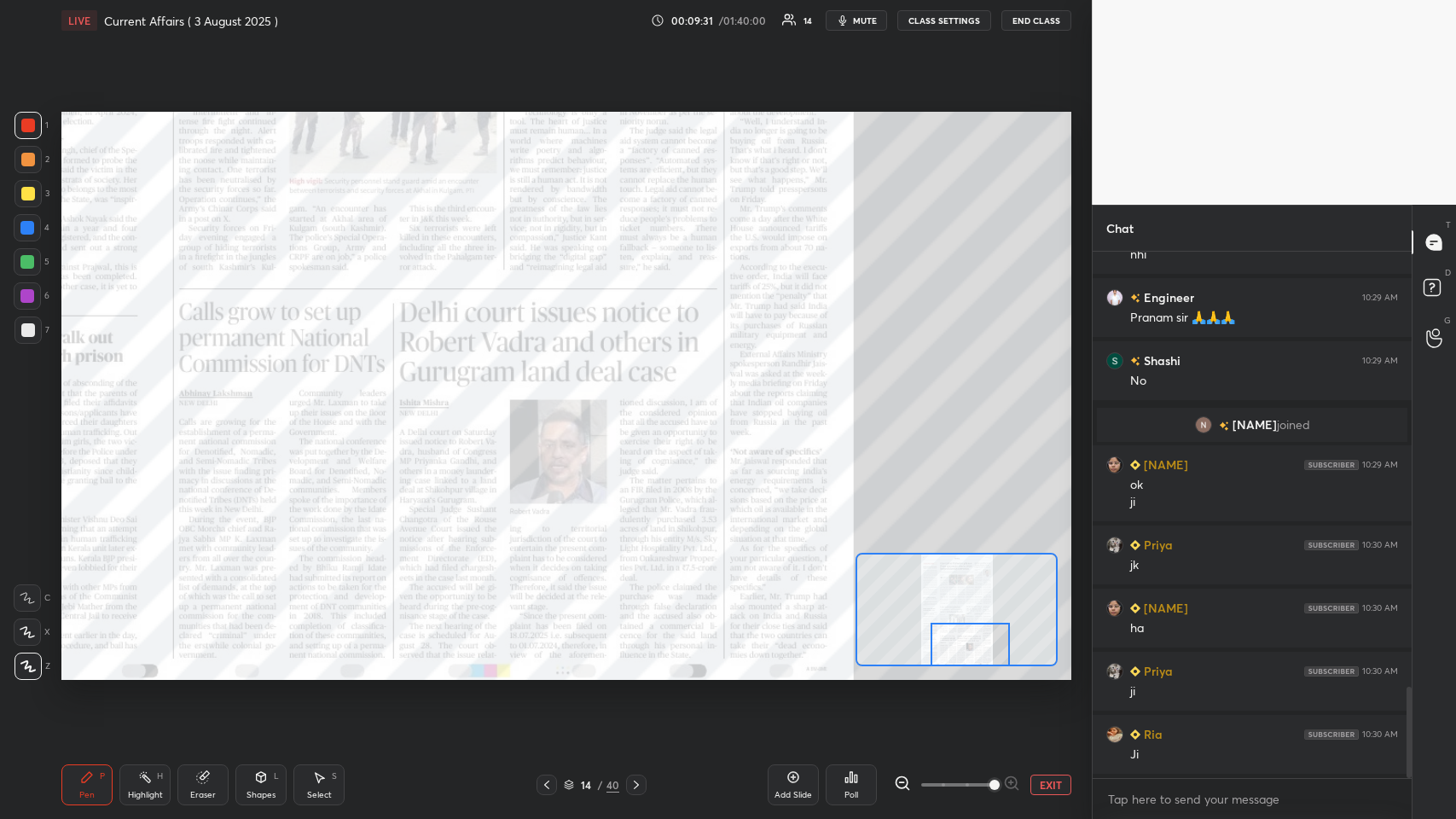 click 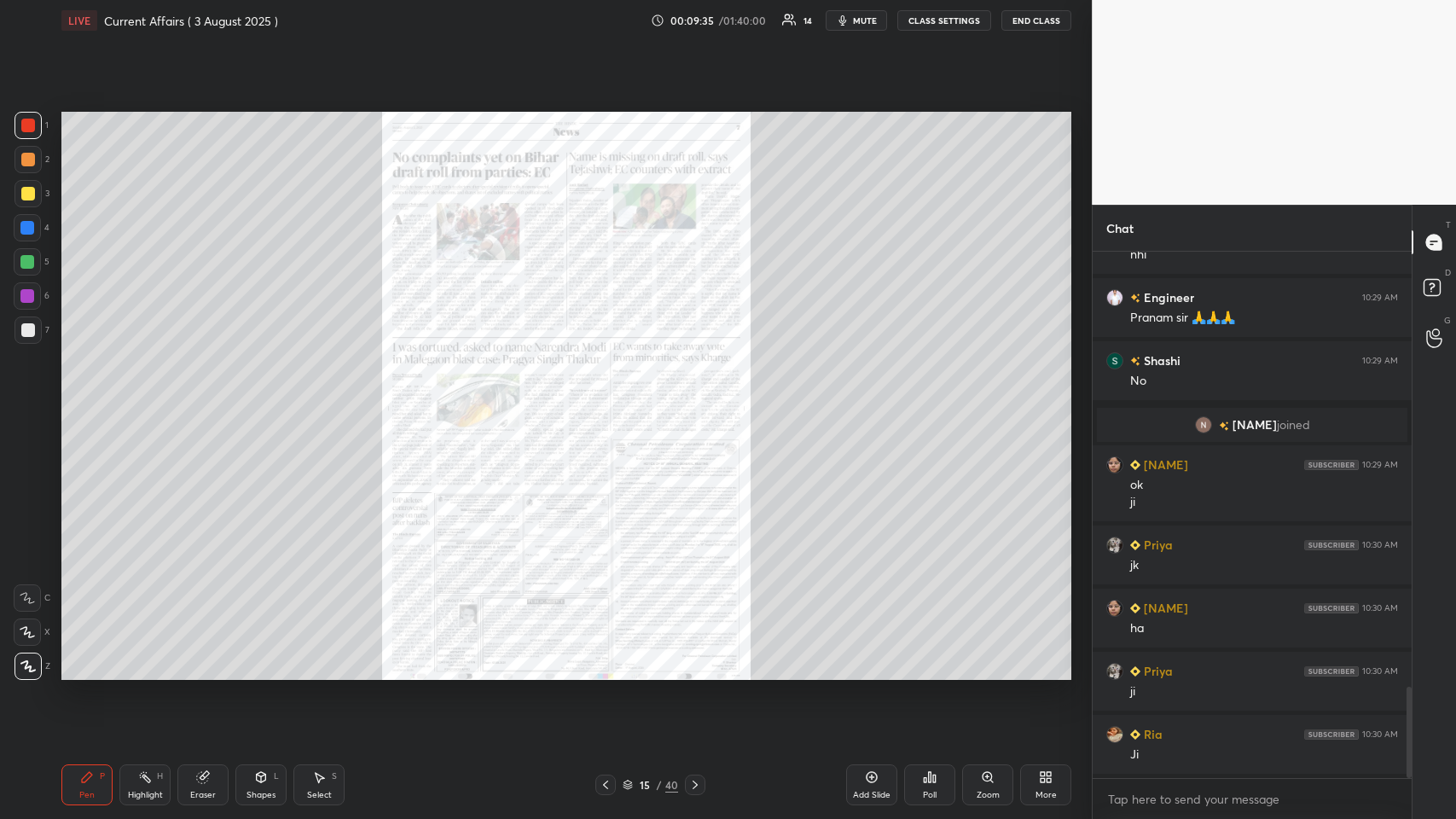 click 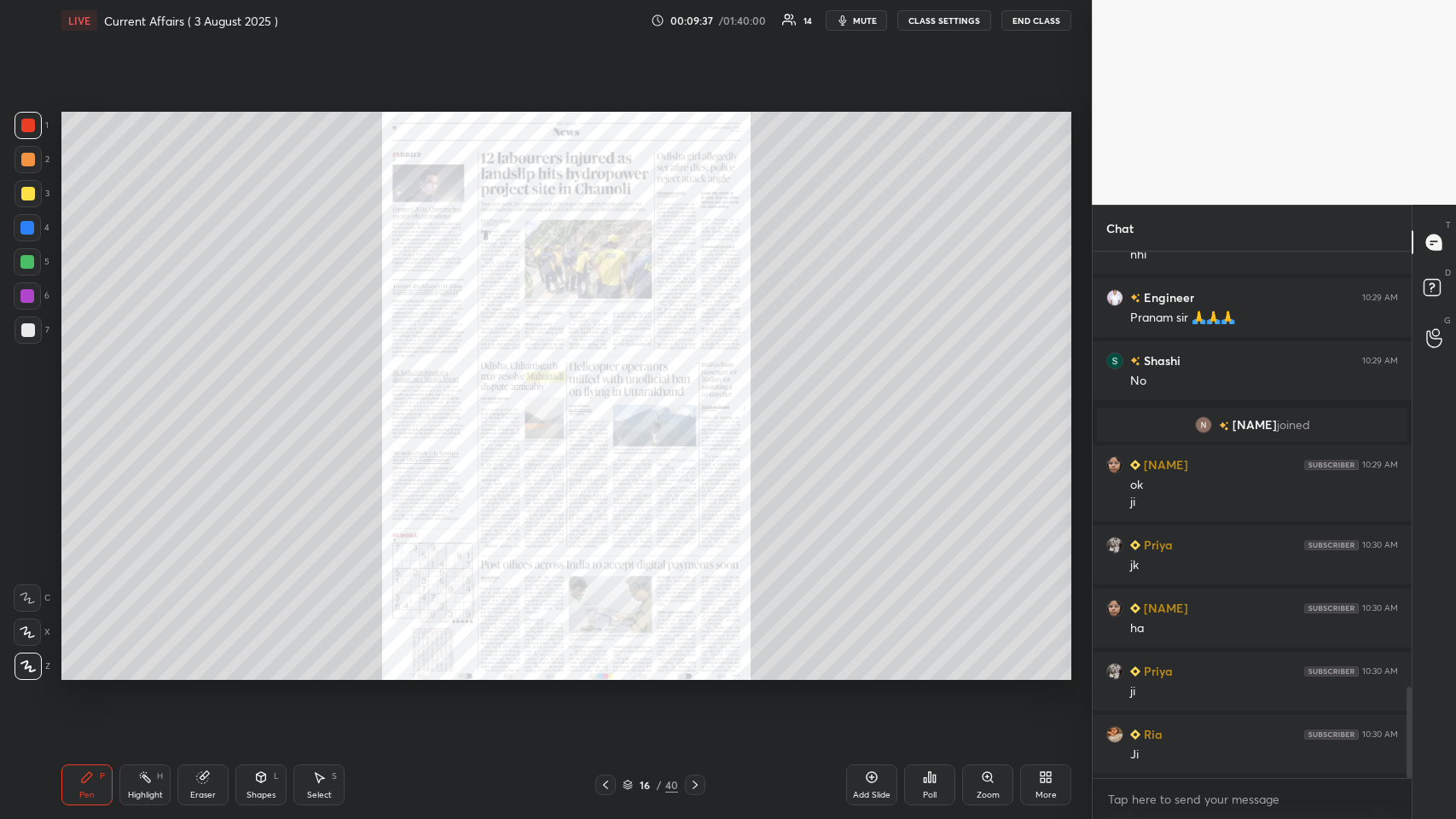 click on "Zoom" at bounding box center (988, 785) 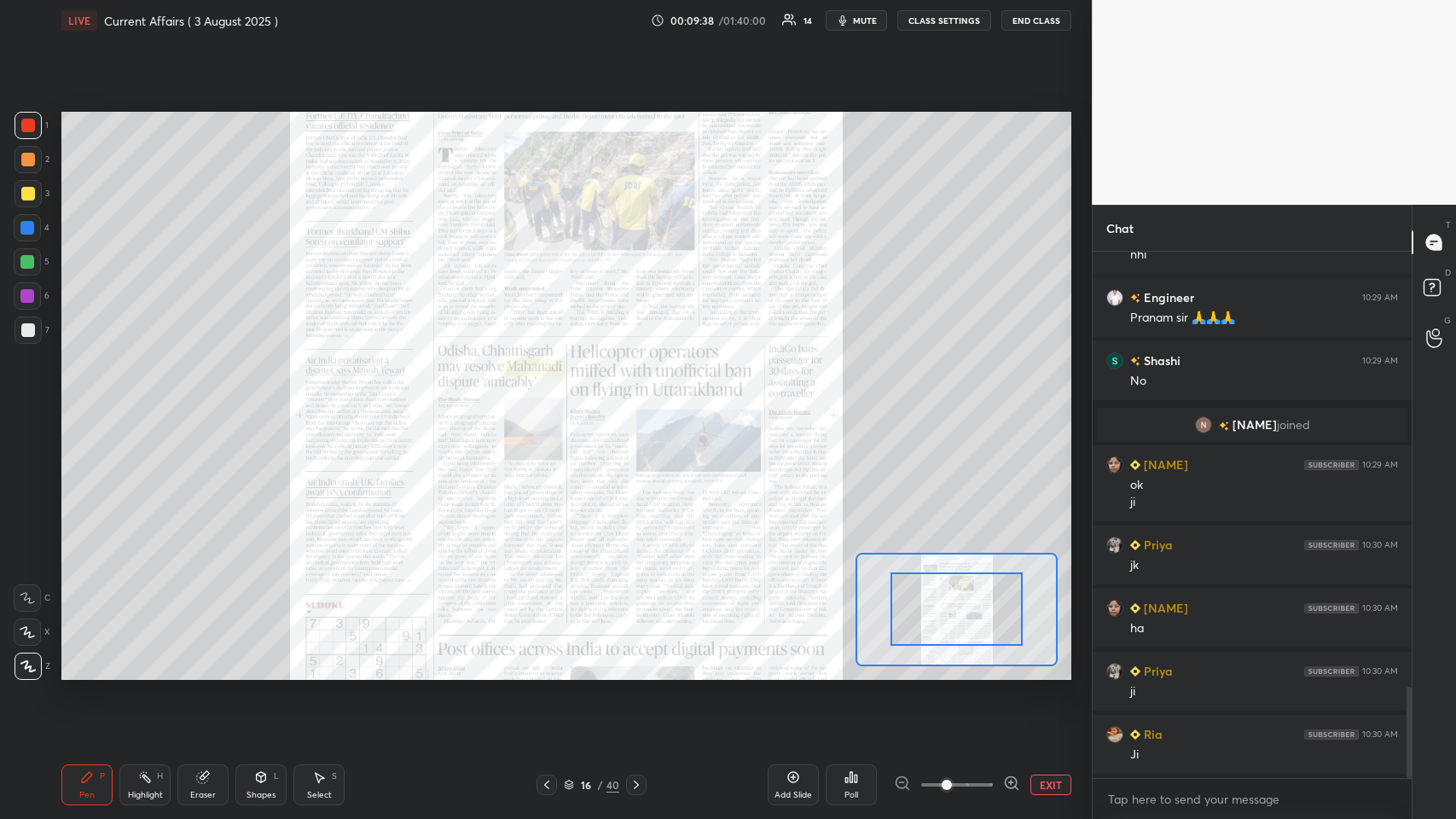 click 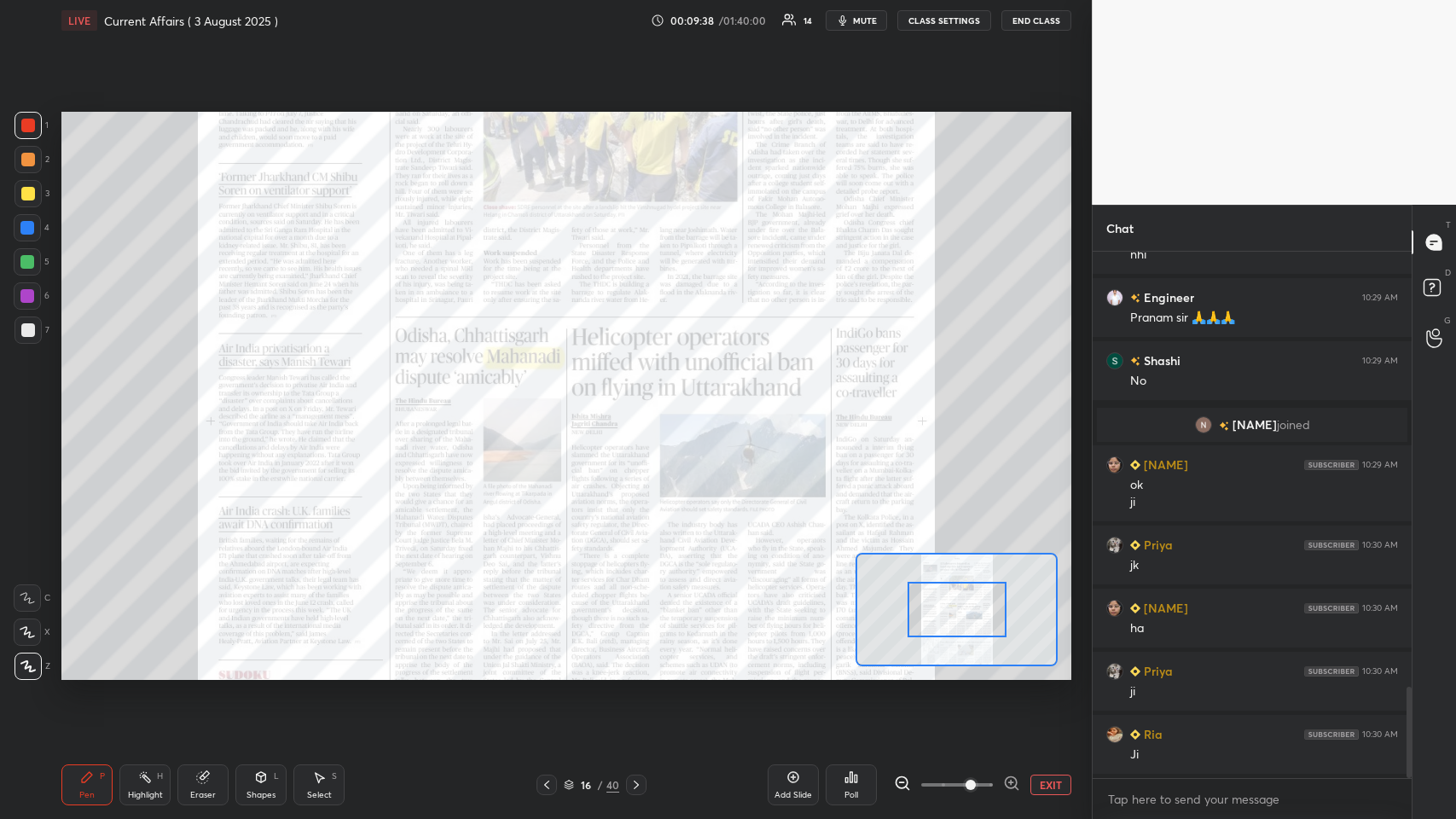 click 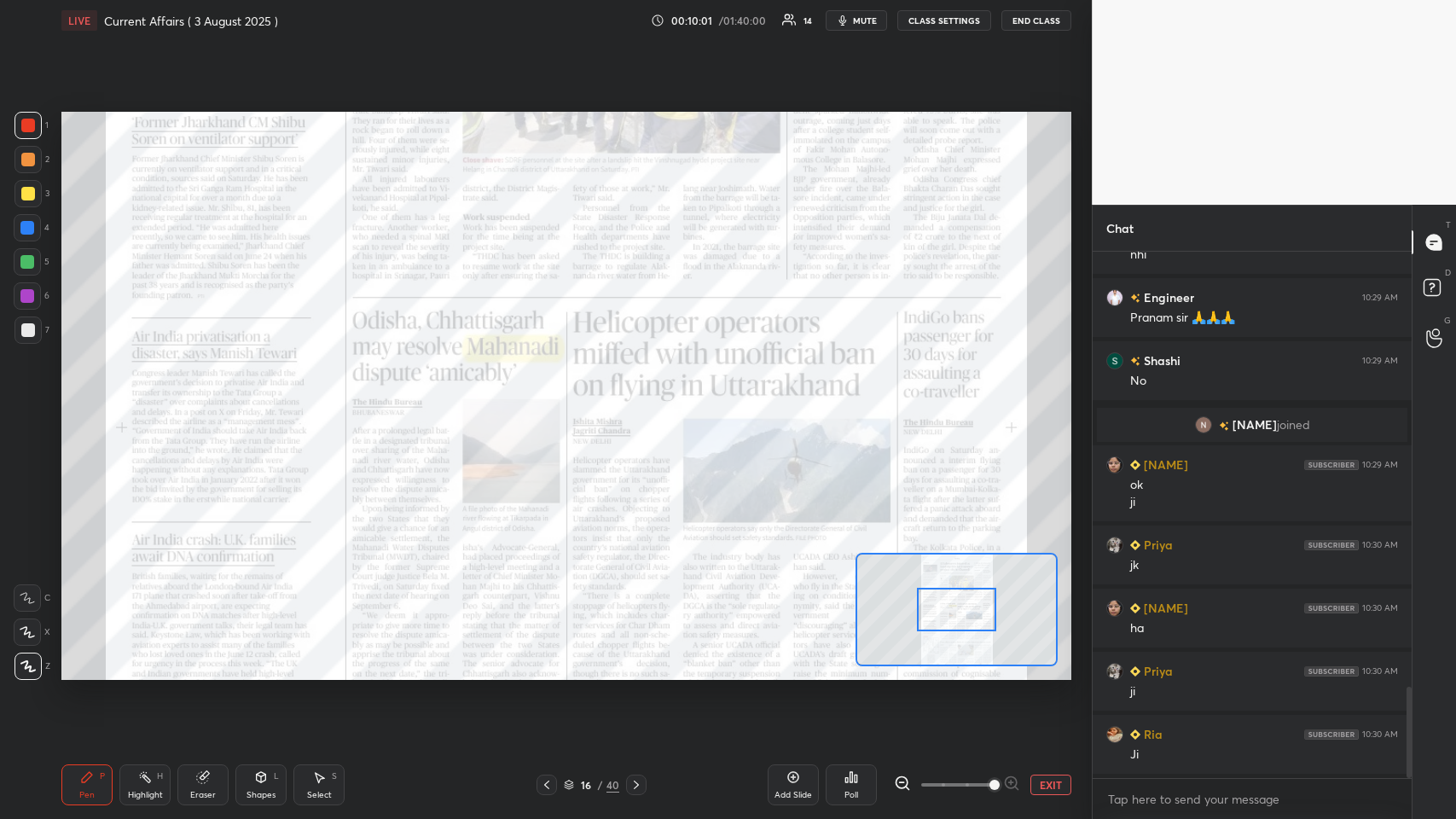click on "Add Slide" at bounding box center [793, 785] 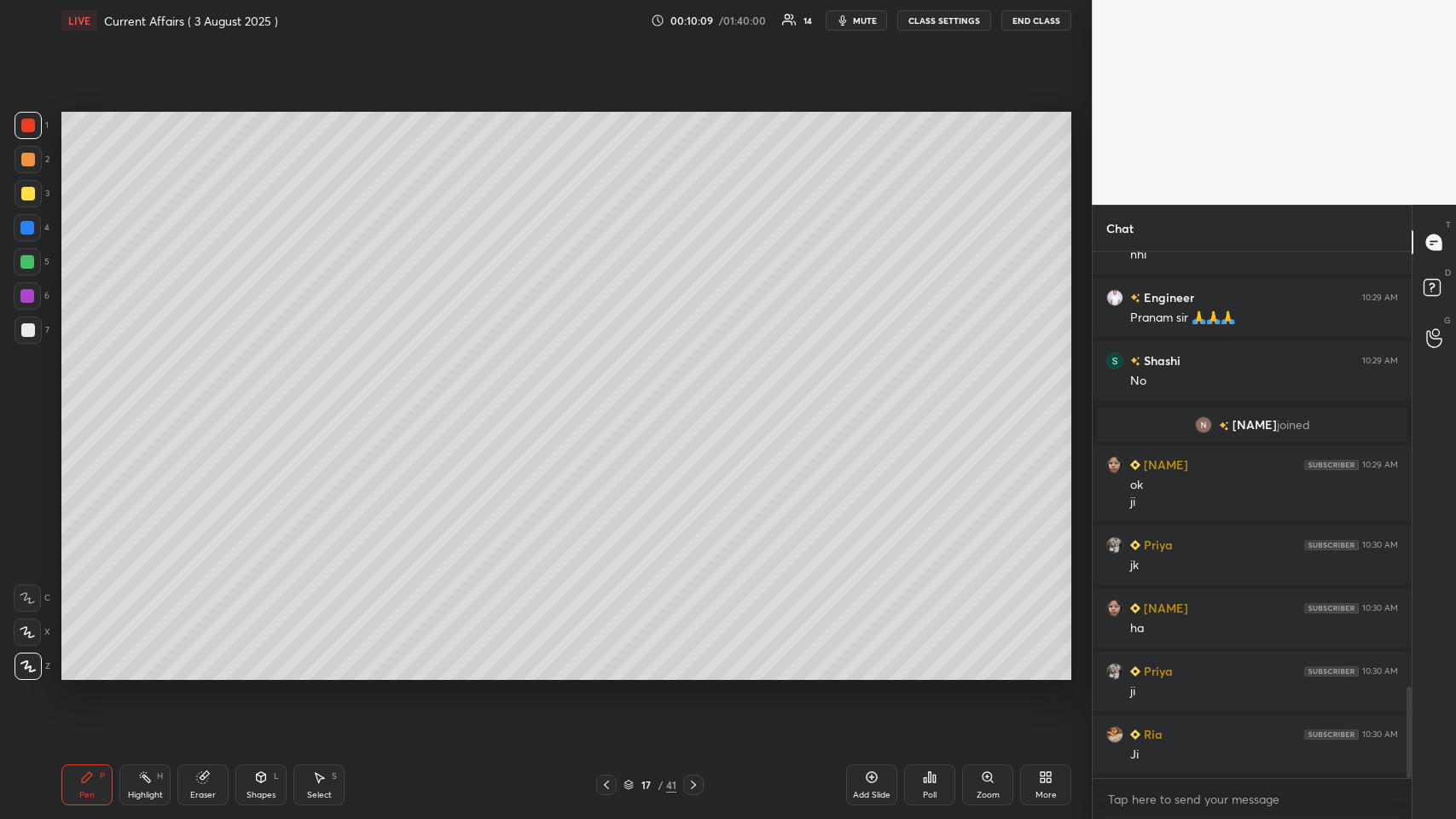 click at bounding box center [28, 330] 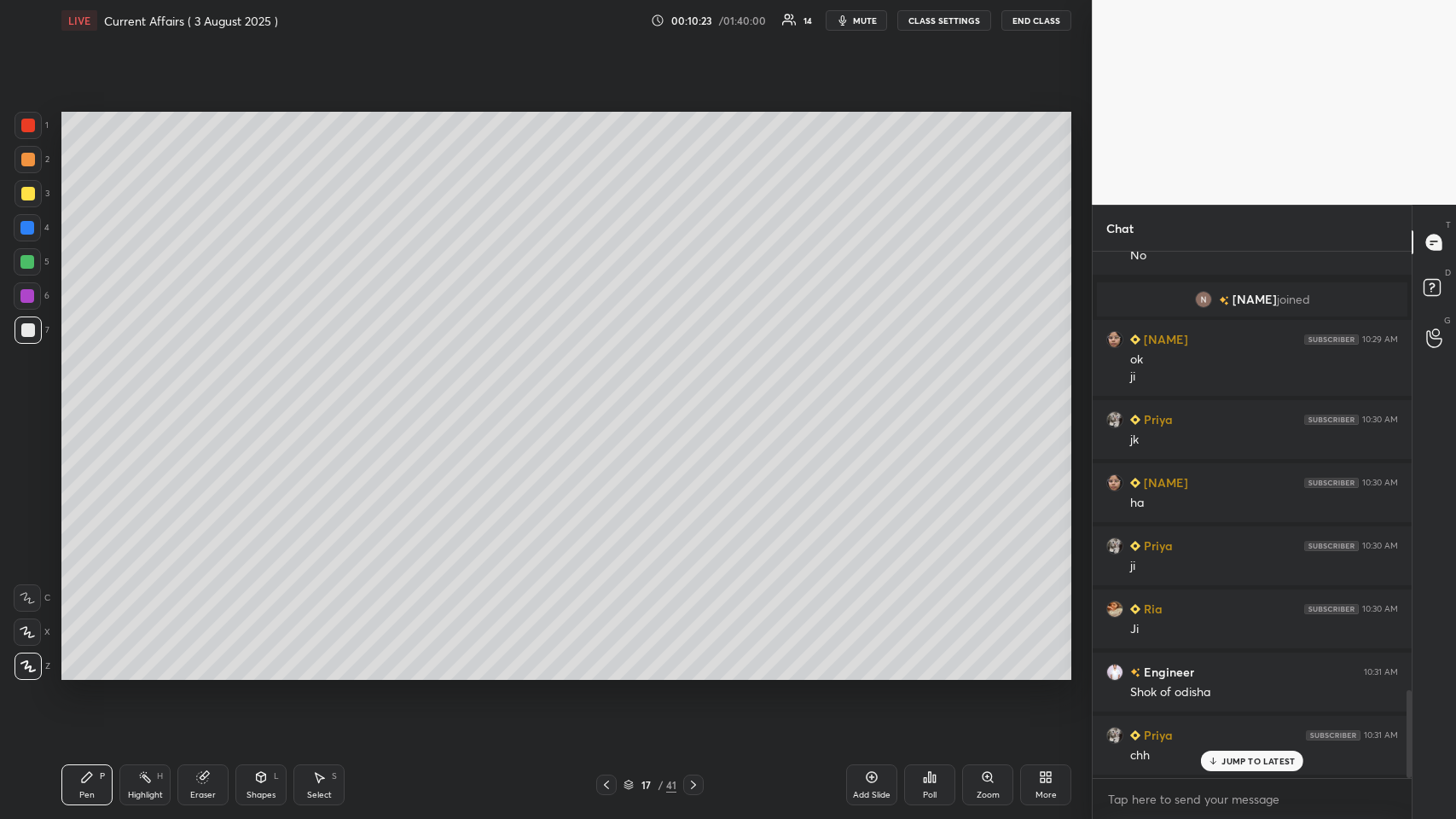 scroll, scrollTop: 2684, scrollLeft: 0, axis: vertical 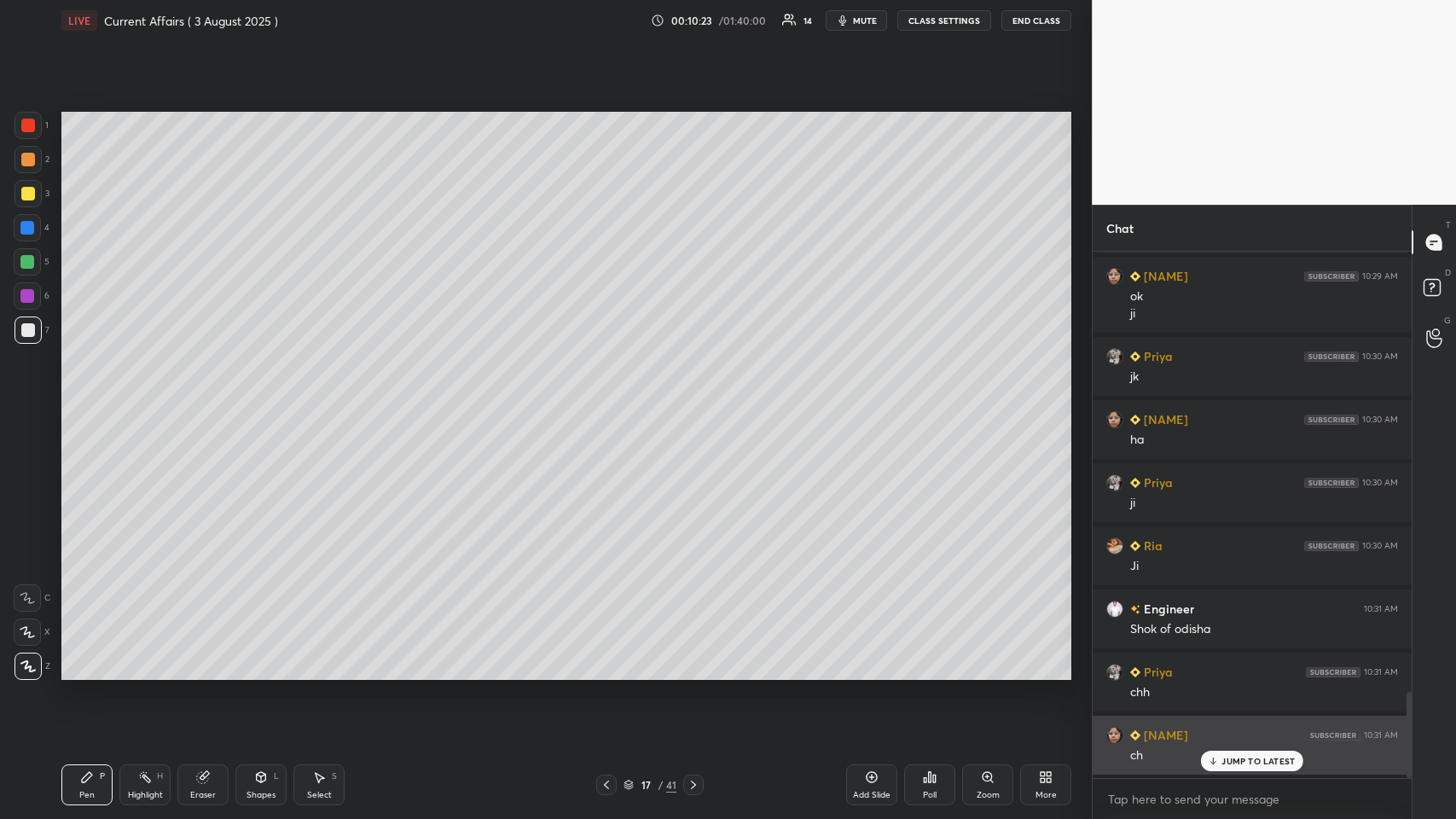 click on "JUMP TO LATEST" at bounding box center [1258, 761] 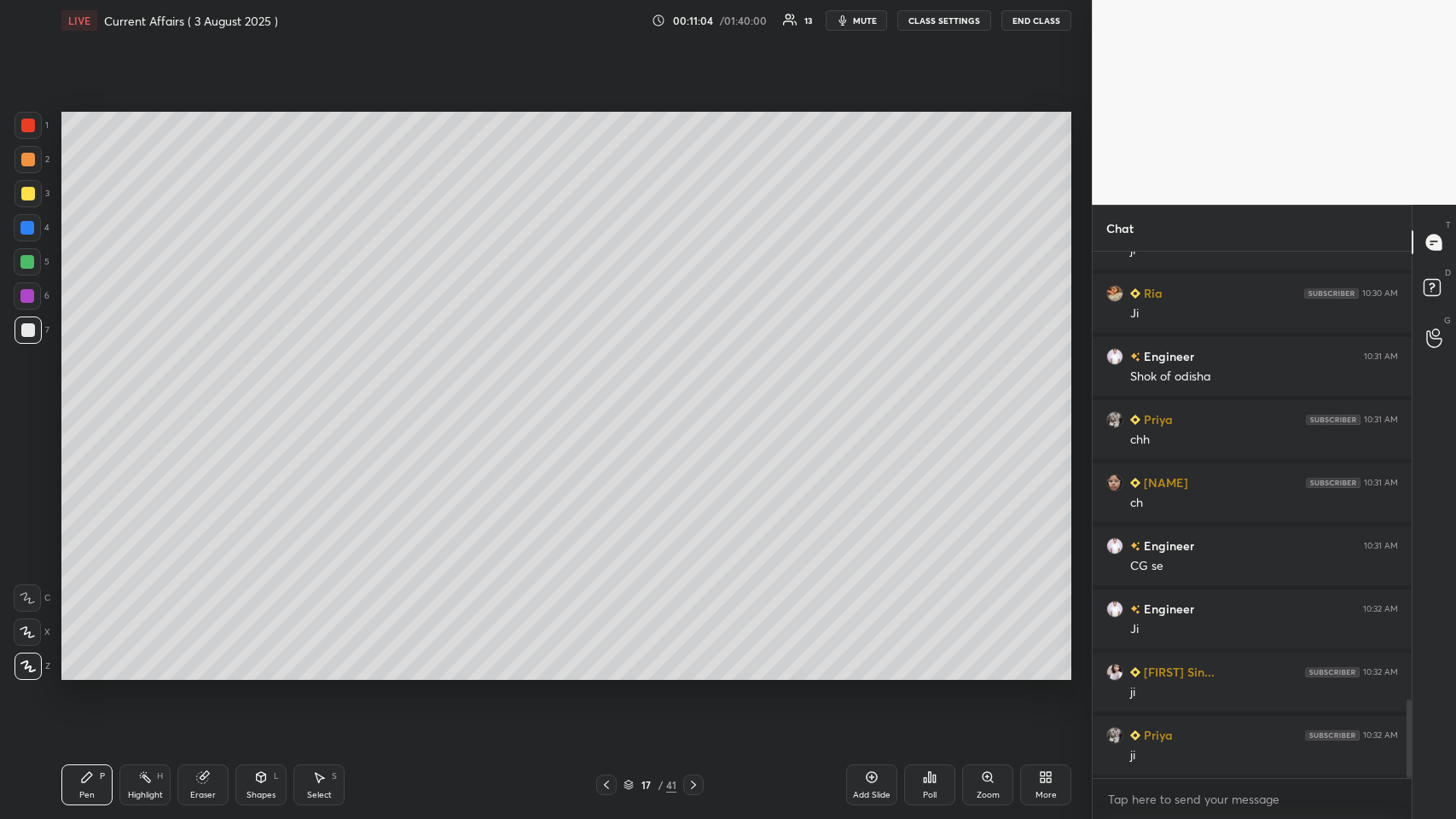 scroll, scrollTop: 3000, scrollLeft: 0, axis: vertical 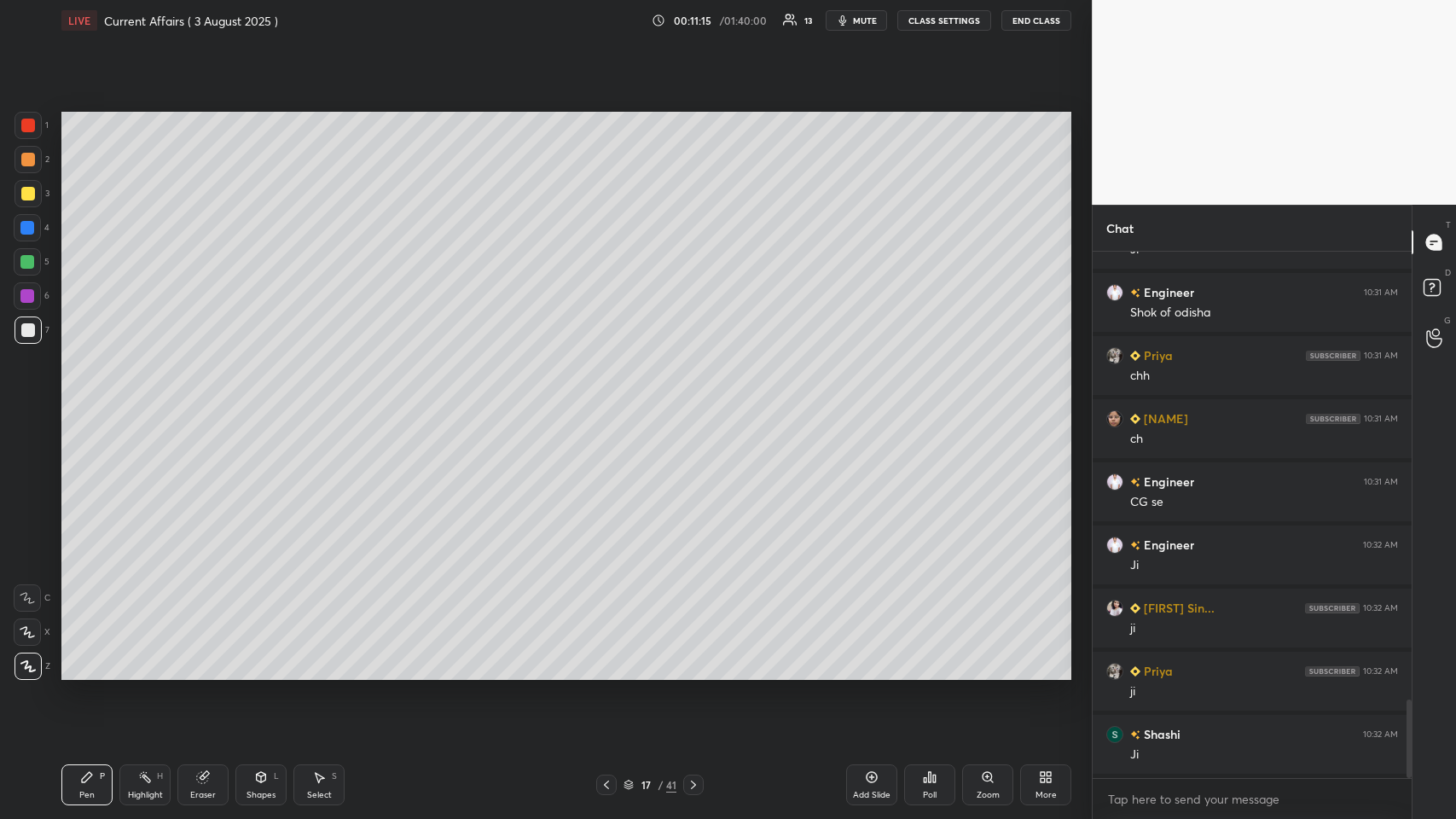click at bounding box center (27, 262) 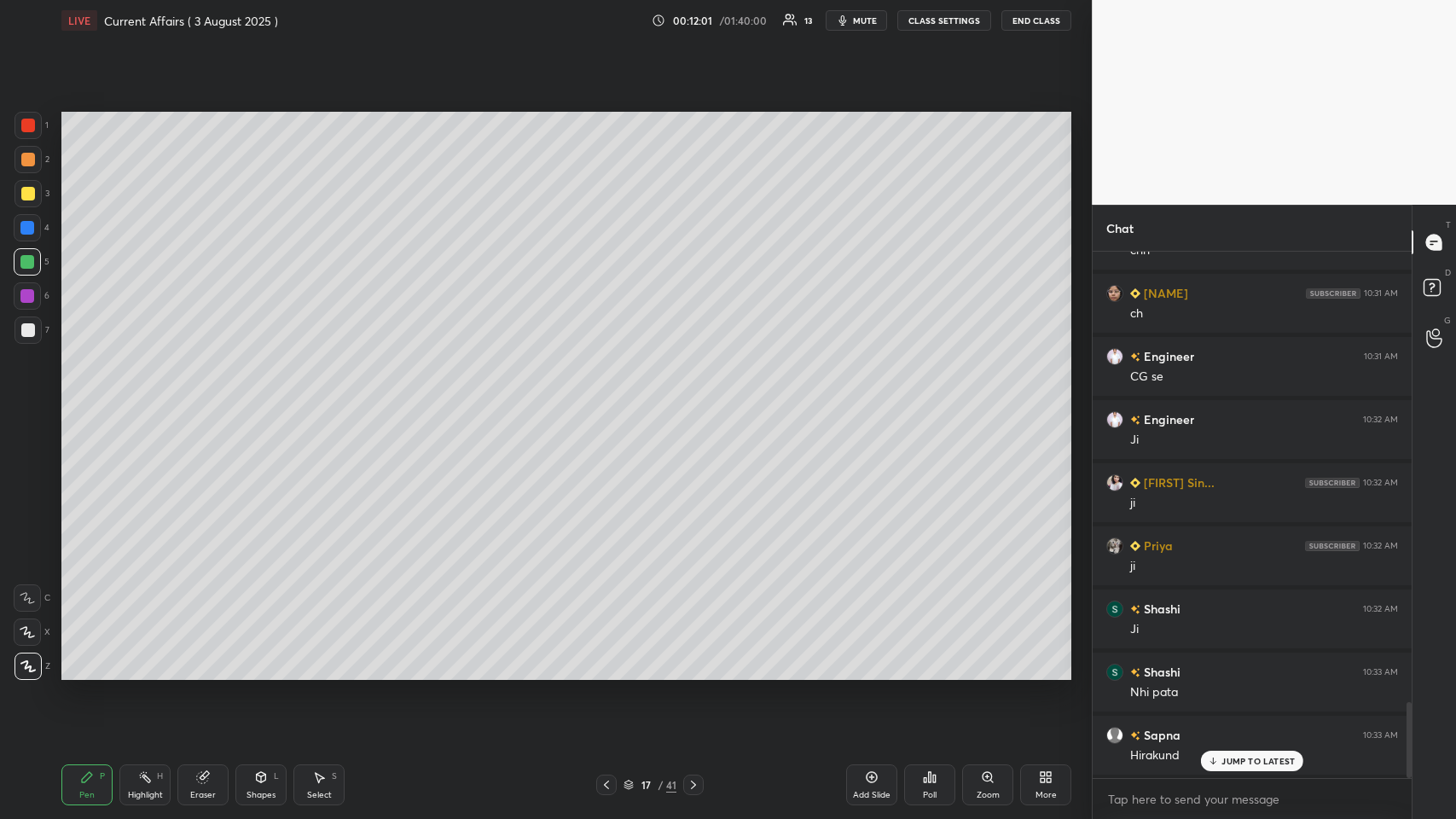 scroll, scrollTop: 3189, scrollLeft: 0, axis: vertical 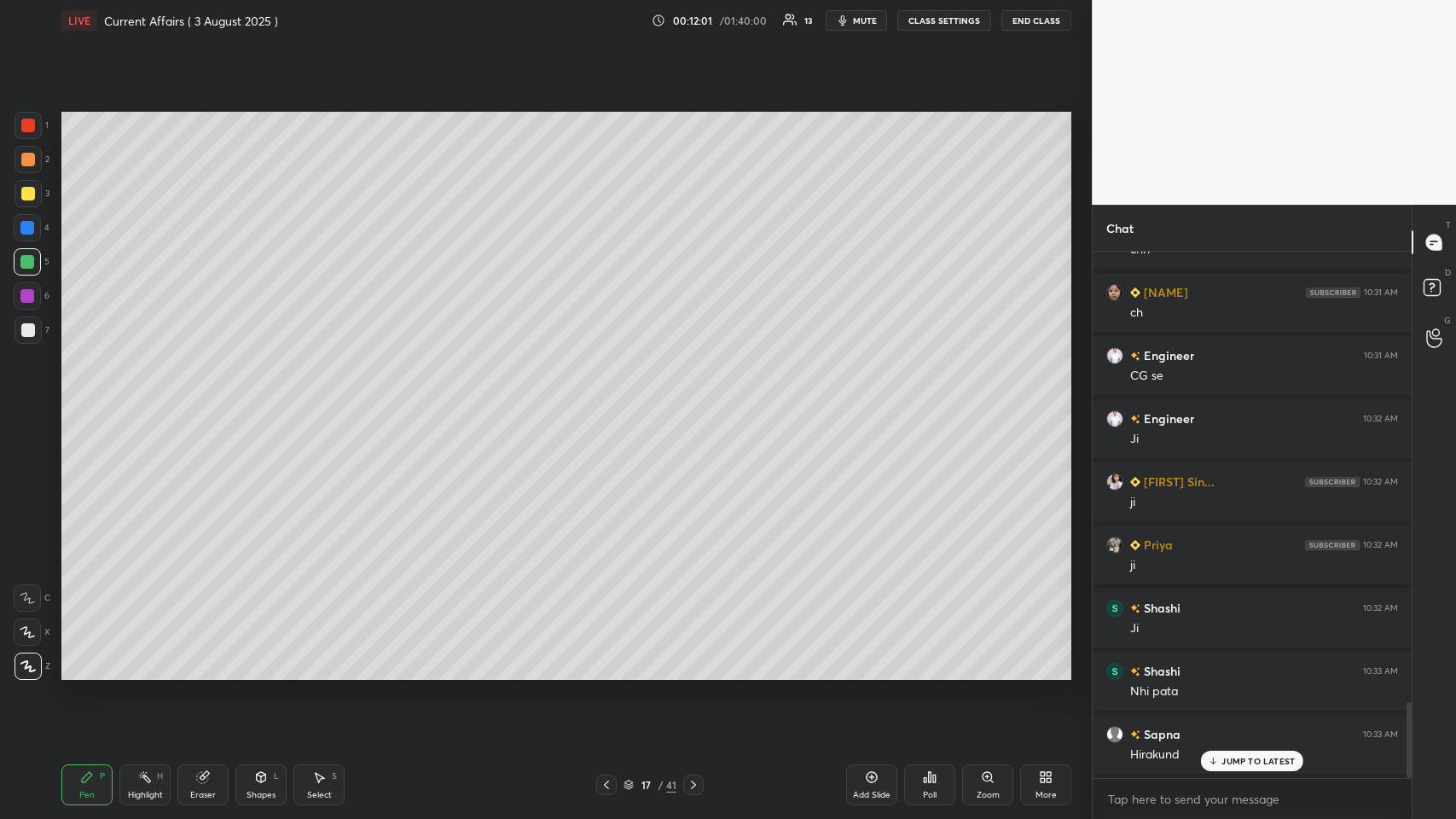 click on "JUMP TO LATEST" at bounding box center (1258, 761) 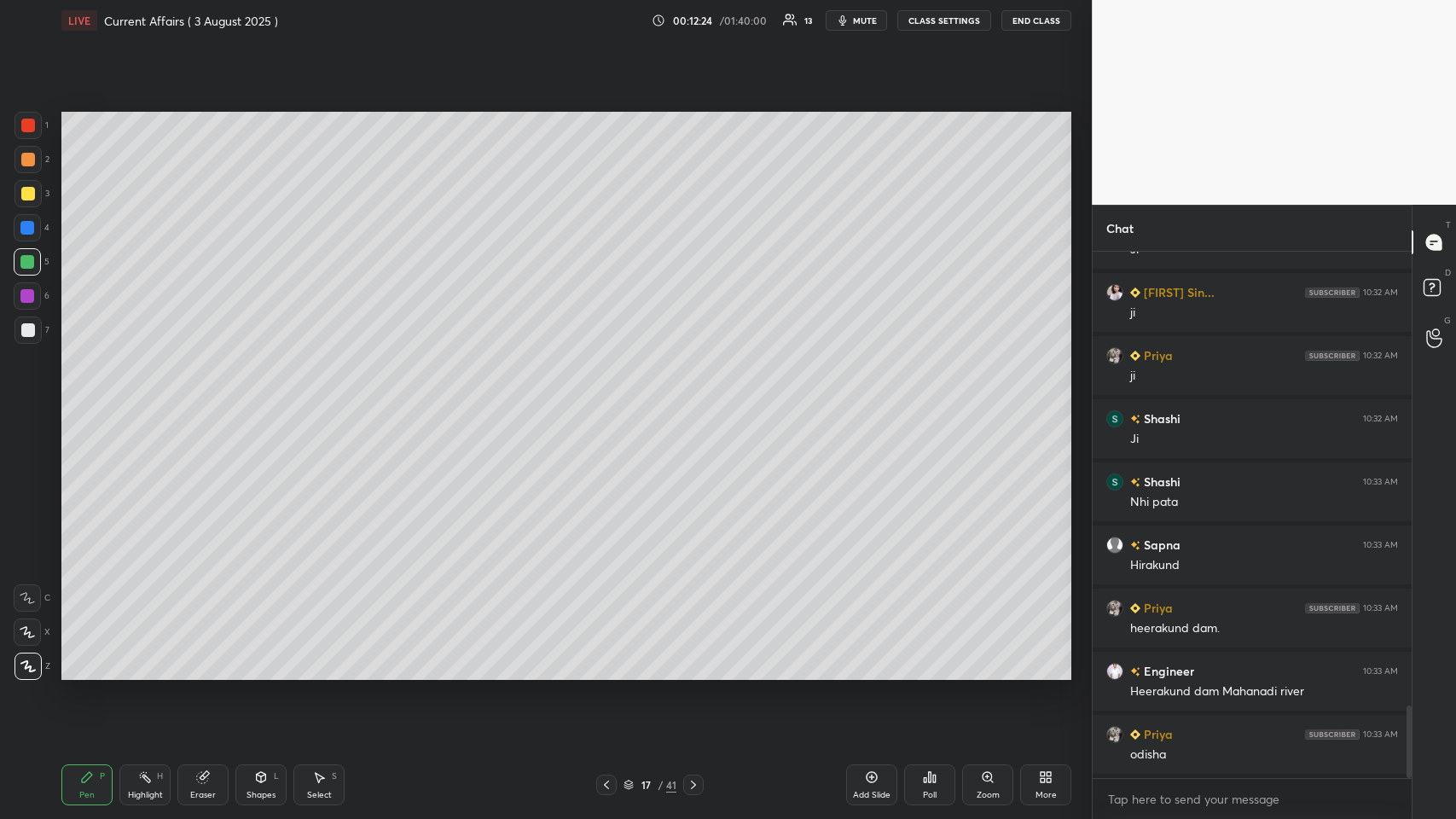 scroll, scrollTop: 3378, scrollLeft: 0, axis: vertical 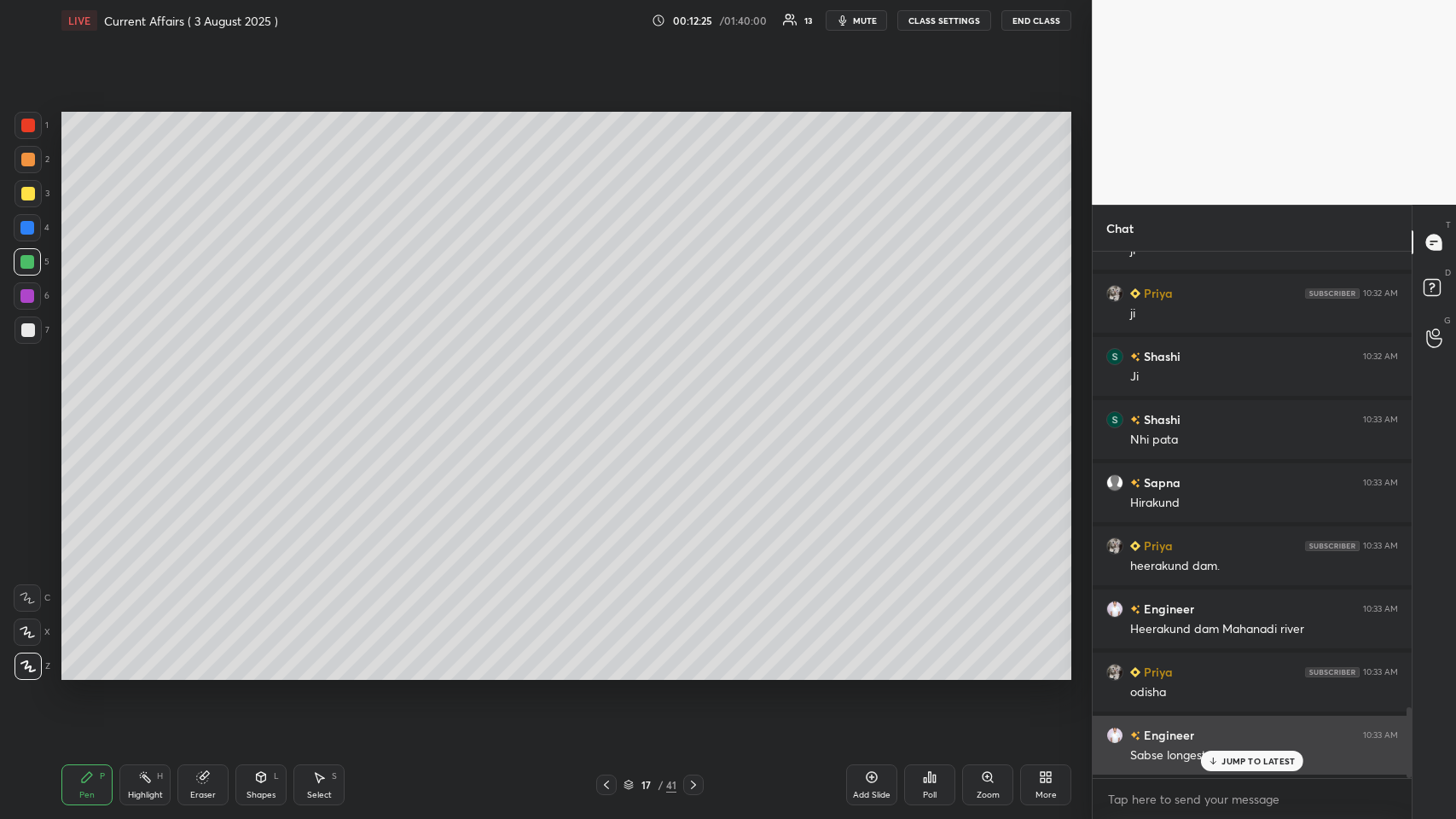 click on "JUMP TO LATEST" at bounding box center [1258, 761] 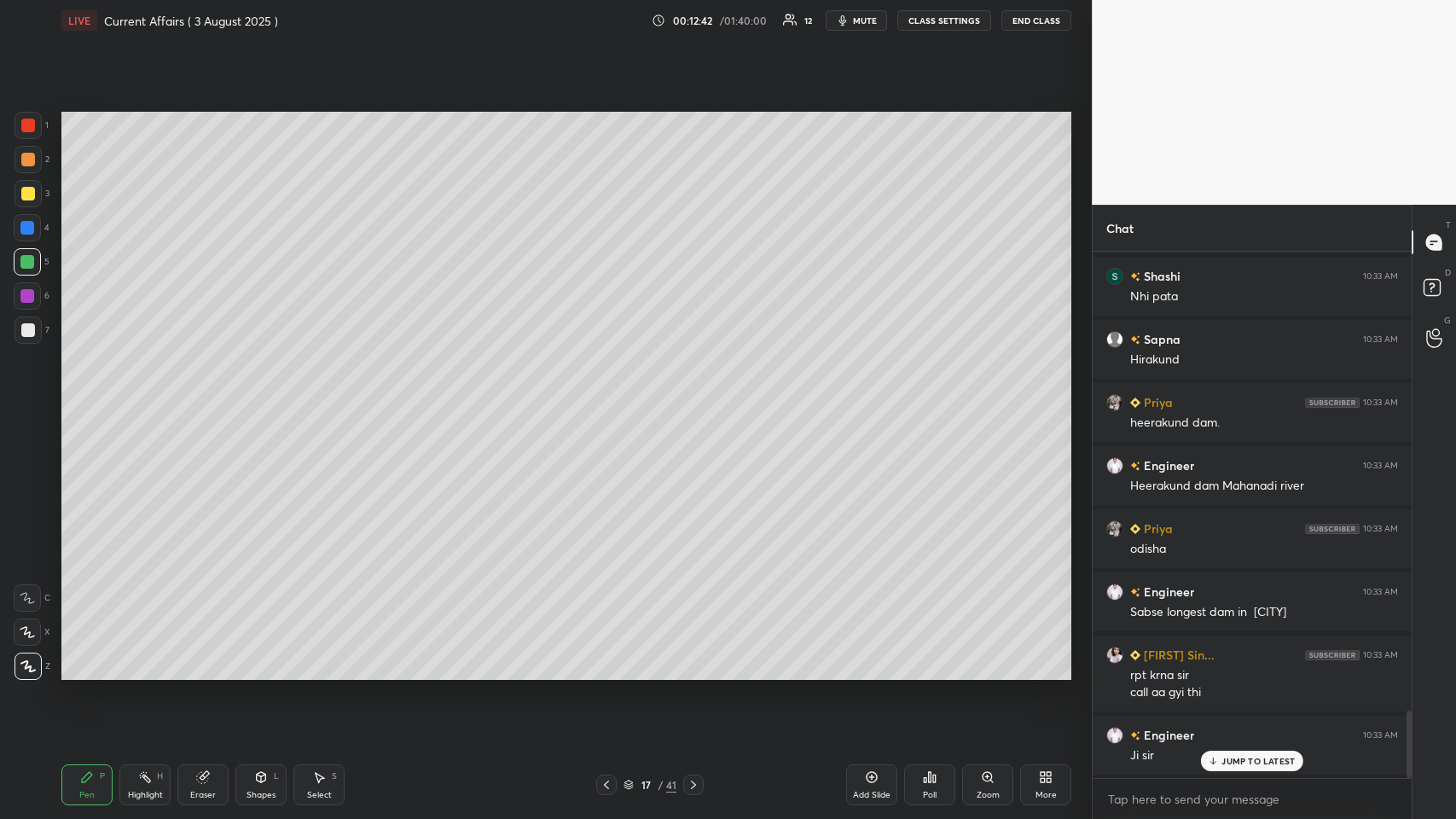 scroll, scrollTop: 3585, scrollLeft: 0, axis: vertical 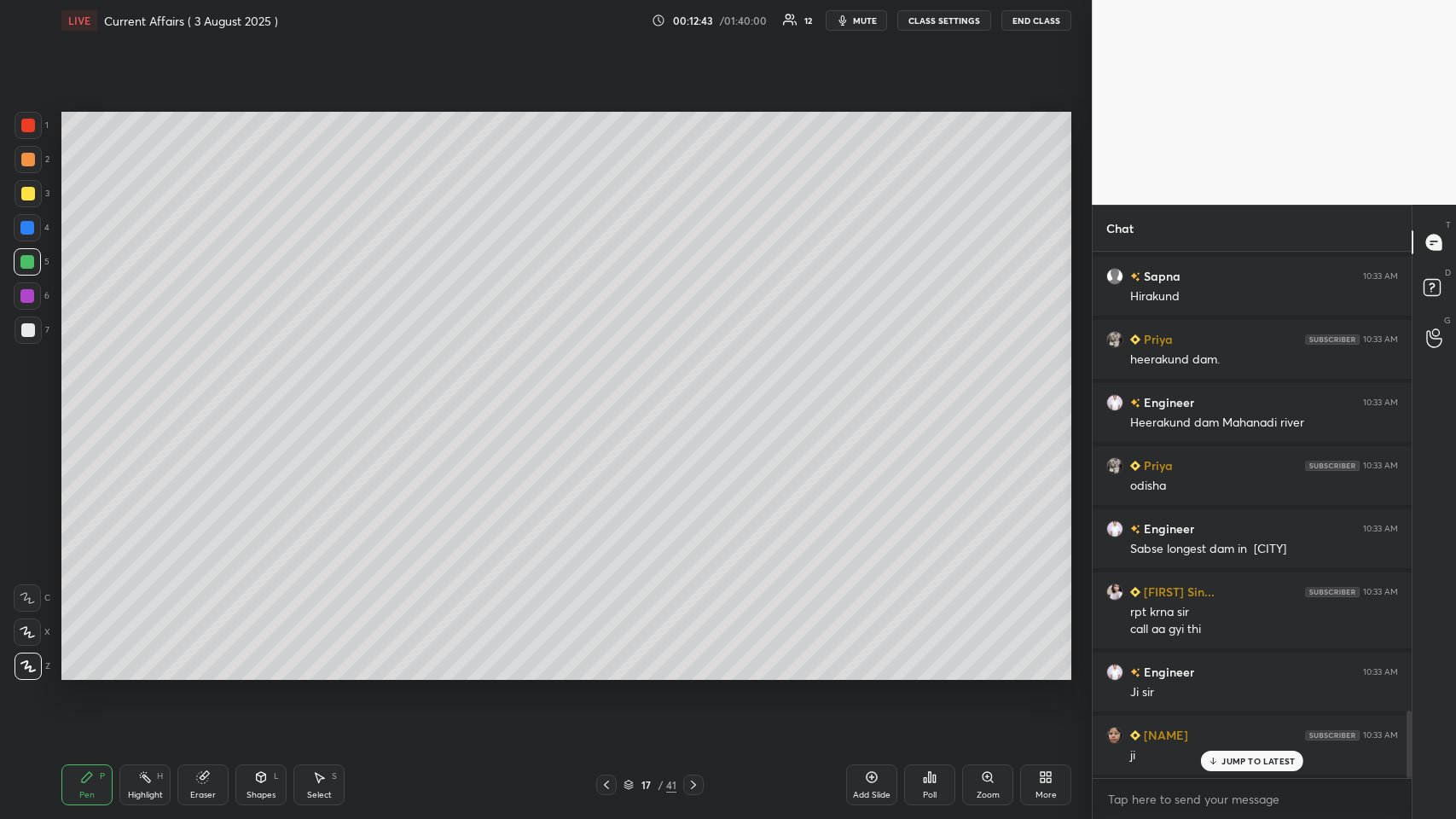 click 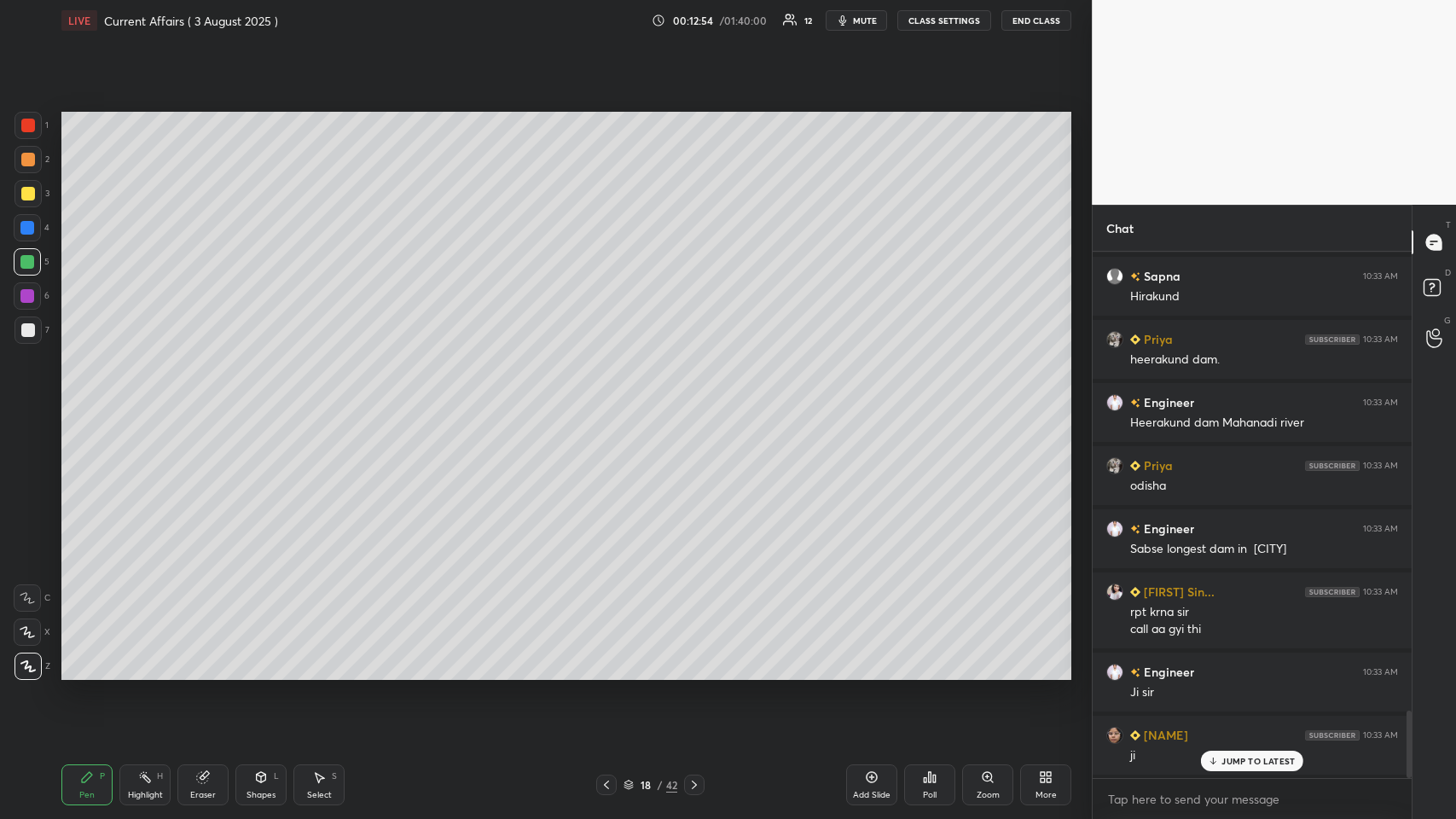 click at bounding box center [28, 330] 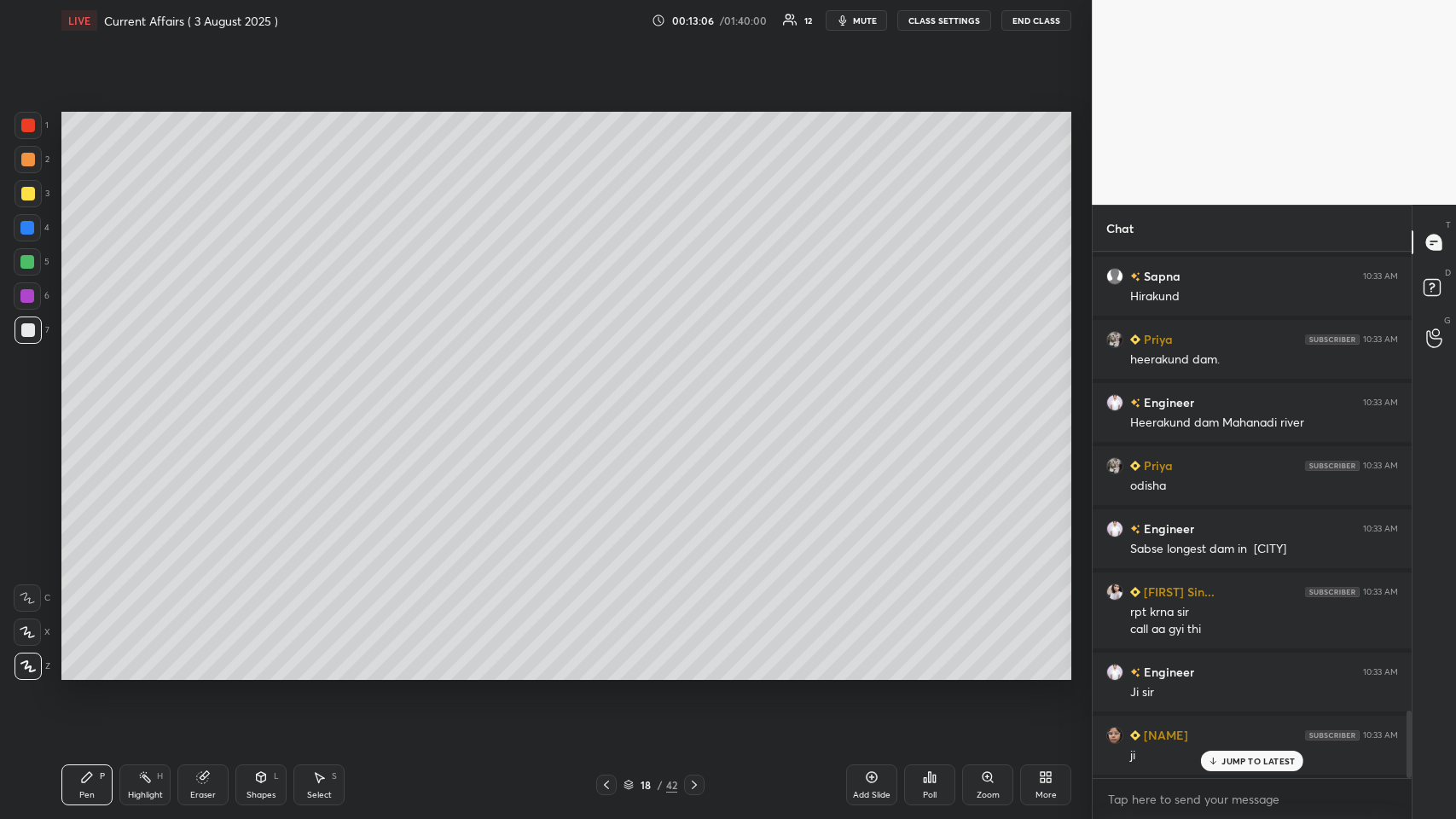 scroll, scrollTop: 3649, scrollLeft: 0, axis: vertical 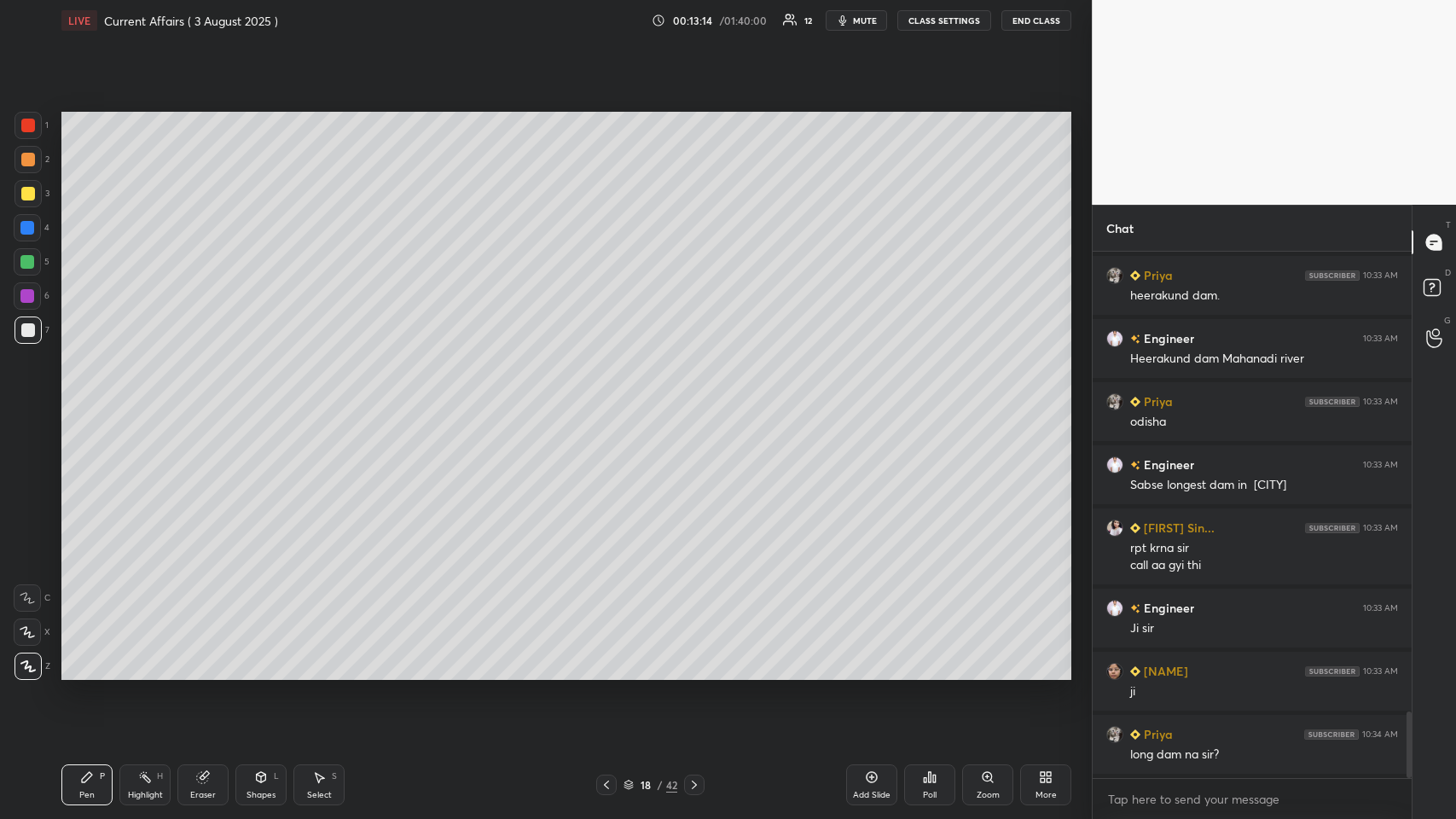 click 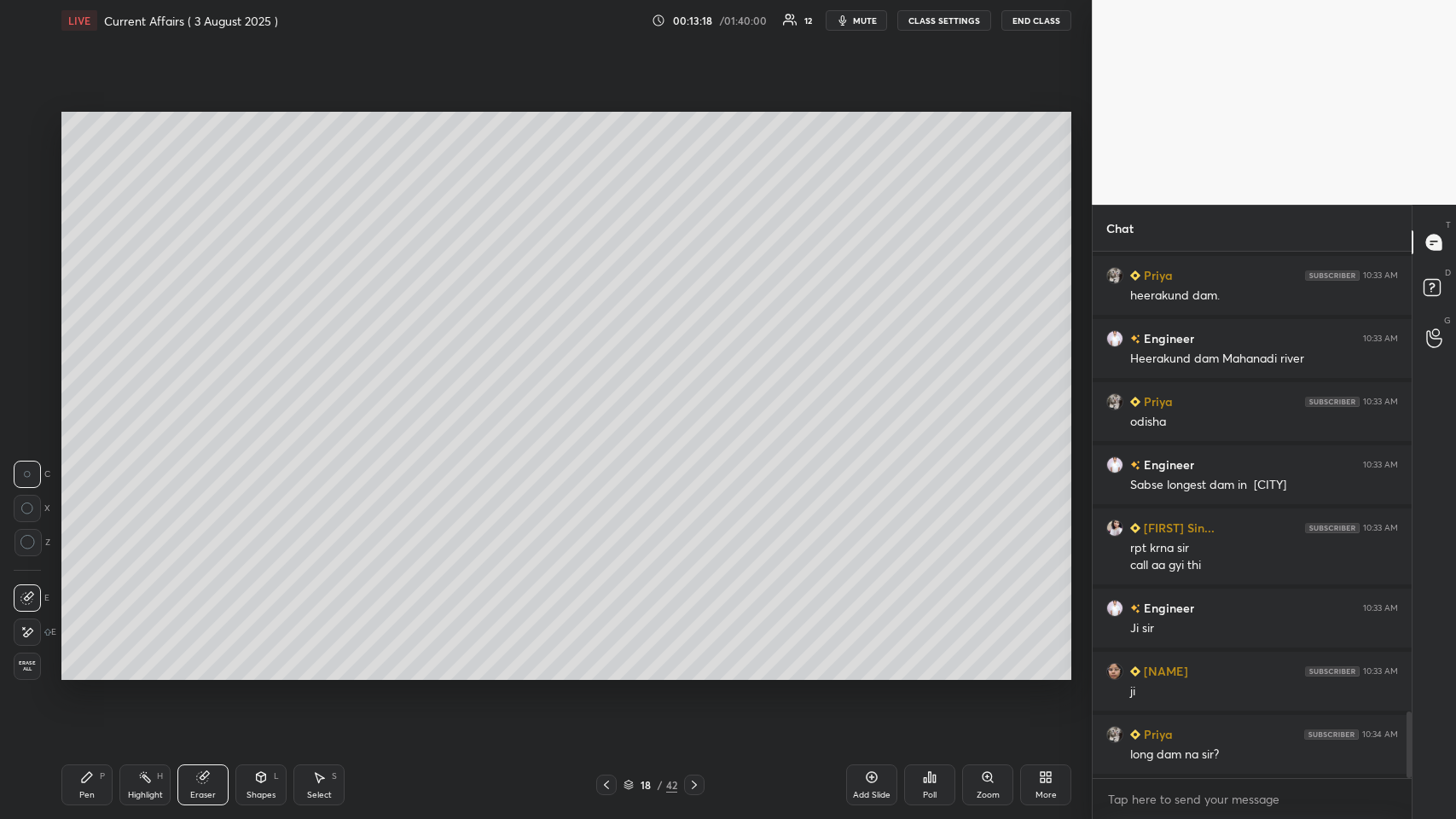 click 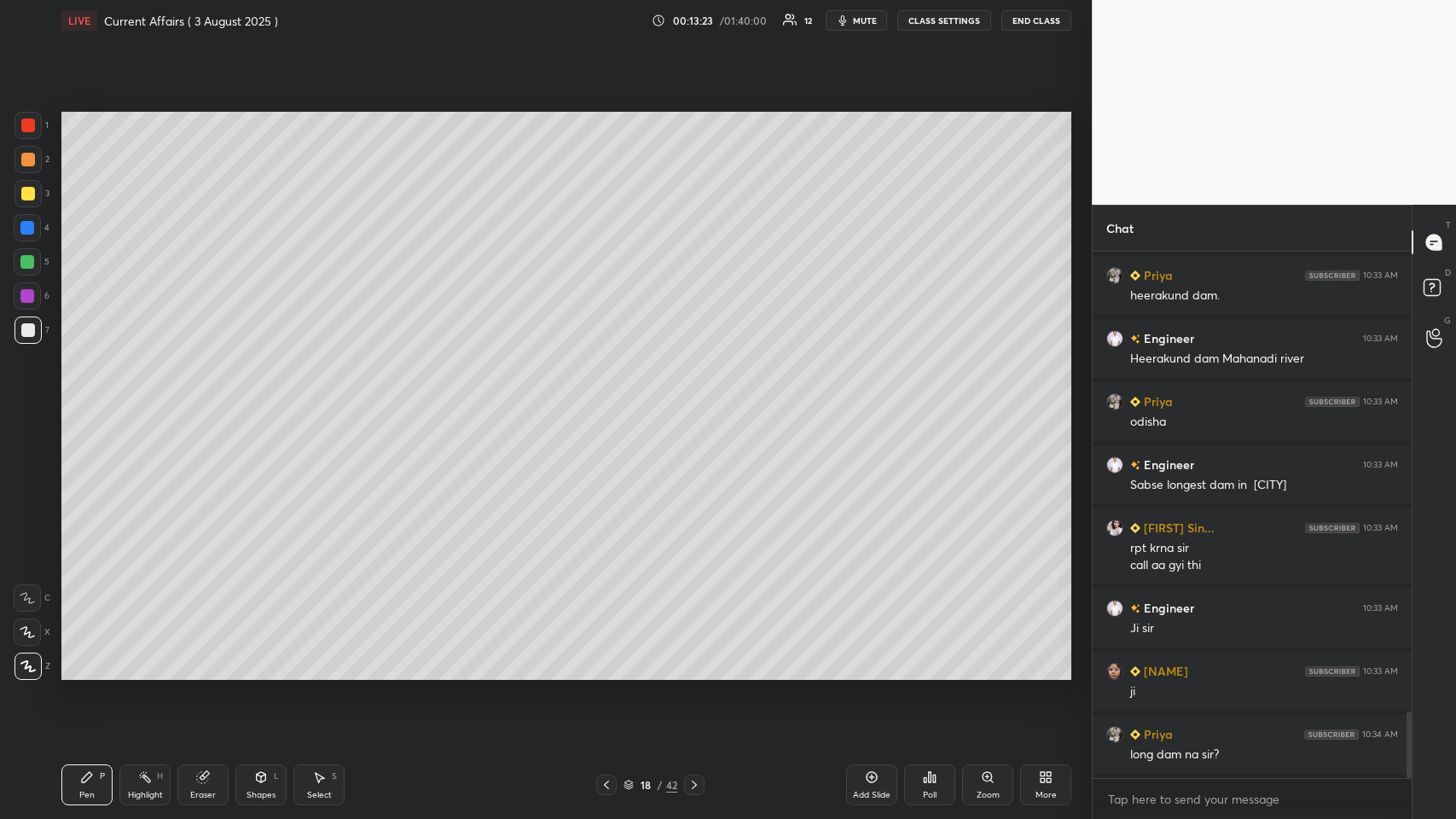 scroll, scrollTop: 3712, scrollLeft: 0, axis: vertical 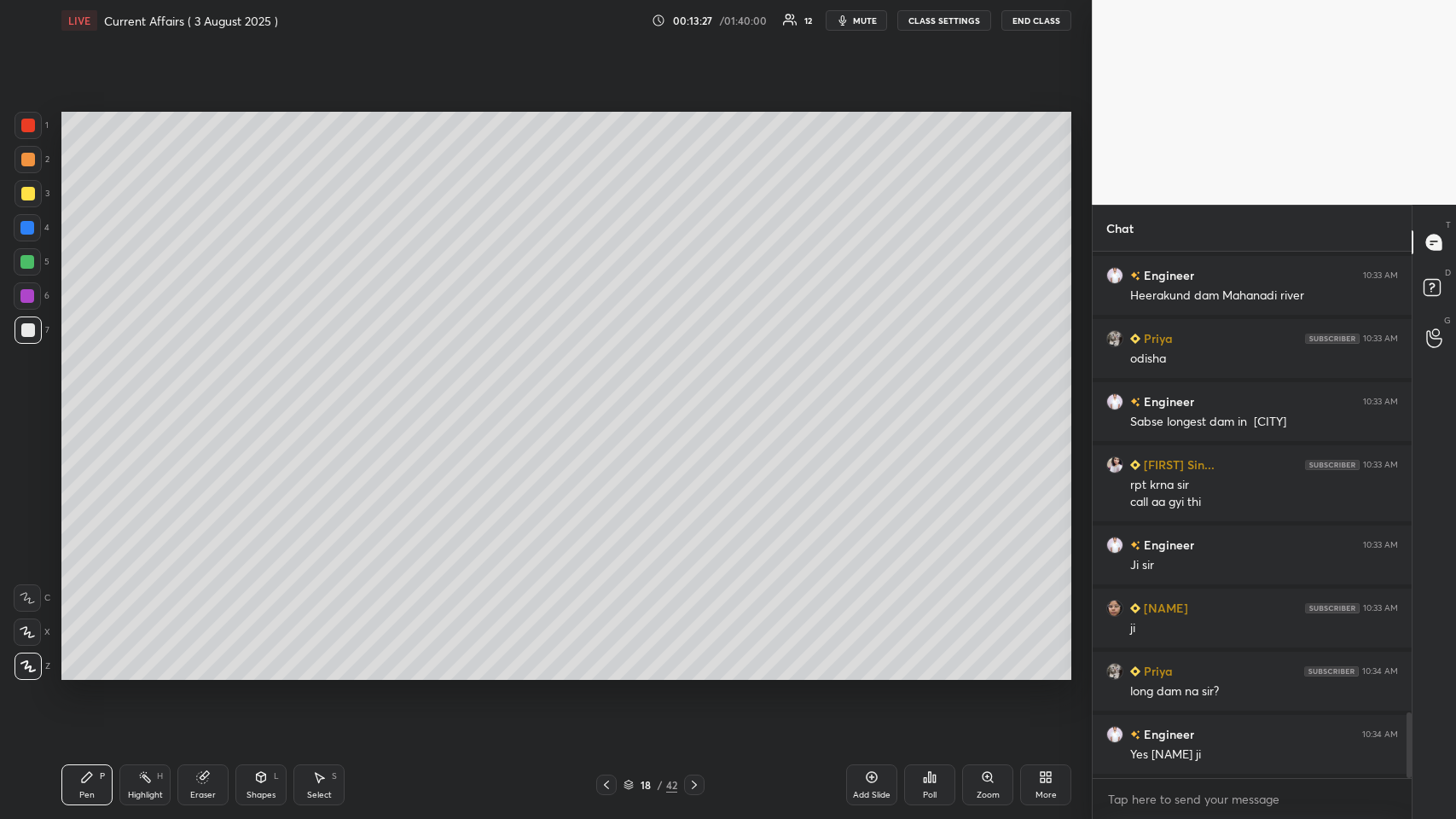 click at bounding box center [27, 296] 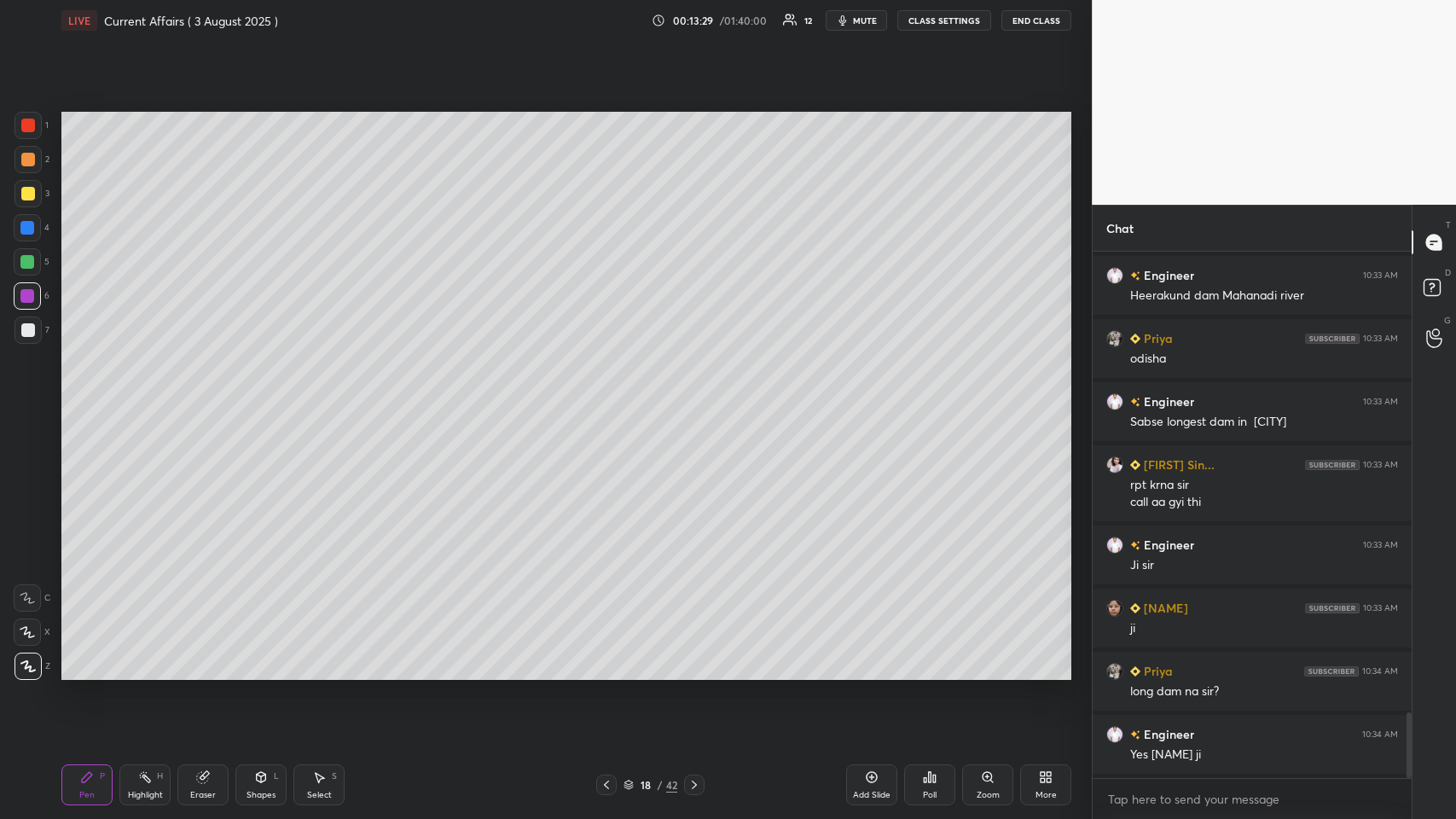 click 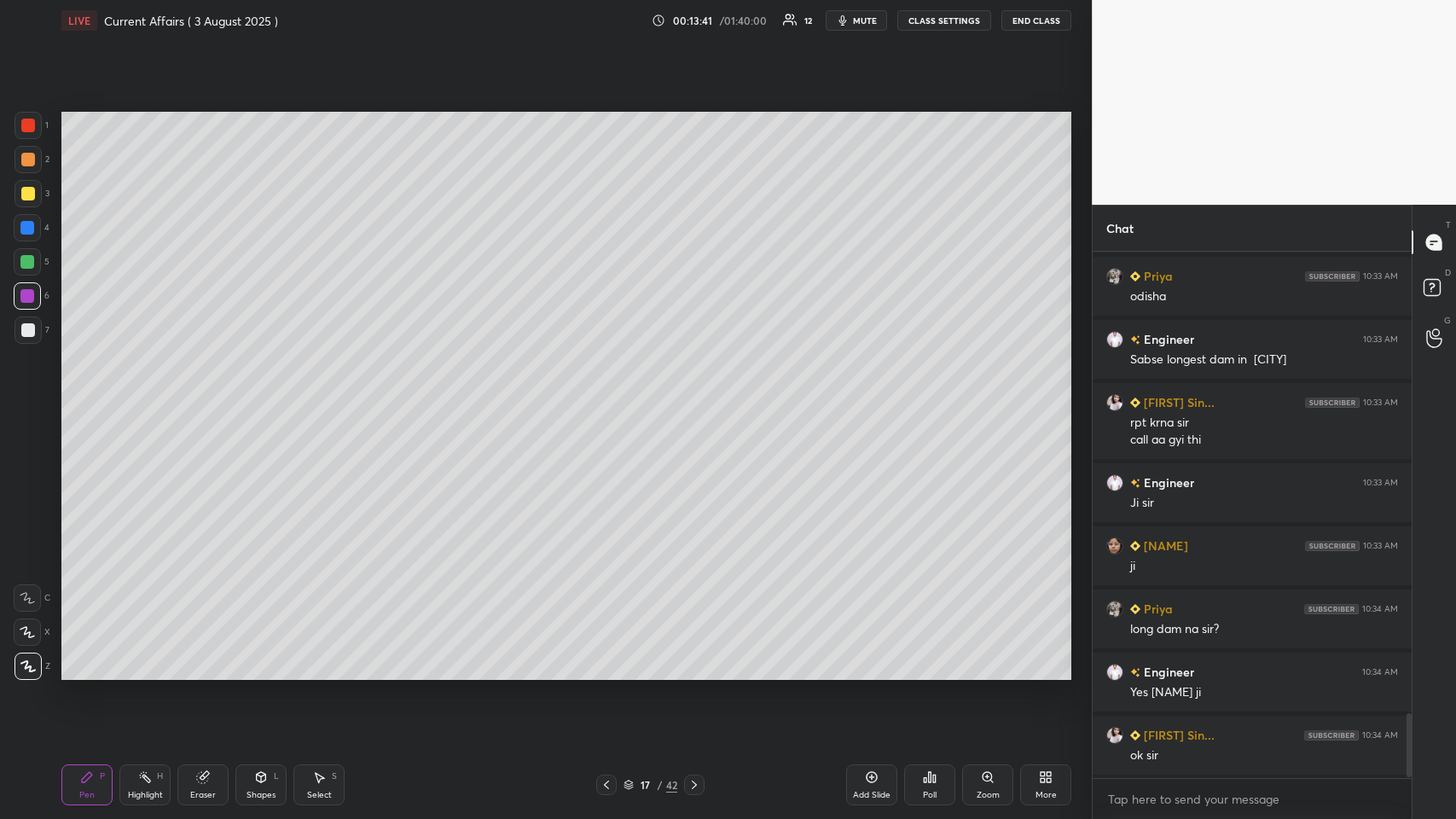 scroll, scrollTop: 3837, scrollLeft: 0, axis: vertical 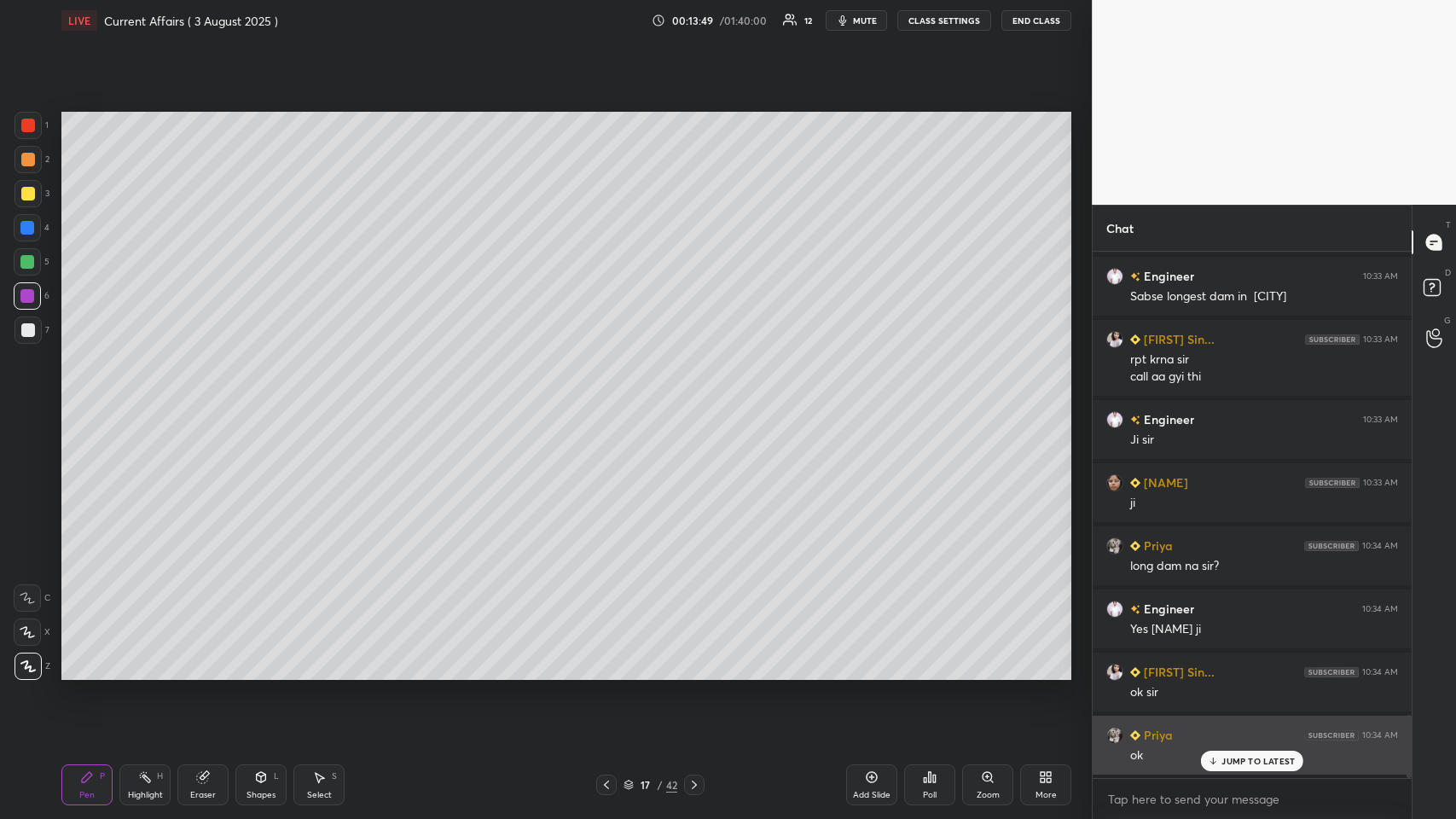 click on "JUMP TO LATEST" at bounding box center (1258, 761) 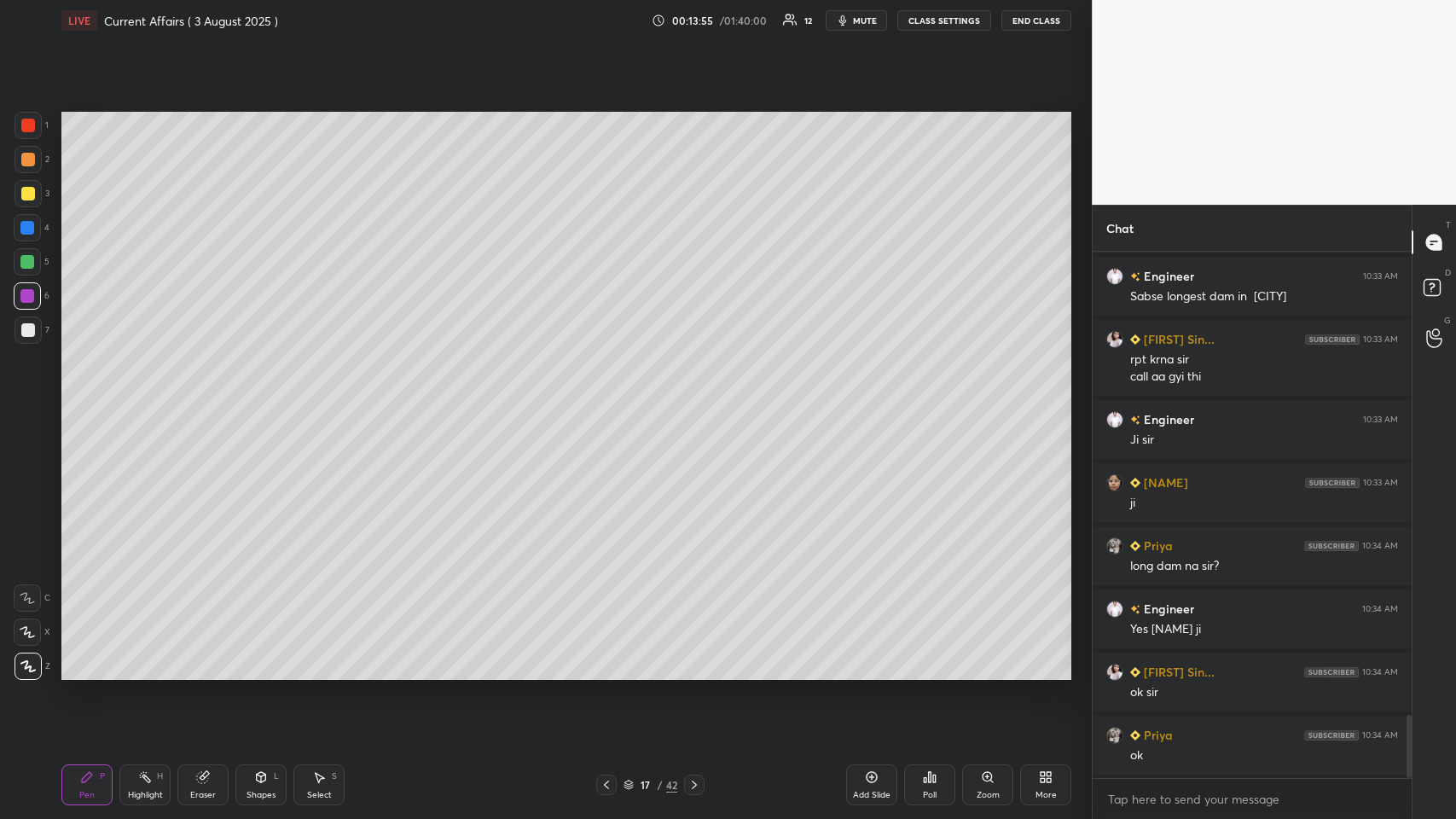 scroll, scrollTop: 3901, scrollLeft: 0, axis: vertical 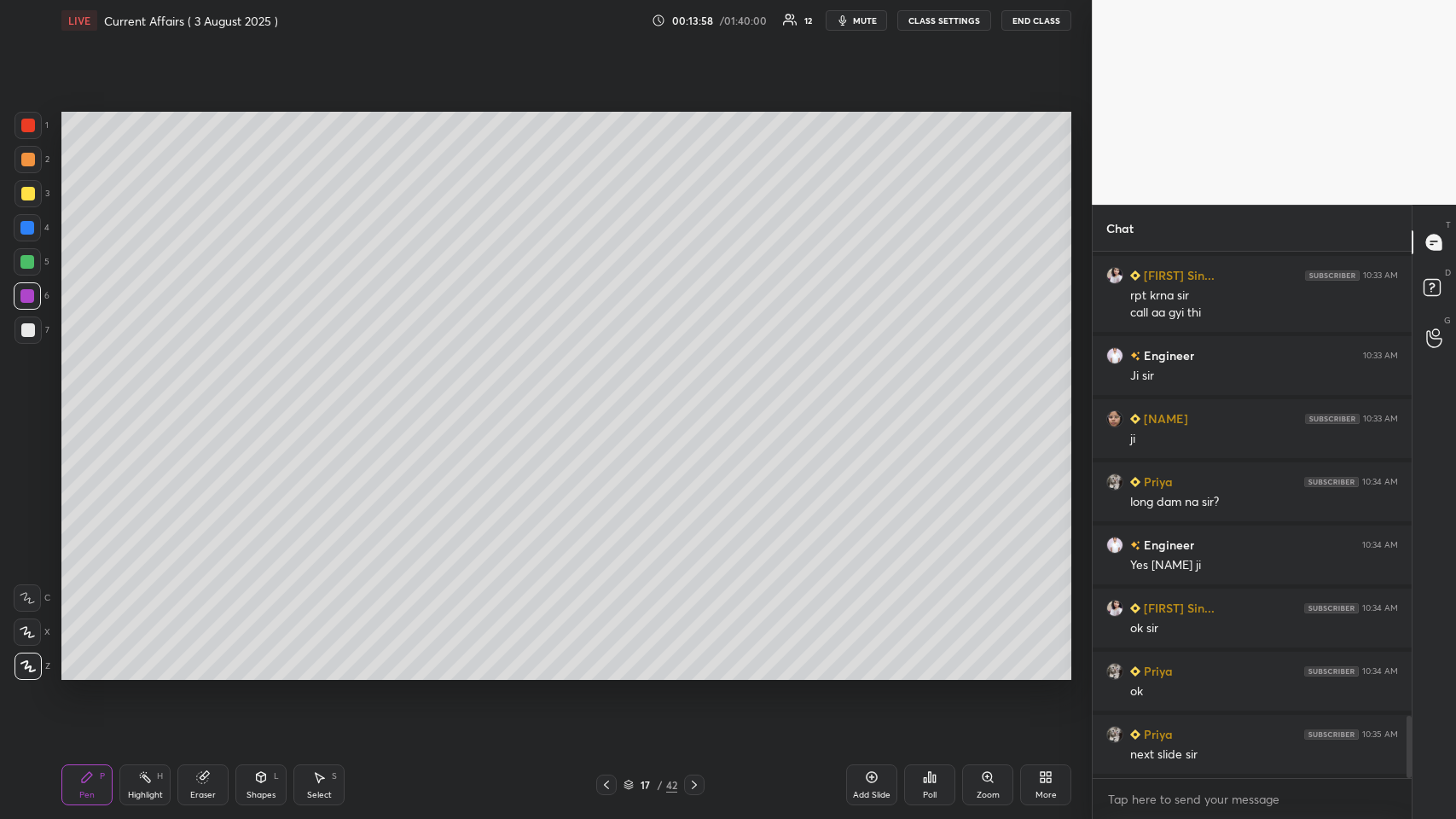click 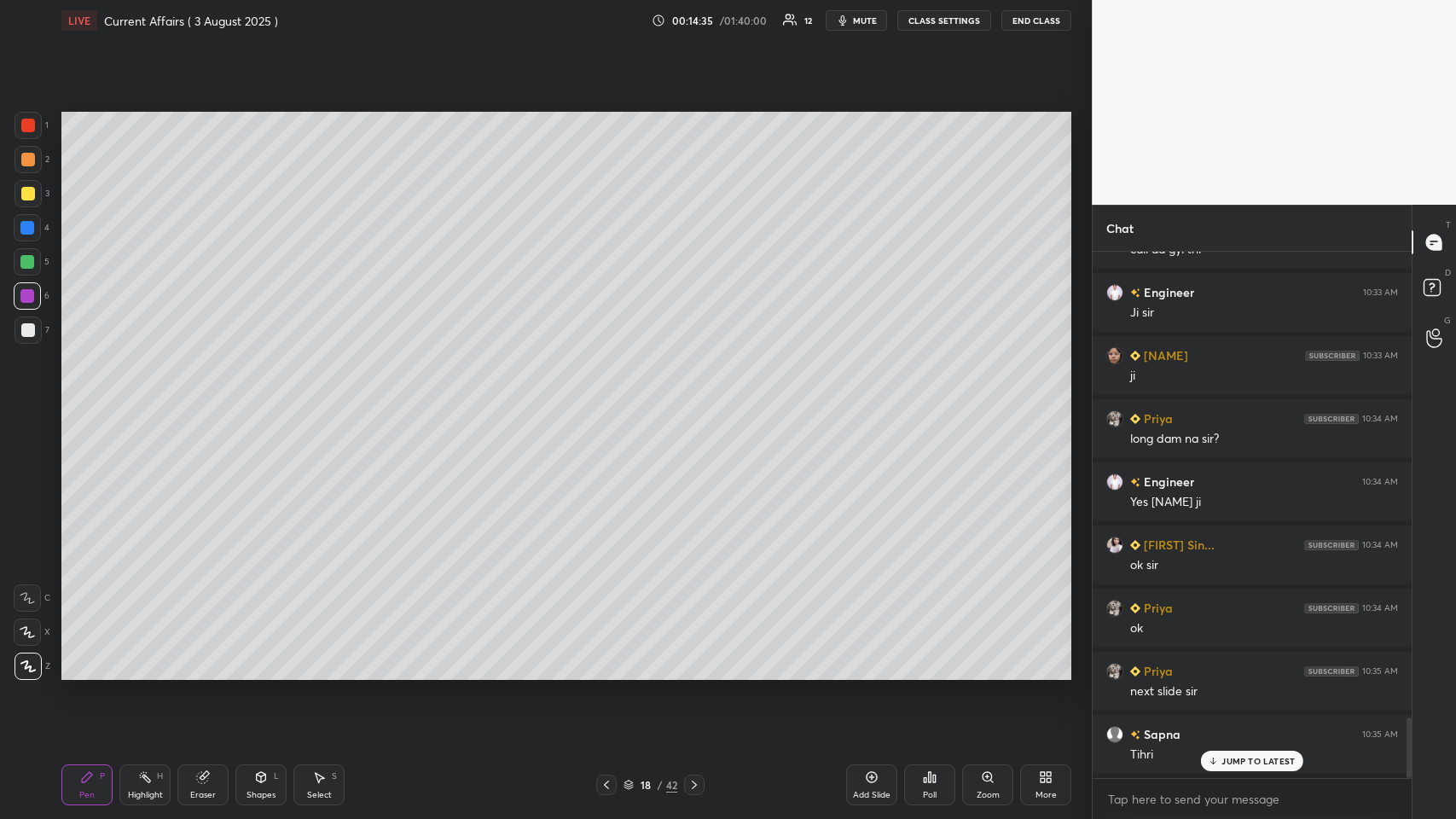 scroll, scrollTop: 4027, scrollLeft: 0, axis: vertical 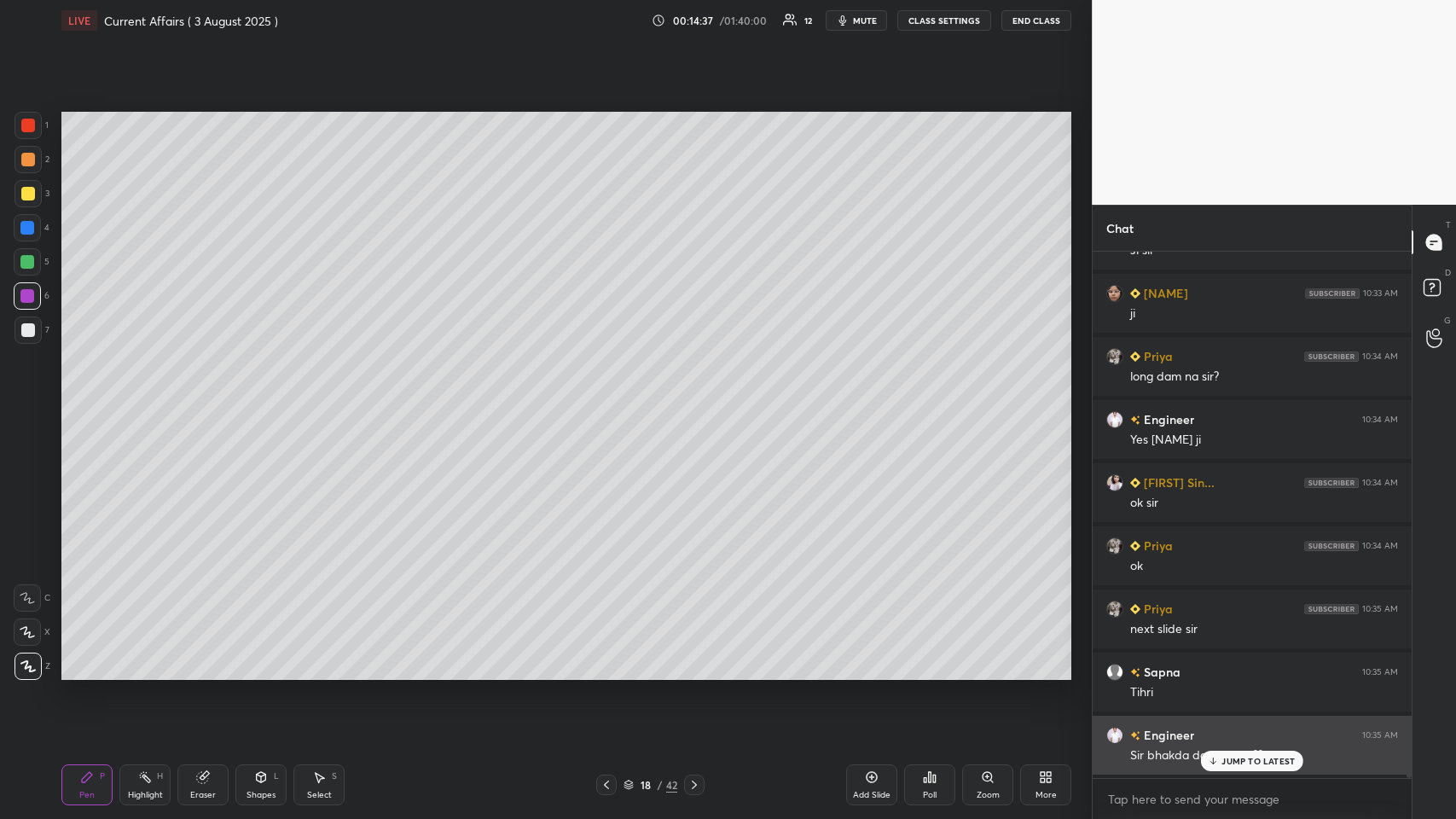 click on "JUMP TO LATEST" at bounding box center [1258, 761] 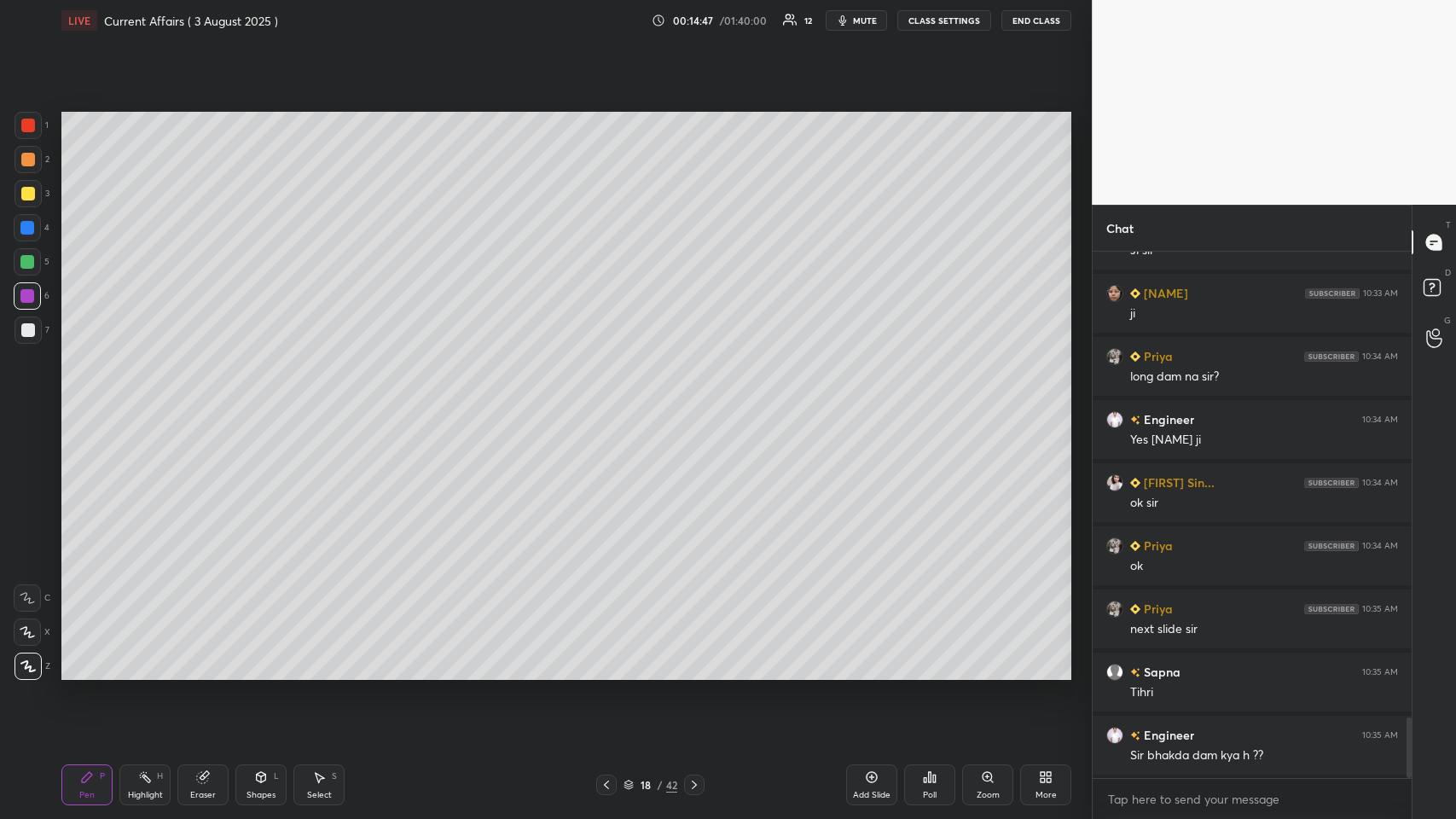 scroll, scrollTop: 4090, scrollLeft: 0, axis: vertical 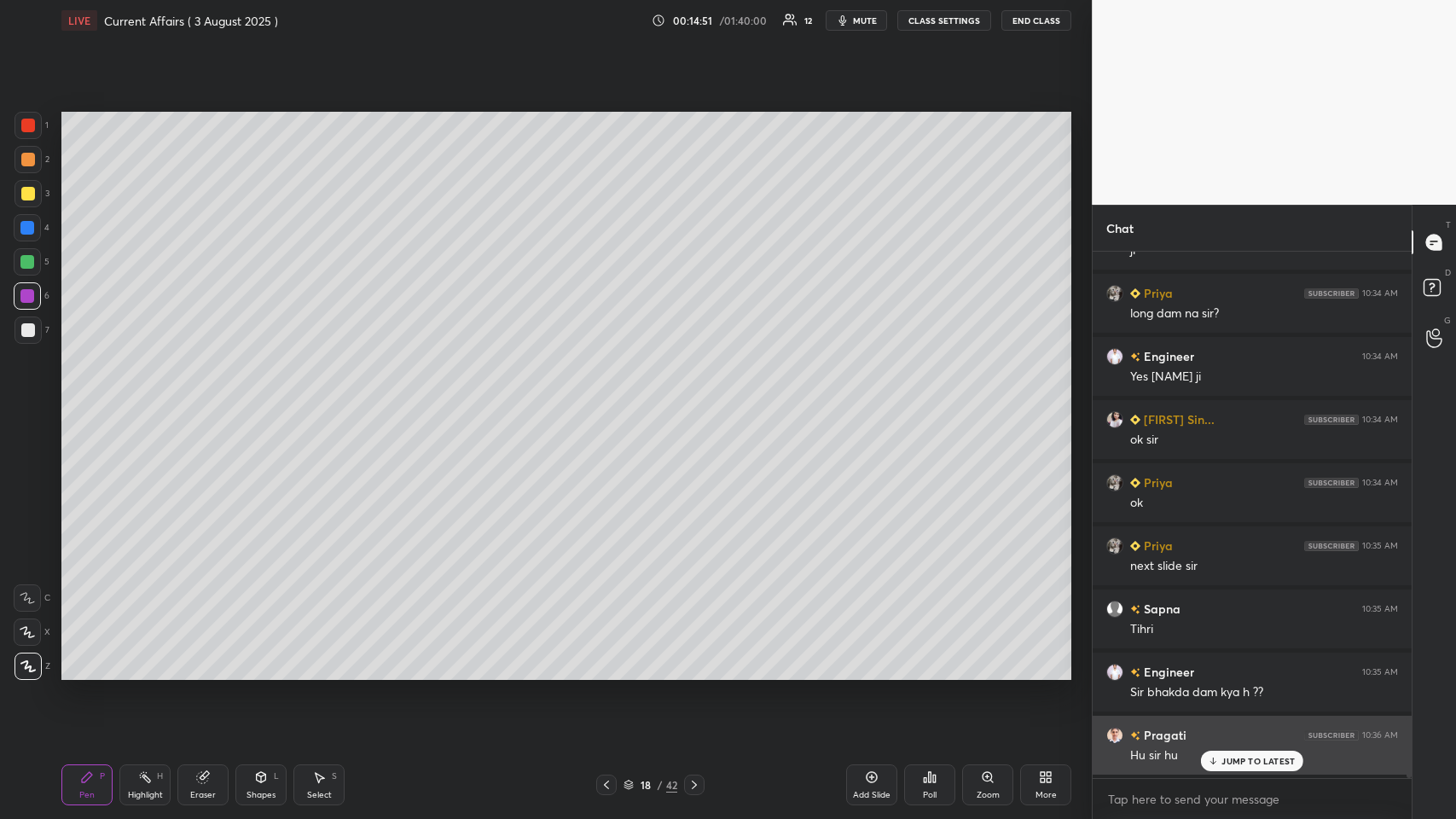 click on "JUMP TO LATEST" at bounding box center [1258, 761] 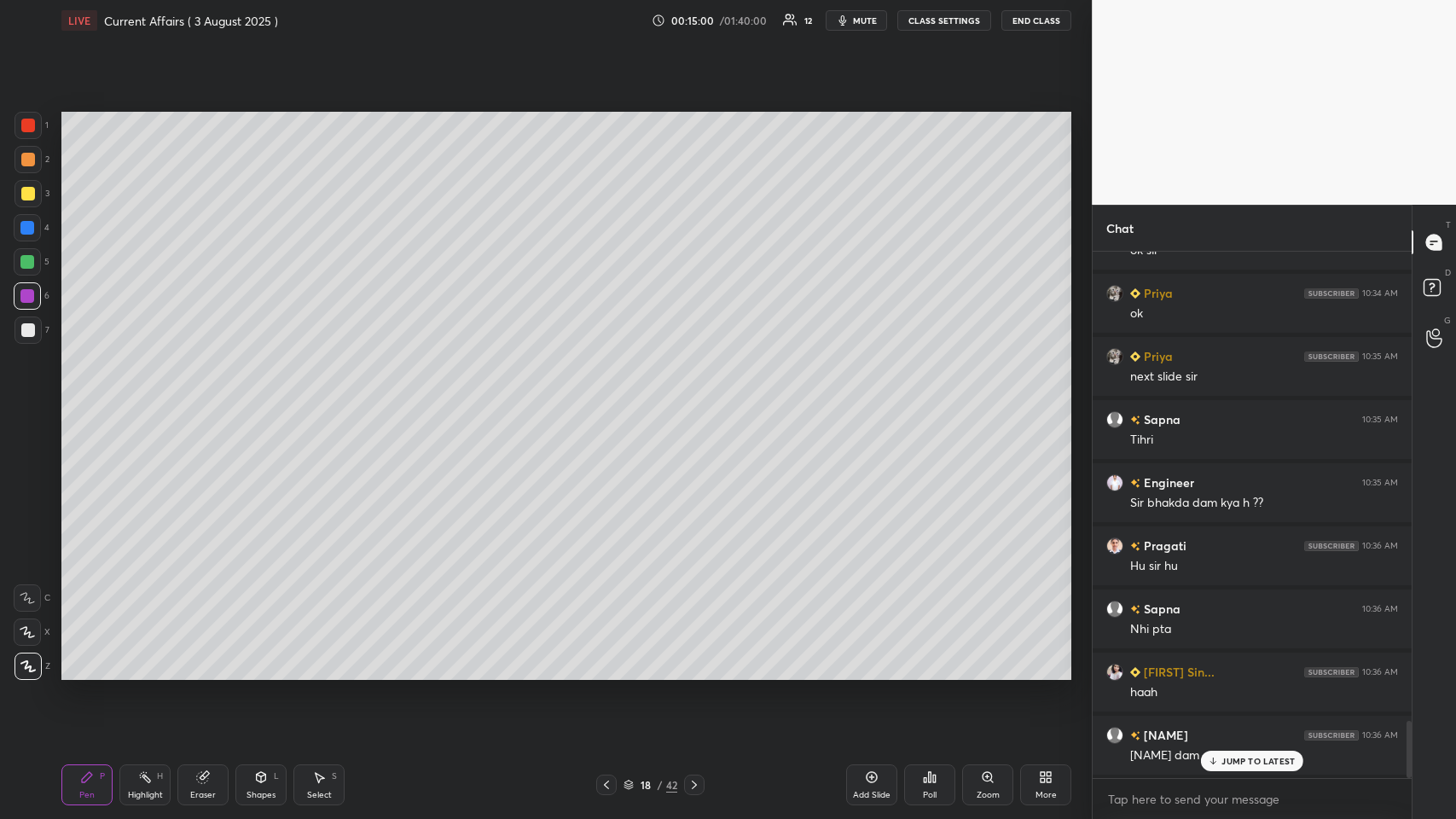 scroll, scrollTop: 4342, scrollLeft: 0, axis: vertical 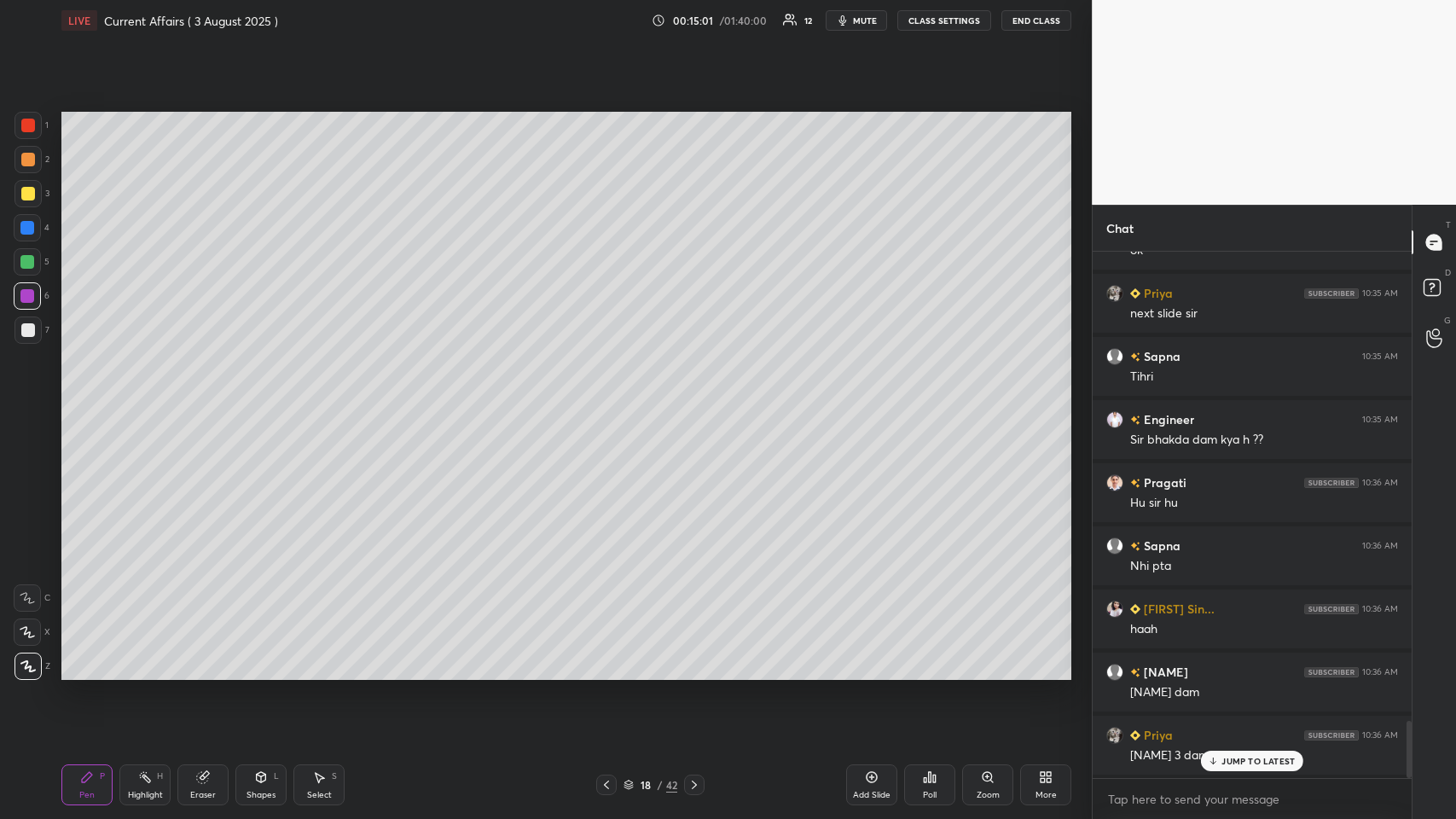 click 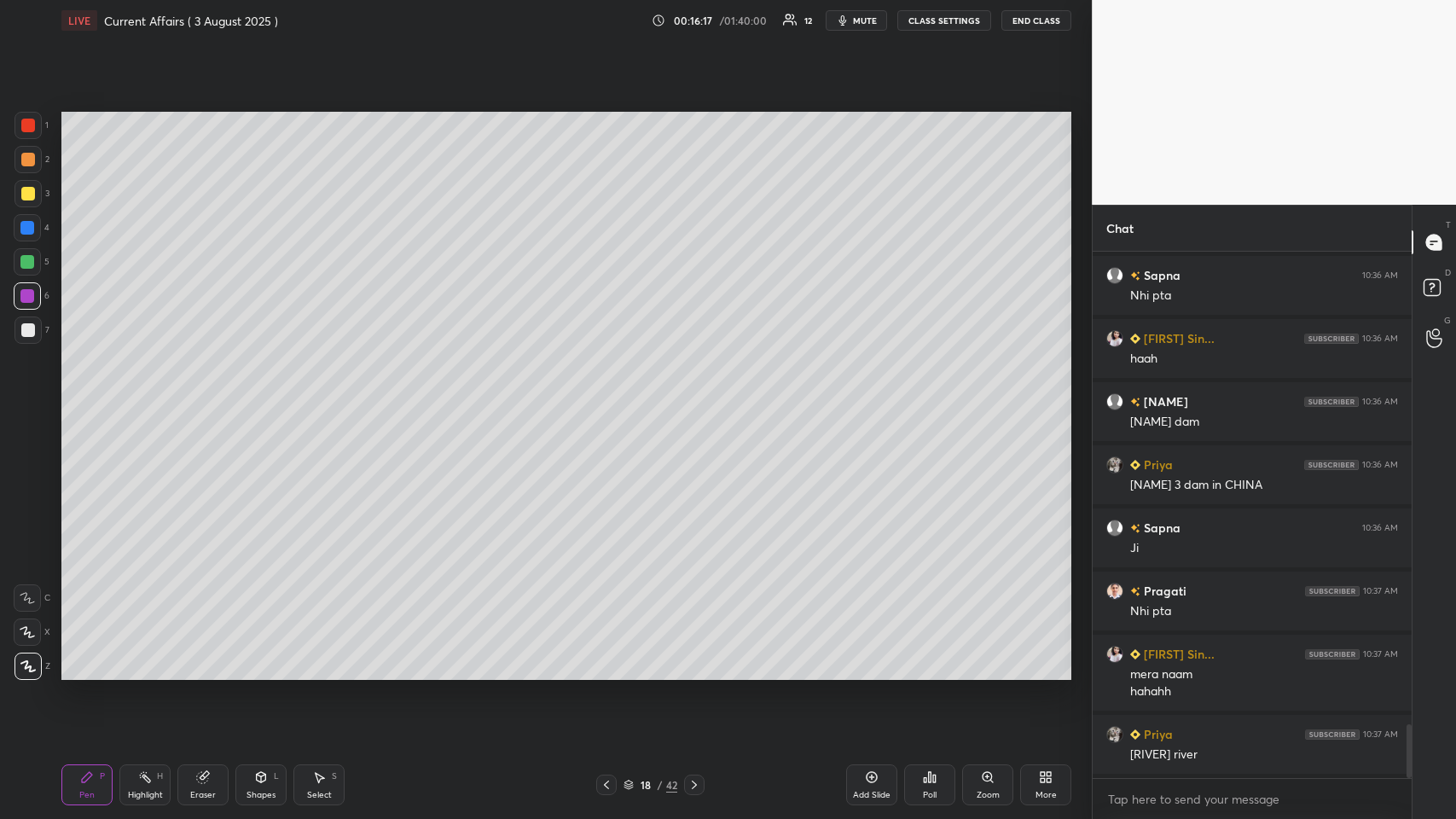 scroll, scrollTop: 4675, scrollLeft: 0, axis: vertical 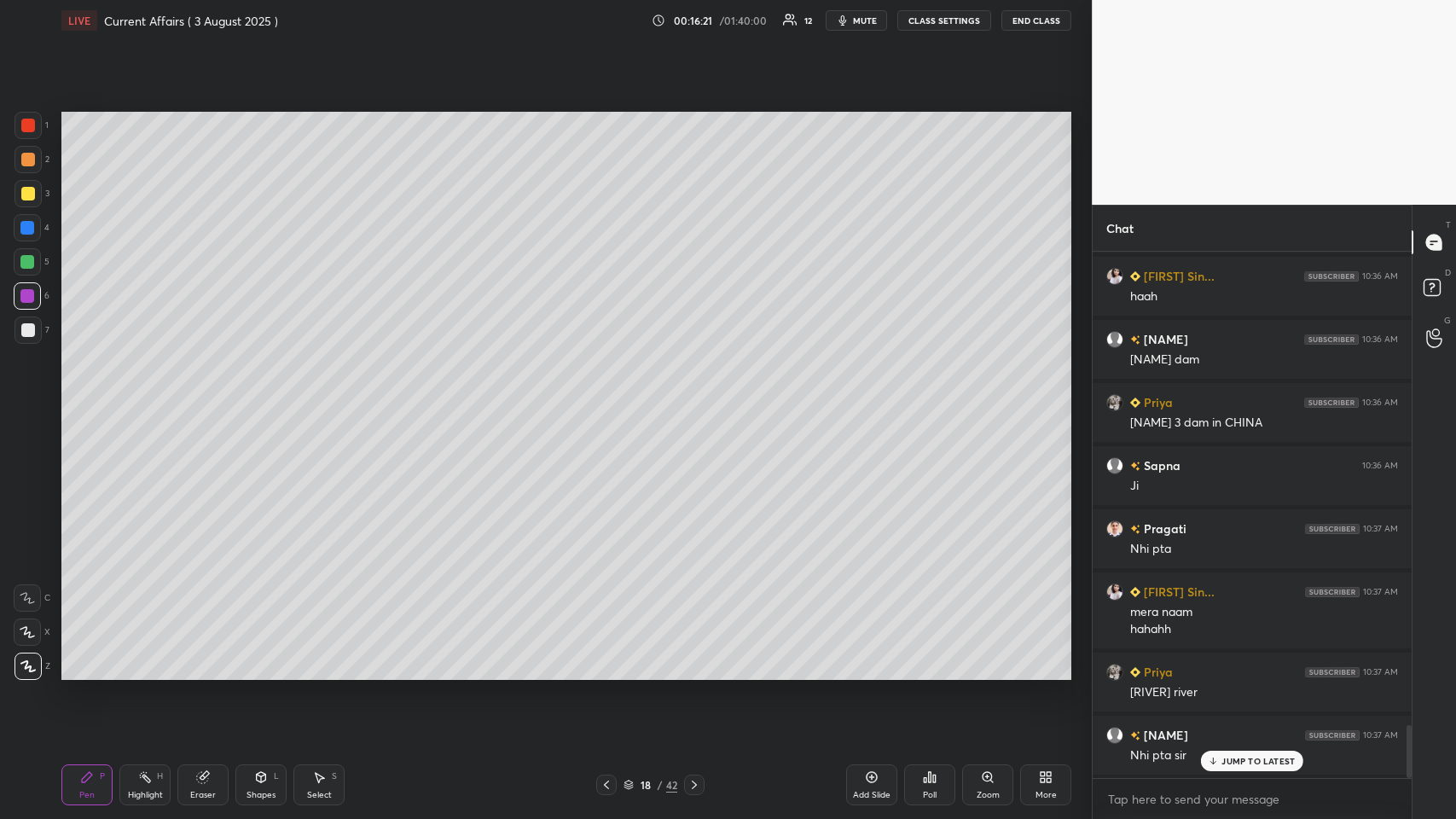click on "JUMP TO LATEST" at bounding box center [1258, 761] 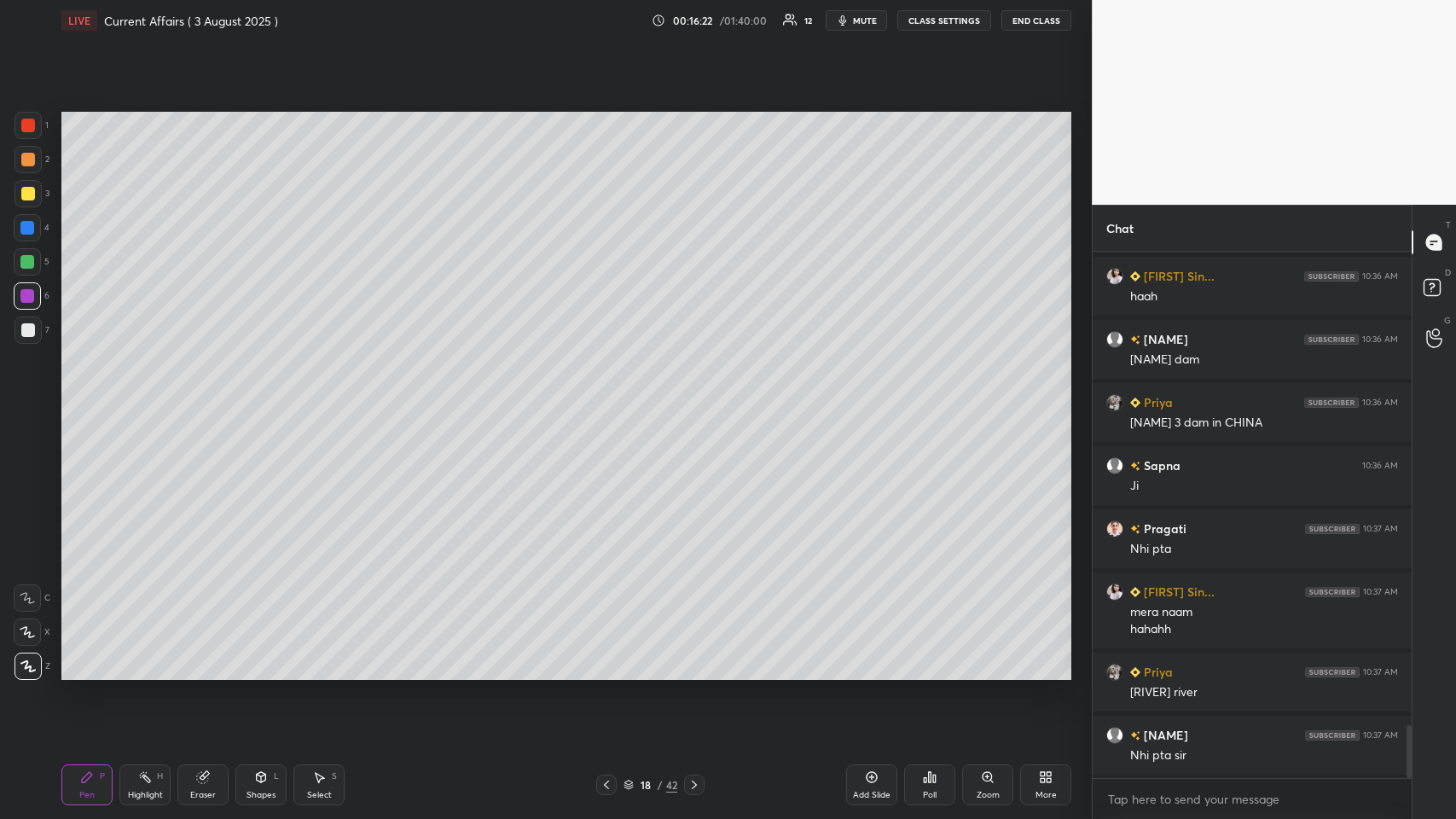 click on "Add Slide" at bounding box center (872, 795) 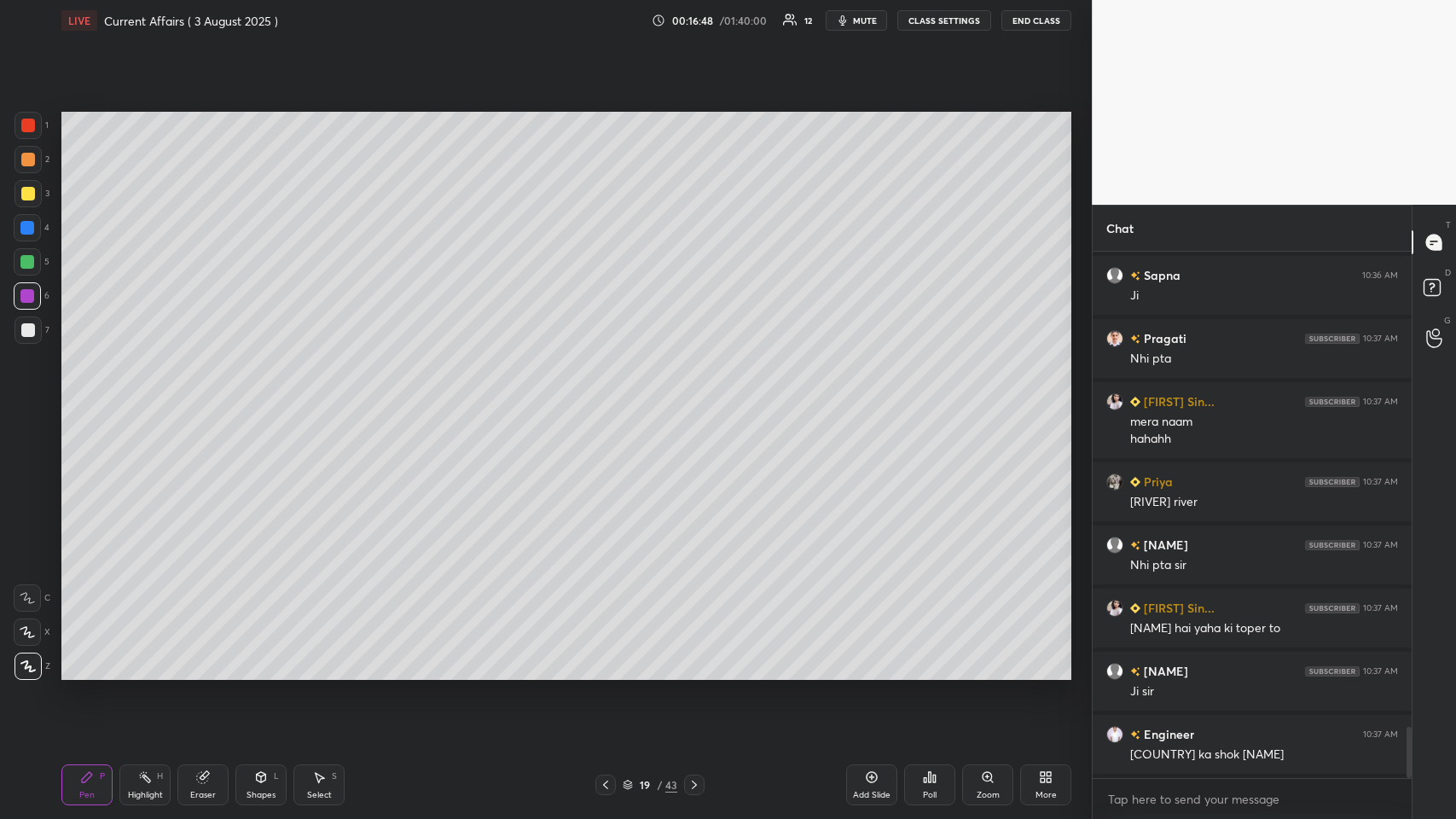 scroll, scrollTop: 4928, scrollLeft: 0, axis: vertical 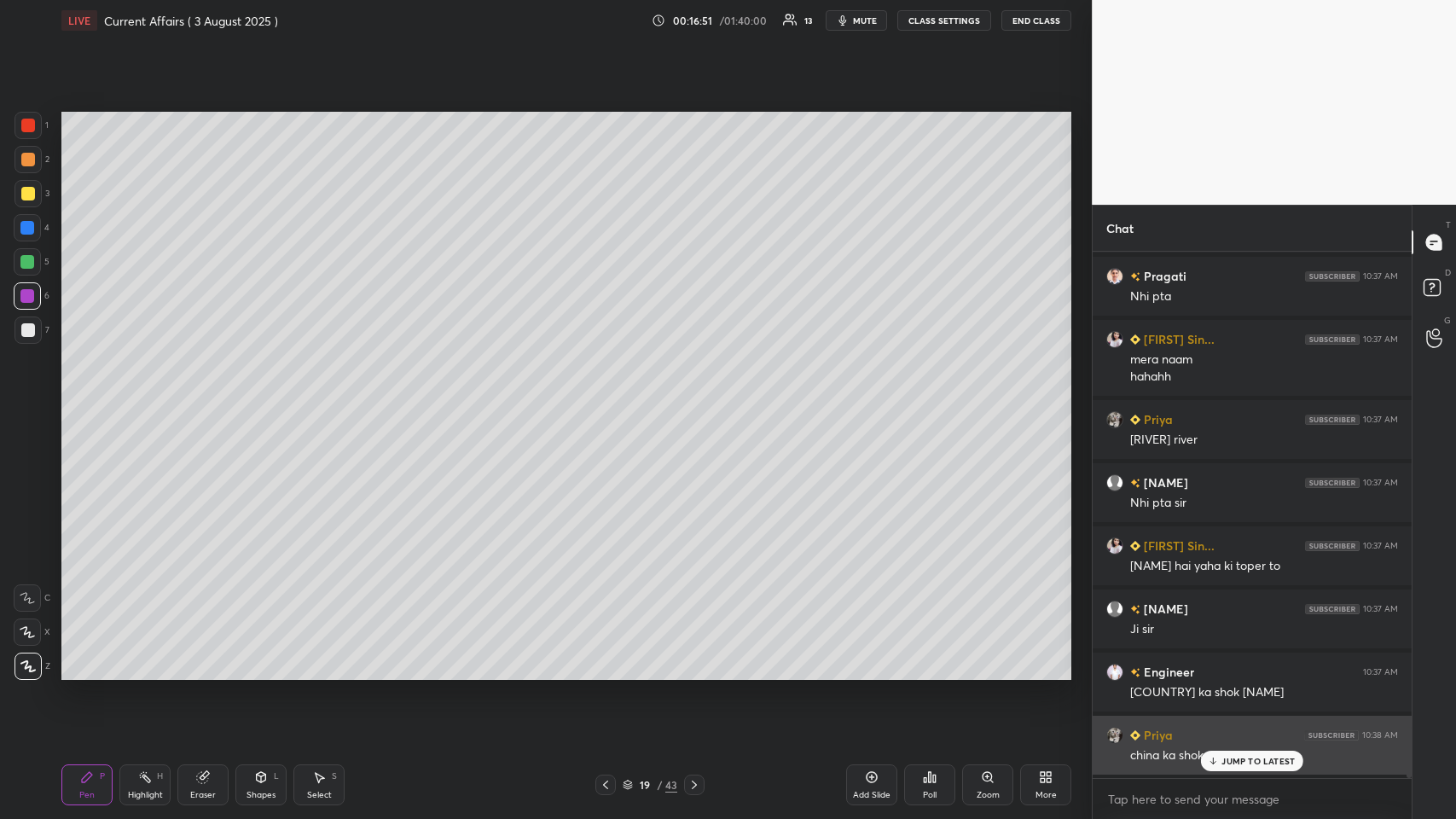 click on "JUMP TO LATEST" at bounding box center (1258, 761) 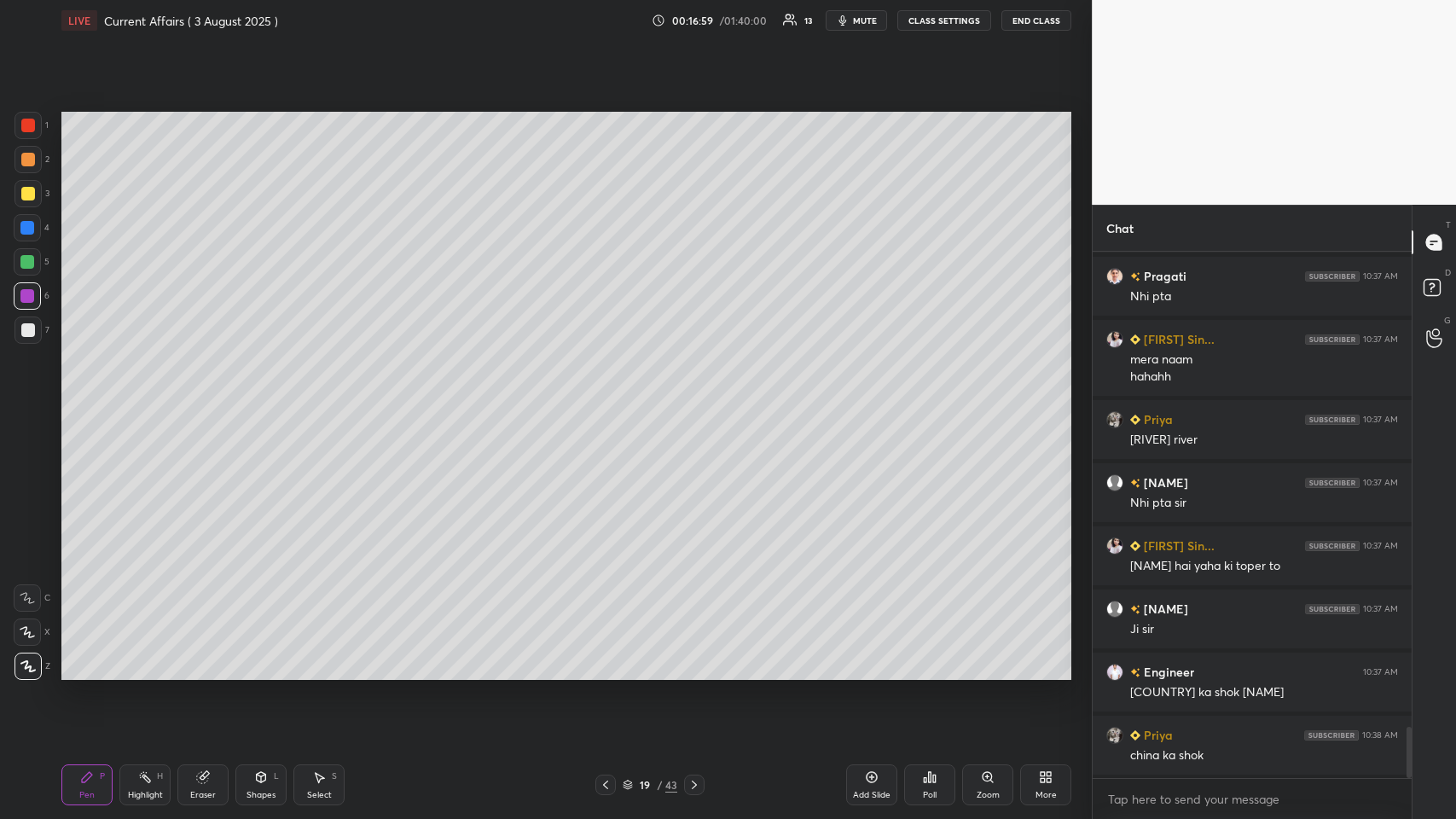 click on "Eraser" at bounding box center [203, 785] 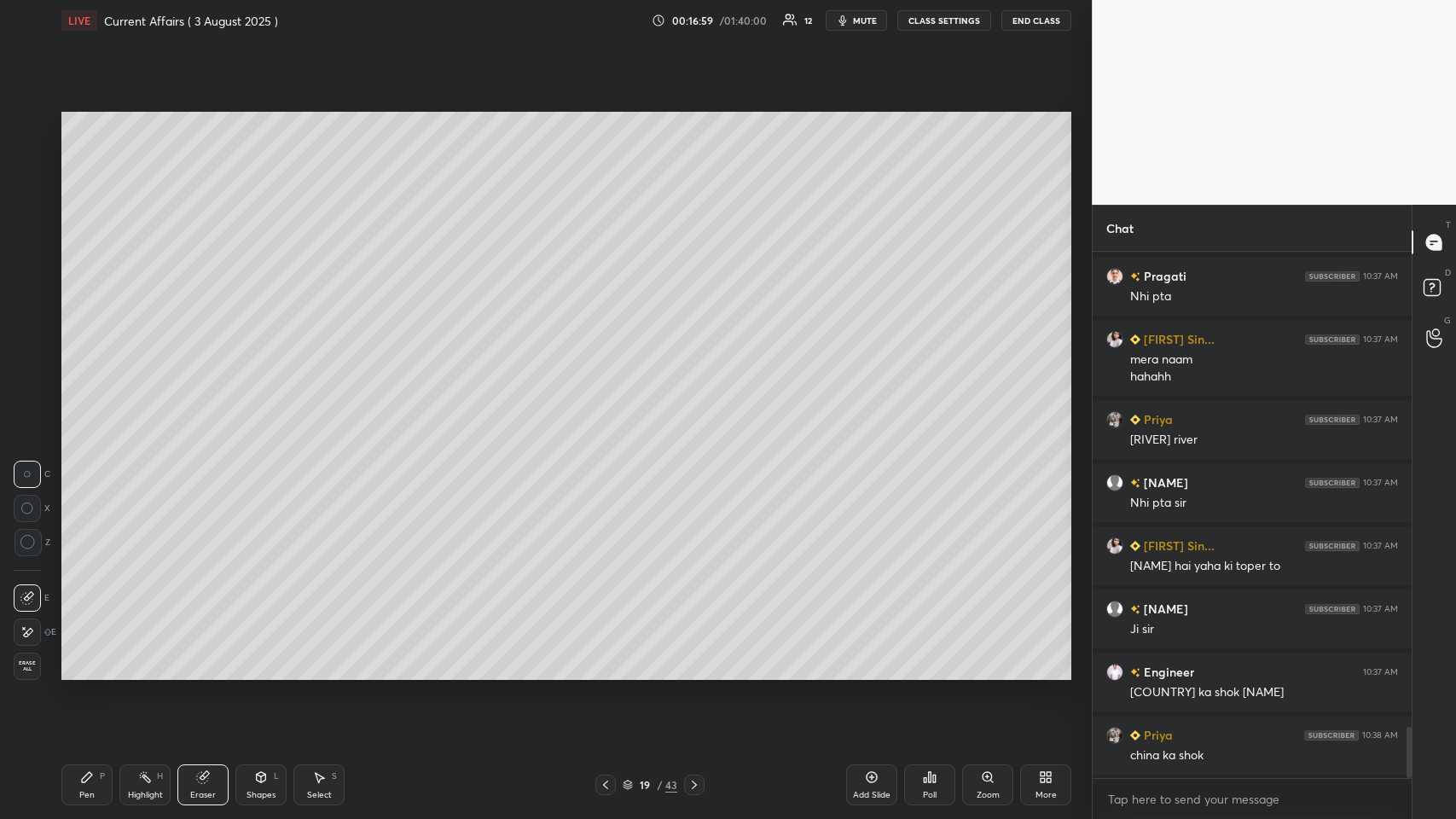 click on "Erase all" at bounding box center [27, 666] 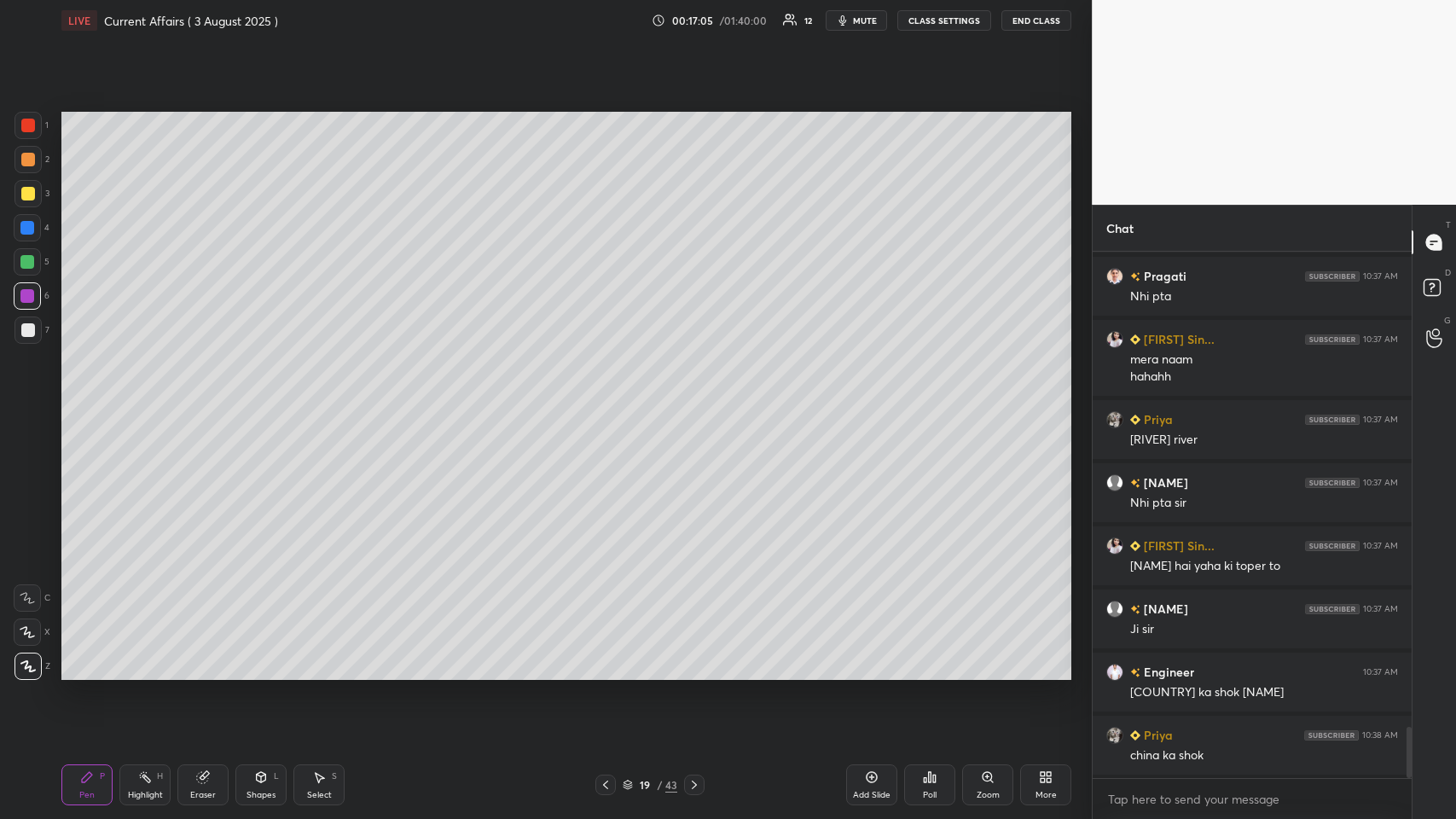 click 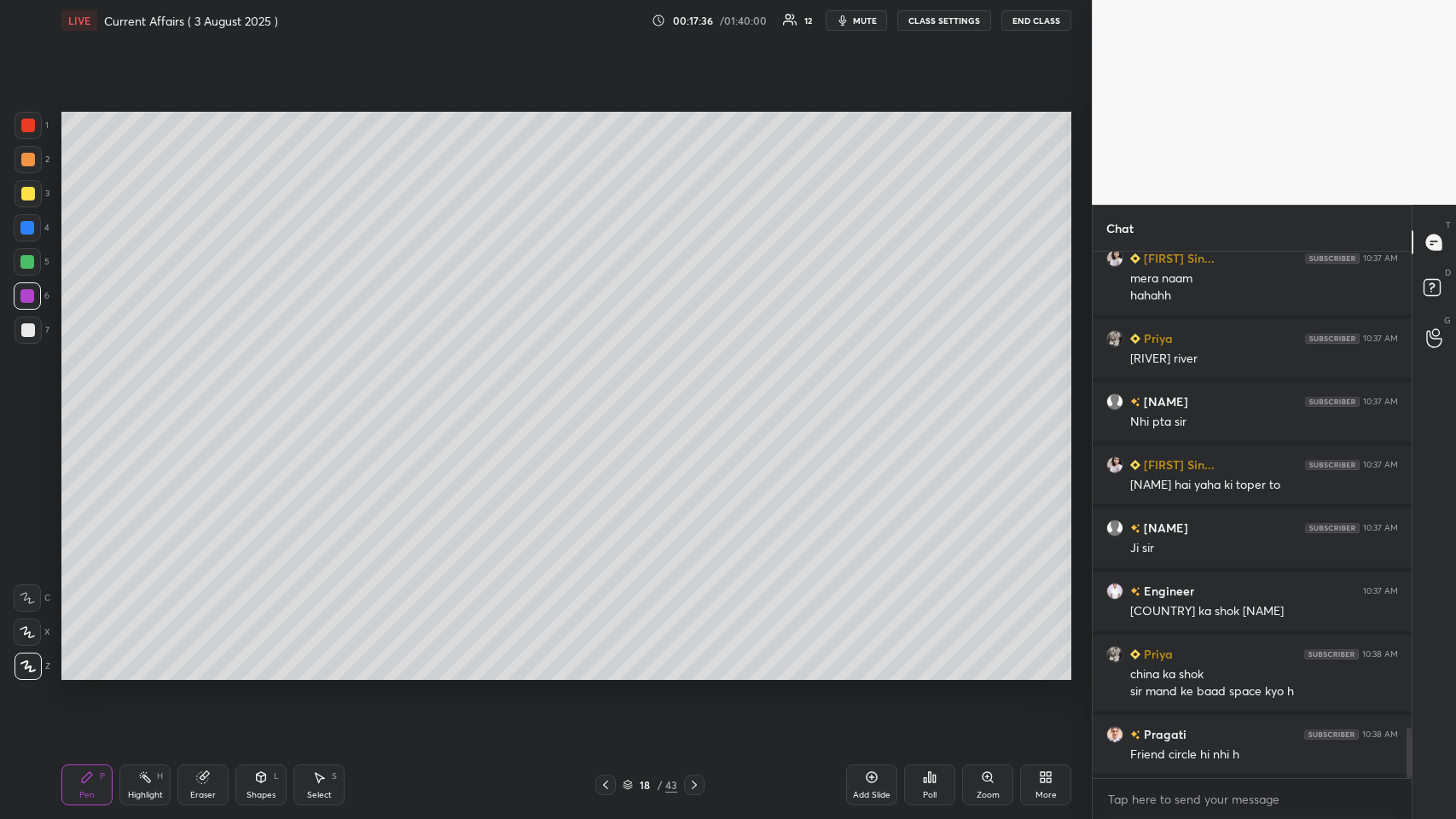 scroll, scrollTop: 5071, scrollLeft: 0, axis: vertical 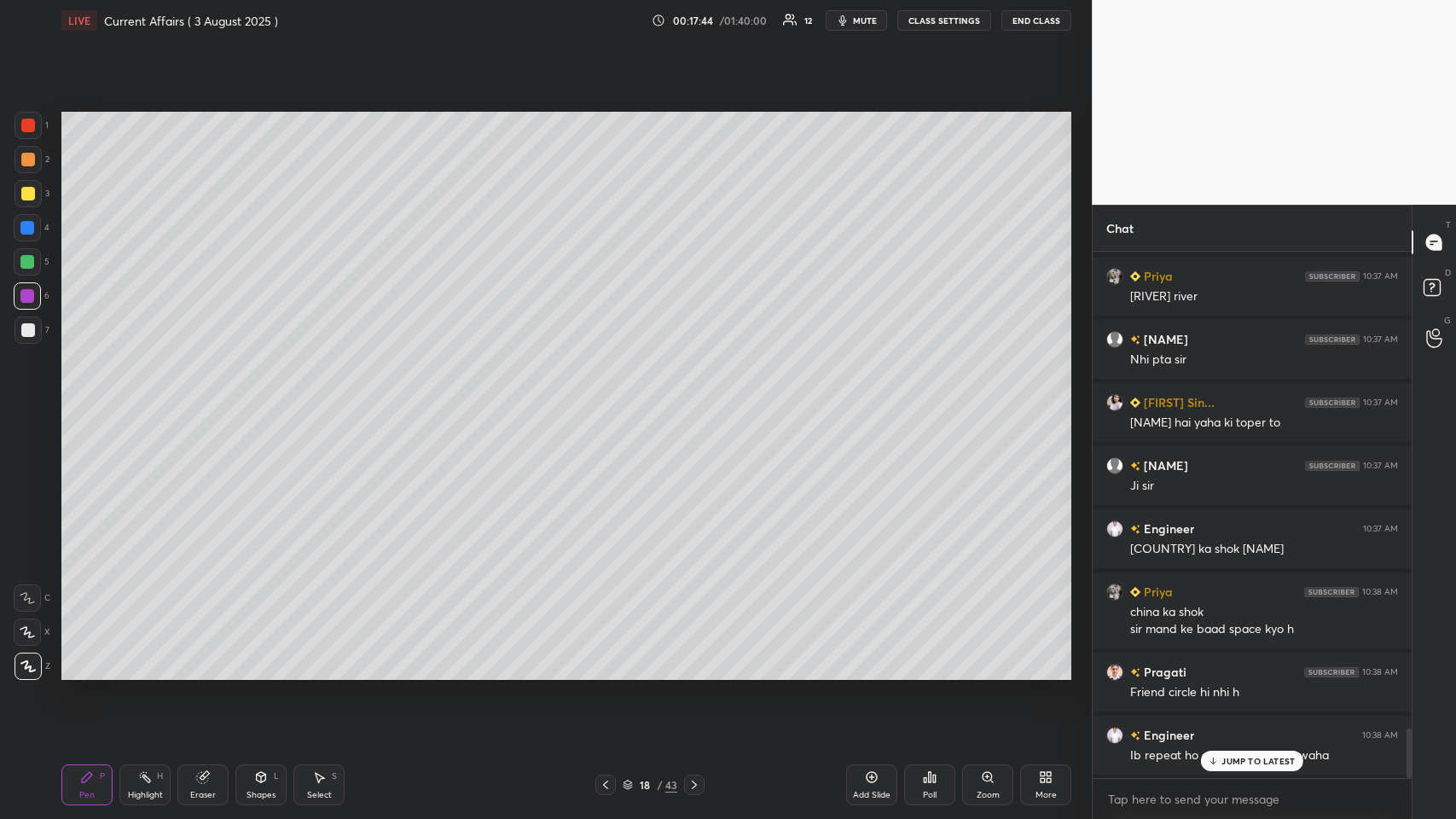 click on "JUMP TO LATEST" at bounding box center (1258, 761) 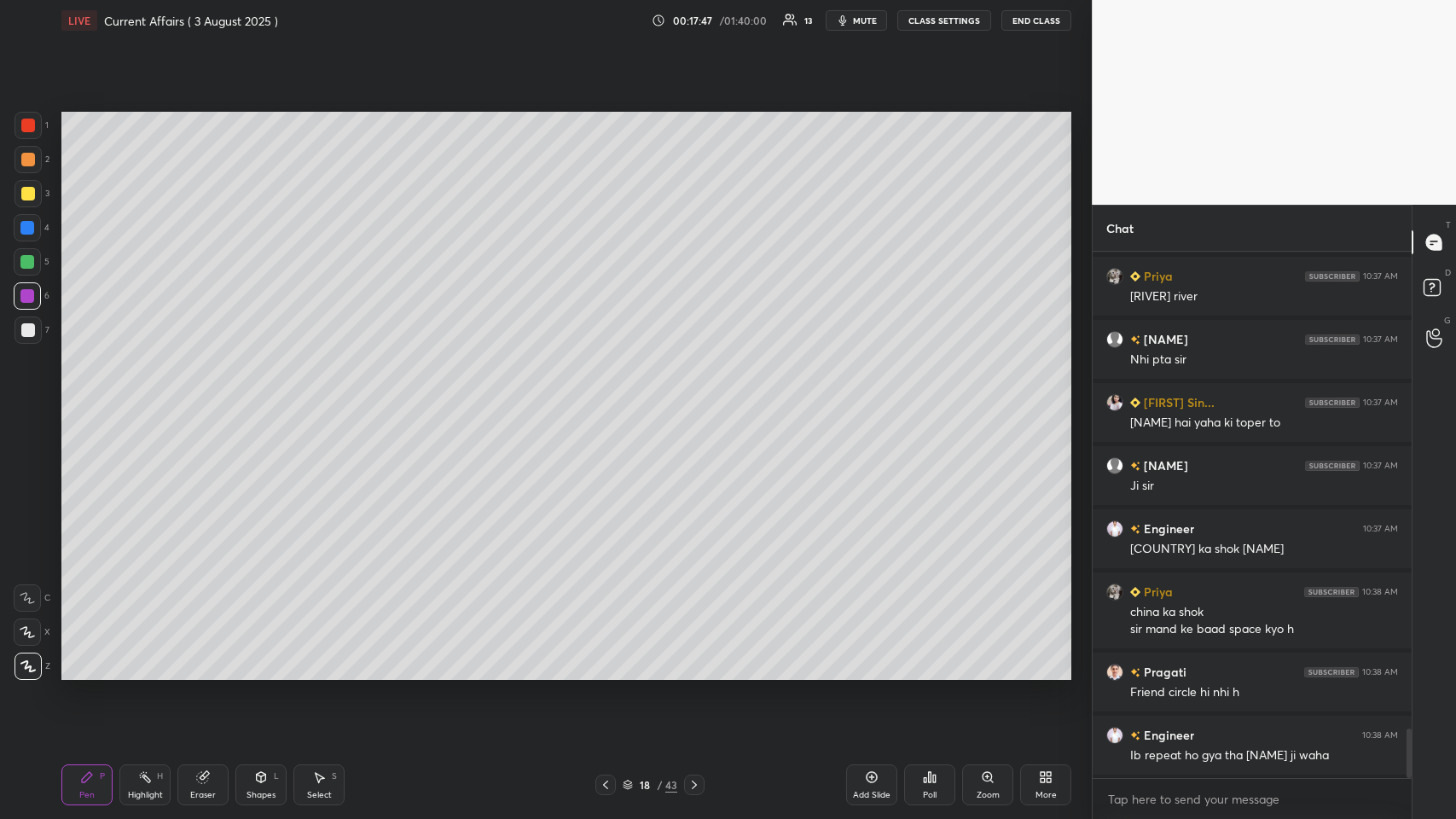 scroll, scrollTop: 5134, scrollLeft: 0, axis: vertical 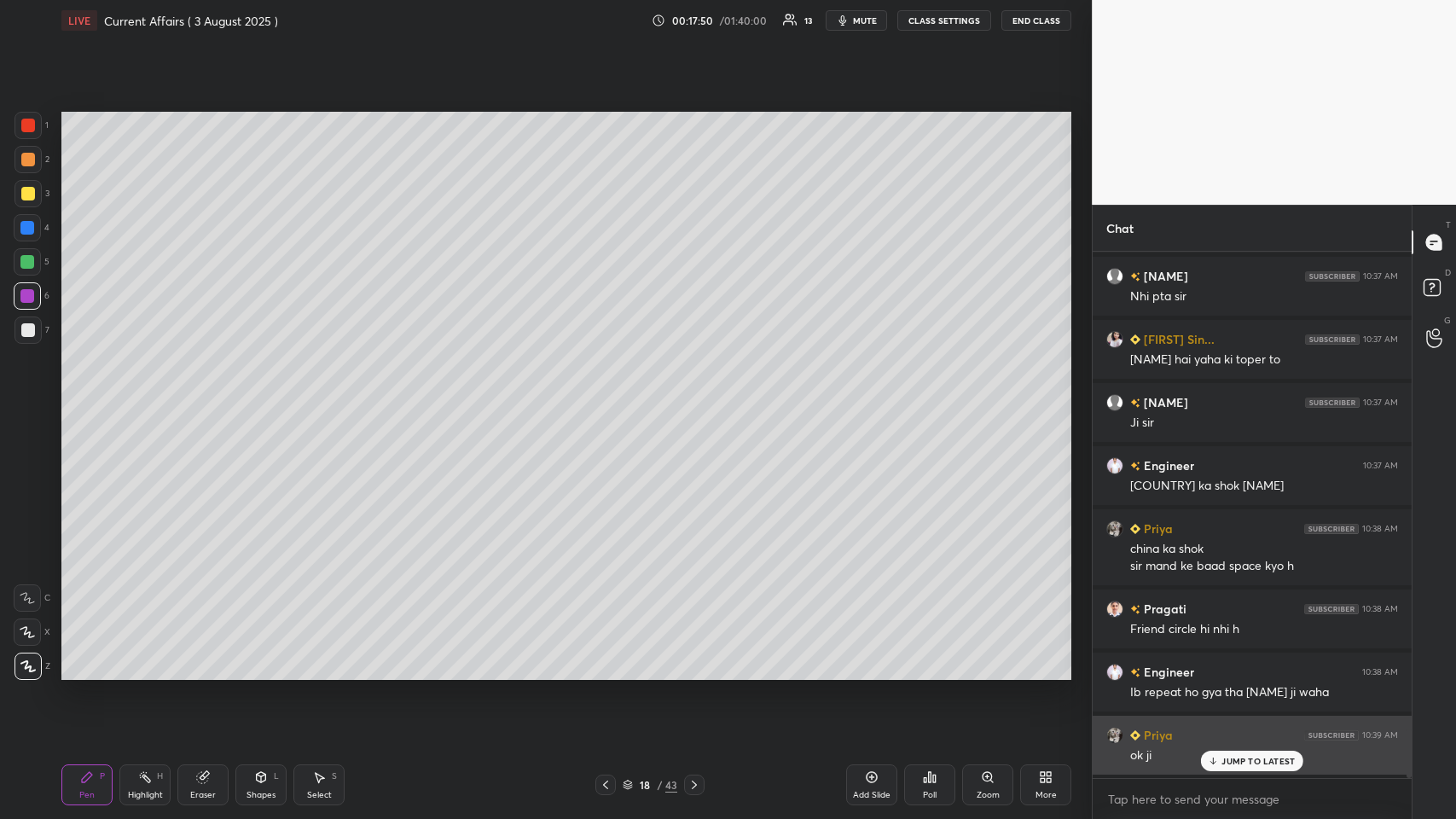 click on "JUMP TO LATEST" at bounding box center (1258, 761) 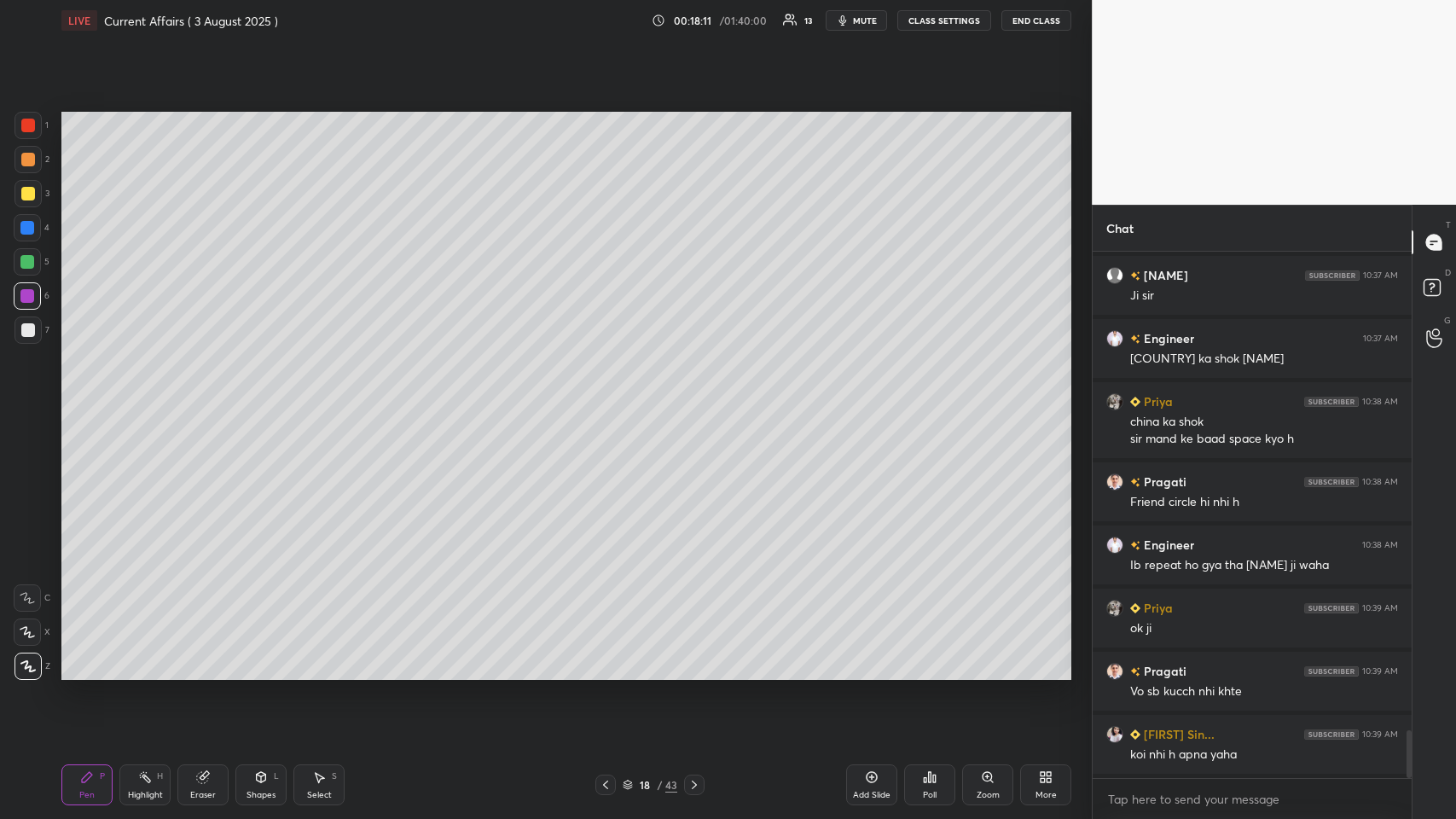 scroll, scrollTop: 5324, scrollLeft: 0, axis: vertical 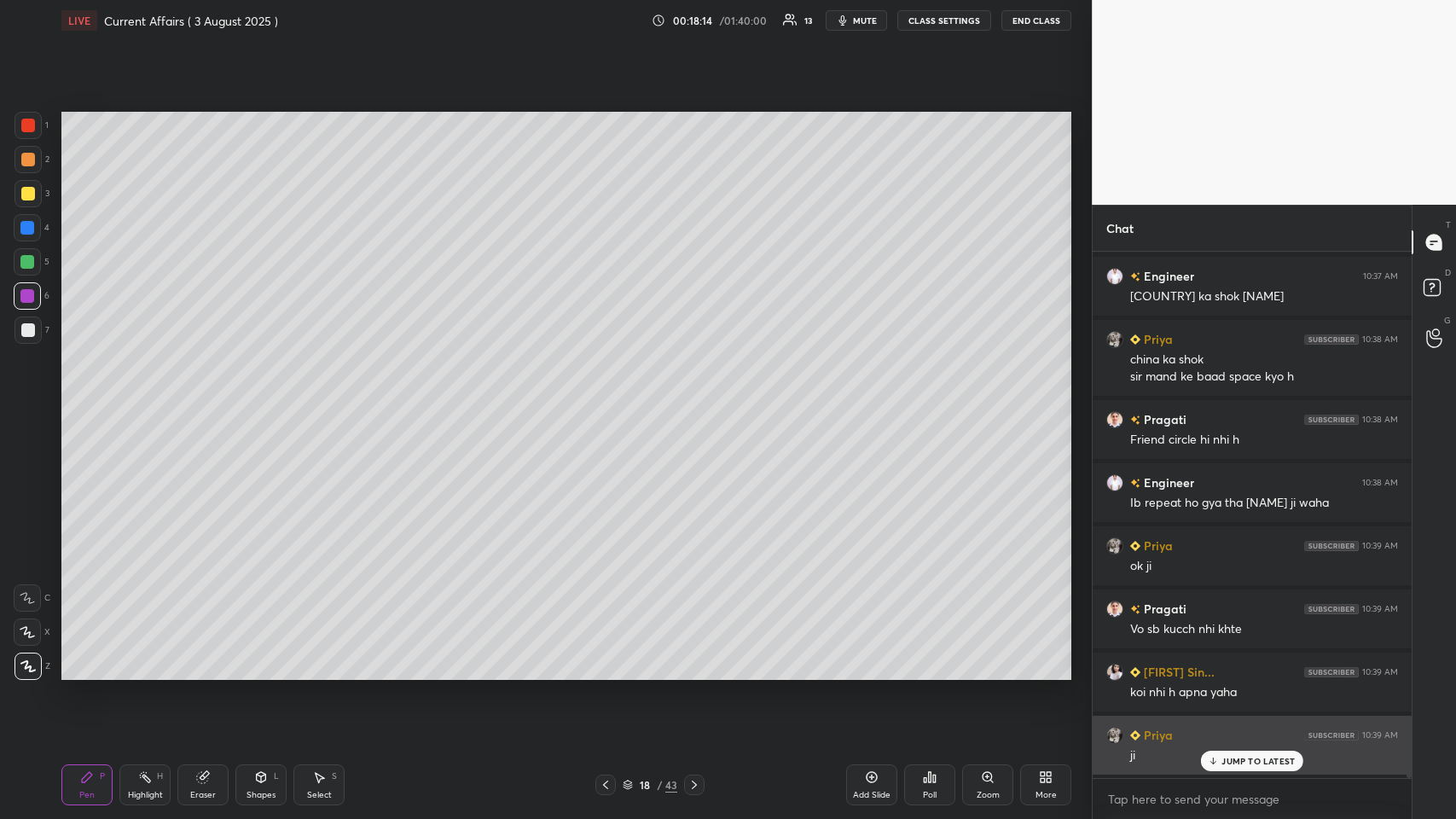 click on "JUMP TO LATEST" at bounding box center (1258, 761) 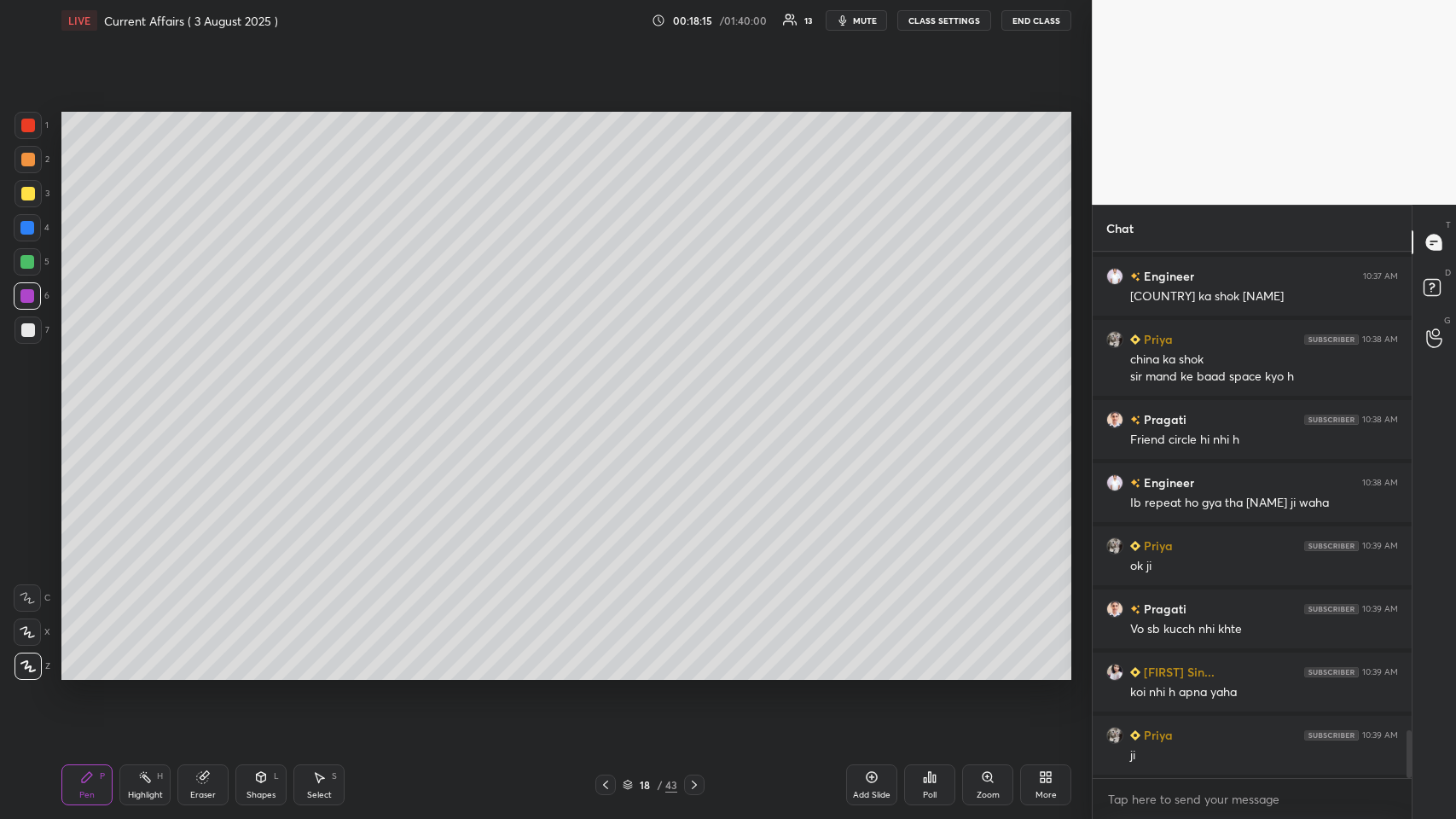 click 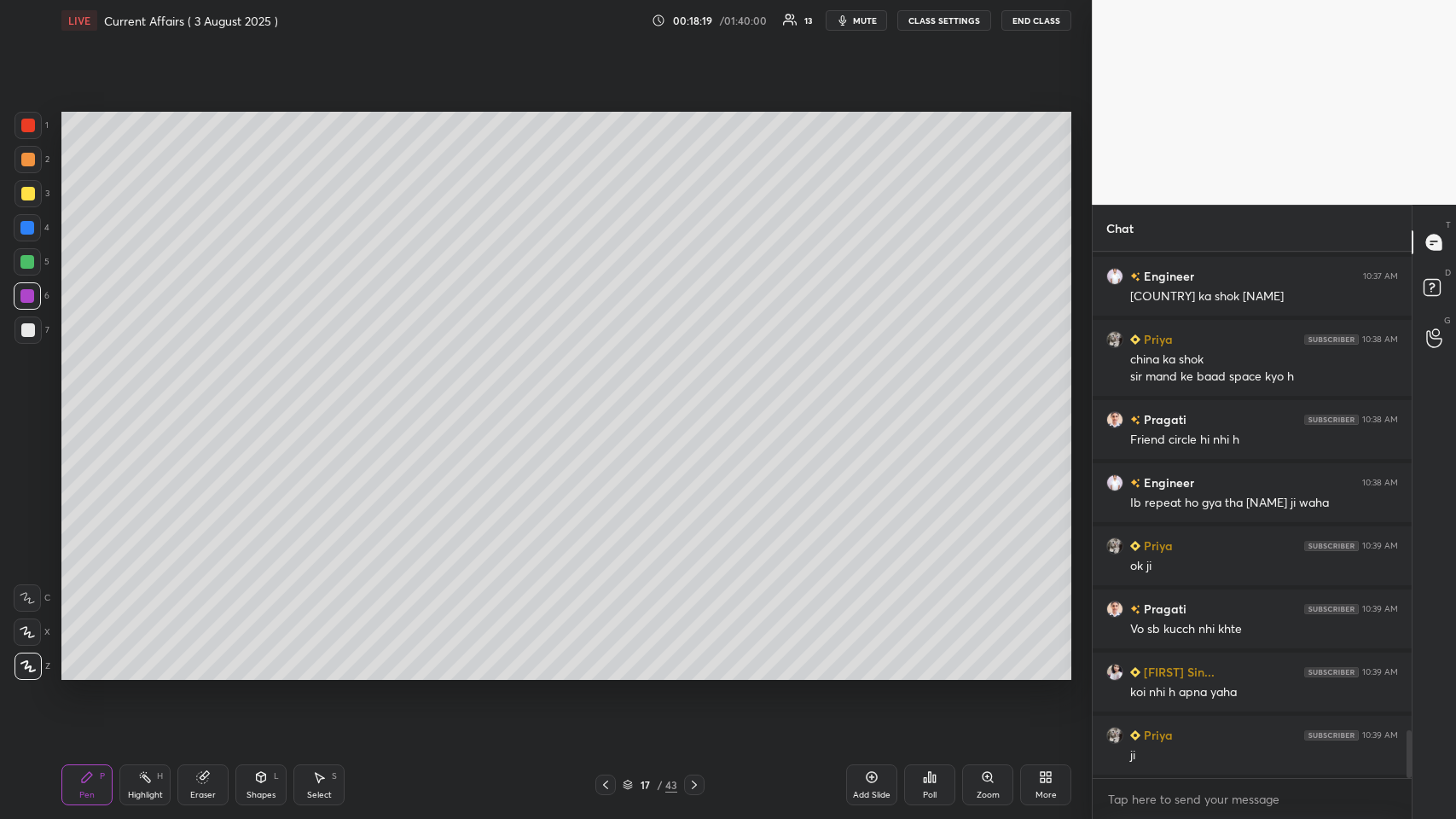 click 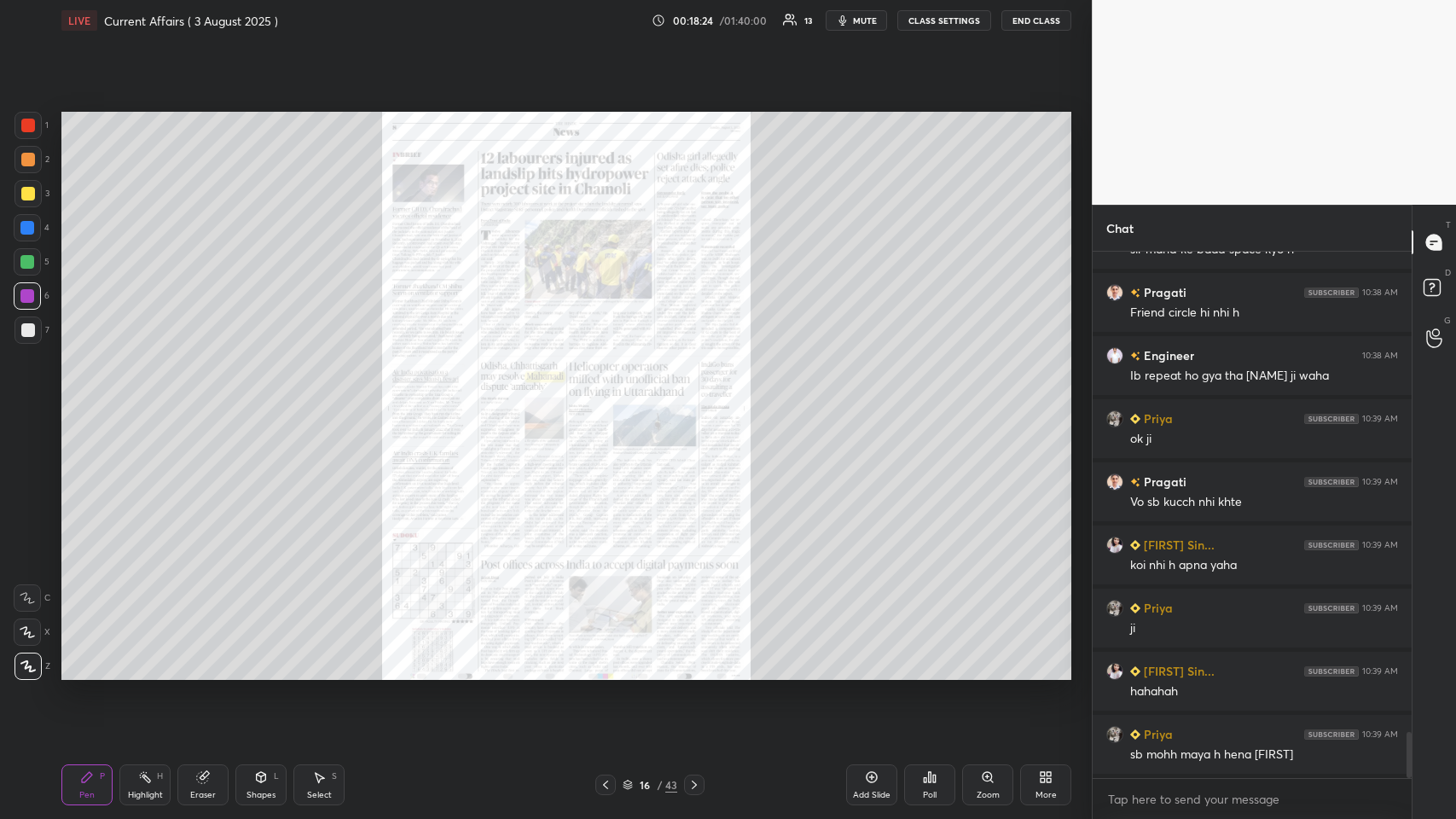 scroll, scrollTop: 5514, scrollLeft: 0, axis: vertical 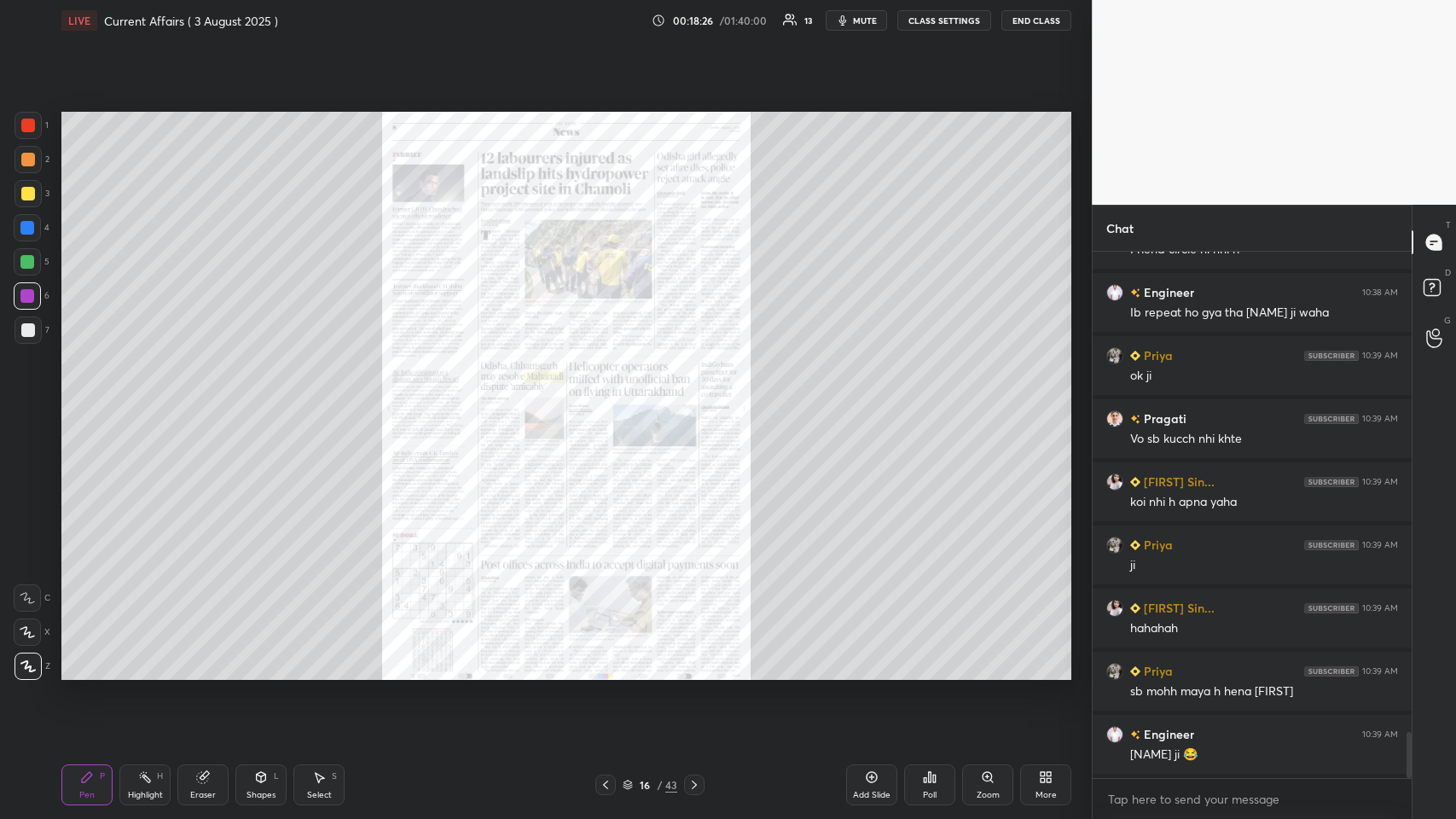 click 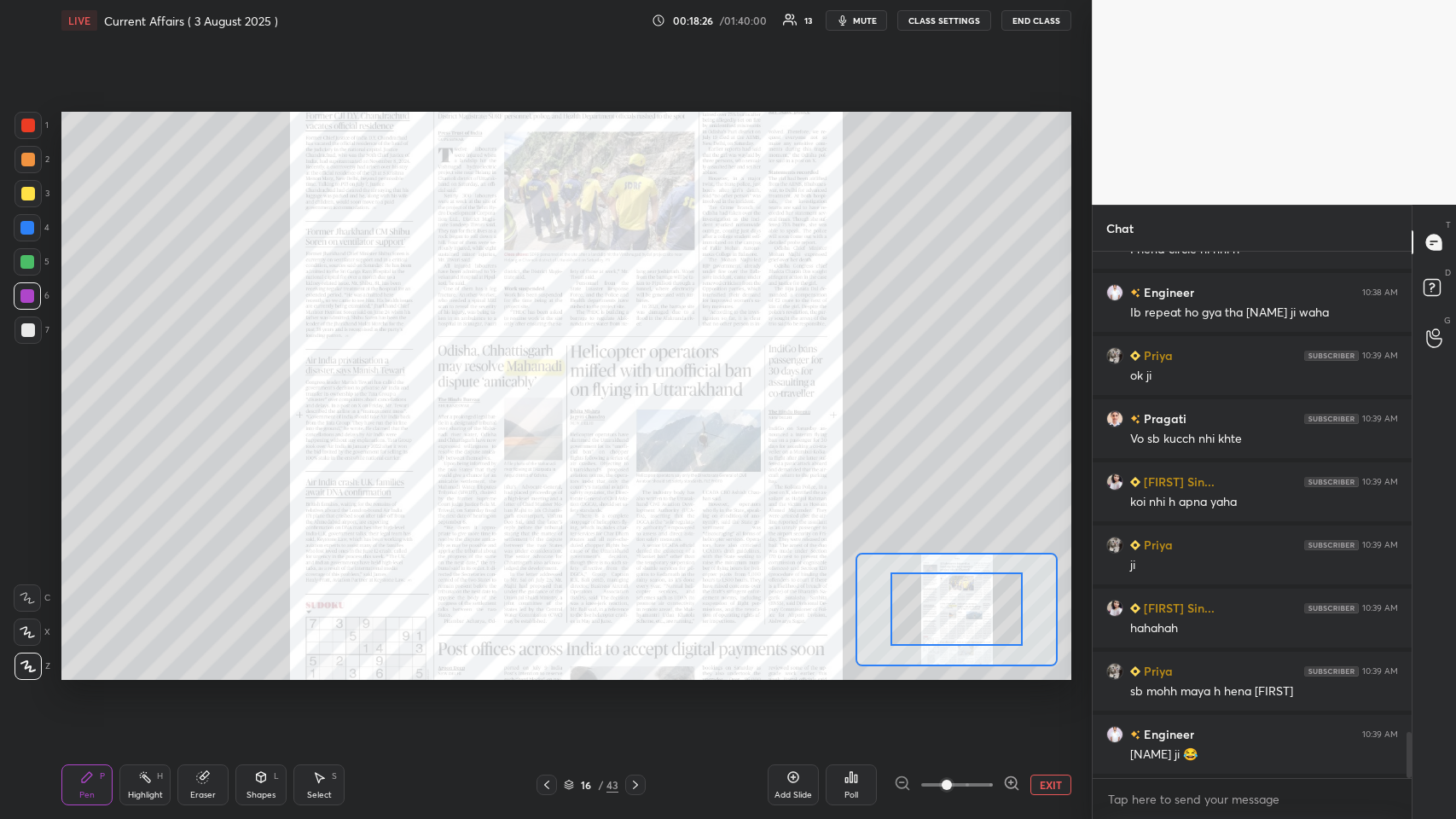 click 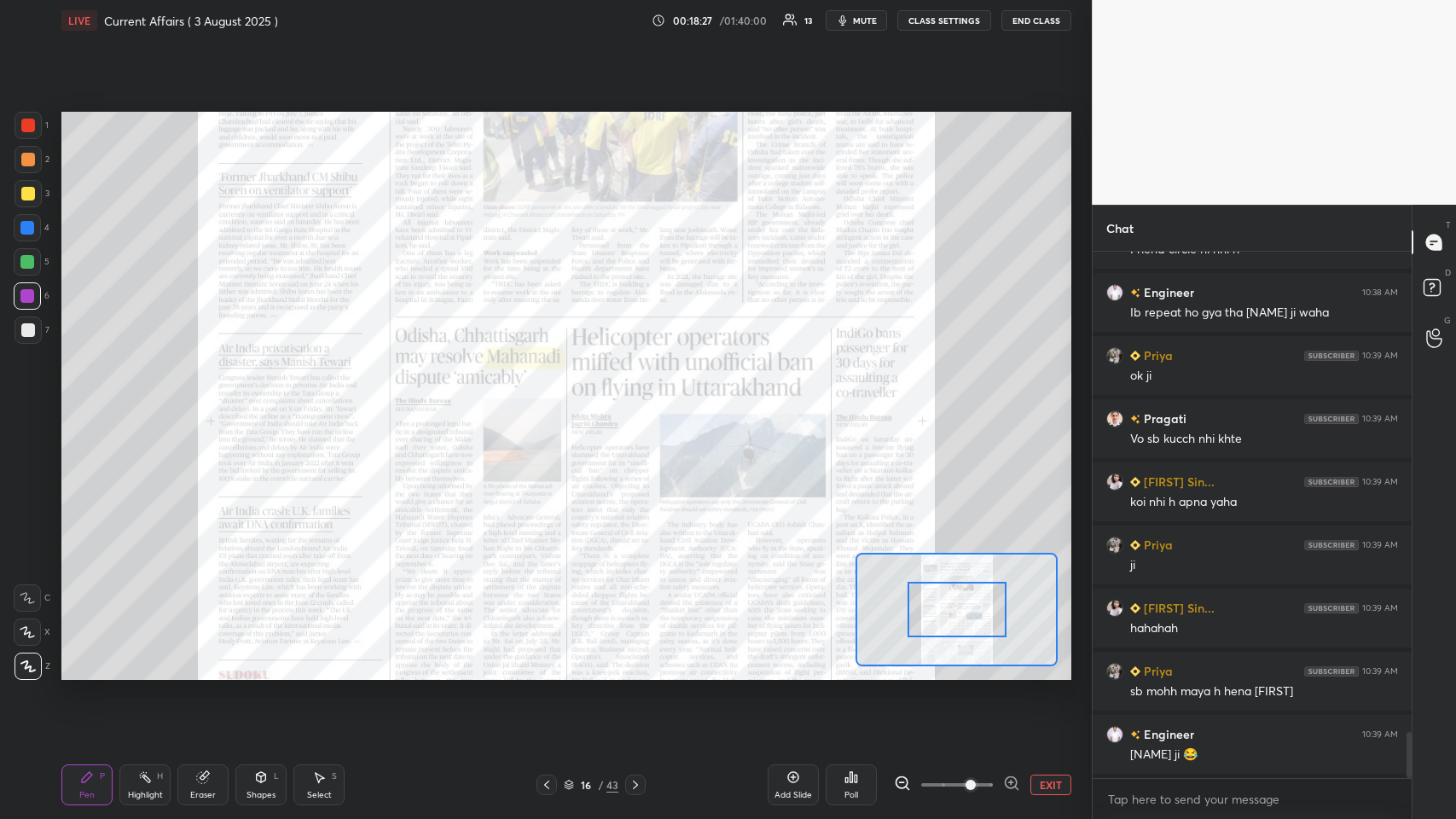 click 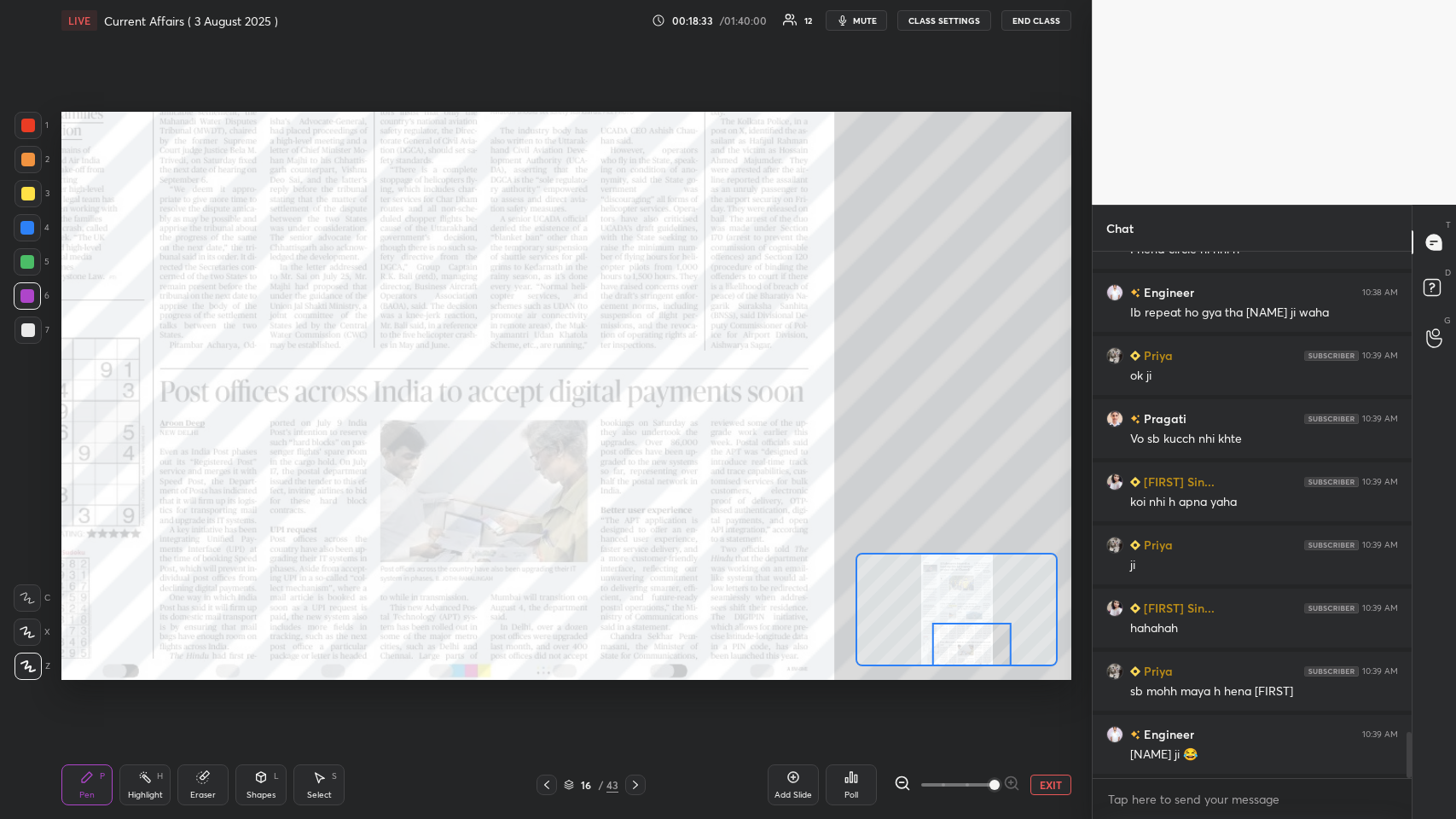 click 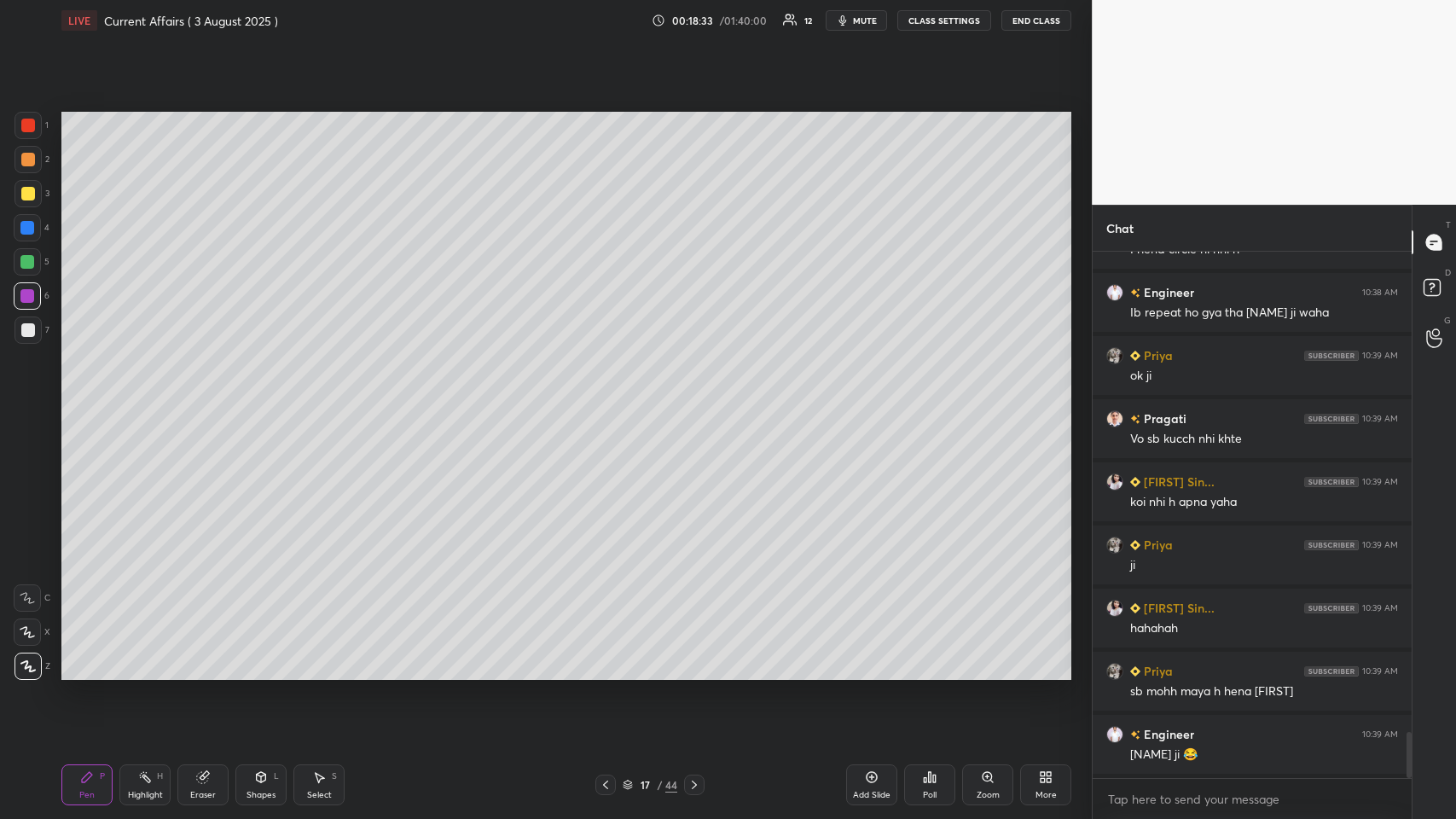 scroll, scrollTop: 5576, scrollLeft: 0, axis: vertical 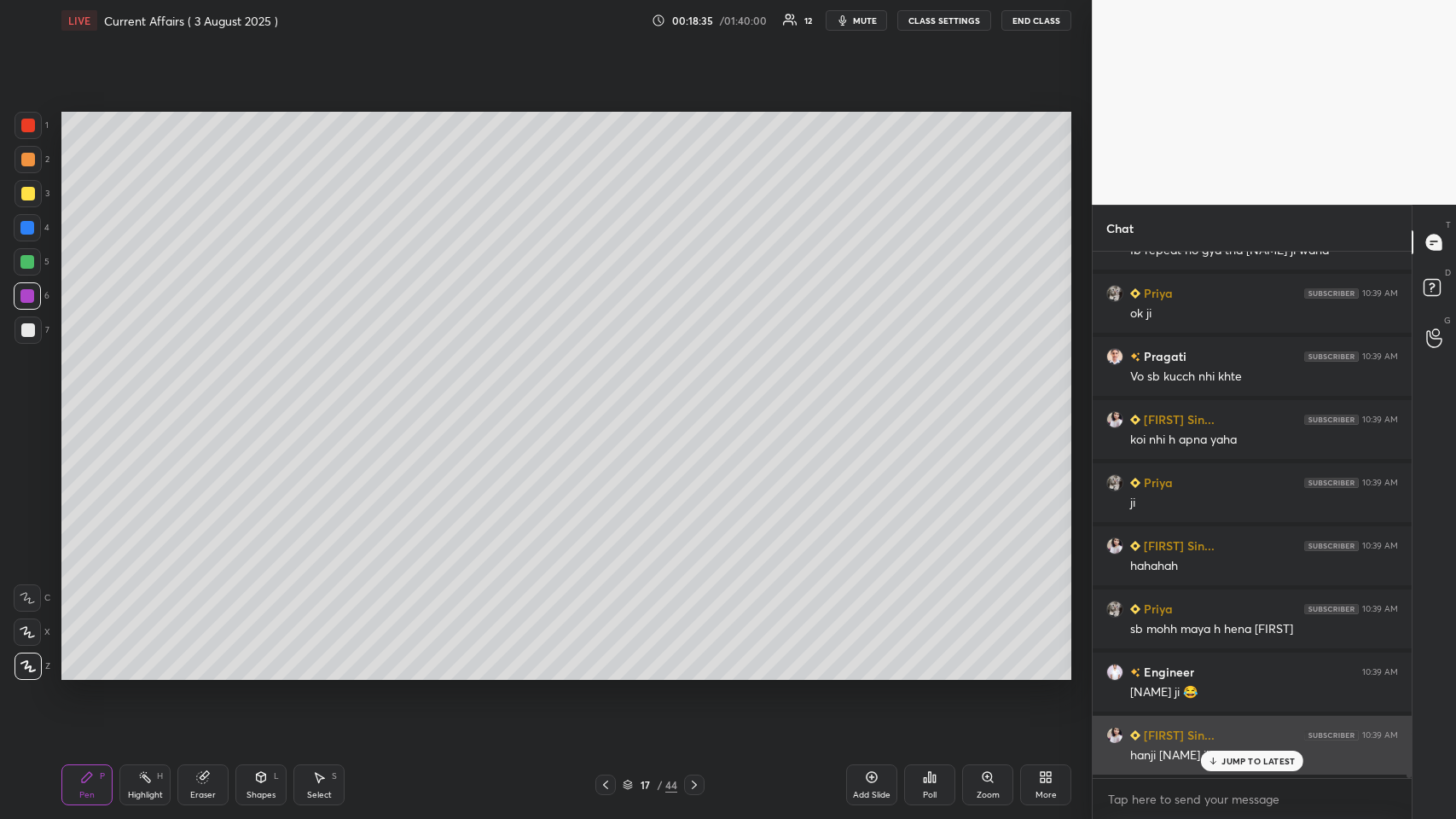 click 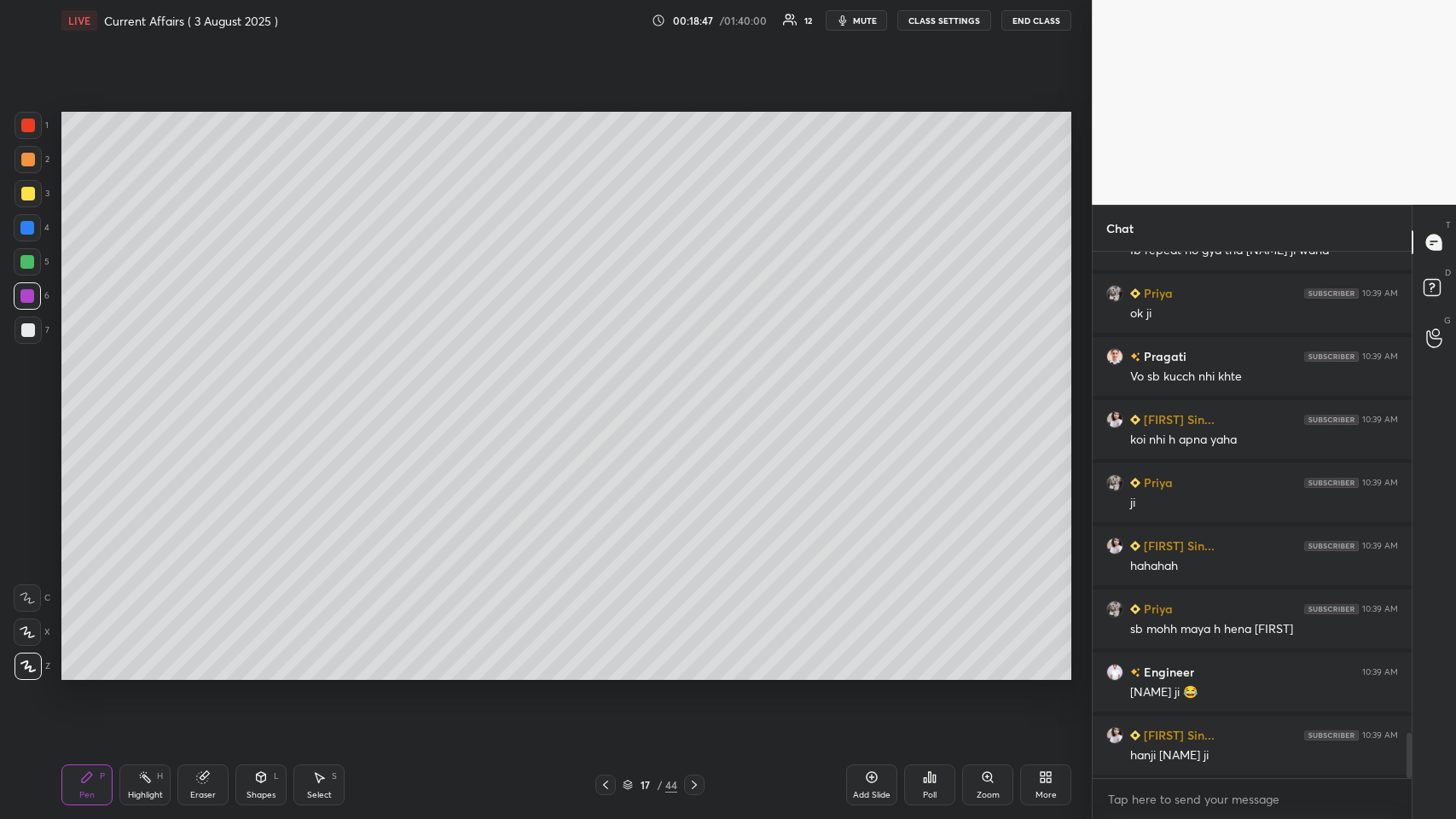 scroll, scrollTop: 5639, scrollLeft: 0, axis: vertical 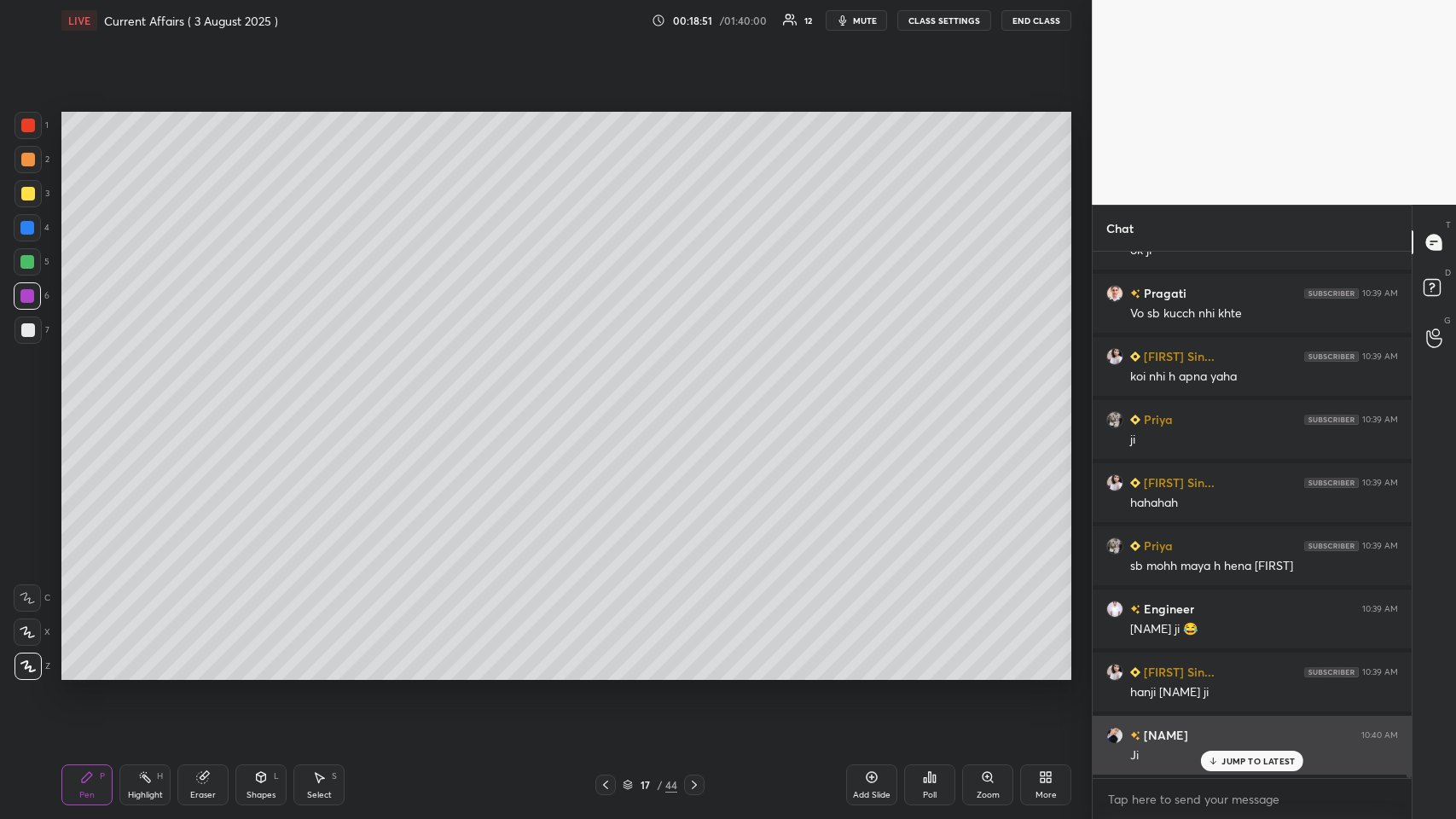 click 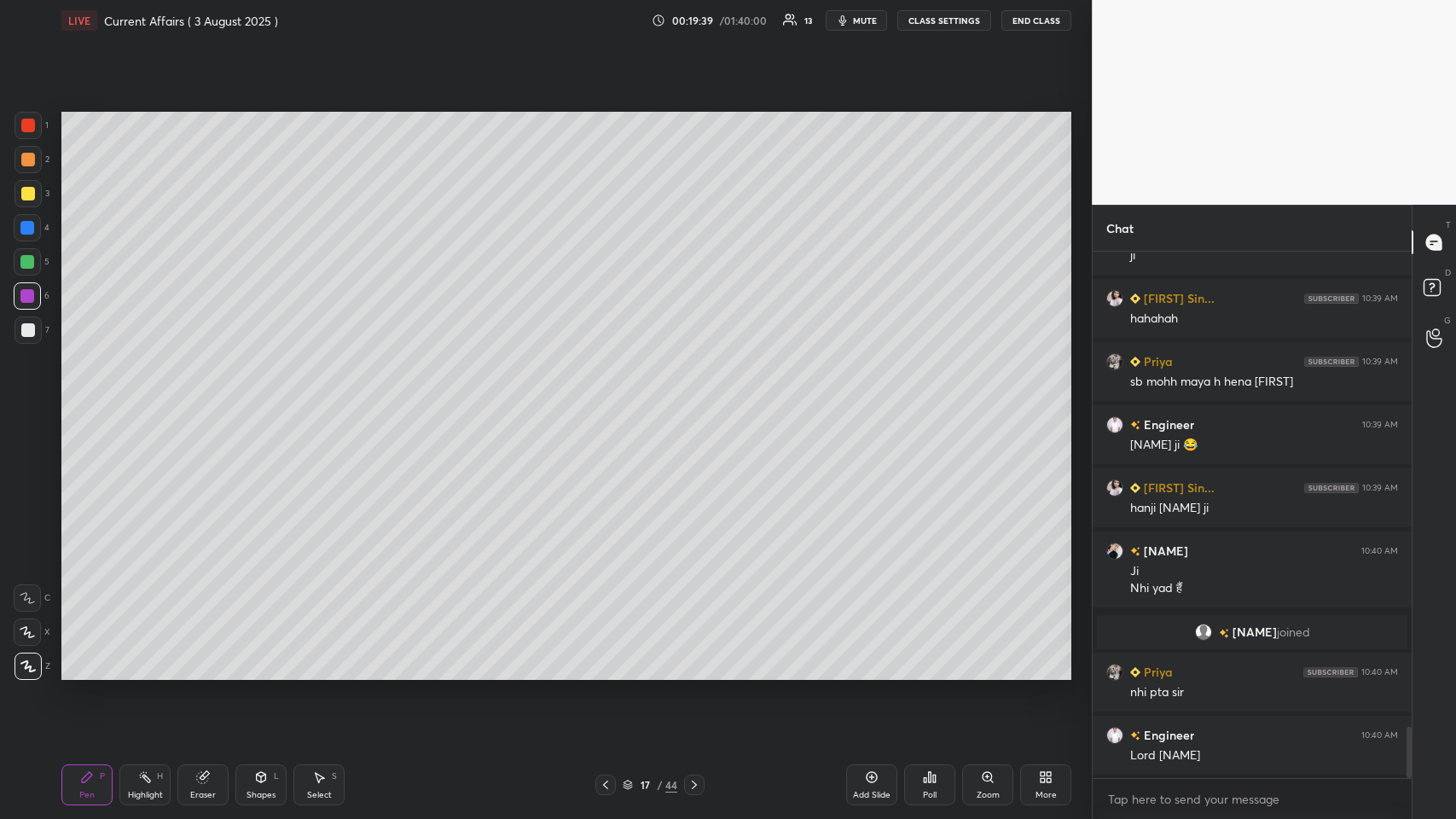 scroll, scrollTop: 4877, scrollLeft: 0, axis: vertical 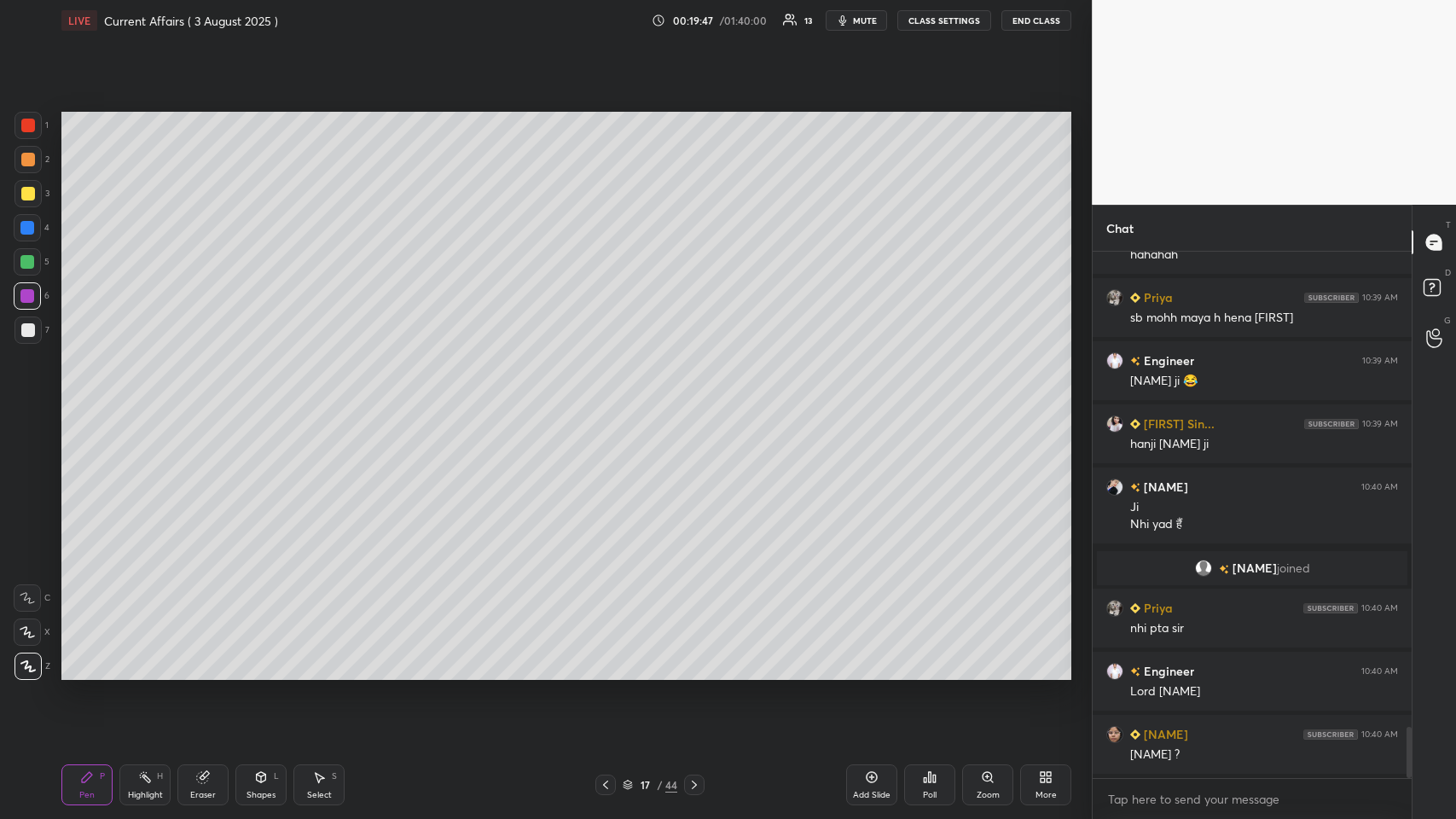 click 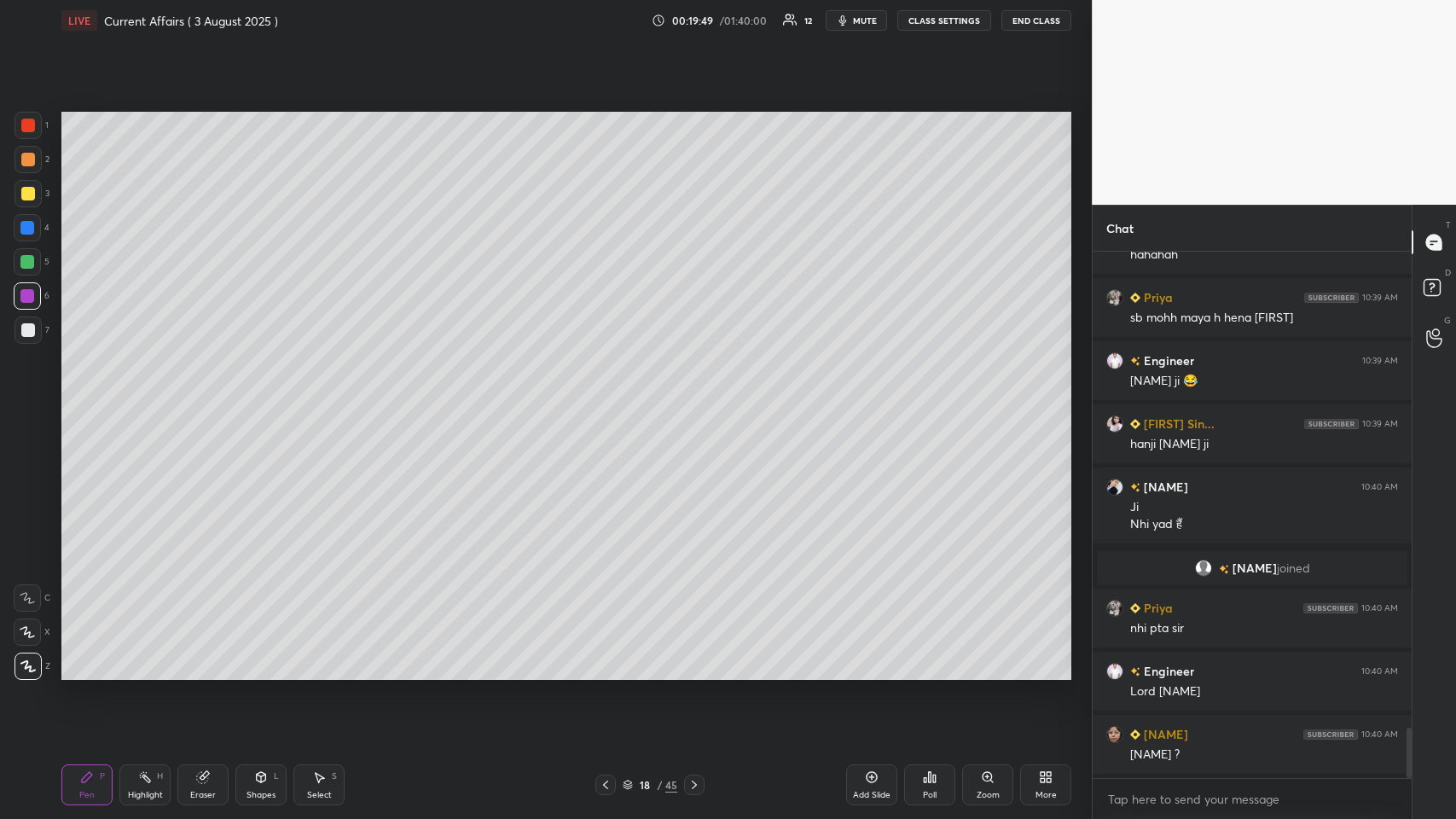 scroll, scrollTop: 4940, scrollLeft: 0, axis: vertical 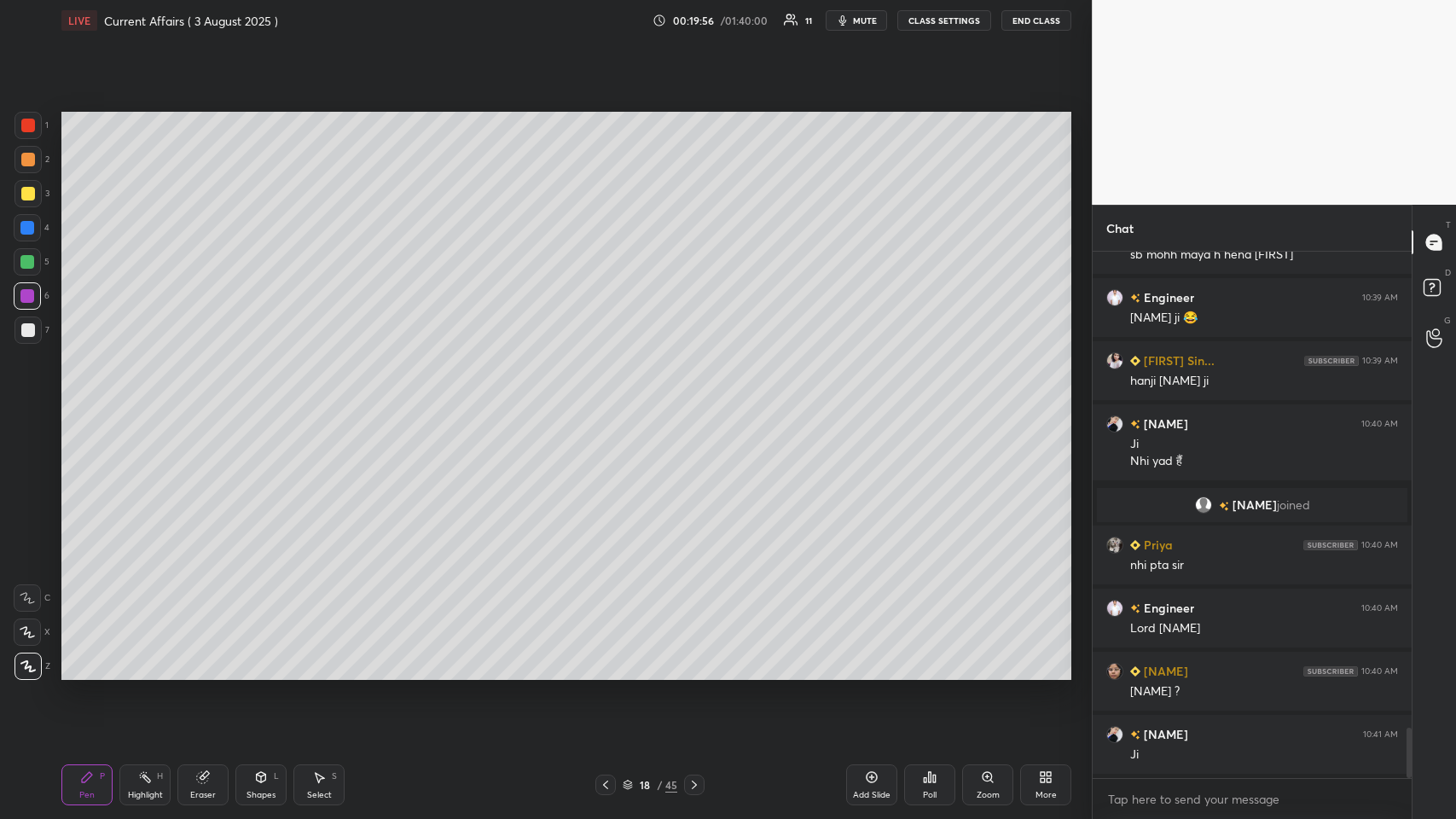 click at bounding box center (28, 330) 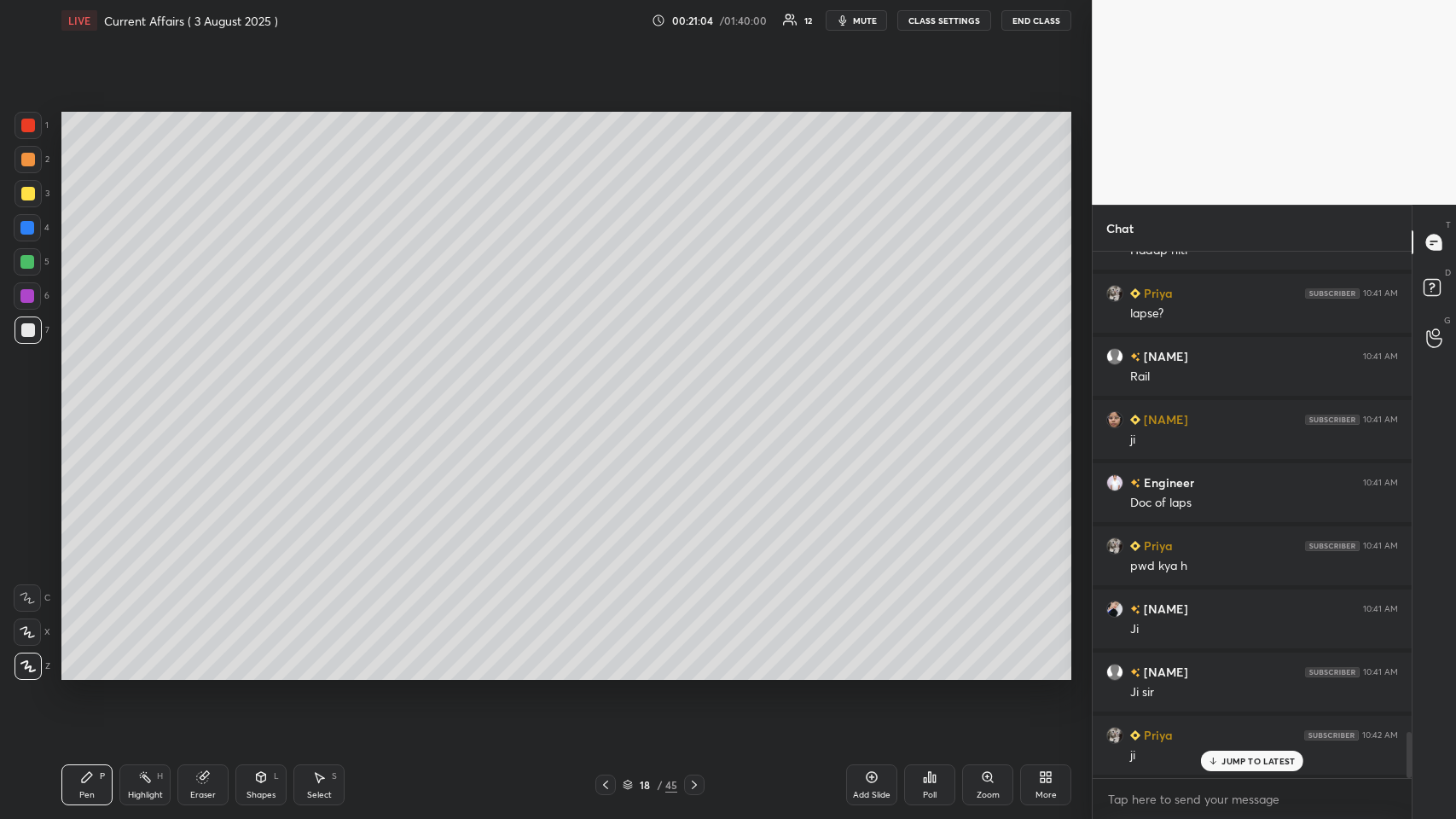 scroll, scrollTop: 5571, scrollLeft: 0, axis: vertical 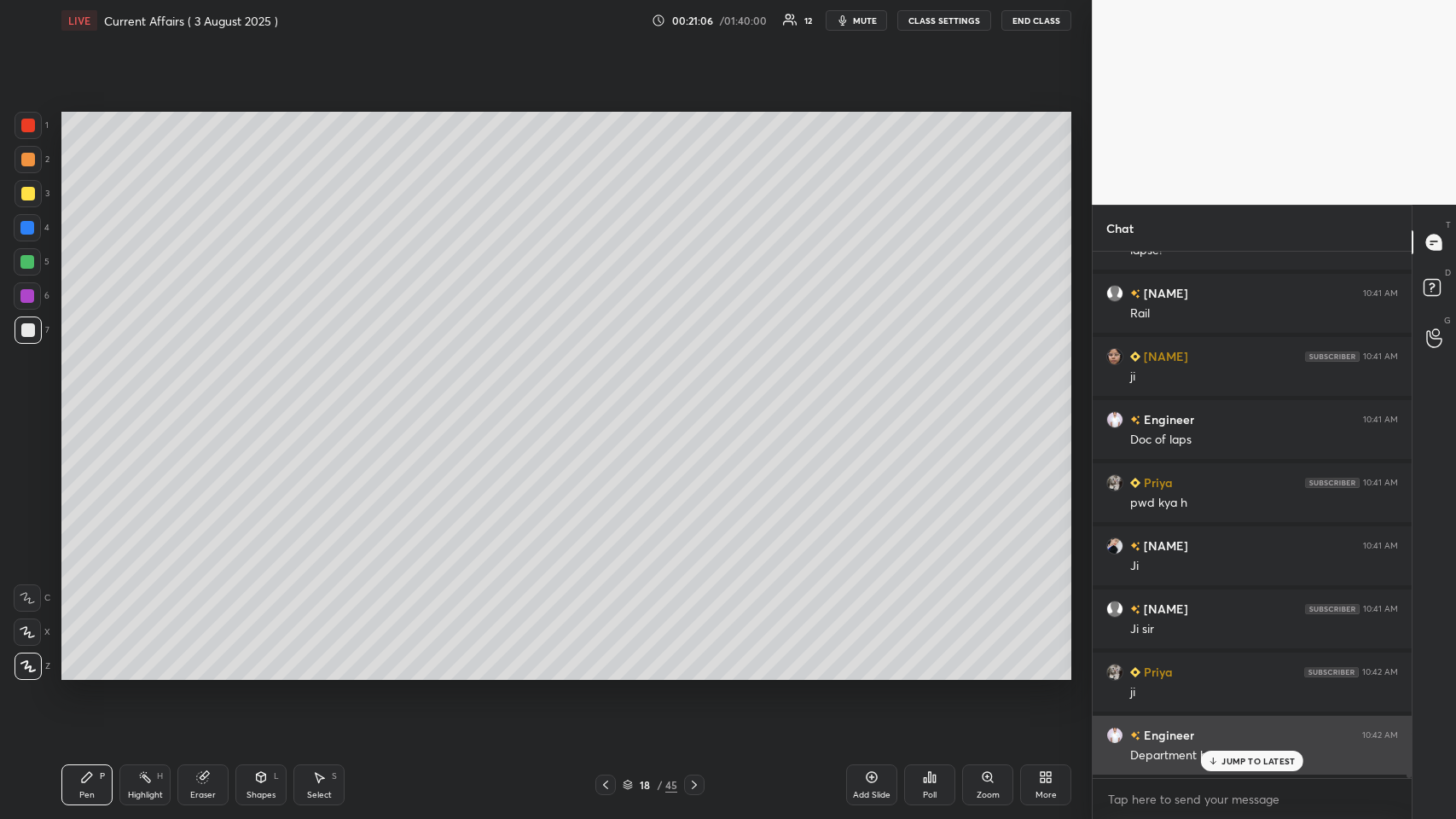click on "JUMP TO LATEST" at bounding box center (1252, 761) 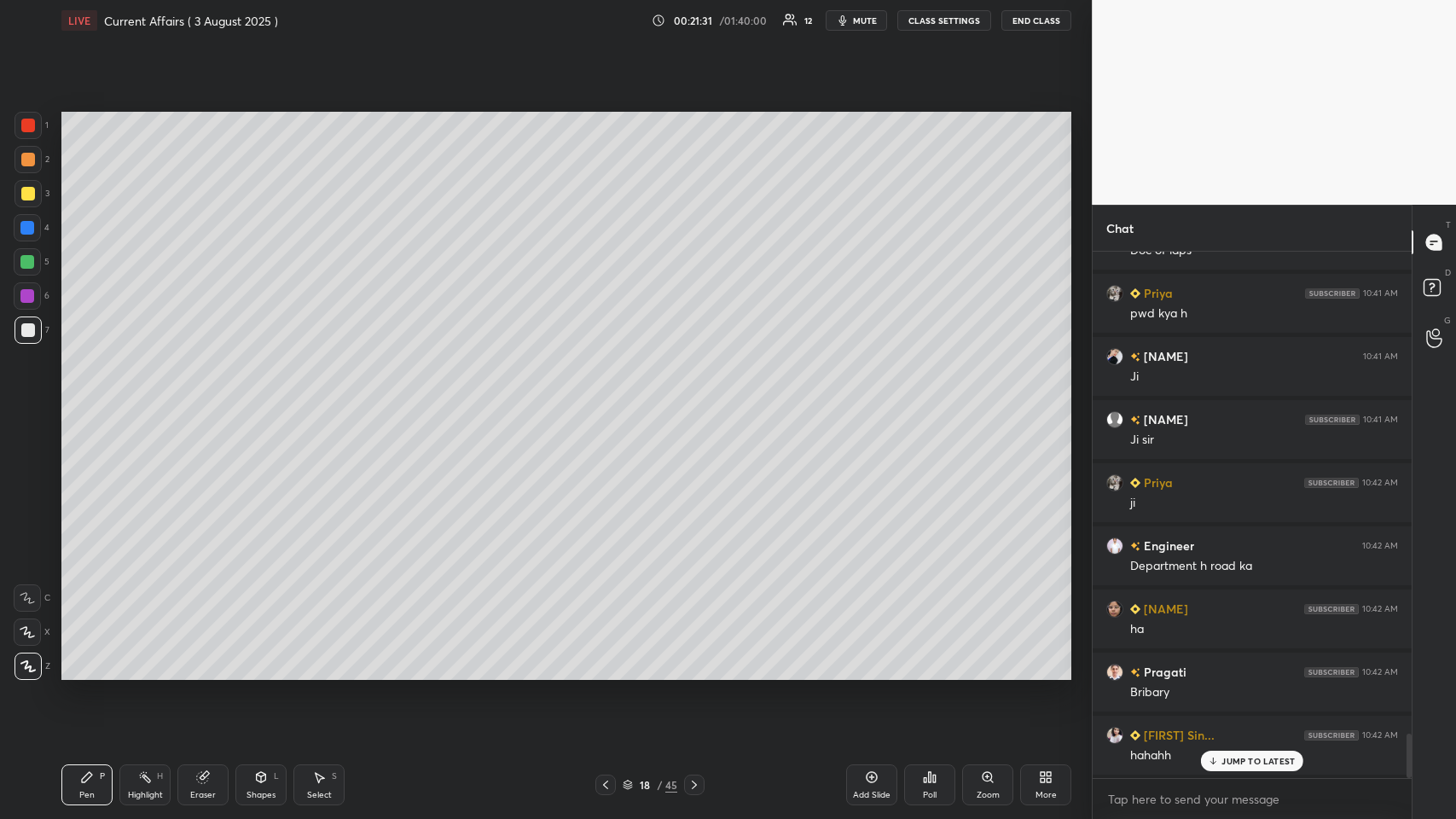 scroll, scrollTop: 5823, scrollLeft: 0, axis: vertical 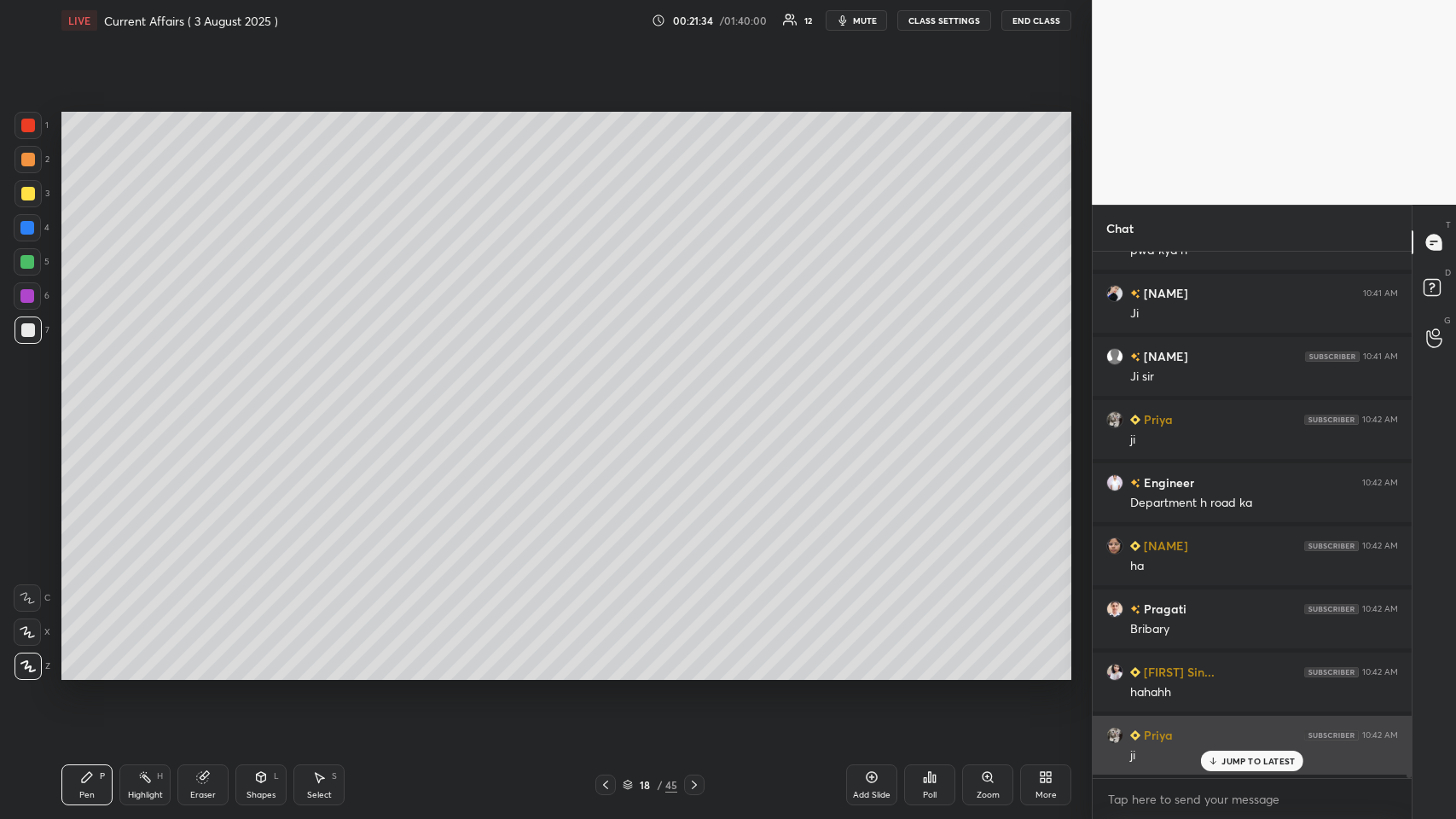 click on "JUMP TO LATEST" at bounding box center [1258, 761] 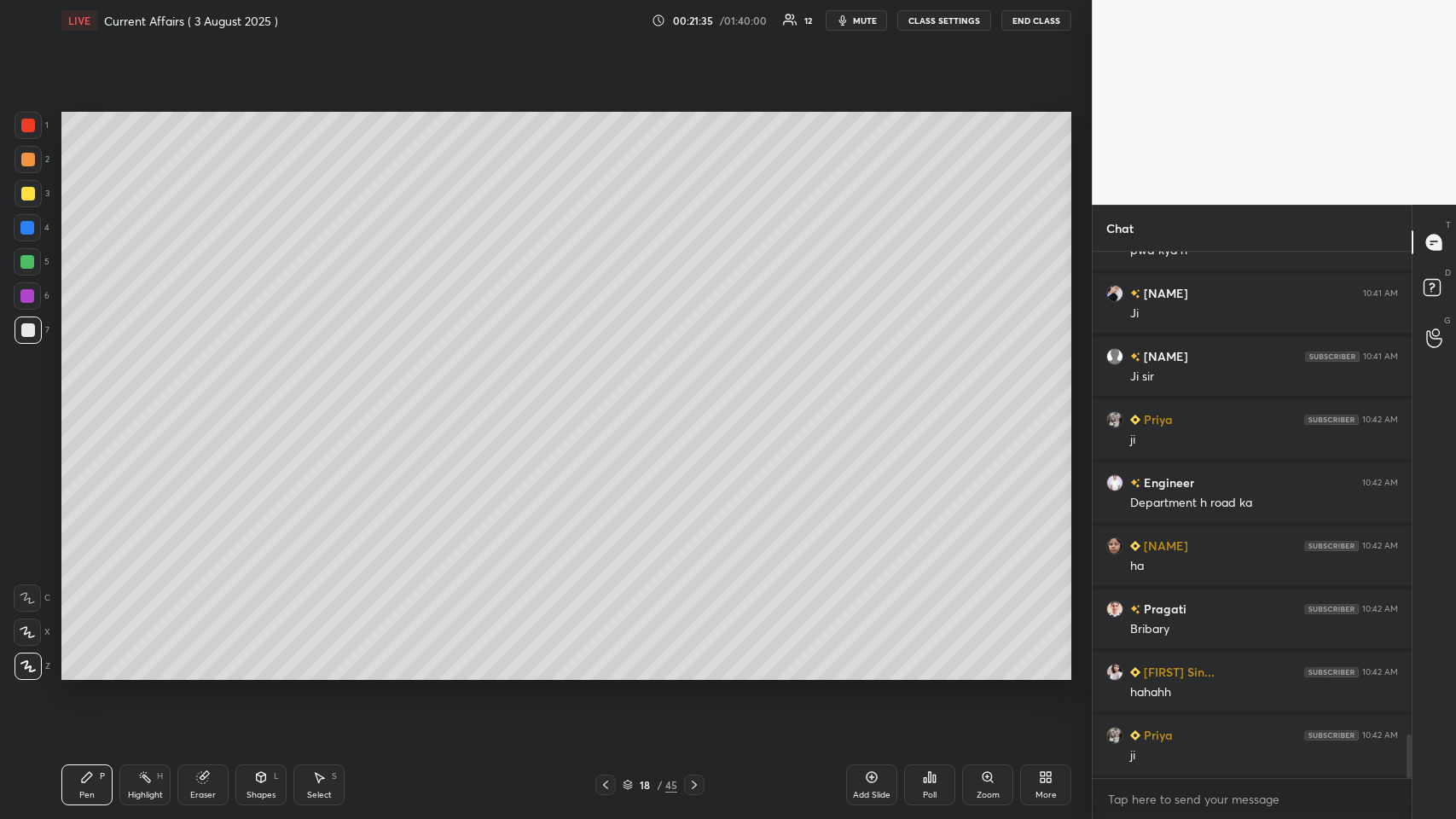 click 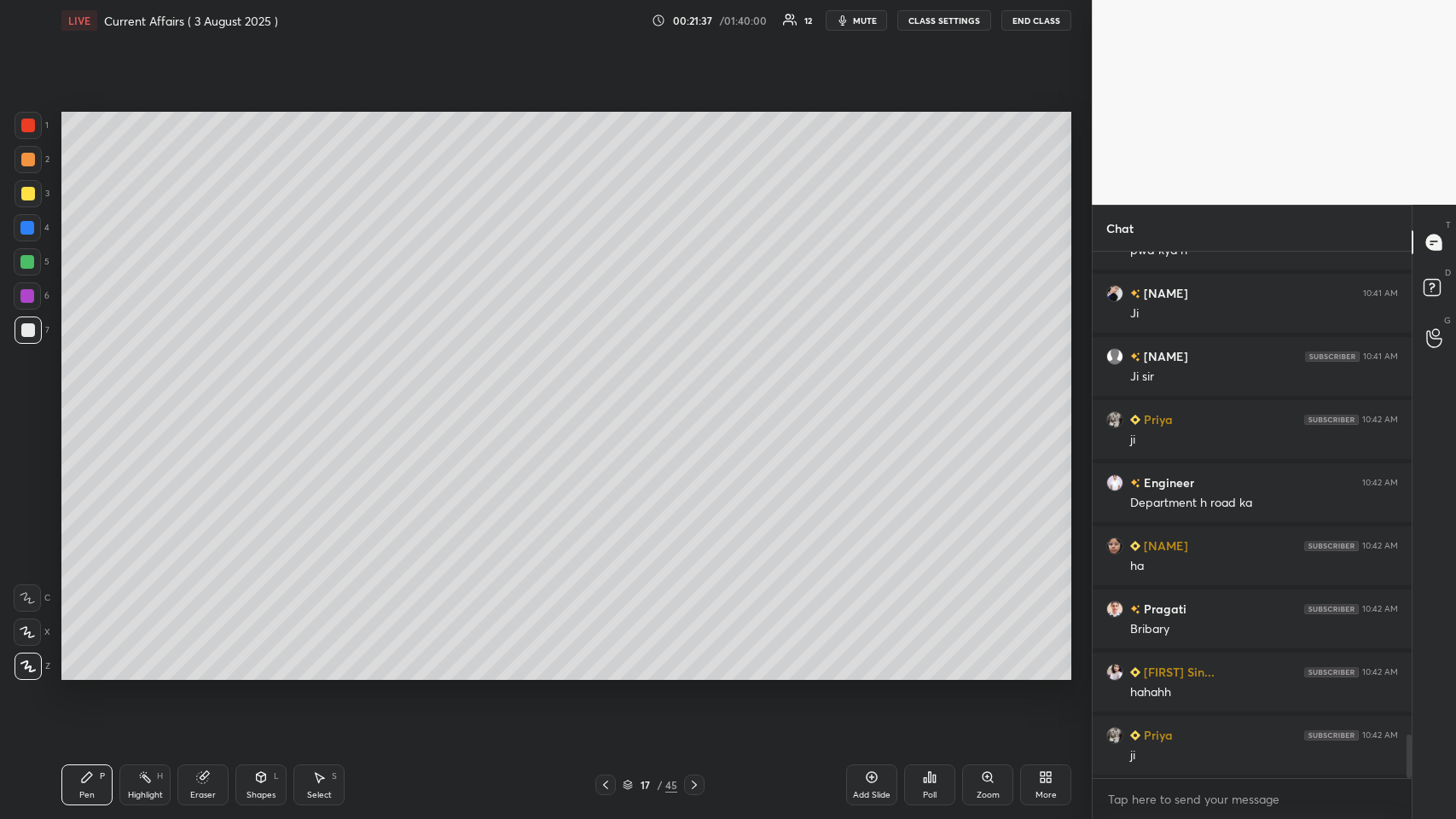 click 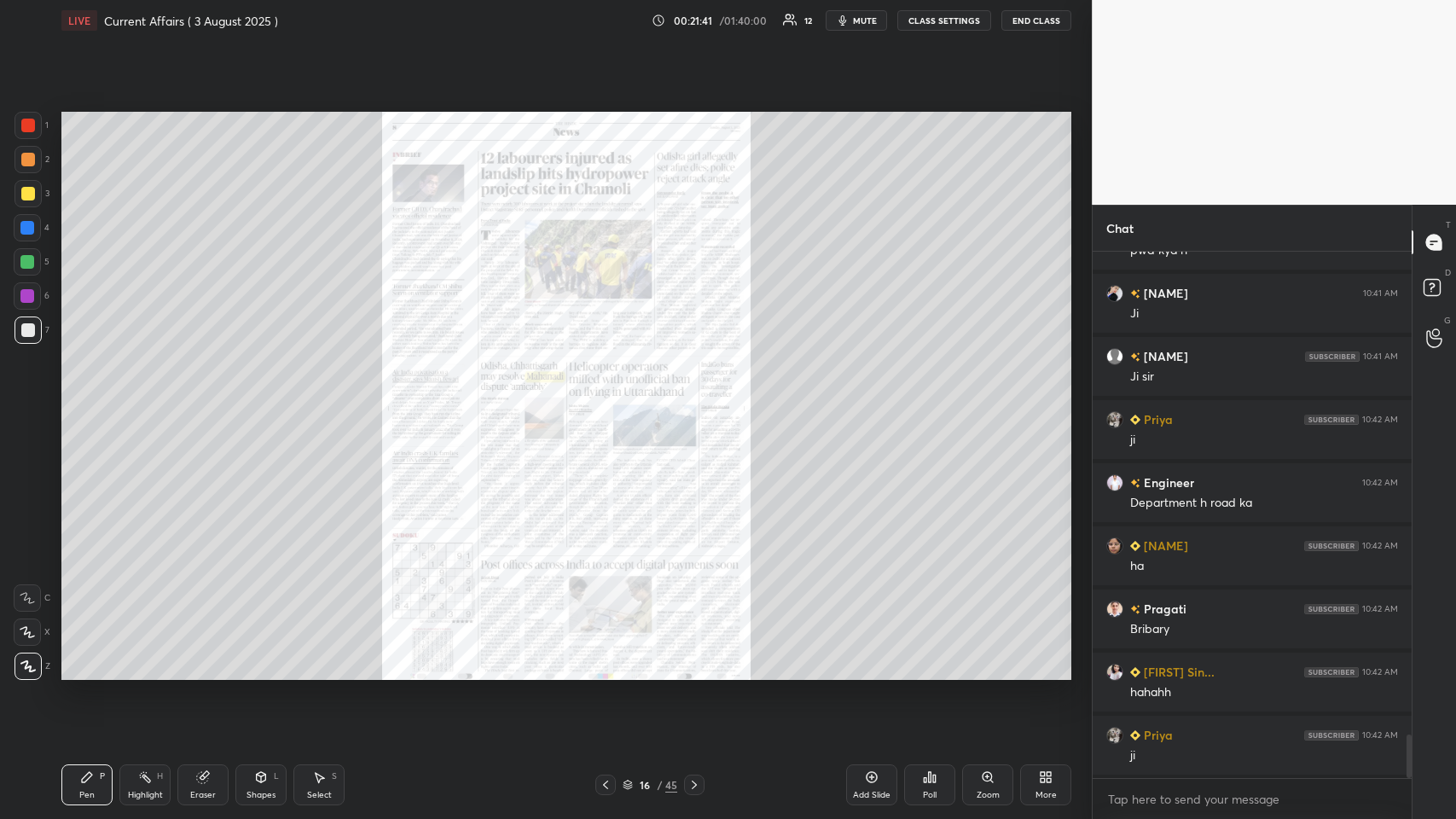 click 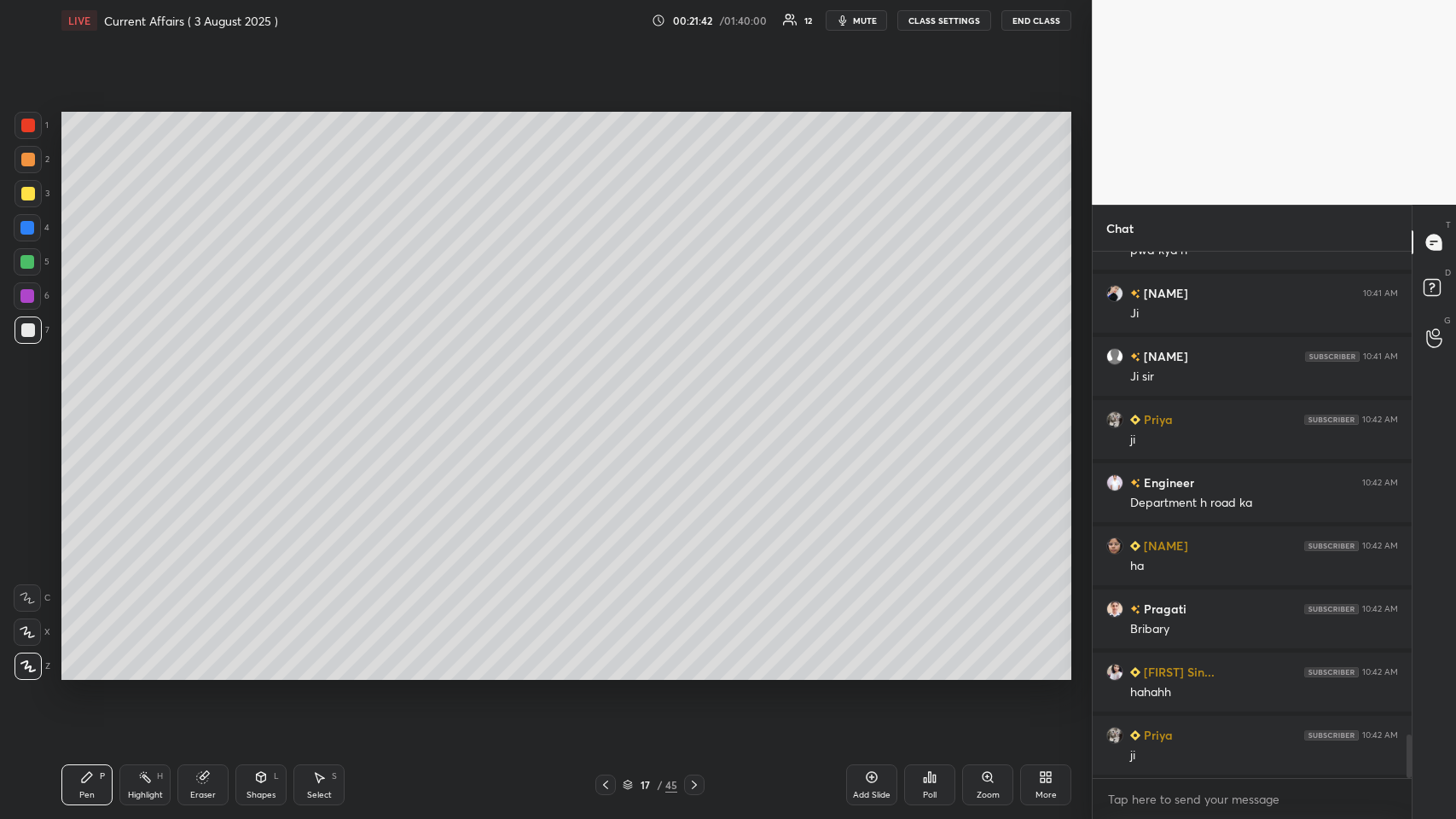 click 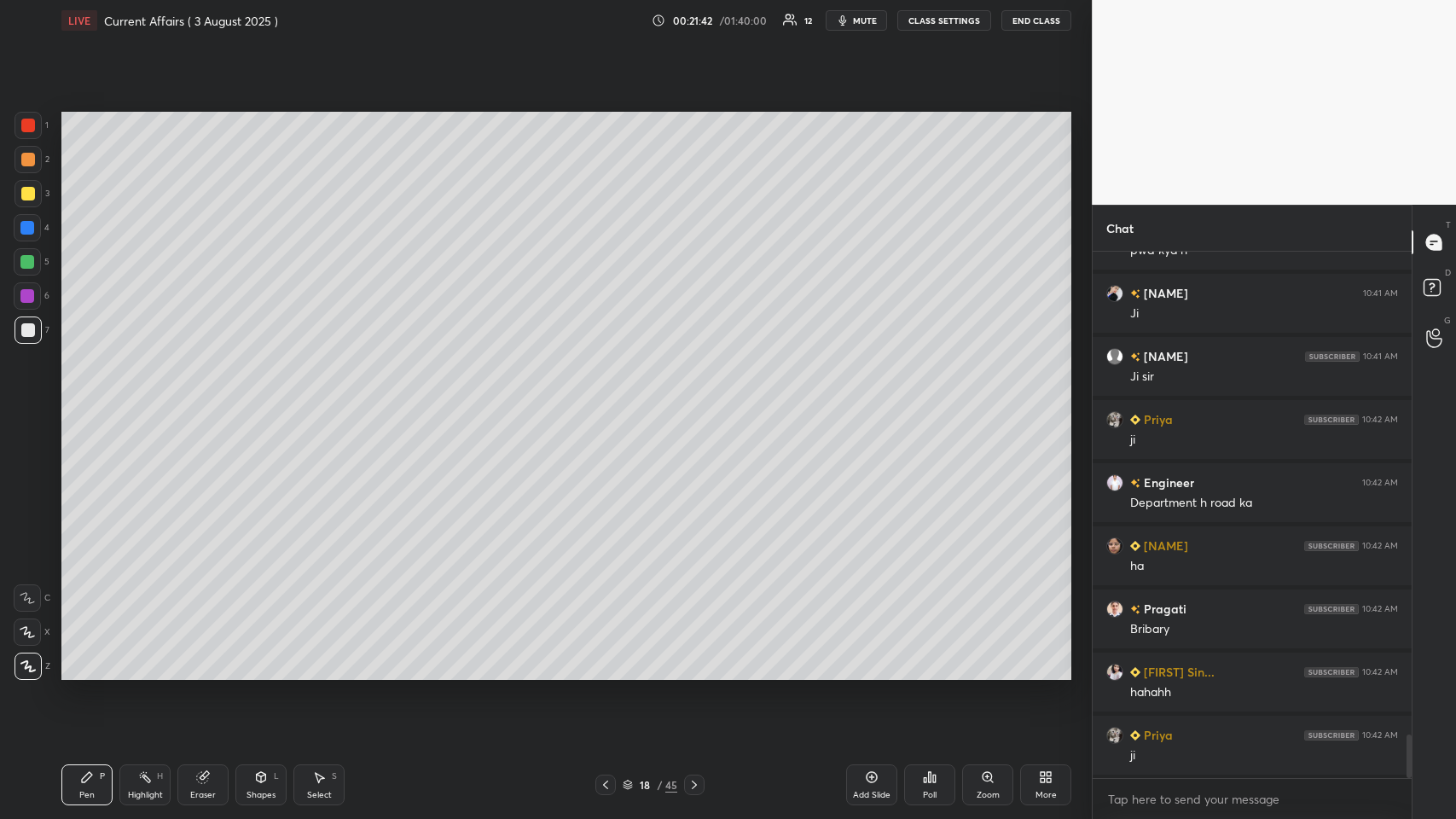 click 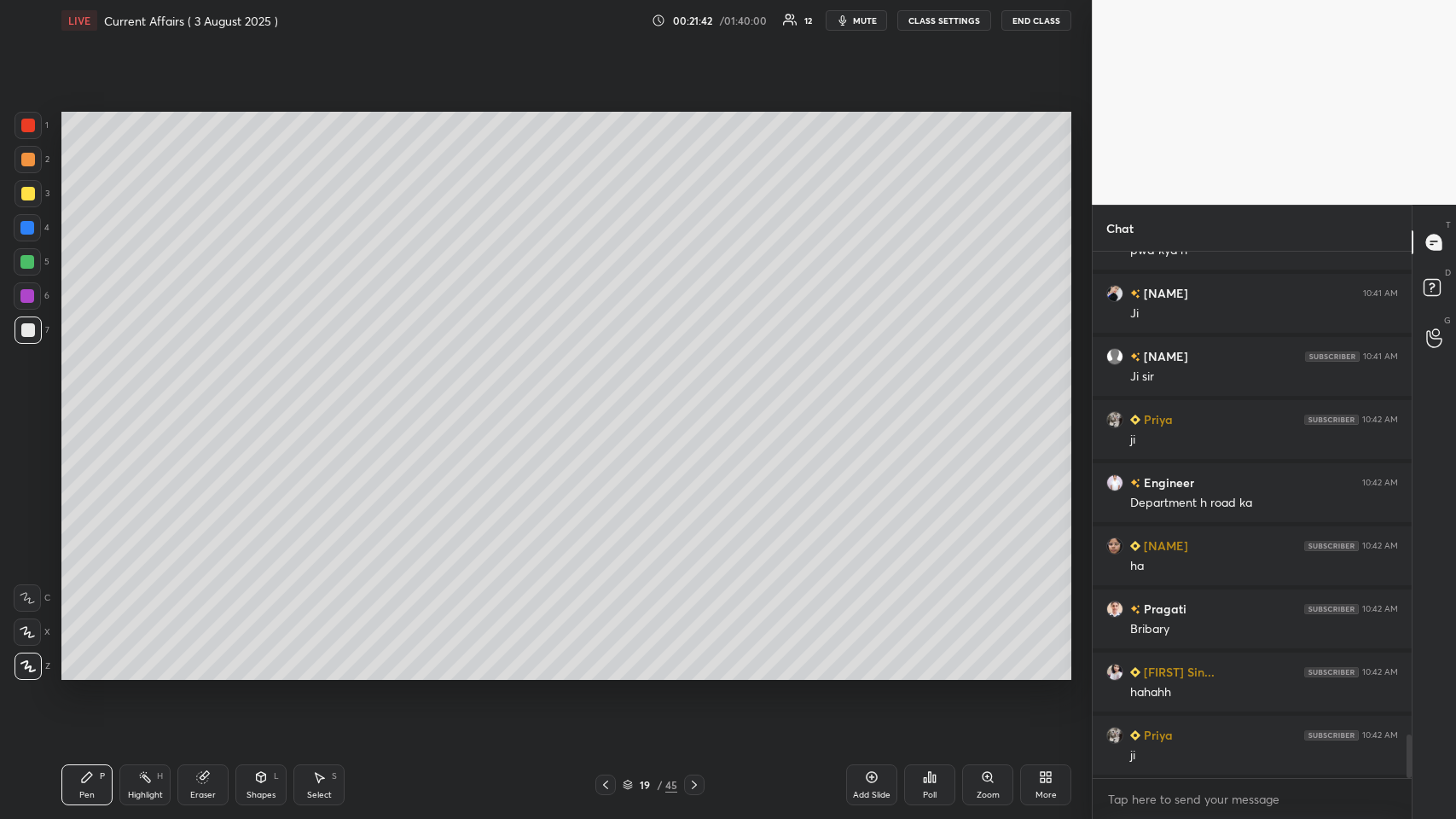 click 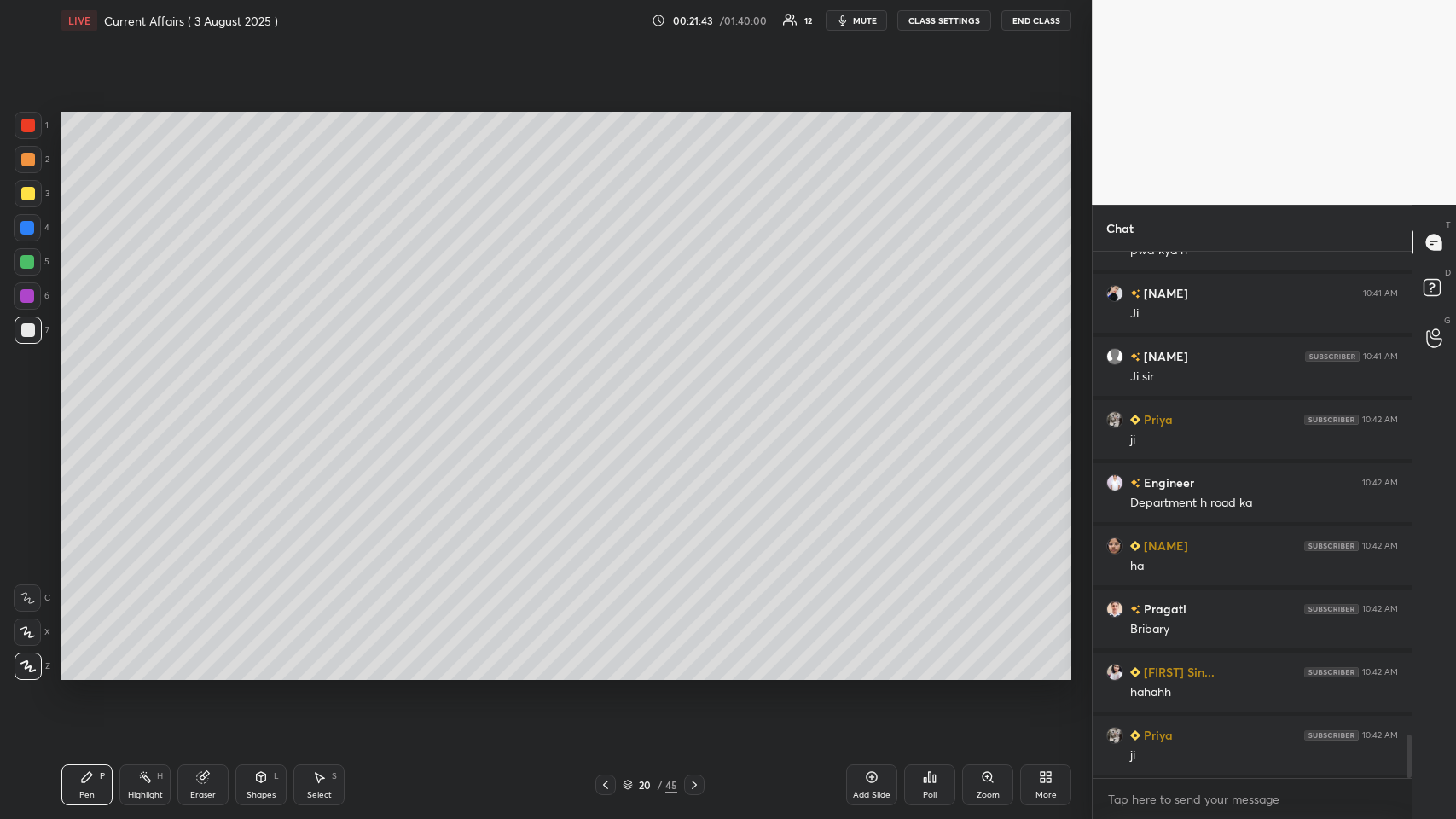 click 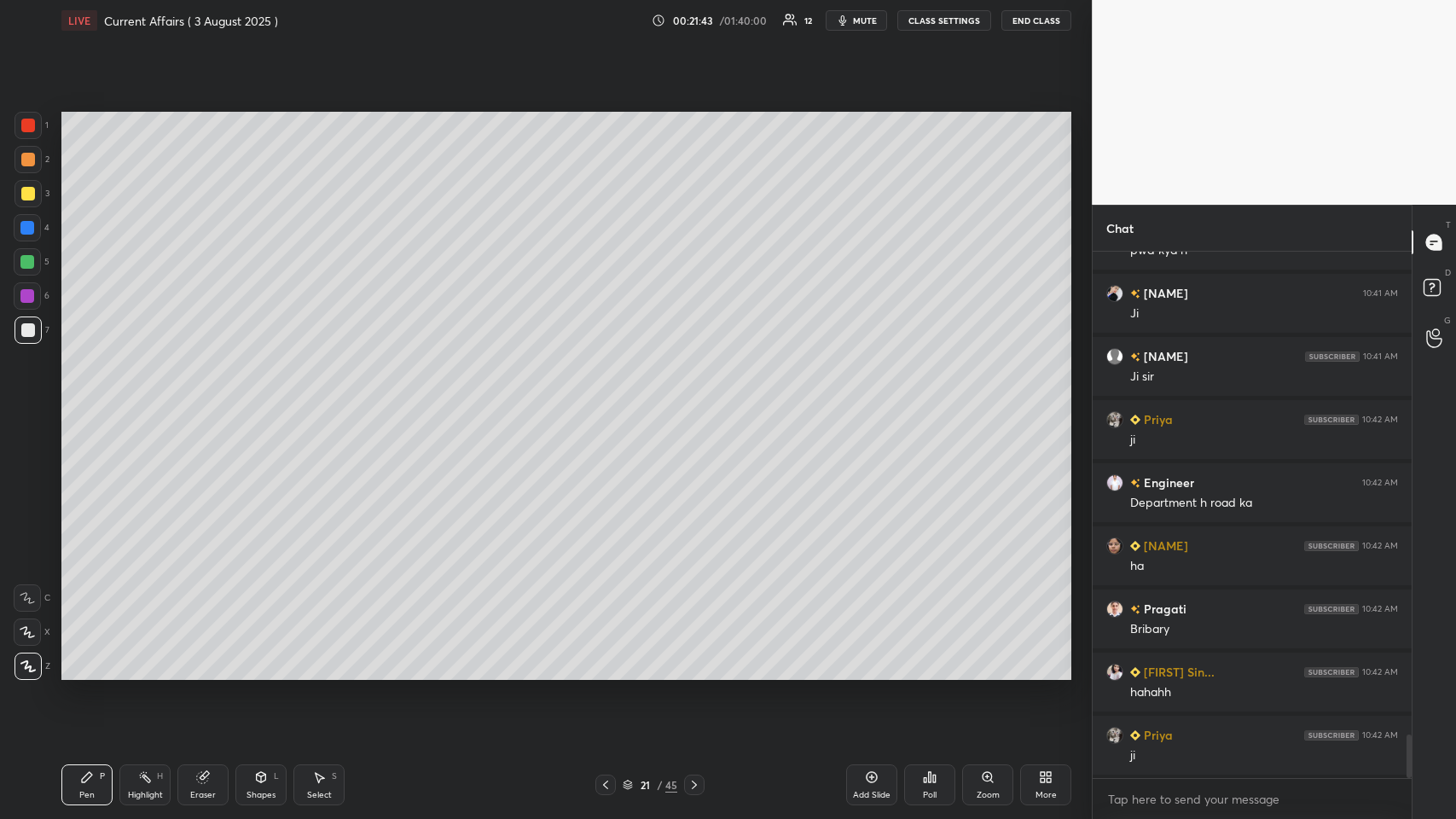 click 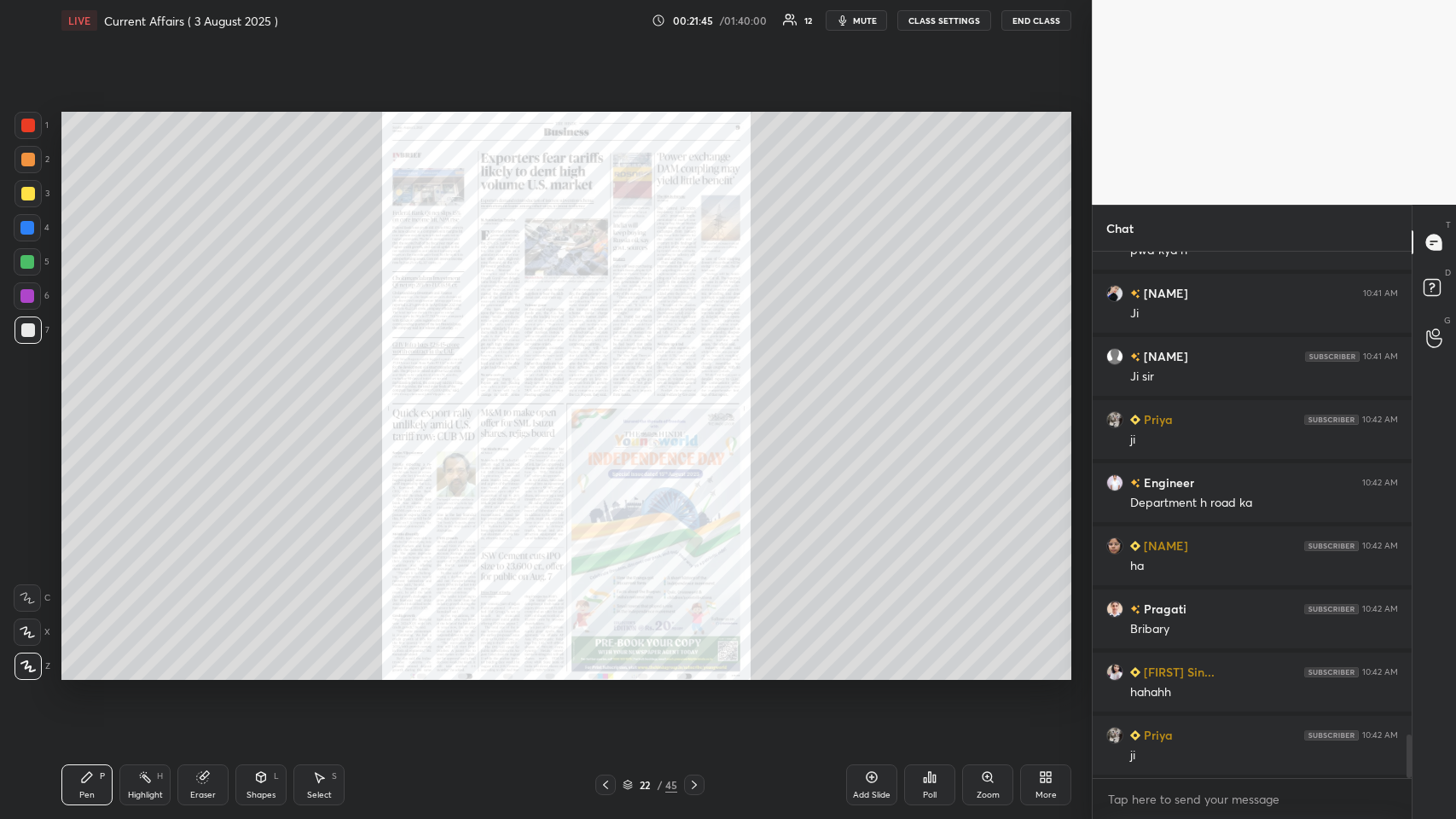 click on "Zoom" at bounding box center (988, 785) 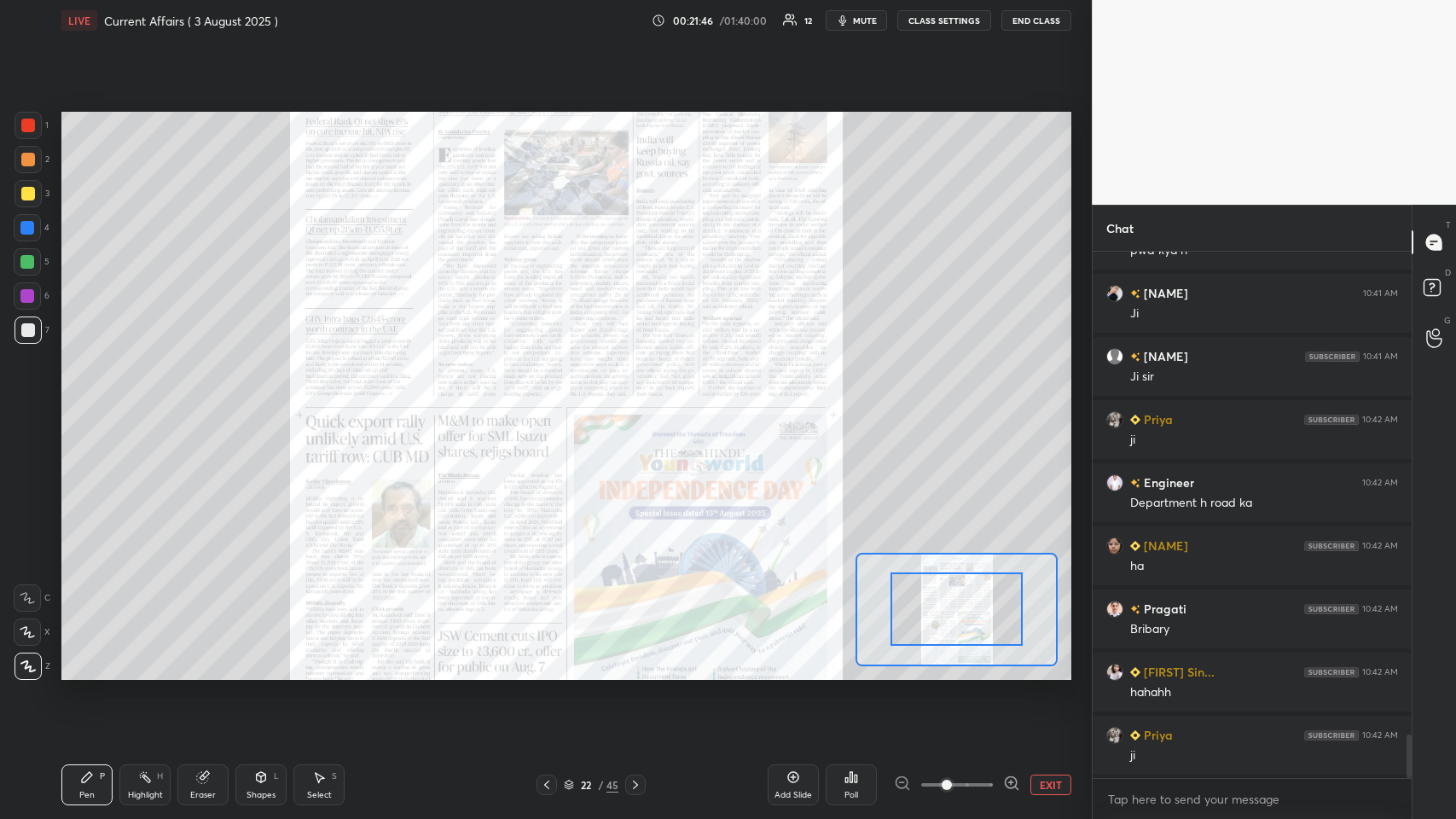 click 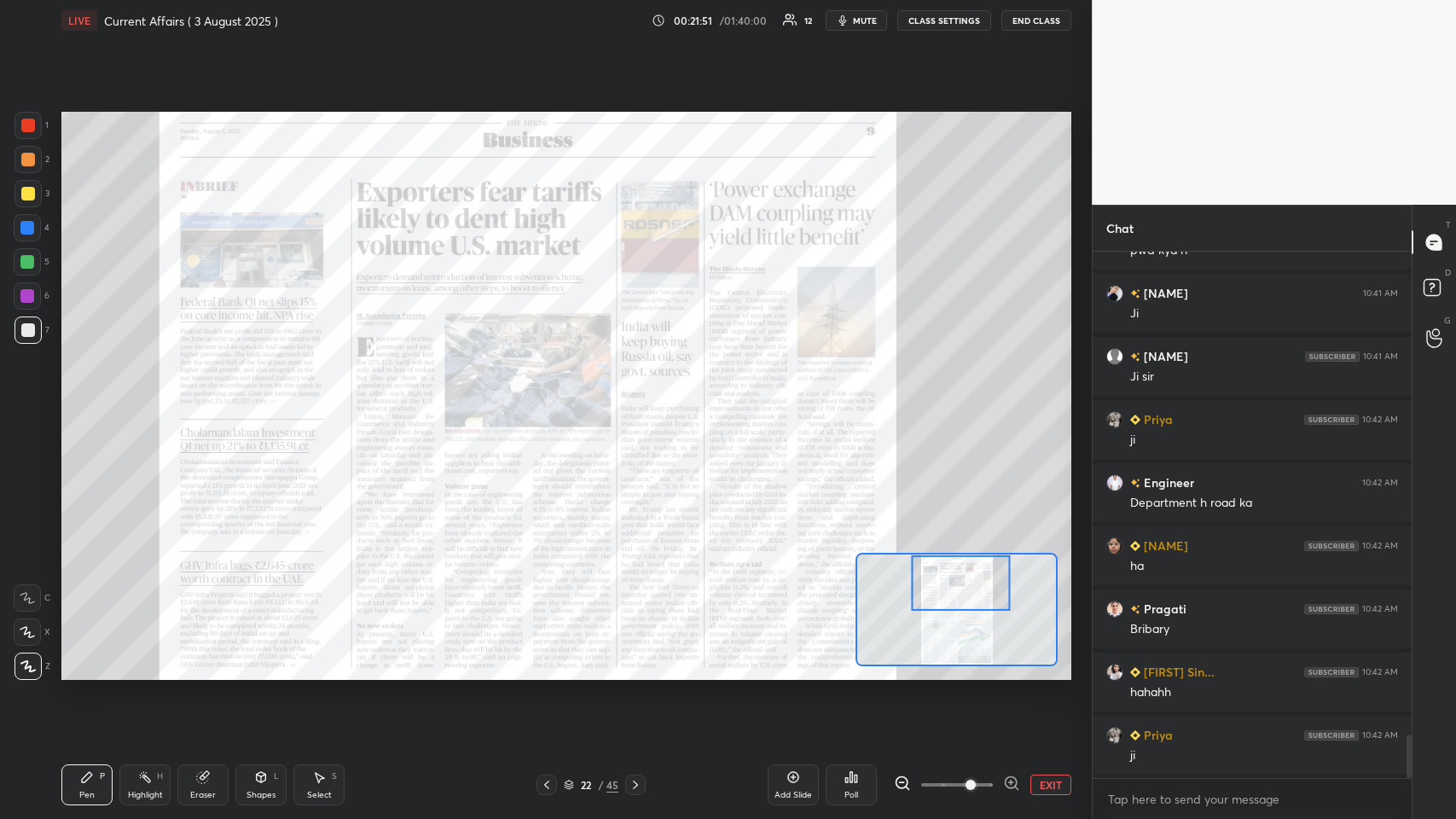 scroll, scrollTop: 5903, scrollLeft: 0, axis: vertical 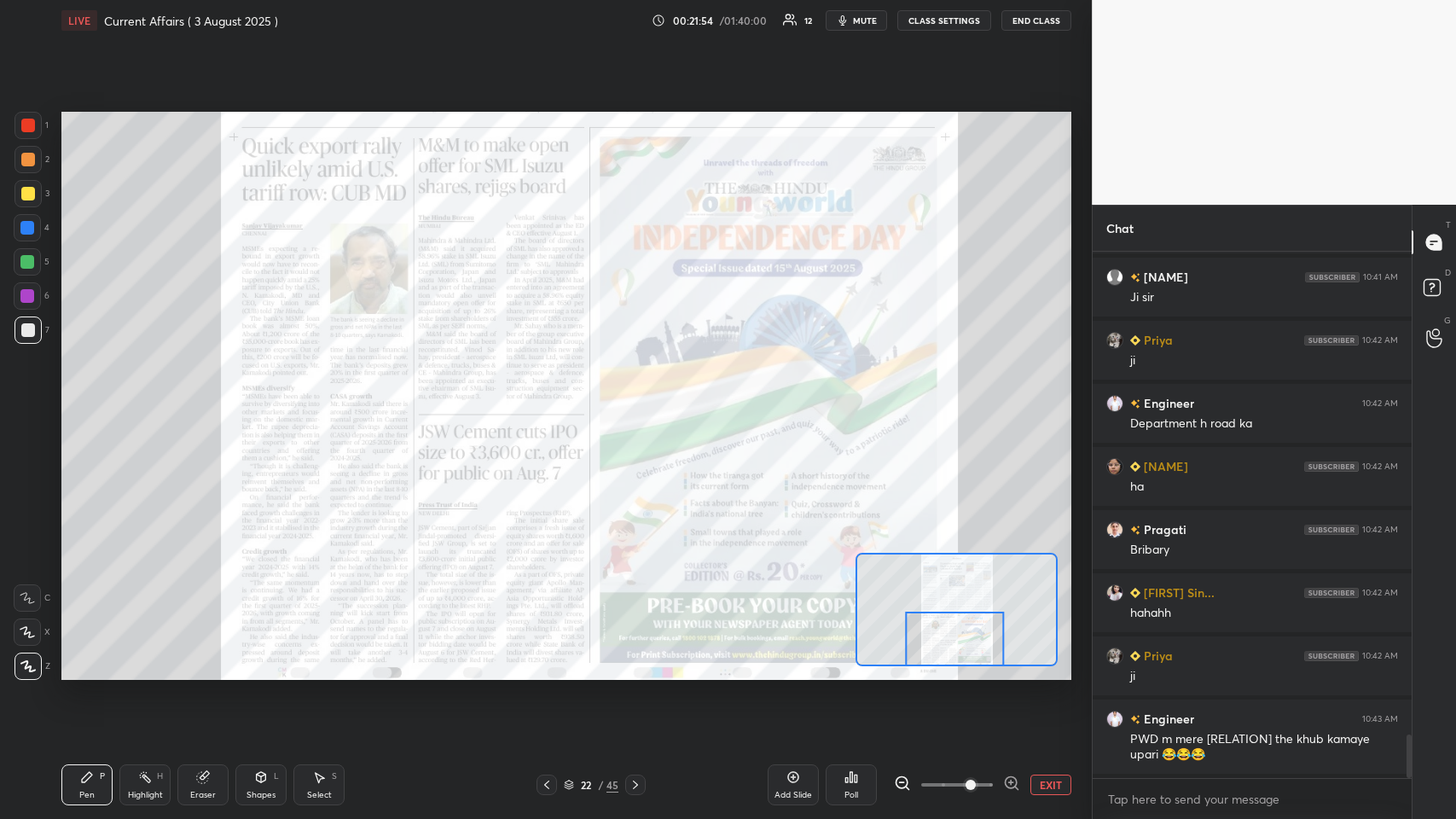 click 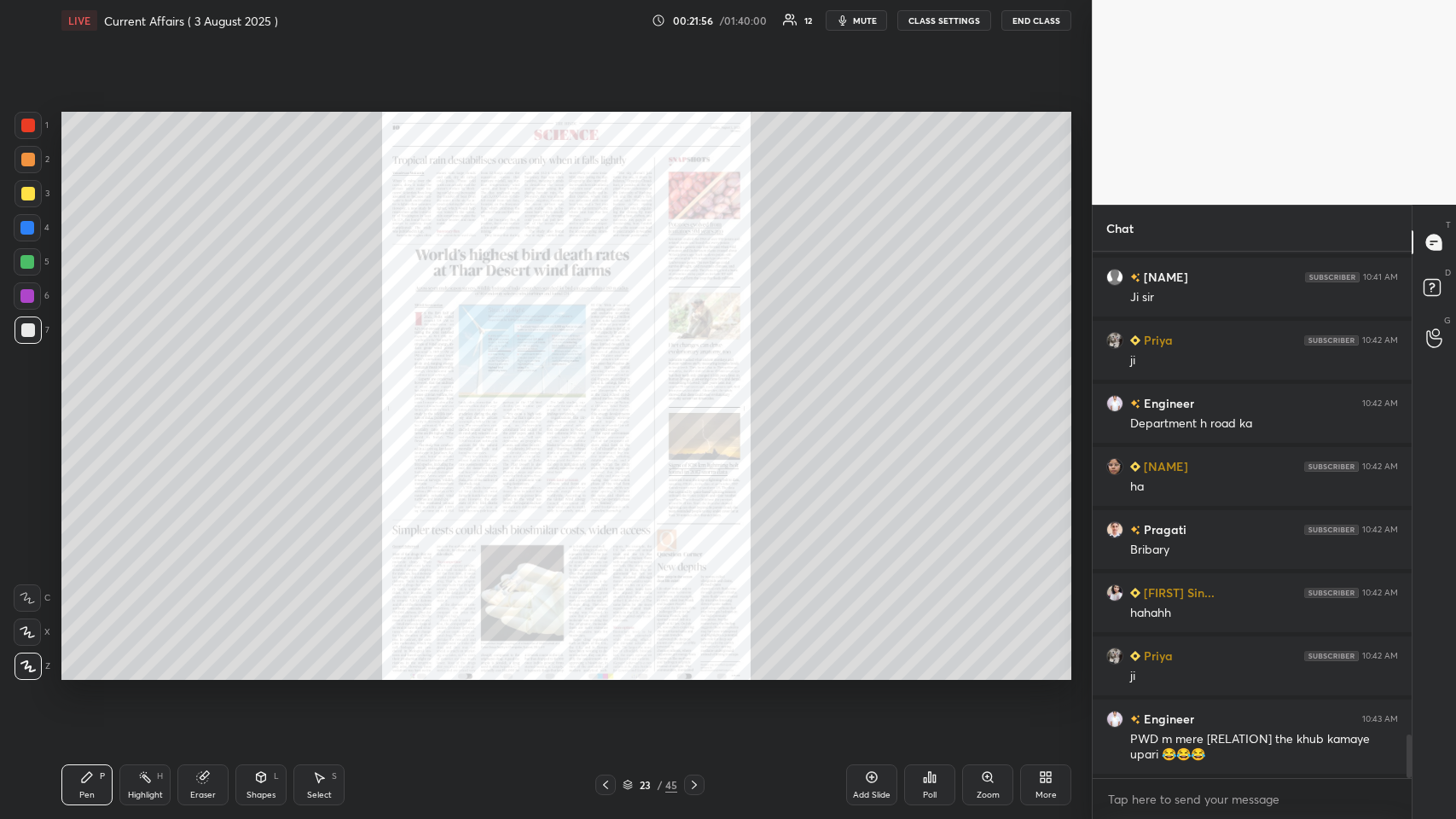 click 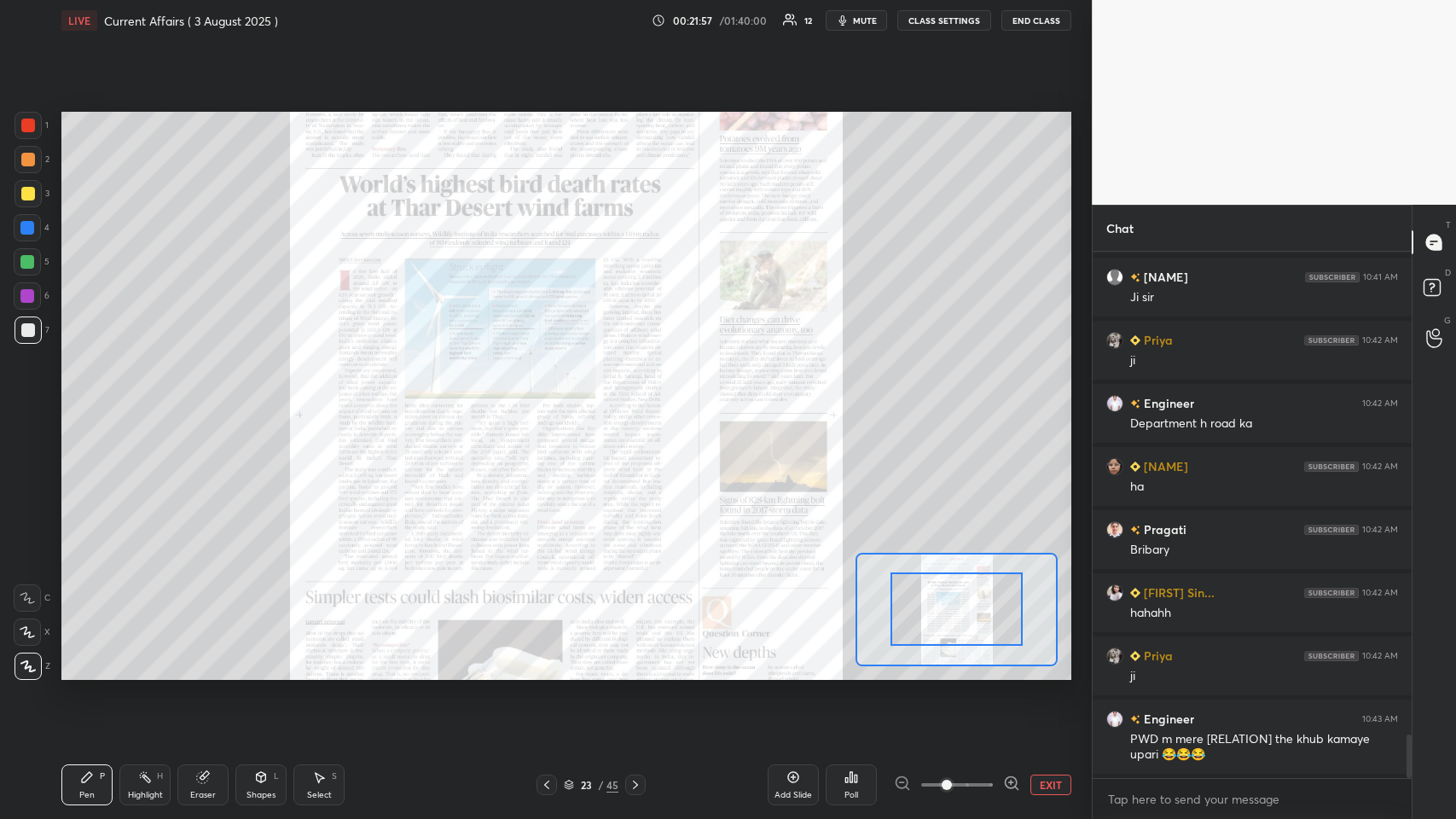 click 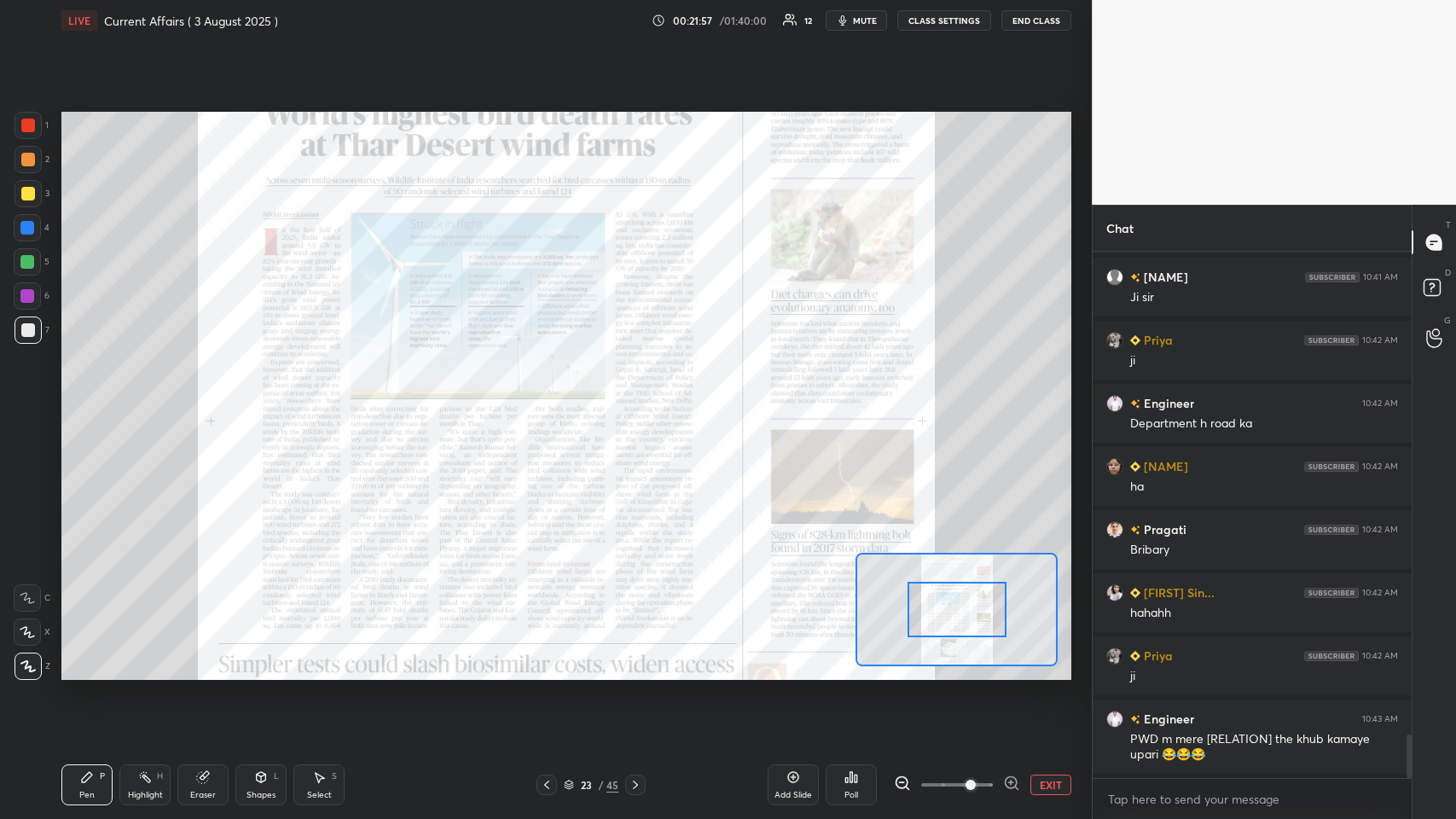 click 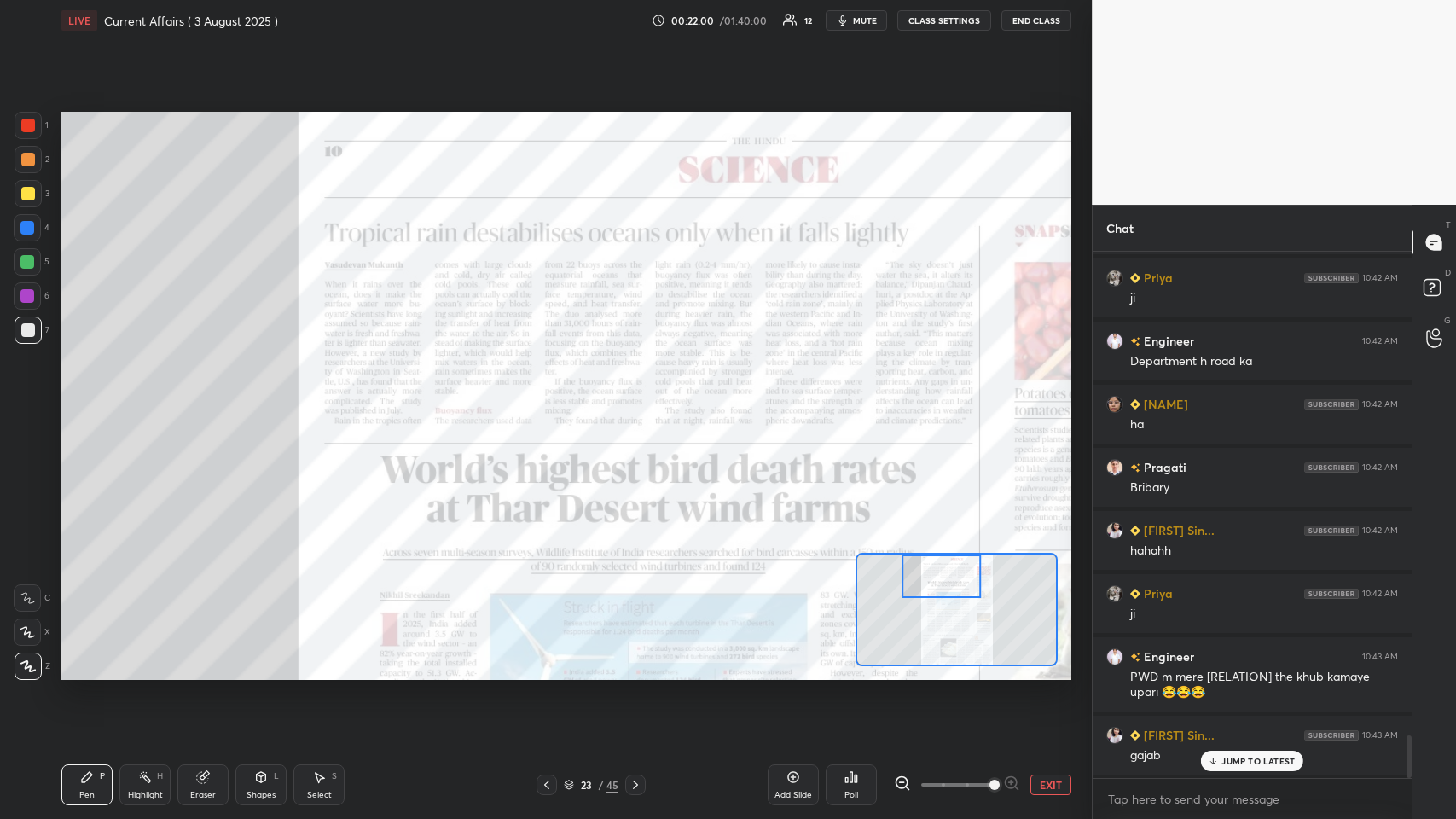 scroll, scrollTop: 5983, scrollLeft: 0, axis: vertical 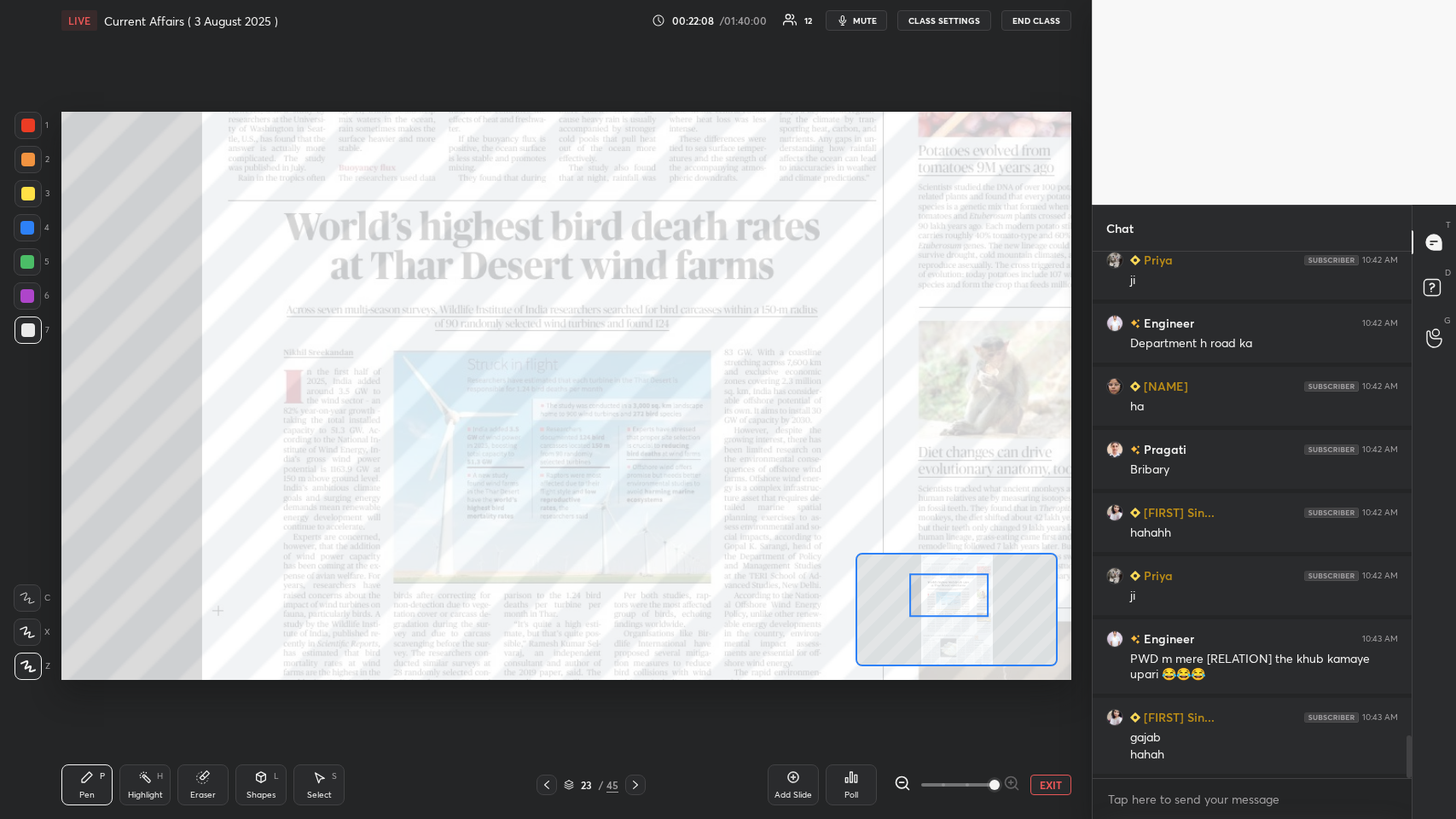 click at bounding box center (28, 125) 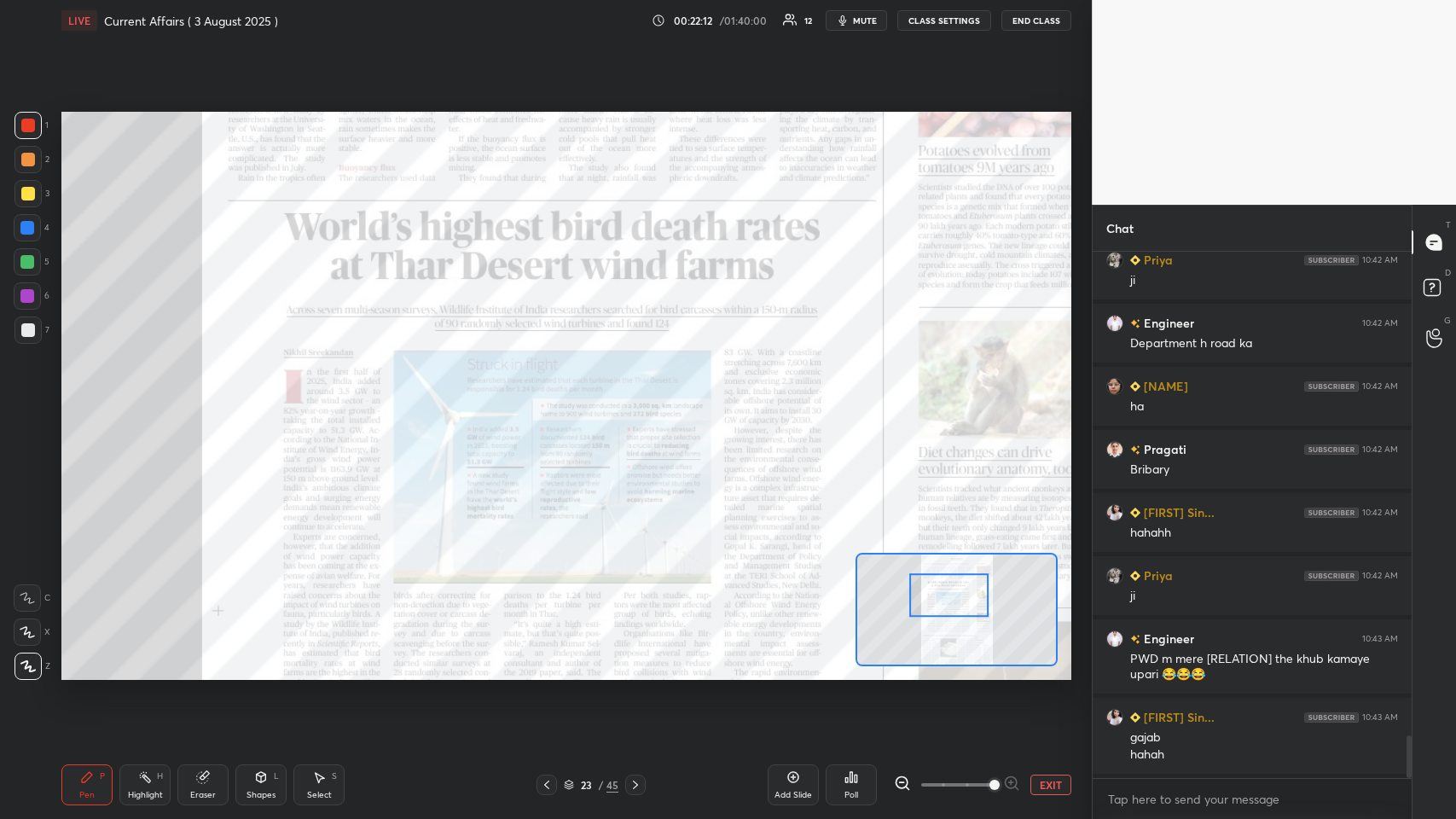 scroll, scrollTop: 5999, scrollLeft: 0, axis: vertical 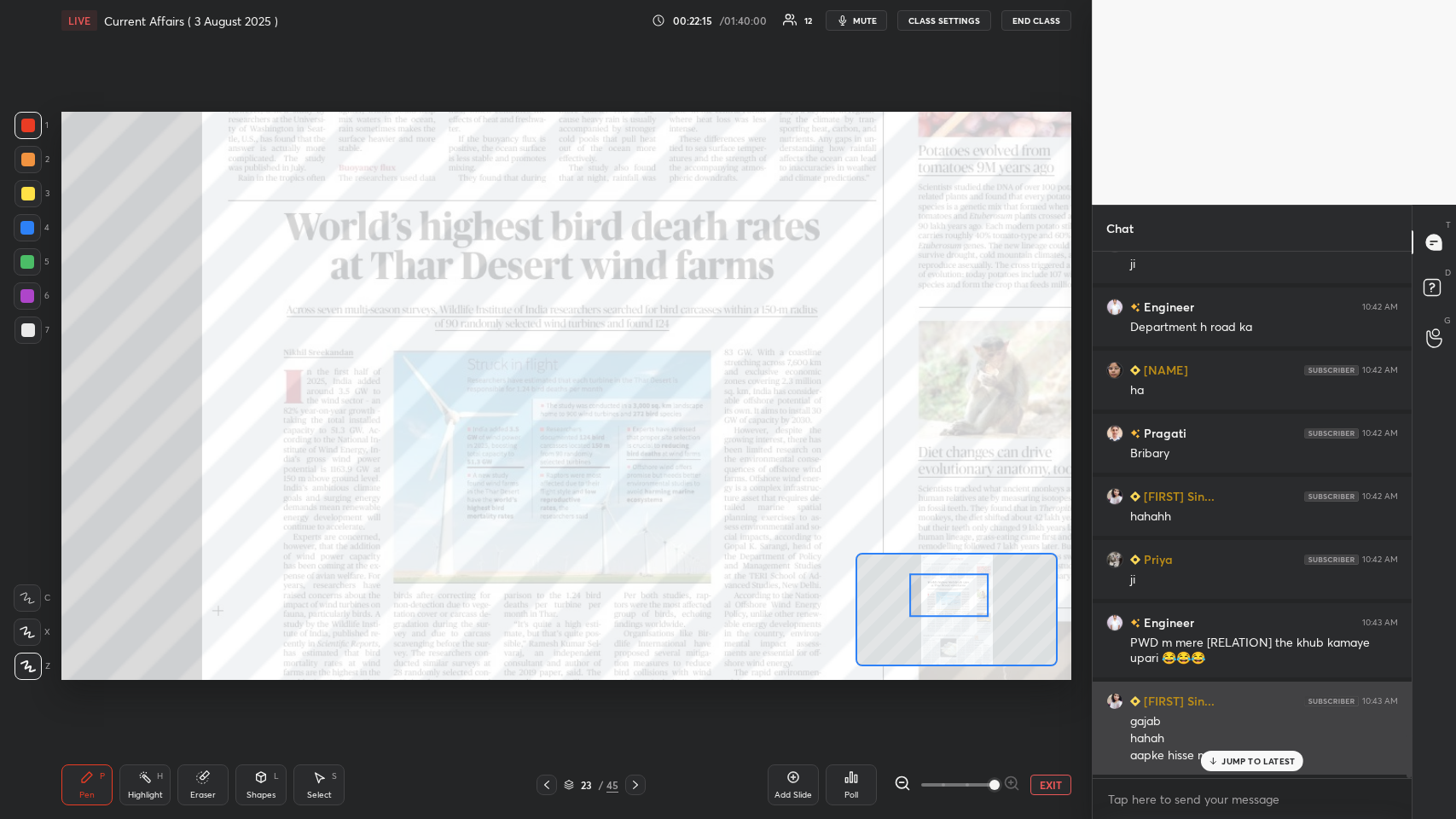 click on "JUMP TO LATEST" at bounding box center (1258, 761) 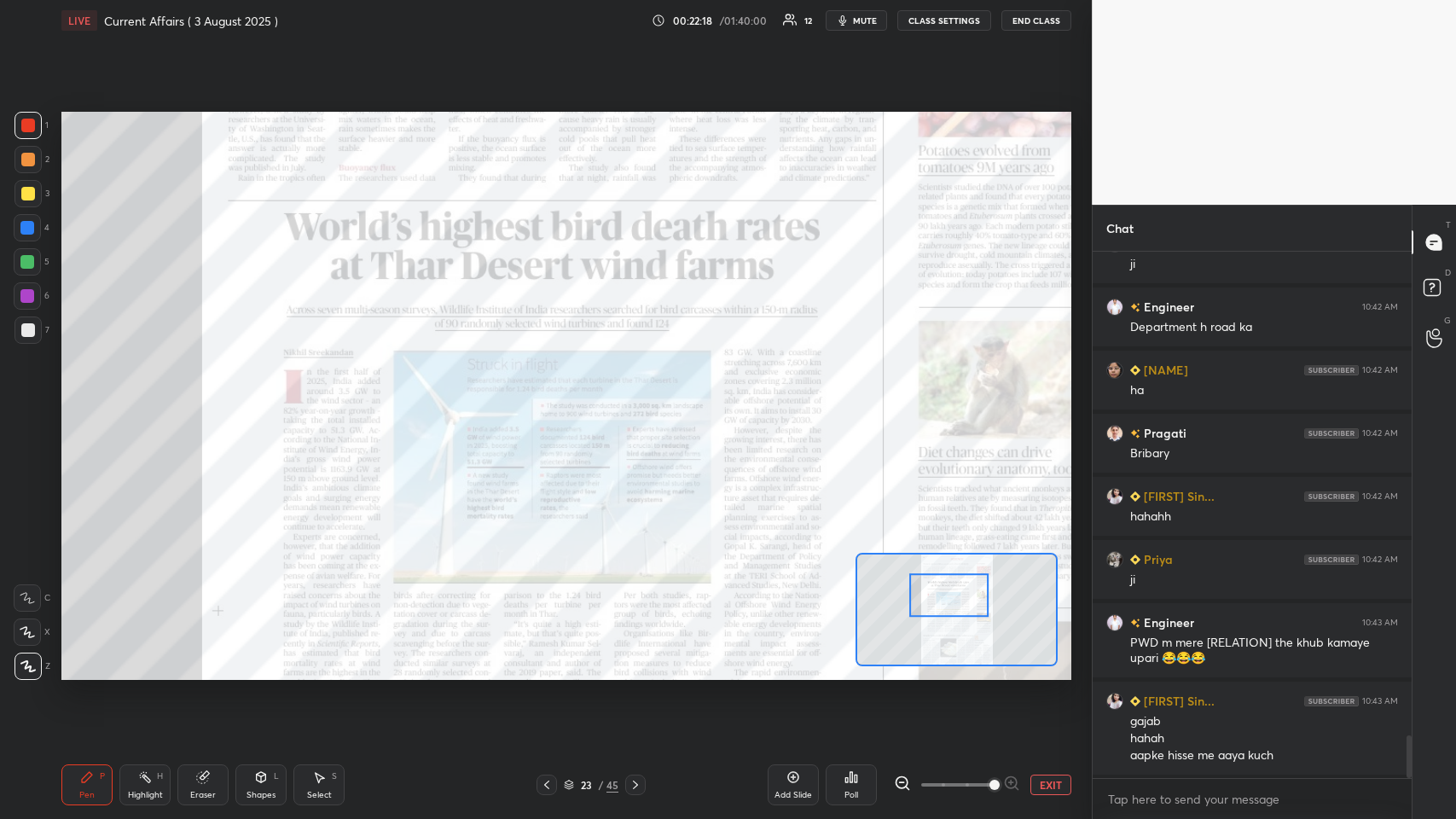 scroll, scrollTop: 6062, scrollLeft: 0, axis: vertical 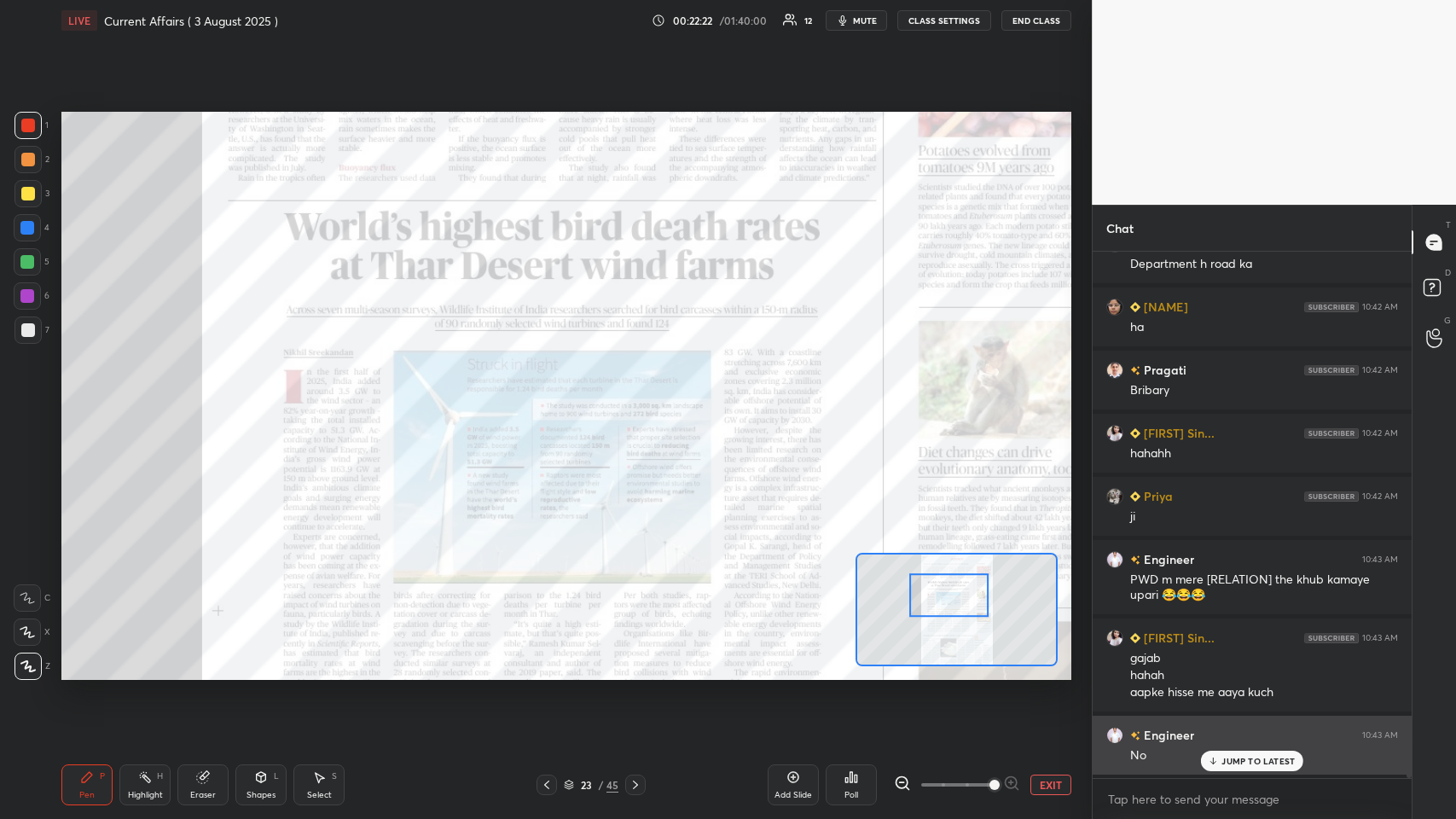 click on "JUMP TO LATEST" at bounding box center (1252, 761) 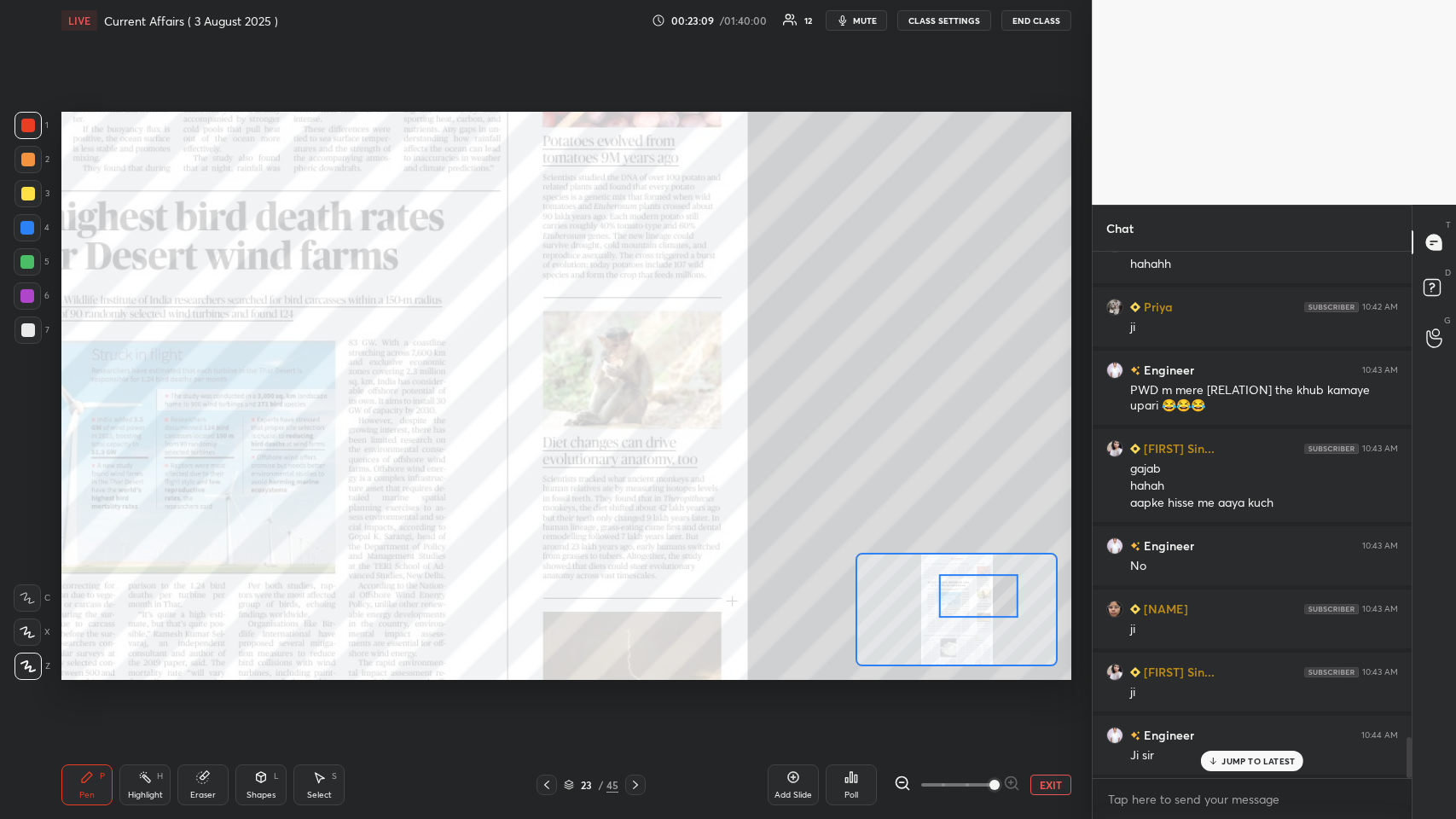 scroll, scrollTop: 6315, scrollLeft: 0, axis: vertical 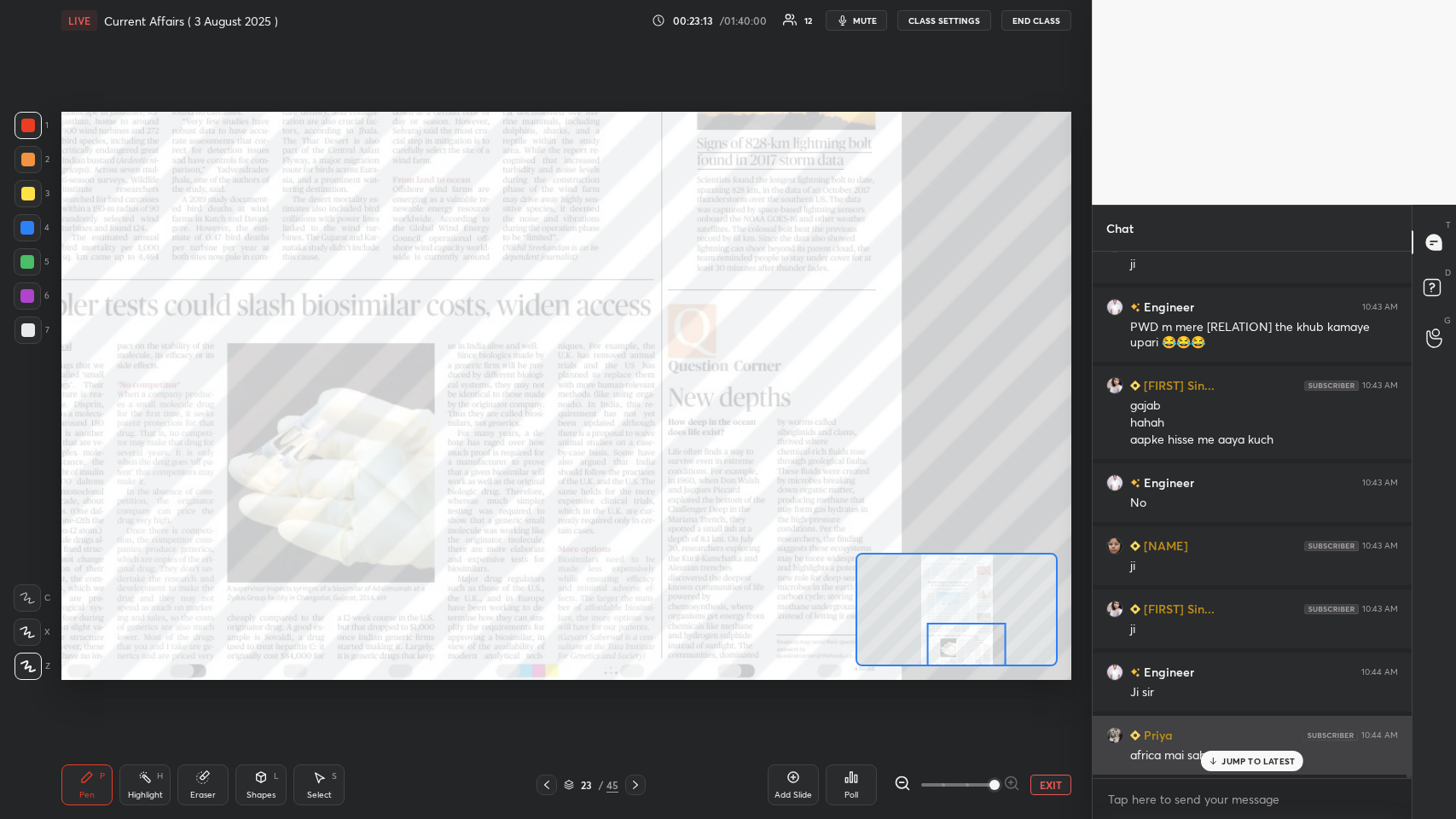 click on "JUMP TO LATEST" at bounding box center [1258, 761] 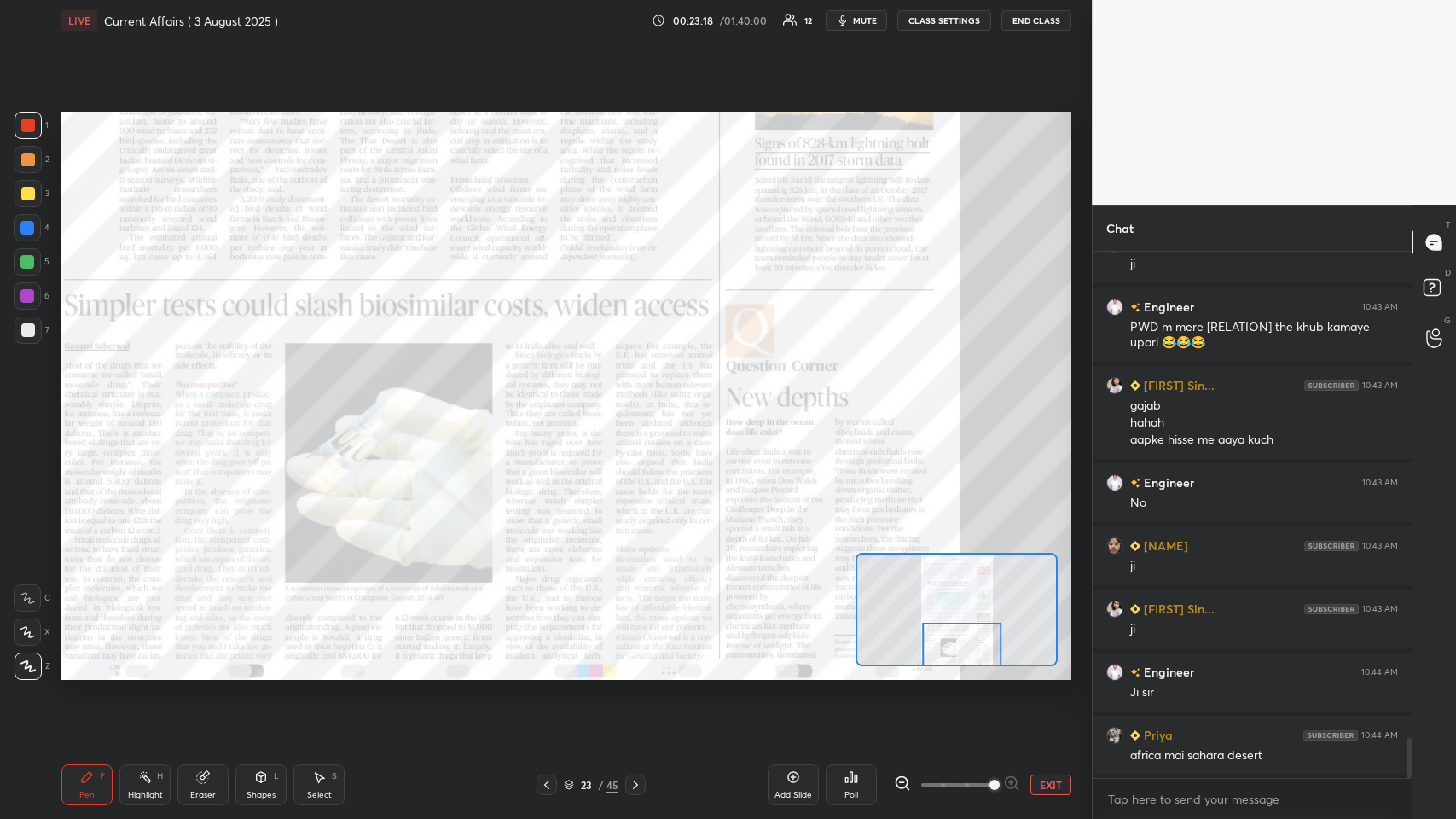 click 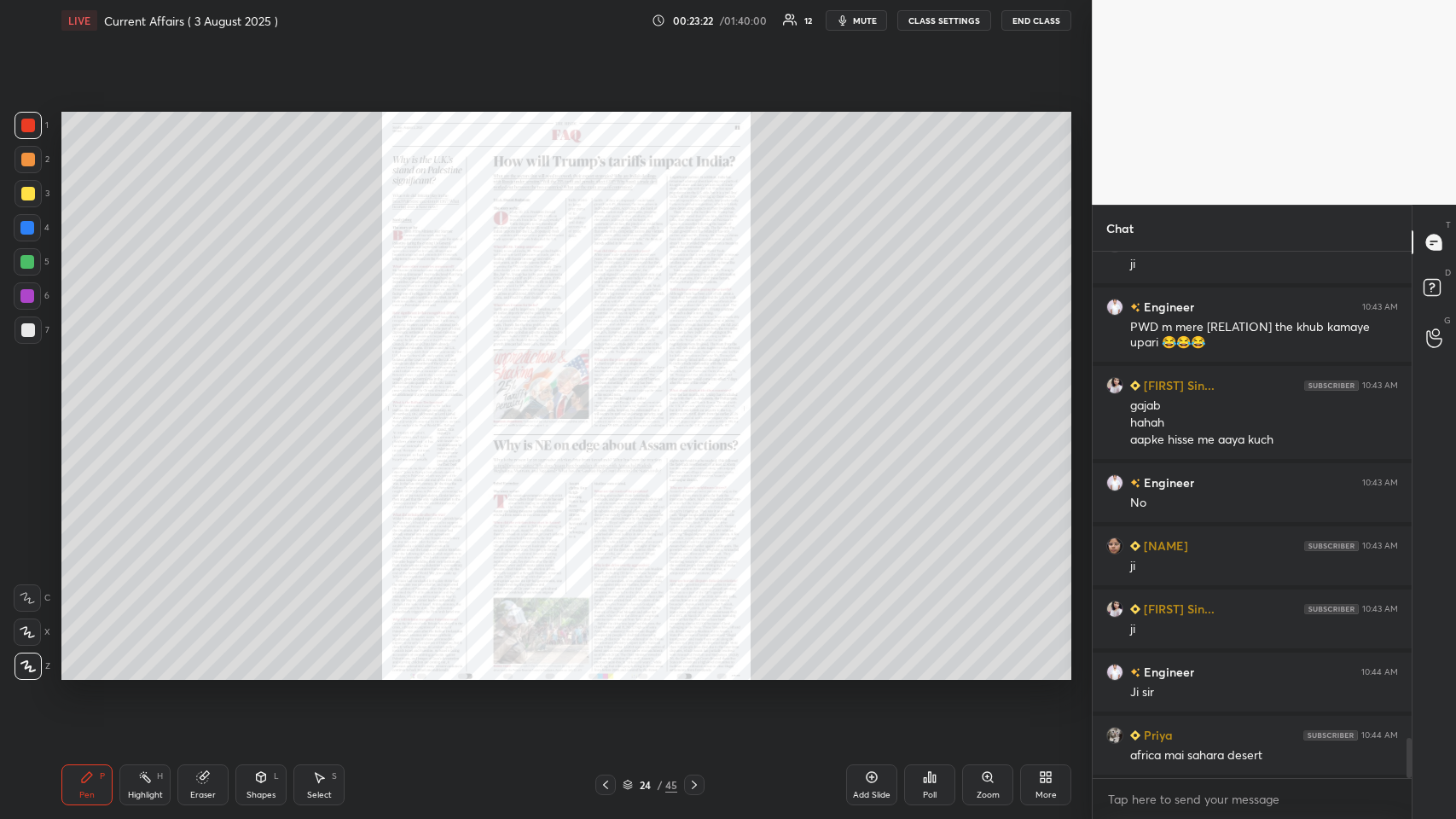 click 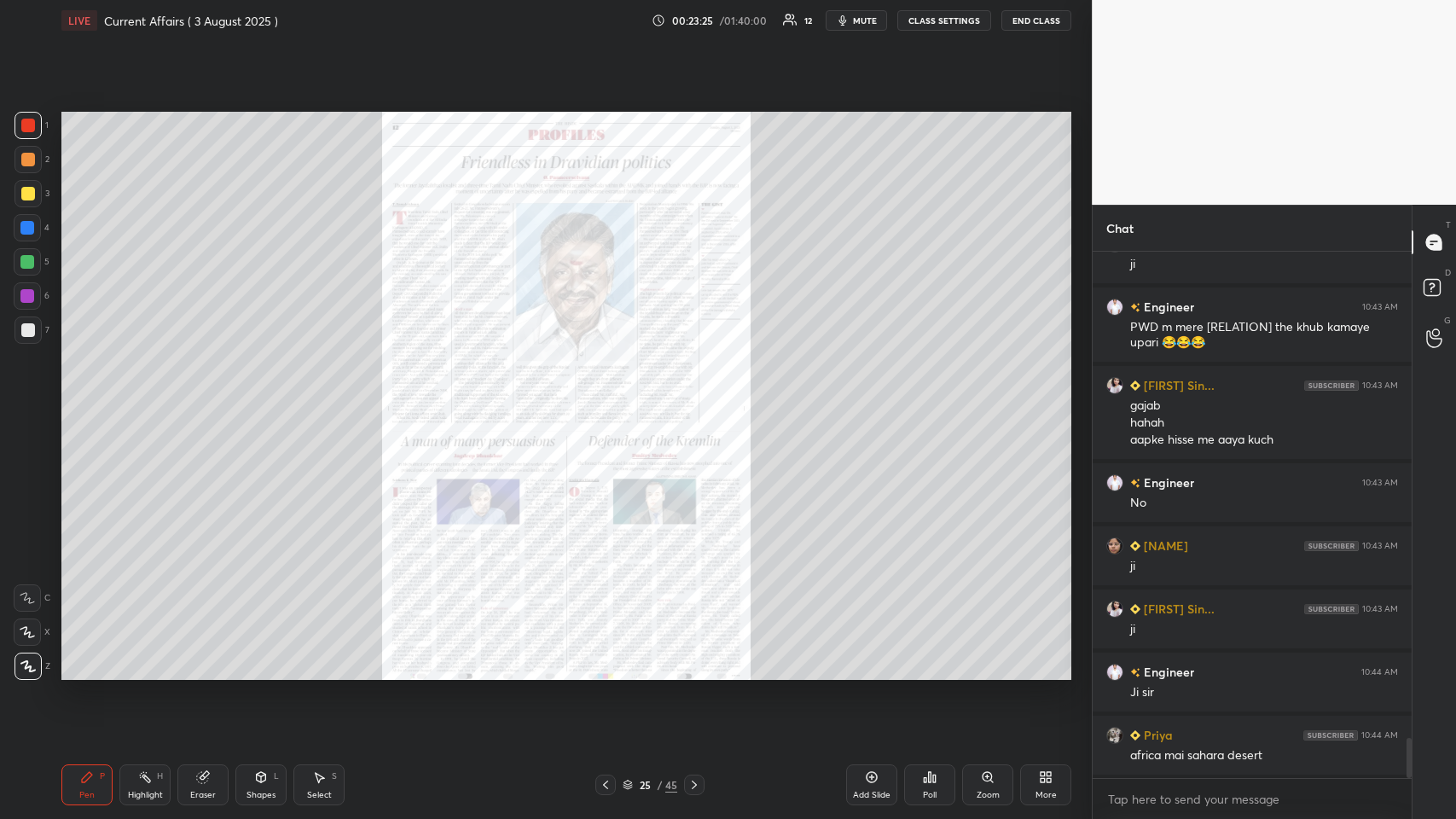 click 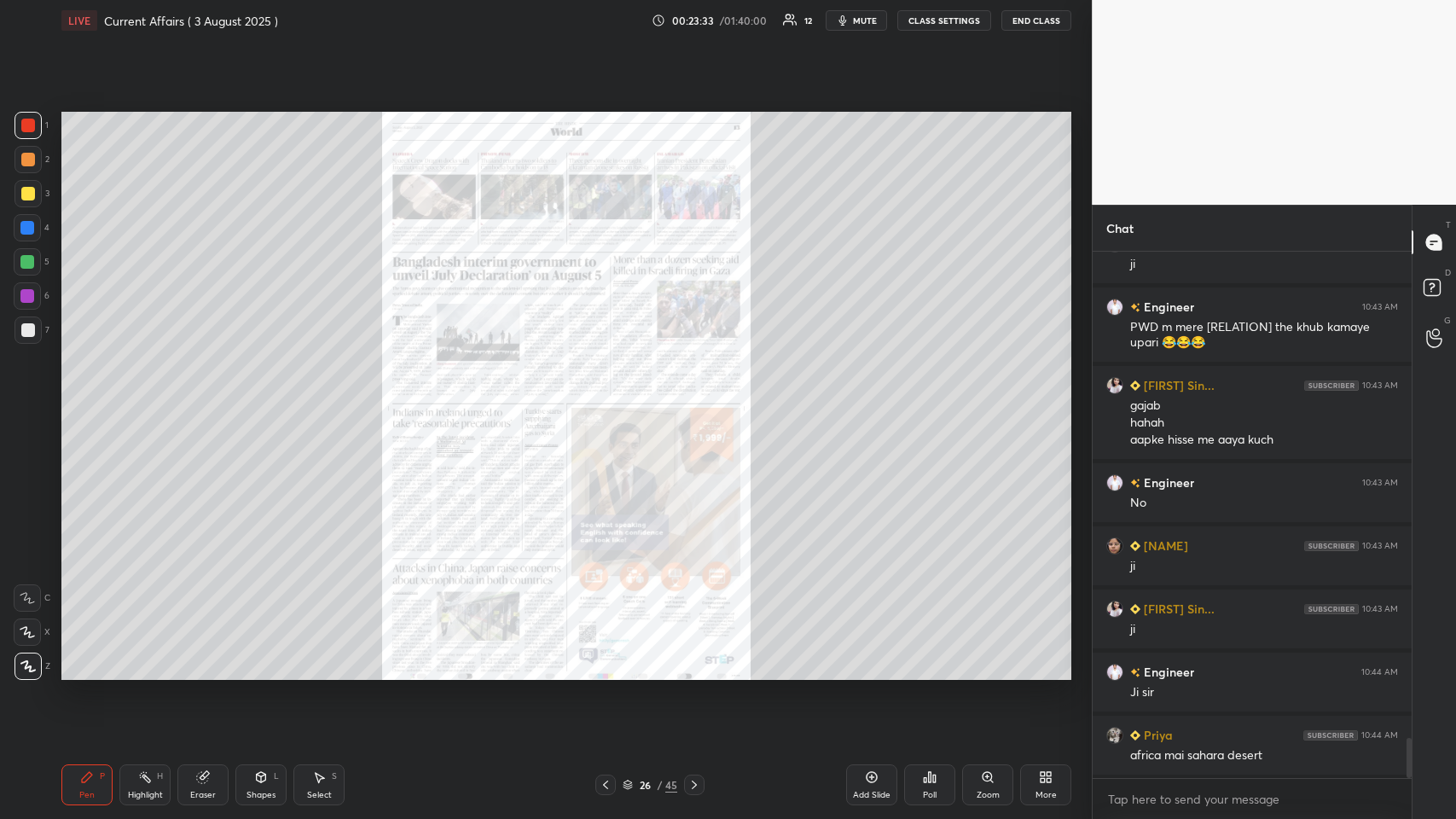 click 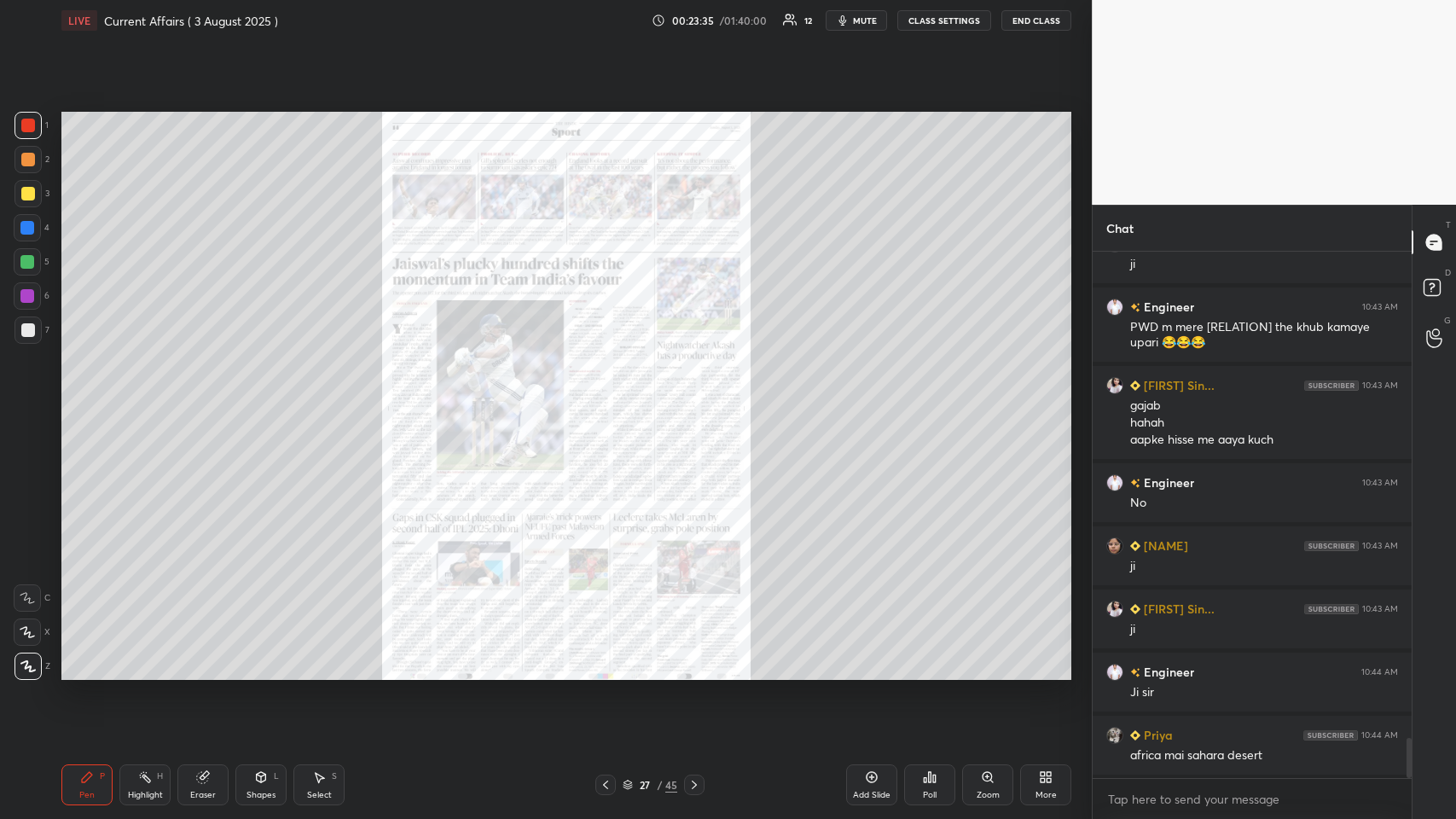 click 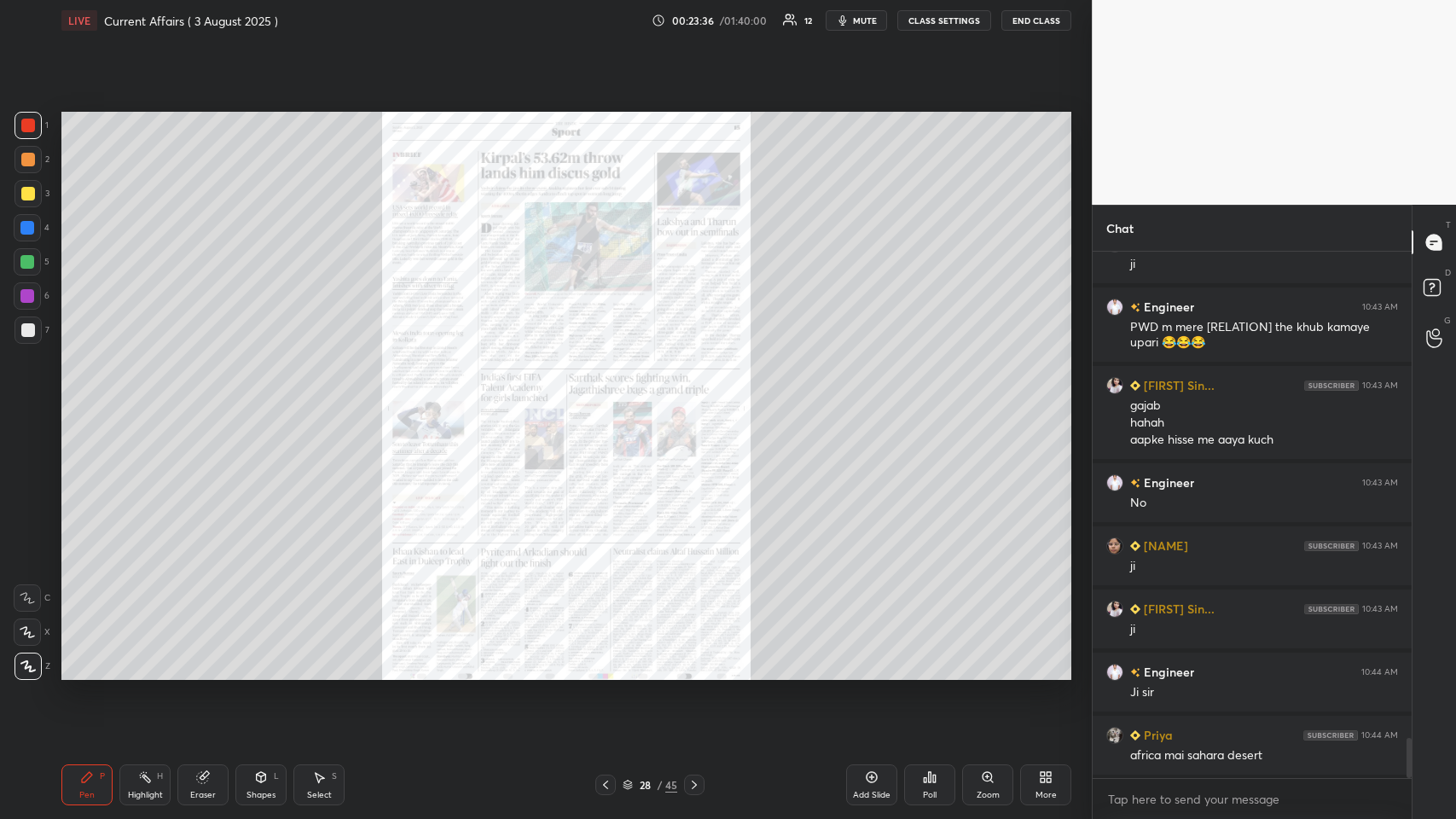 click 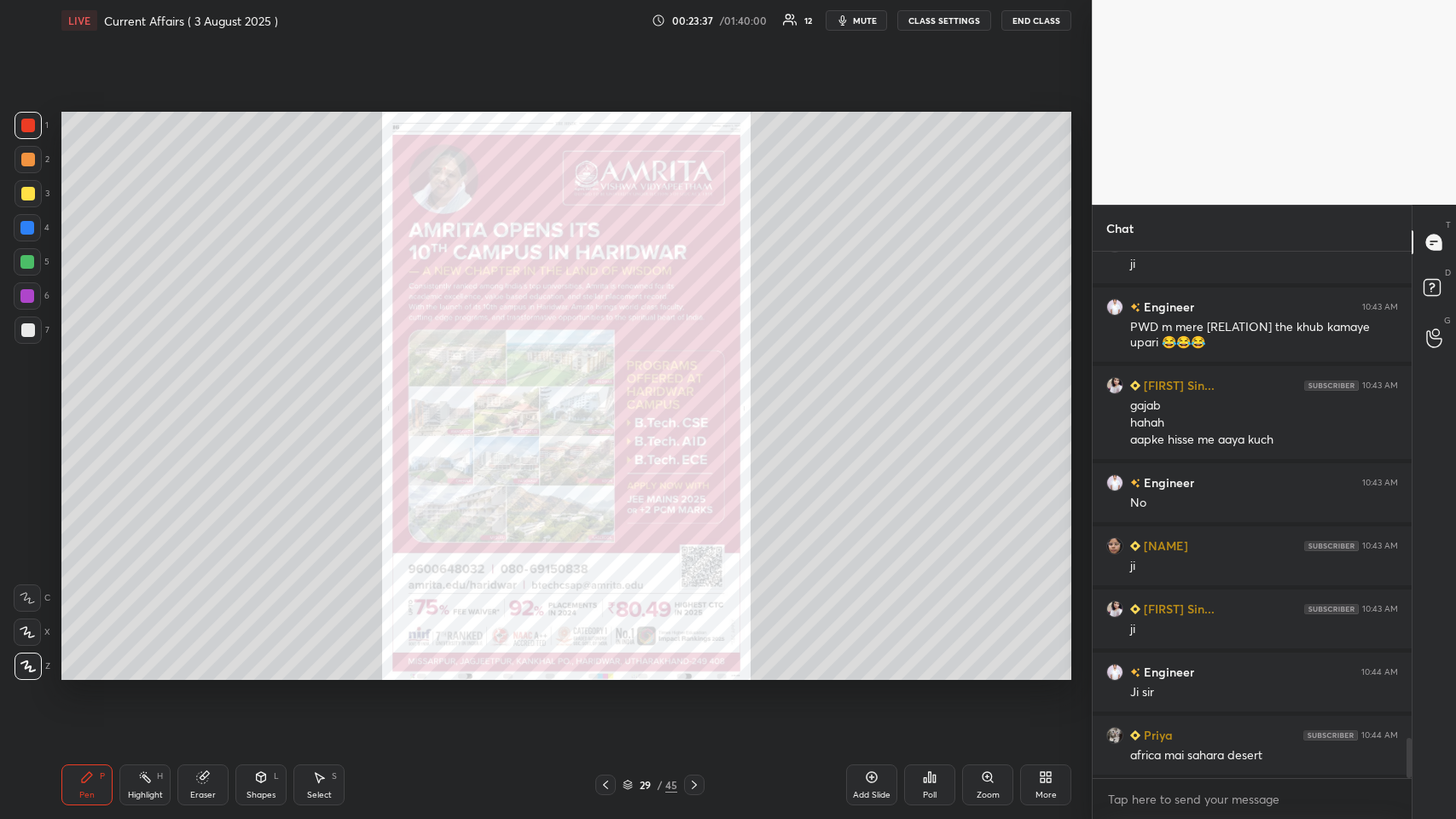 click 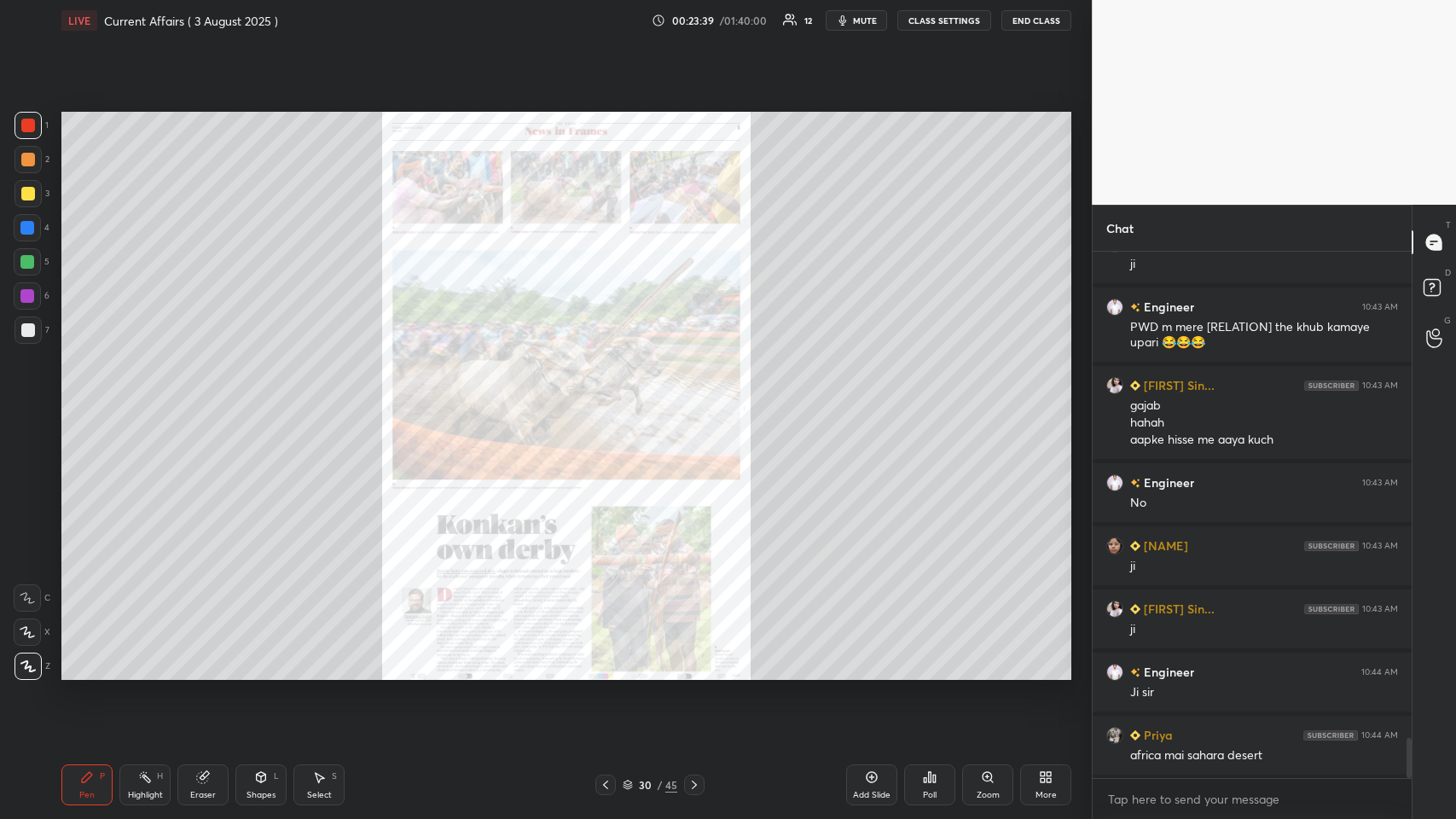 click 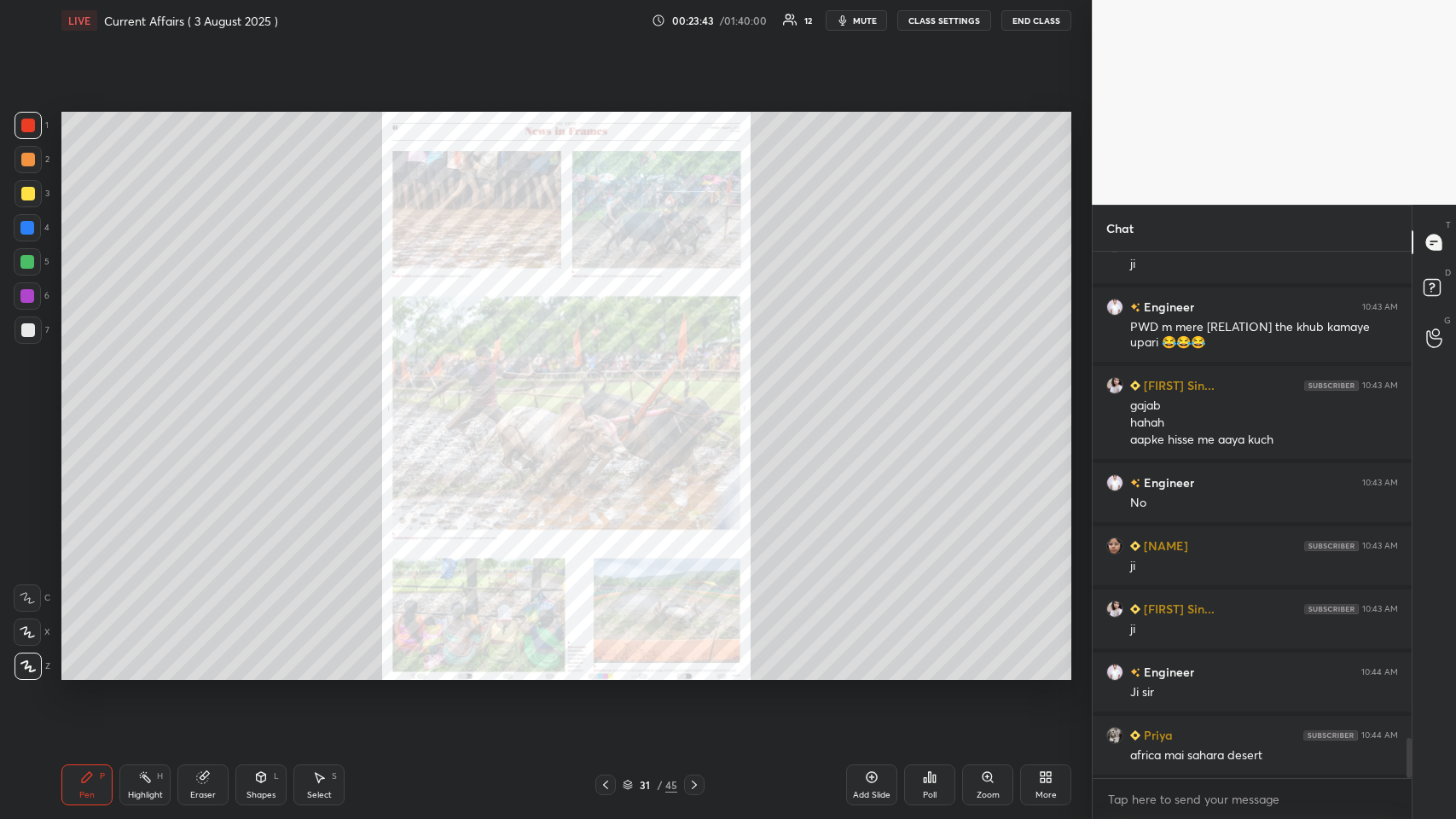 click 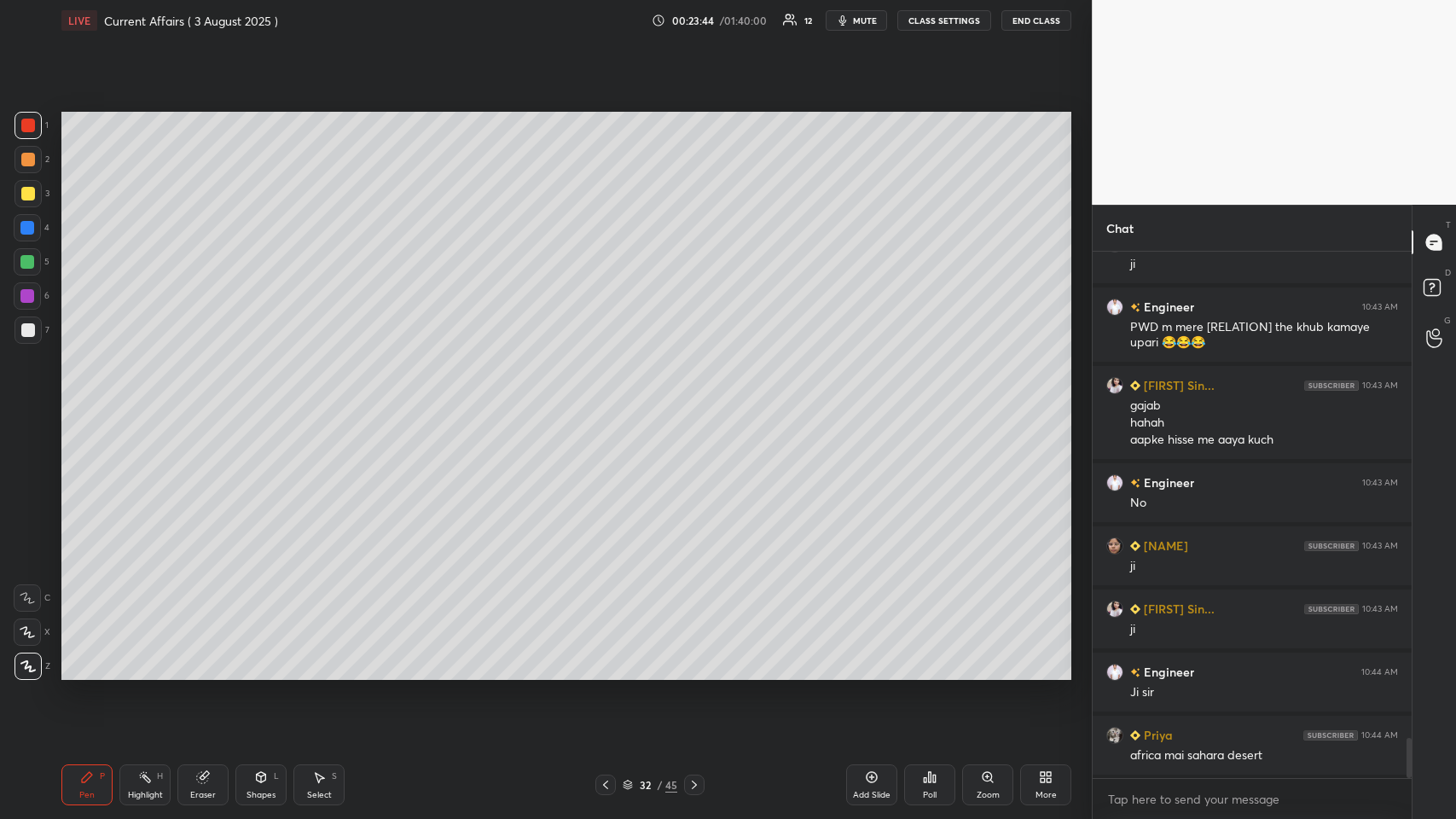 click 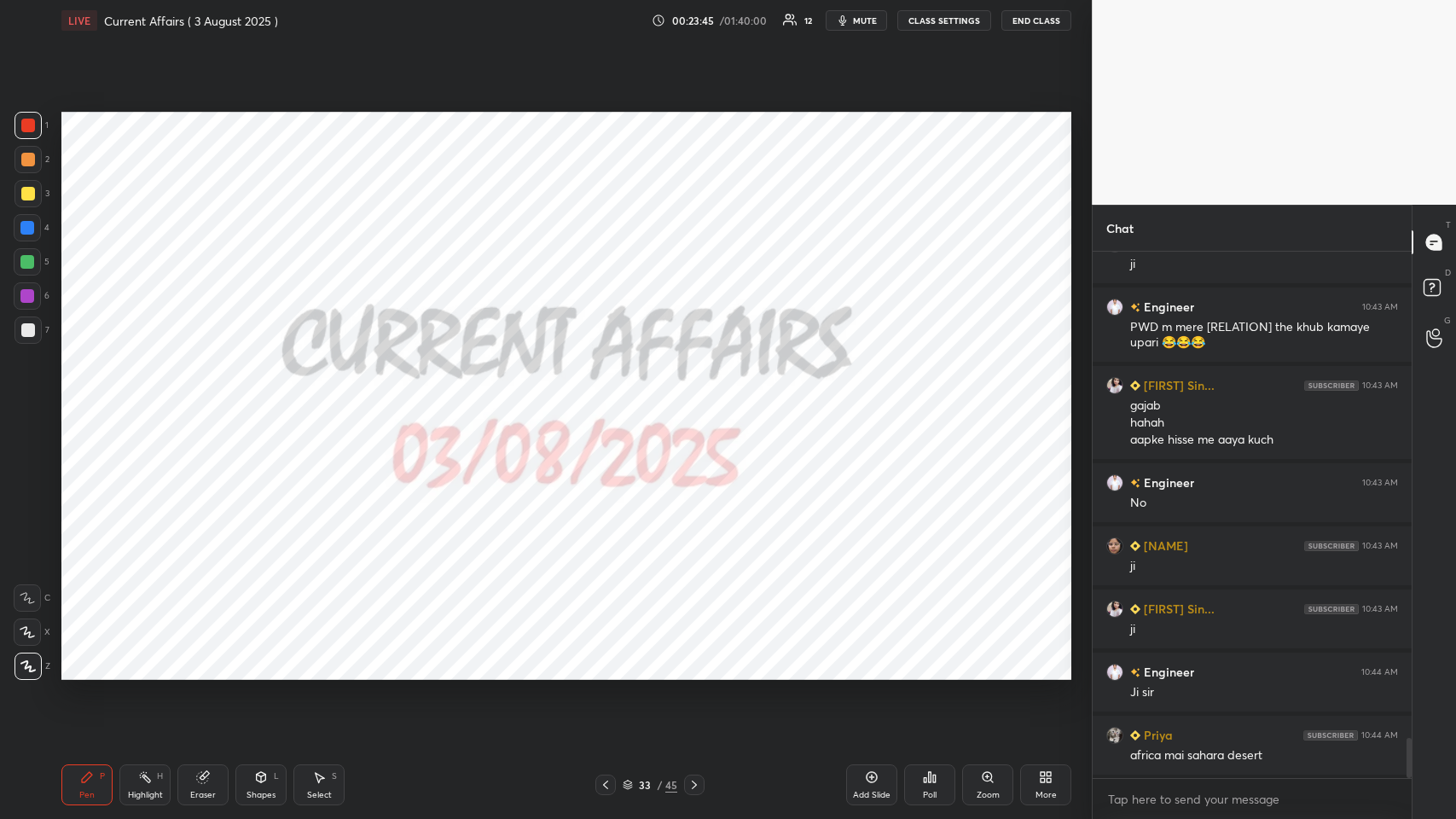 click 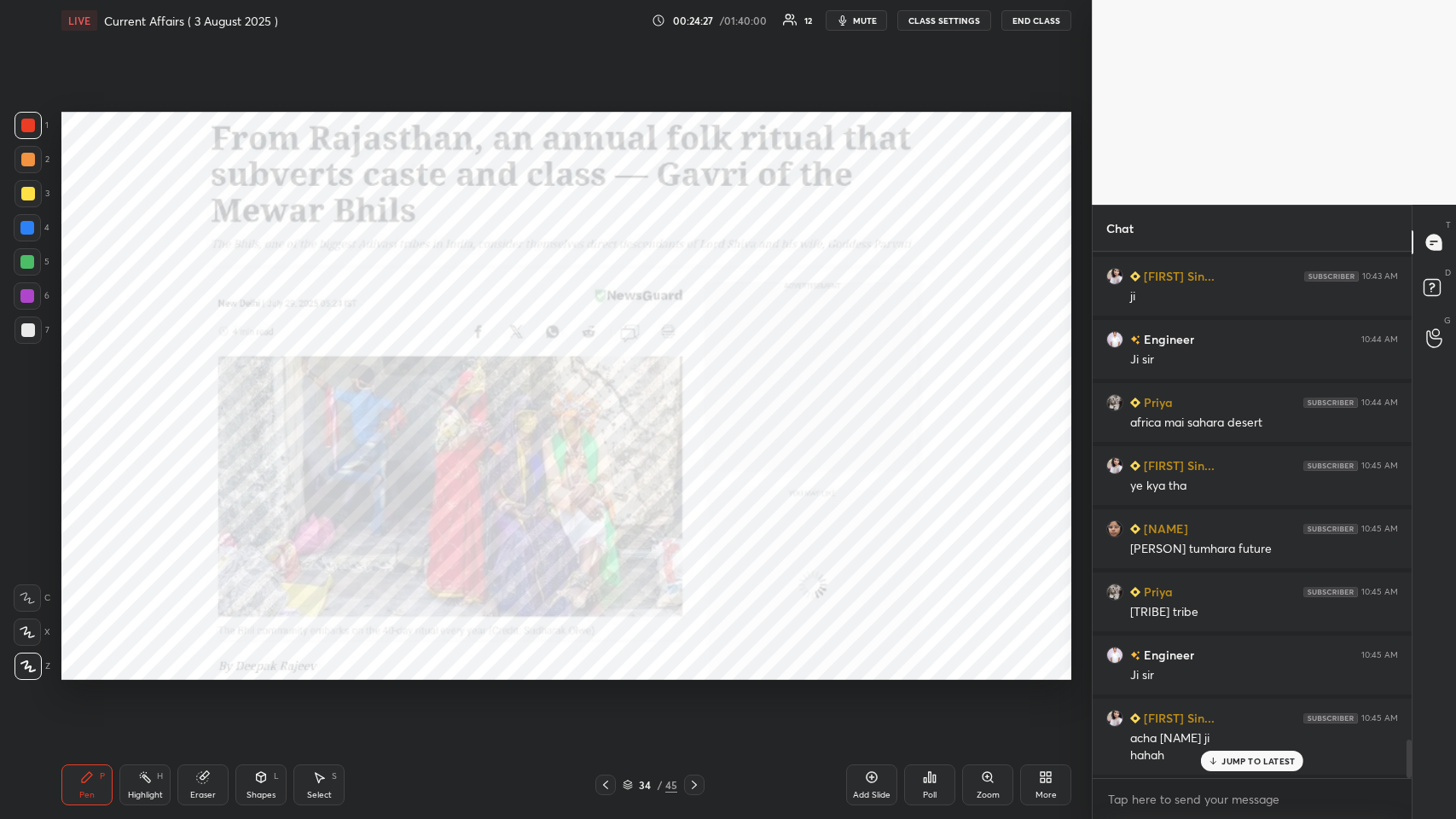 scroll, scrollTop: 6711, scrollLeft: 0, axis: vertical 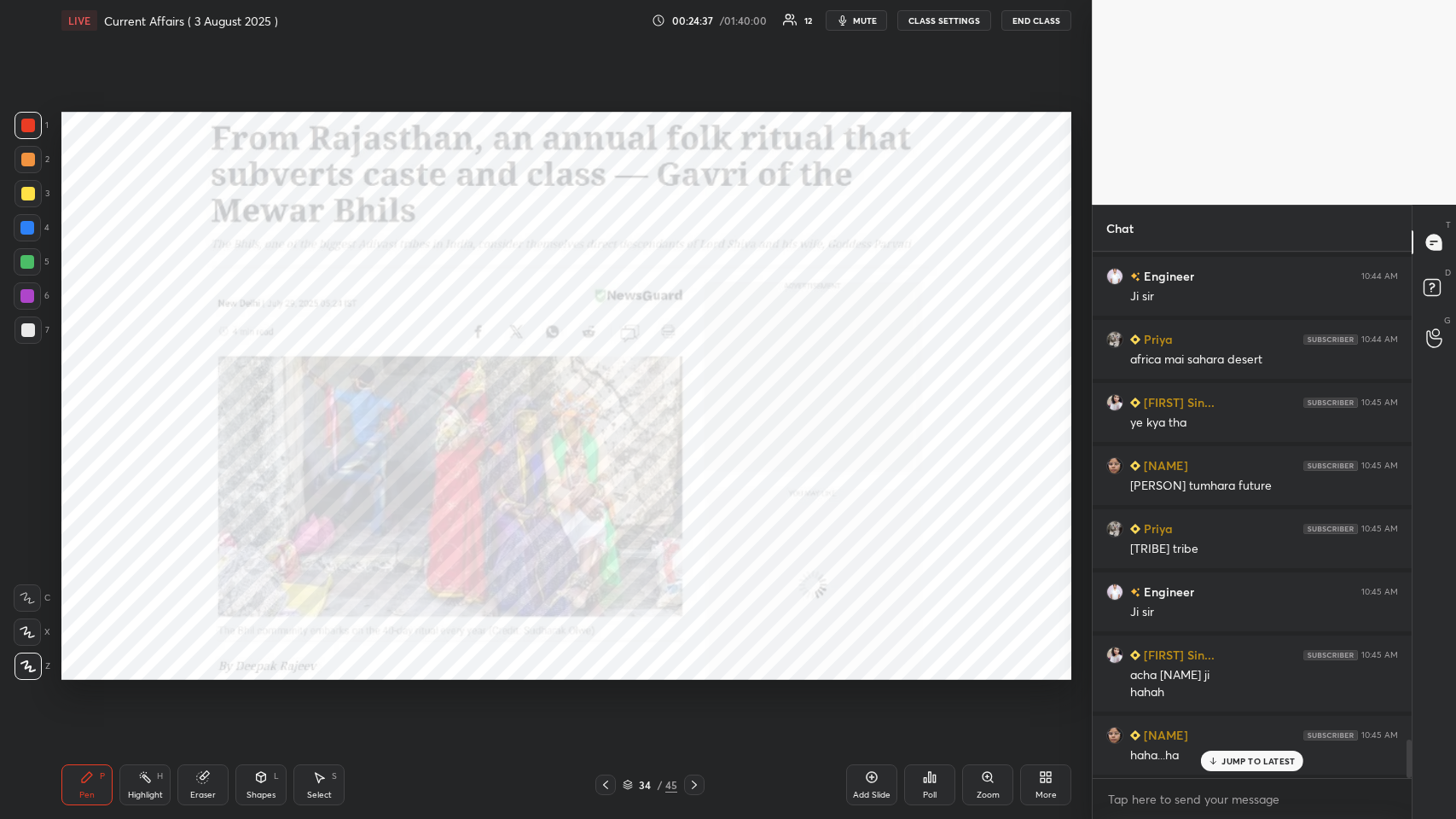 click 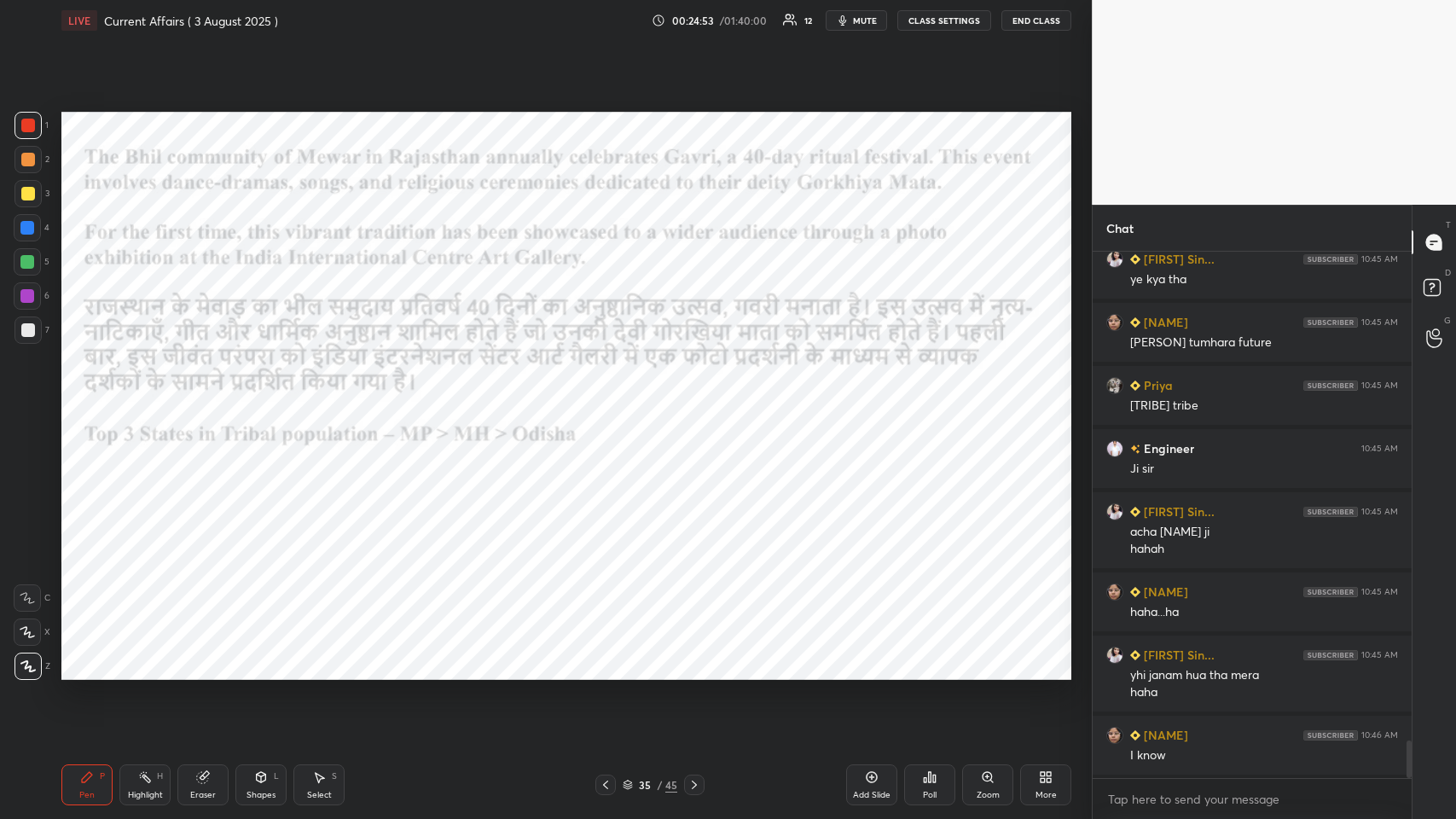scroll, scrollTop: 6918, scrollLeft: 0, axis: vertical 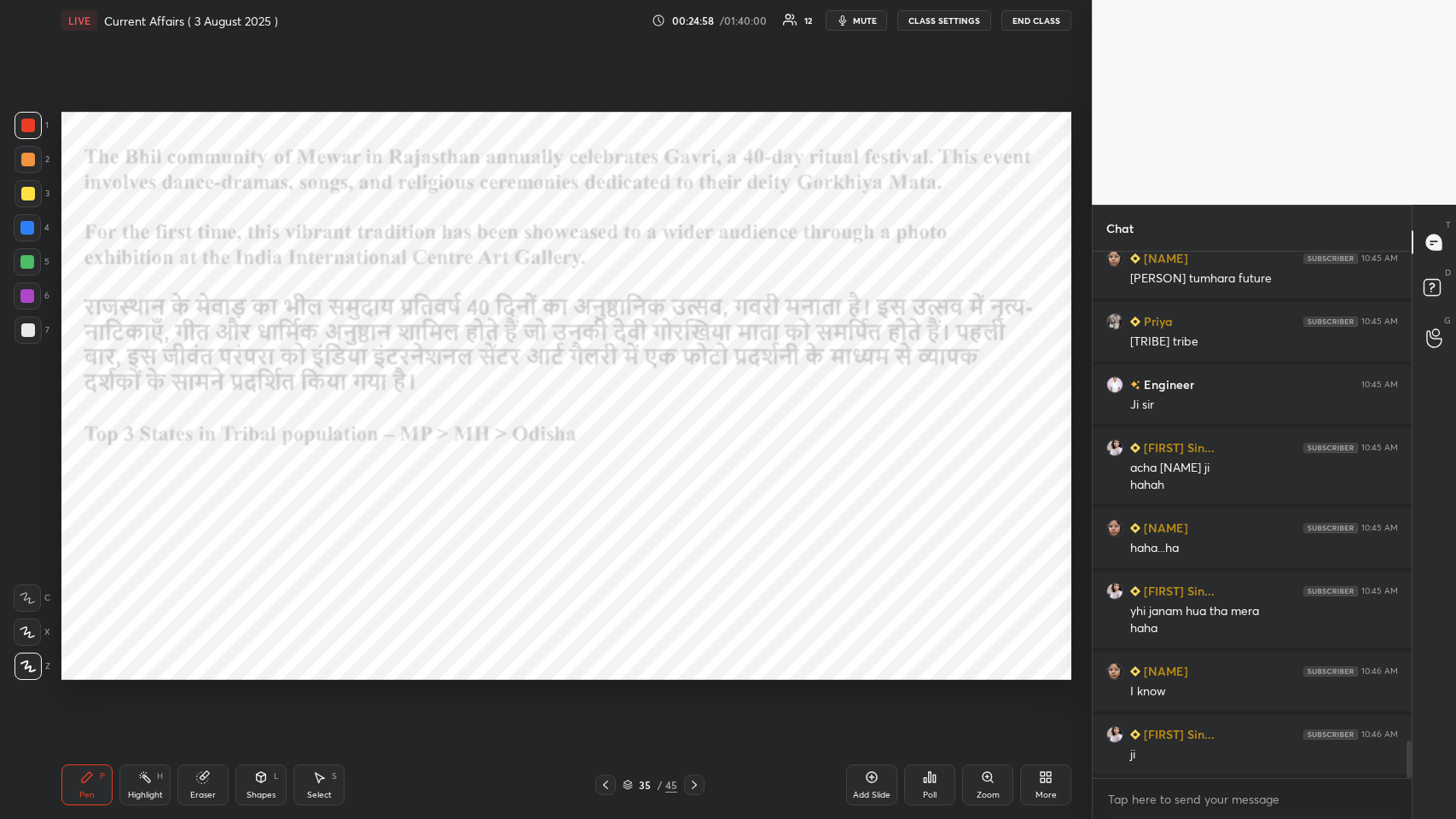 click 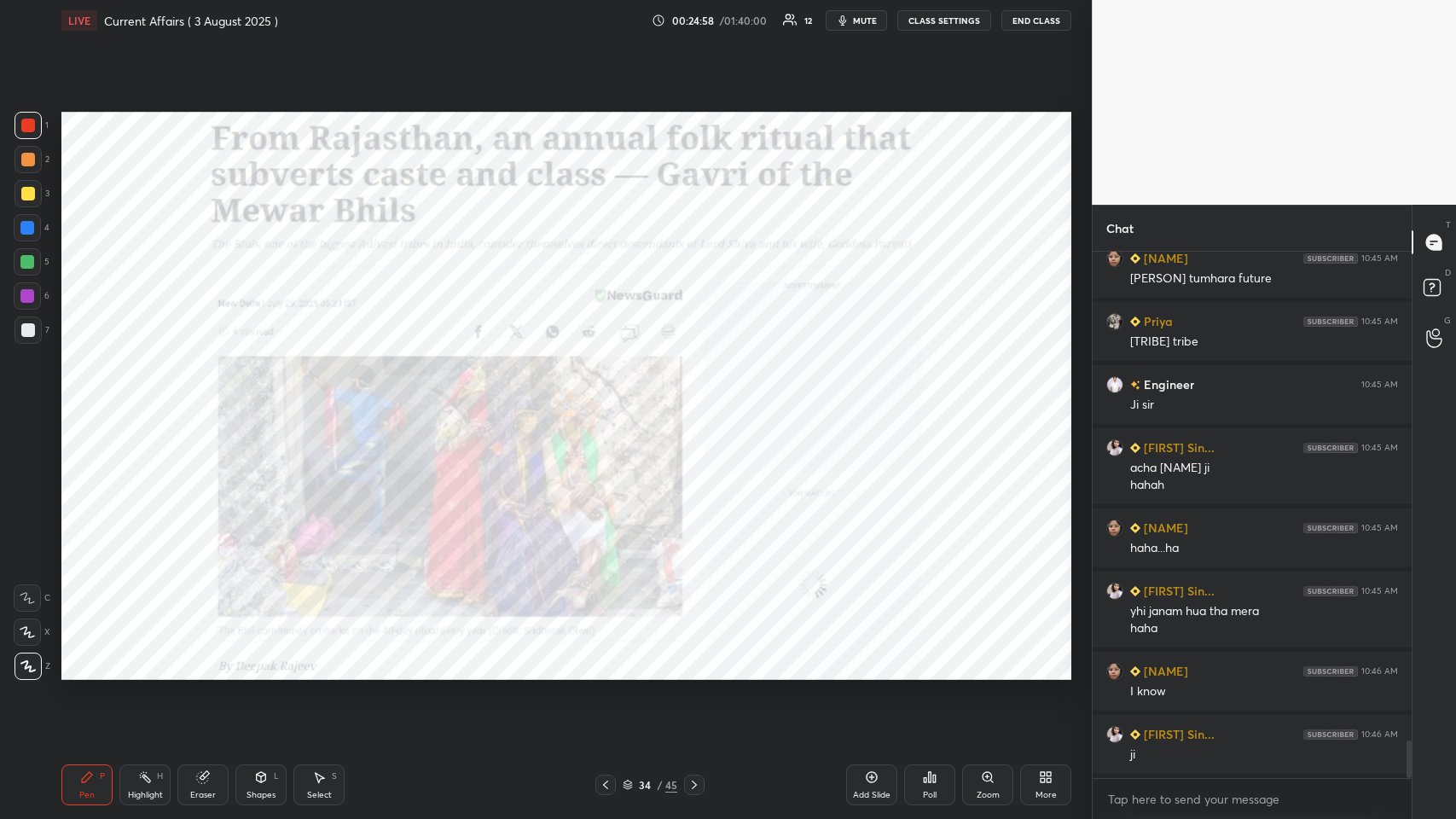 click on "Add Slide" at bounding box center (872, 785) 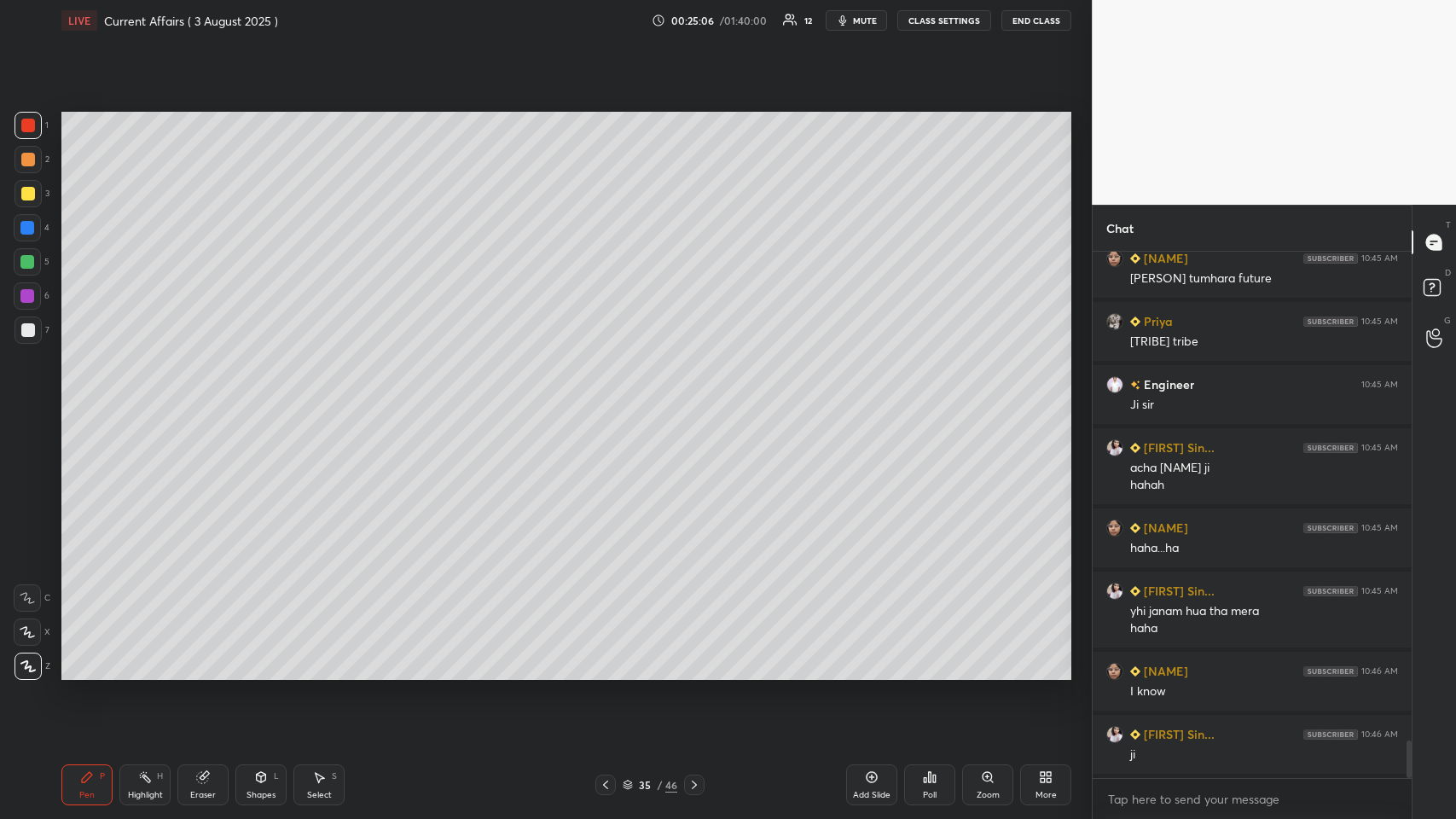 scroll, scrollTop: 6981, scrollLeft: 0, axis: vertical 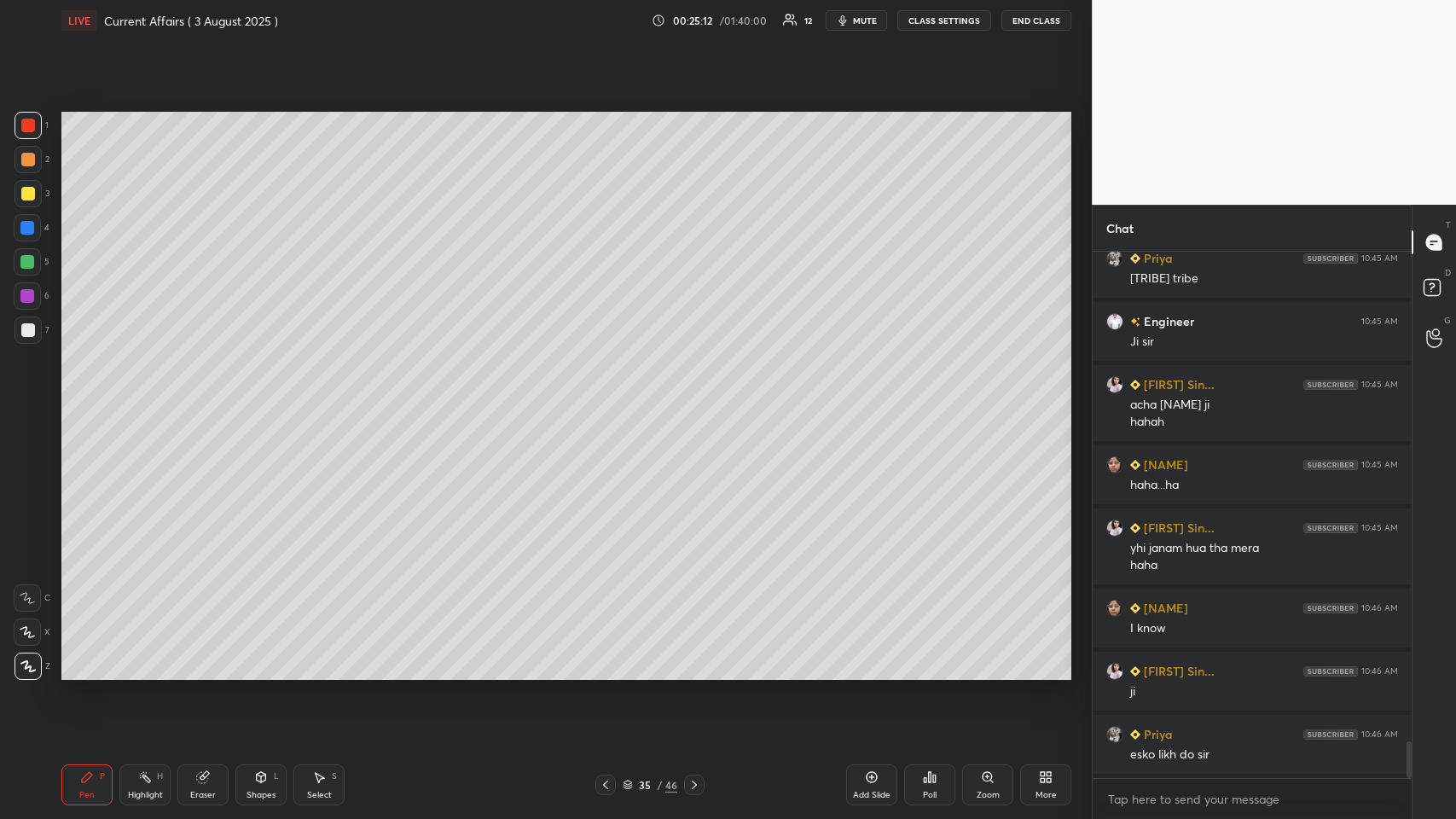 click 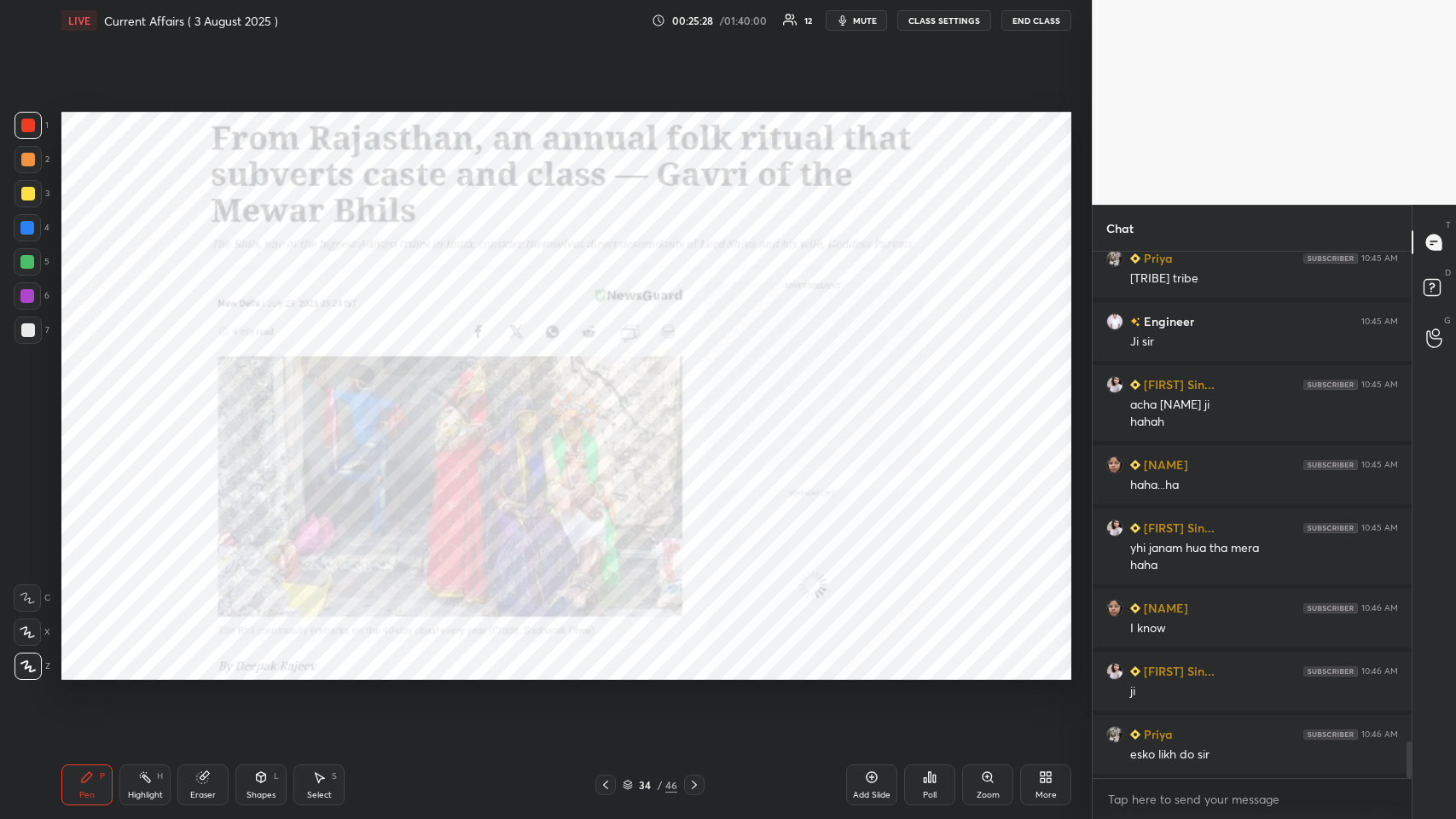 click 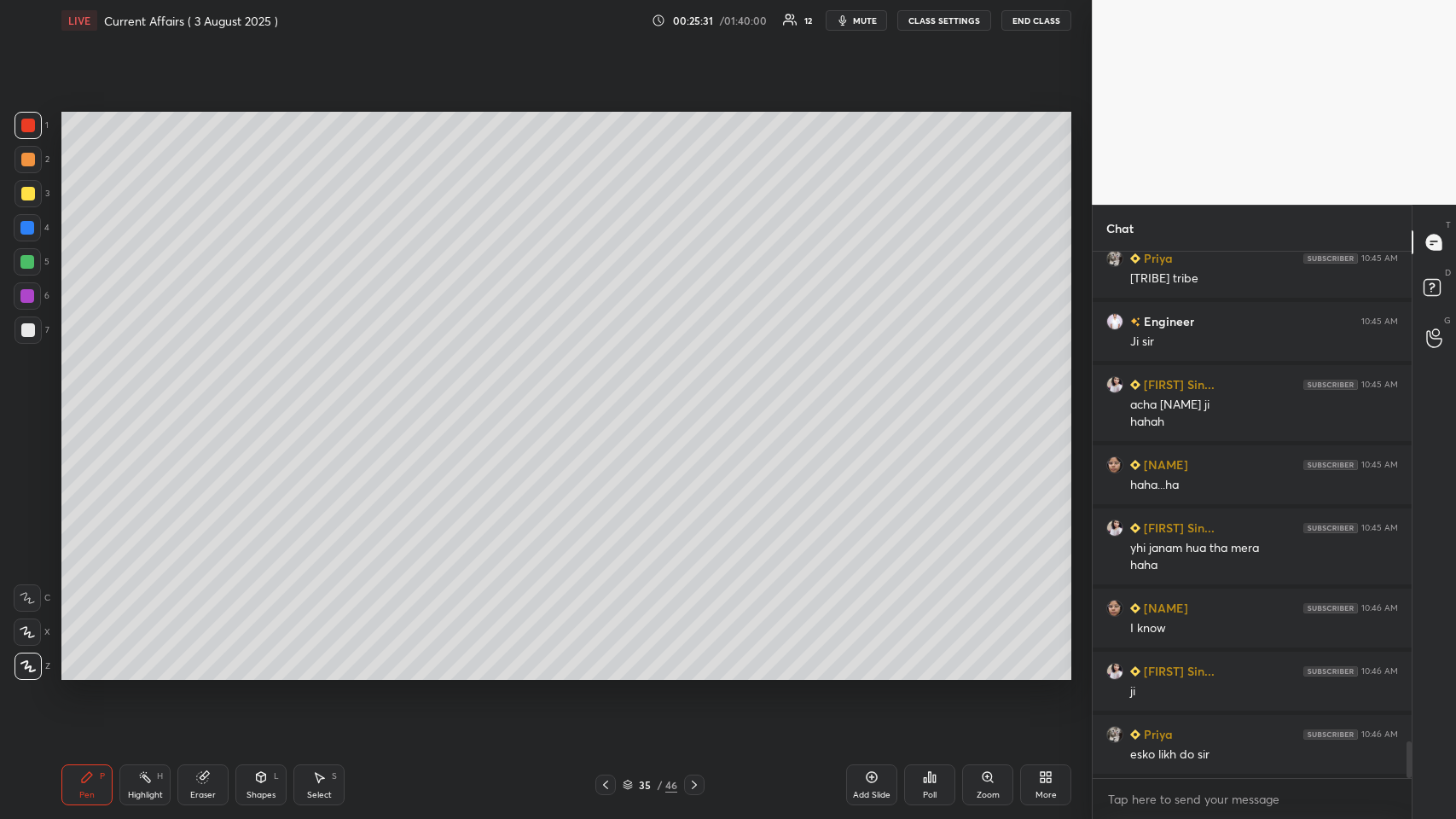 click at bounding box center [28, 330] 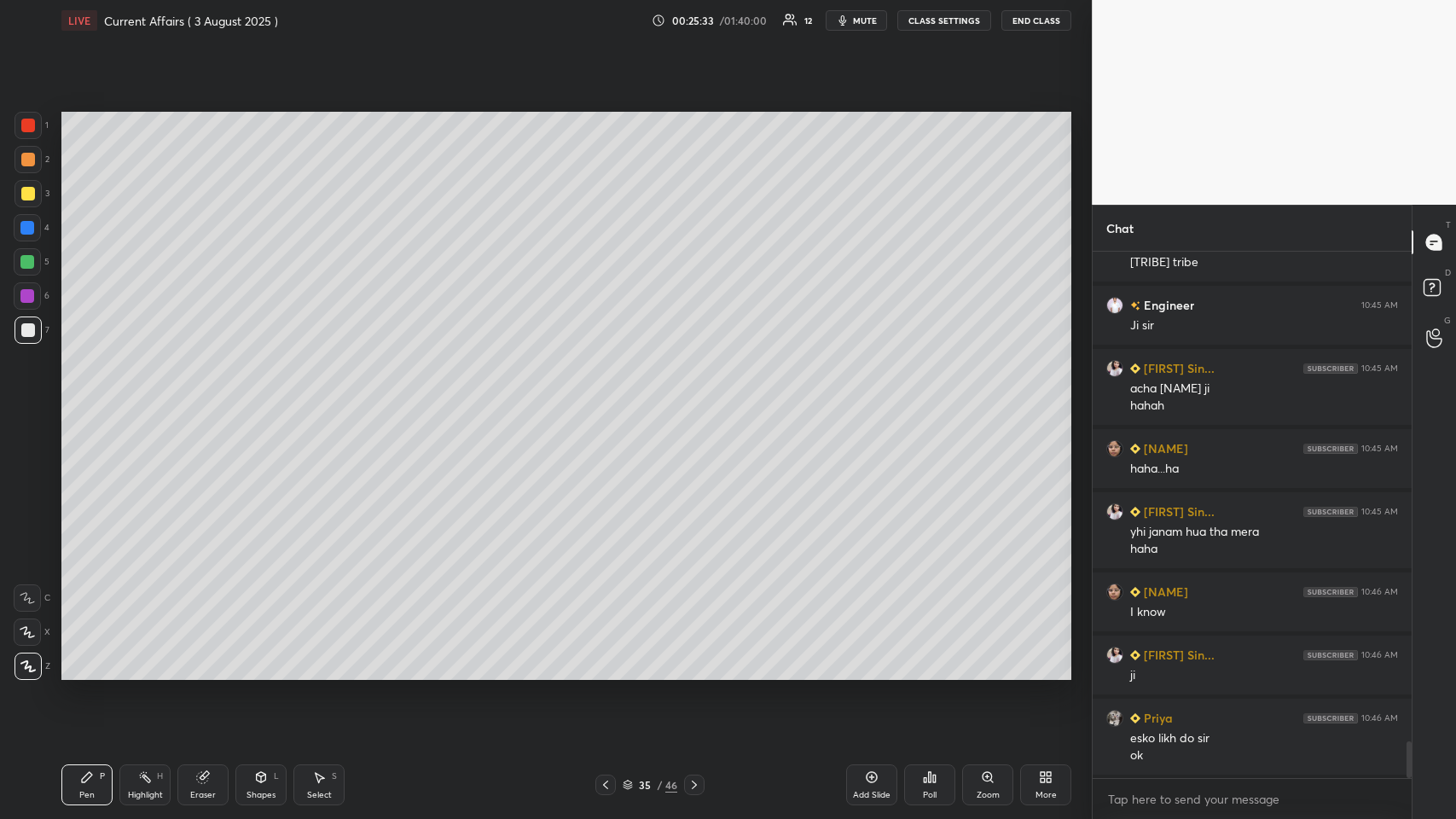 scroll, scrollTop: 7061, scrollLeft: 0, axis: vertical 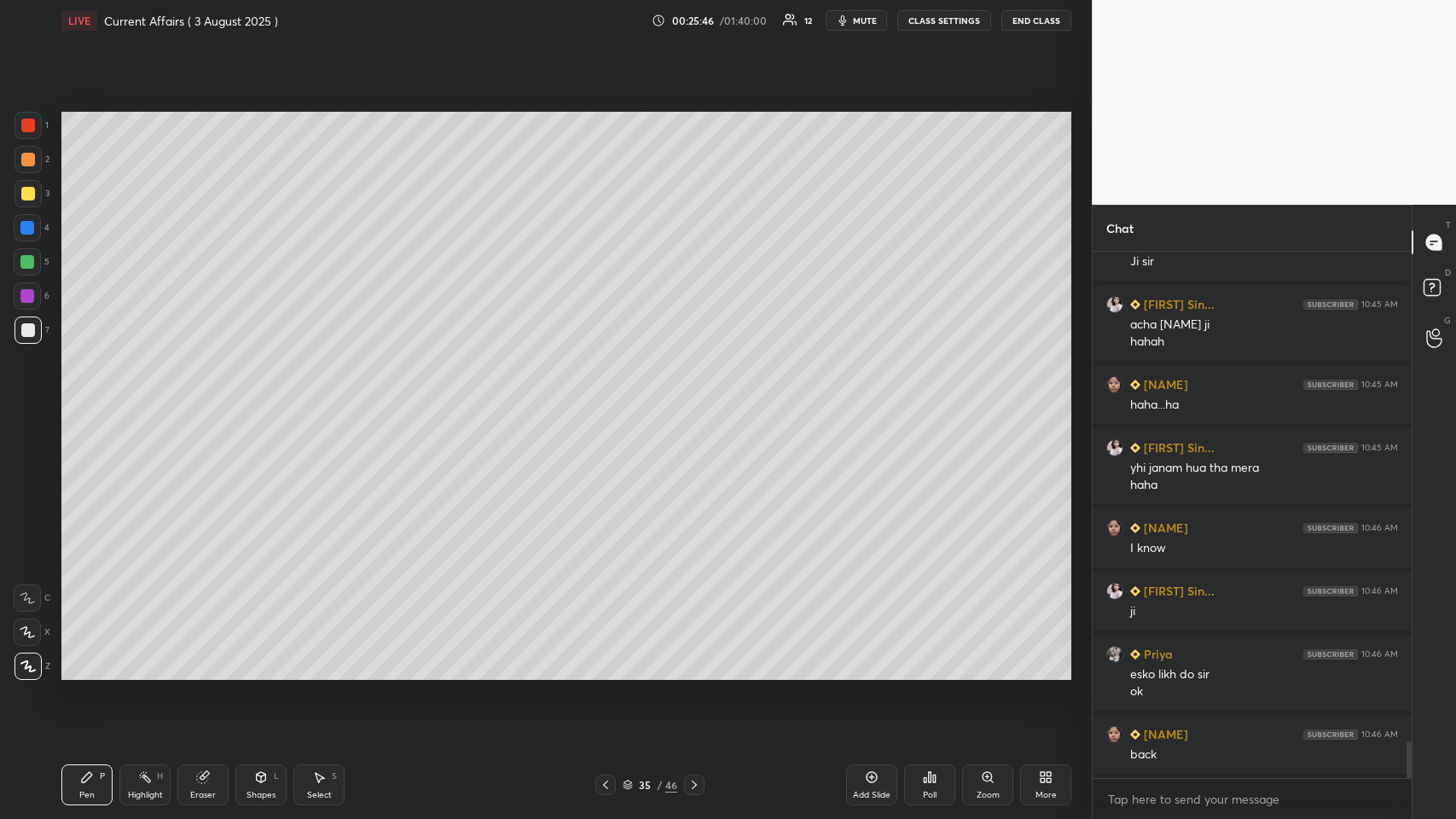 click 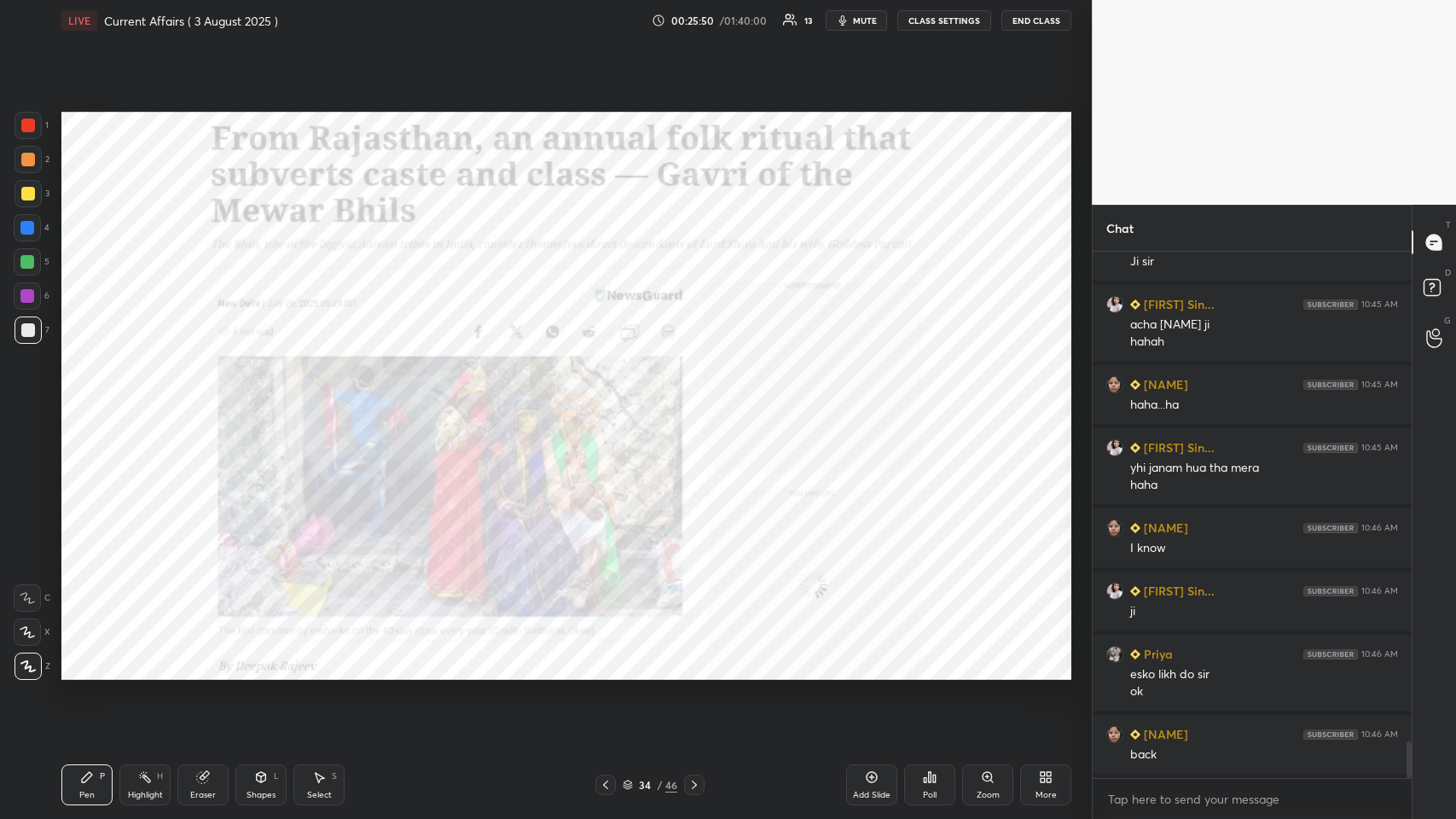 click 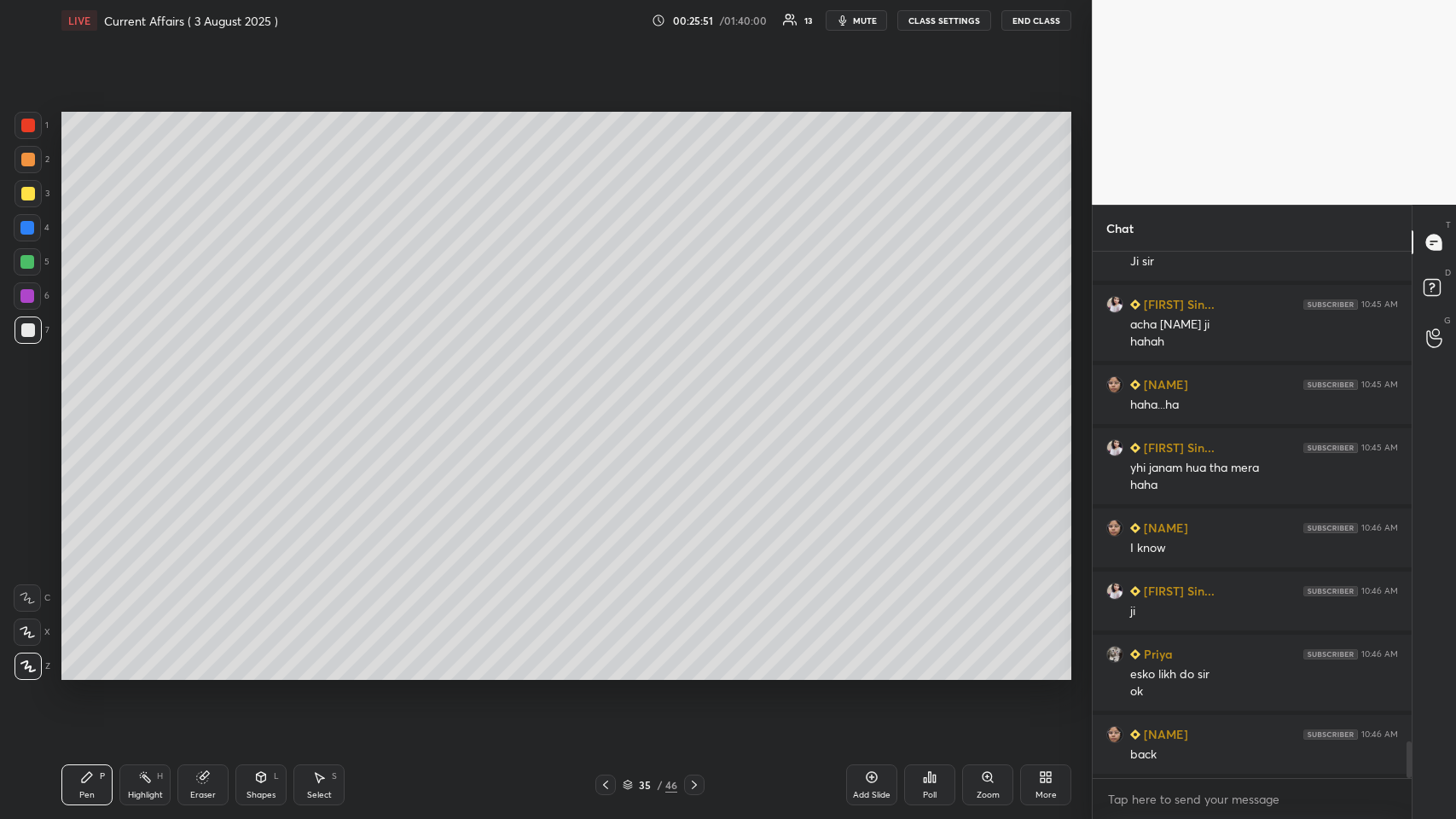 click at bounding box center [694, 785] 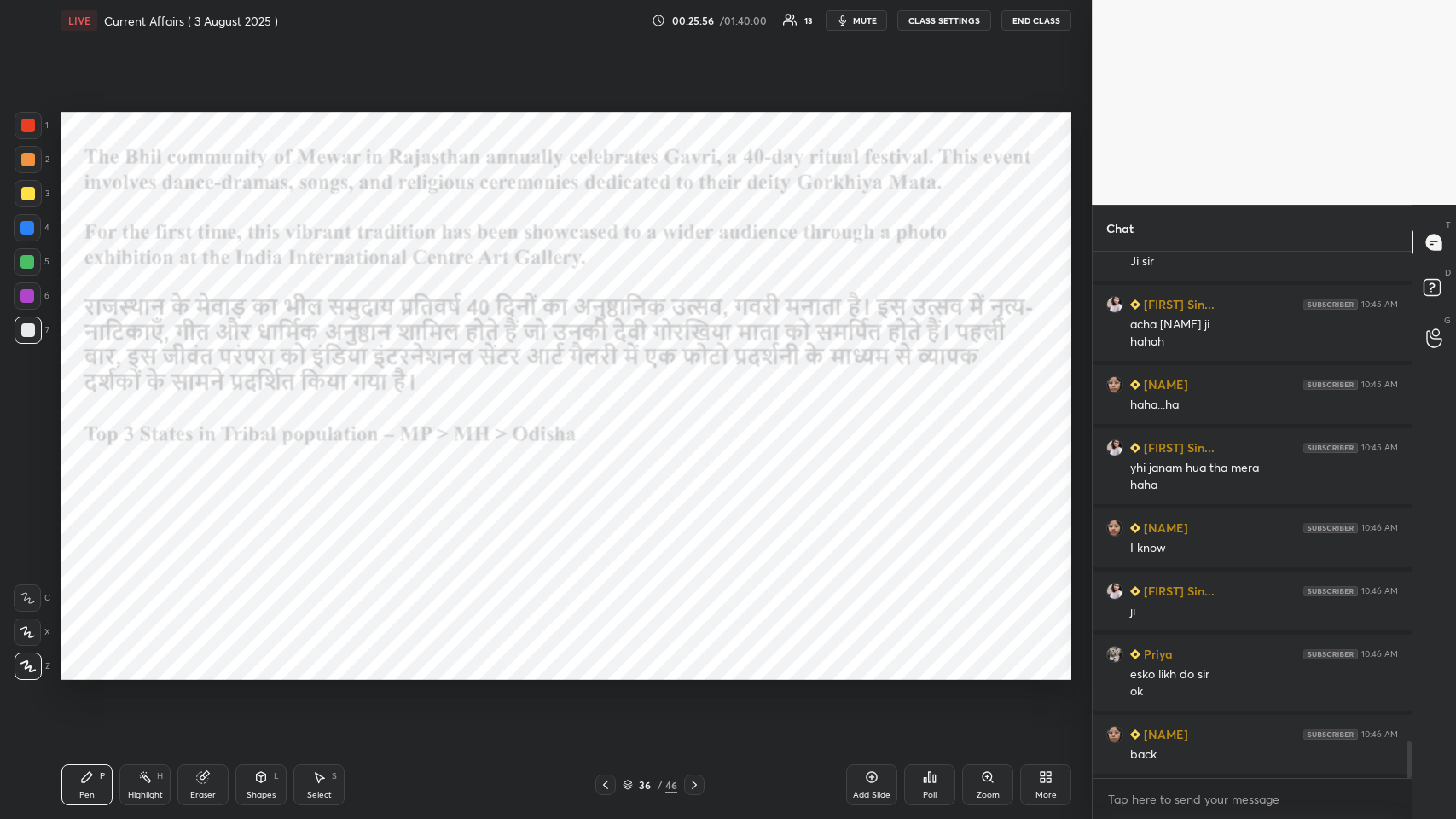 click at bounding box center (28, 125) 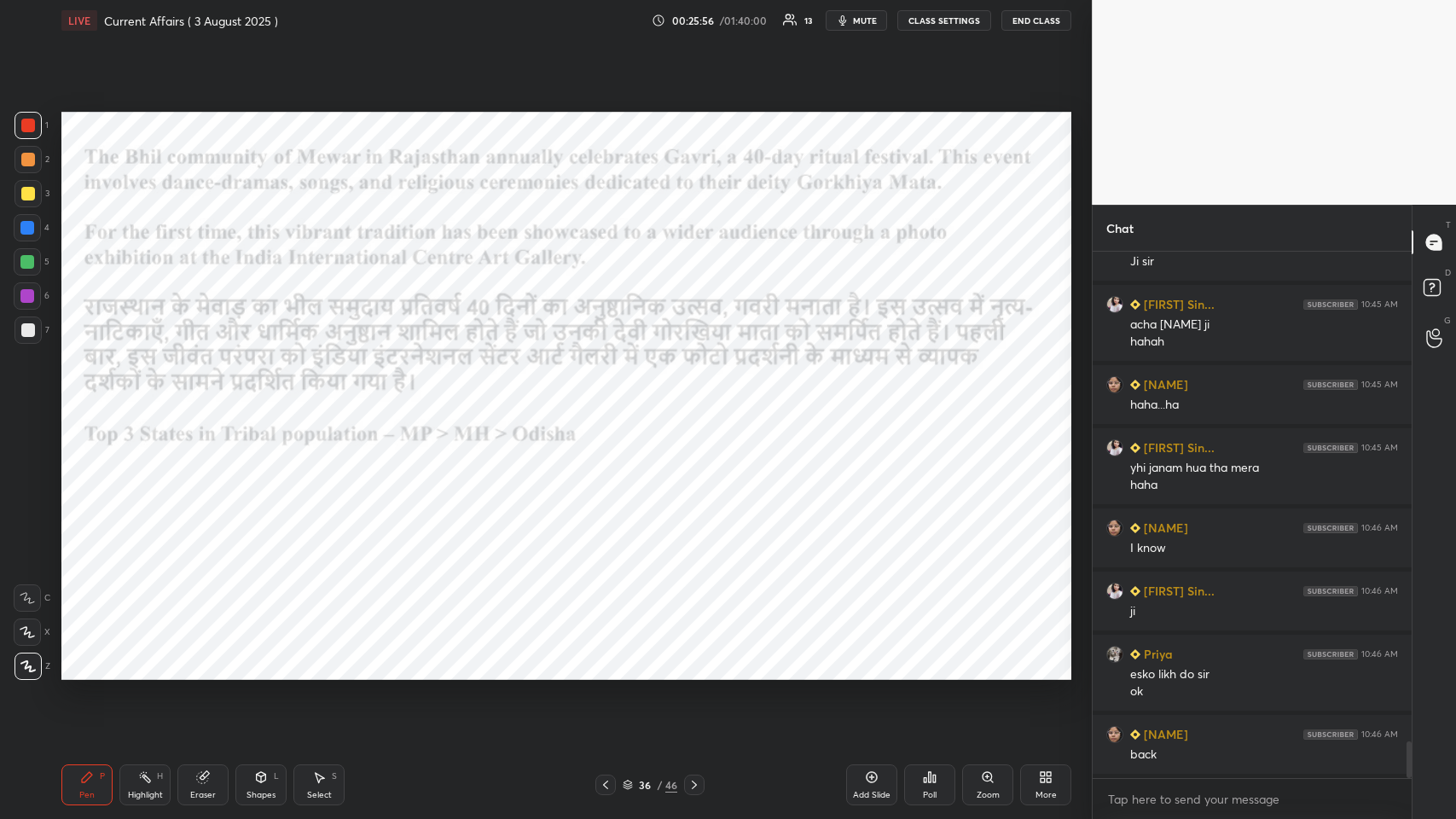 scroll, scrollTop: 7124, scrollLeft: 0, axis: vertical 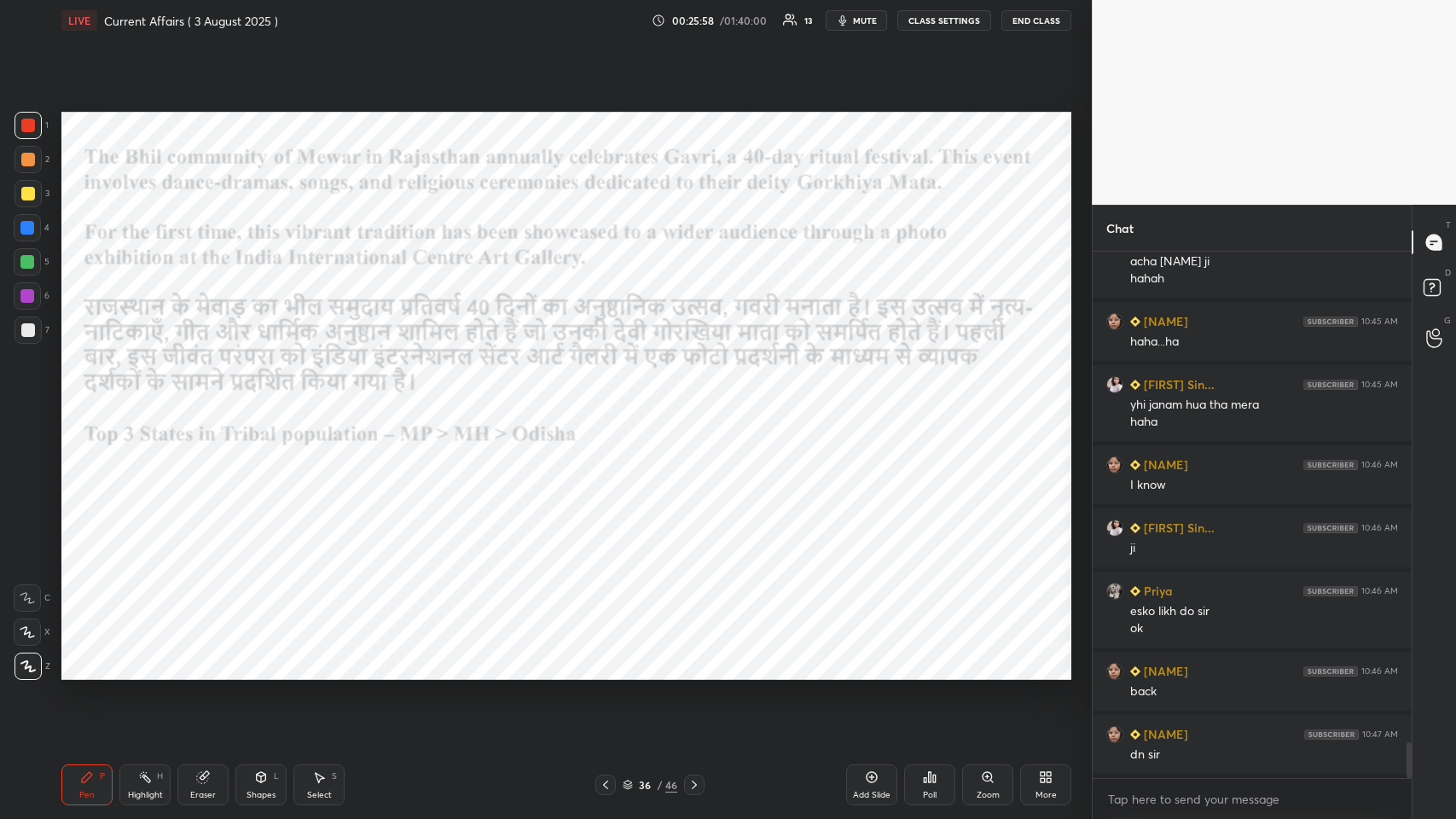 click 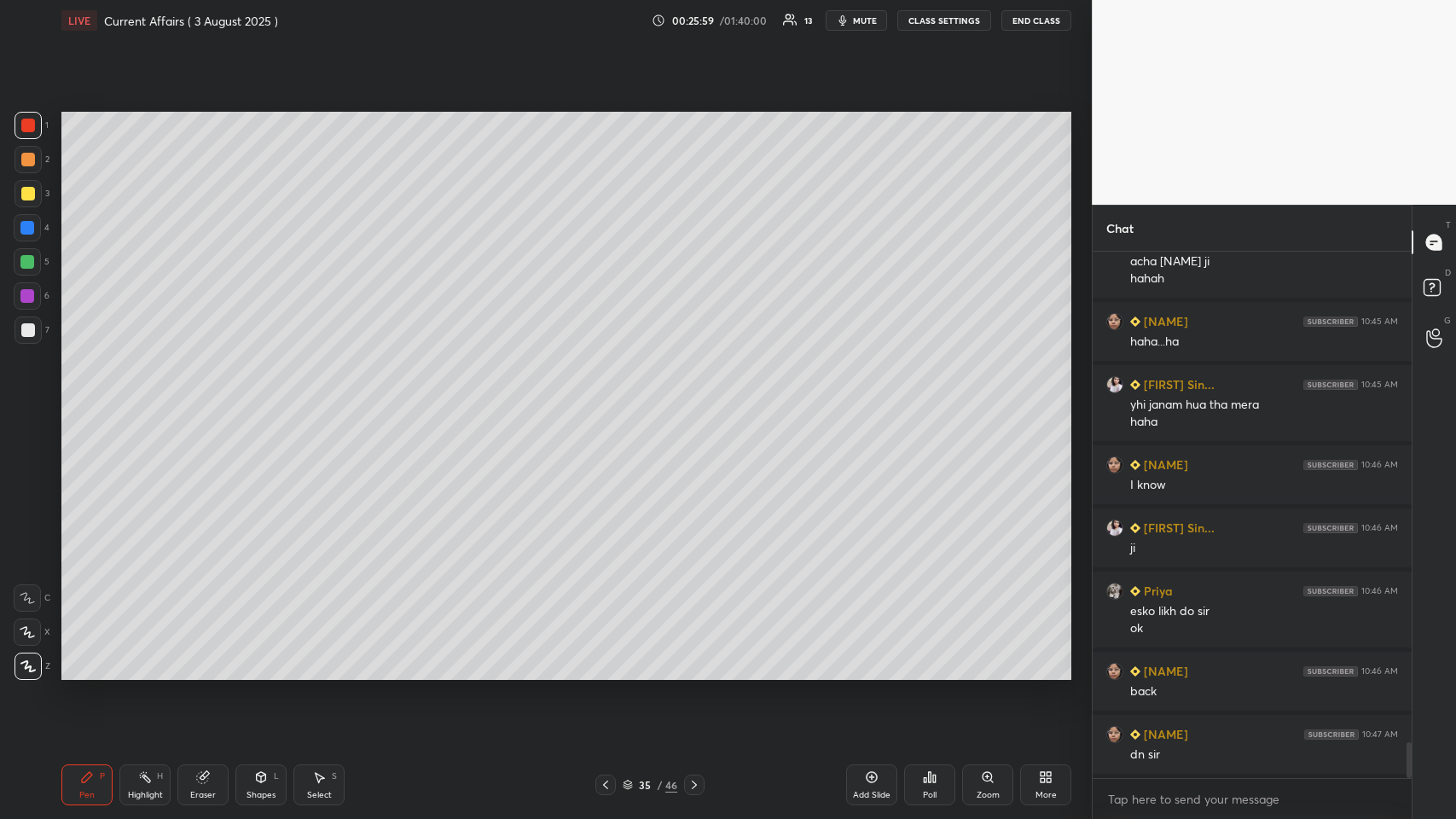 scroll, scrollTop: 7141, scrollLeft: 0, axis: vertical 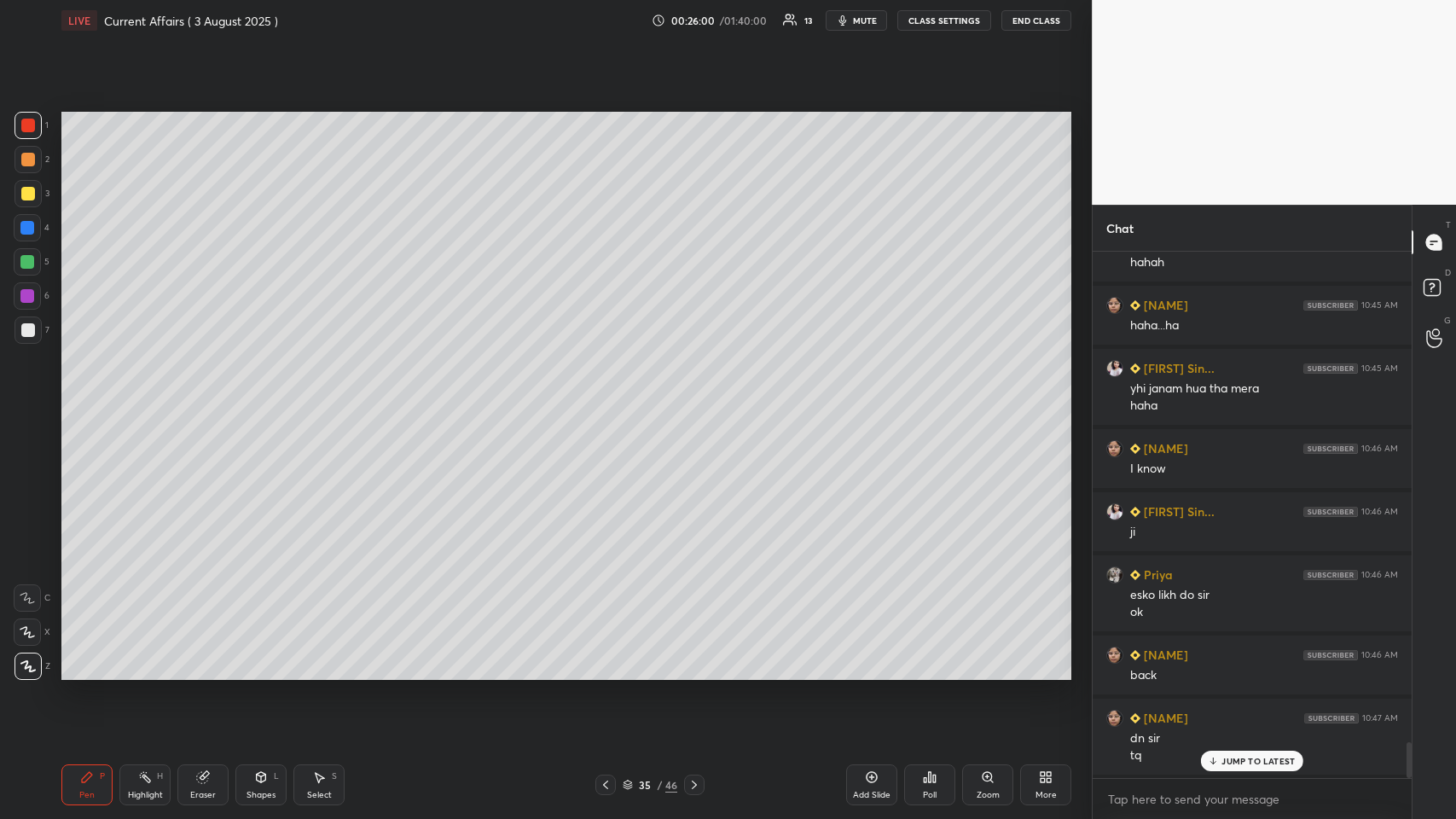 click at bounding box center (28, 330) 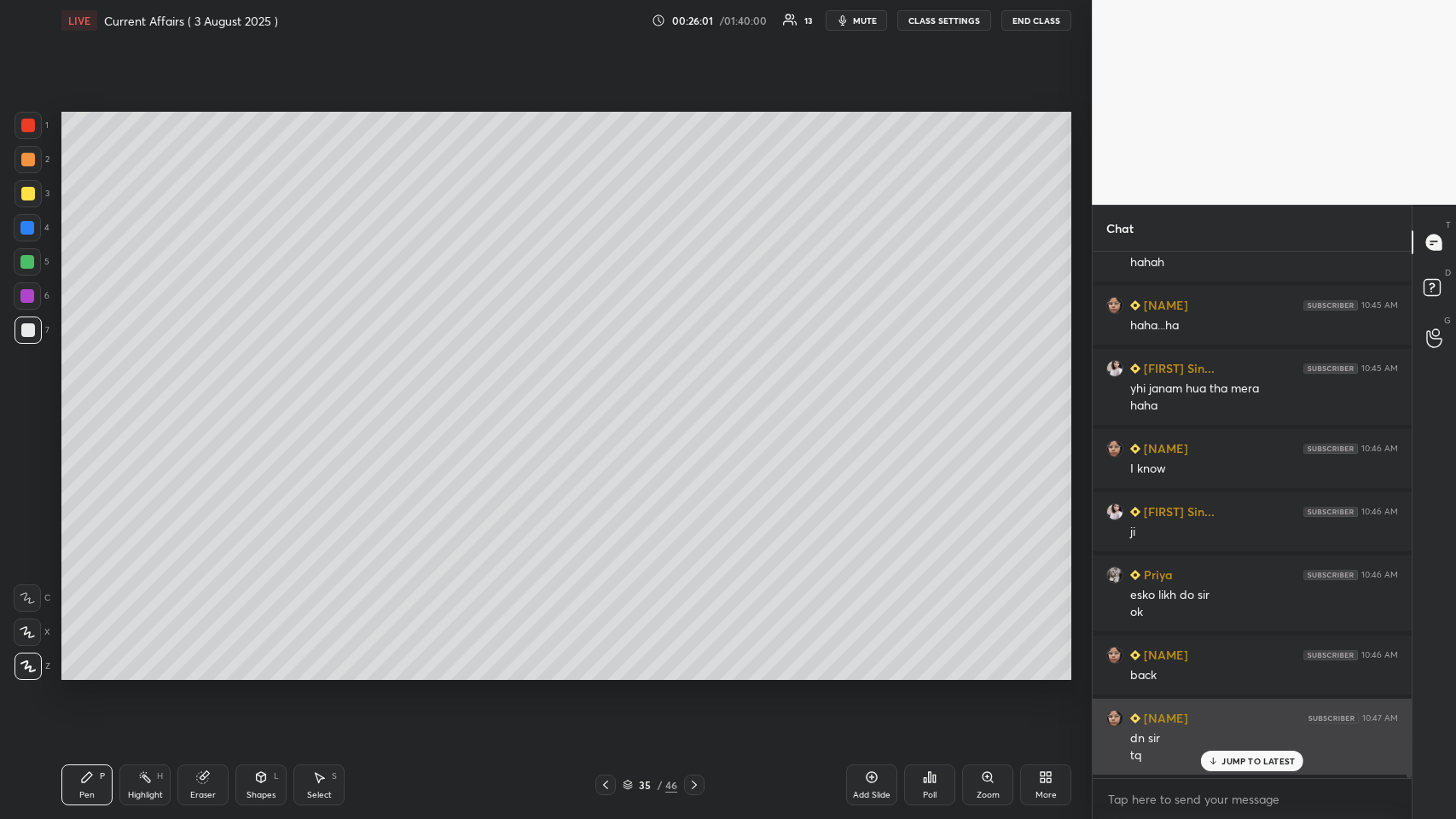 click on "JUMP TO LATEST" at bounding box center (1252, 761) 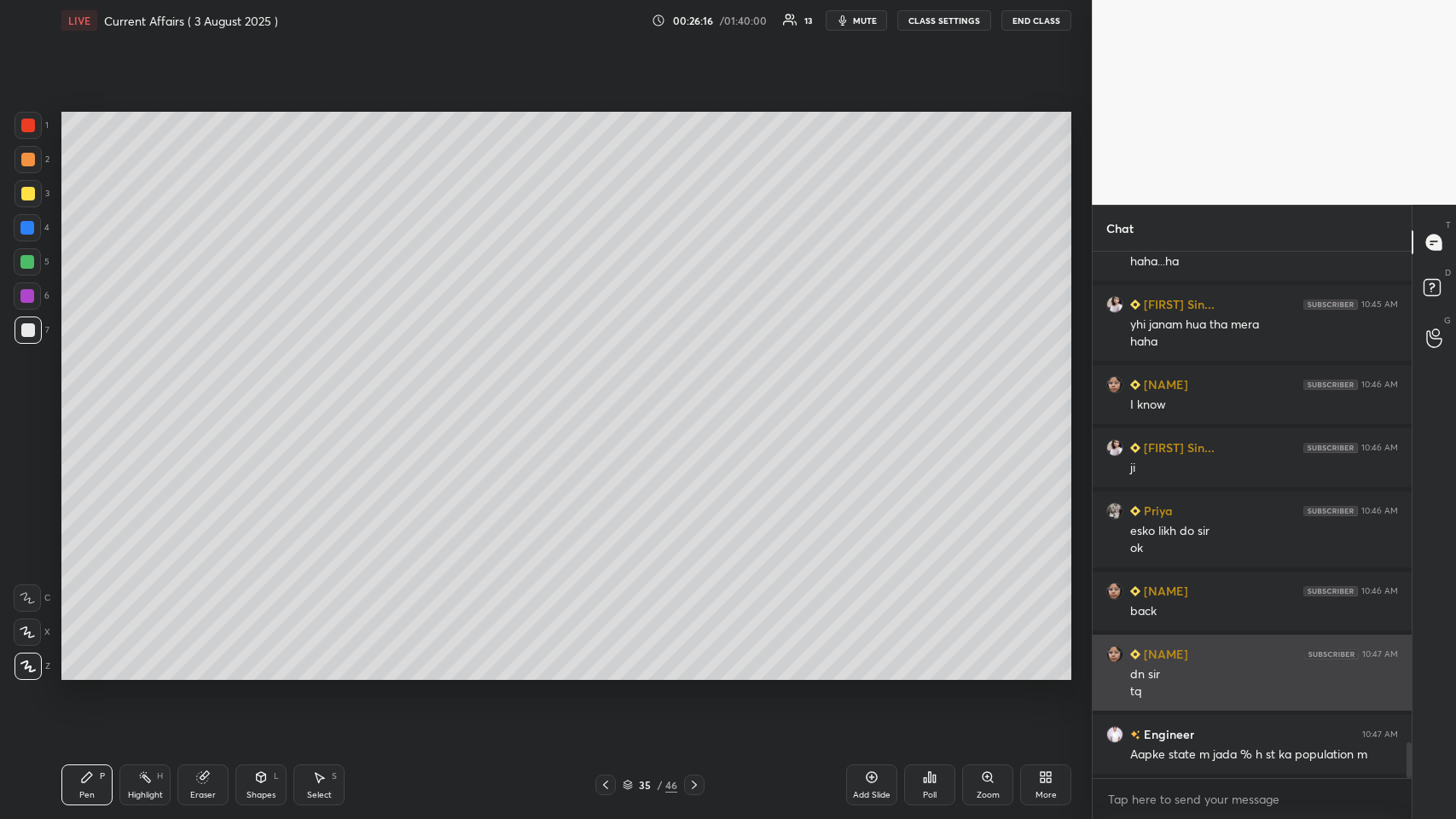scroll, scrollTop: 7268, scrollLeft: 0, axis: vertical 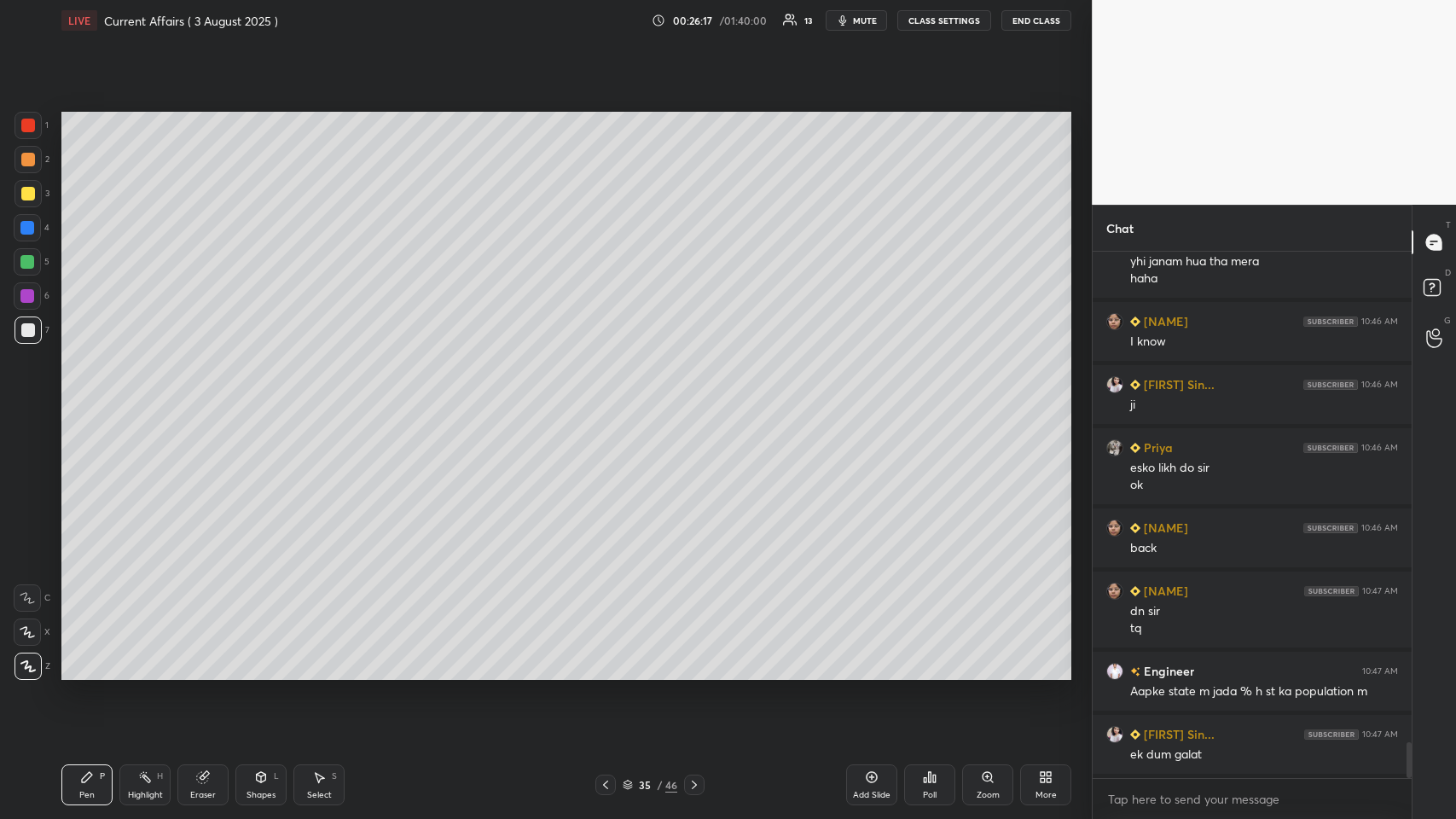 click at bounding box center (27, 296) 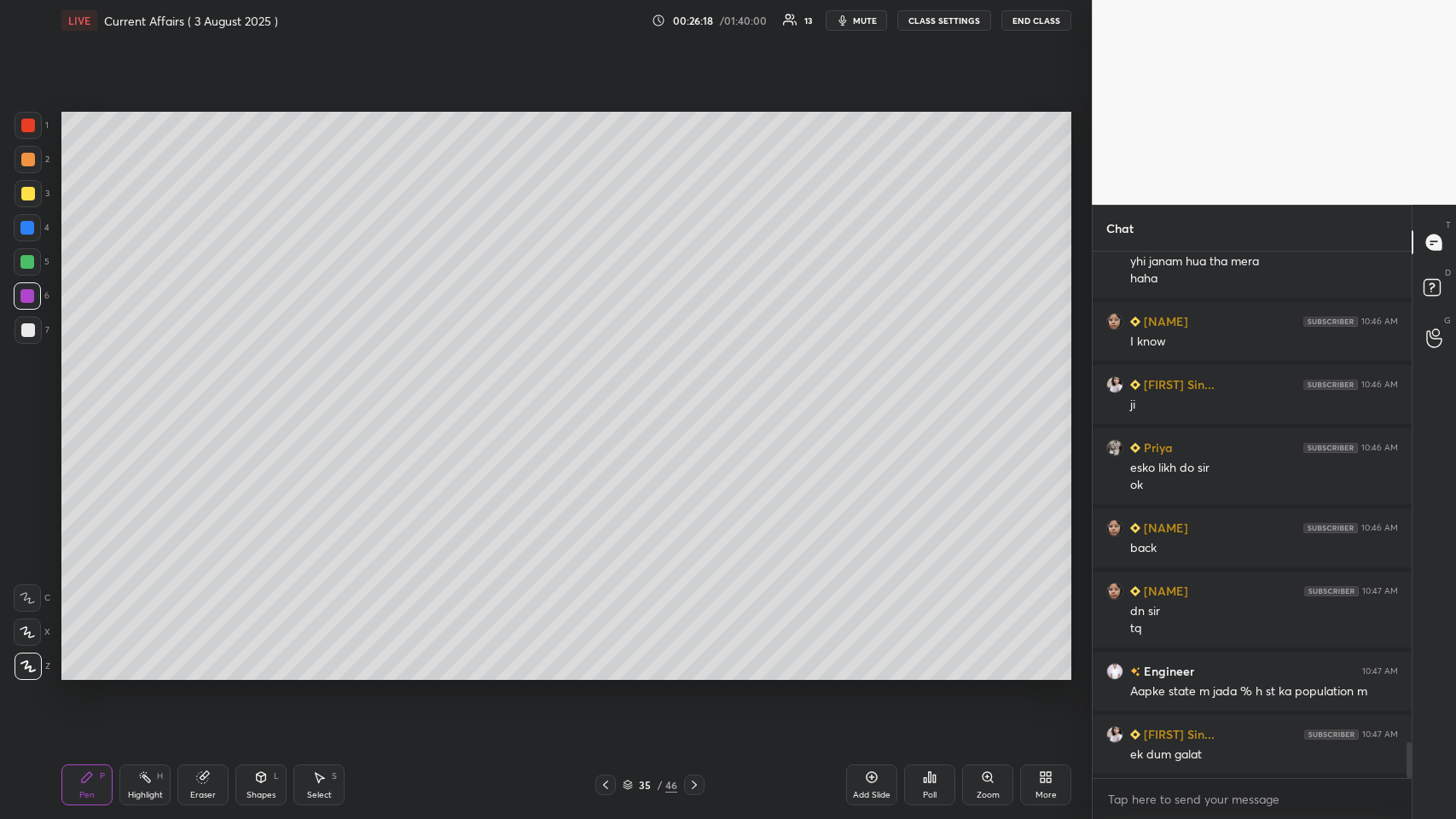 scroll, scrollTop: 7284, scrollLeft: 0, axis: vertical 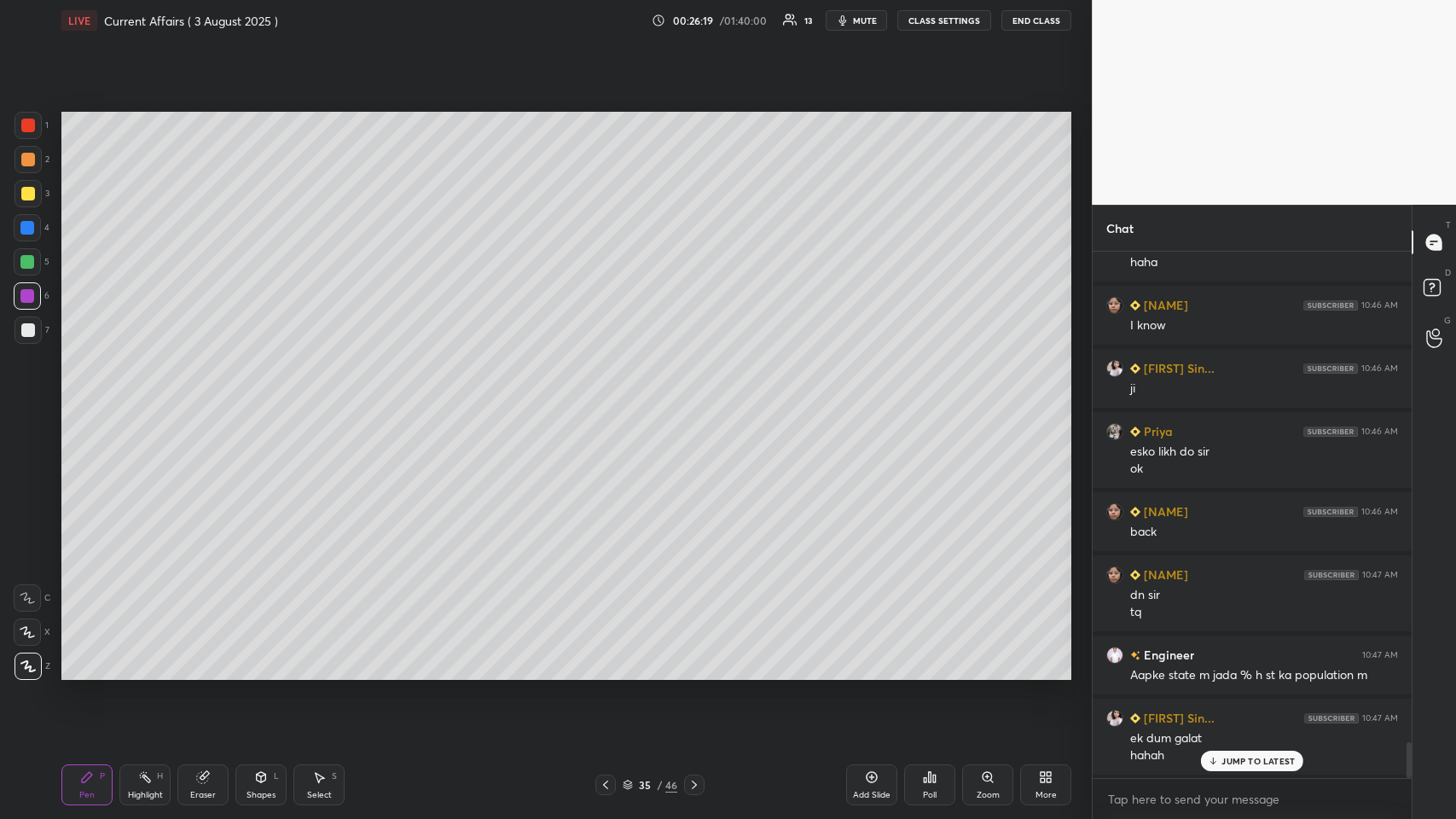 click at bounding box center [28, 330] 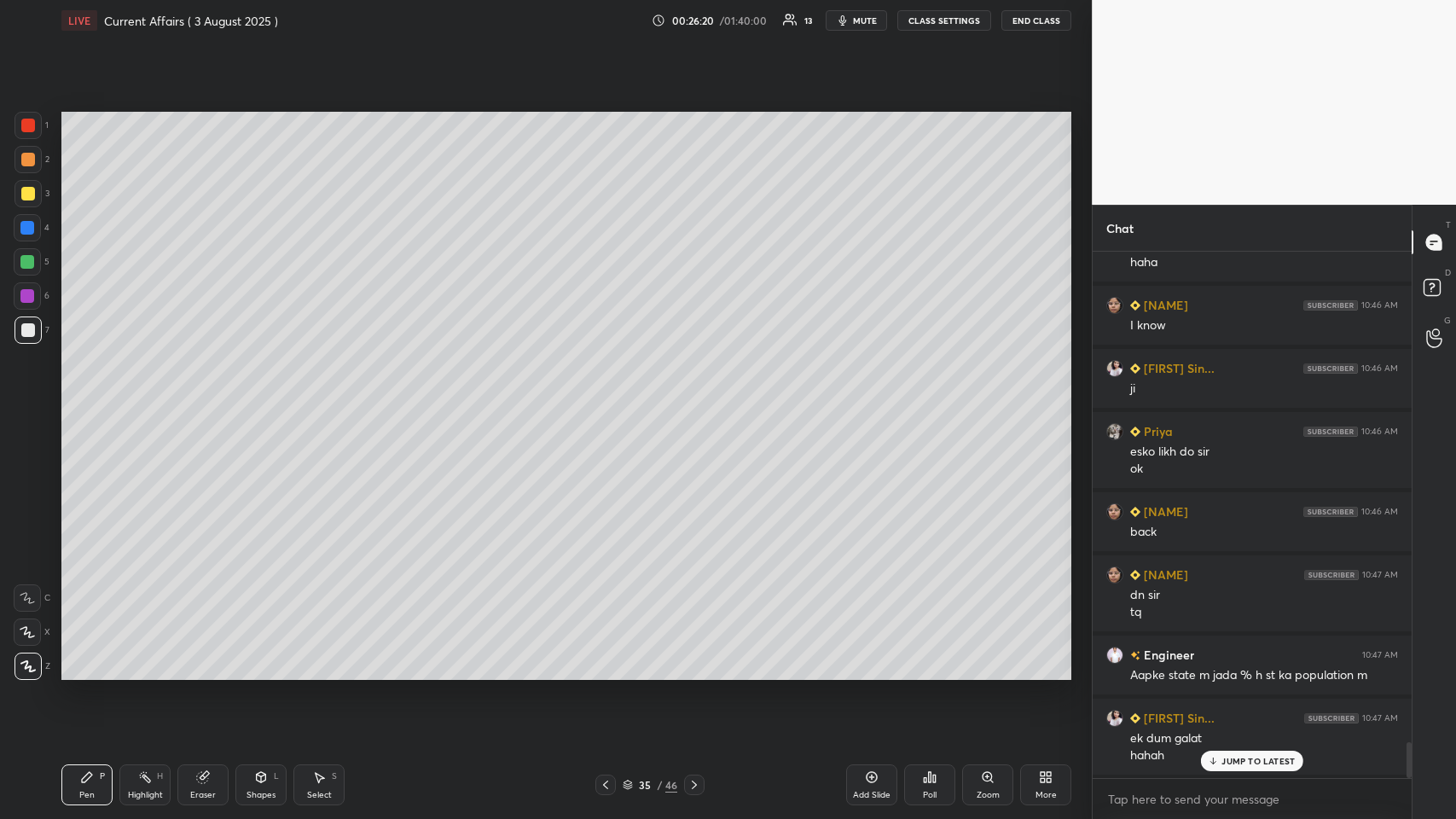 click 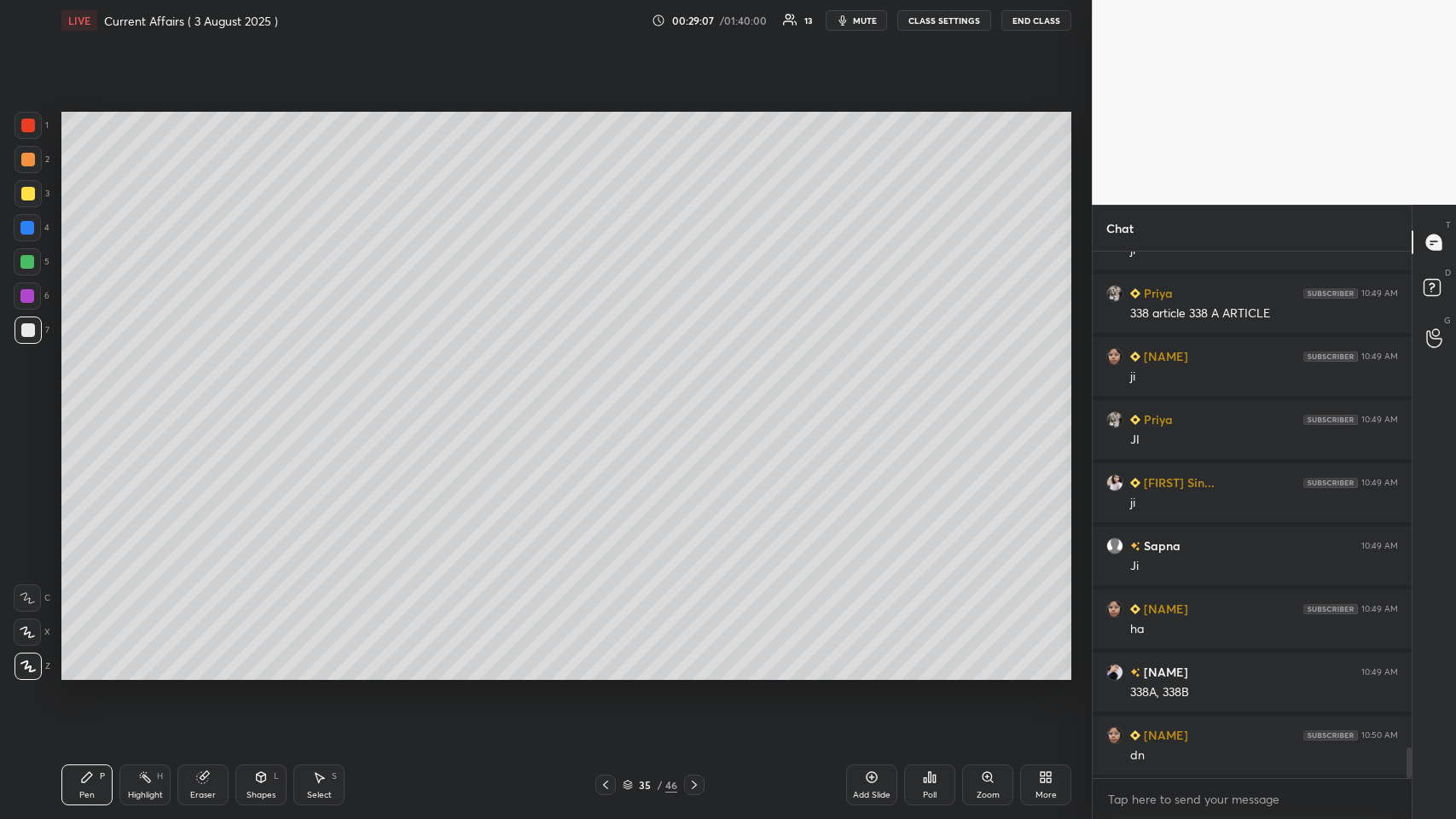 scroll, scrollTop: 8501, scrollLeft: 0, axis: vertical 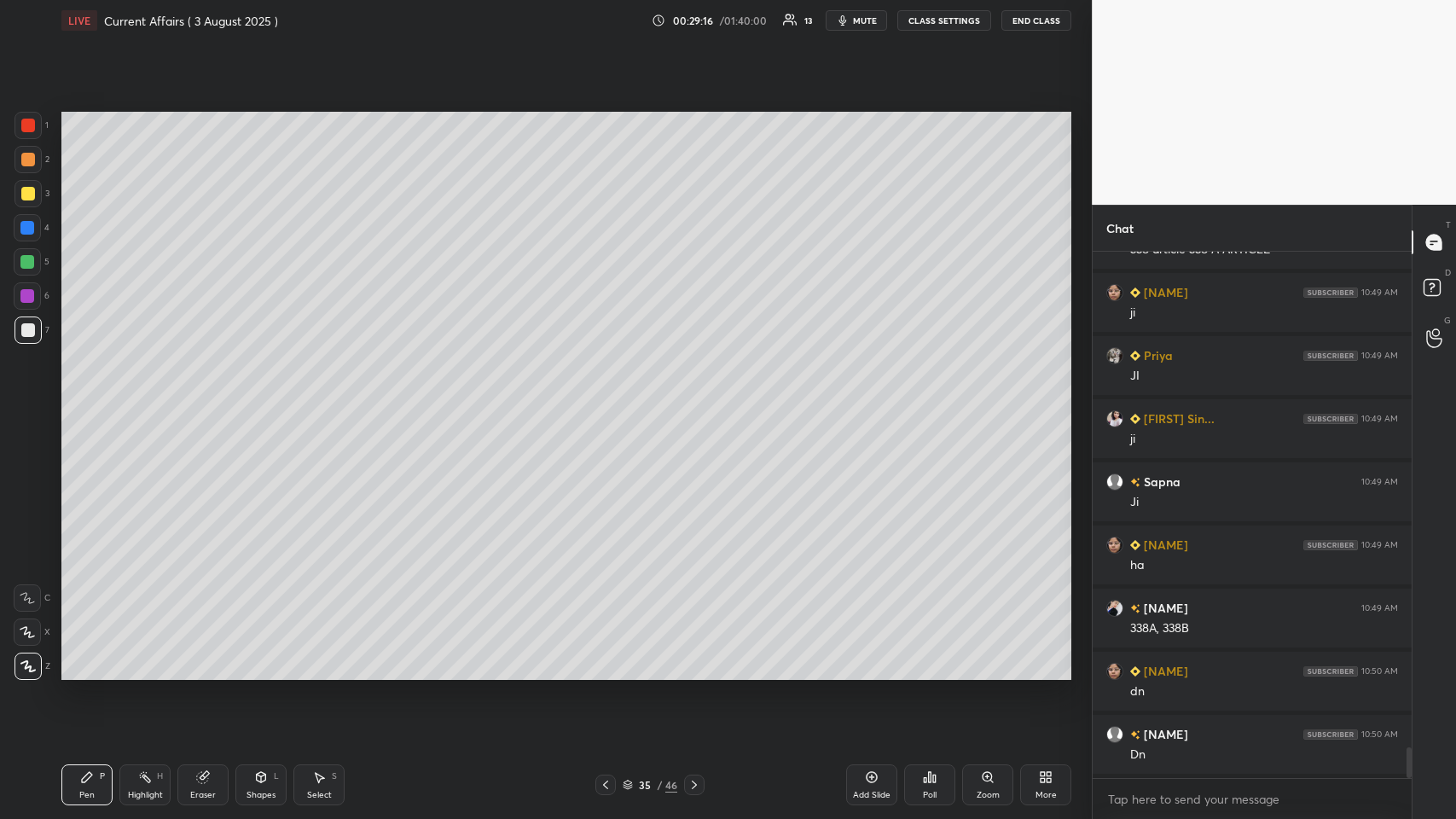 click 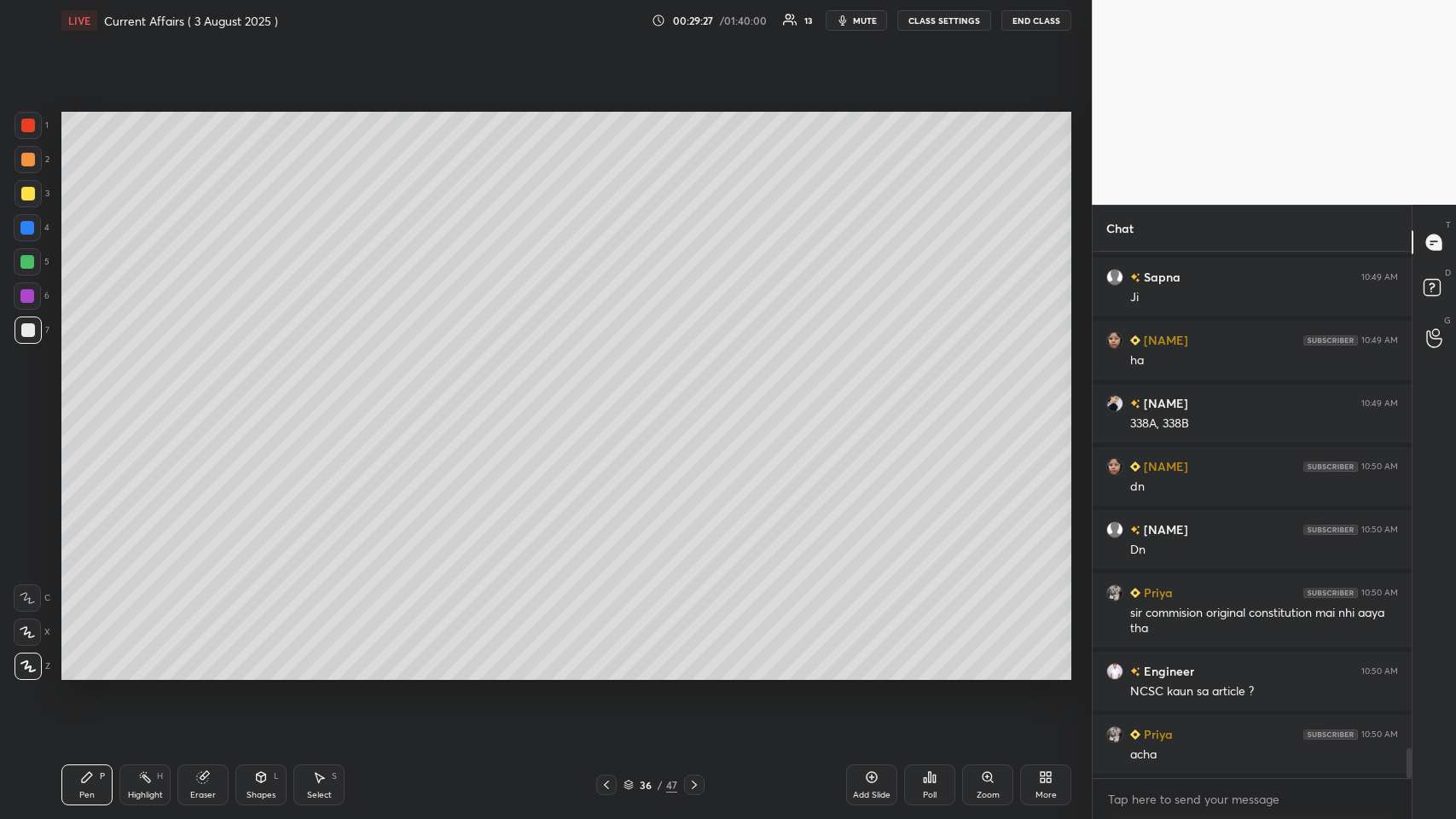 scroll, scrollTop: 8747, scrollLeft: 0, axis: vertical 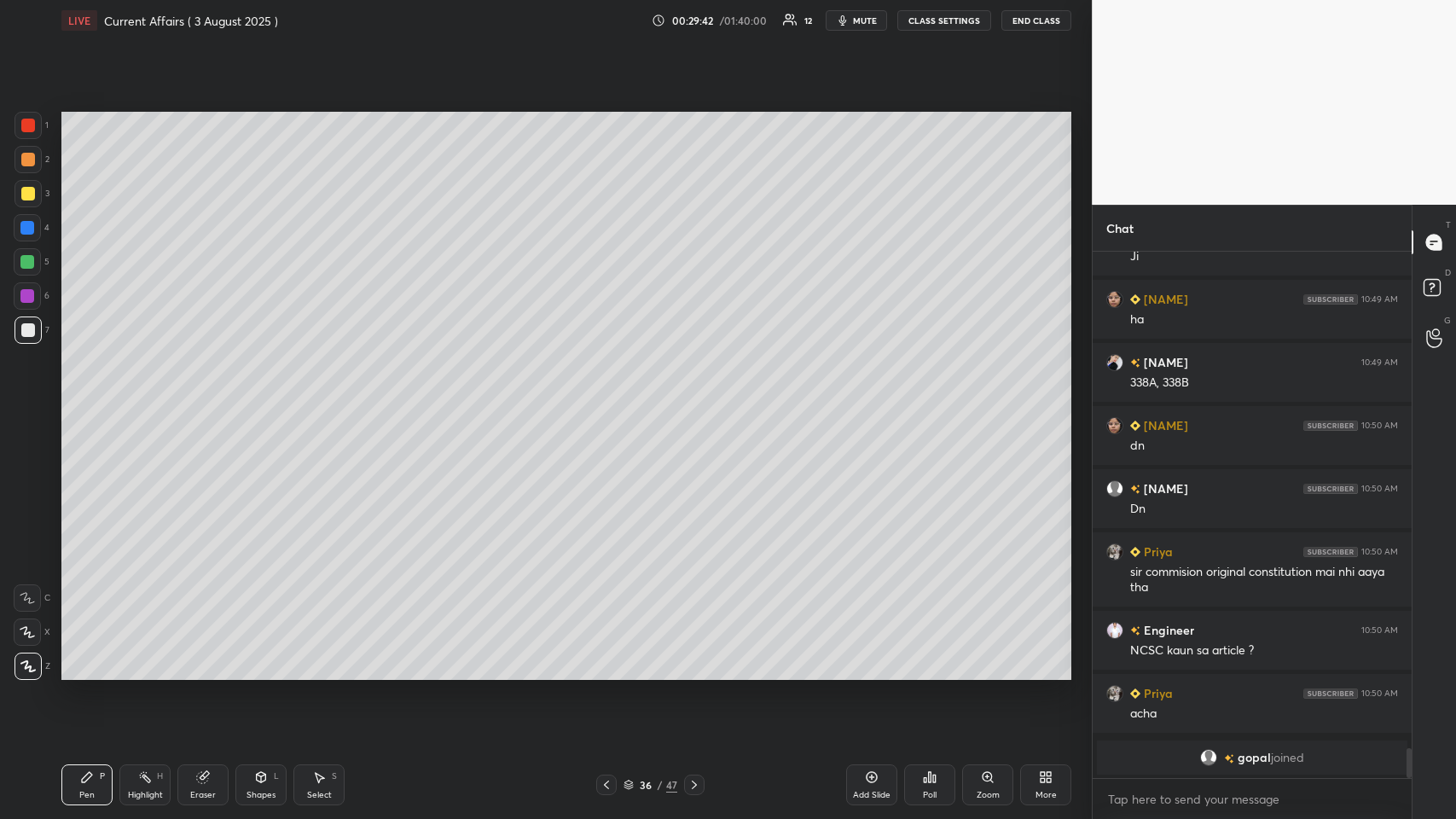 click 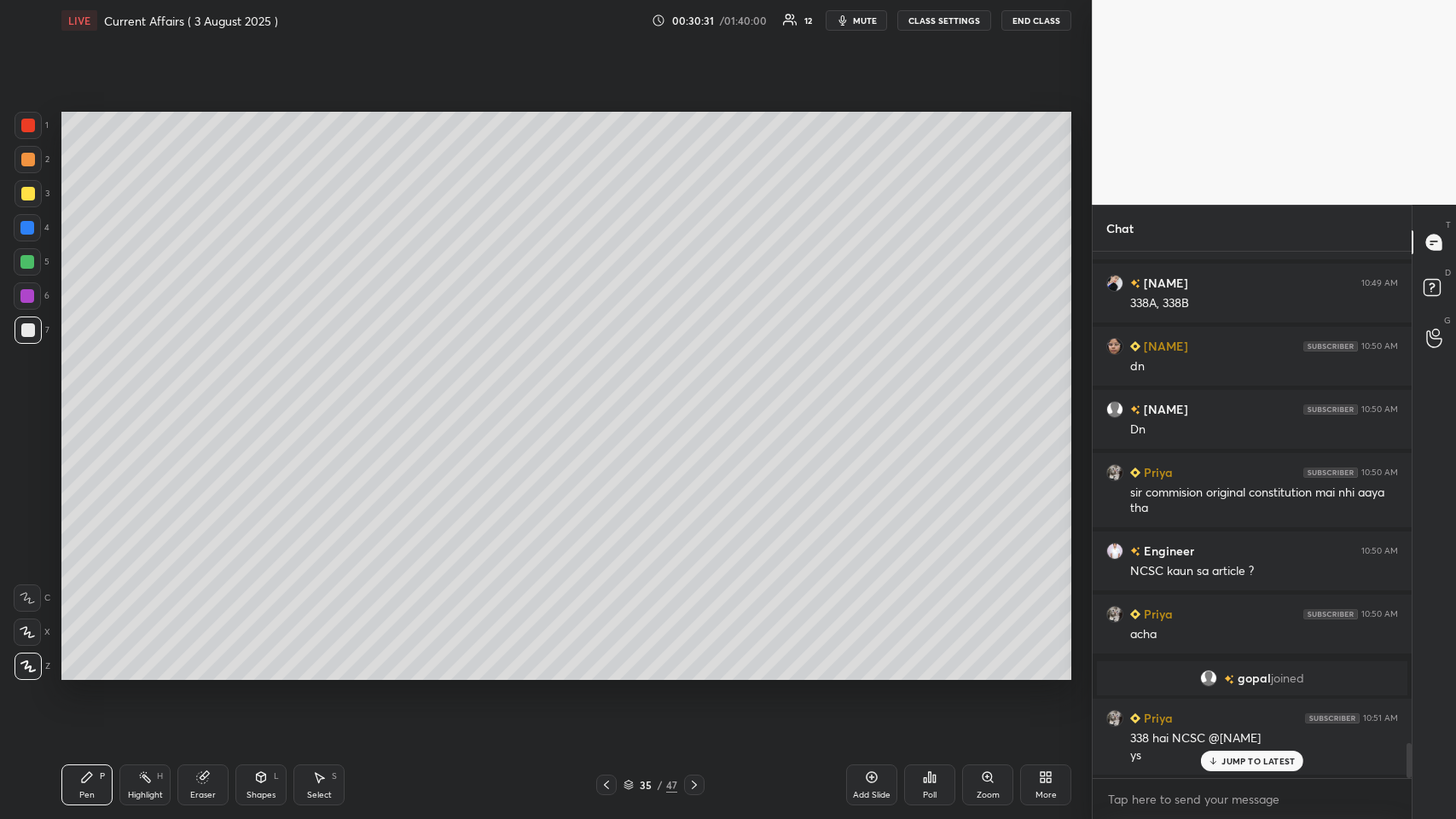 scroll, scrollTop: 7457, scrollLeft: 0, axis: vertical 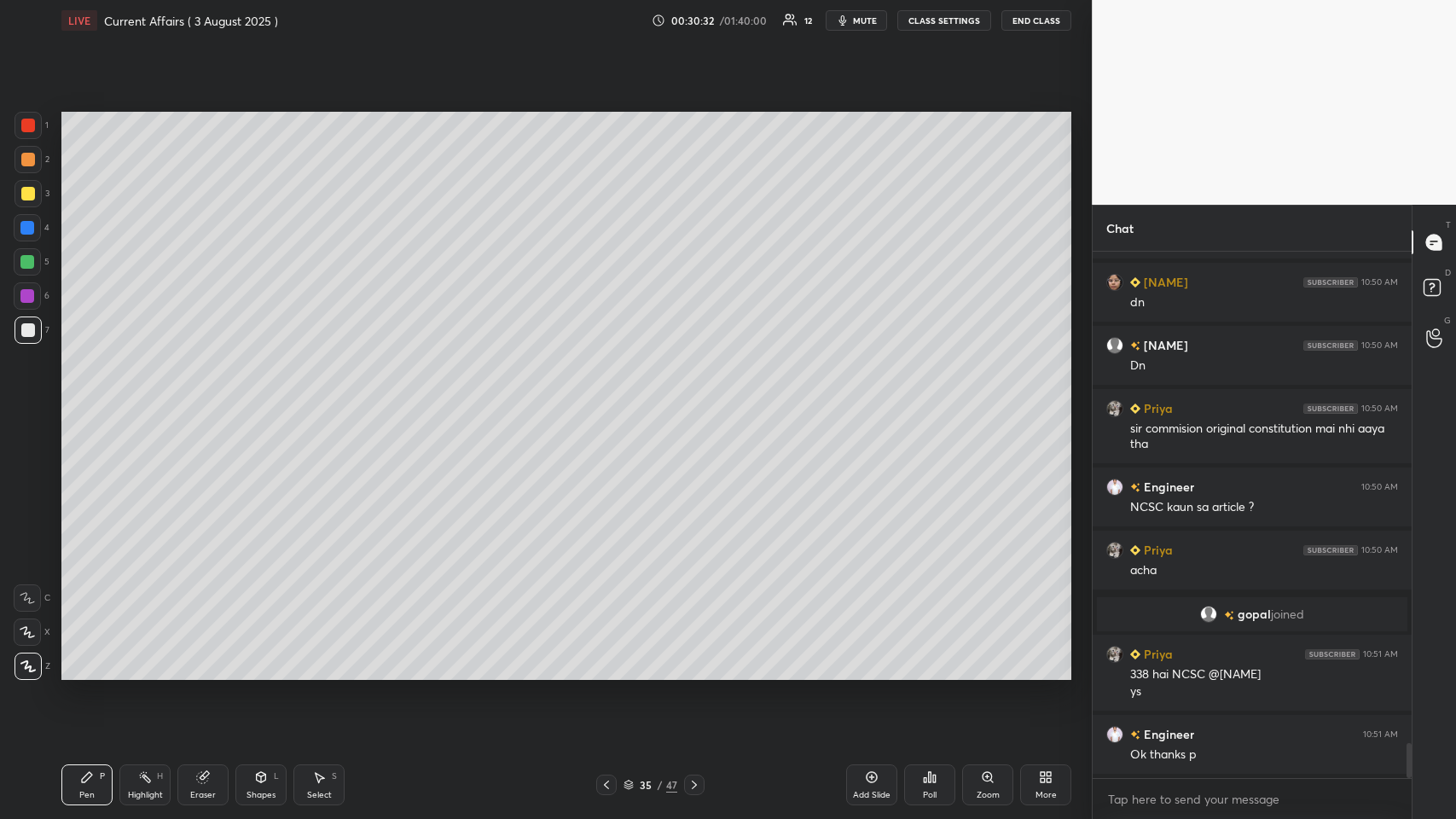 click 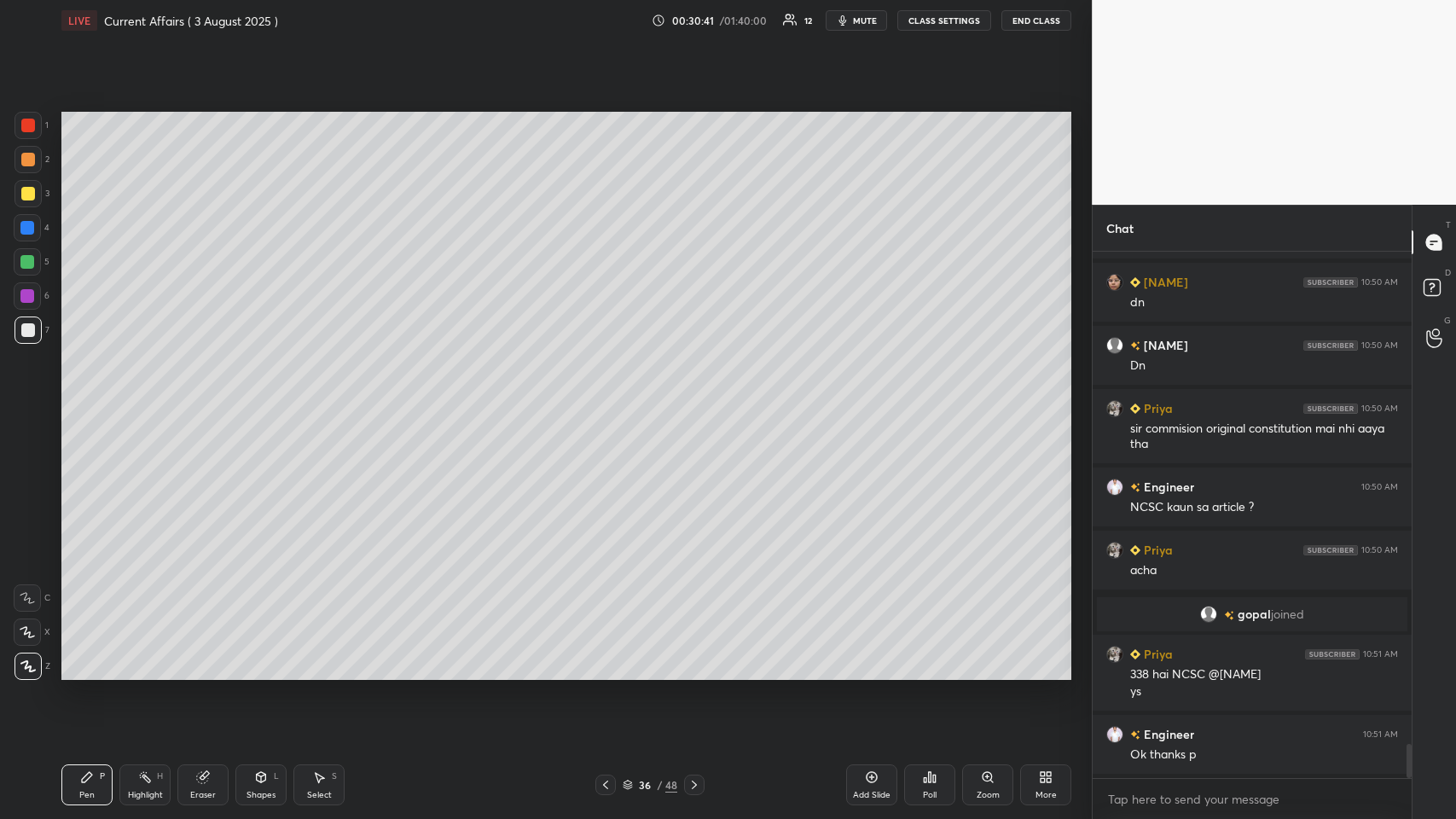 scroll, scrollTop: 7520, scrollLeft: 0, axis: vertical 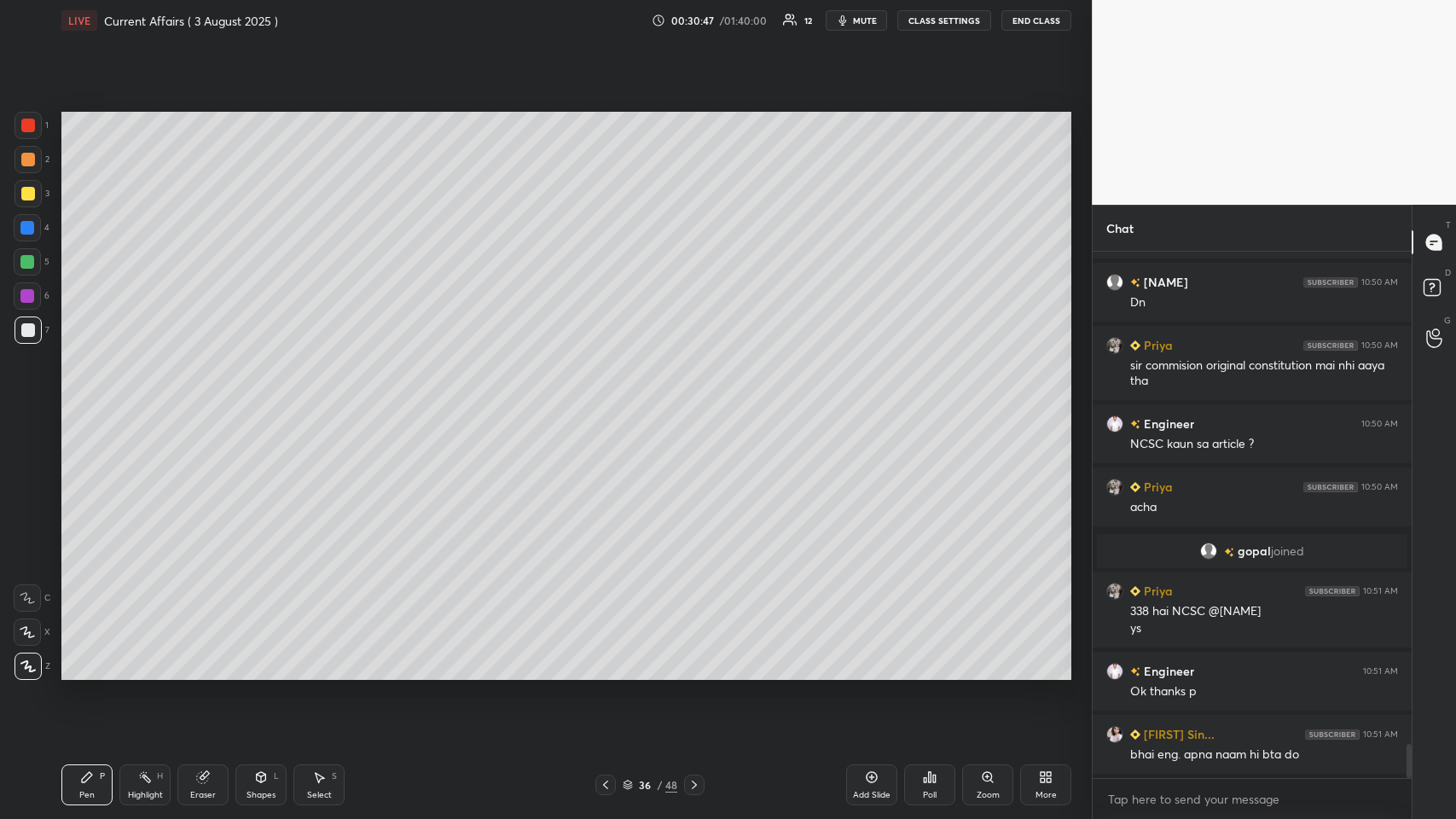 click at bounding box center [27, 296] 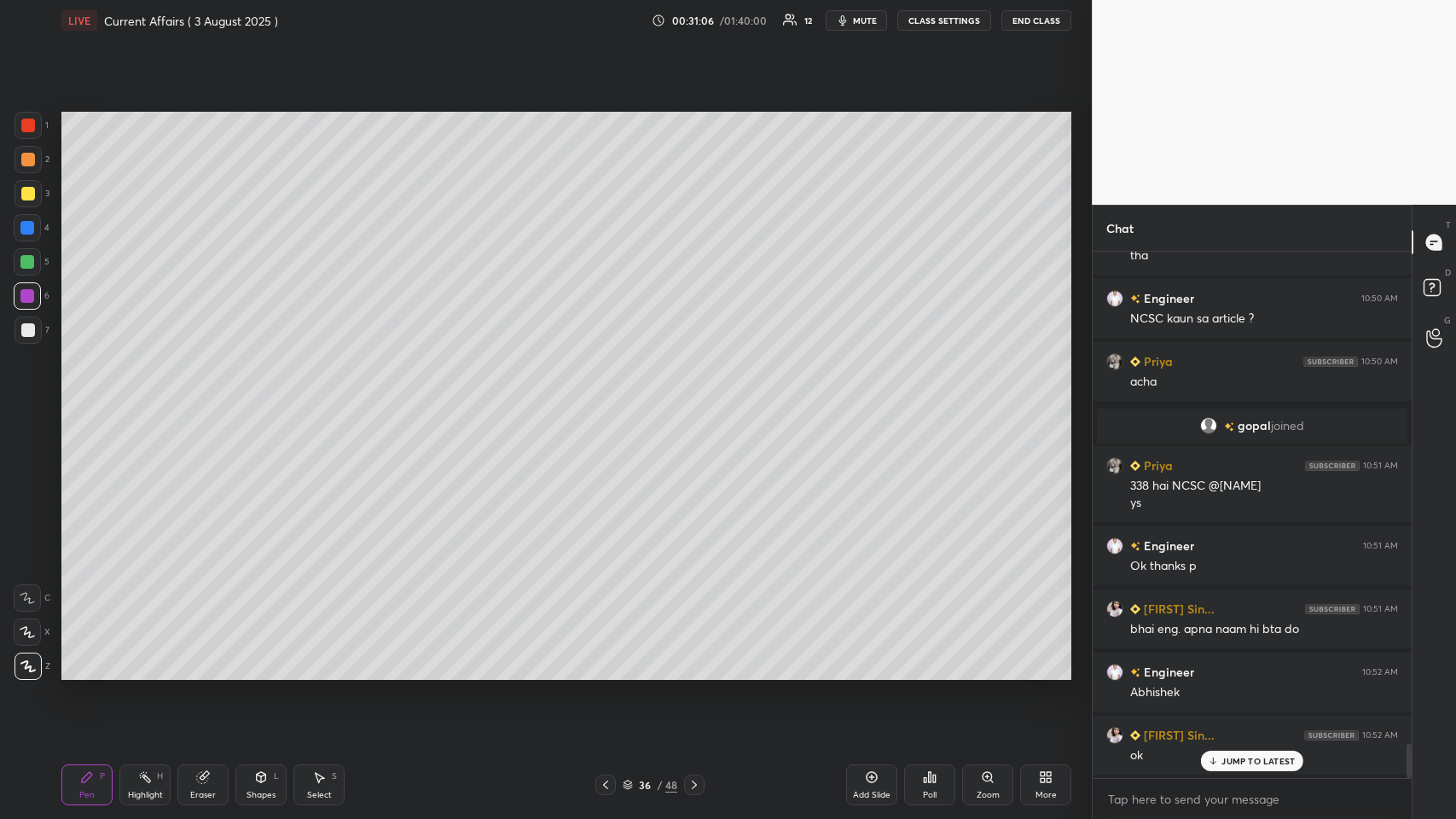 scroll, scrollTop: 7725, scrollLeft: 0, axis: vertical 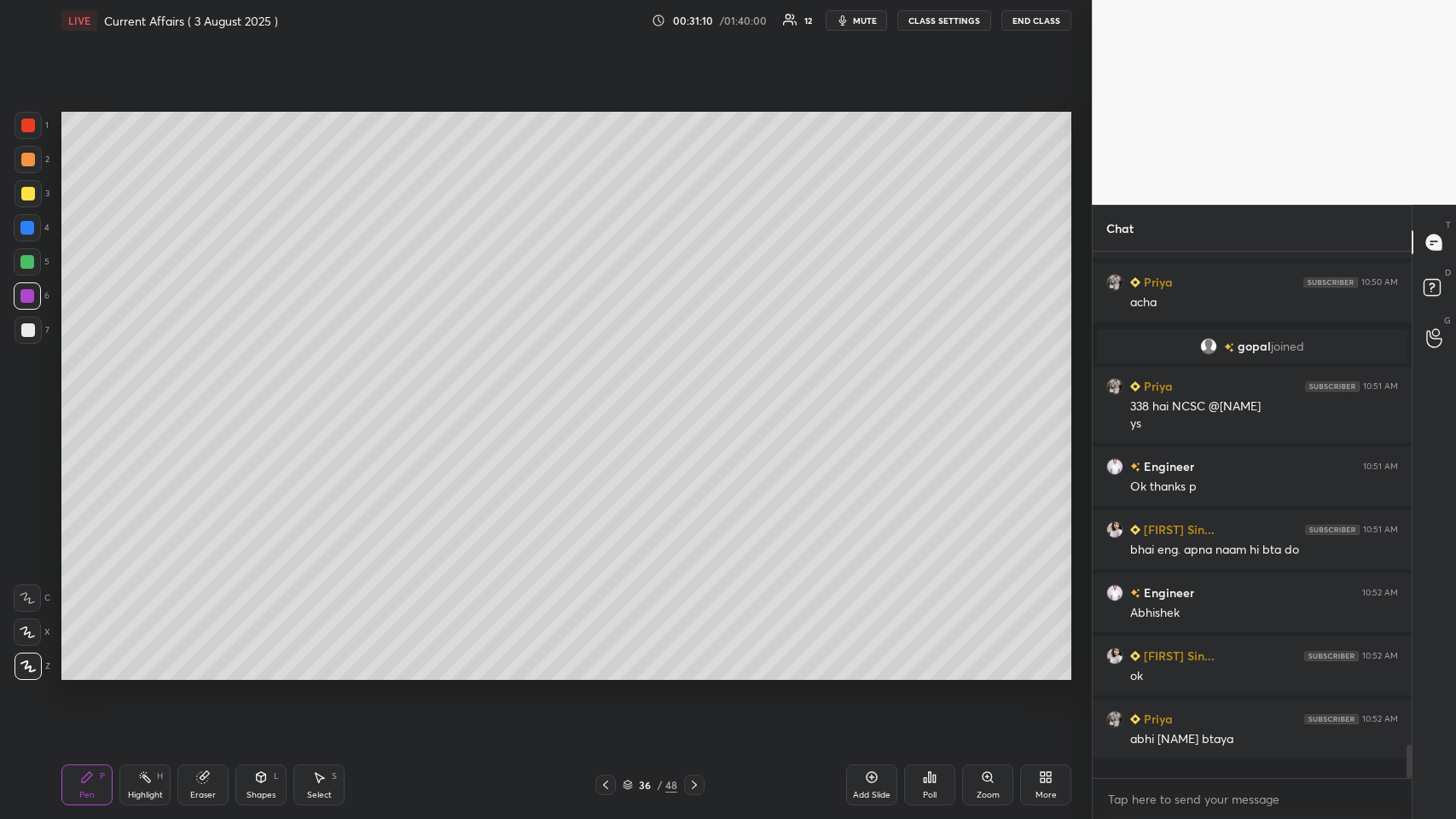 click on "Eraser" at bounding box center [203, 785] 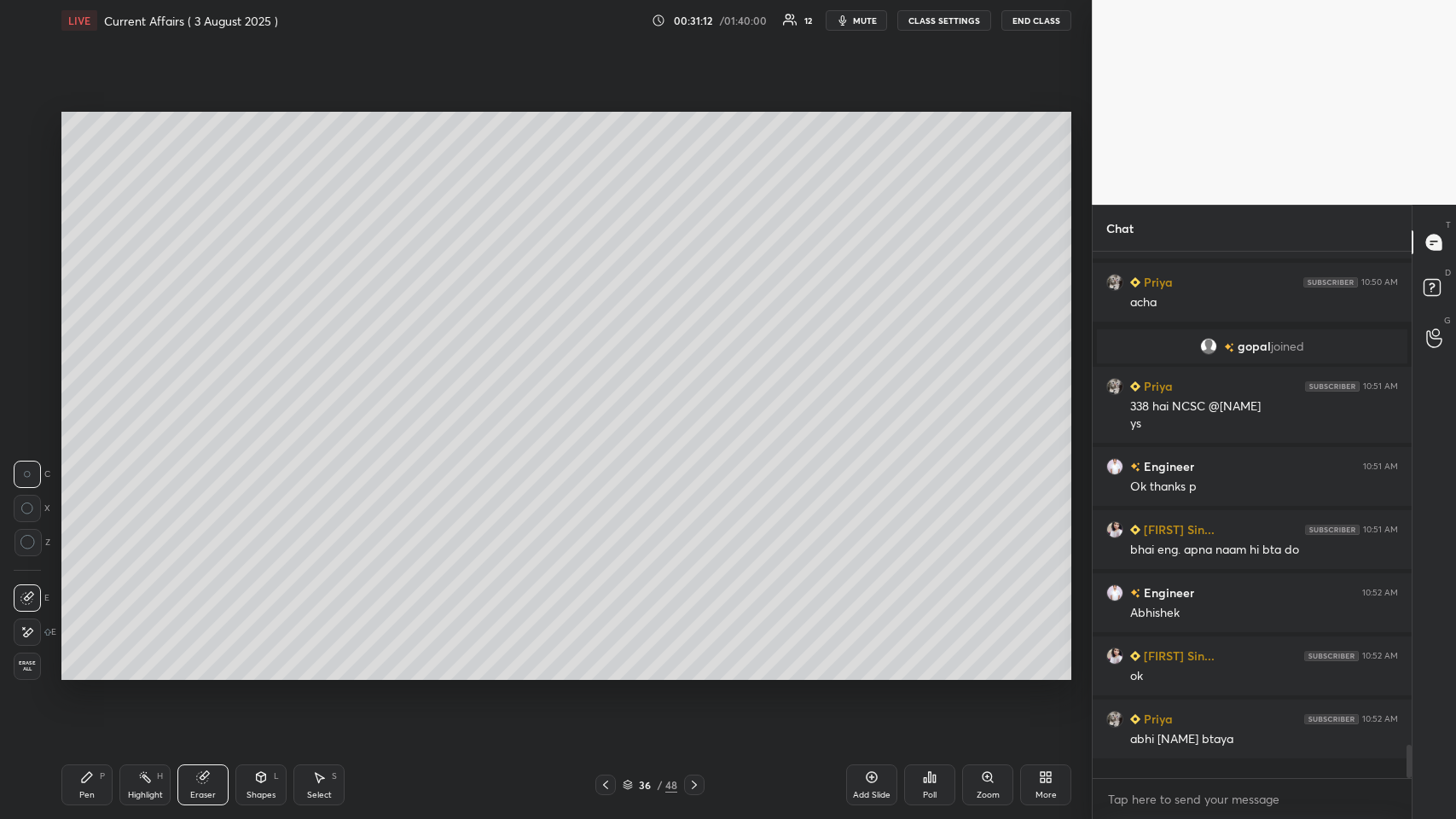 click 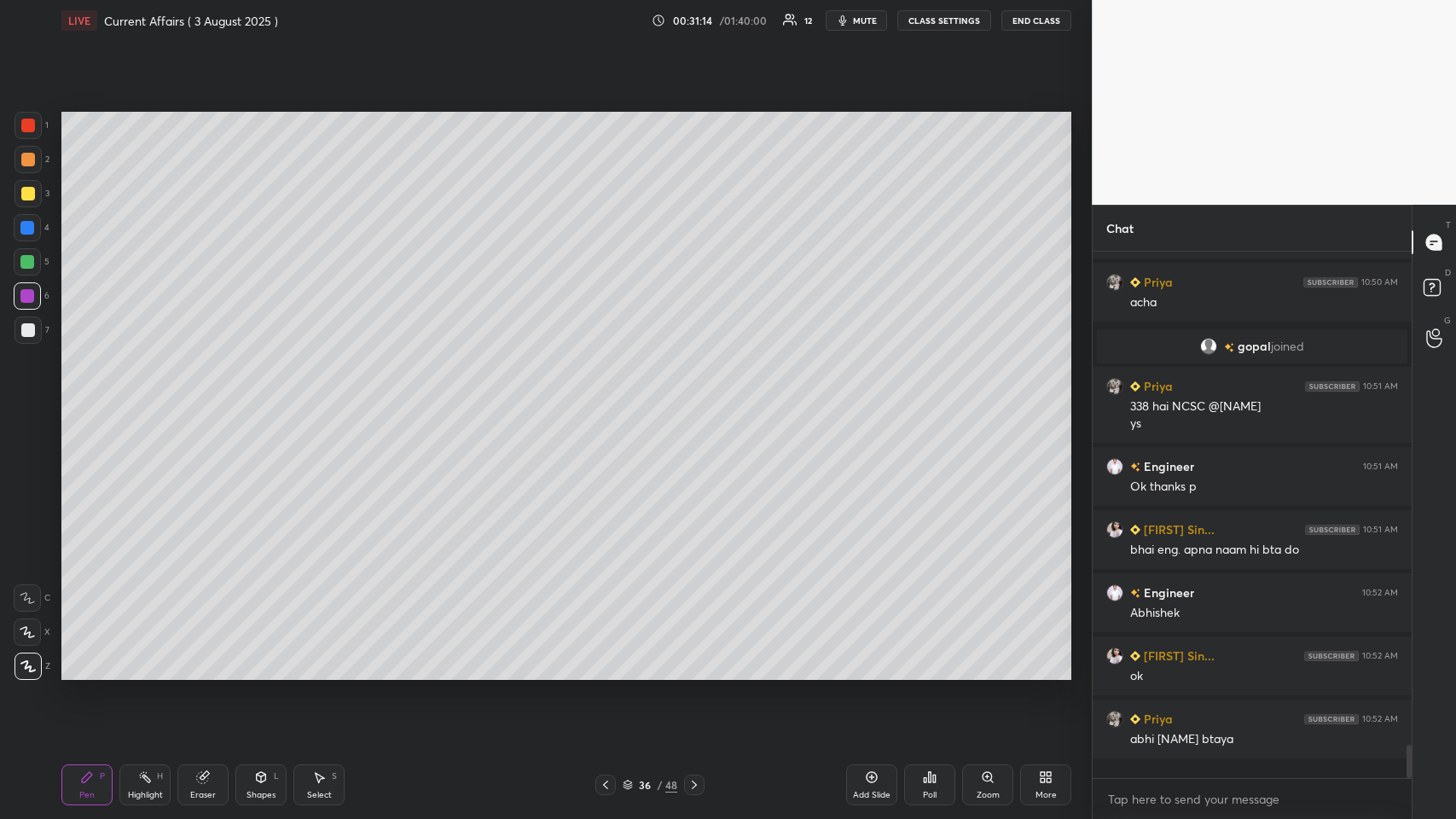click at bounding box center [27, 228] 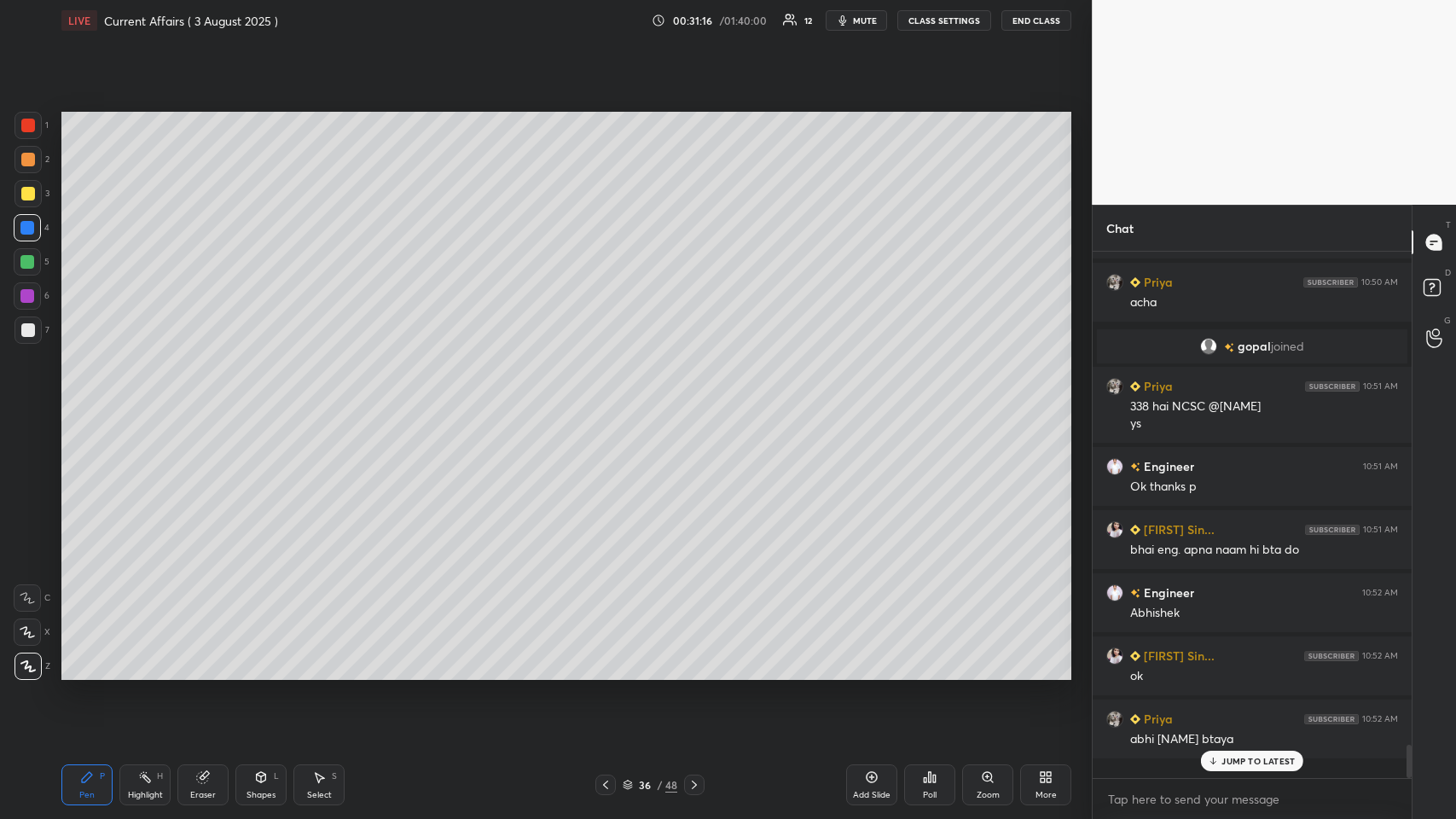 scroll, scrollTop: 7787, scrollLeft: 0, axis: vertical 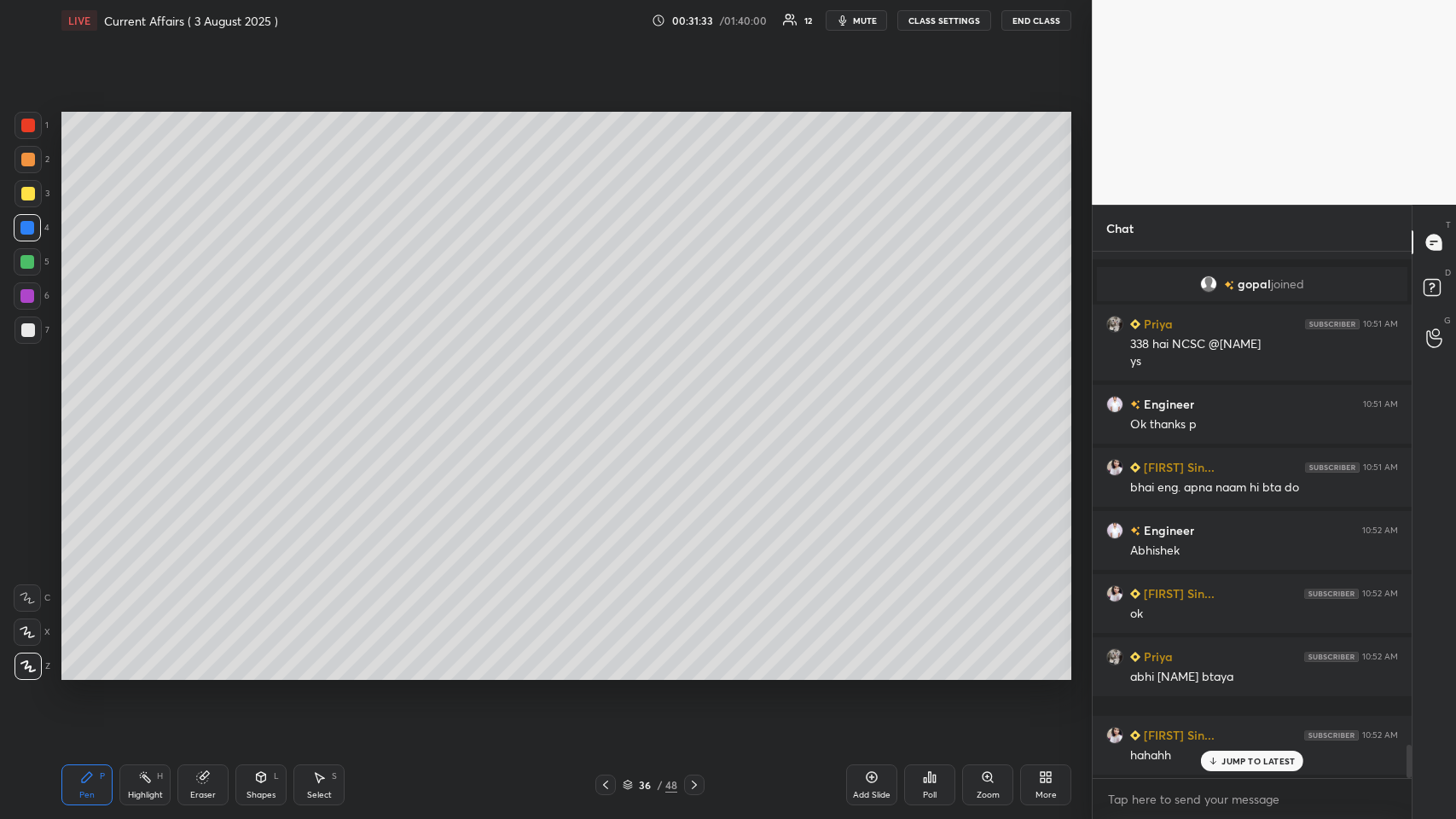 click at bounding box center [28, 330] 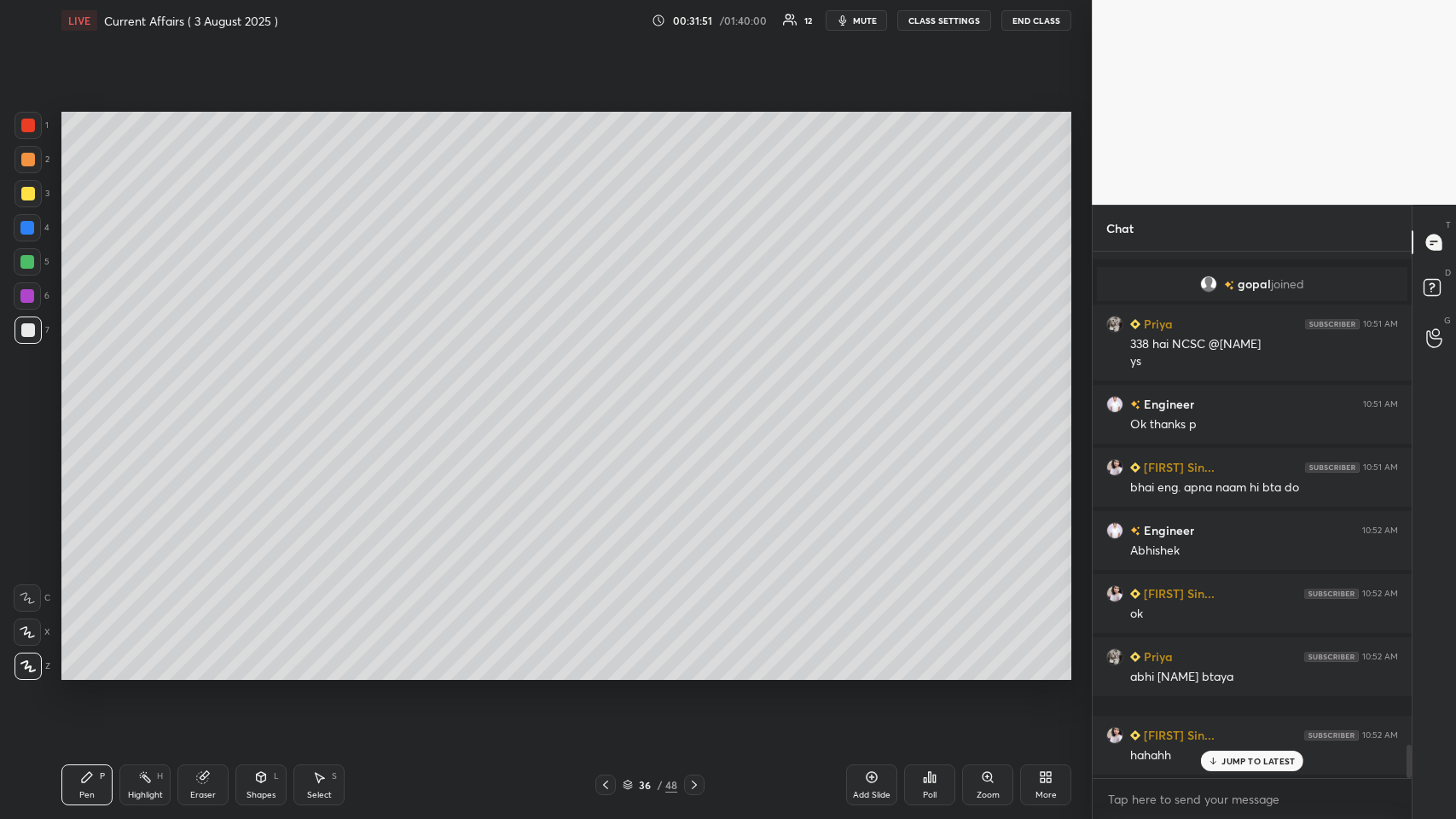 click at bounding box center (27, 296) 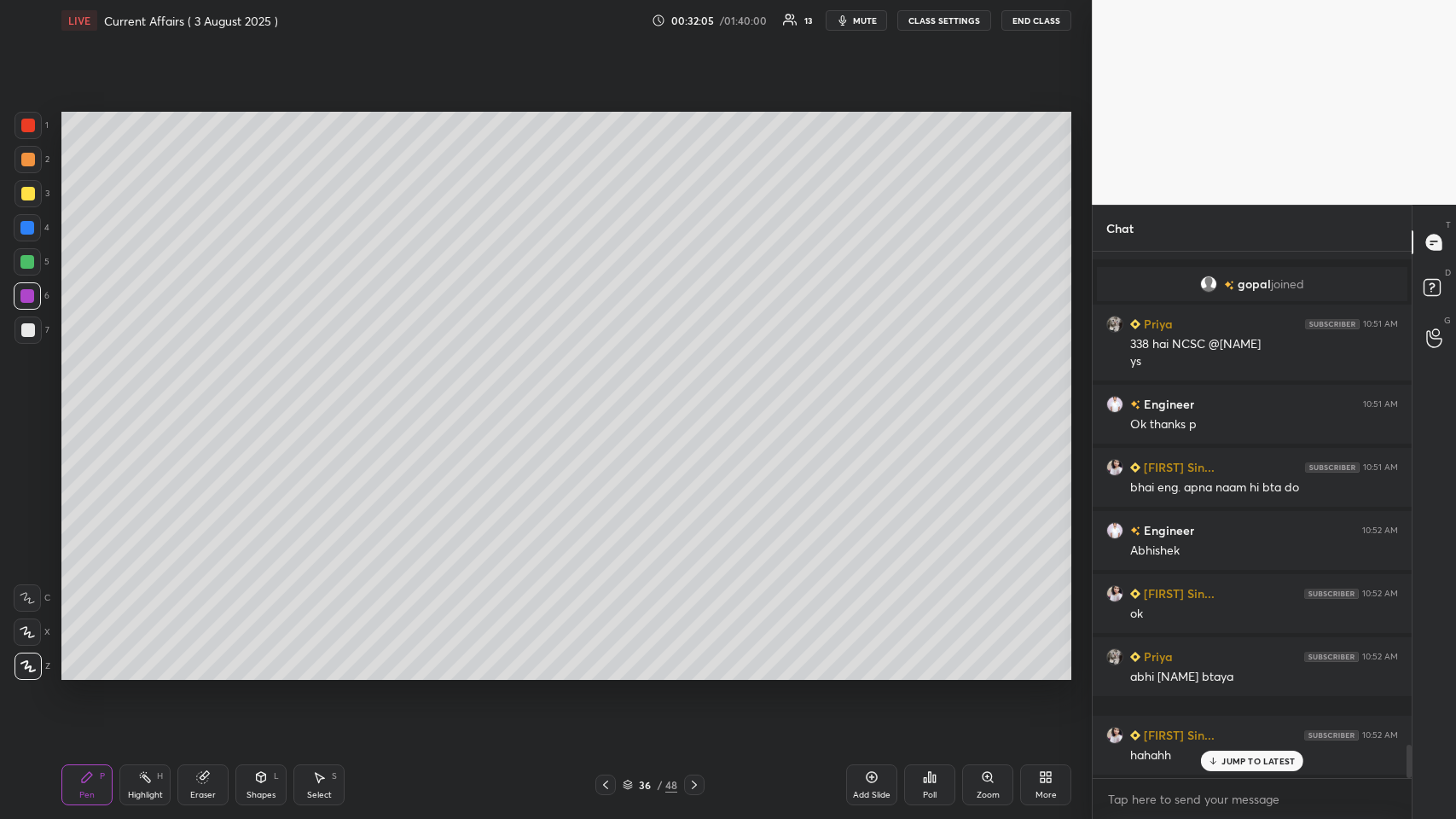 scroll, scrollTop: 7850, scrollLeft: 0, axis: vertical 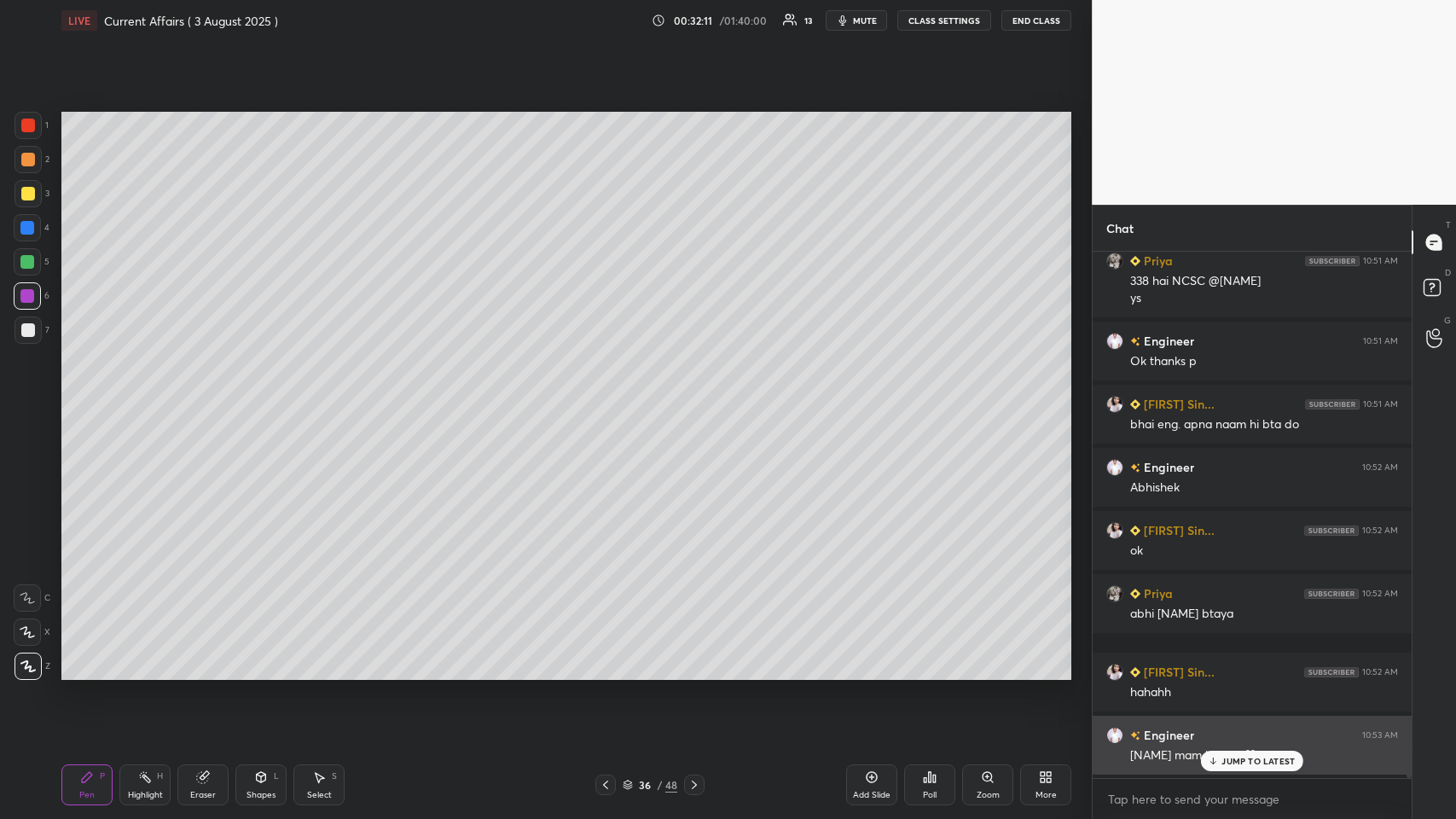 click on "JUMP TO LATEST" at bounding box center (1258, 761) 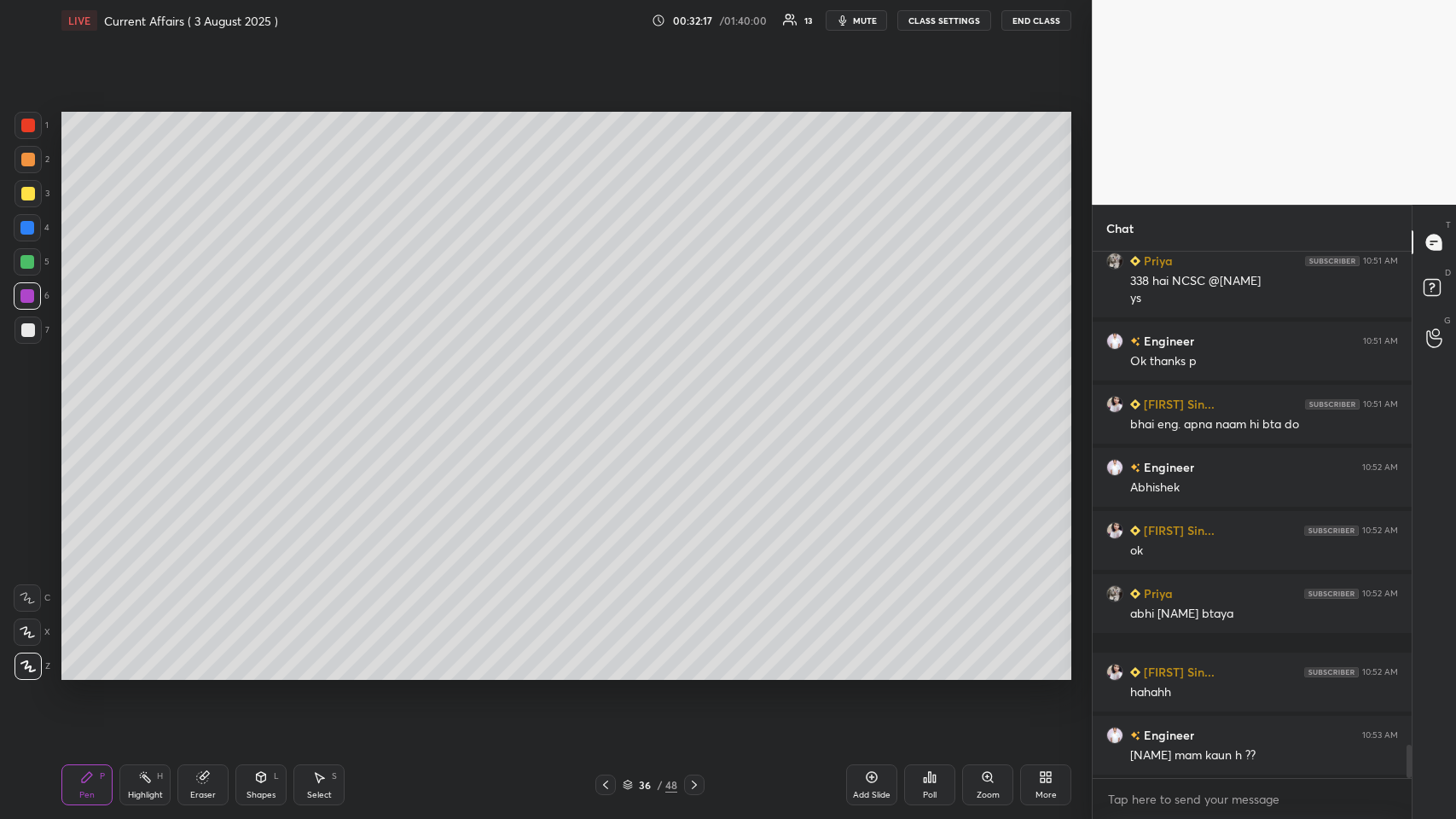click at bounding box center (27, 262) 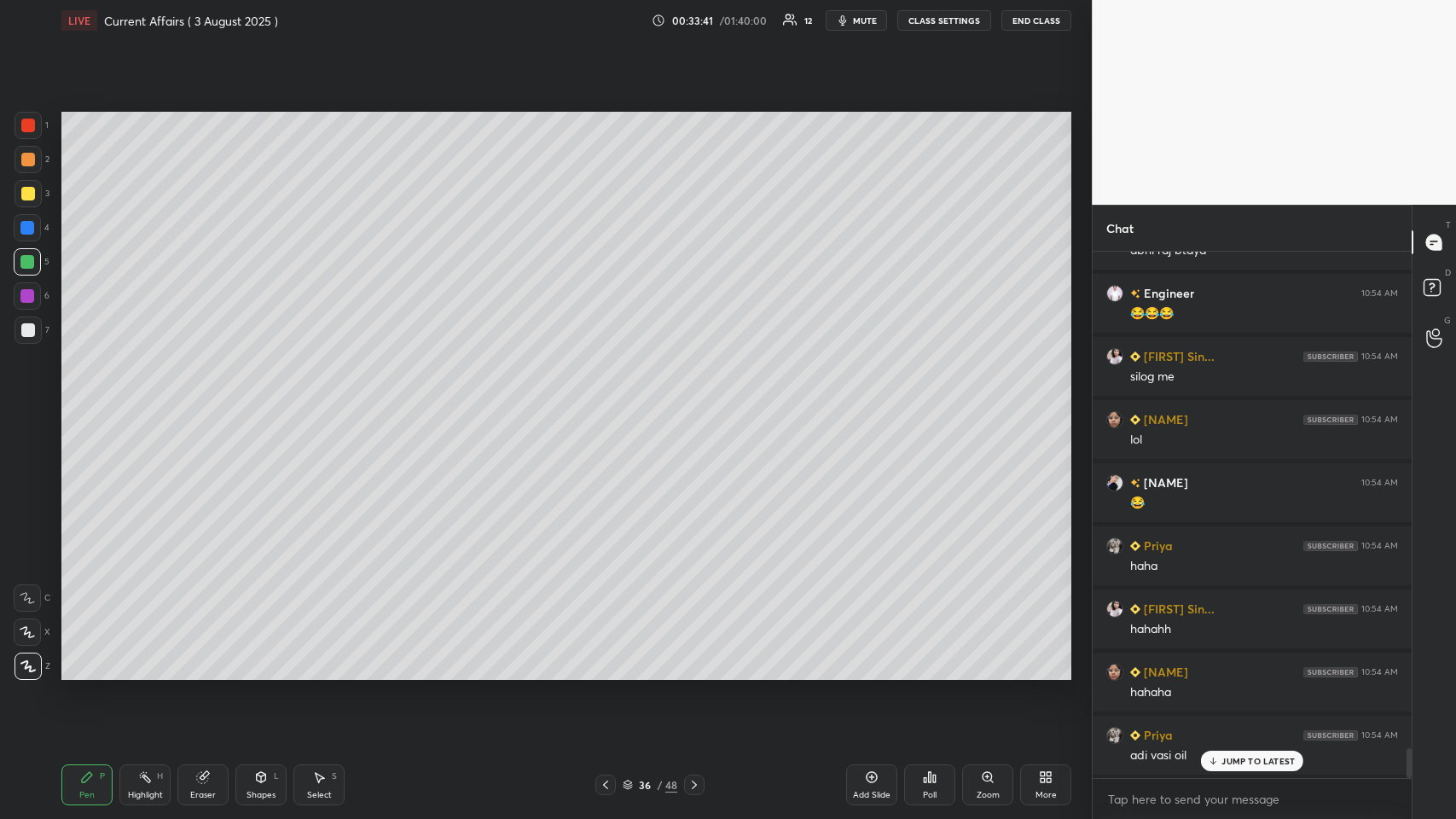 scroll, scrollTop: 8751, scrollLeft: 0, axis: vertical 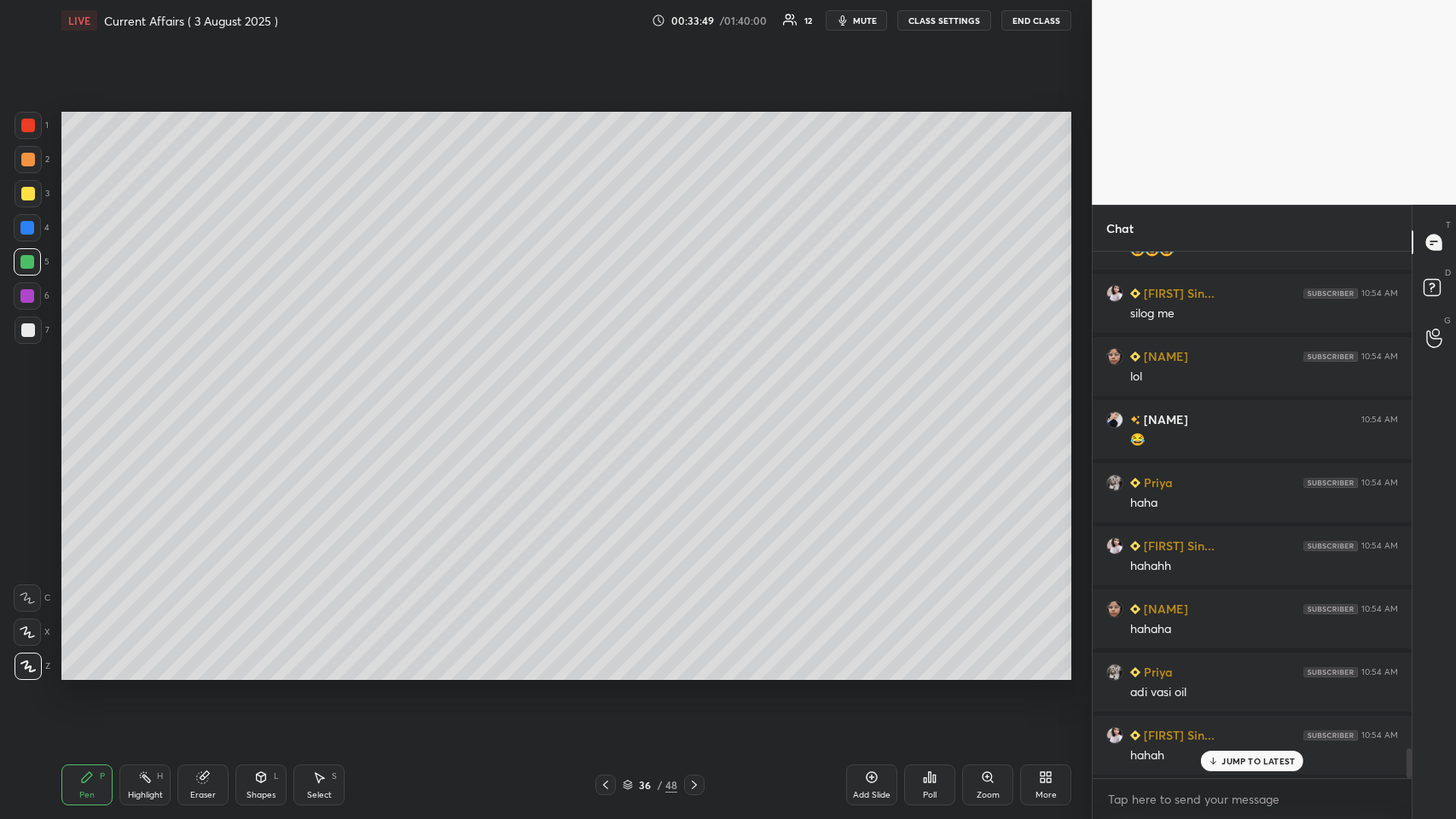 click 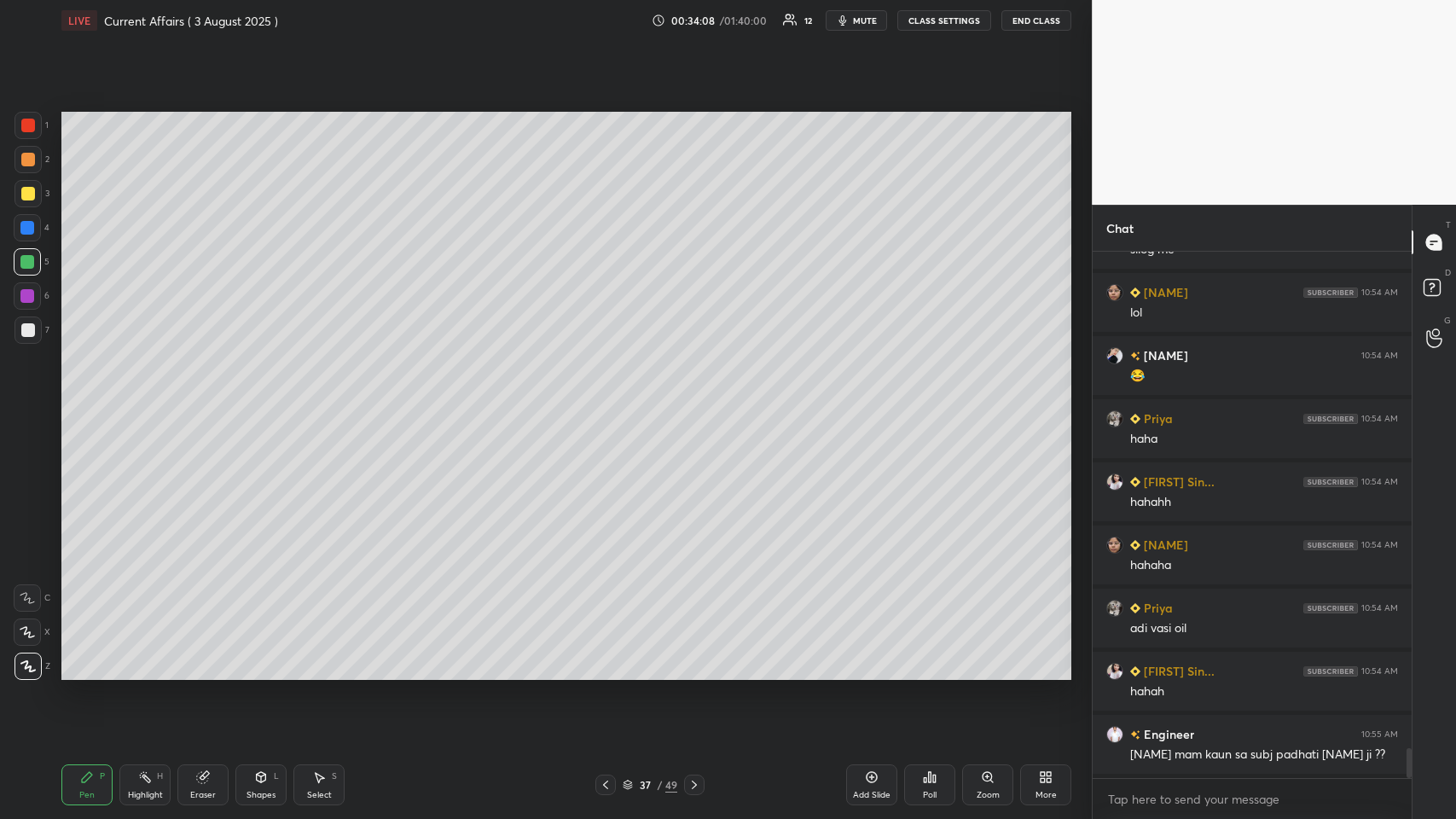scroll, scrollTop: 8878, scrollLeft: 0, axis: vertical 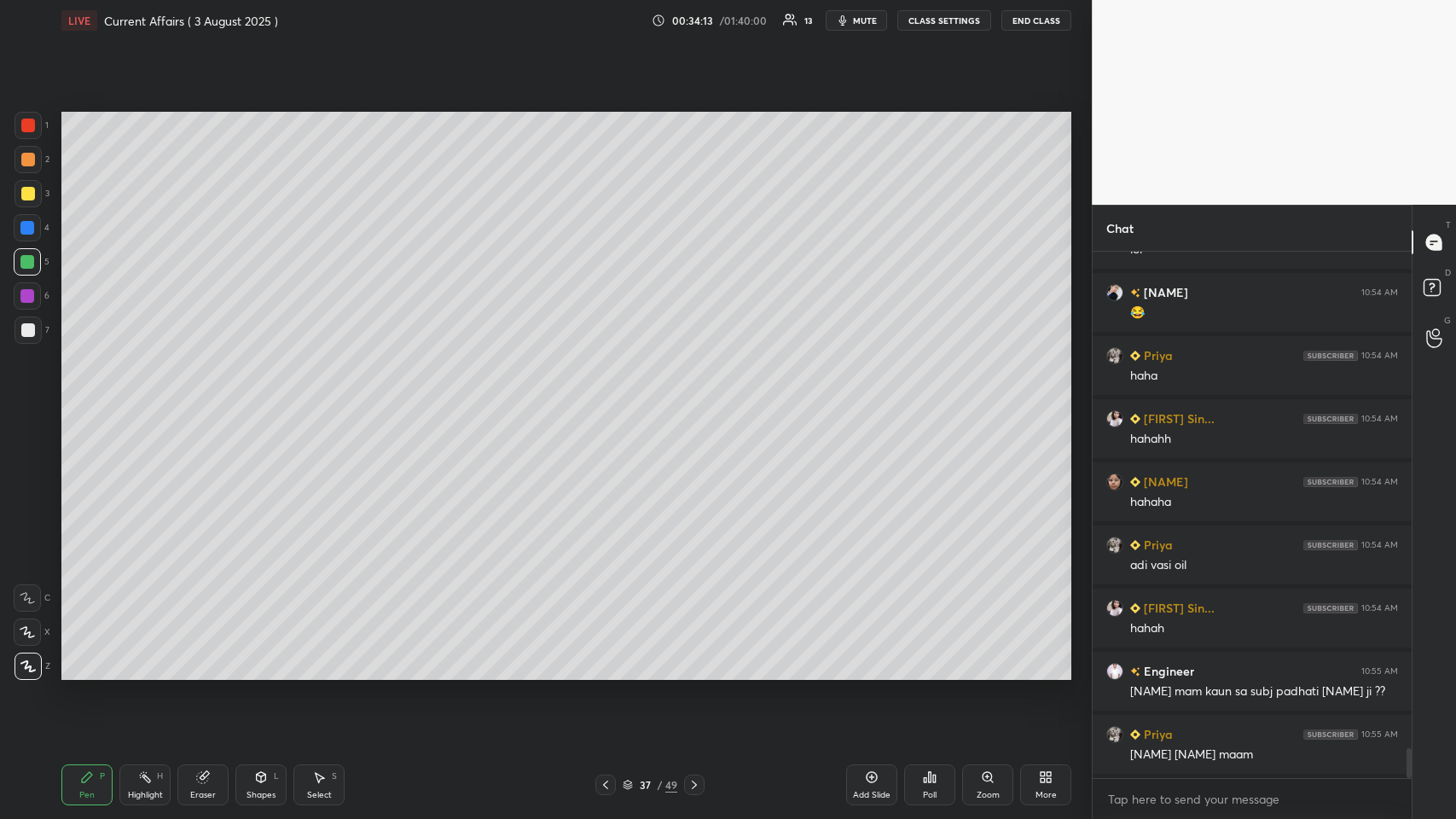 click 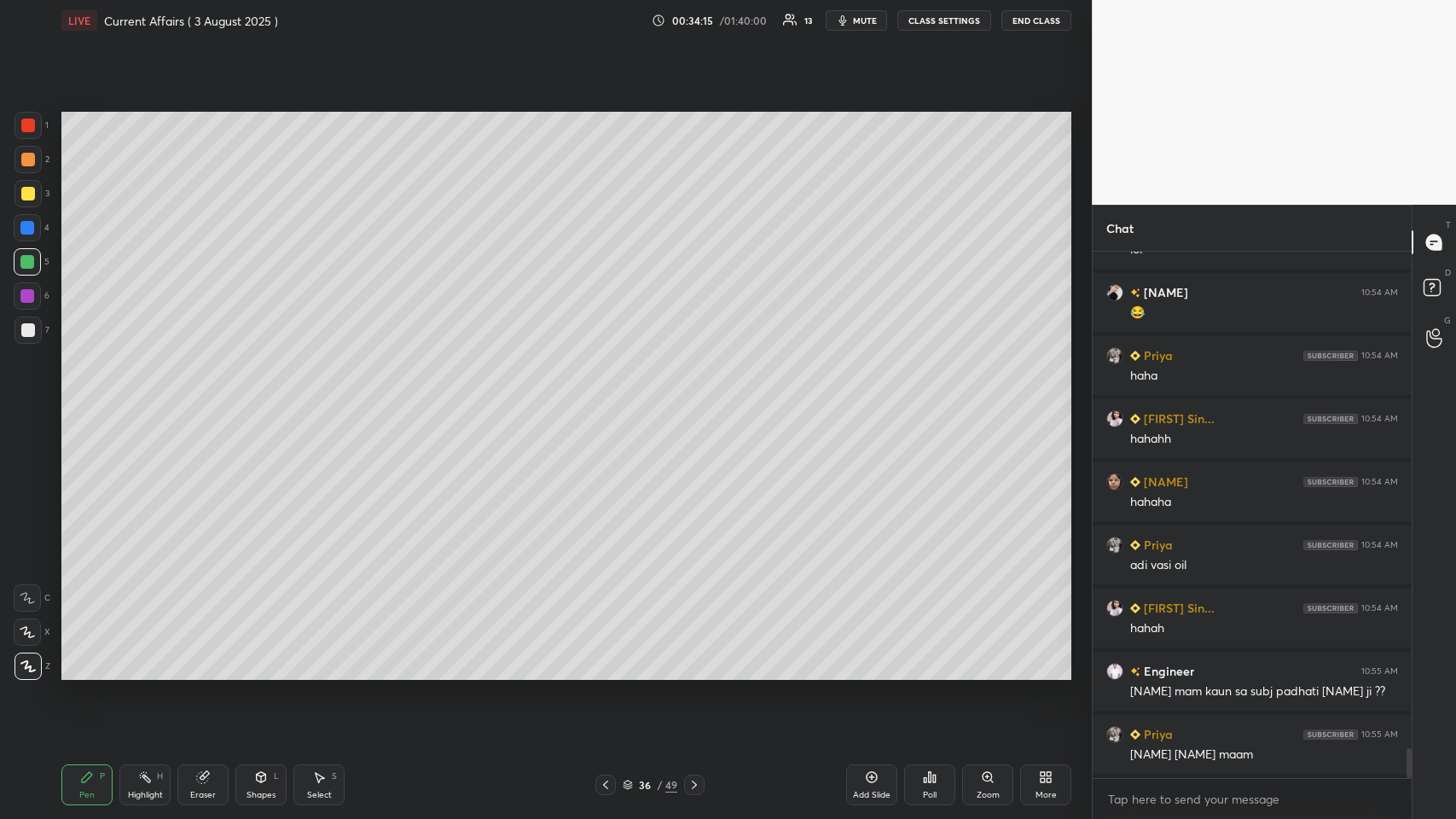 click 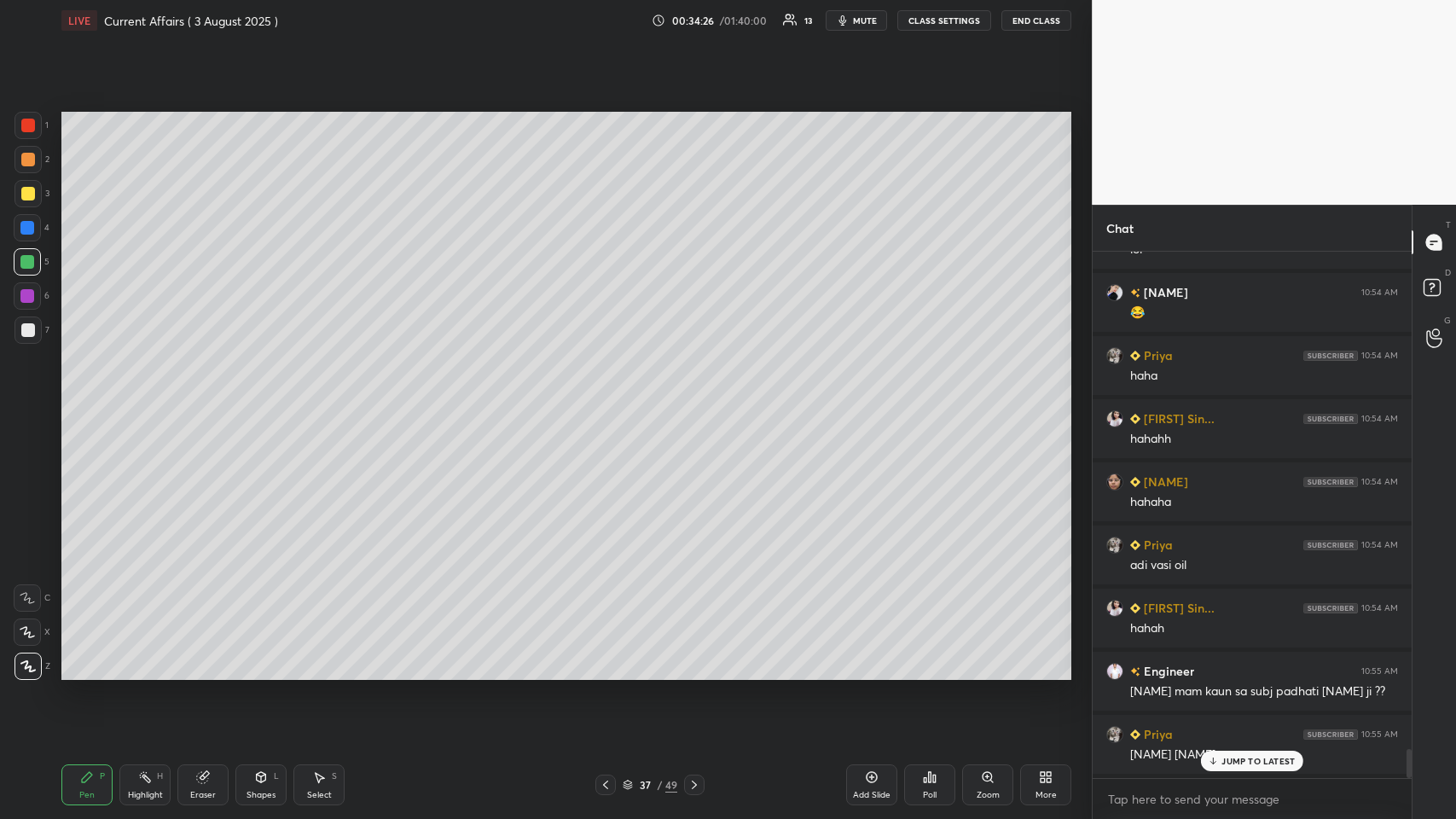 scroll, scrollTop: 8941, scrollLeft: 0, axis: vertical 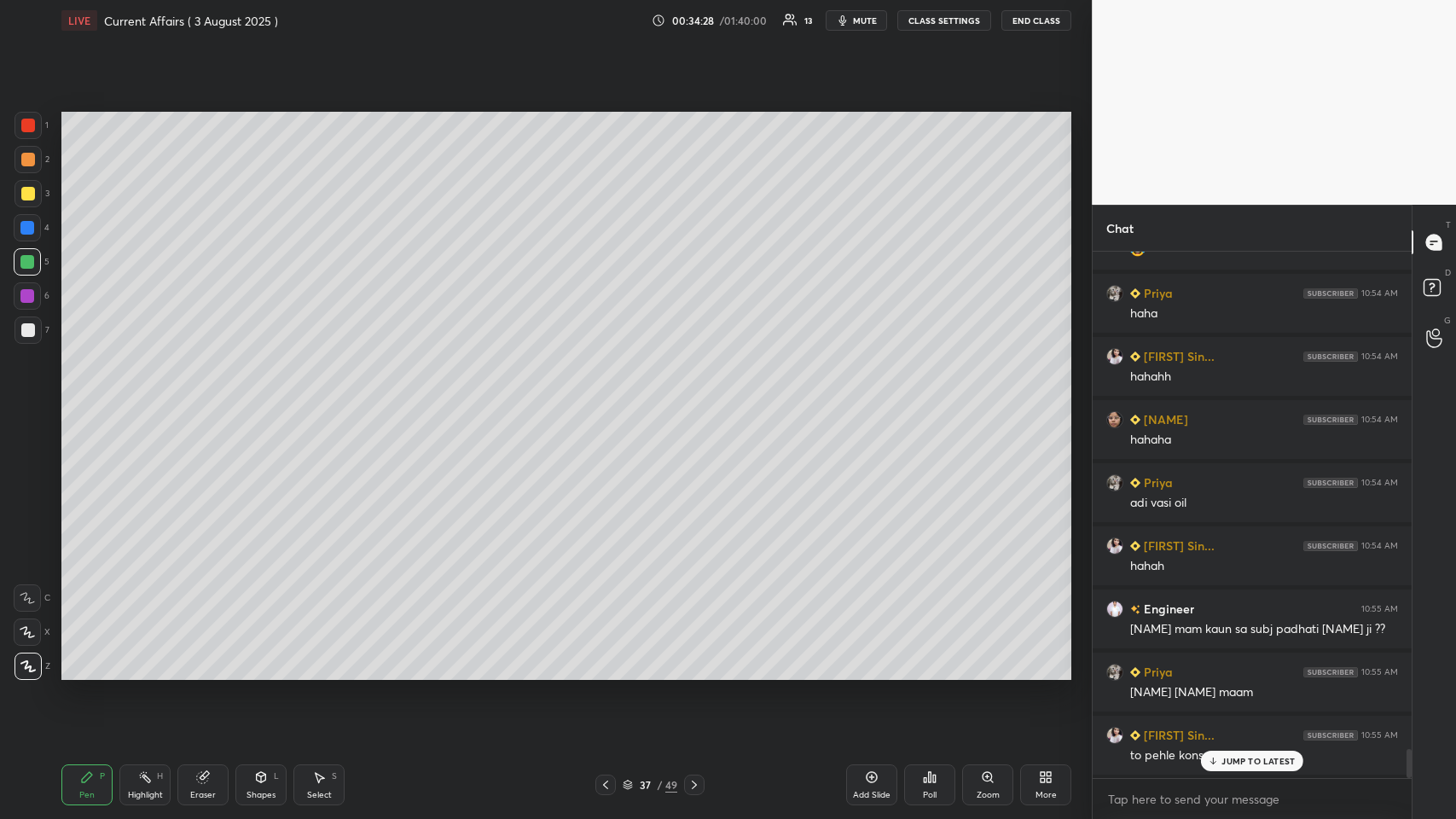 click on "mute" at bounding box center [865, 20] 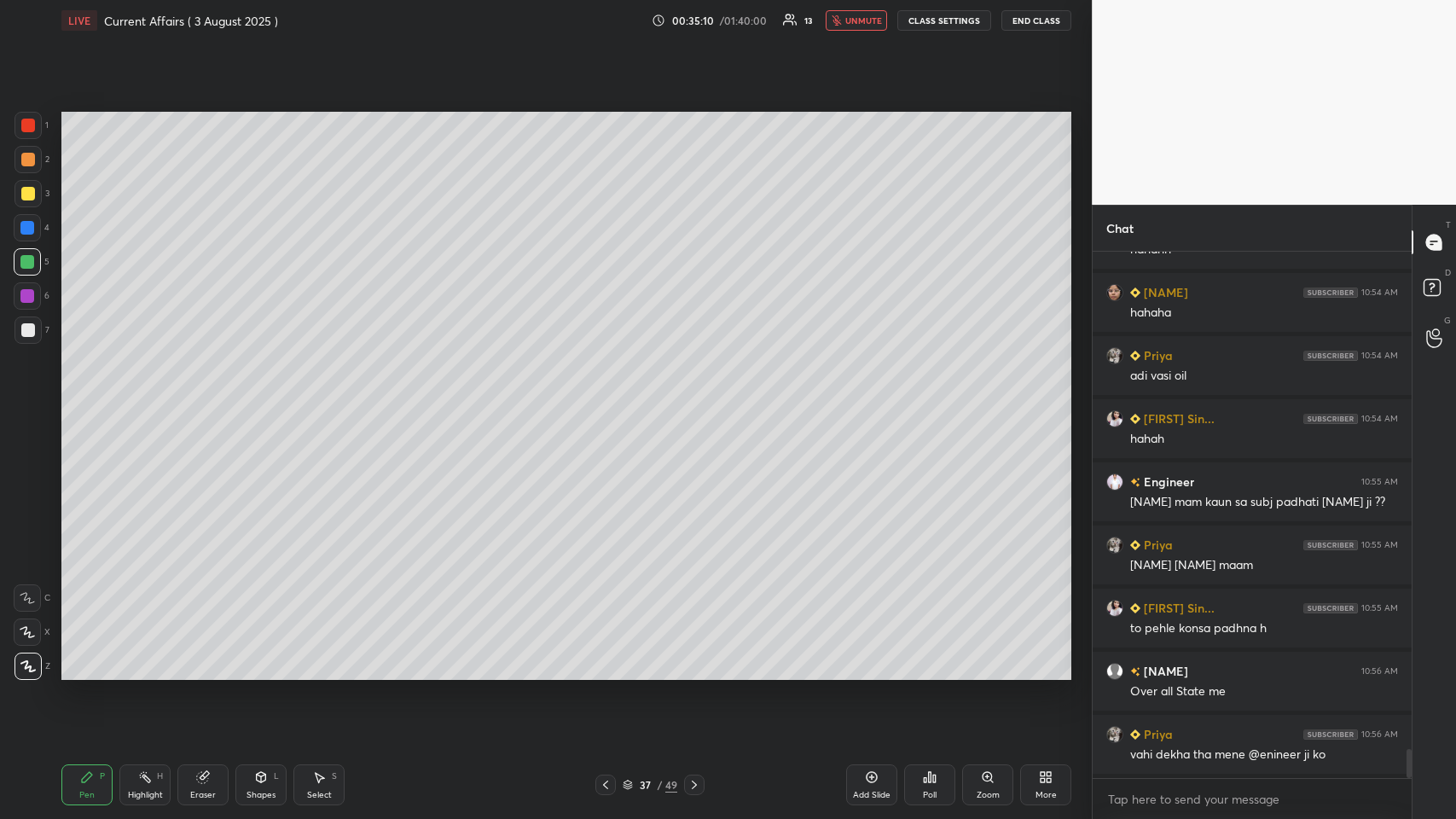 scroll, scrollTop: 9131, scrollLeft: 0, axis: vertical 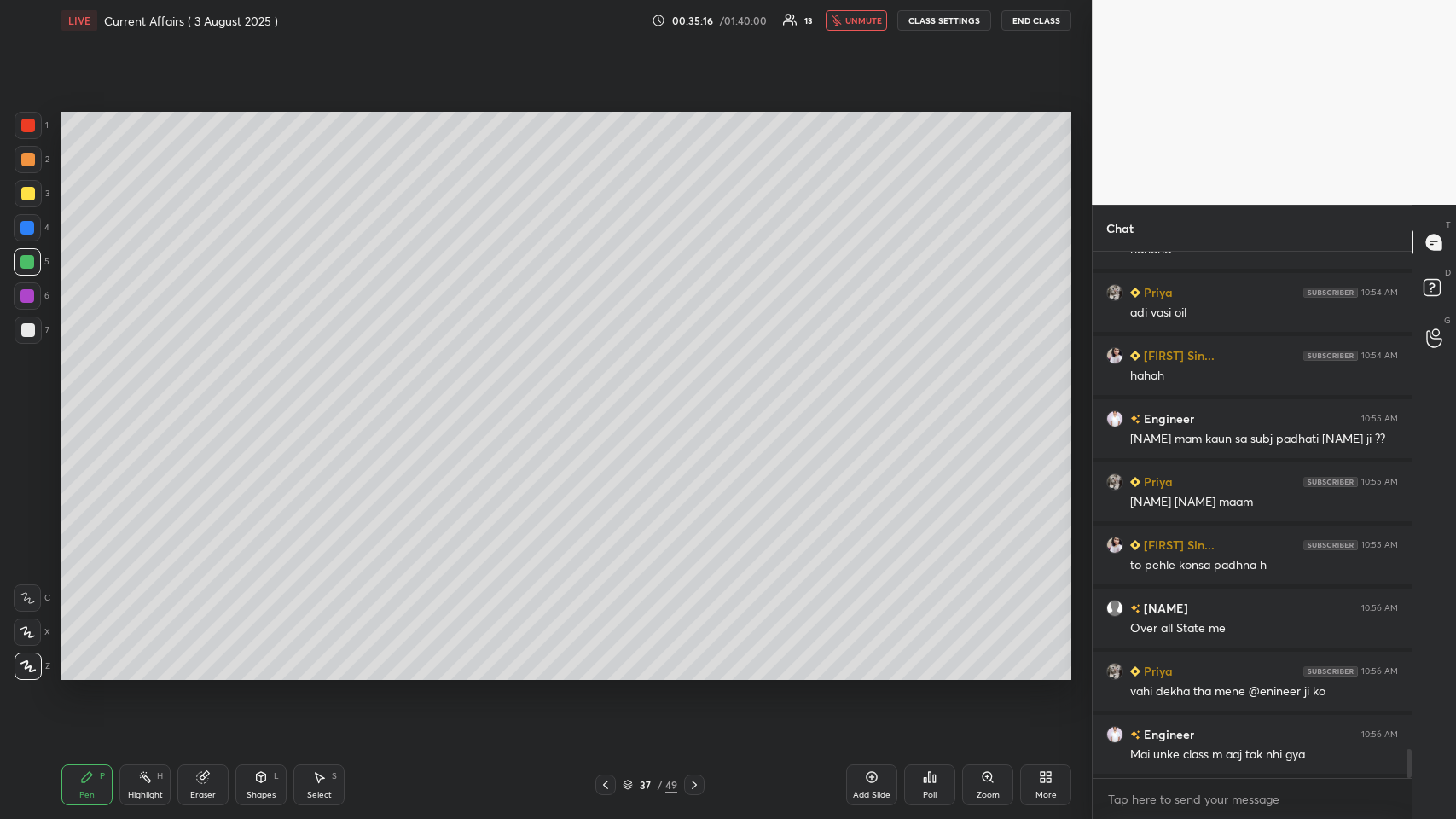 click on "unmute" at bounding box center [863, 20] 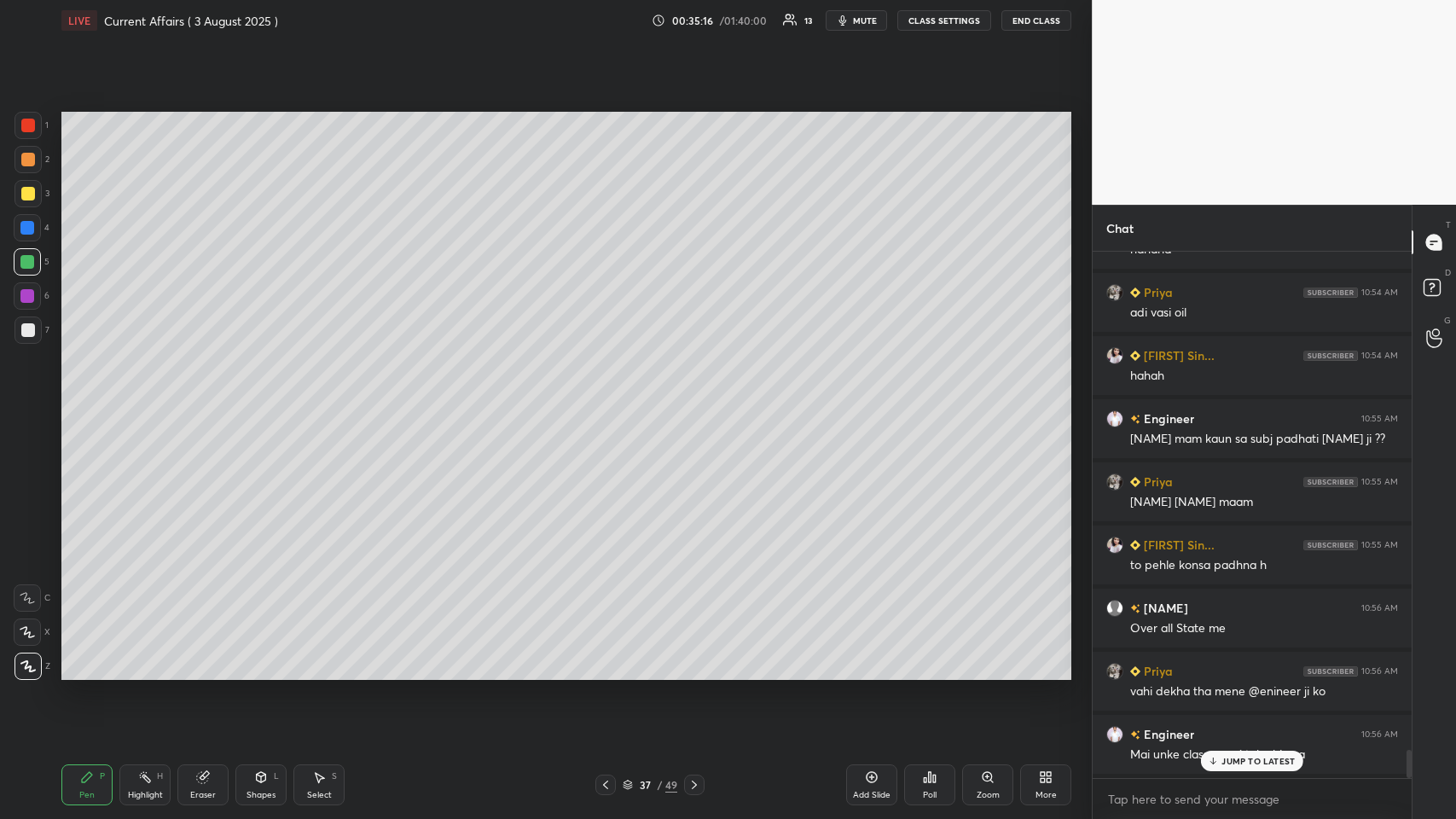 scroll, scrollTop: 9193, scrollLeft: 0, axis: vertical 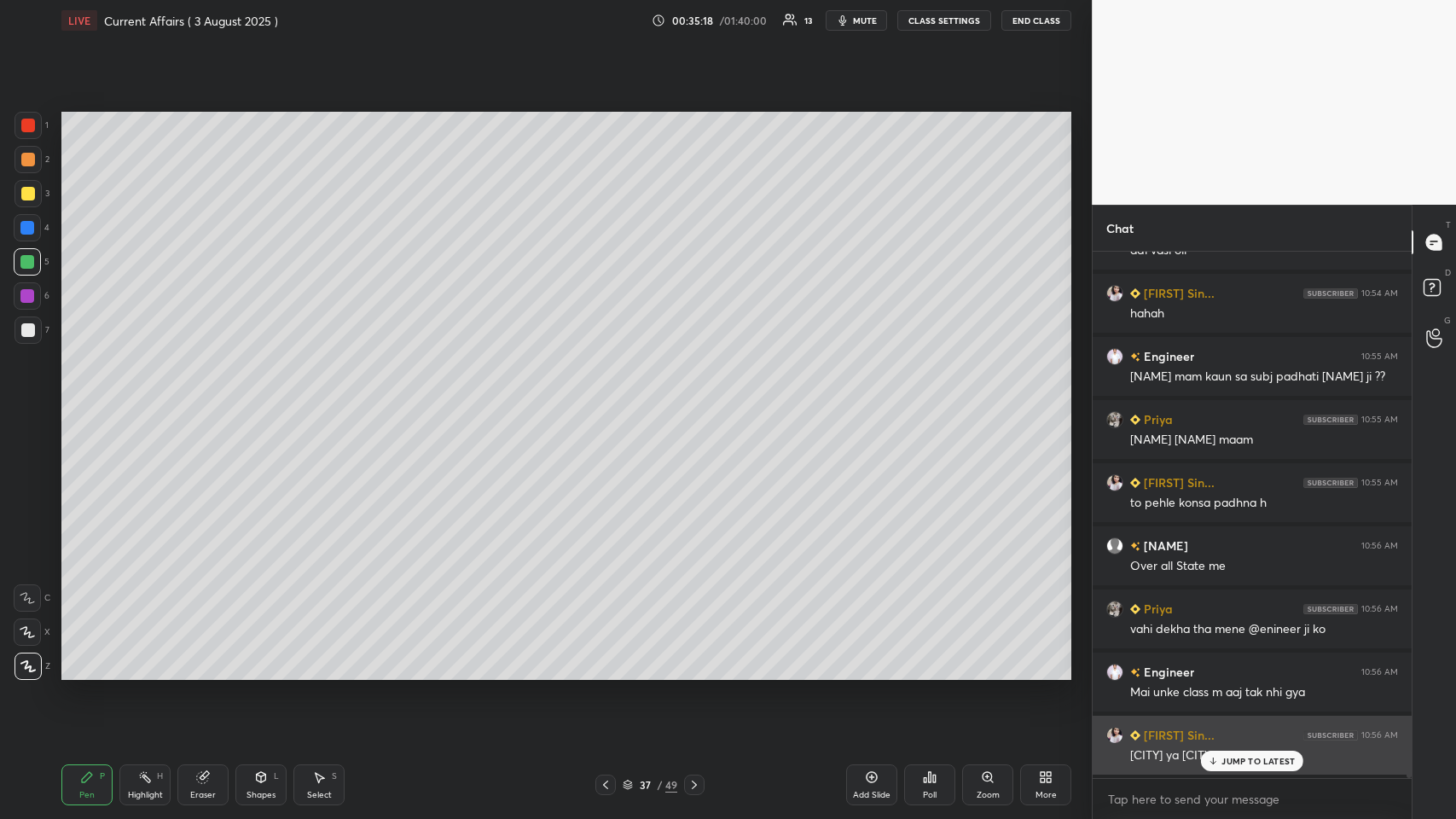 click on "JUMP TO LATEST" at bounding box center (1258, 761) 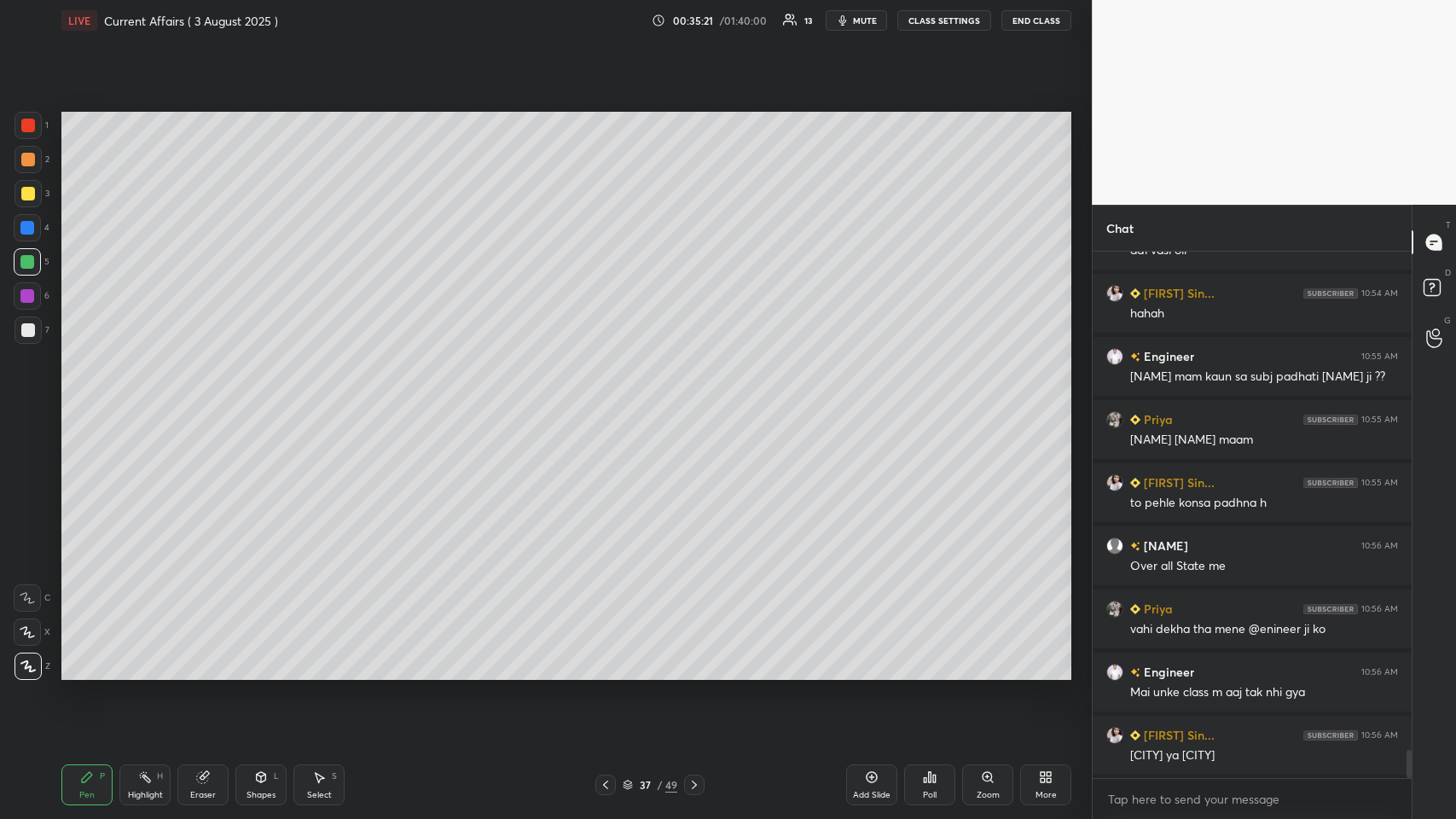 scroll, scrollTop: 9256, scrollLeft: 0, axis: vertical 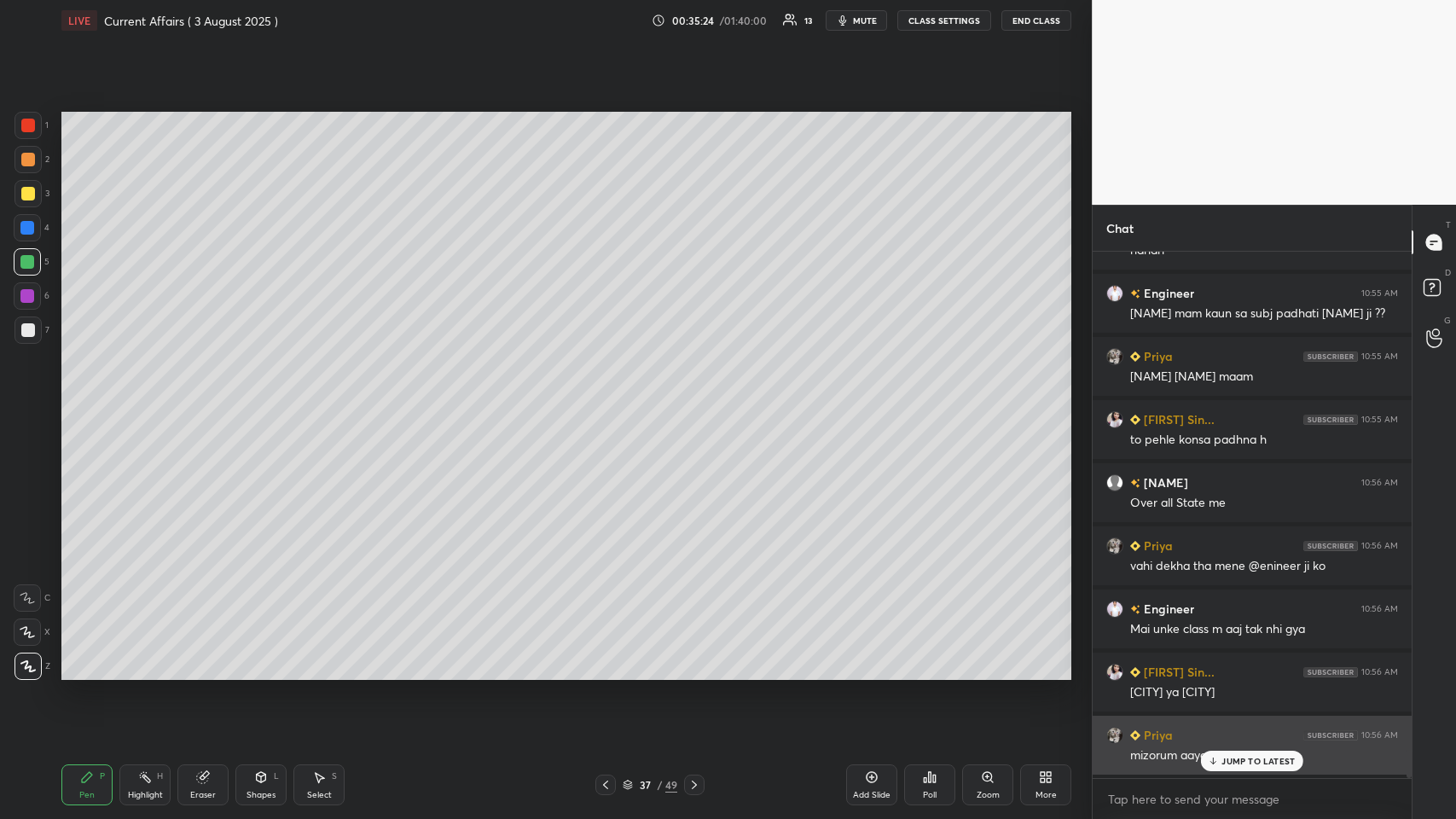 click on "JUMP TO LATEST" at bounding box center [1258, 761] 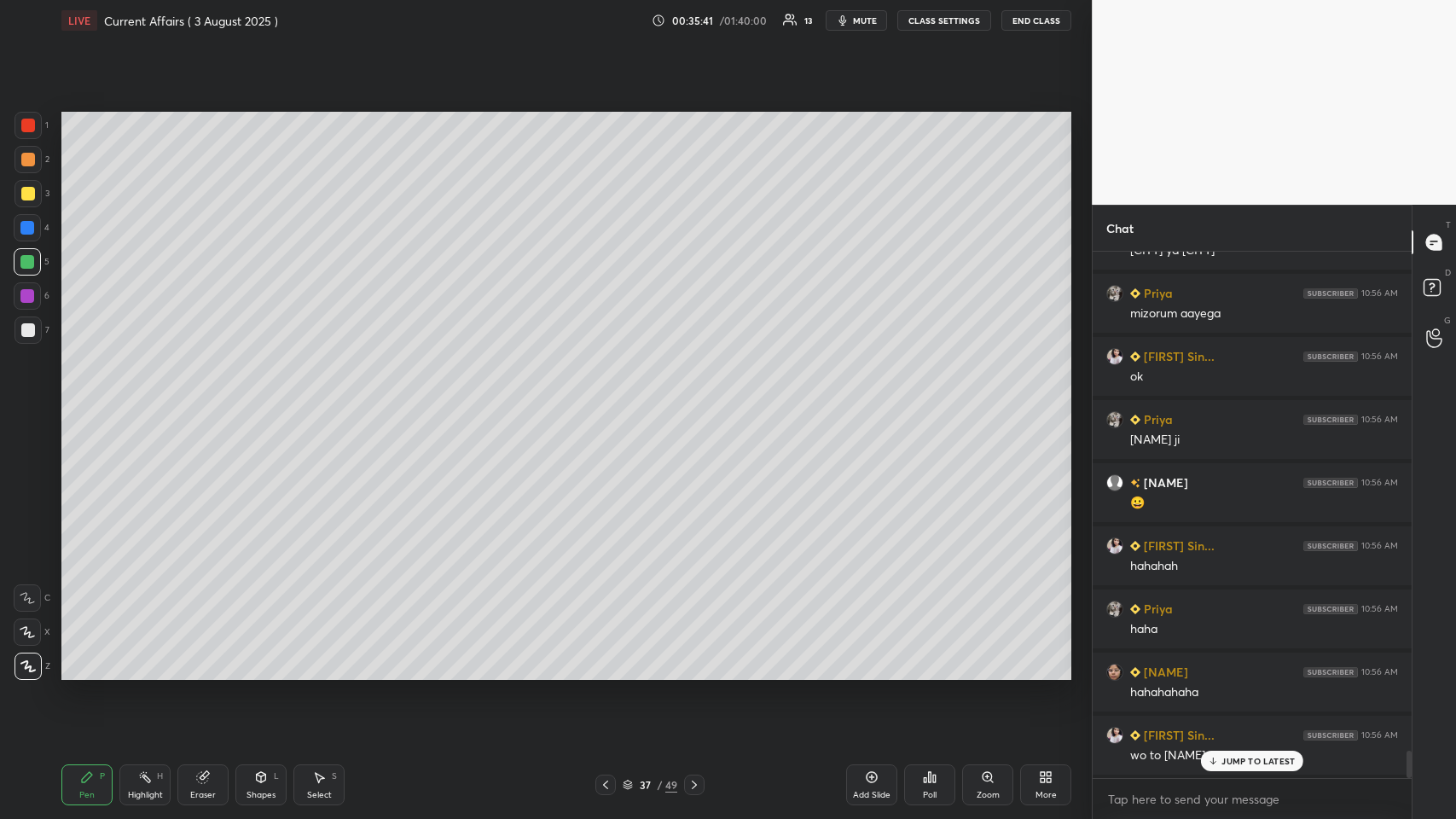 scroll, scrollTop: 9761, scrollLeft: 0, axis: vertical 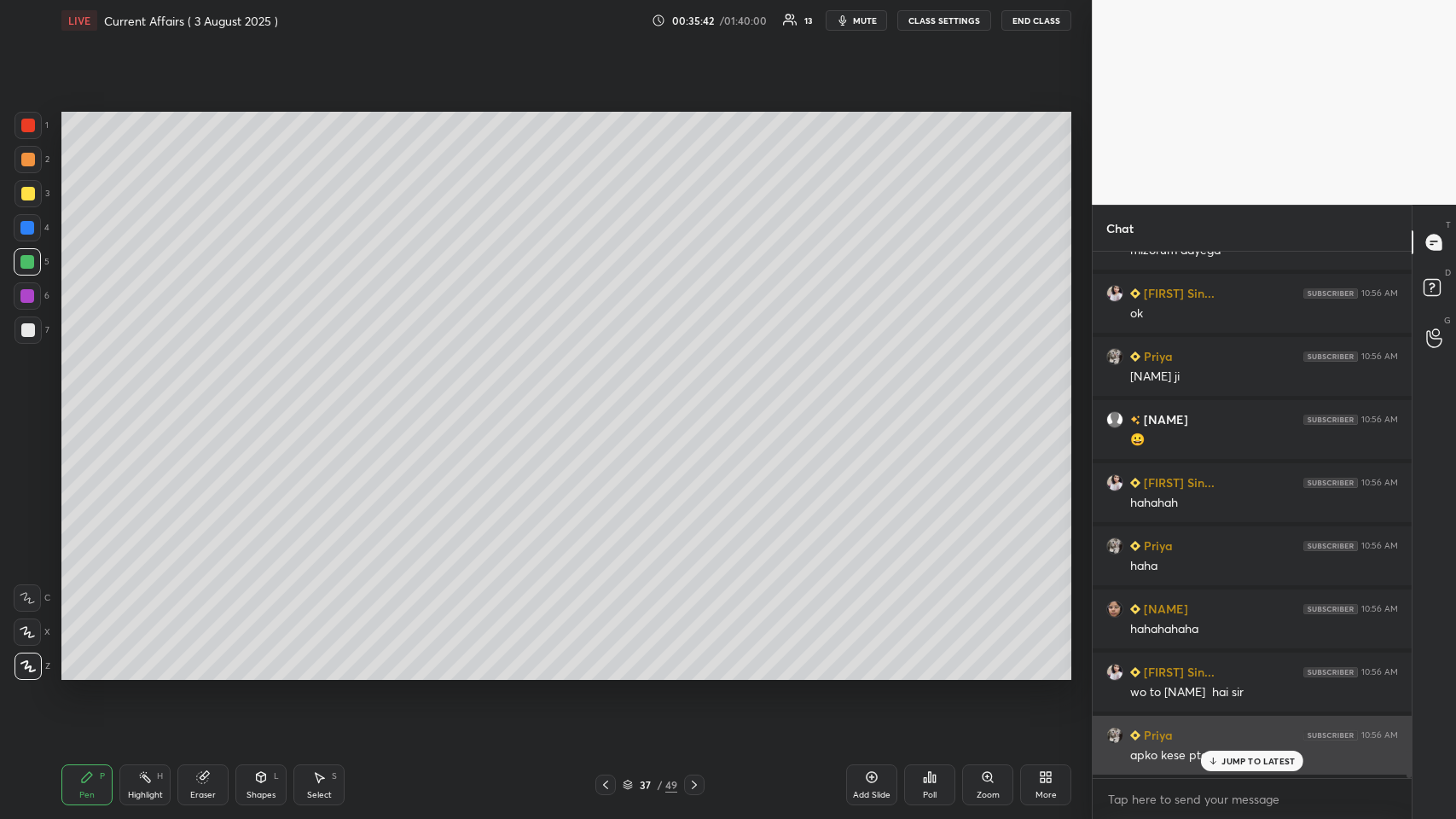 click on "JUMP TO LATEST" at bounding box center (1252, 761) 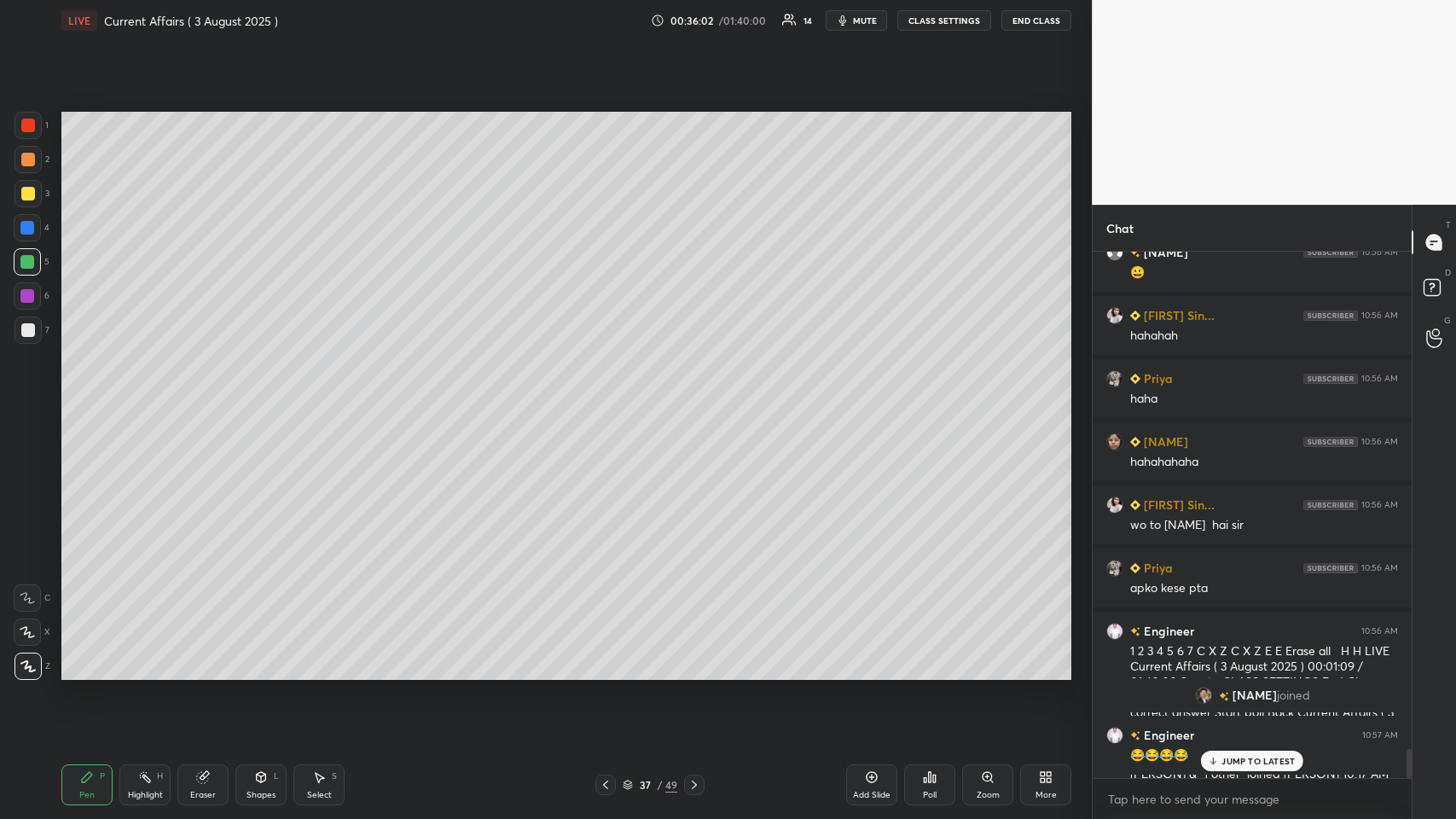 scroll, scrollTop: 9093, scrollLeft: 0, axis: vertical 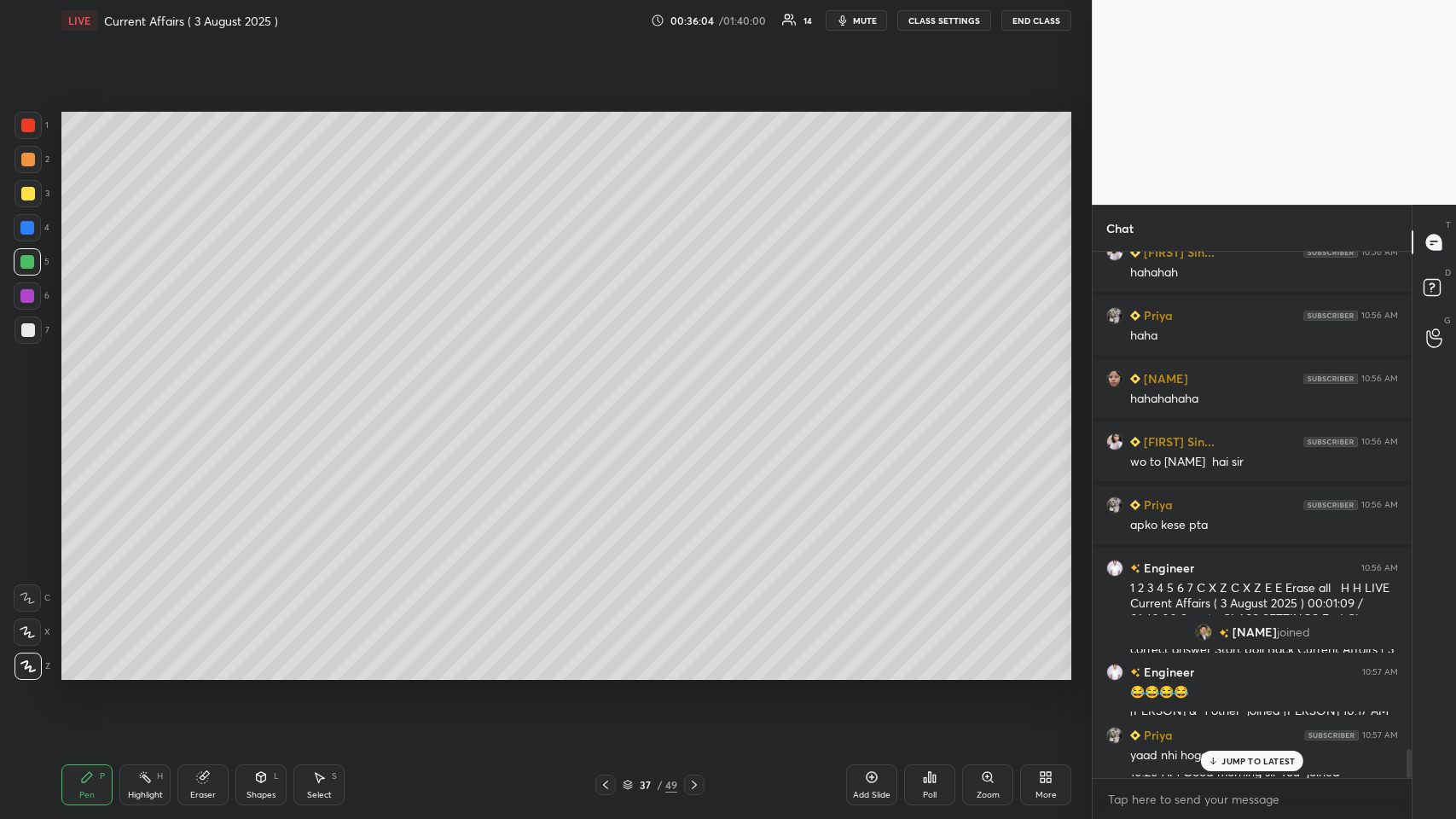 click 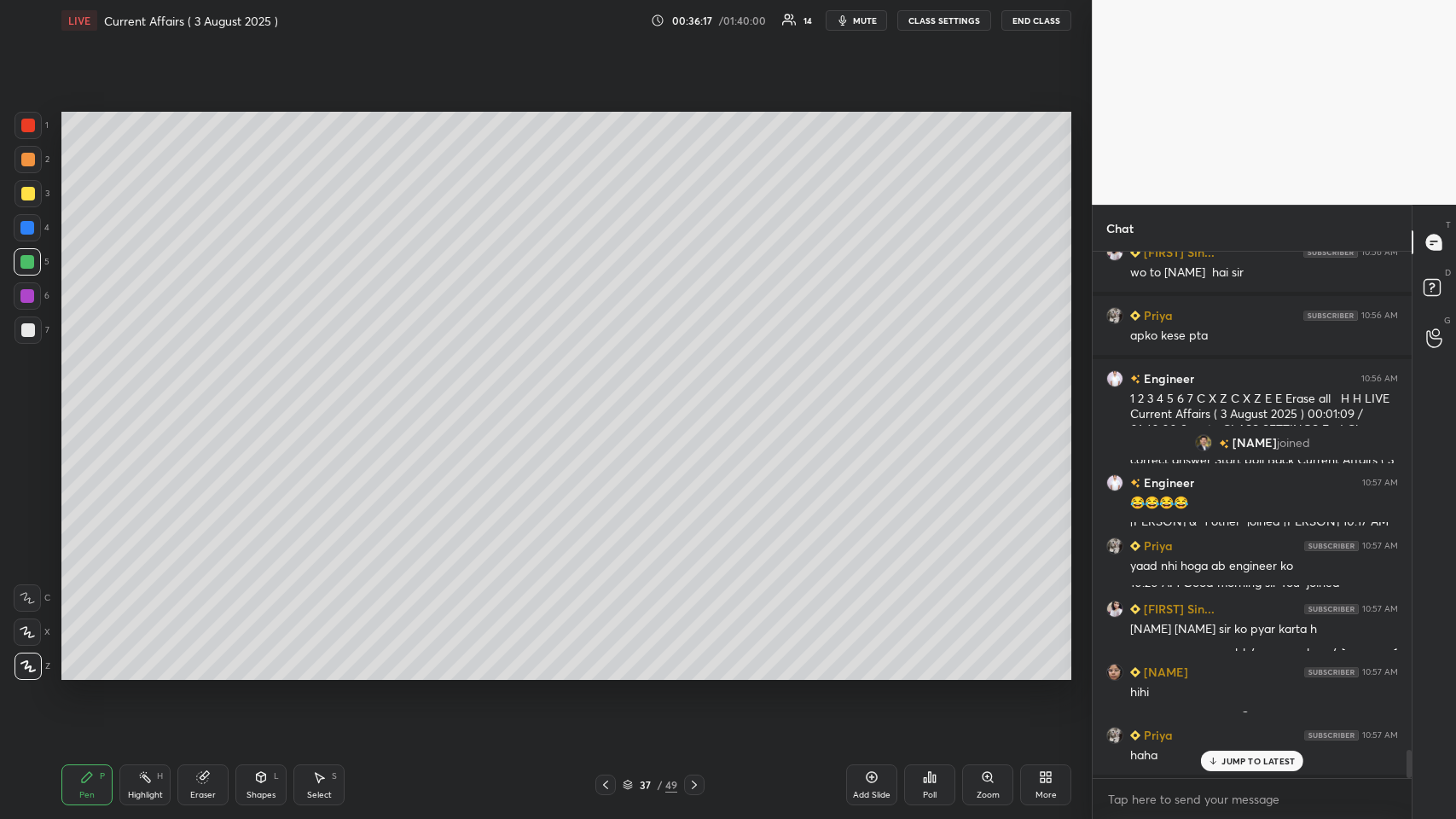 scroll, scrollTop: 9345, scrollLeft: 0, axis: vertical 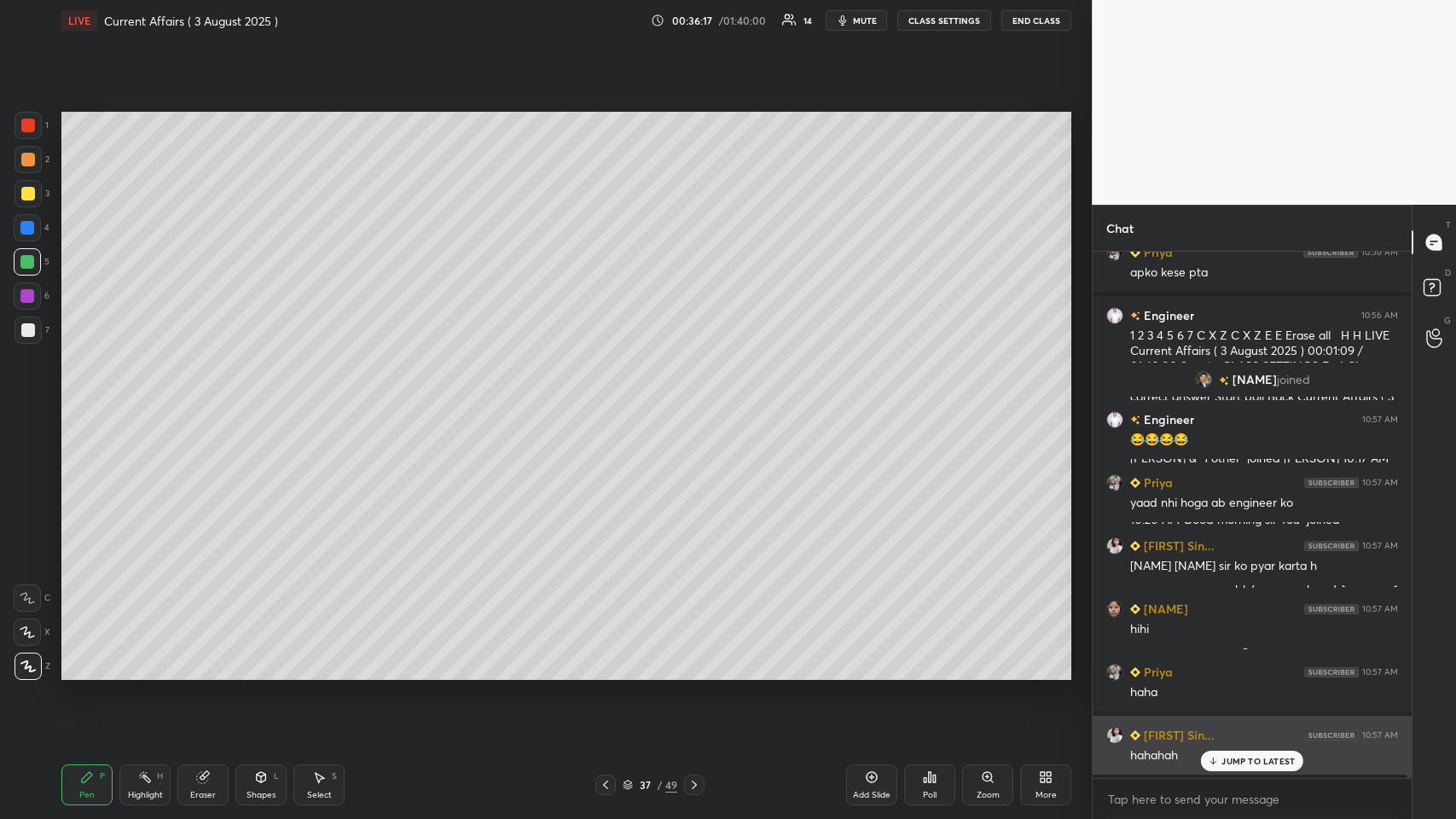 click on "JUMP TO LATEST" at bounding box center [1258, 761] 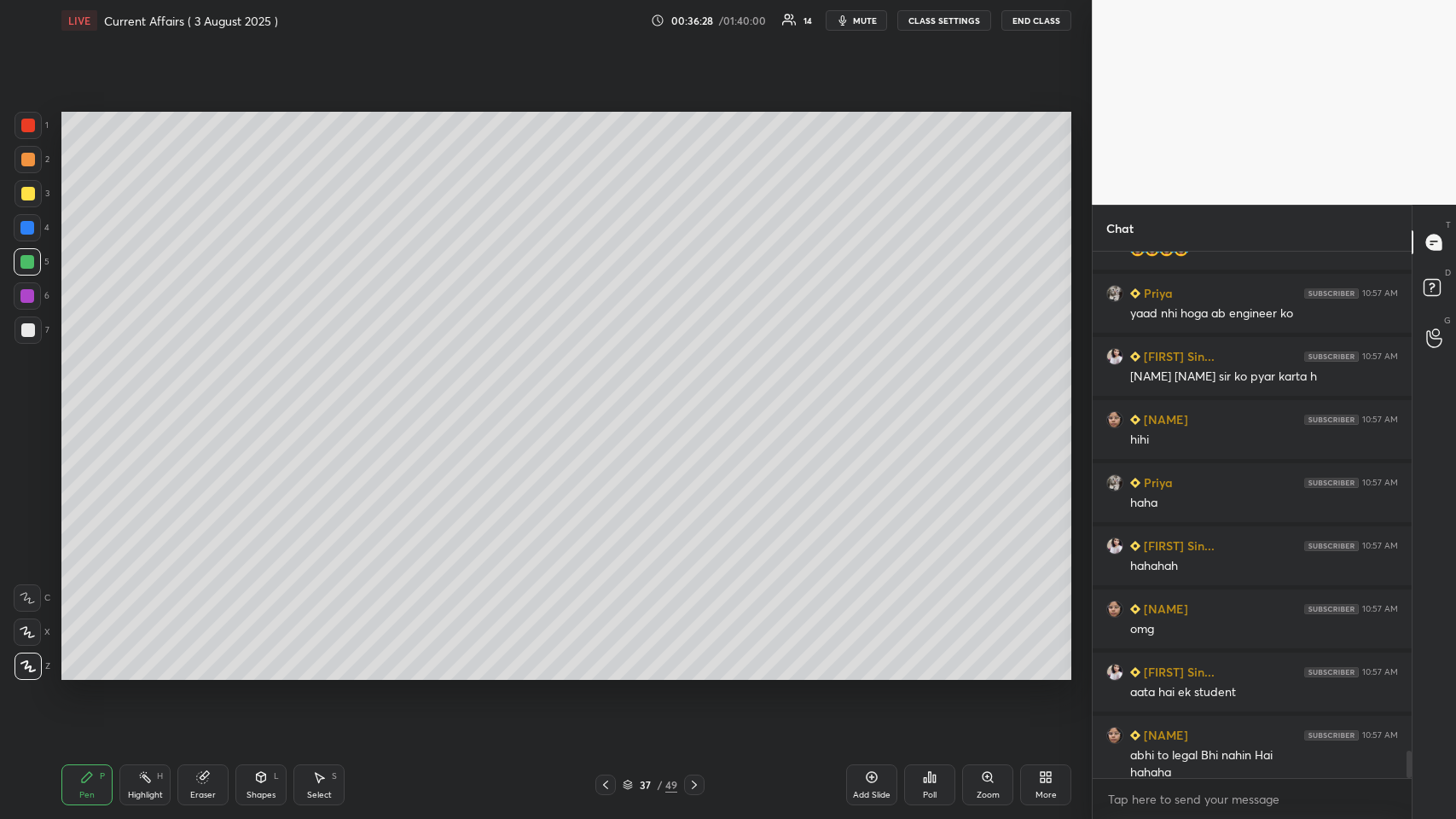 scroll, scrollTop: 9552, scrollLeft: 0, axis: vertical 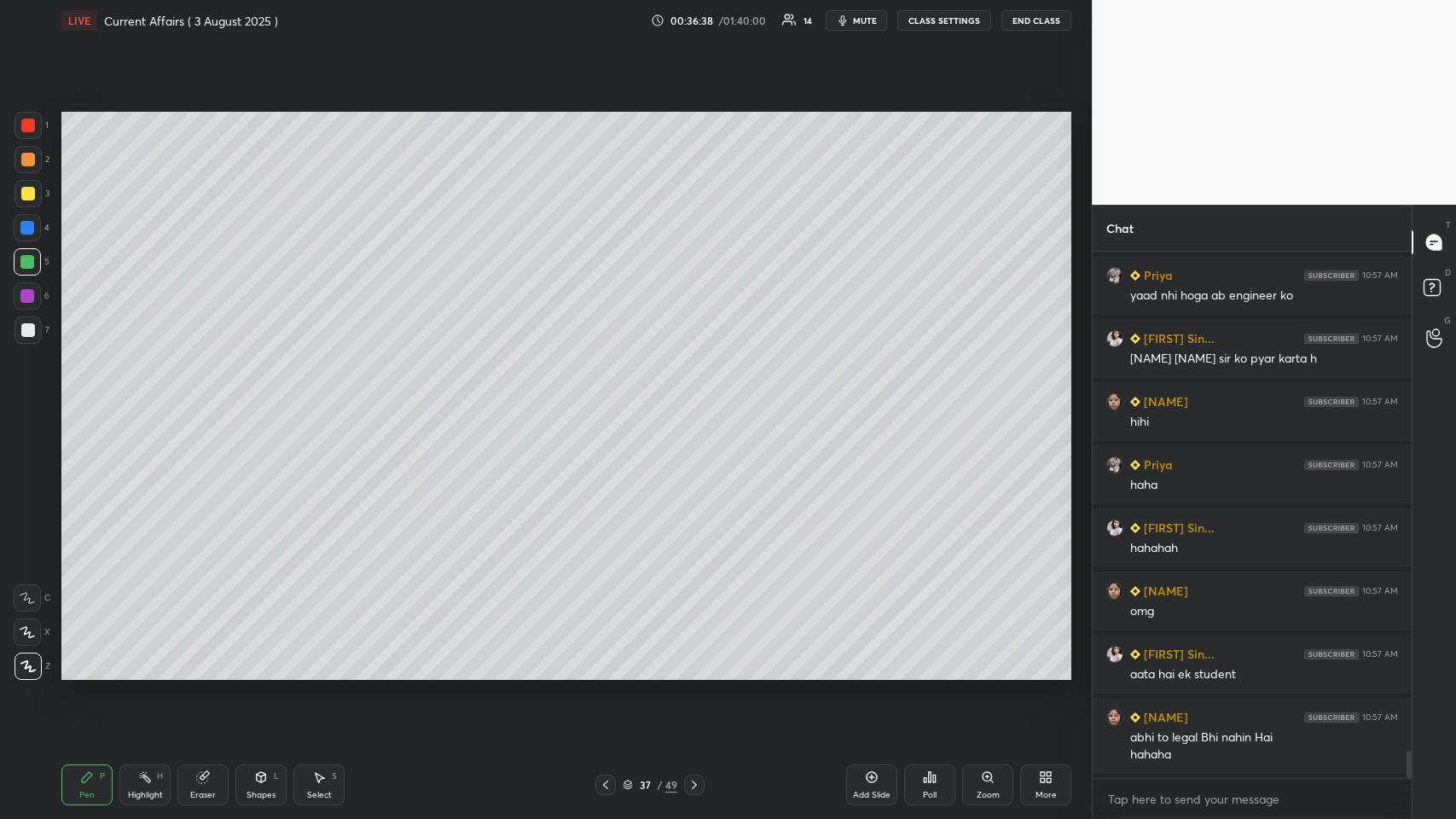 click at bounding box center [27, 228] 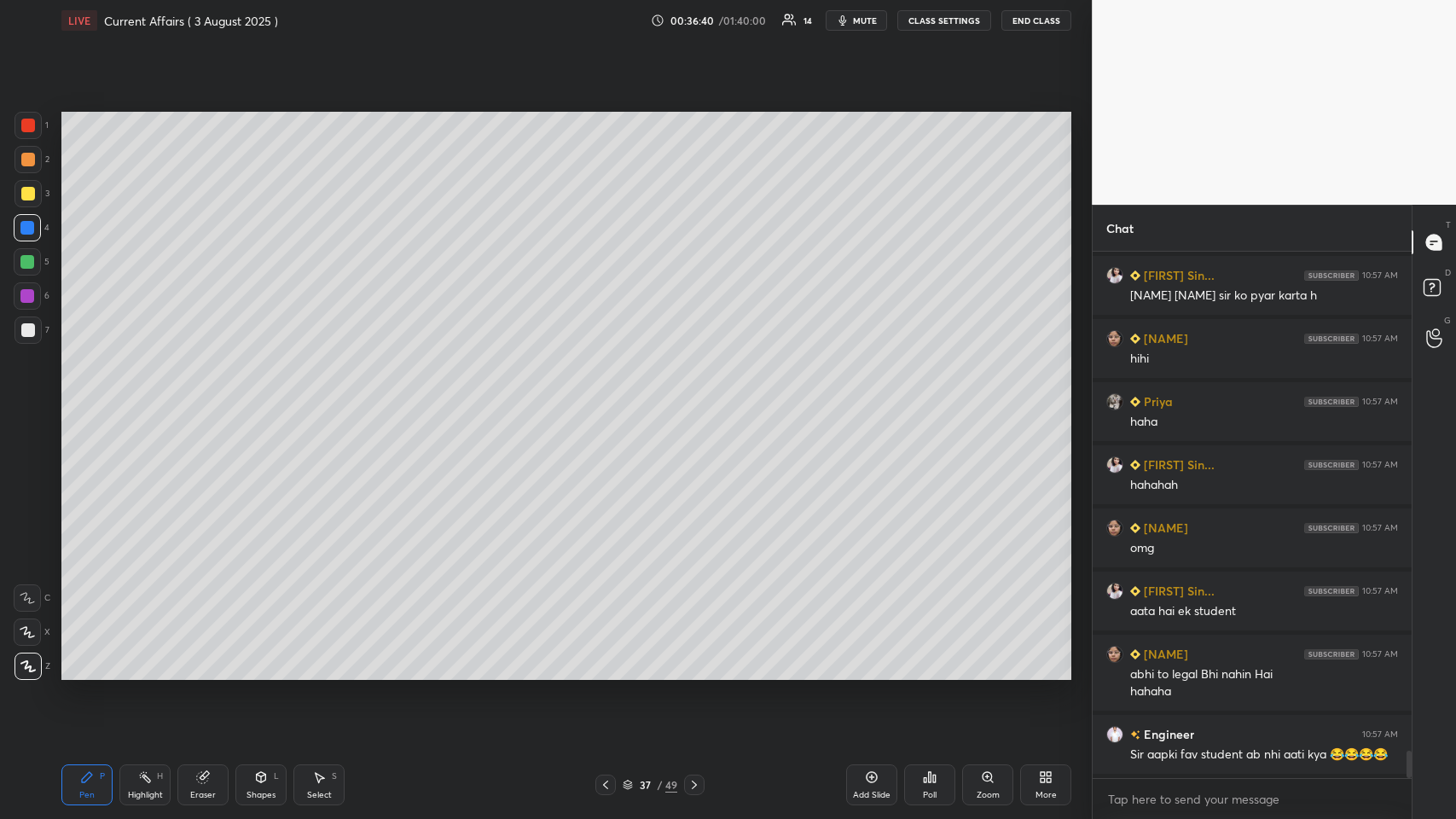 scroll, scrollTop: 9678, scrollLeft: 0, axis: vertical 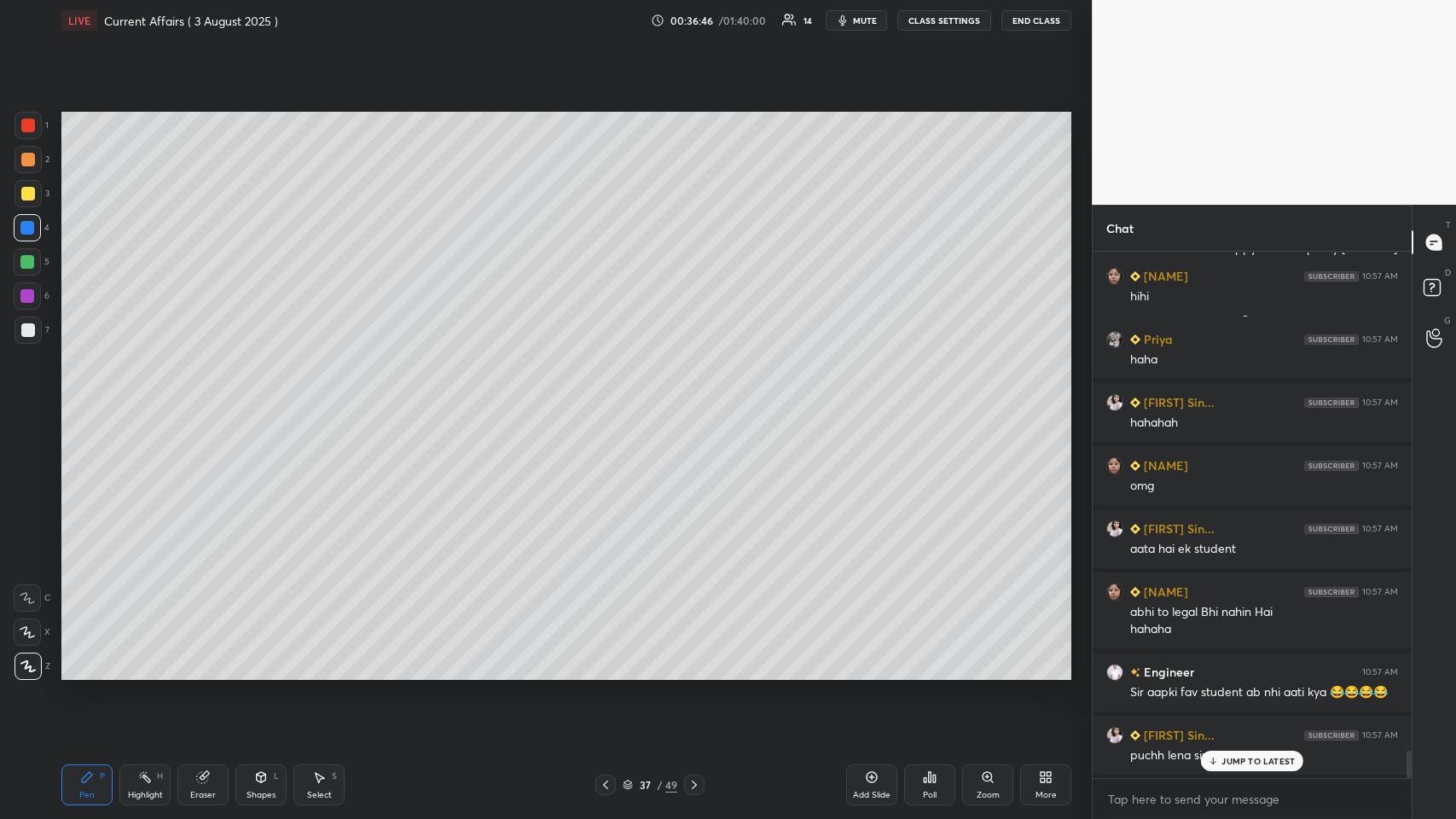 click on "JUMP TO LATEST" at bounding box center [1258, 761] 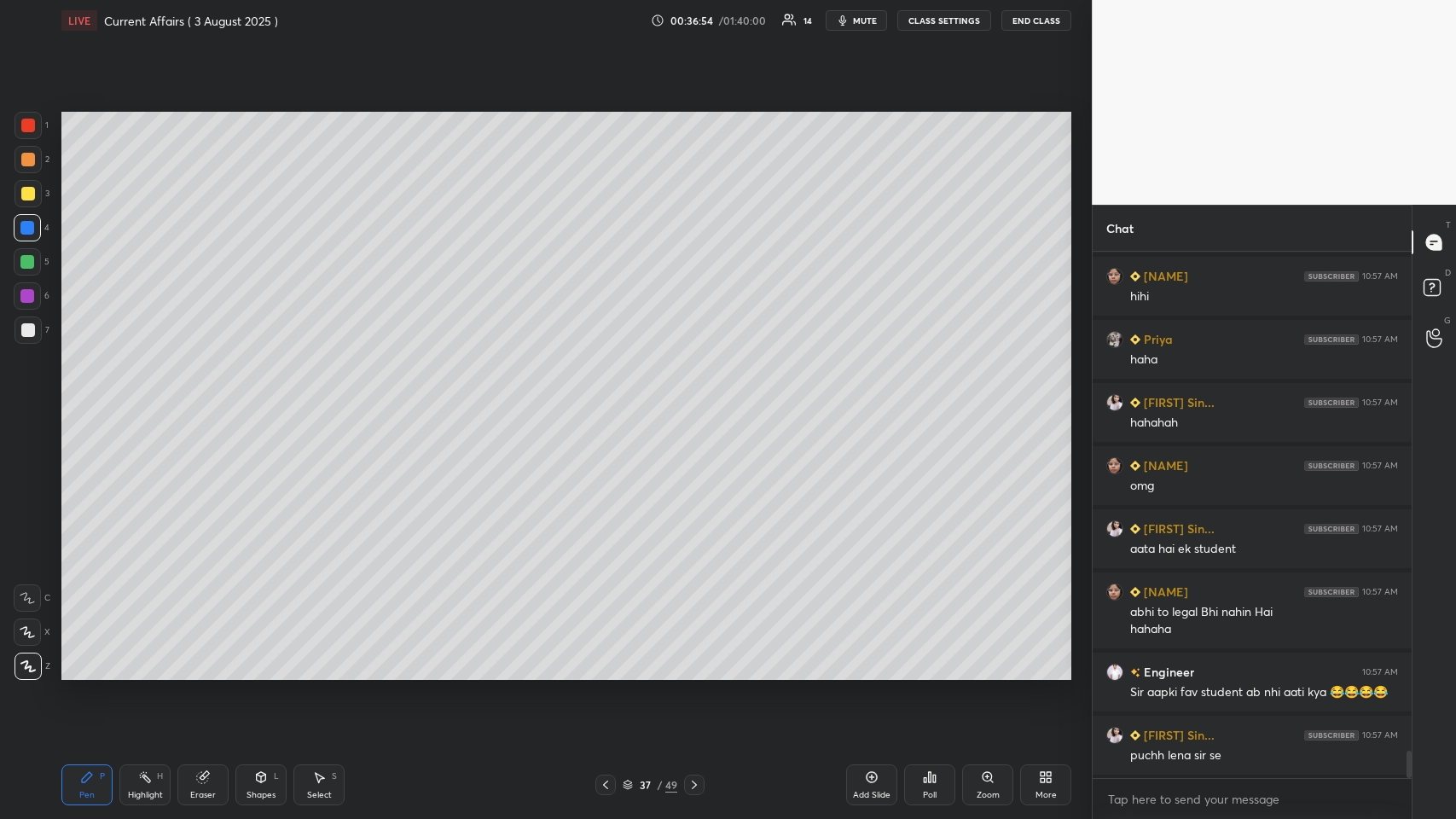 scroll, scrollTop: 9741, scrollLeft: 0, axis: vertical 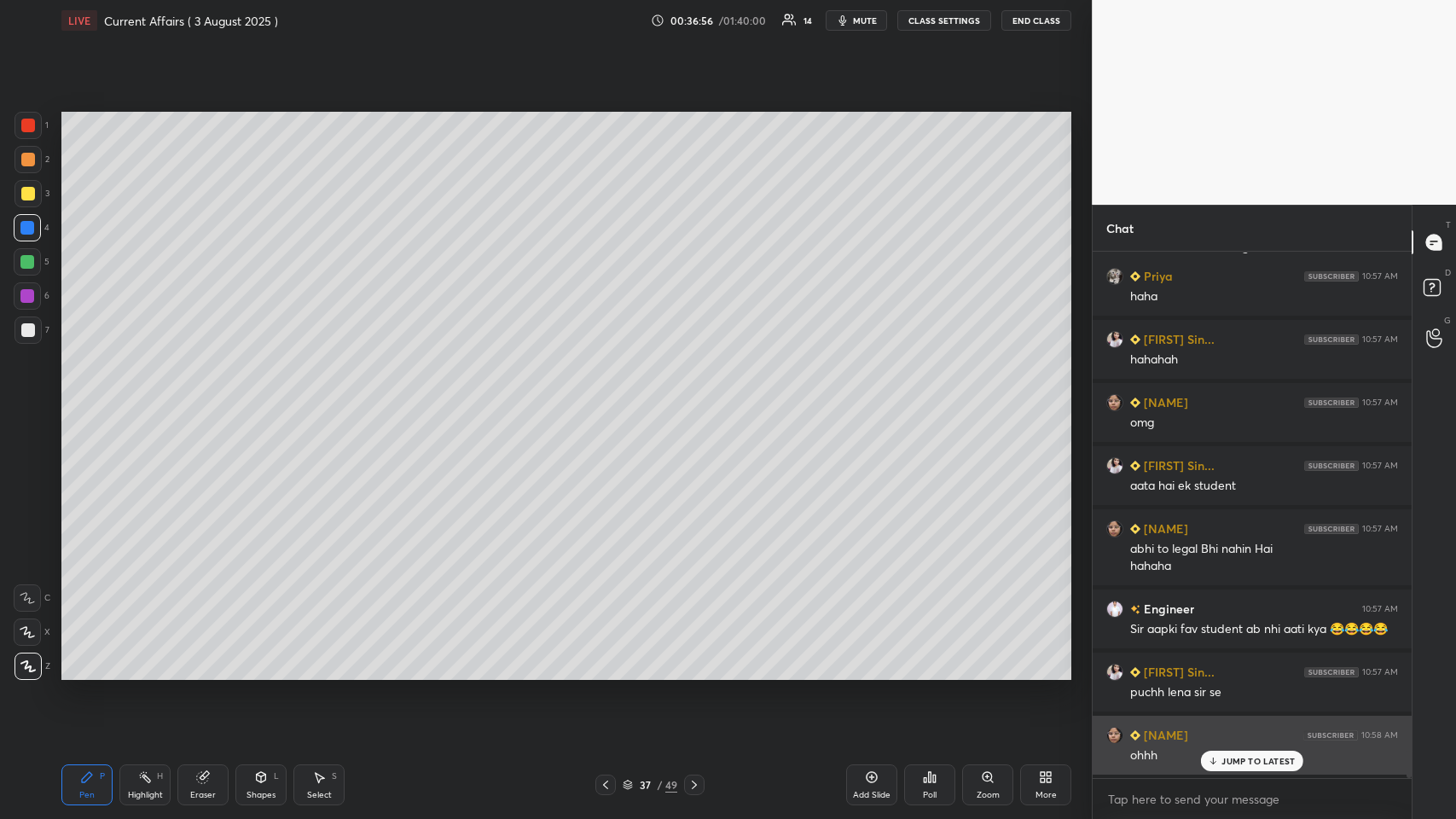 click on "JUMP TO LATEST" at bounding box center (1258, 761) 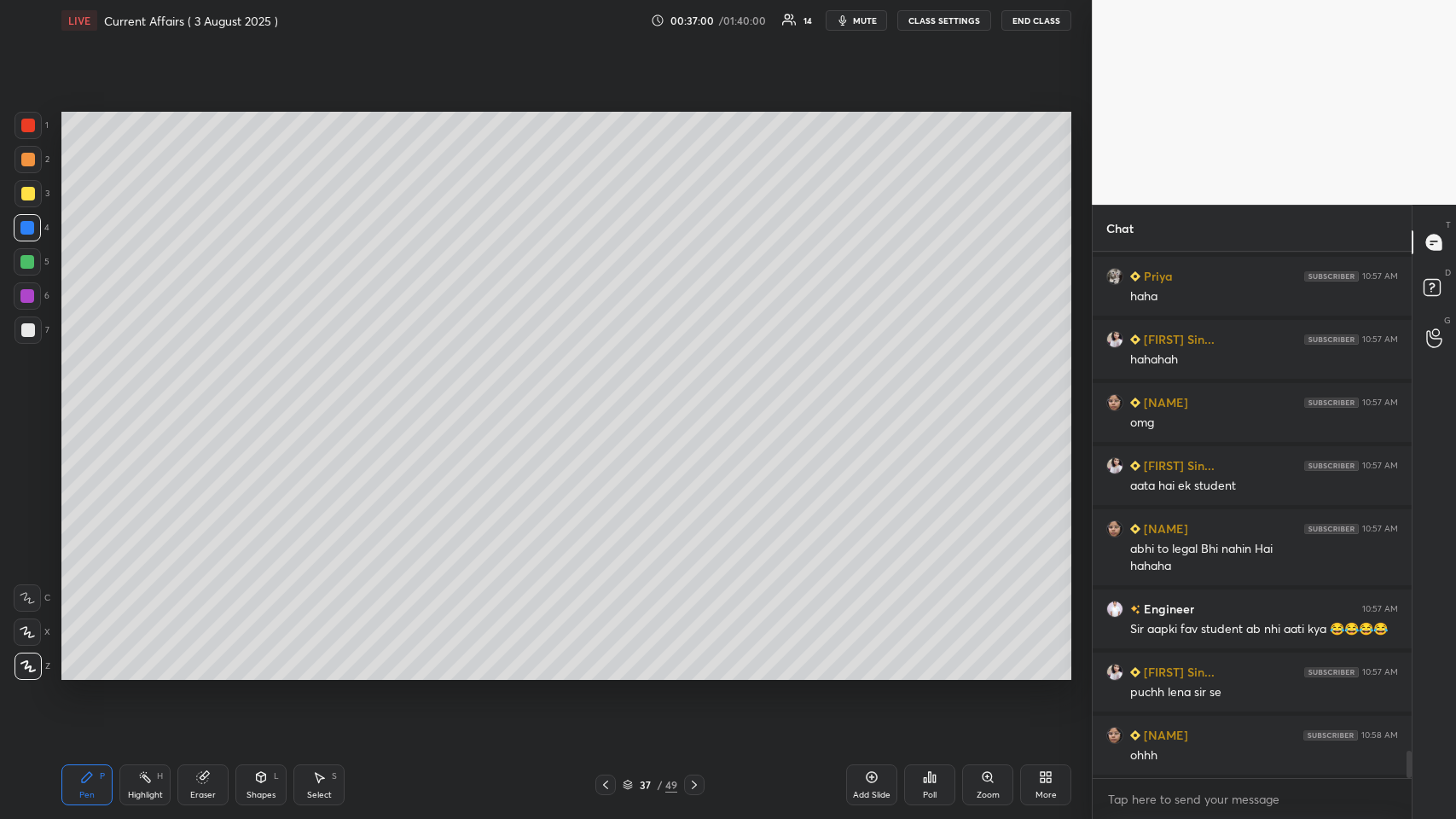scroll, scrollTop: 9759, scrollLeft: 0, axis: vertical 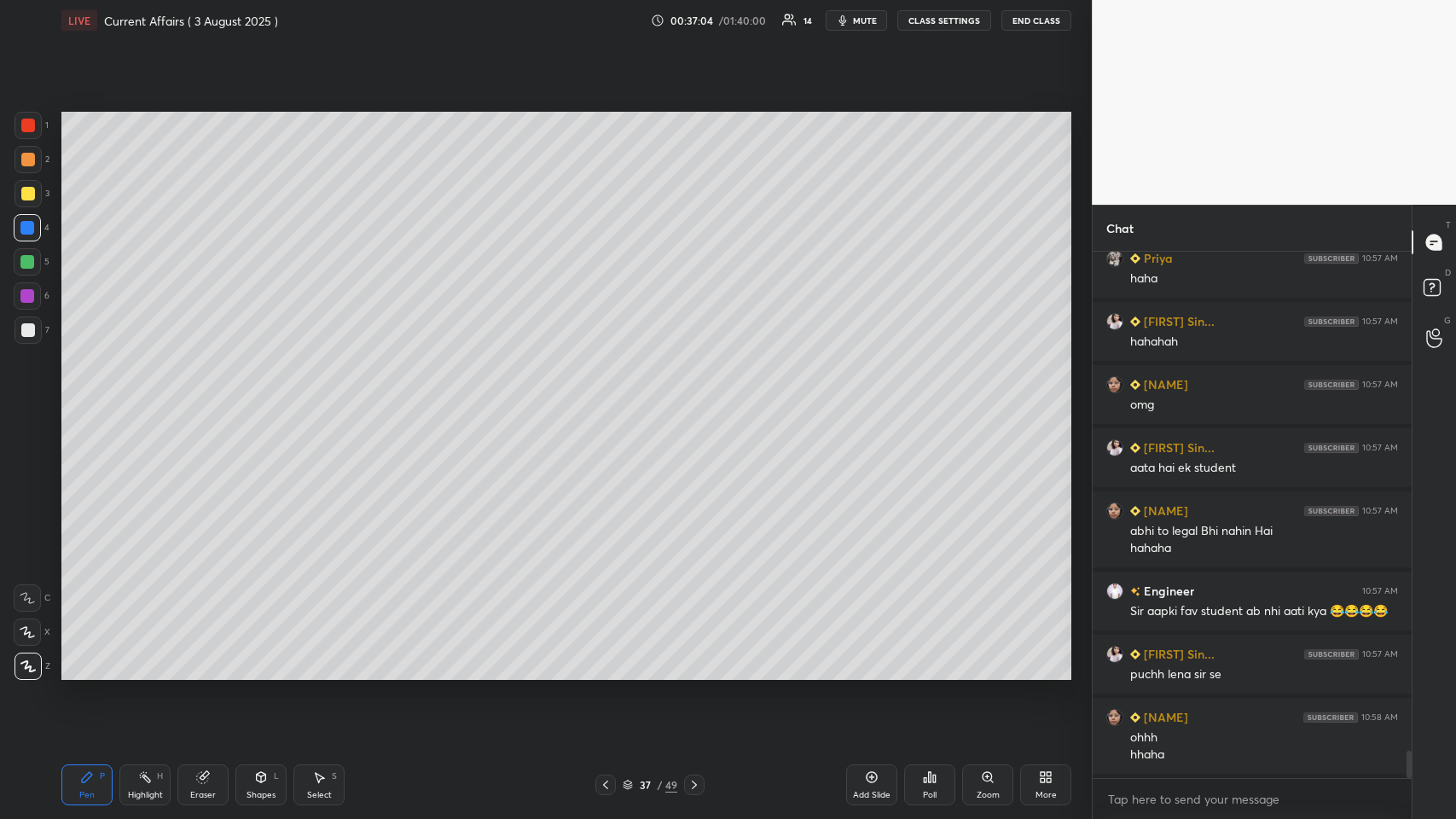click 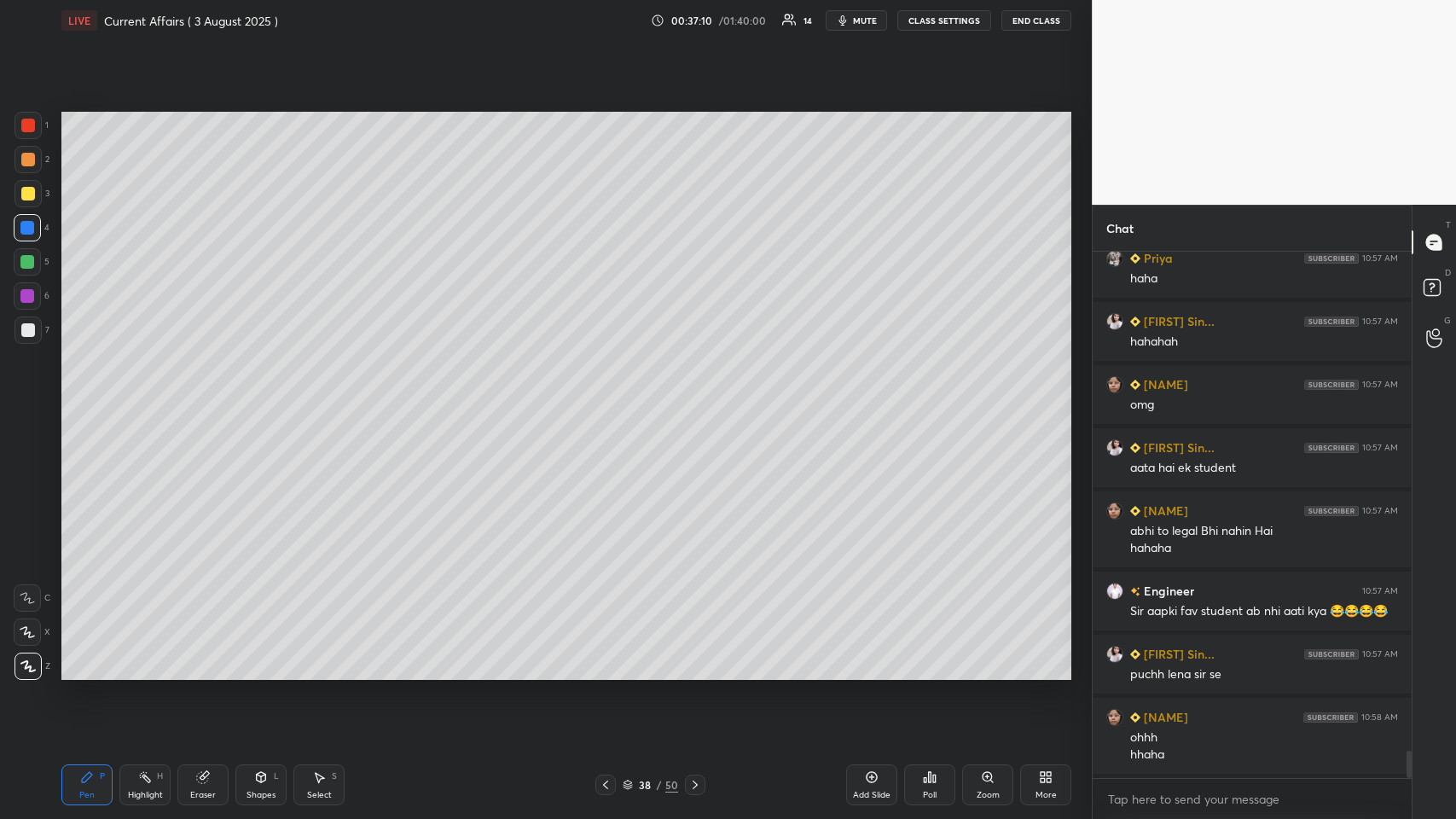 click at bounding box center (28, 330) 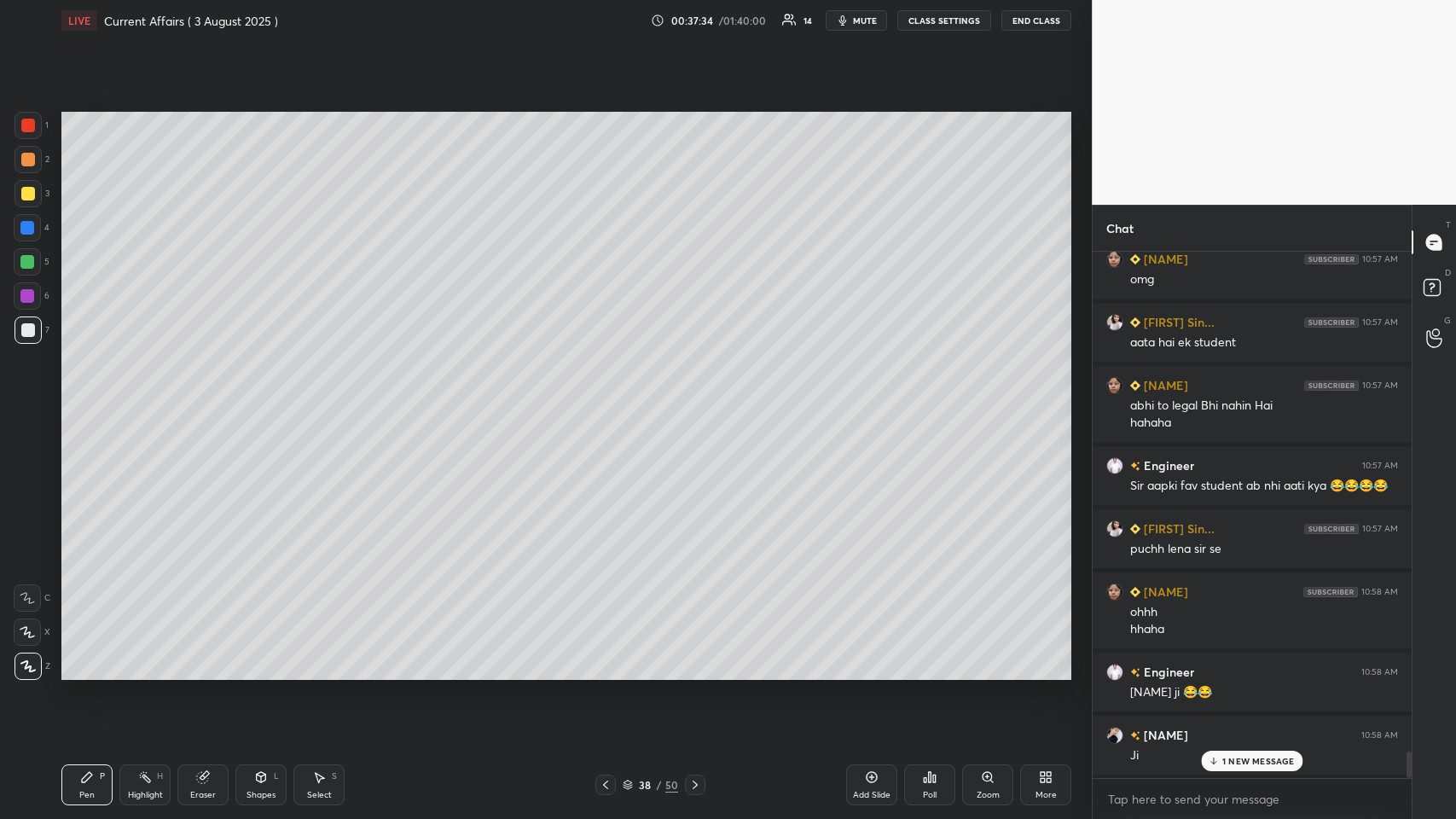 scroll, scrollTop: 9948, scrollLeft: 0, axis: vertical 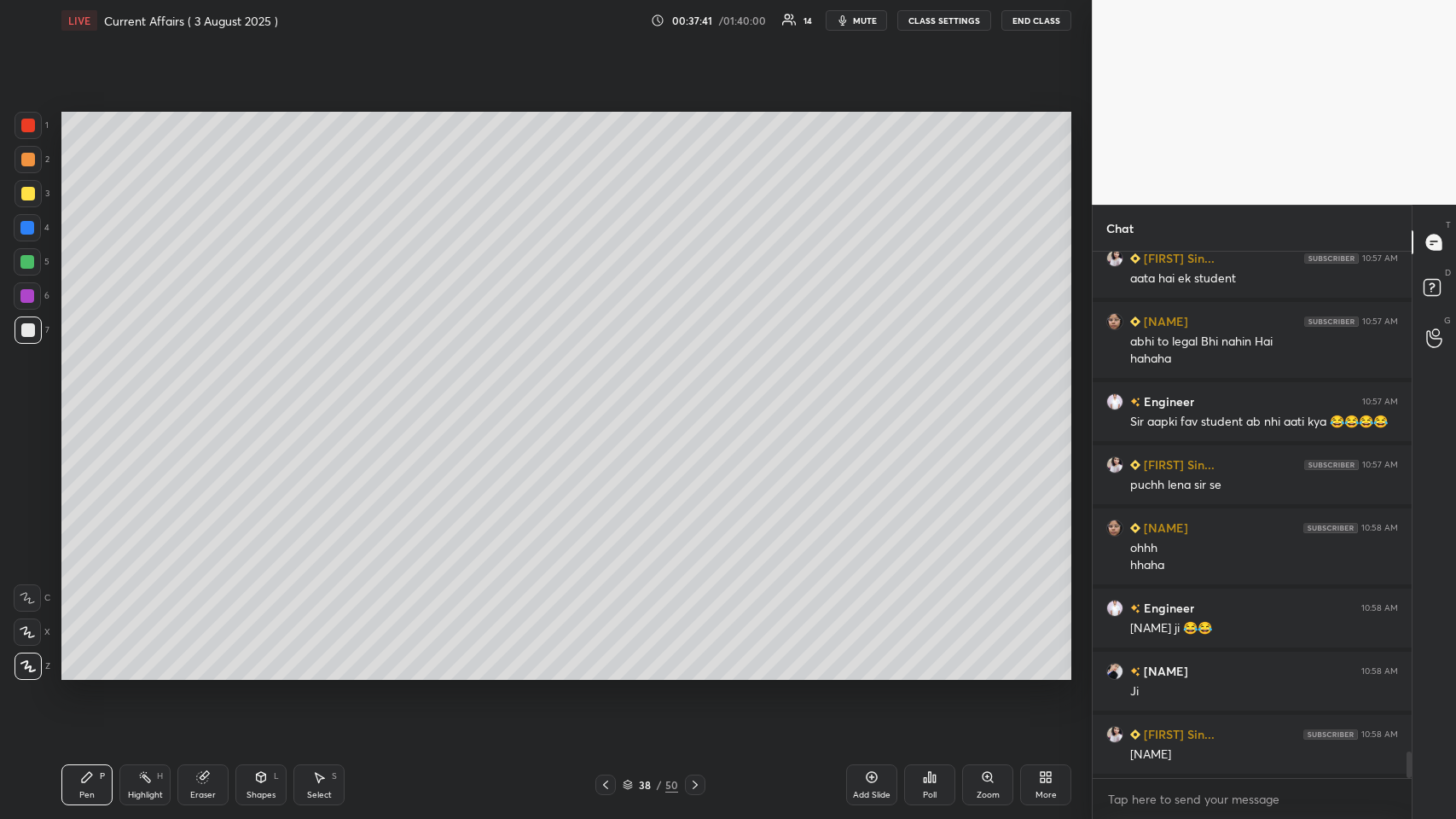 click at bounding box center (28, 125) 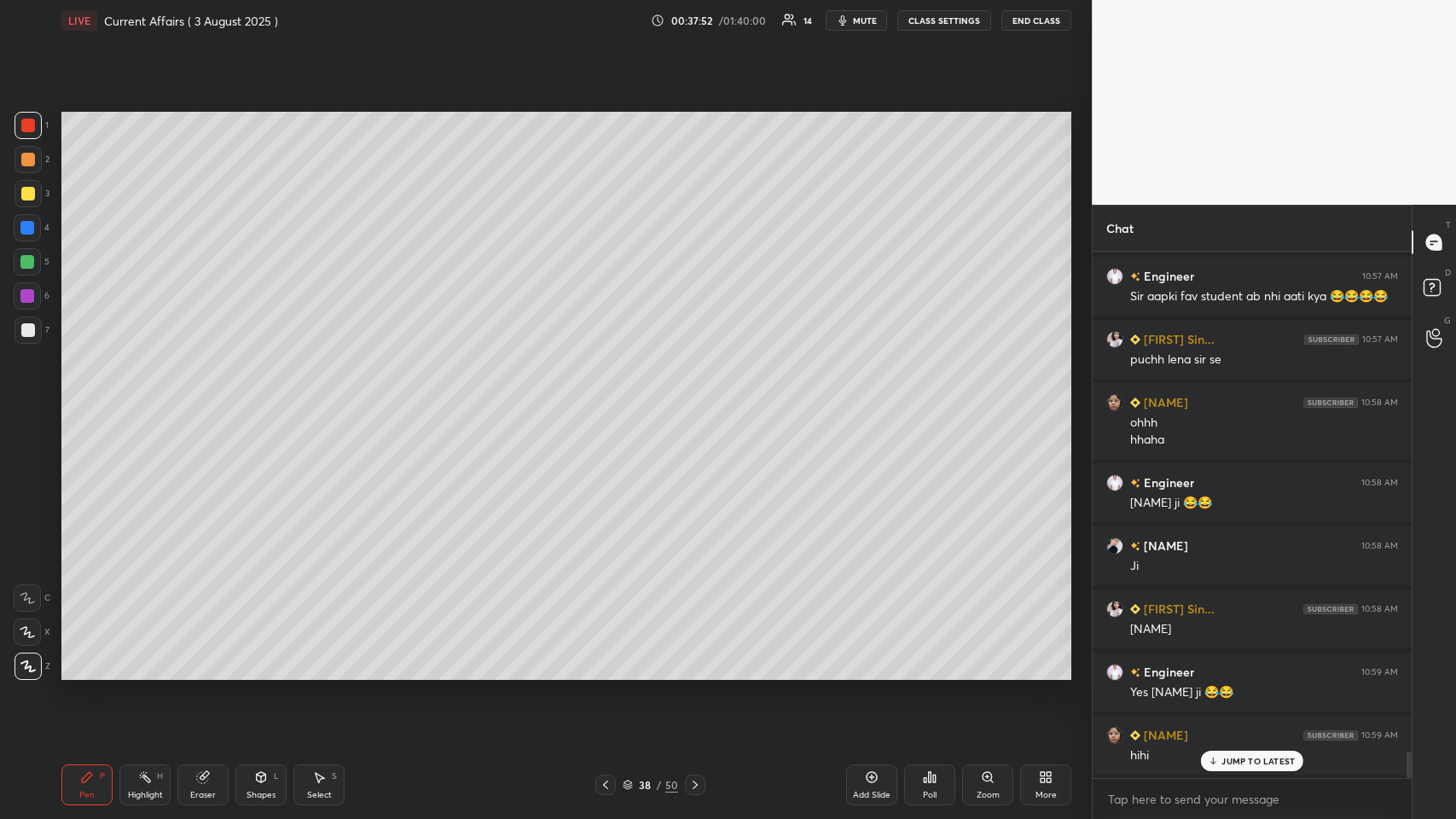 scroll, scrollTop: 10137, scrollLeft: 0, axis: vertical 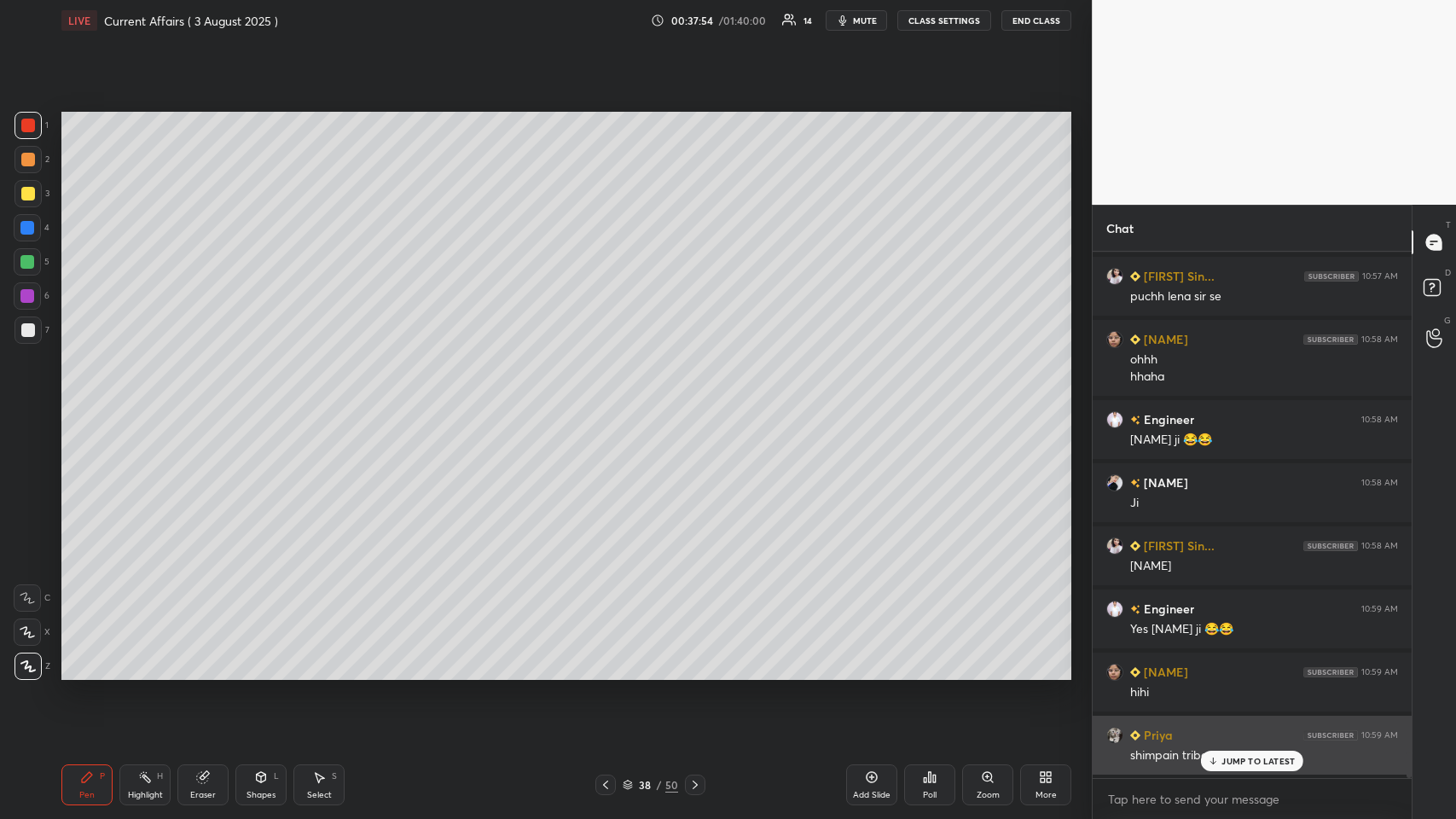 click 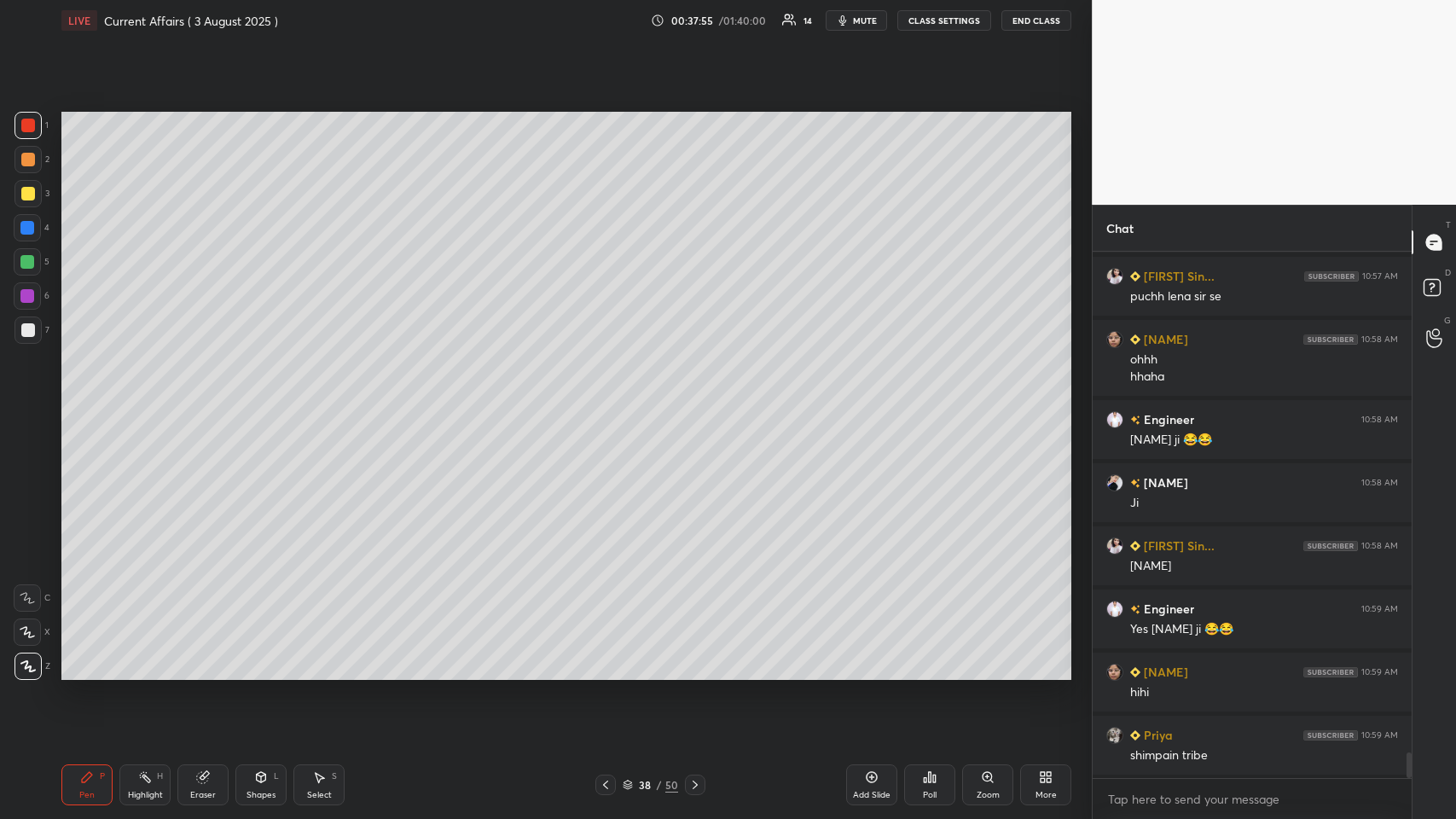 click on "Add Slide" at bounding box center (872, 785) 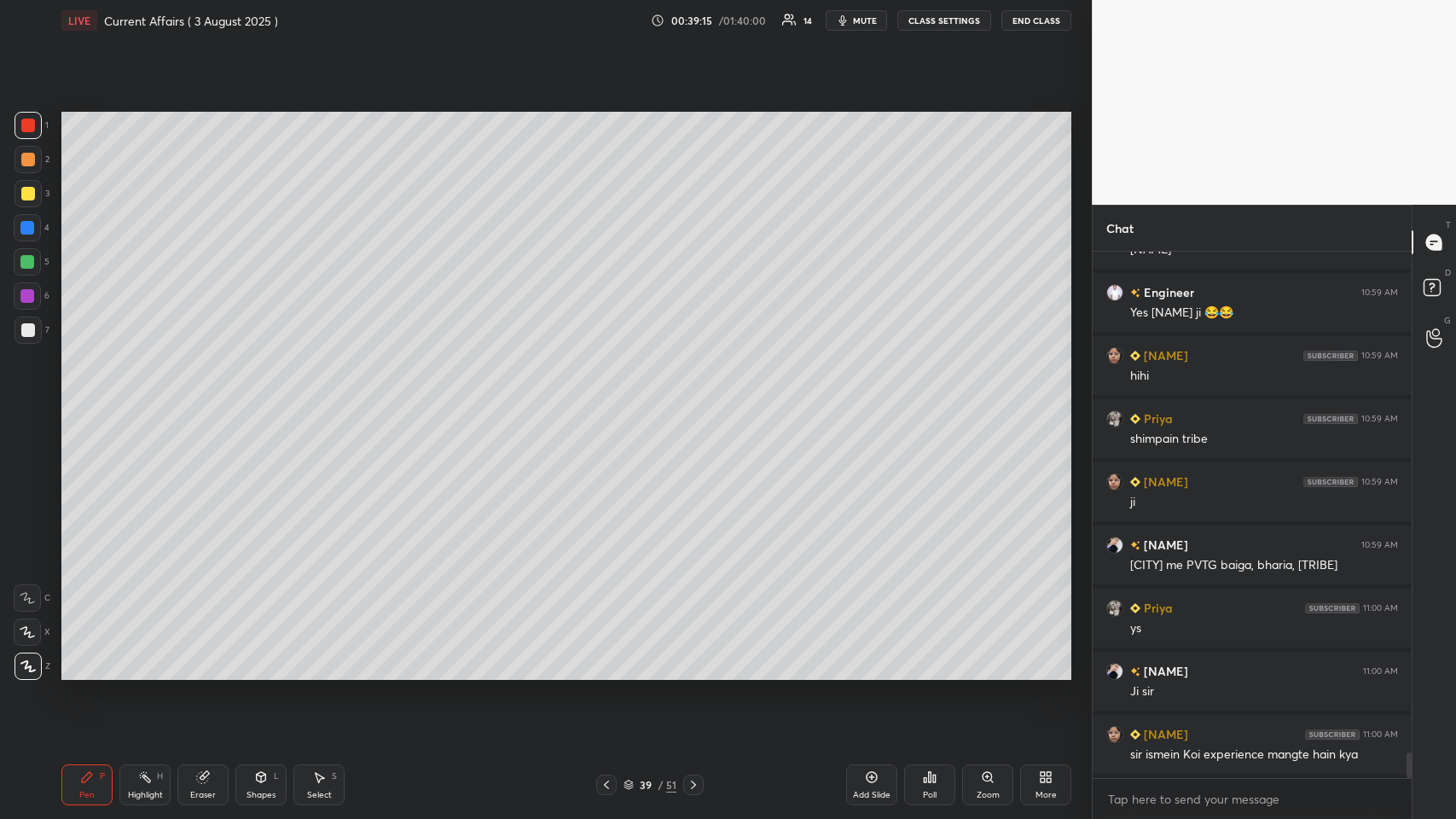 scroll, scrollTop: 10470, scrollLeft: 0, axis: vertical 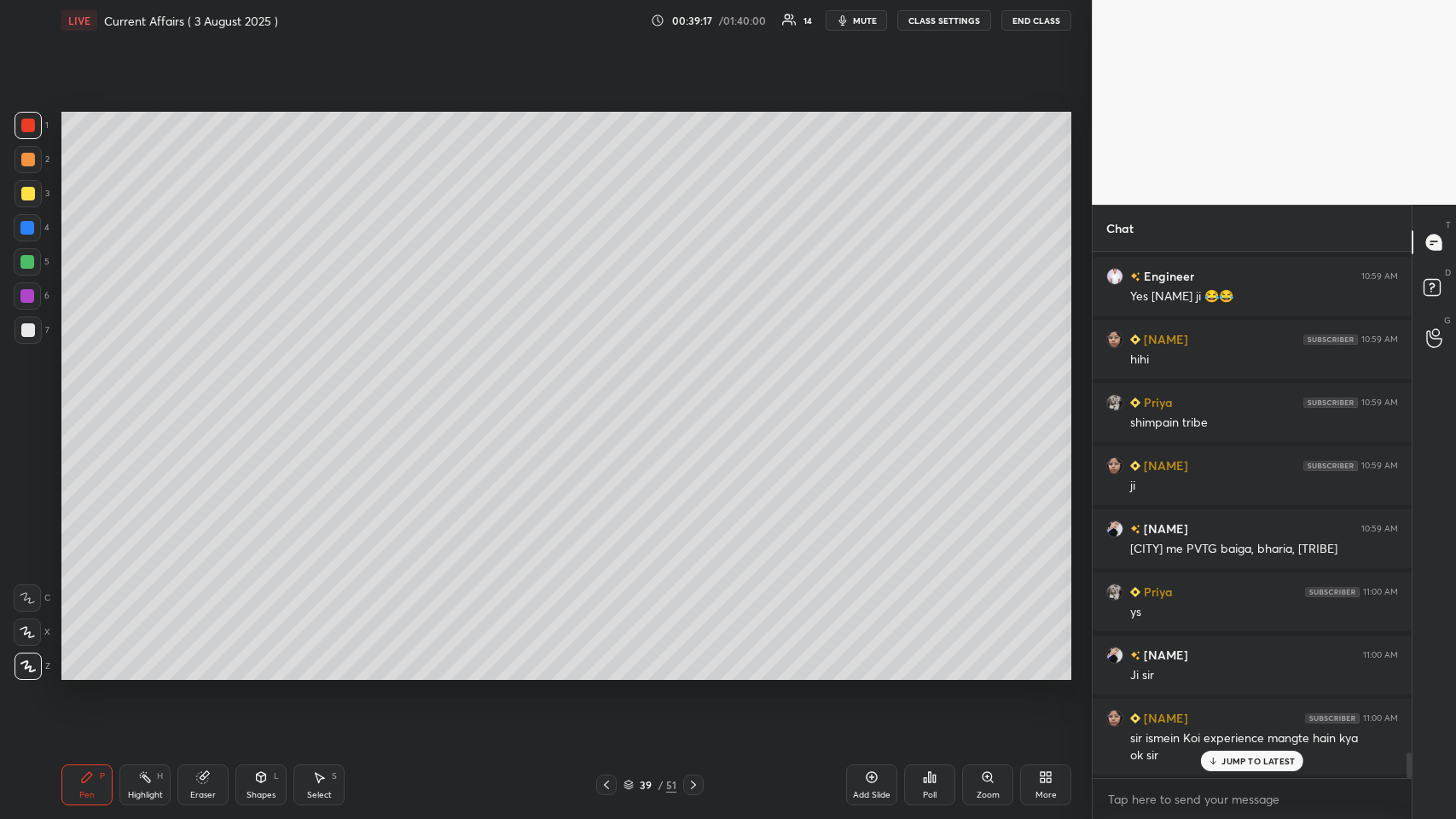 click on "JUMP TO LATEST" at bounding box center [1258, 761] 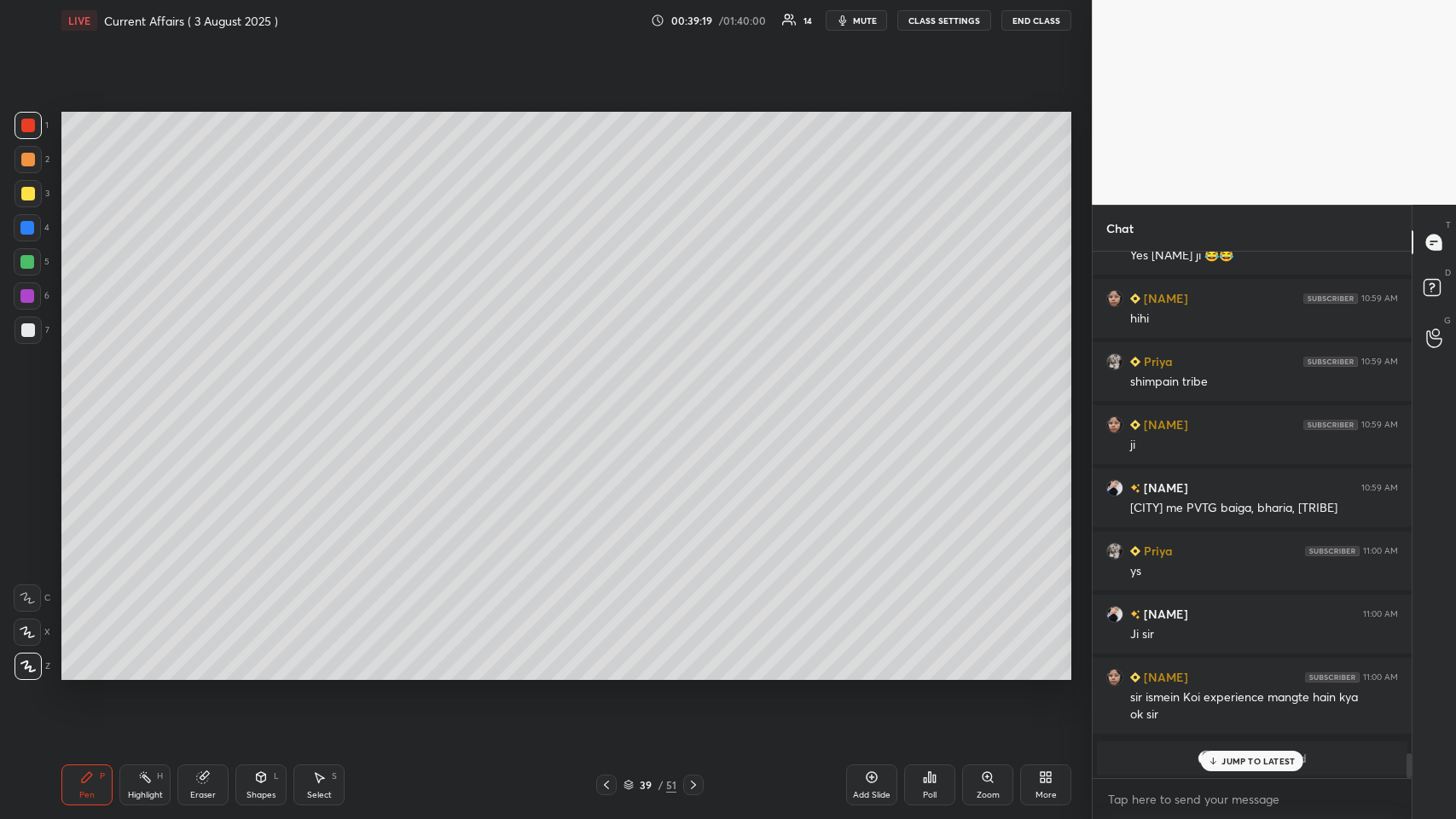 scroll, scrollTop: 10064, scrollLeft: 0, axis: vertical 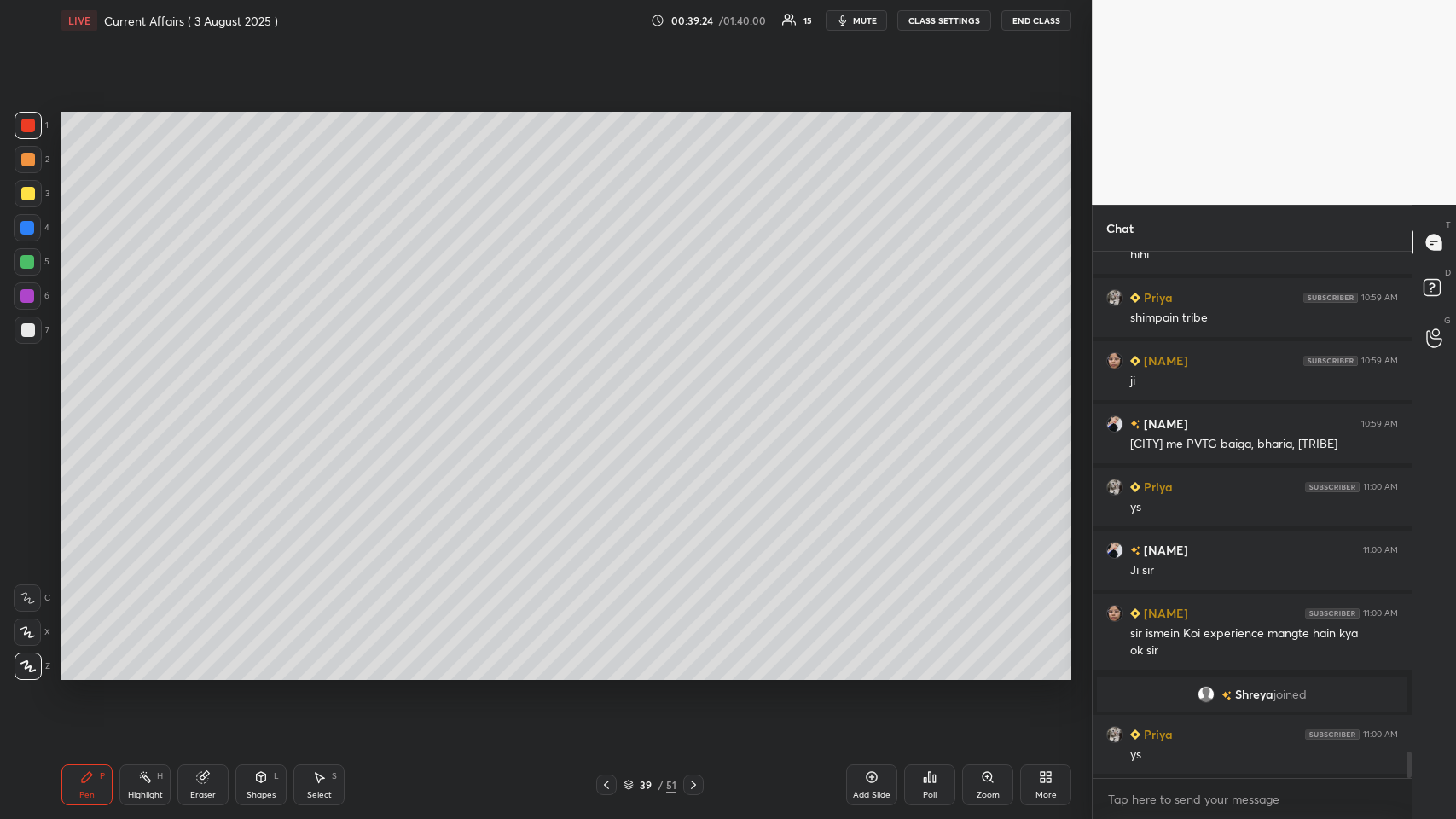click 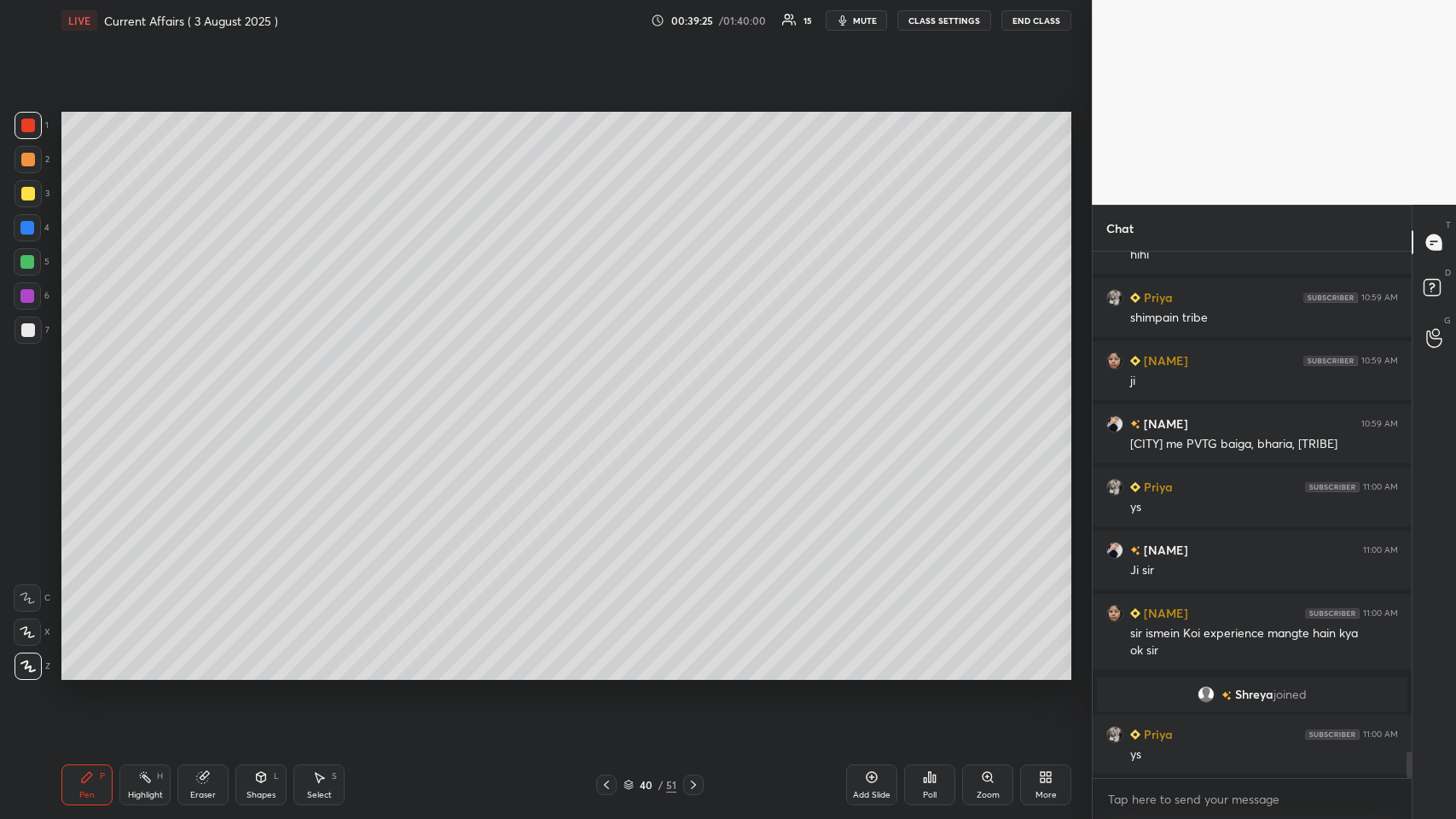 click 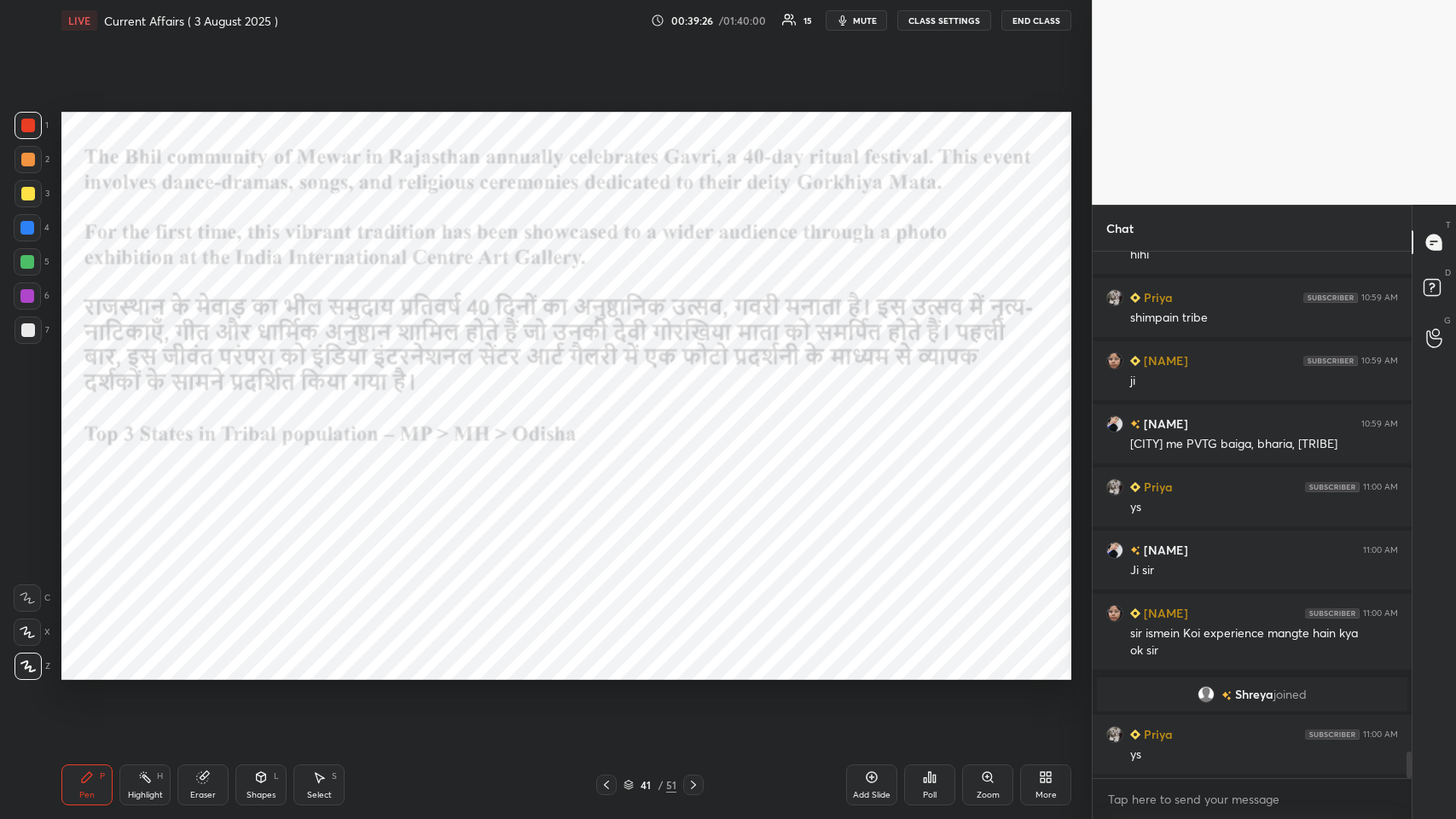 click 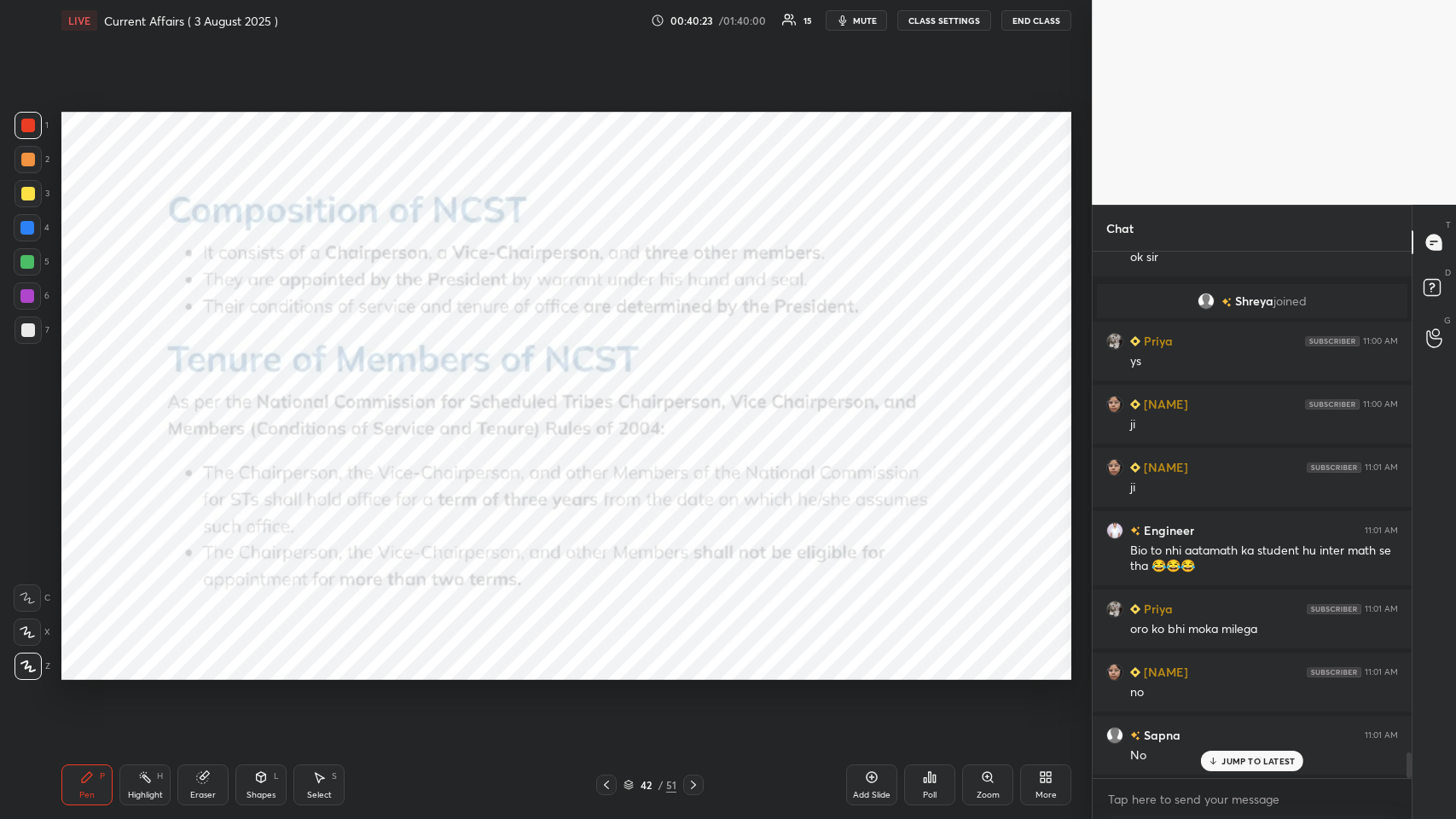 scroll, scrollTop: 10522, scrollLeft: 0, axis: vertical 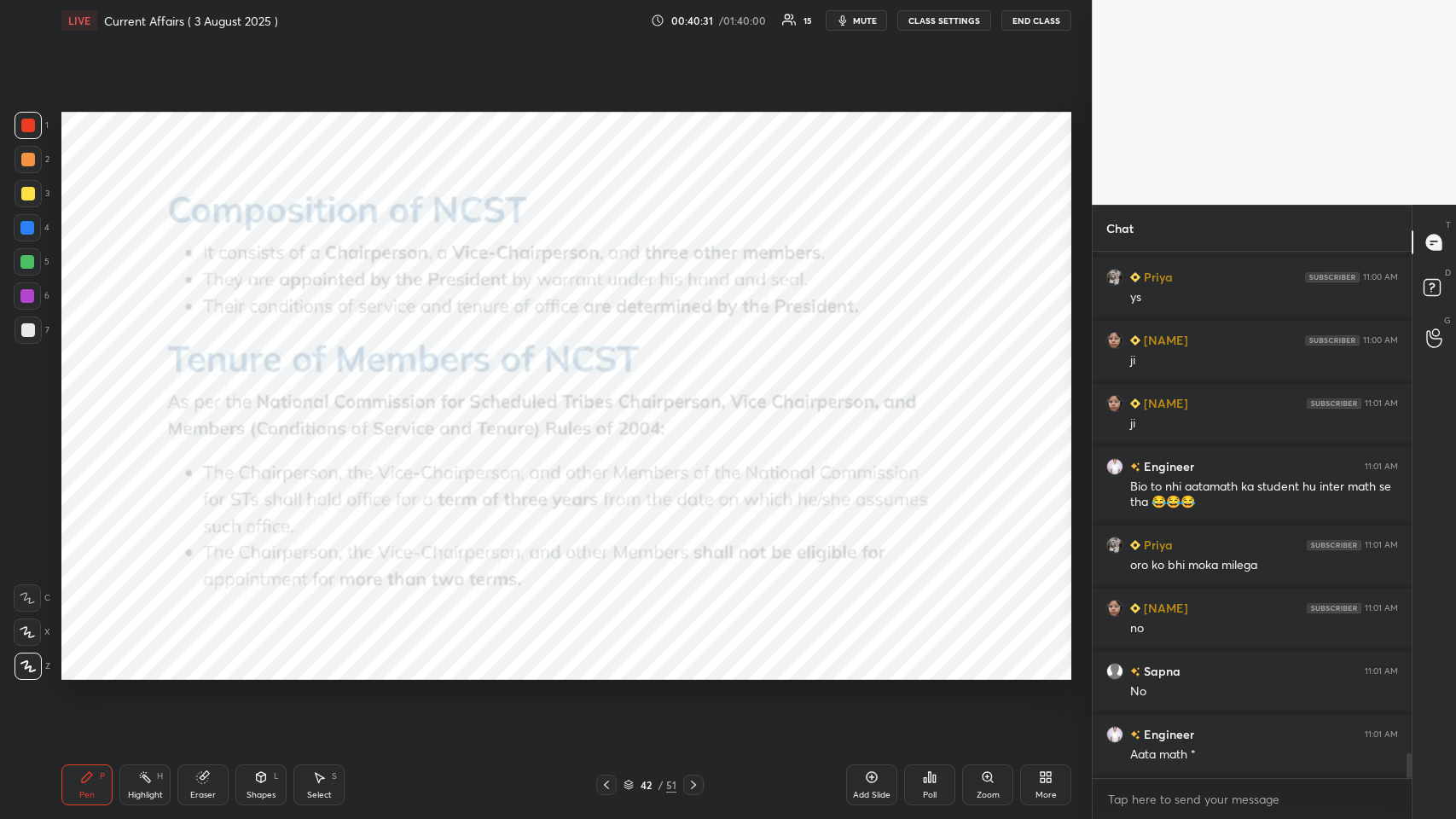 click 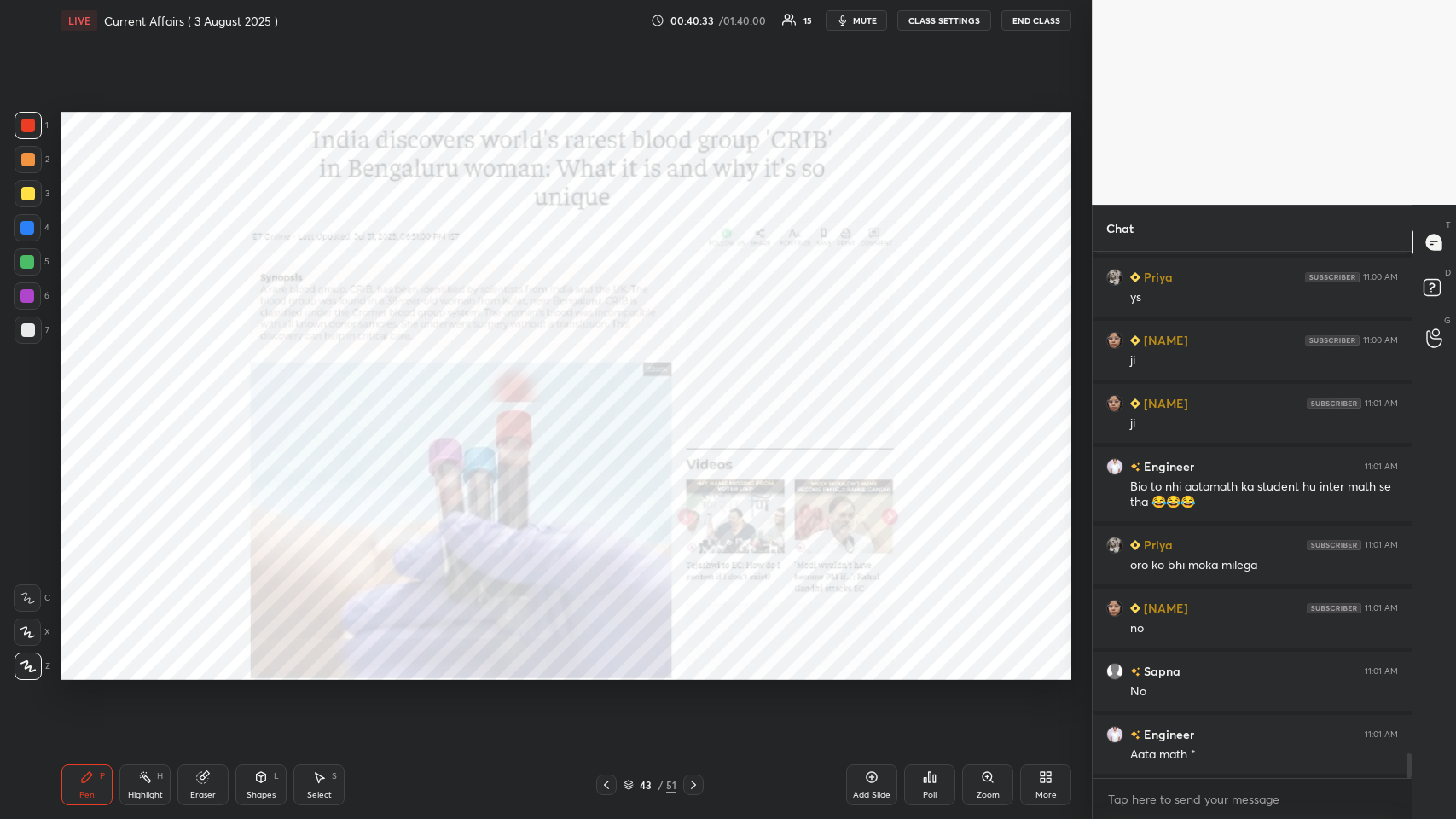 scroll, scrollTop: 10585, scrollLeft: 0, axis: vertical 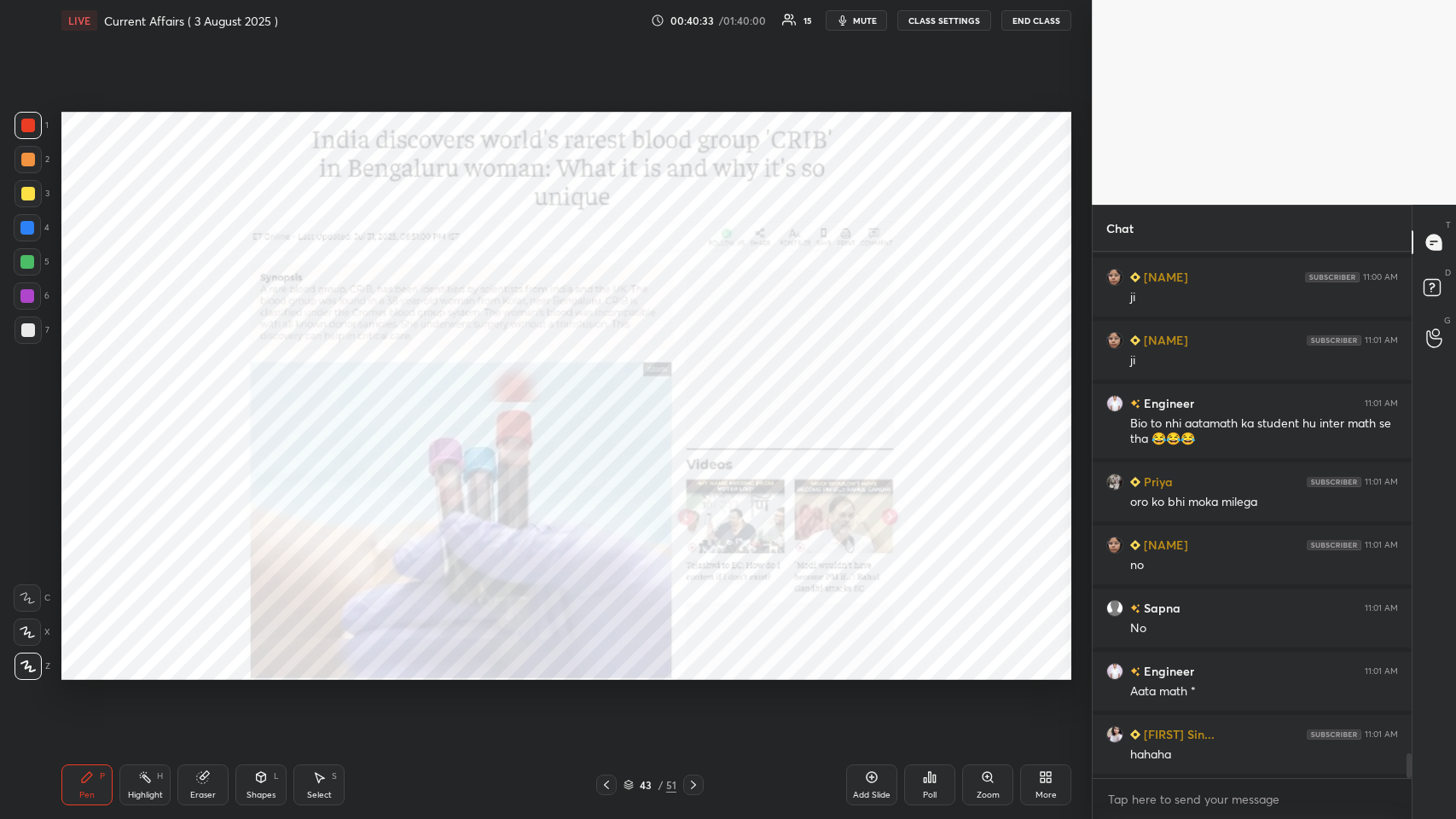 click 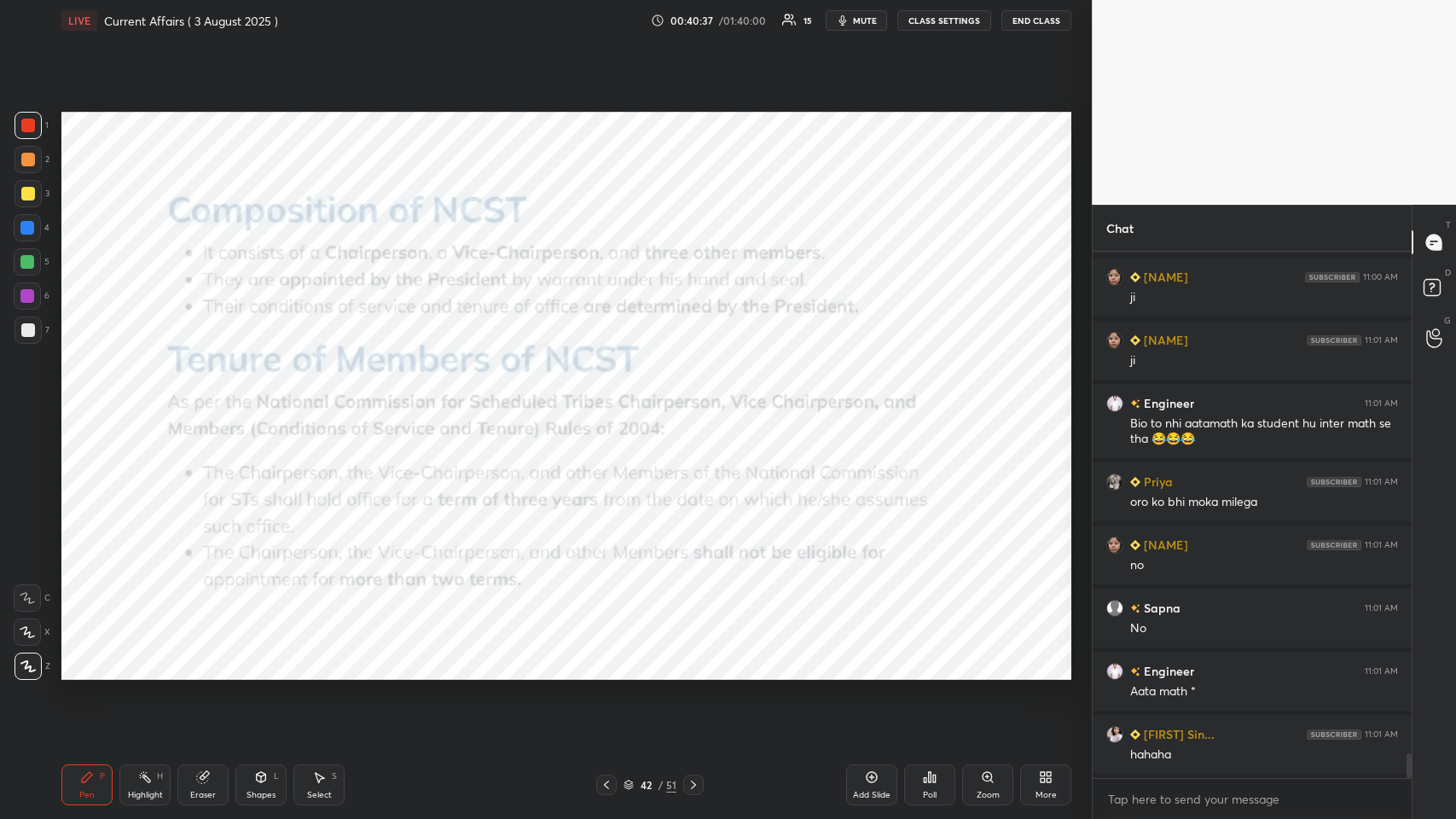 click 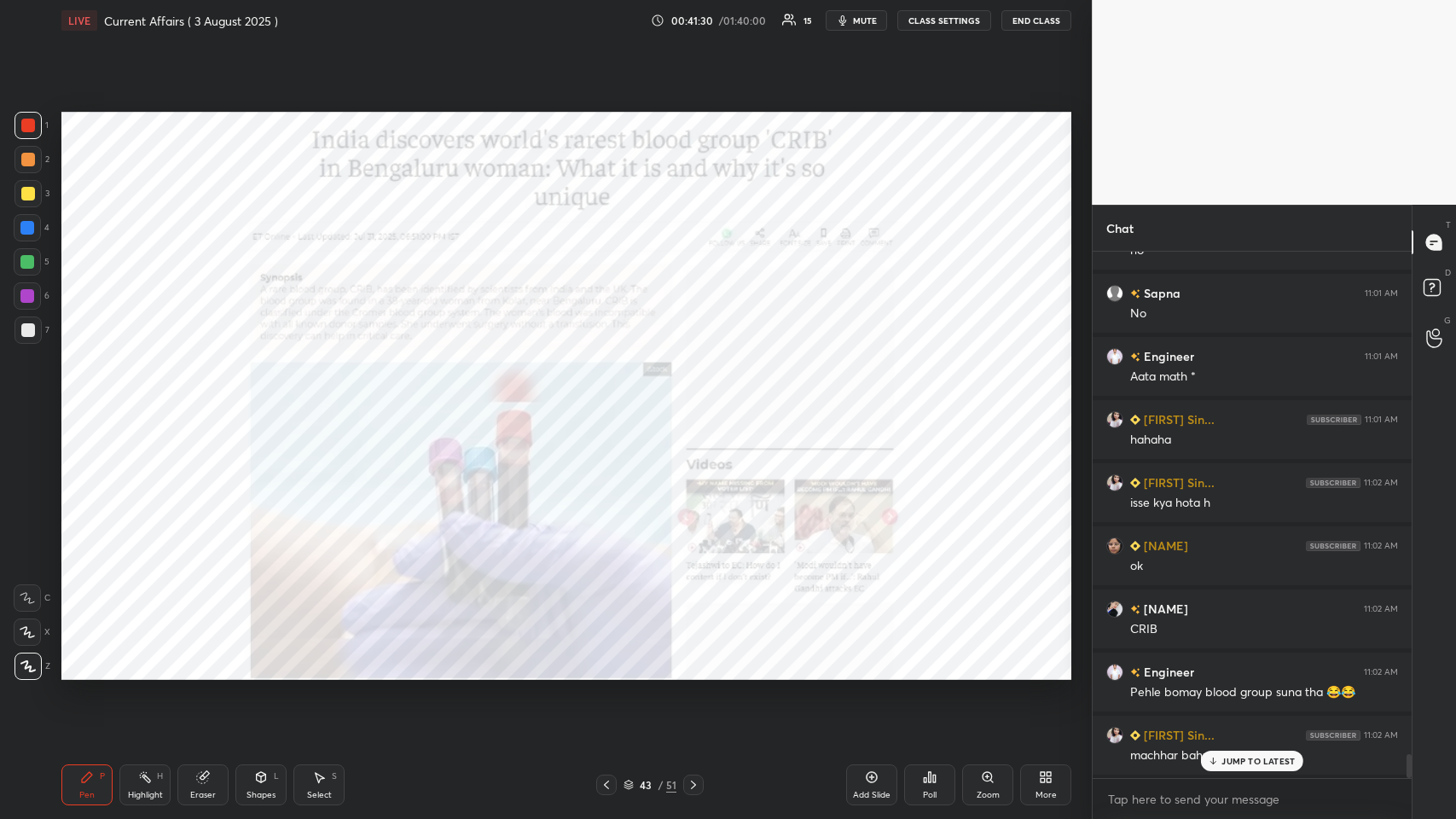 scroll, scrollTop: 10963, scrollLeft: 0, axis: vertical 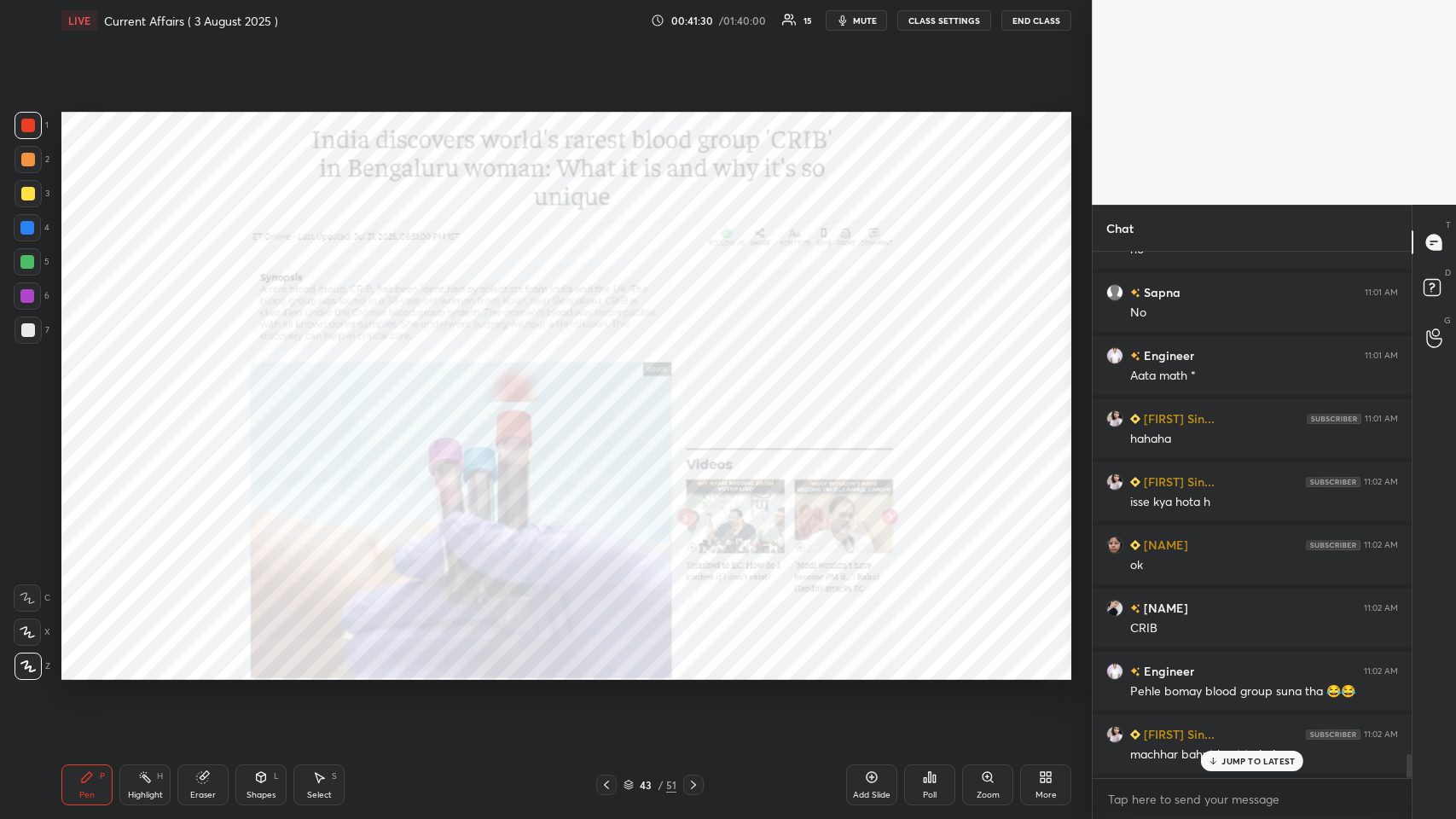 click on "JUMP TO LATEST" at bounding box center (1252, 761) 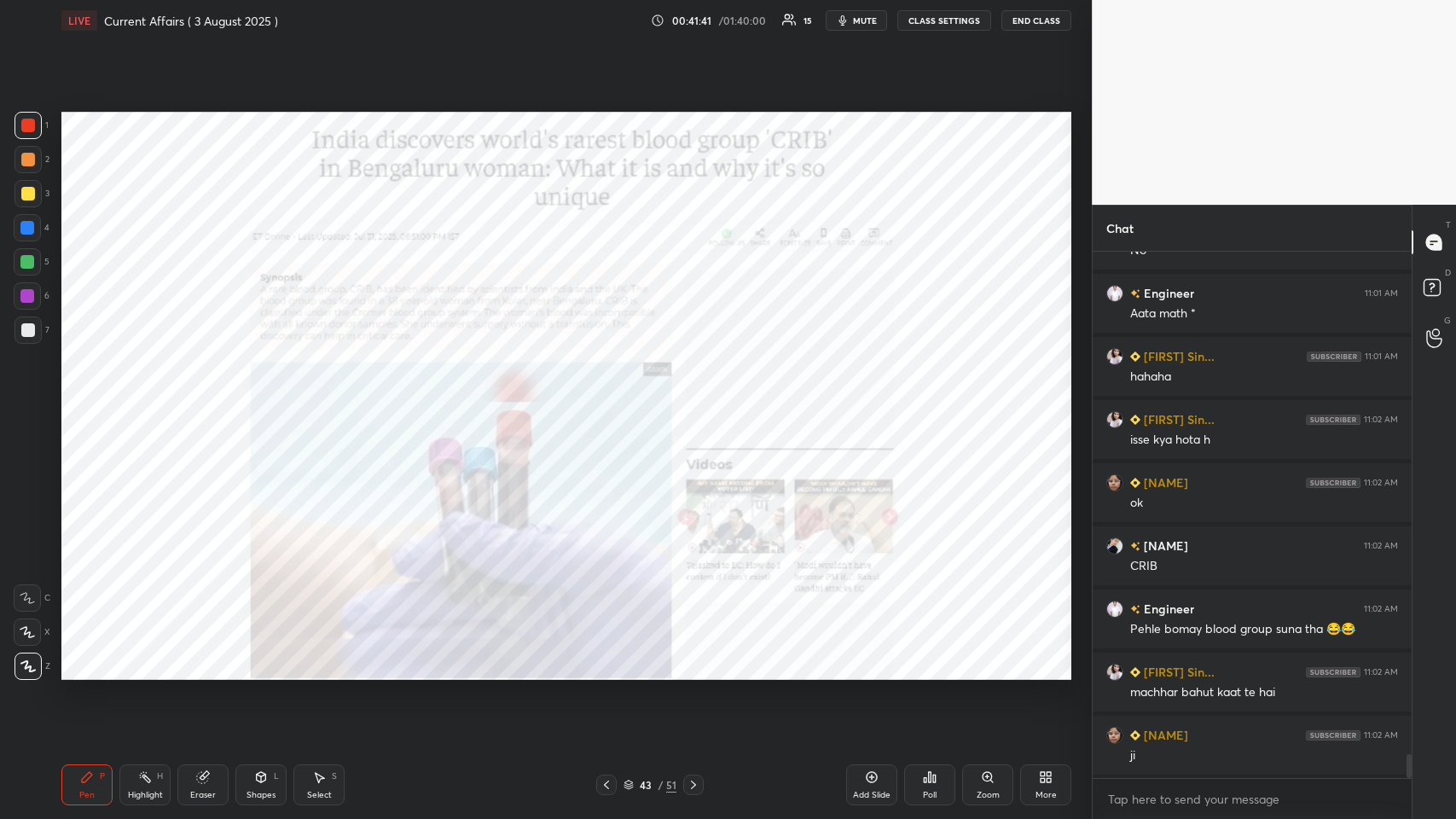click 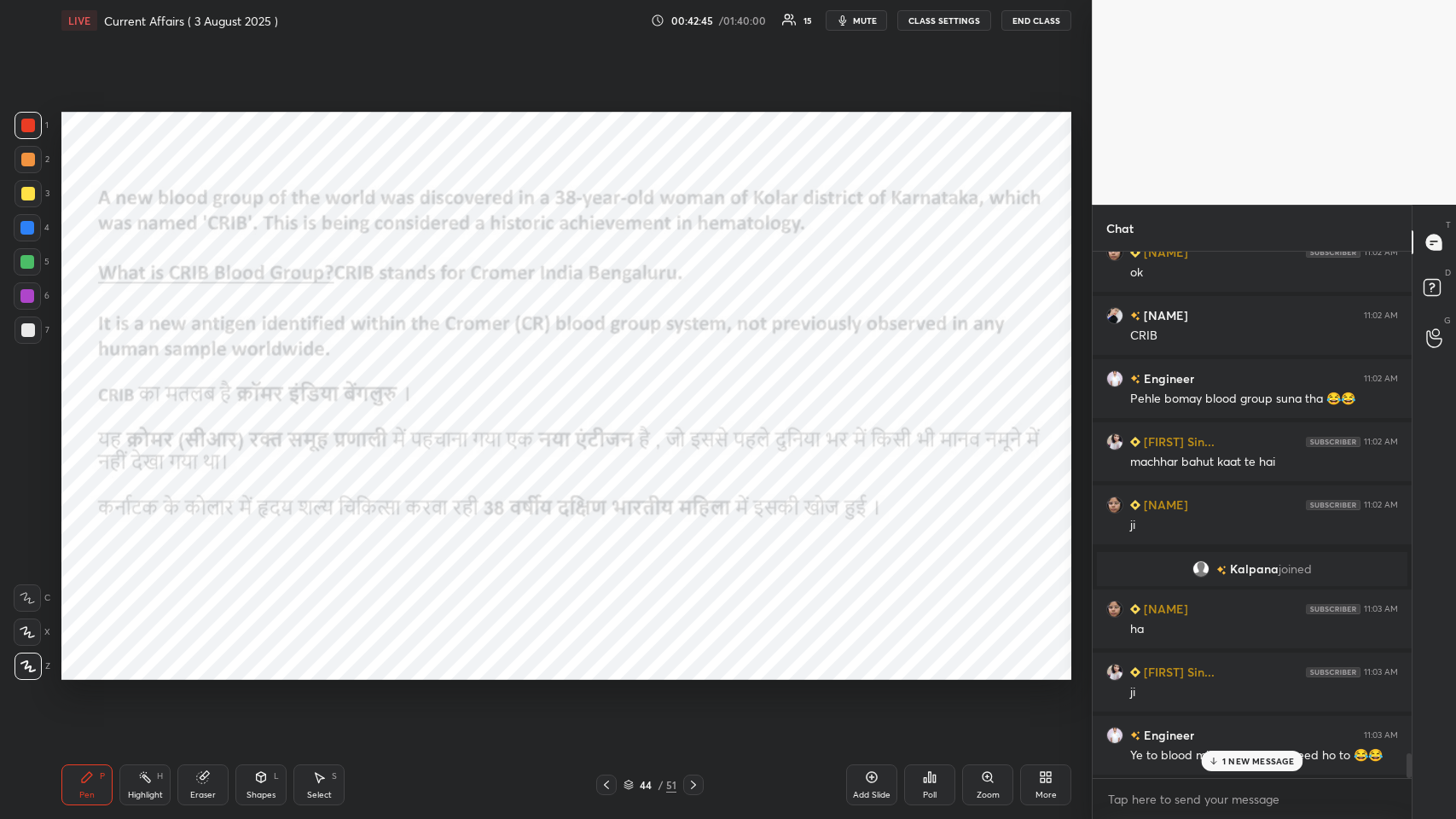 scroll, scrollTop: 10894, scrollLeft: 0, axis: vertical 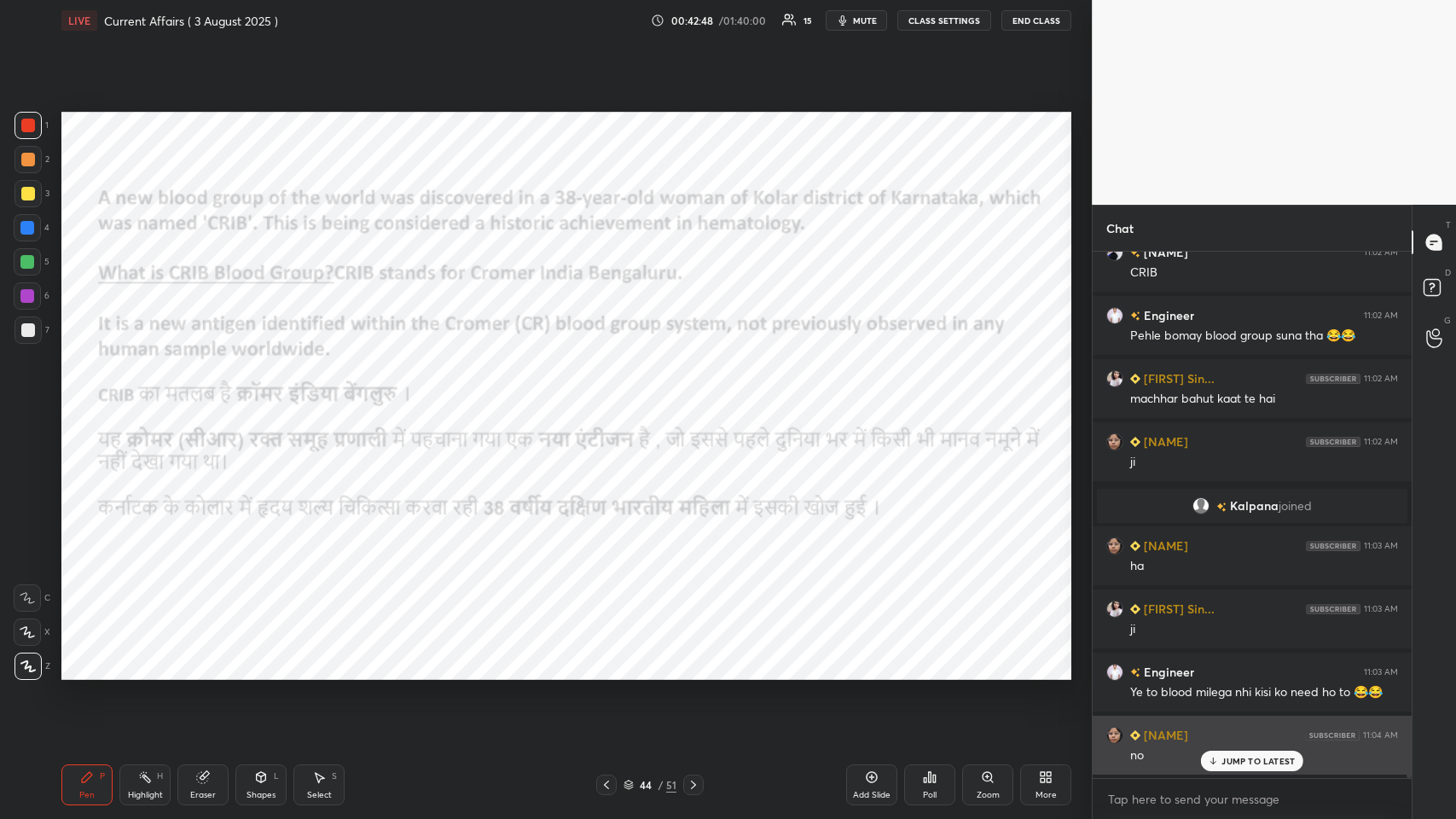 click on "JUMP TO LATEST" at bounding box center (1258, 761) 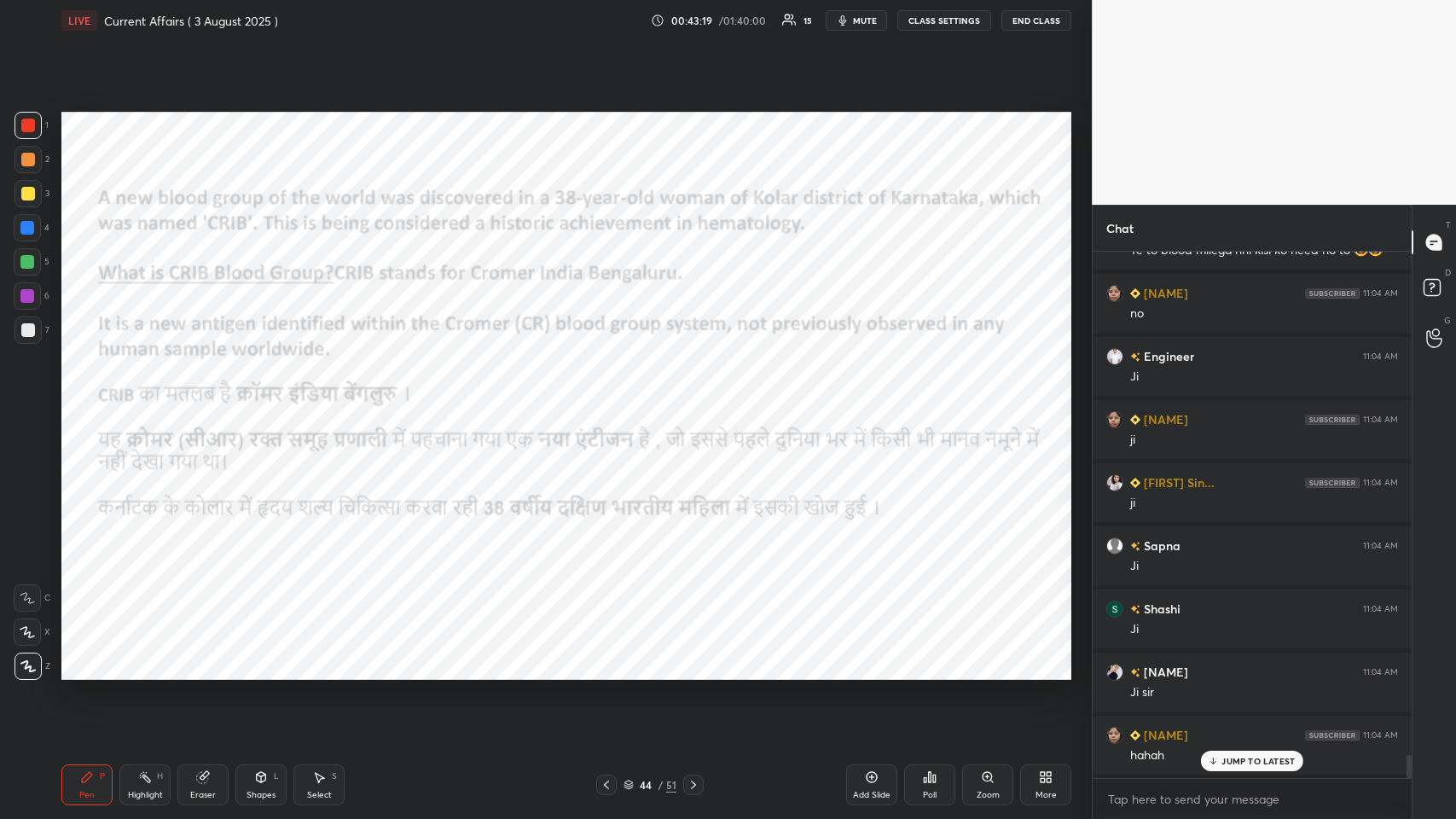 scroll, scrollTop: 11399, scrollLeft: 0, axis: vertical 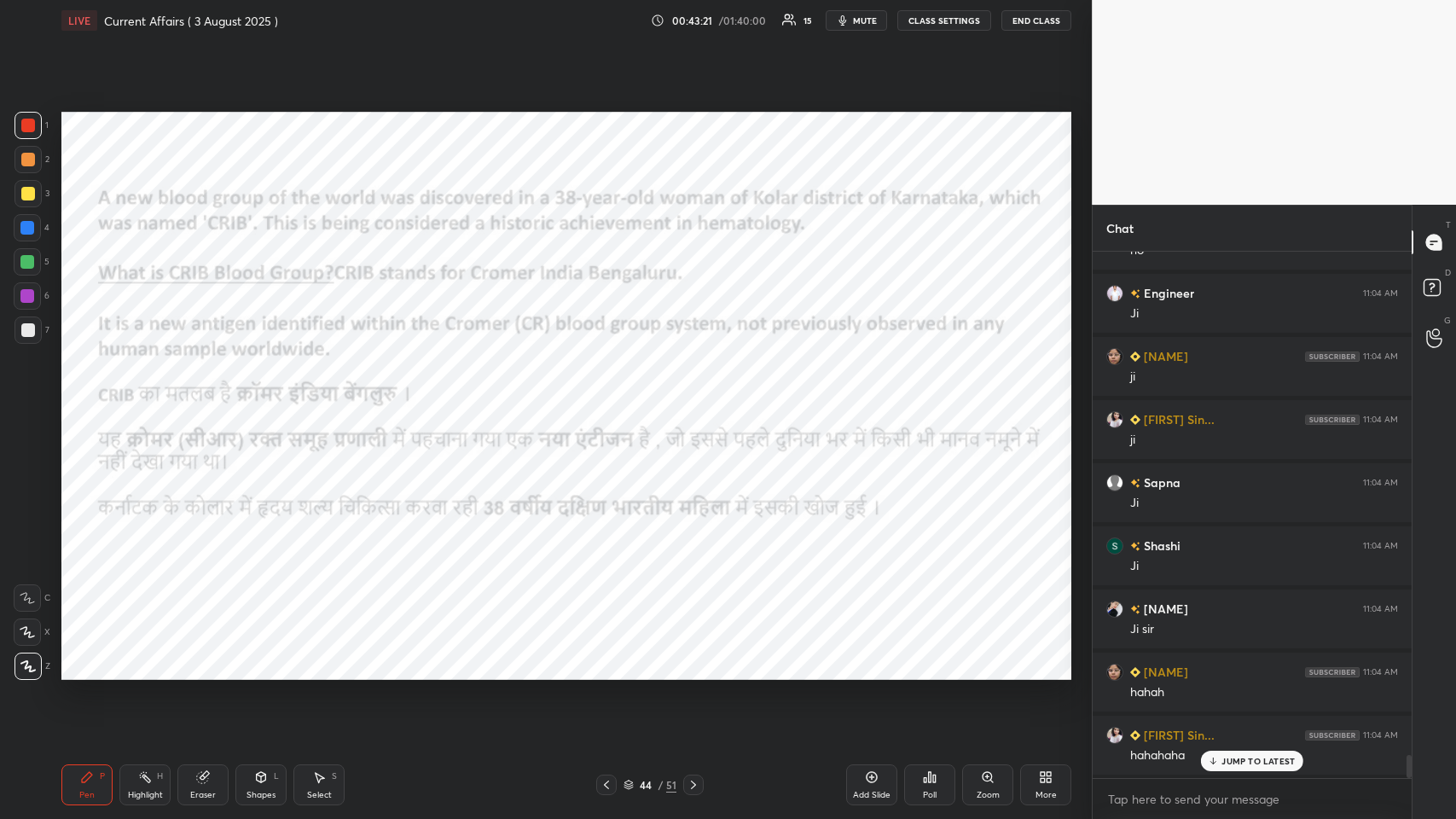 click on "[NAME] 11:02 AM isse kya hota h [NAME] 11:02 AM ok [NAME] 11:02 AM CRIB [NAME] 11:02 AM Pehle bomay blood group suna tha 😂😂 [NAME] 11:02 AM machhar bahut kaat te hai [NAME] 11:02 AM ji [NAME]  joined [NAME] 11:03 AM ha [NAME] 11:03 AM ji [NAME] 11:03 AM Ye to blood milega nhi kisi ko need ho to 😂😂 [NAME] 11:04 AM no [NAME] 11:04 AM Ji [NAME] 11:04 AM ji [NAME] 11:04 AM ji [NAME] 11:04 AM Ji sir [NAME] 11:04 AM hahah [NAME] 11:04 AM hahahaha" at bounding box center (1252, 514) 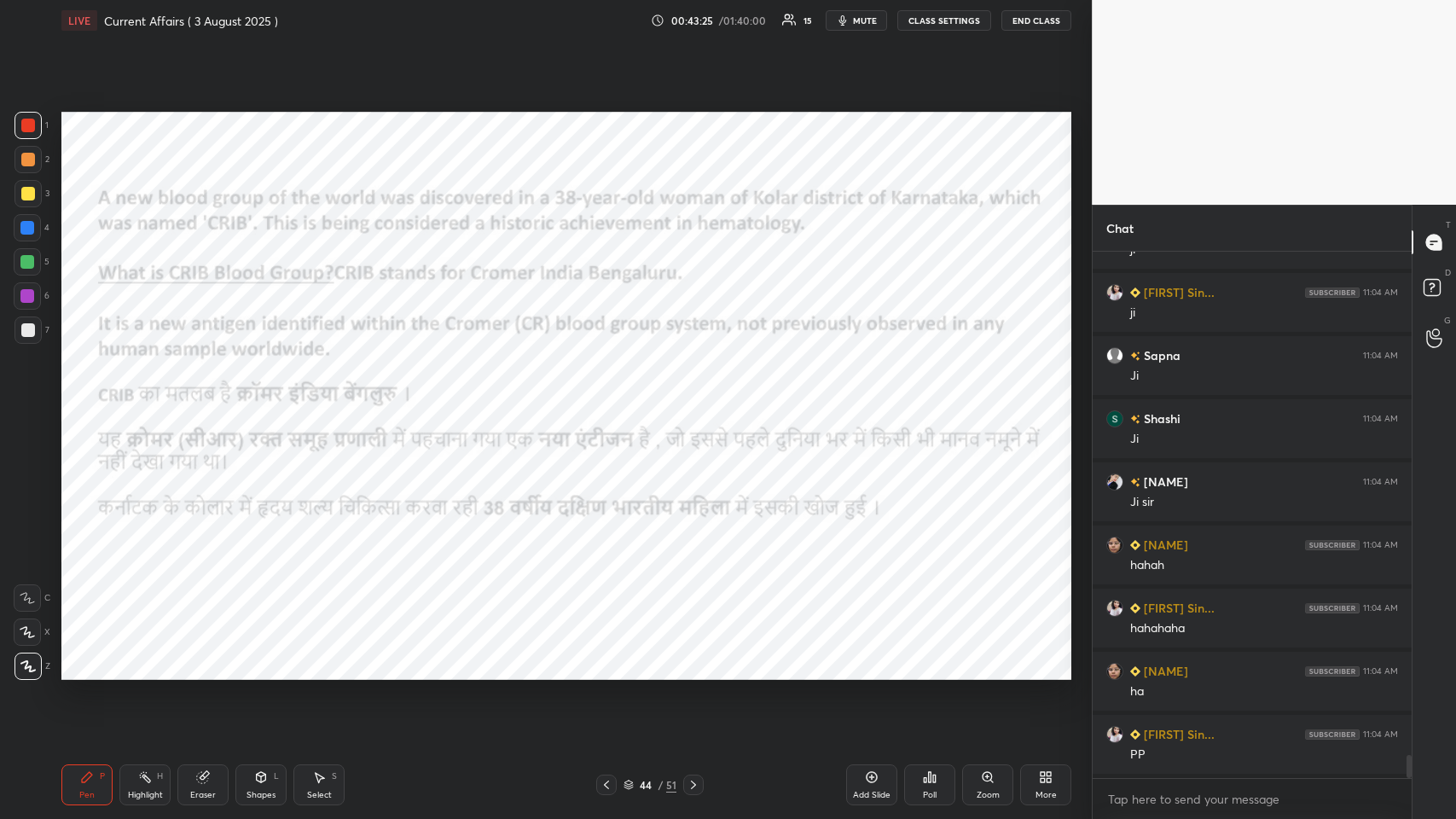 scroll, scrollTop: 11589, scrollLeft: 0, axis: vertical 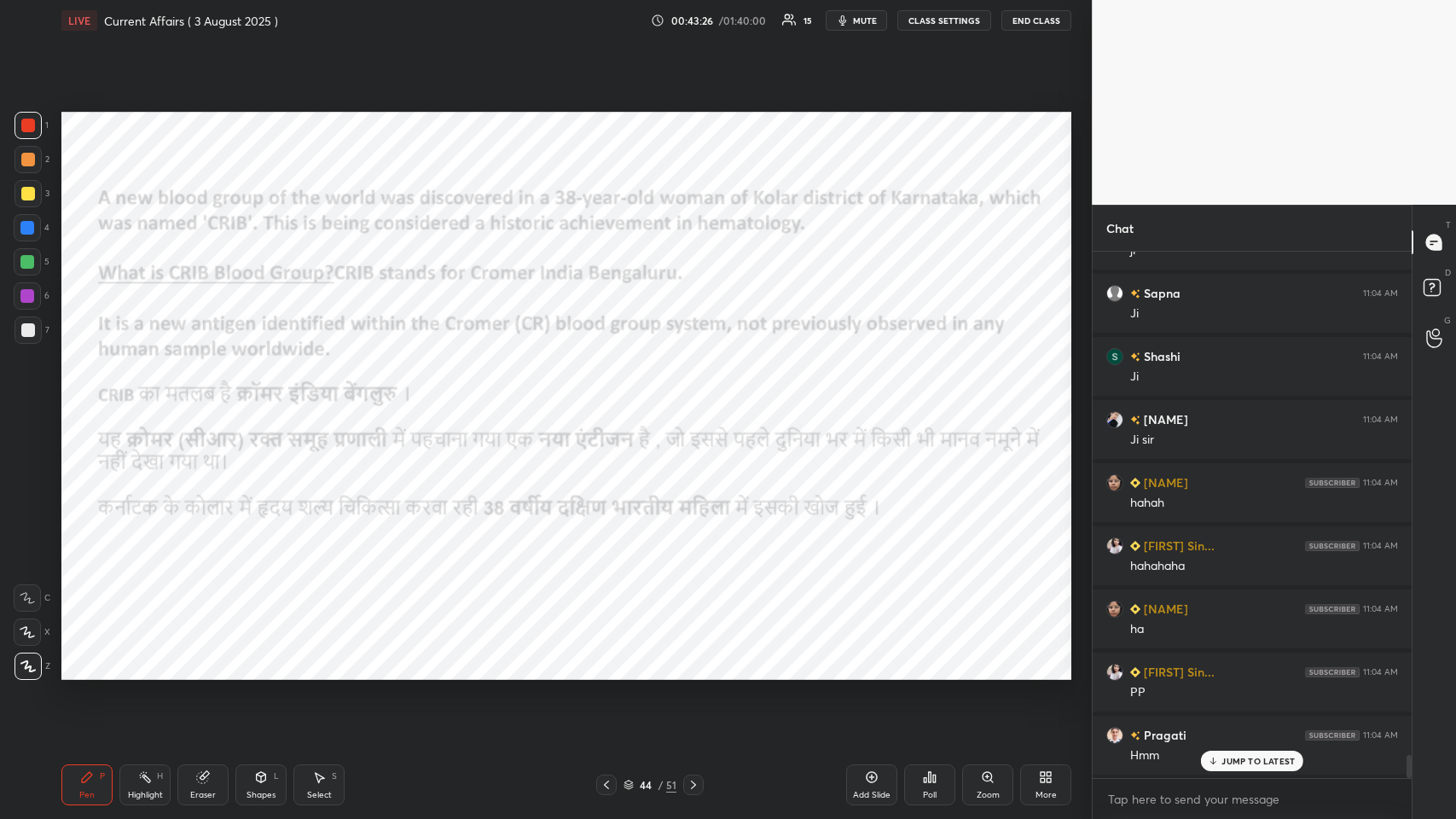 click on "JUMP TO LATEST" at bounding box center (1258, 761) 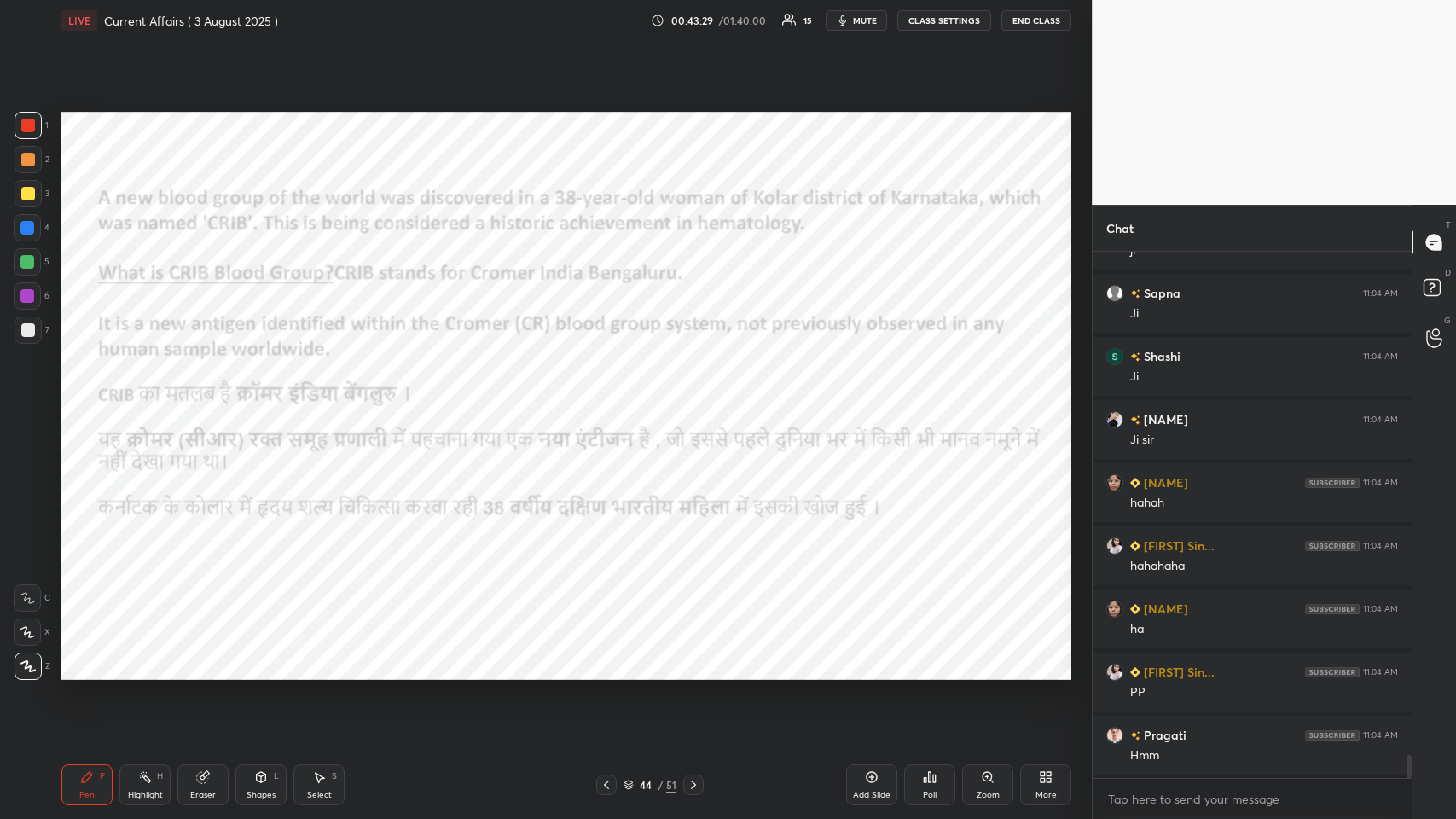 click 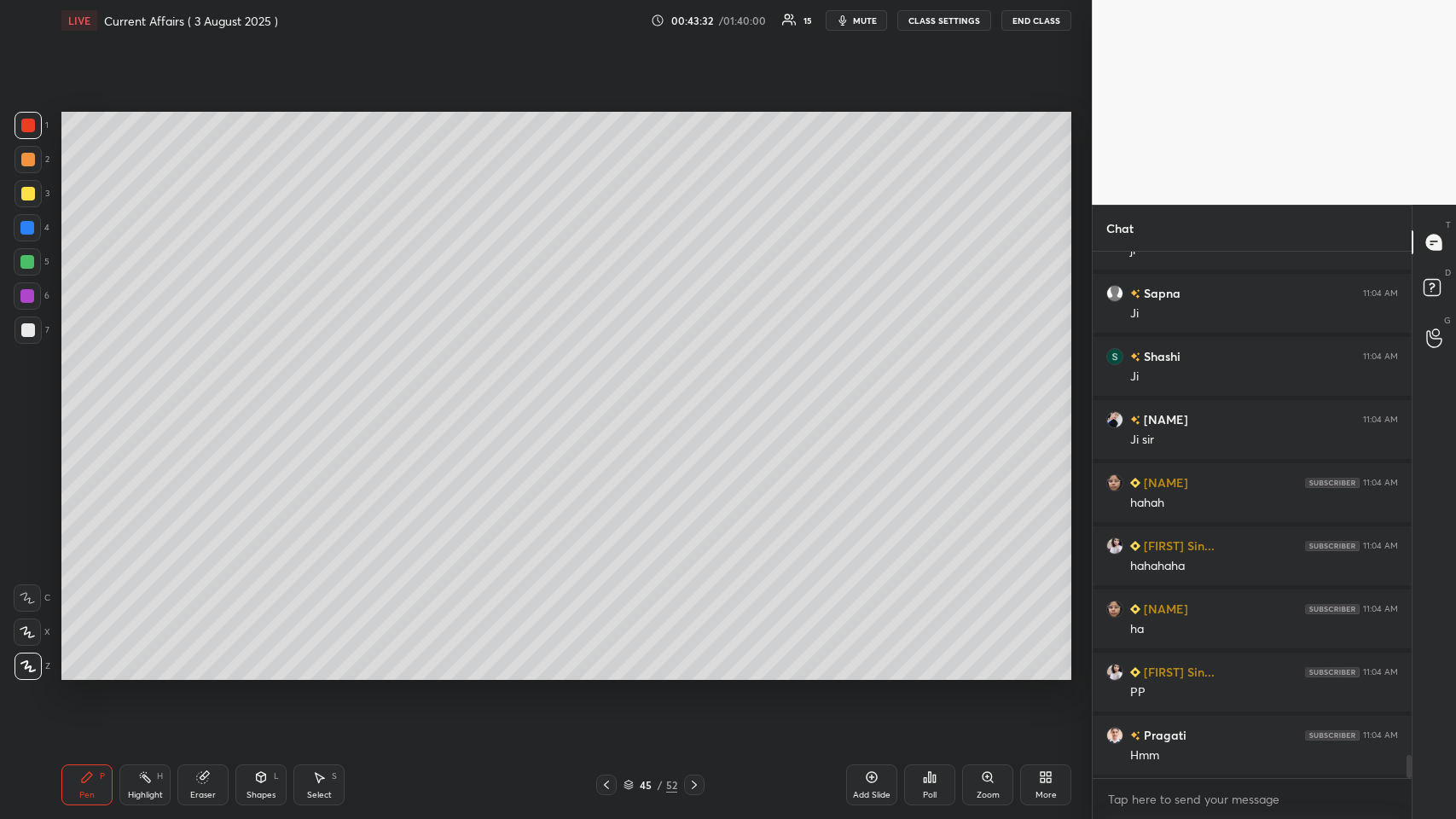 scroll, scrollTop: 11652, scrollLeft: 0, axis: vertical 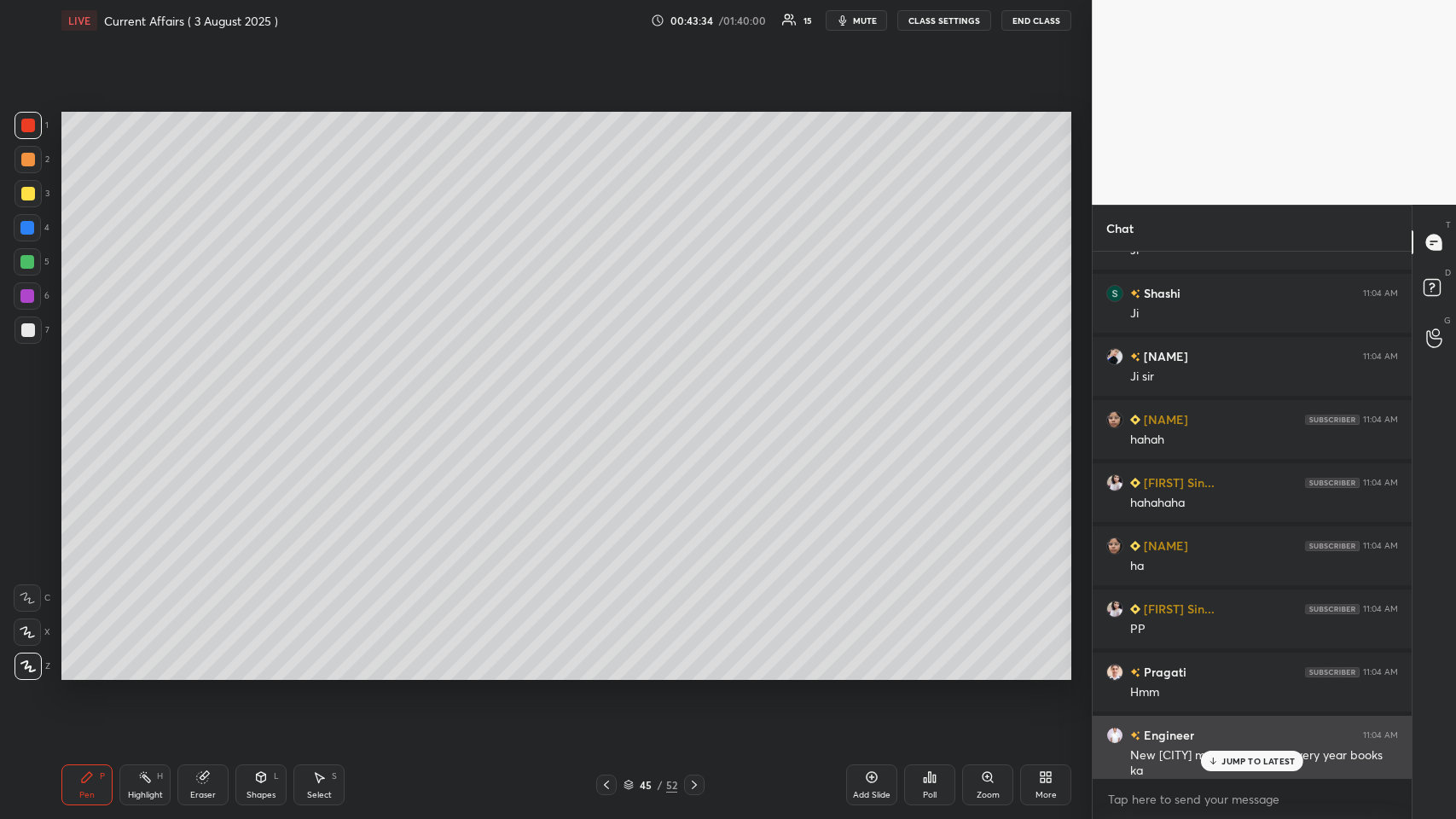 click on "JUMP TO LATEST" at bounding box center [1252, 761] 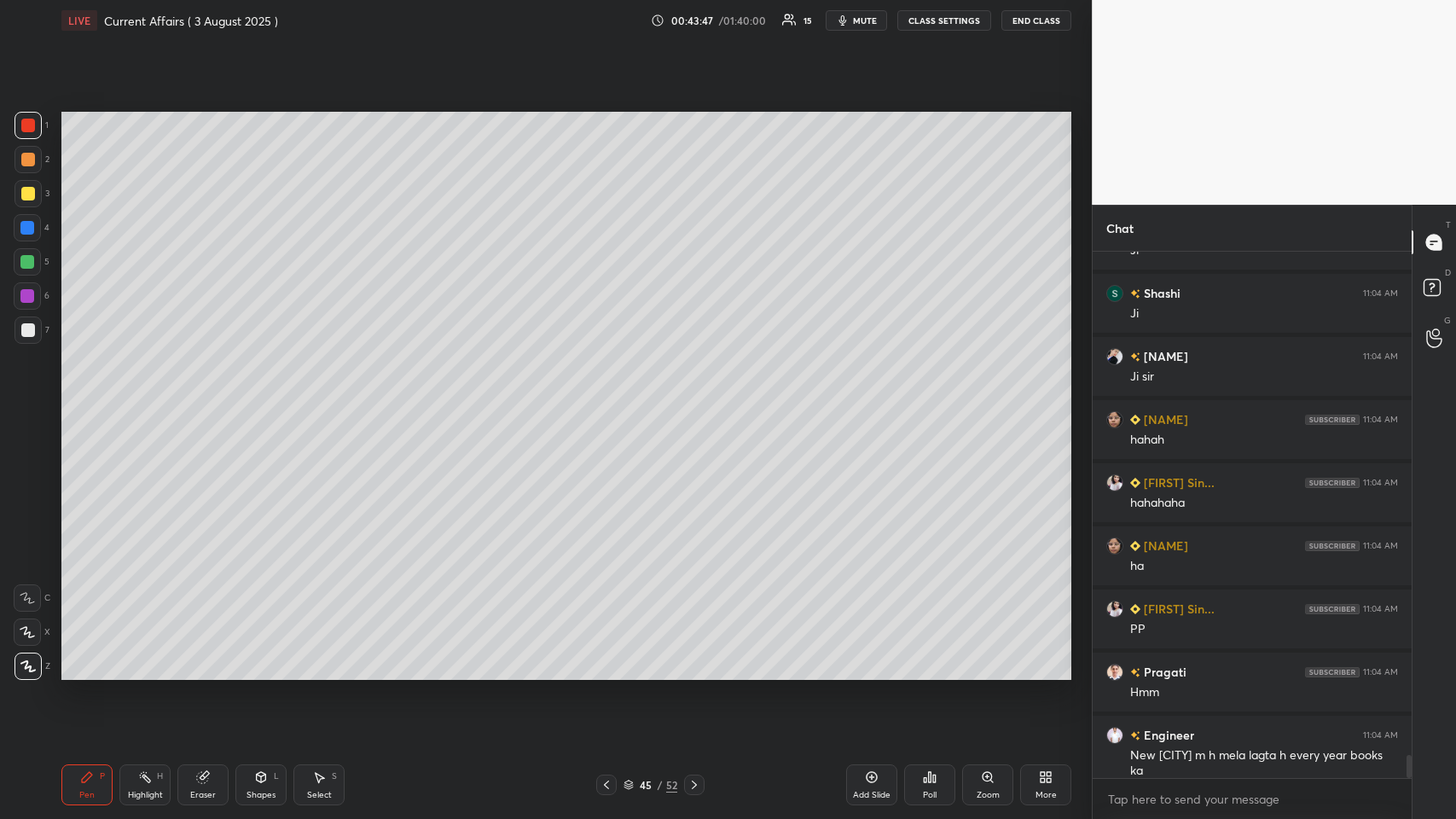 click at bounding box center [28, 330] 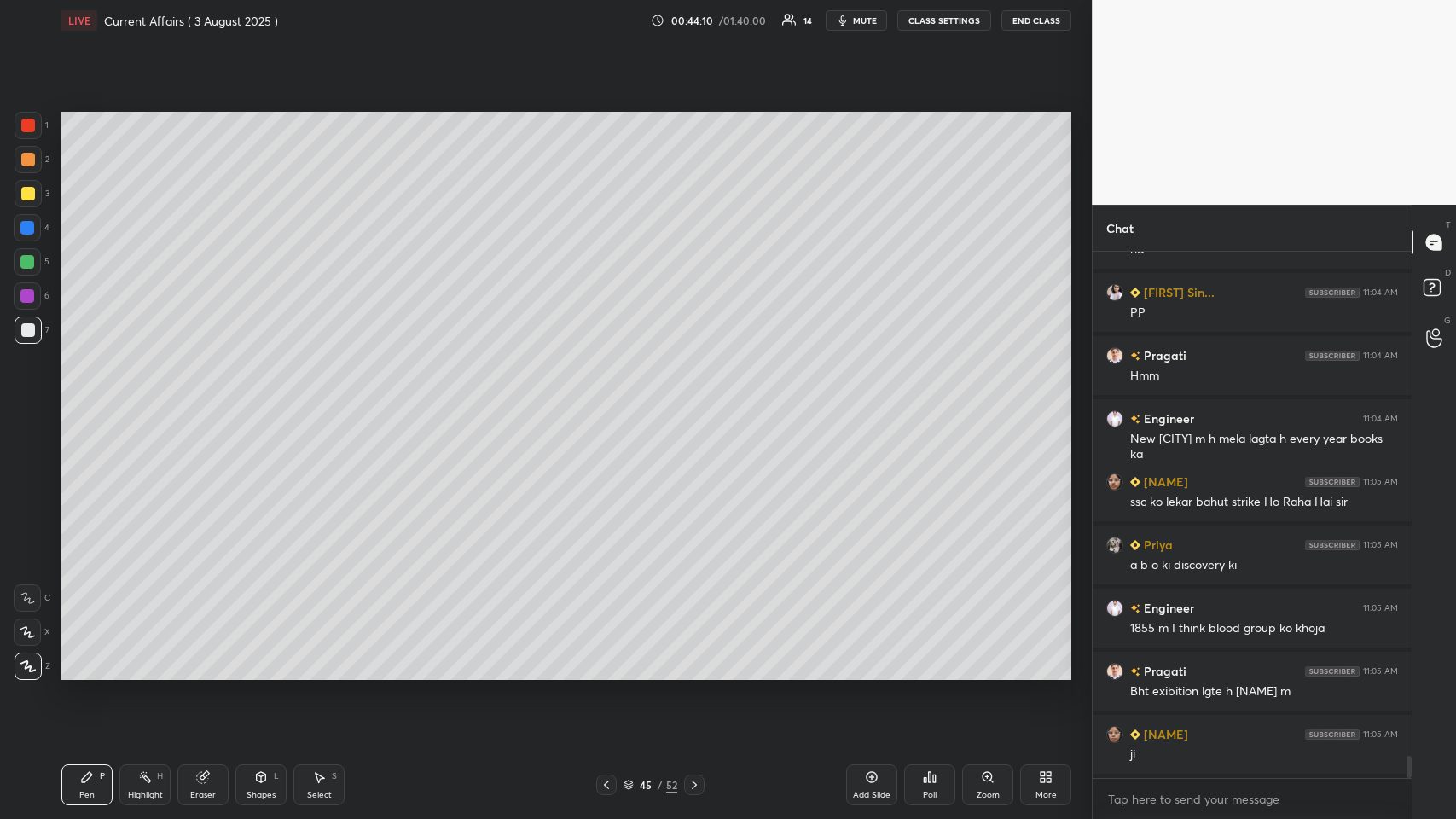 scroll, scrollTop: 11985, scrollLeft: 0, axis: vertical 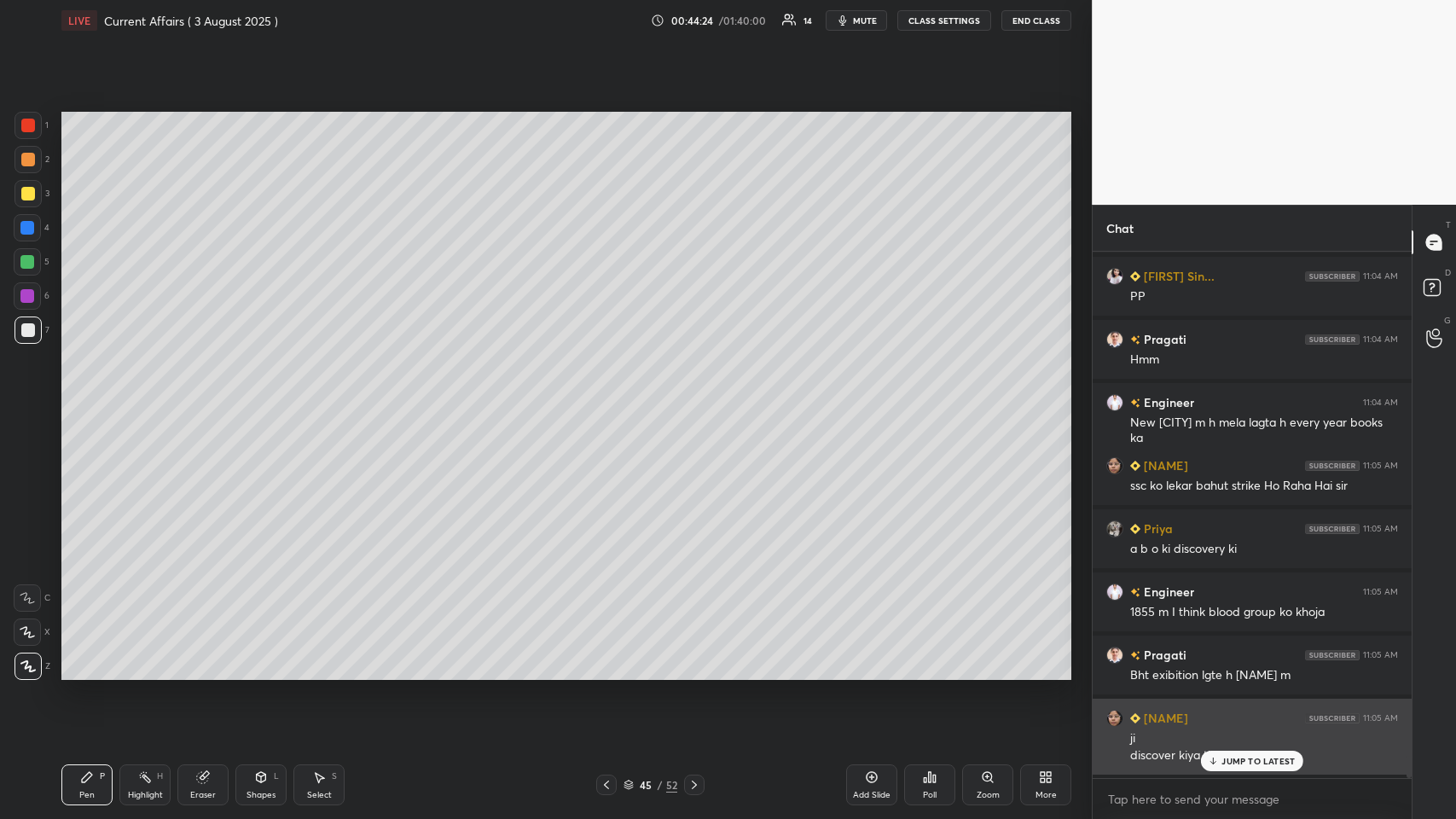 click on "JUMP TO LATEST" at bounding box center [1252, 761] 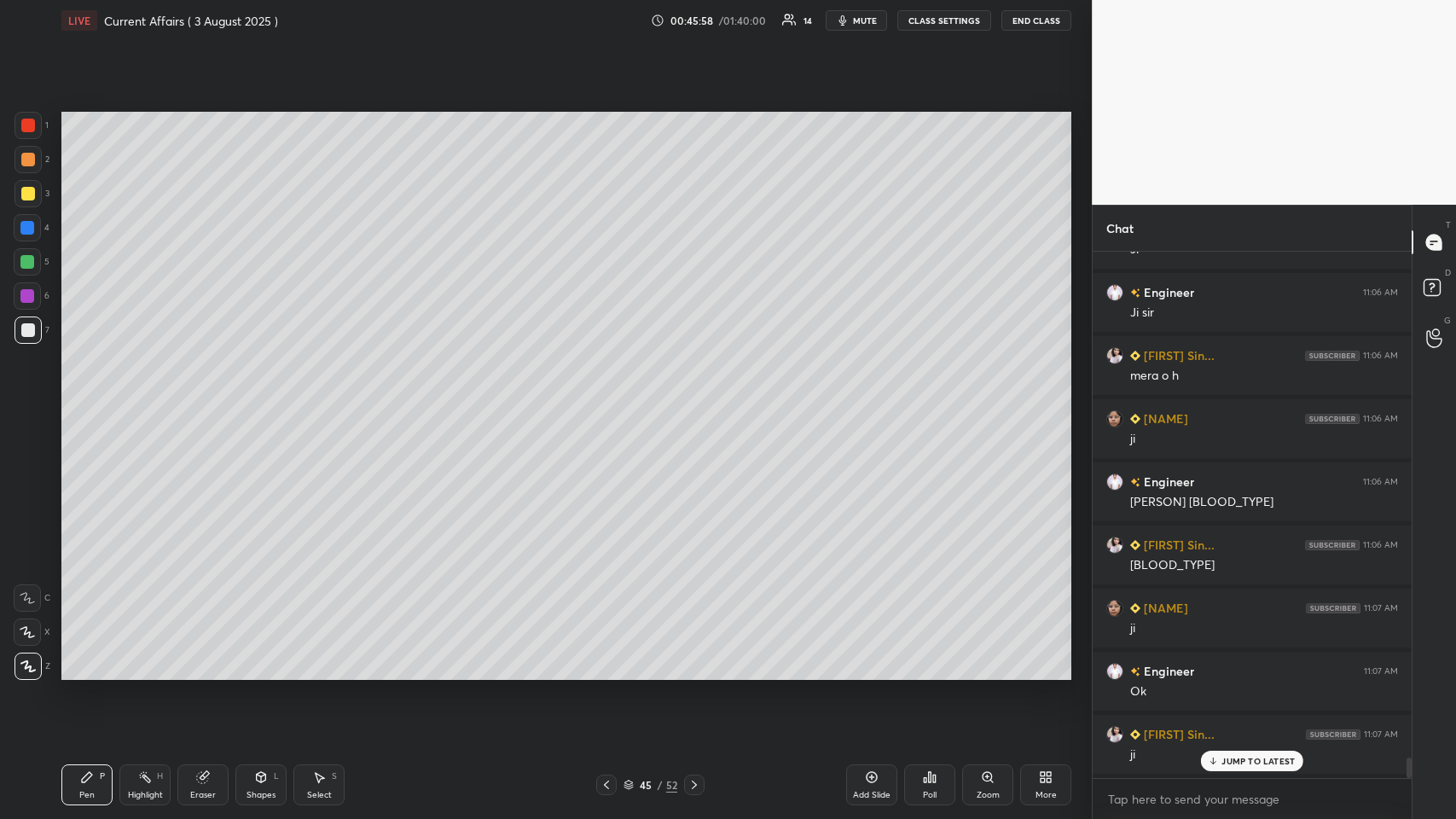 scroll, scrollTop: 12742, scrollLeft: 0, axis: vertical 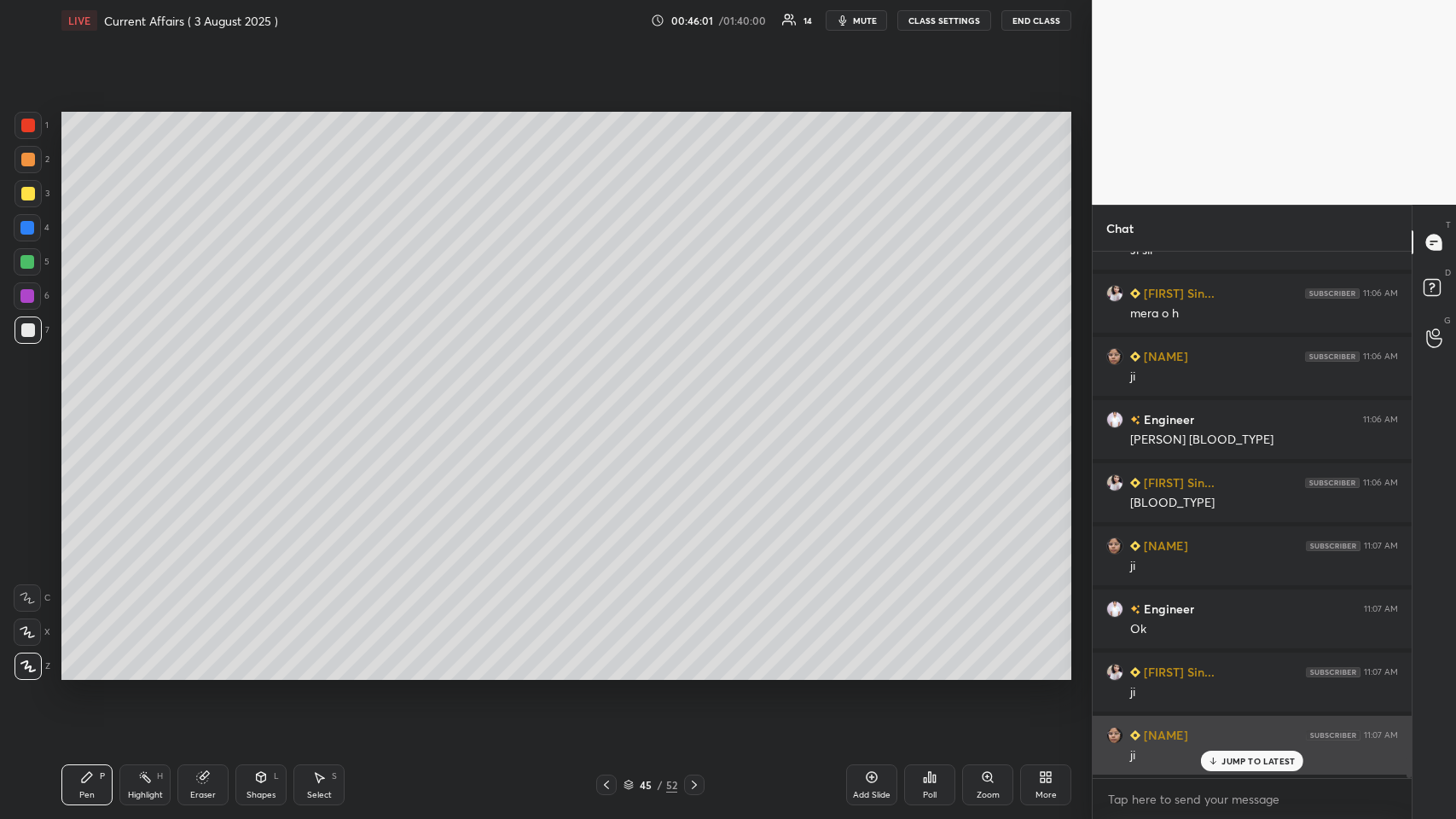 click 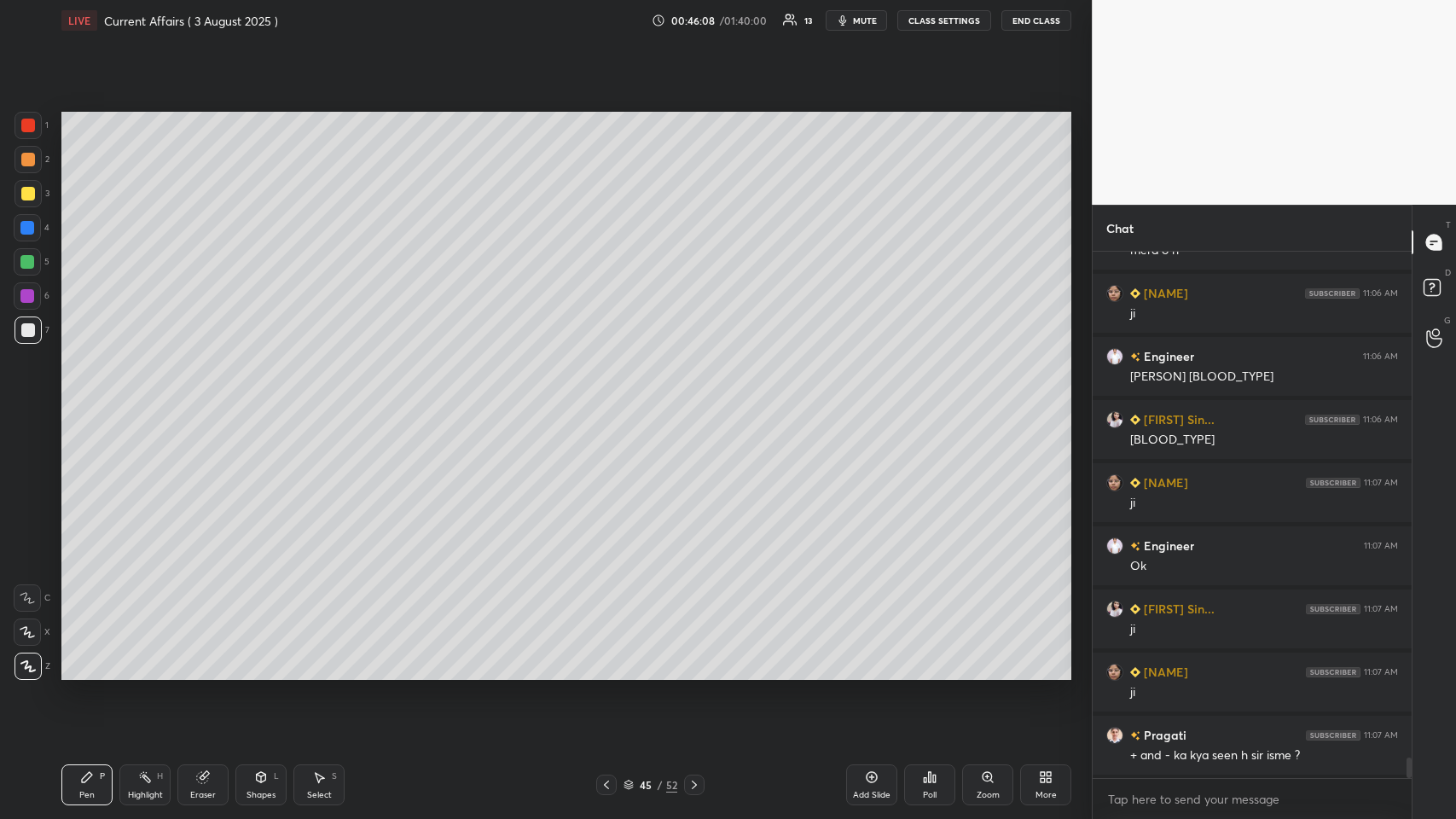 scroll, scrollTop: 12869, scrollLeft: 0, axis: vertical 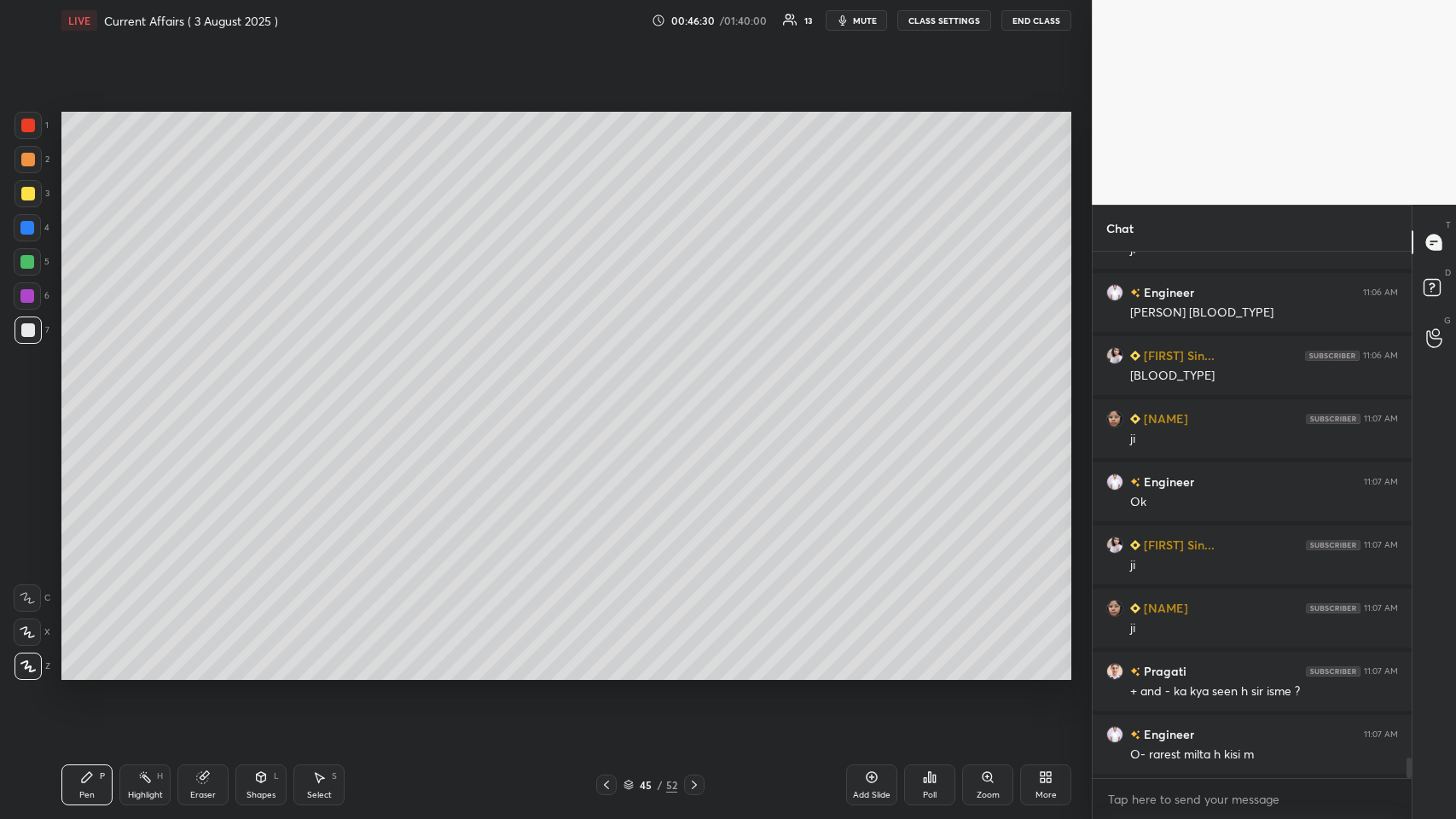 click on "Add Slide" at bounding box center (872, 785) 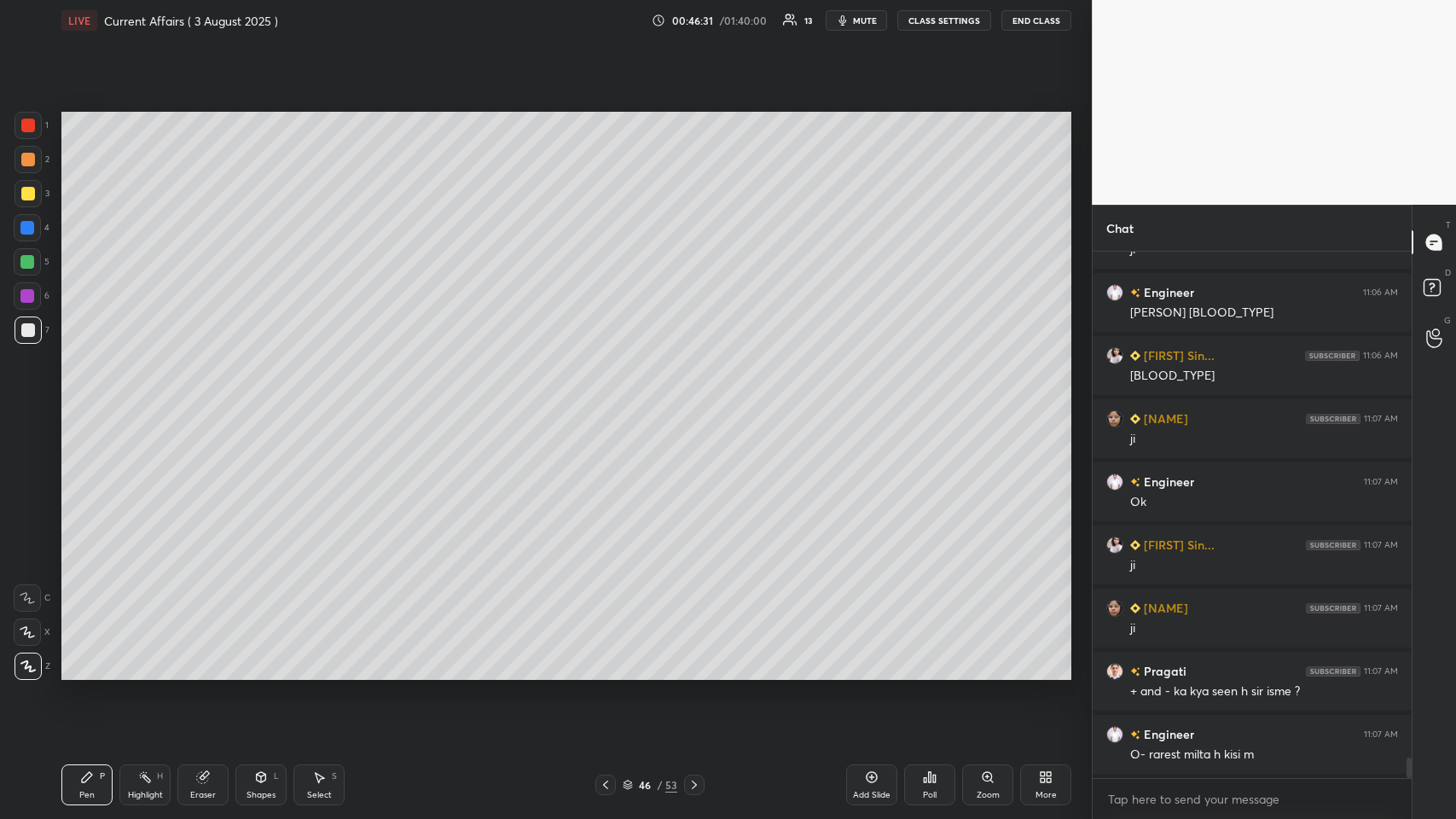 scroll, scrollTop: 12933, scrollLeft: 0, axis: vertical 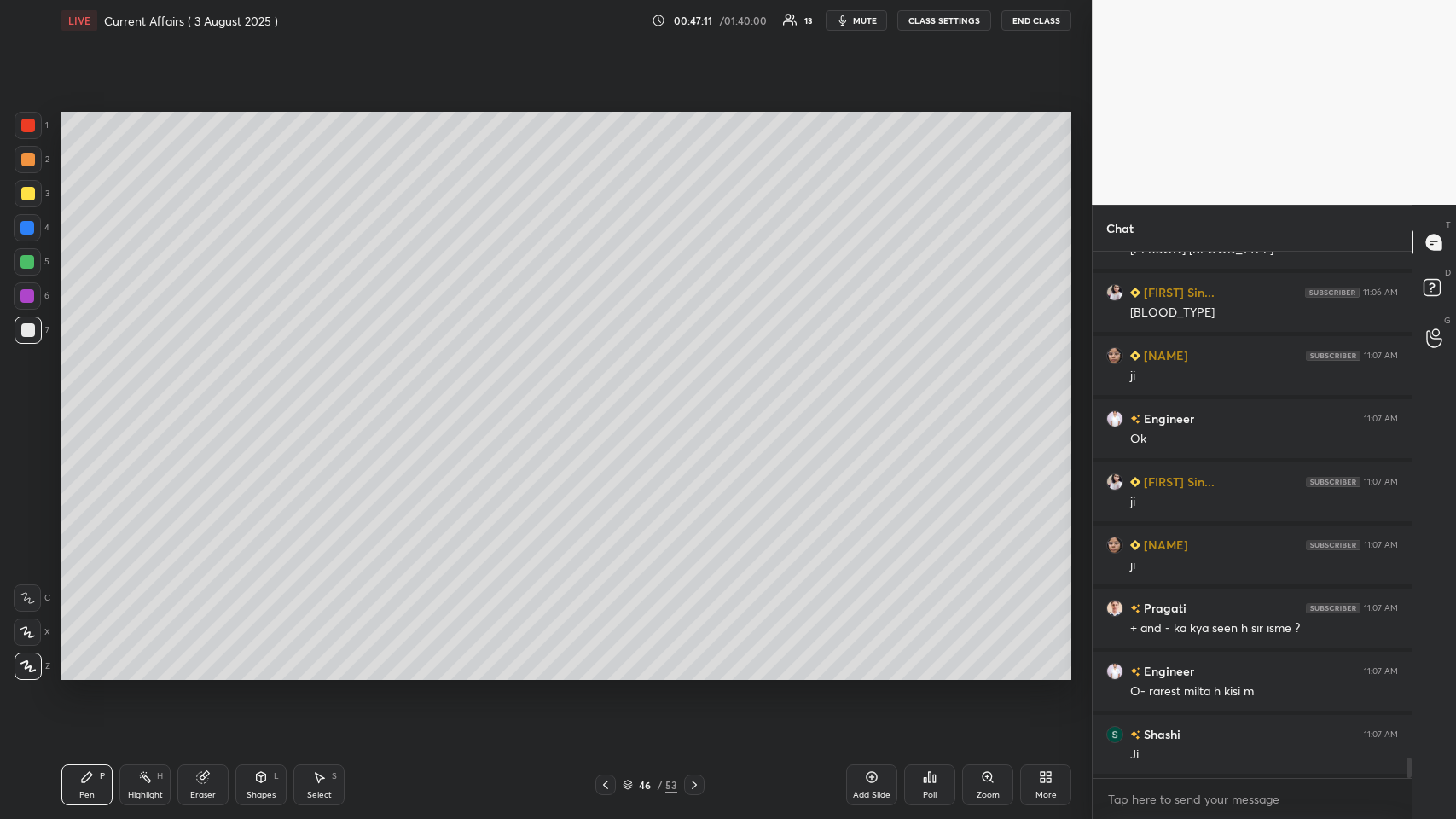 click 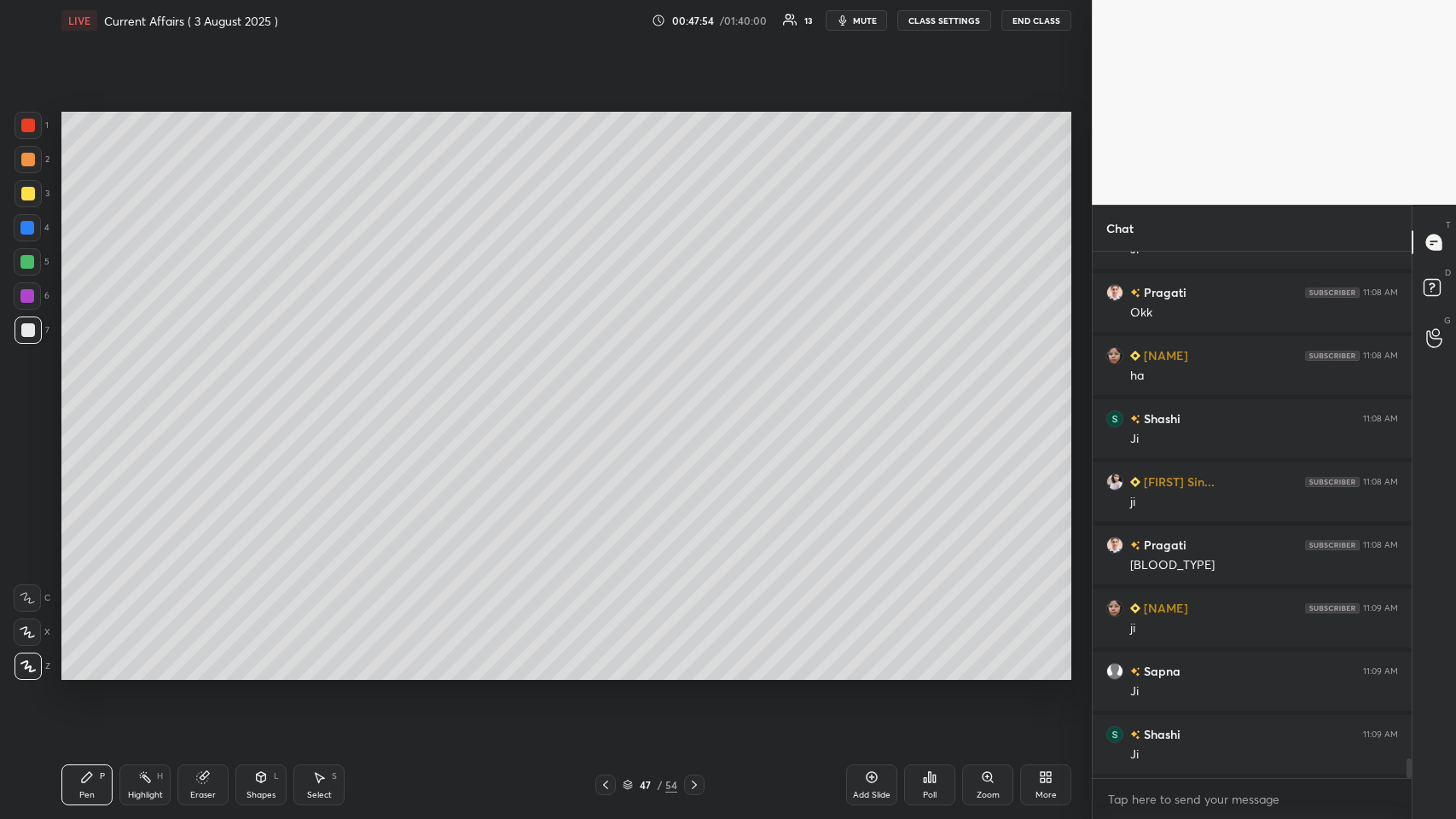 scroll, scrollTop: 13500, scrollLeft: 0, axis: vertical 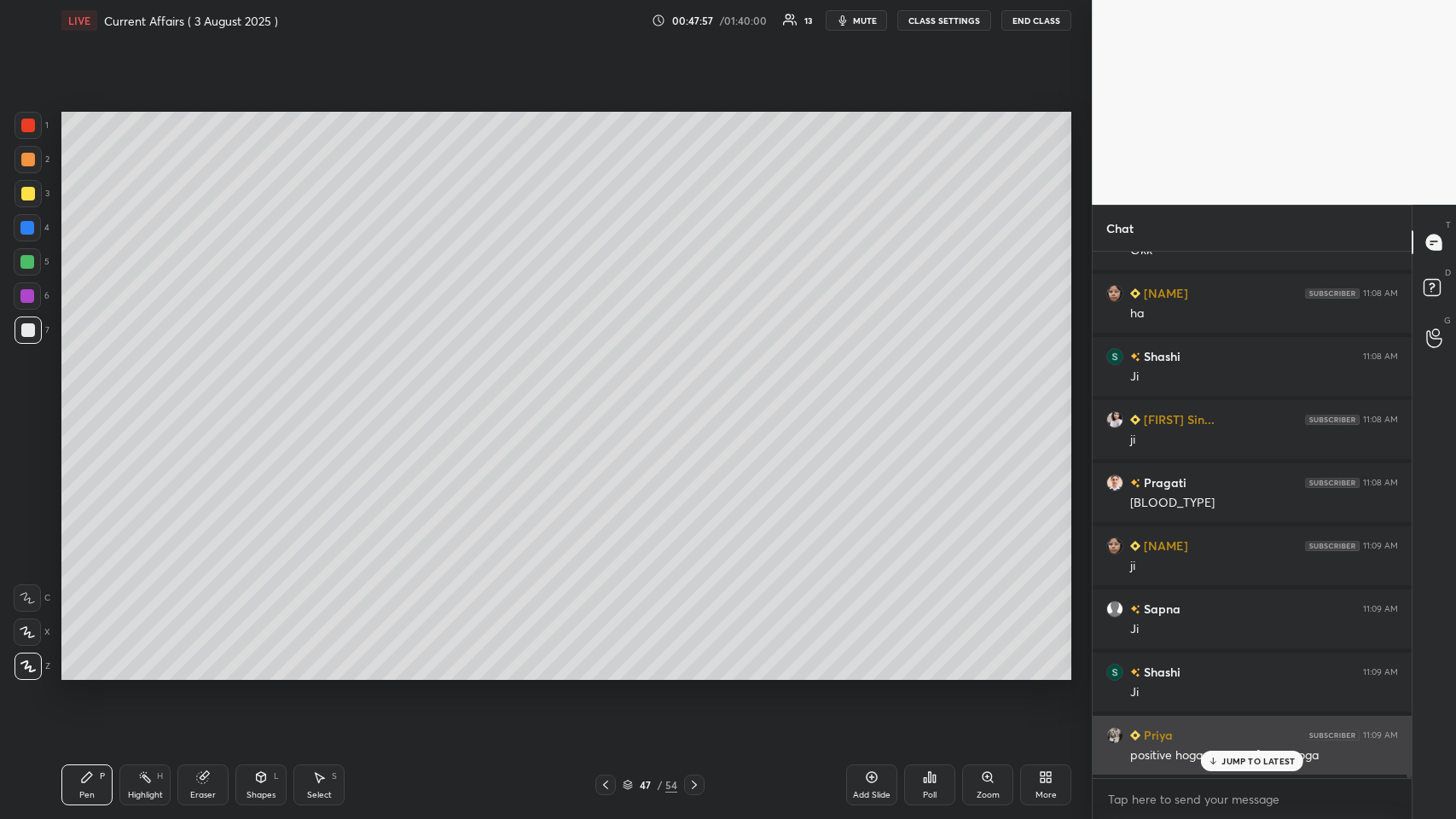 click 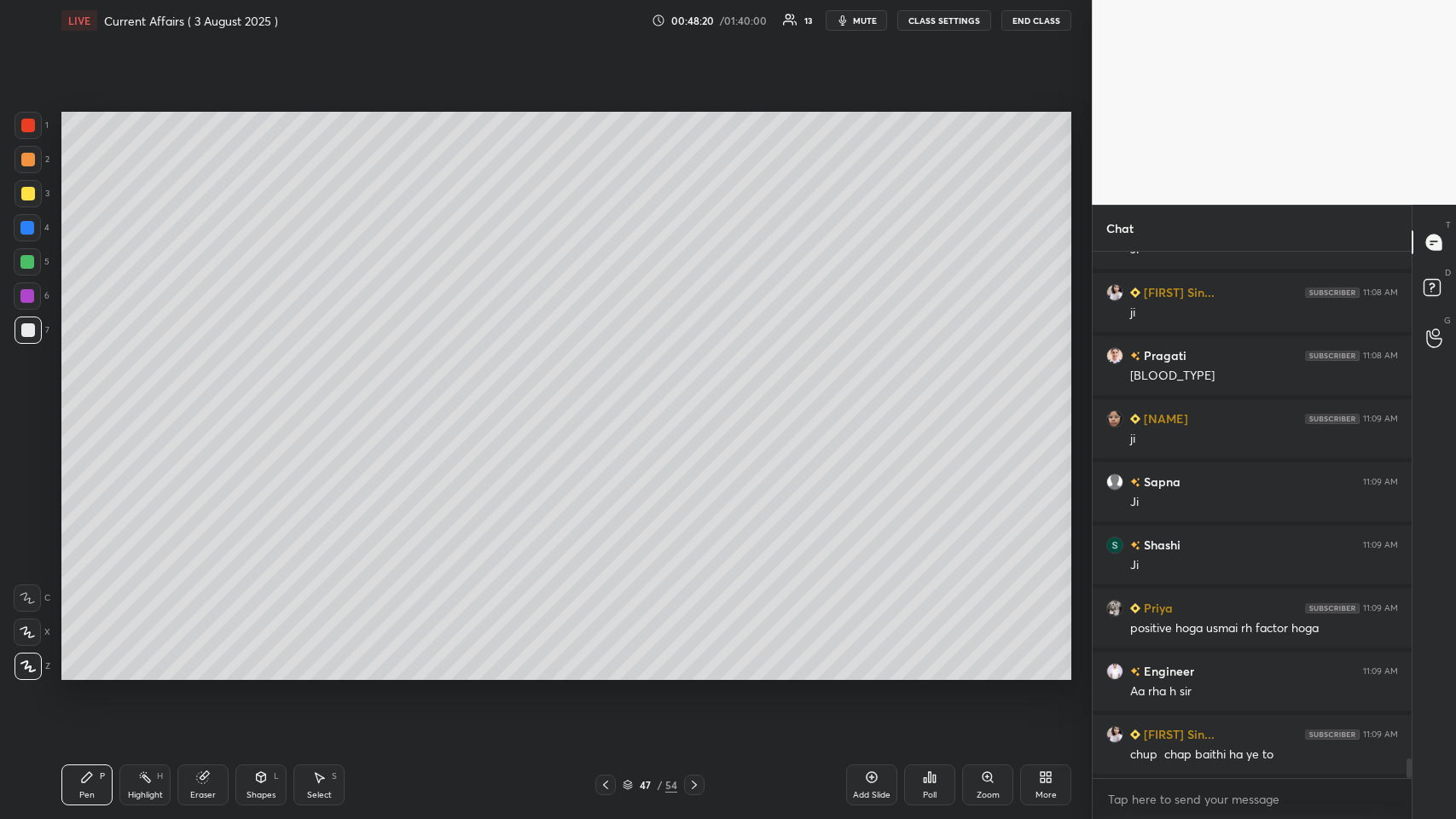 scroll, scrollTop: 13643, scrollLeft: 0, axis: vertical 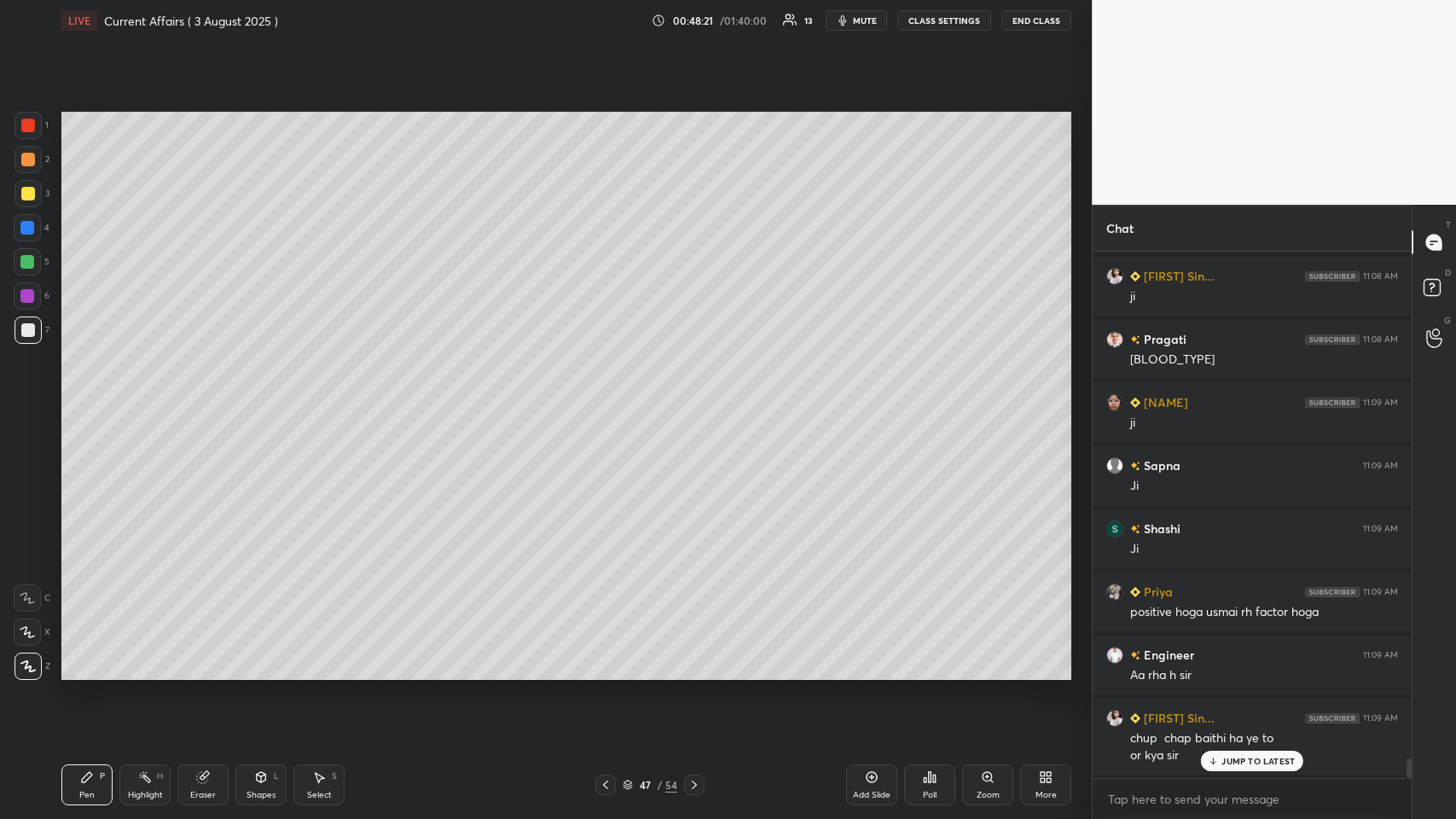 click on "JUMP TO LATEST" at bounding box center (1258, 761) 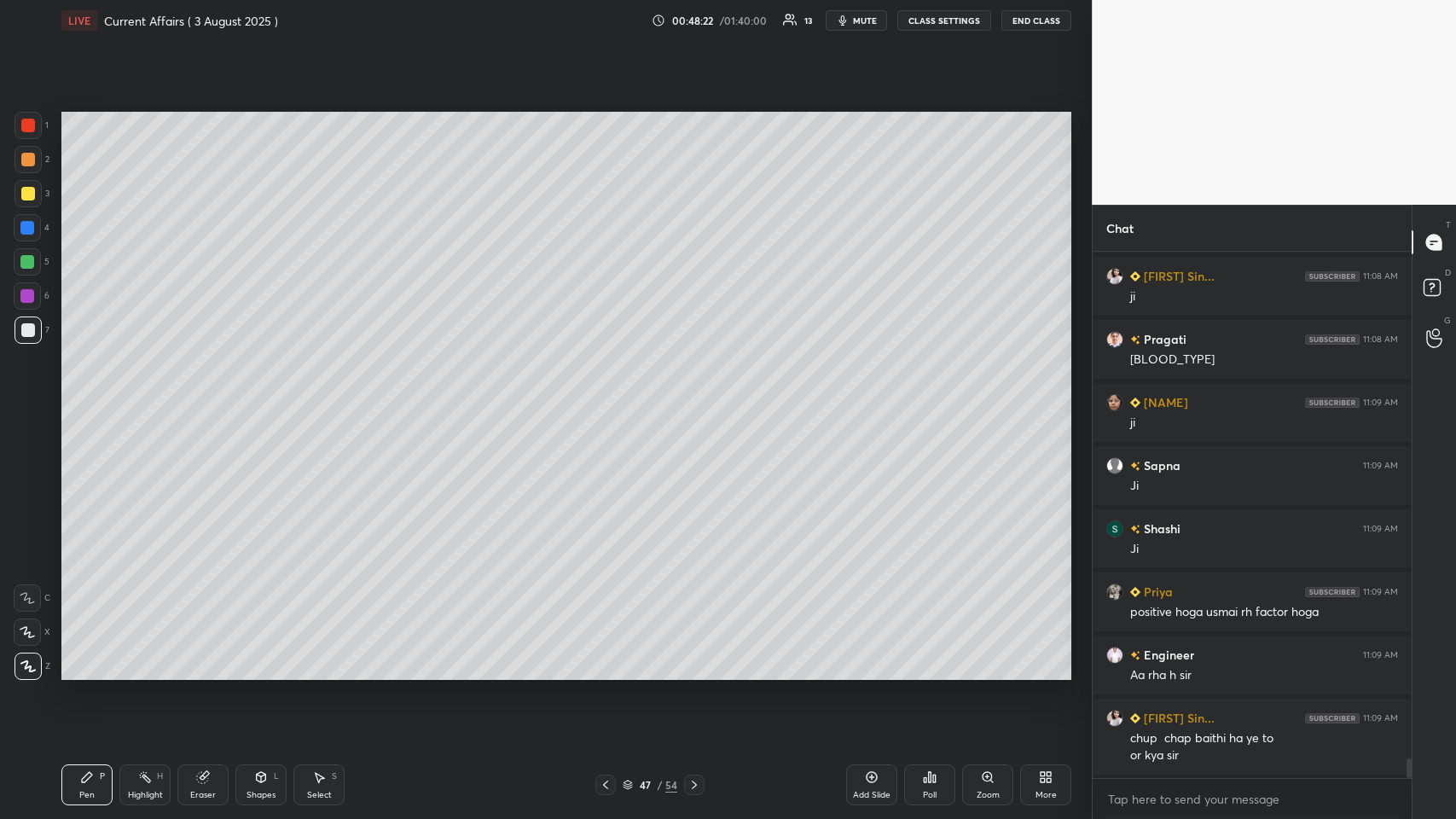 click on "Add Slide" at bounding box center (872, 785) 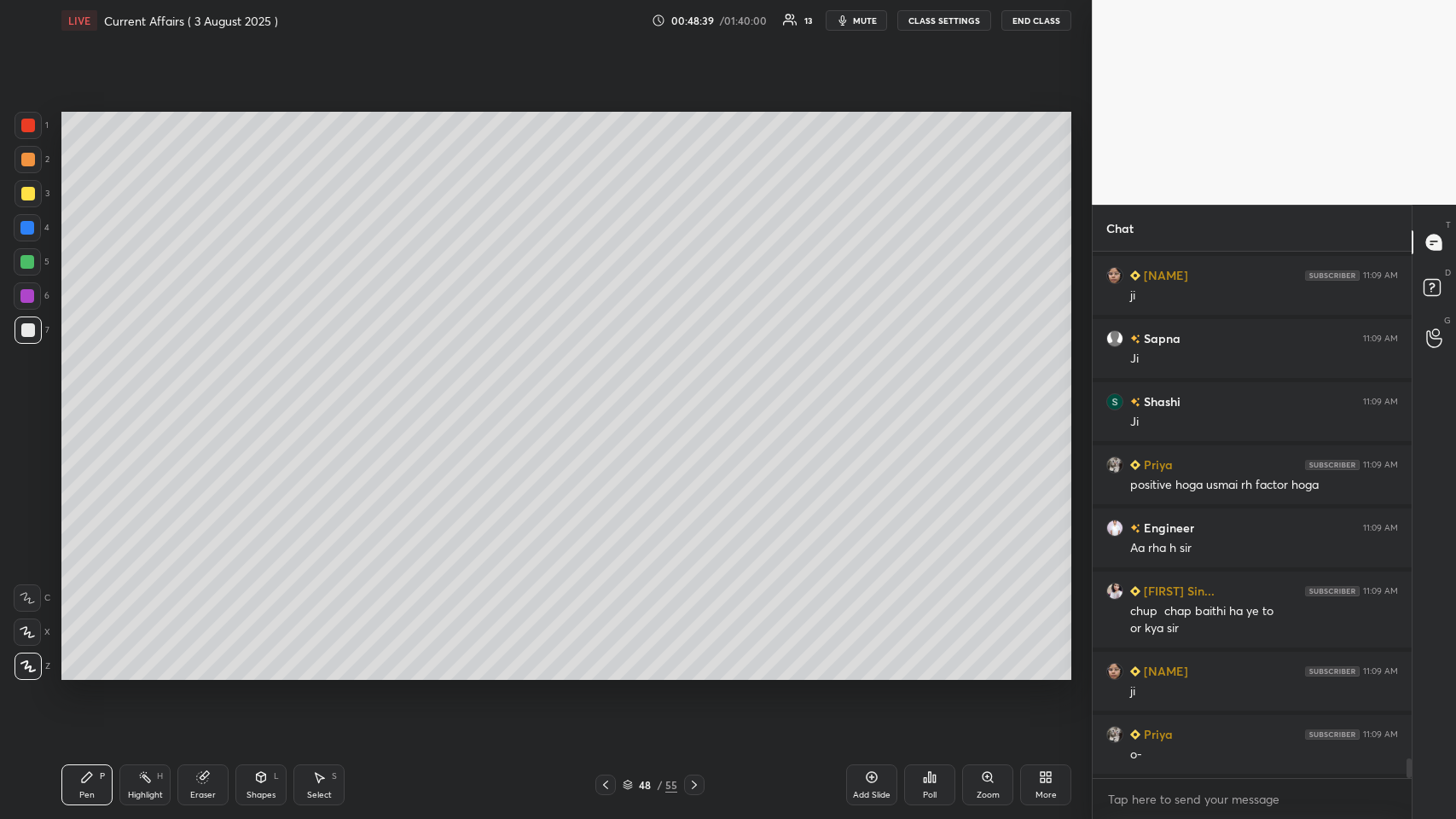 scroll, scrollTop: 13833, scrollLeft: 0, axis: vertical 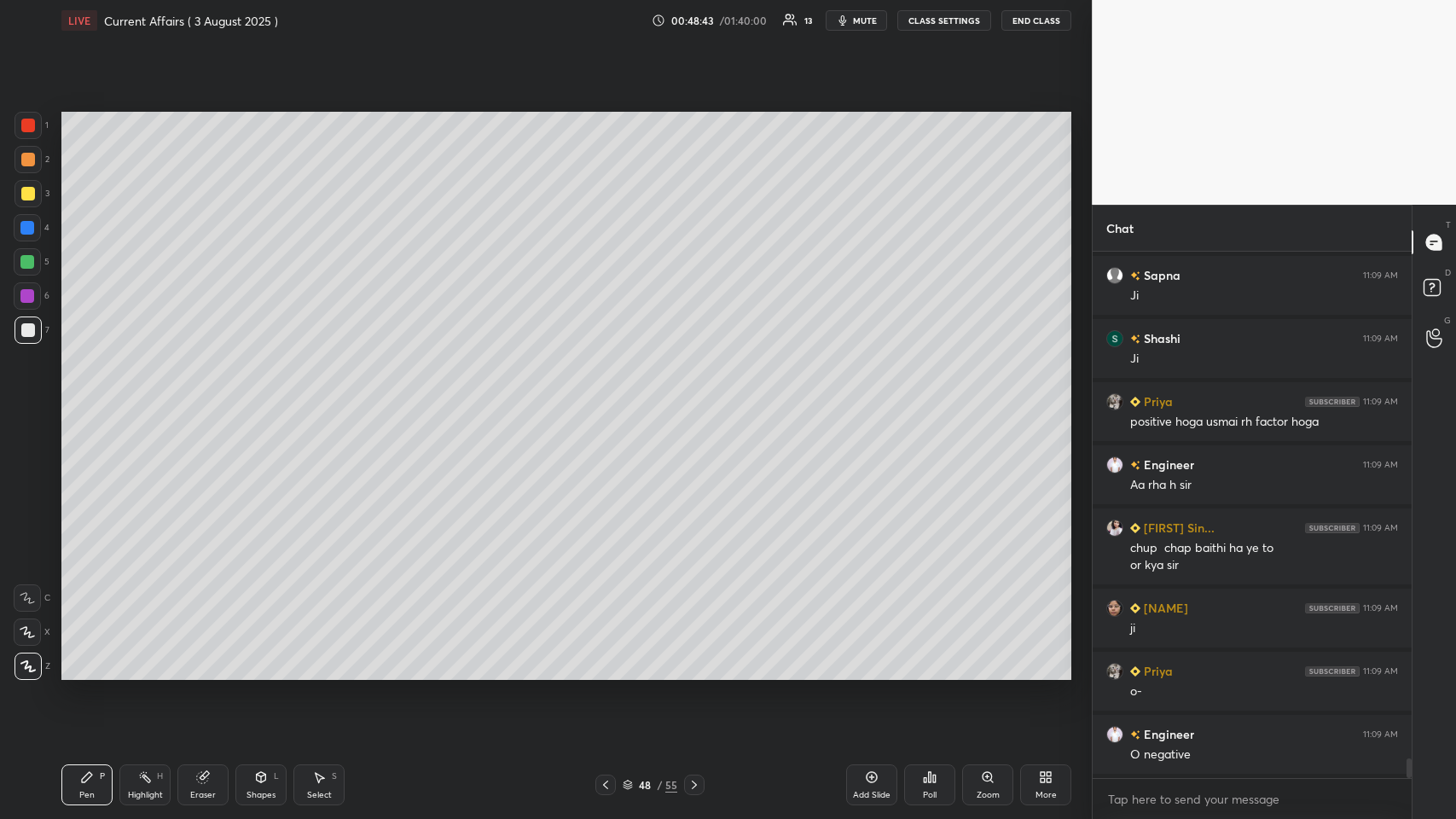 click at bounding box center [27, 228] 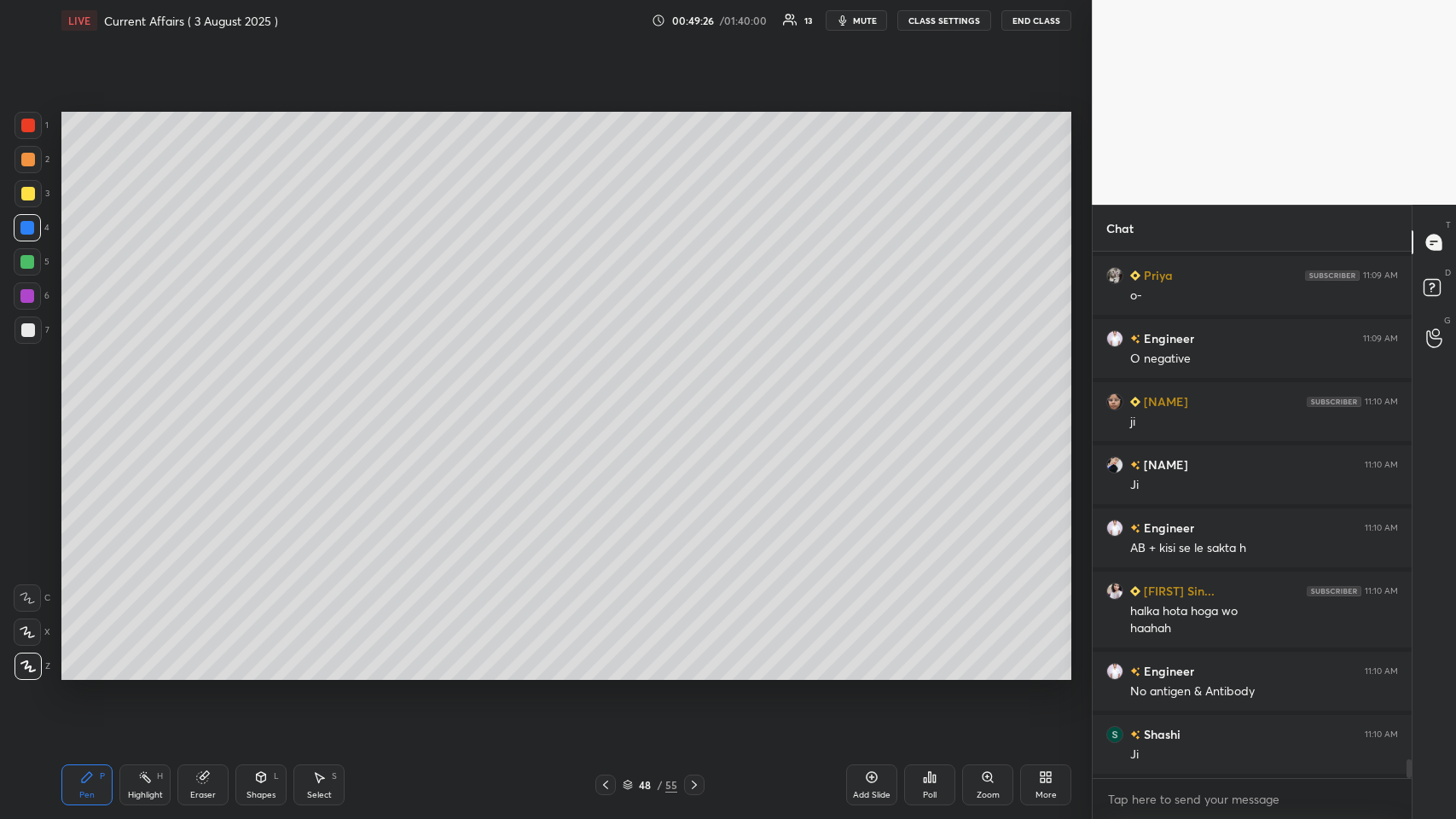 scroll, scrollTop: 14292, scrollLeft: 0, axis: vertical 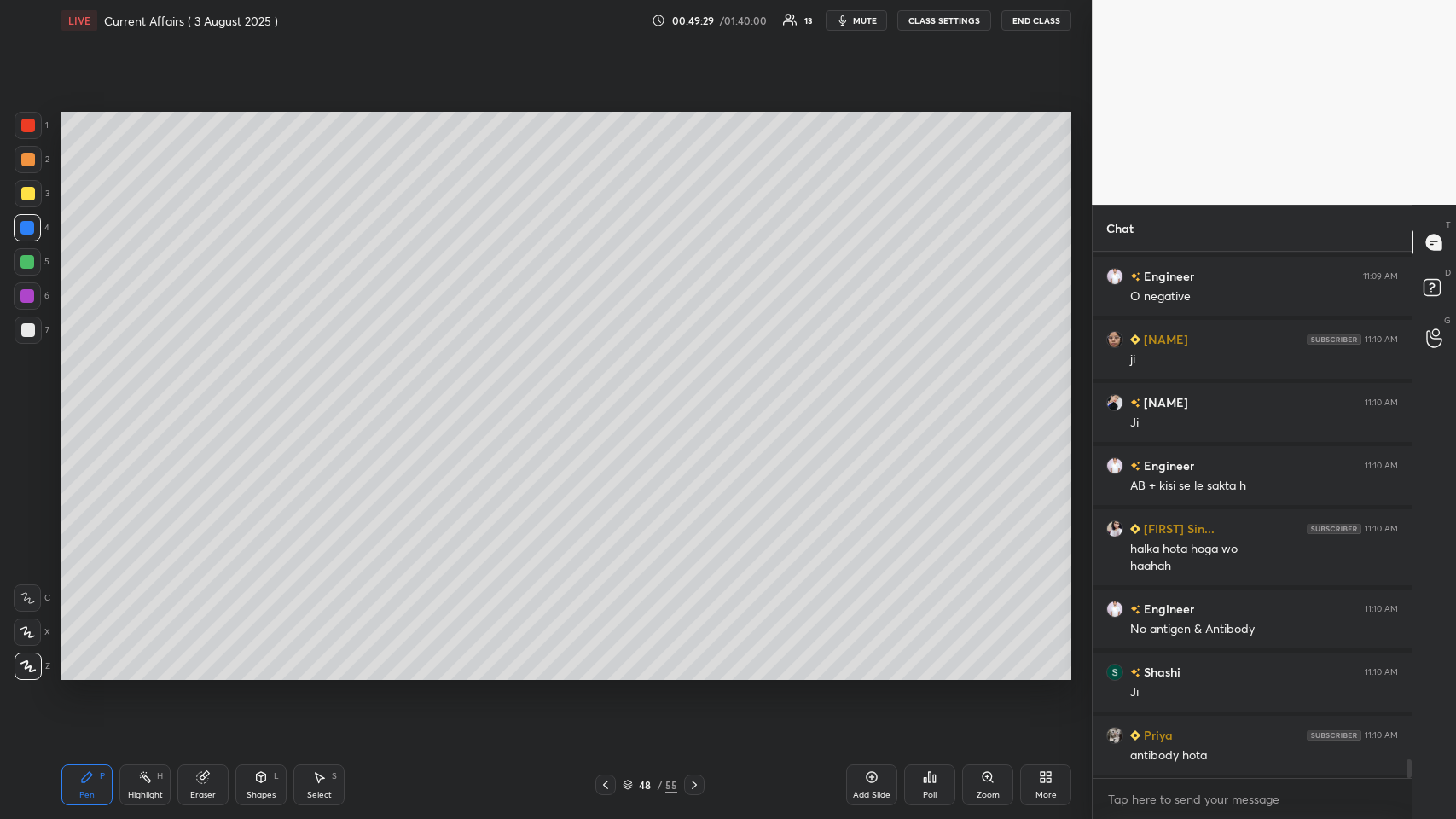 click at bounding box center [28, 330] 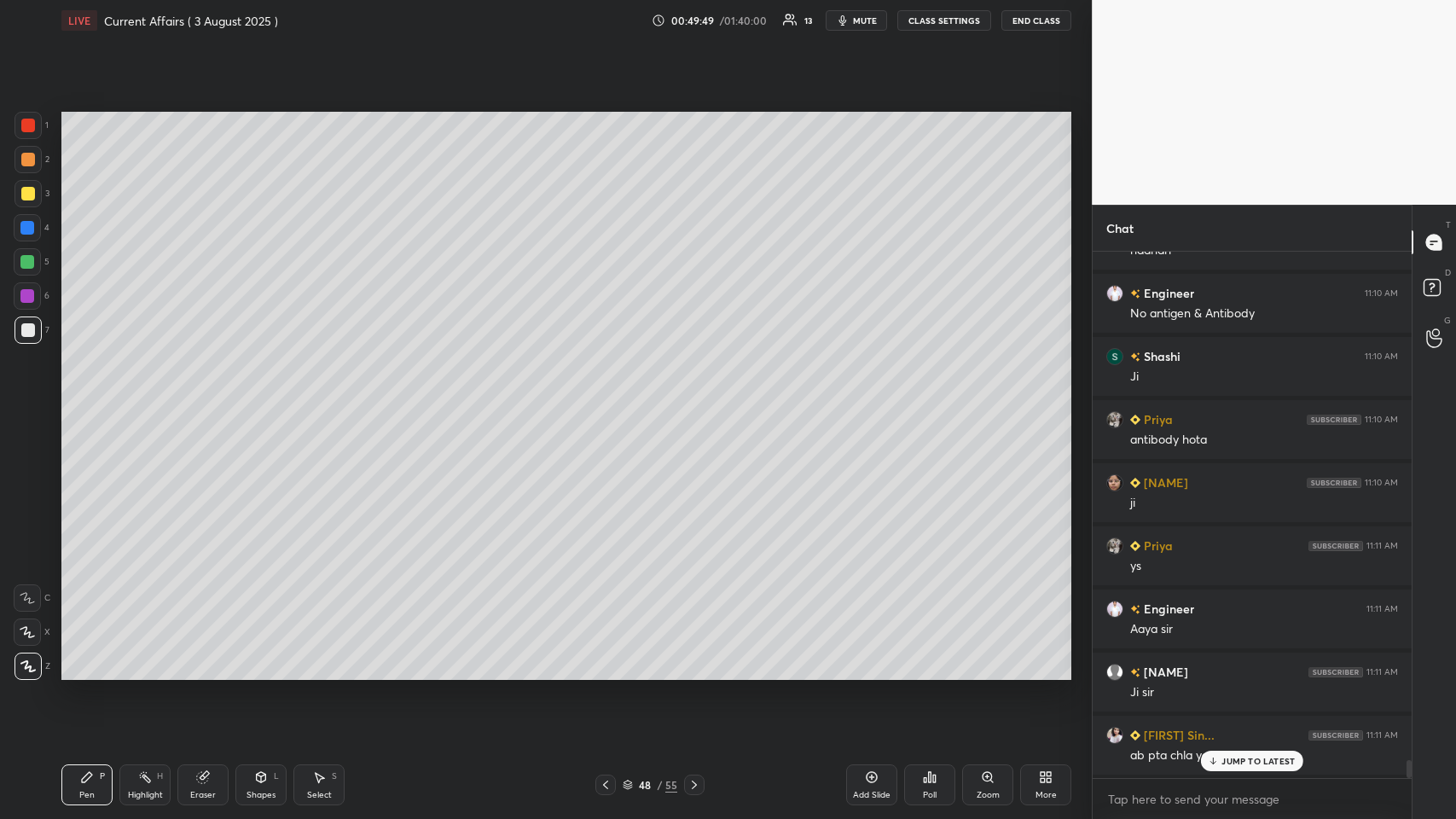scroll, scrollTop: 14671, scrollLeft: 0, axis: vertical 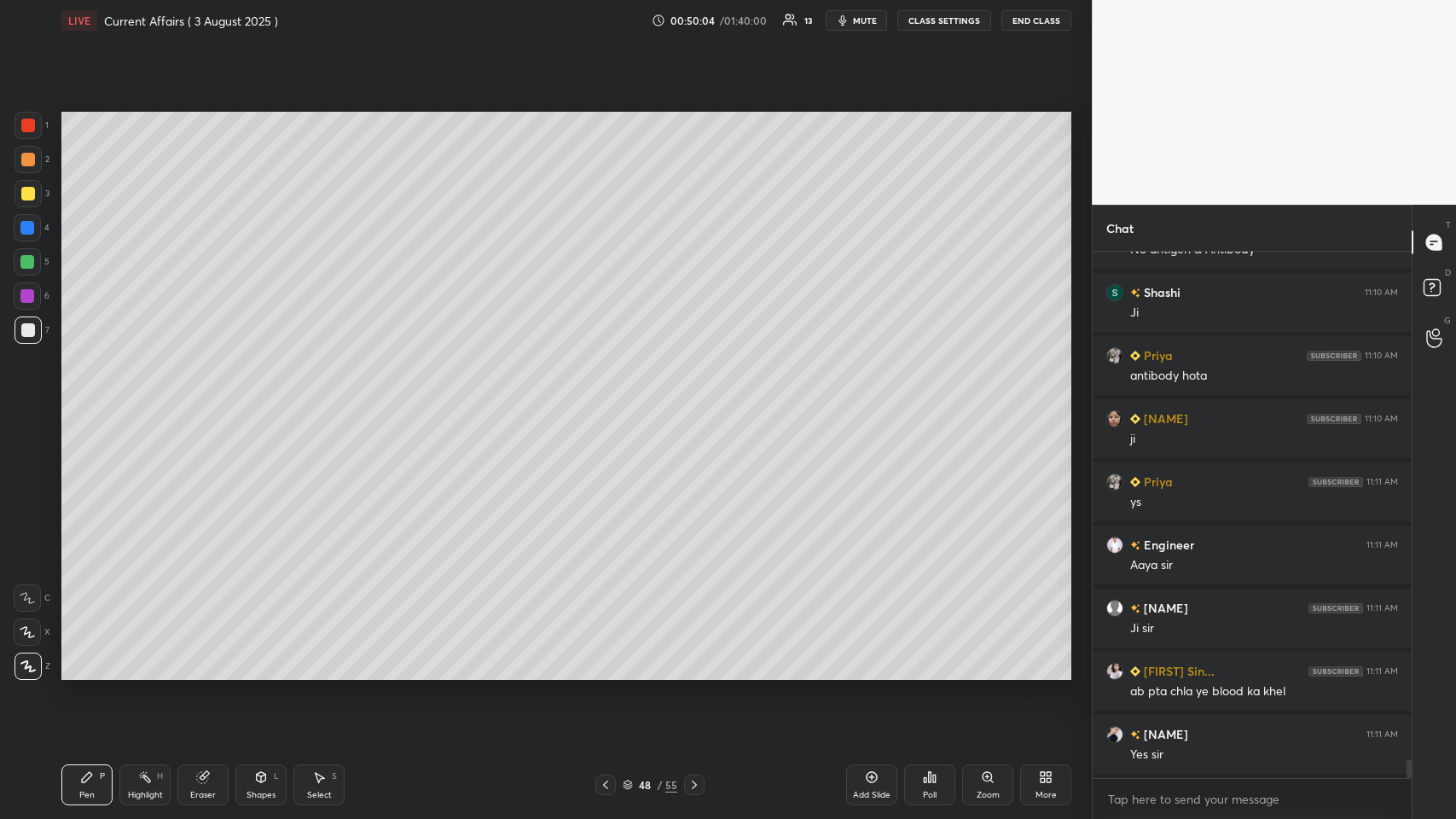 click on "Add Slide" at bounding box center [872, 785] 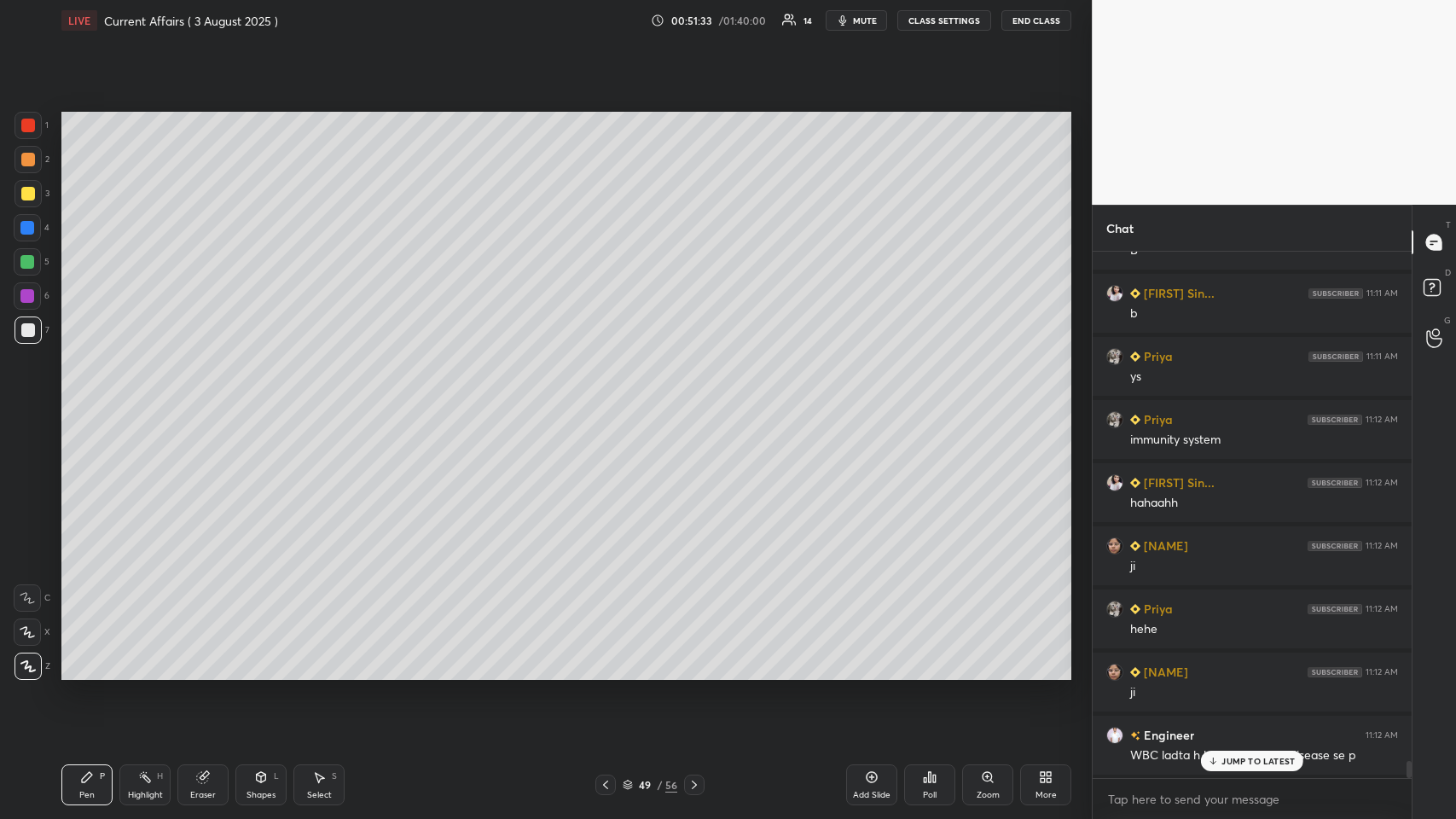 scroll, scrollTop: 15429, scrollLeft: 0, axis: vertical 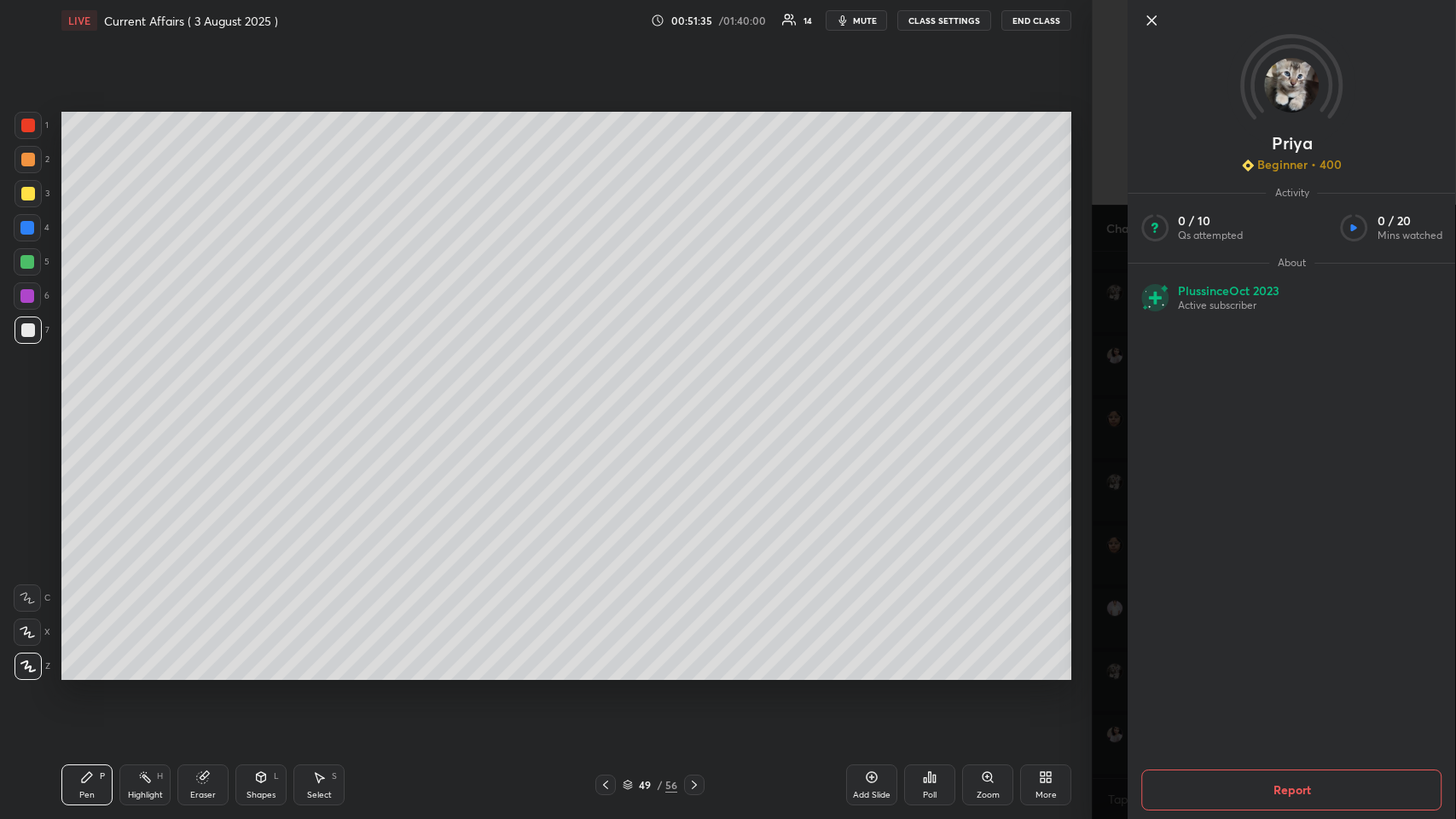 click 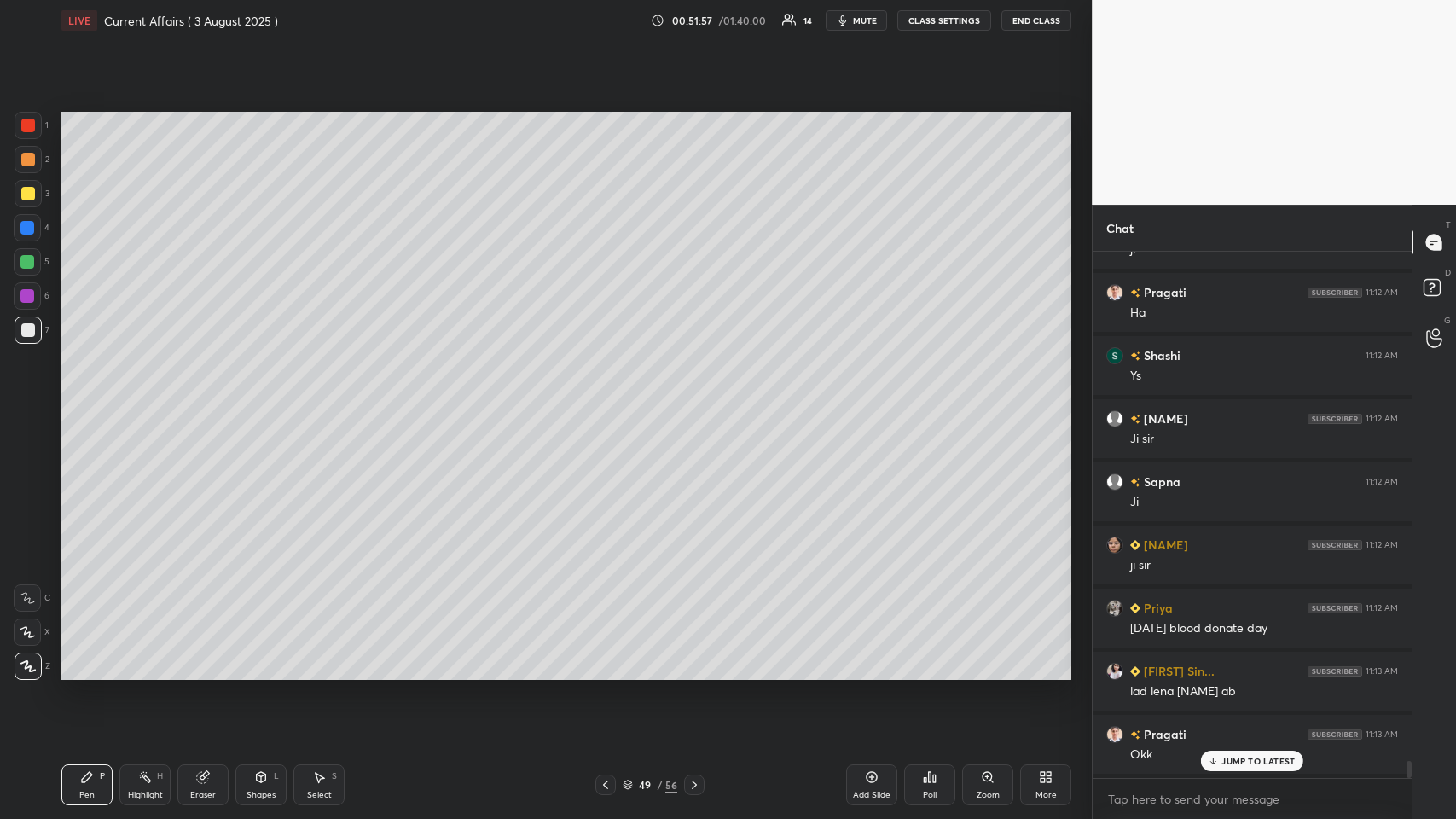 scroll, scrollTop: 16059, scrollLeft: 0, axis: vertical 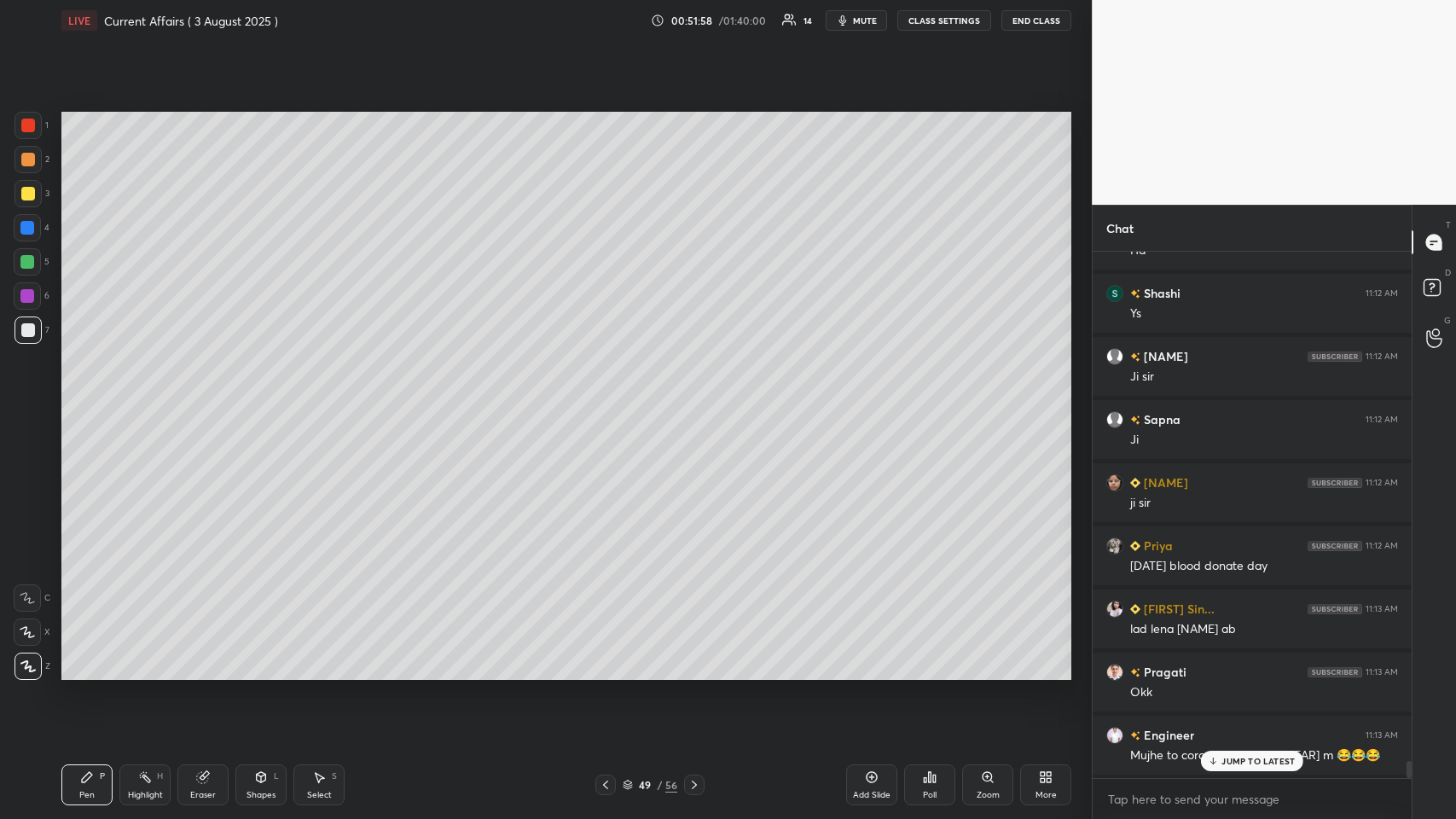 click 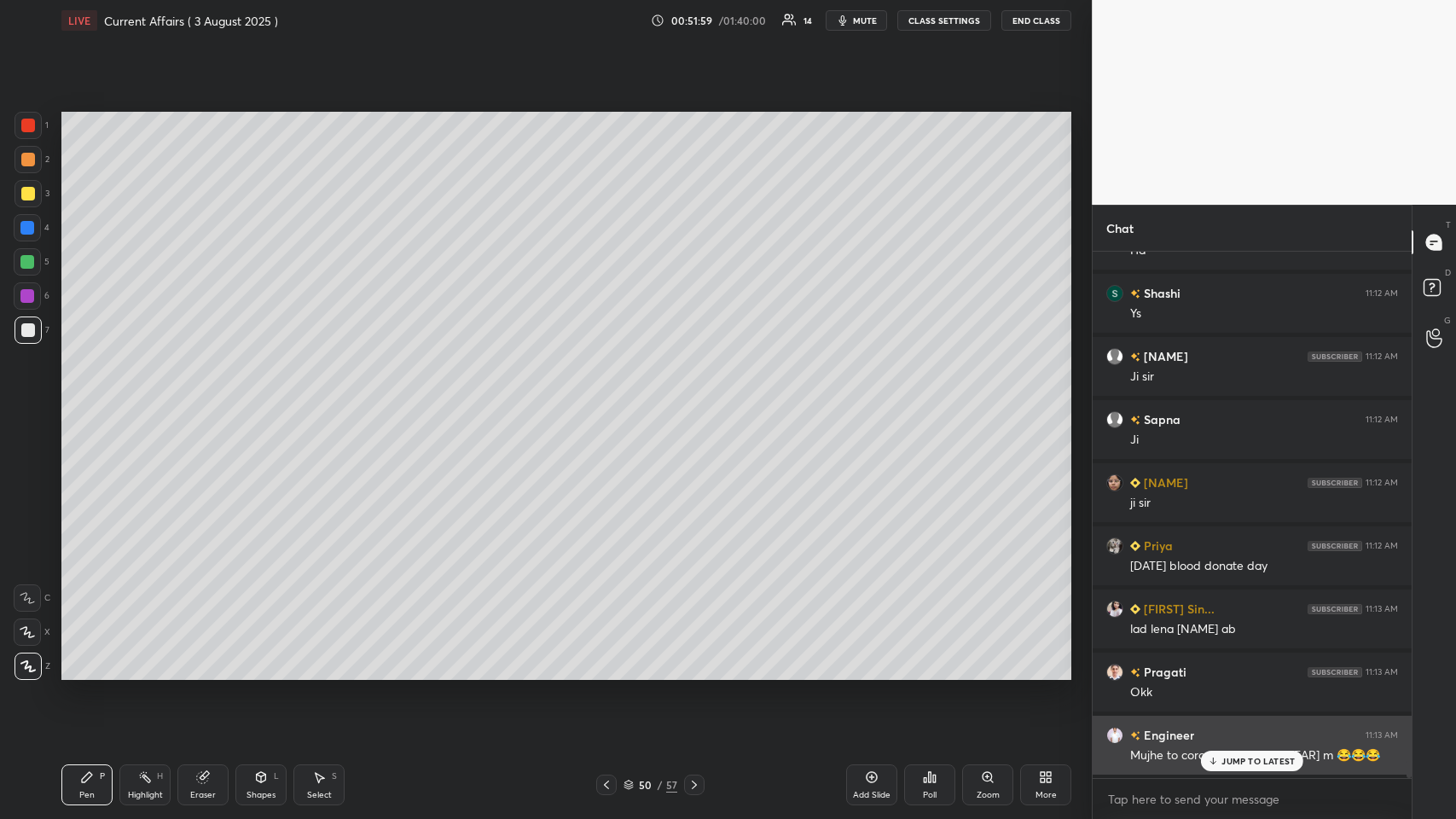 click 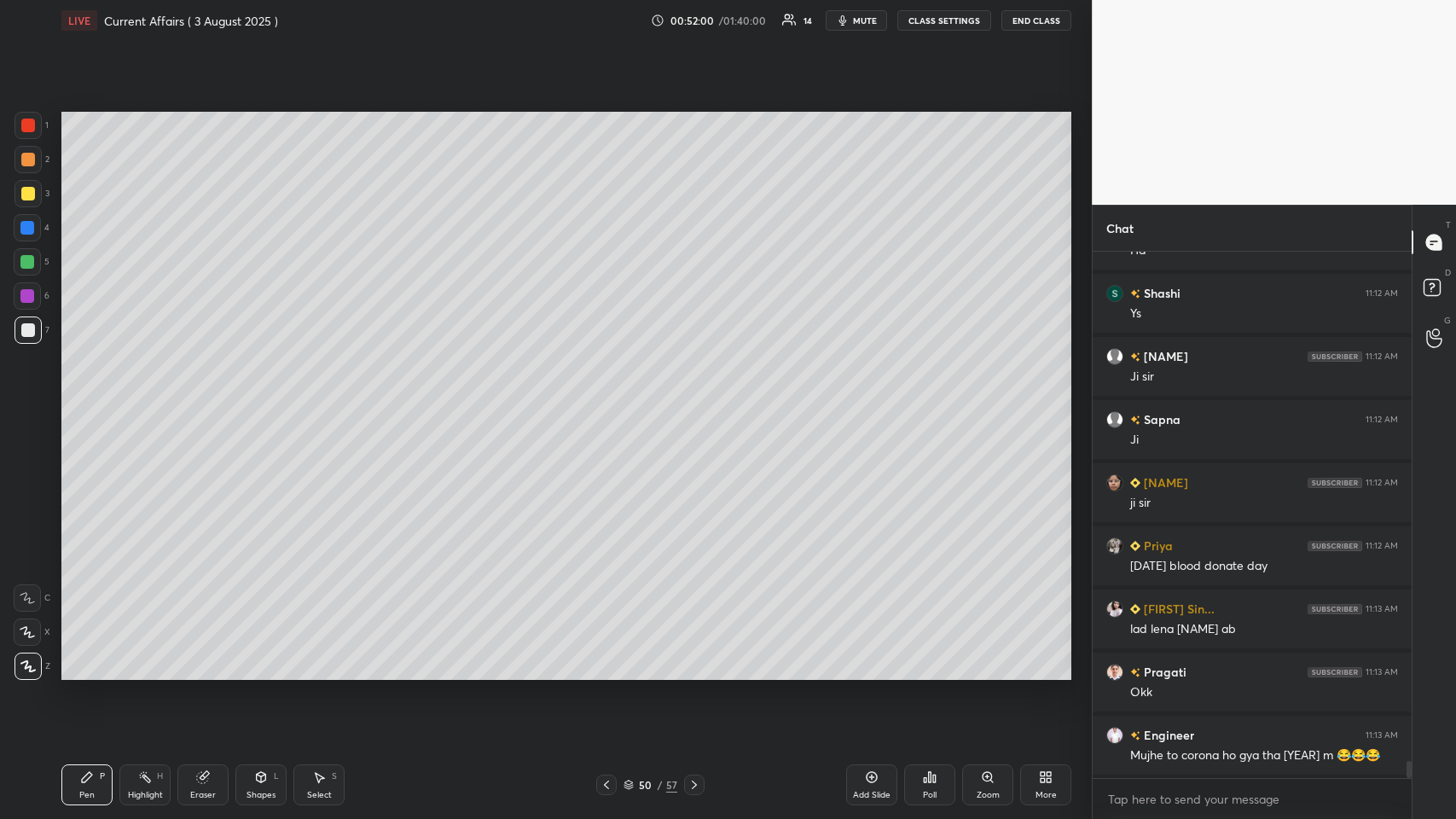 scroll, scrollTop: 16122, scrollLeft: 0, axis: vertical 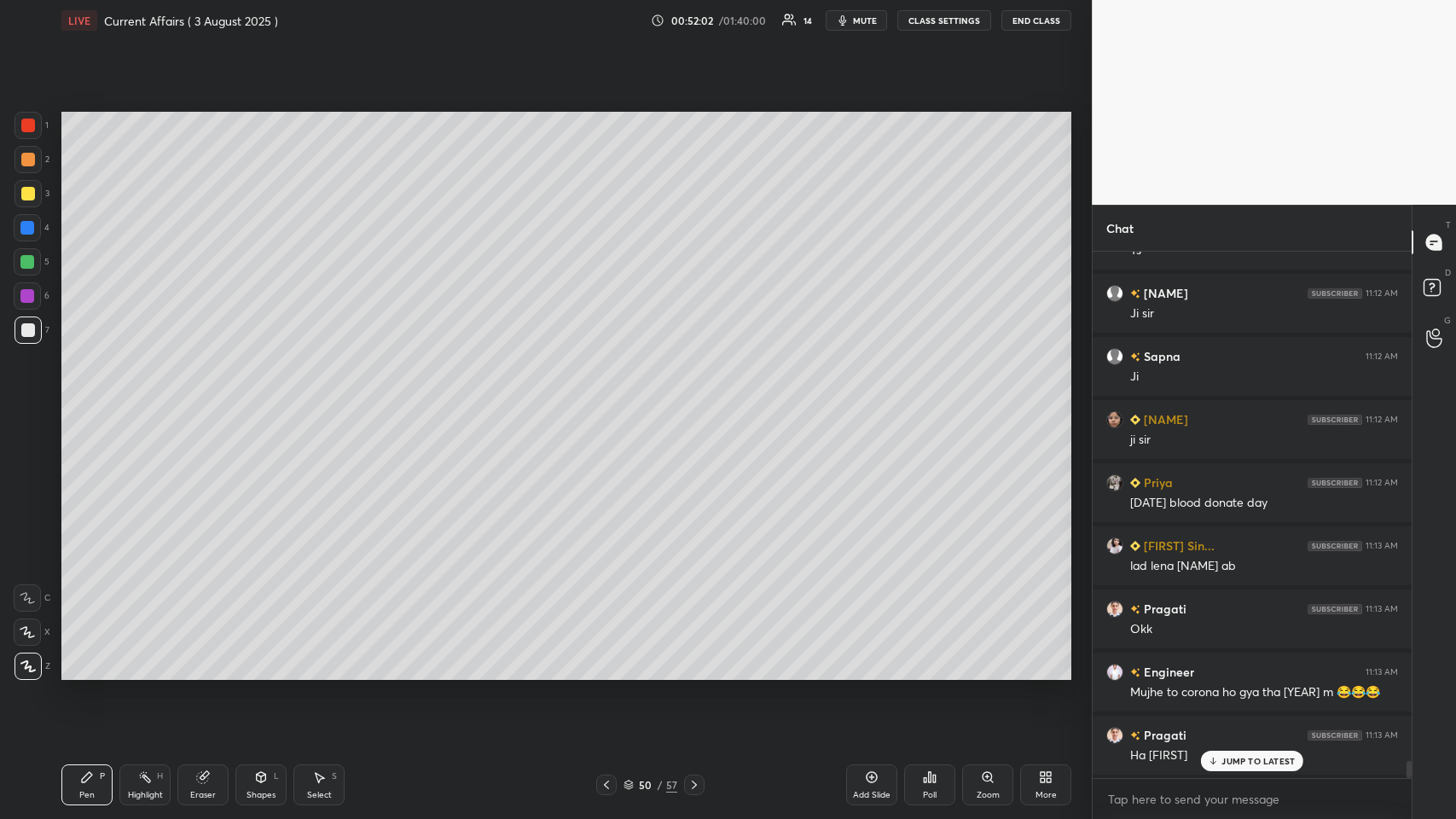 click at bounding box center (28, 194) 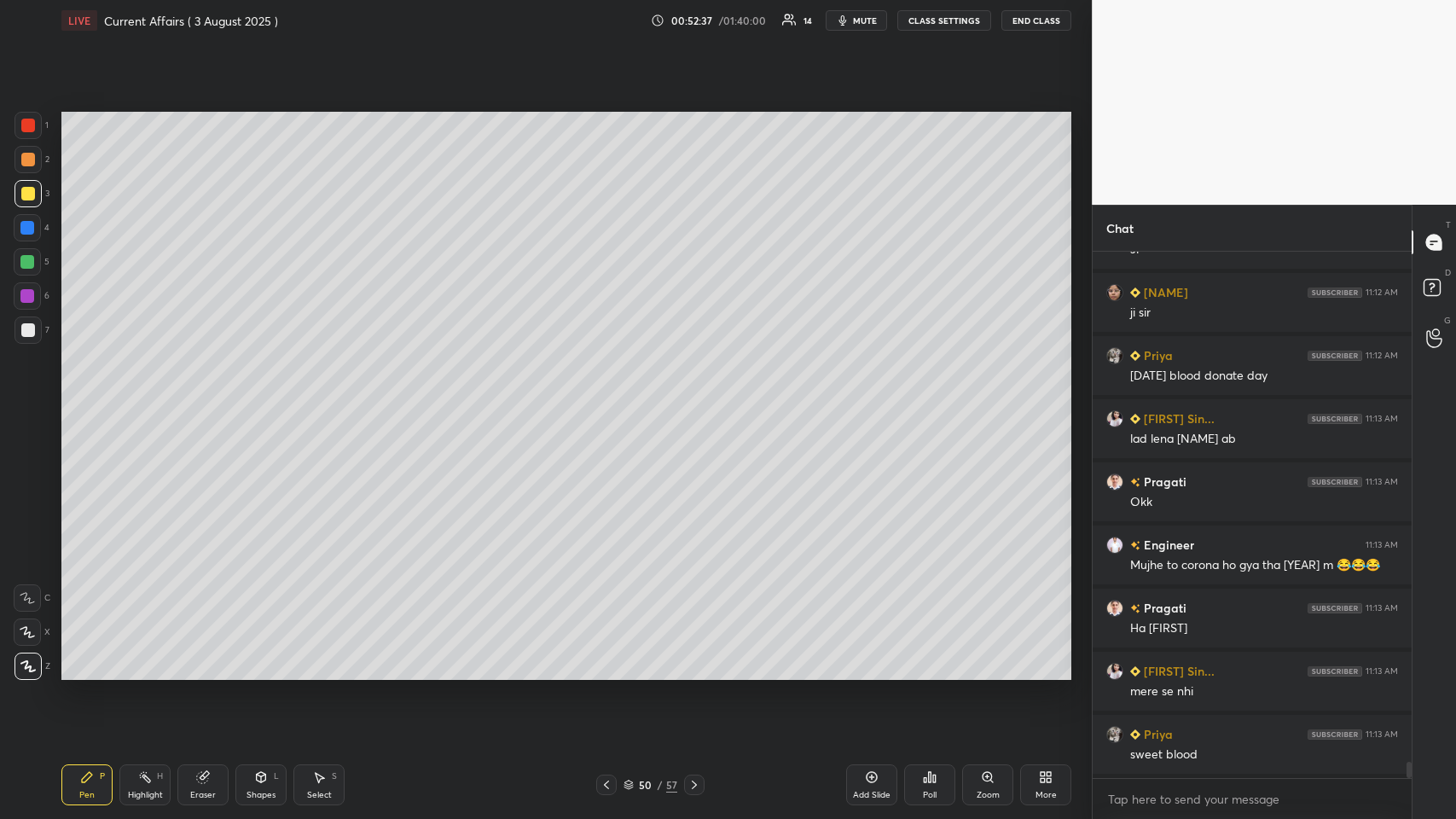 scroll, scrollTop: 16290, scrollLeft: 0, axis: vertical 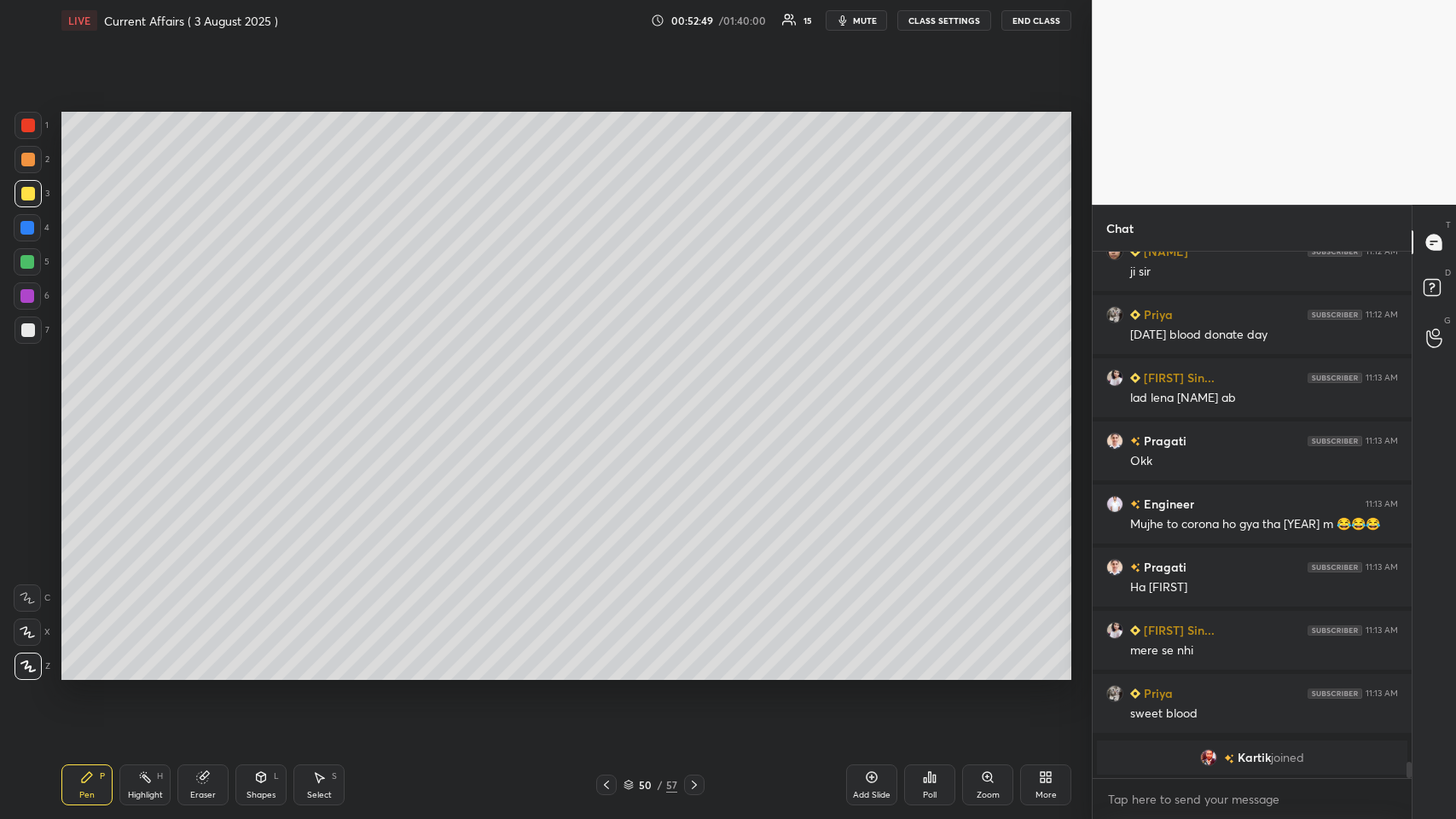 click 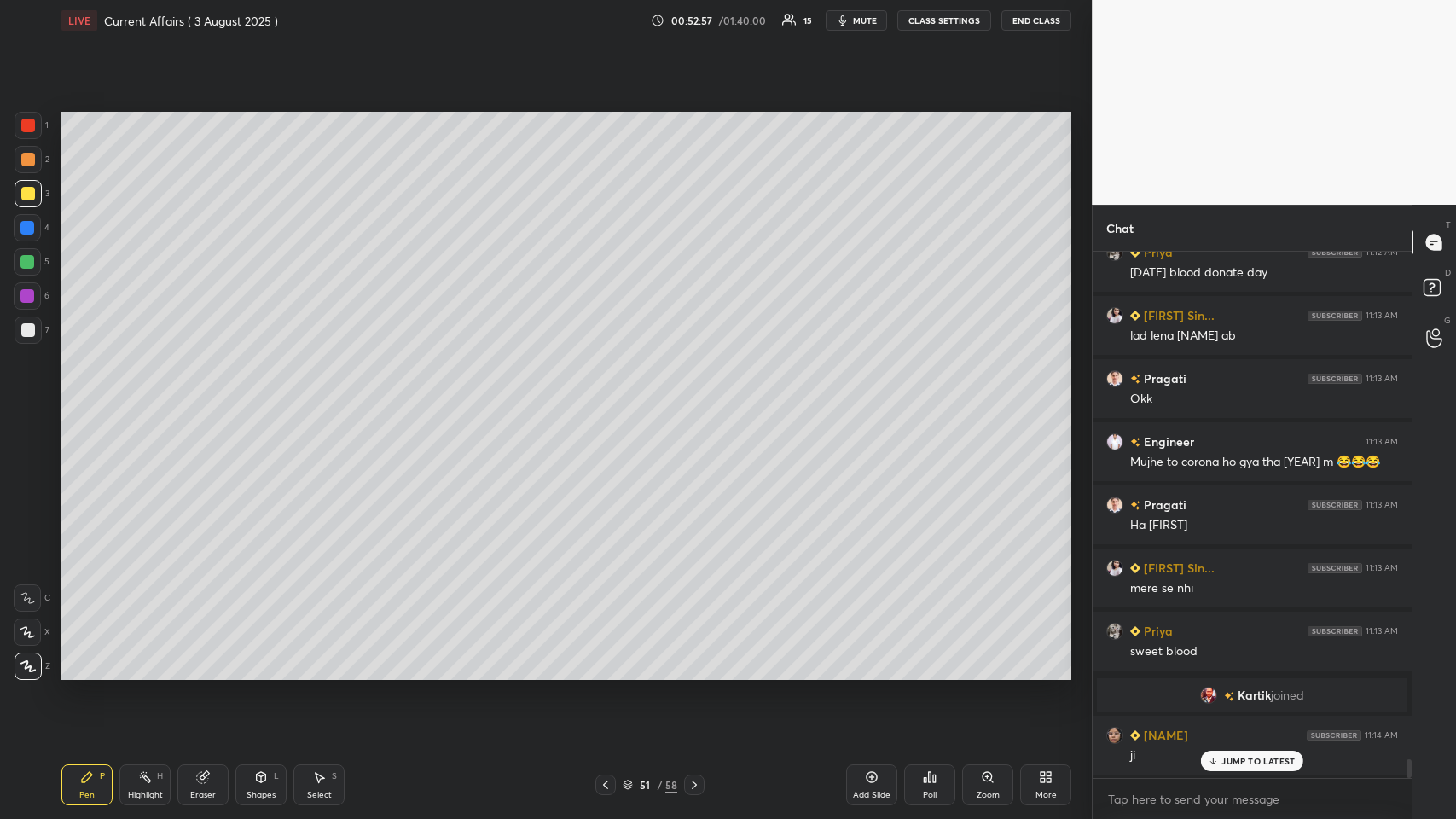 click 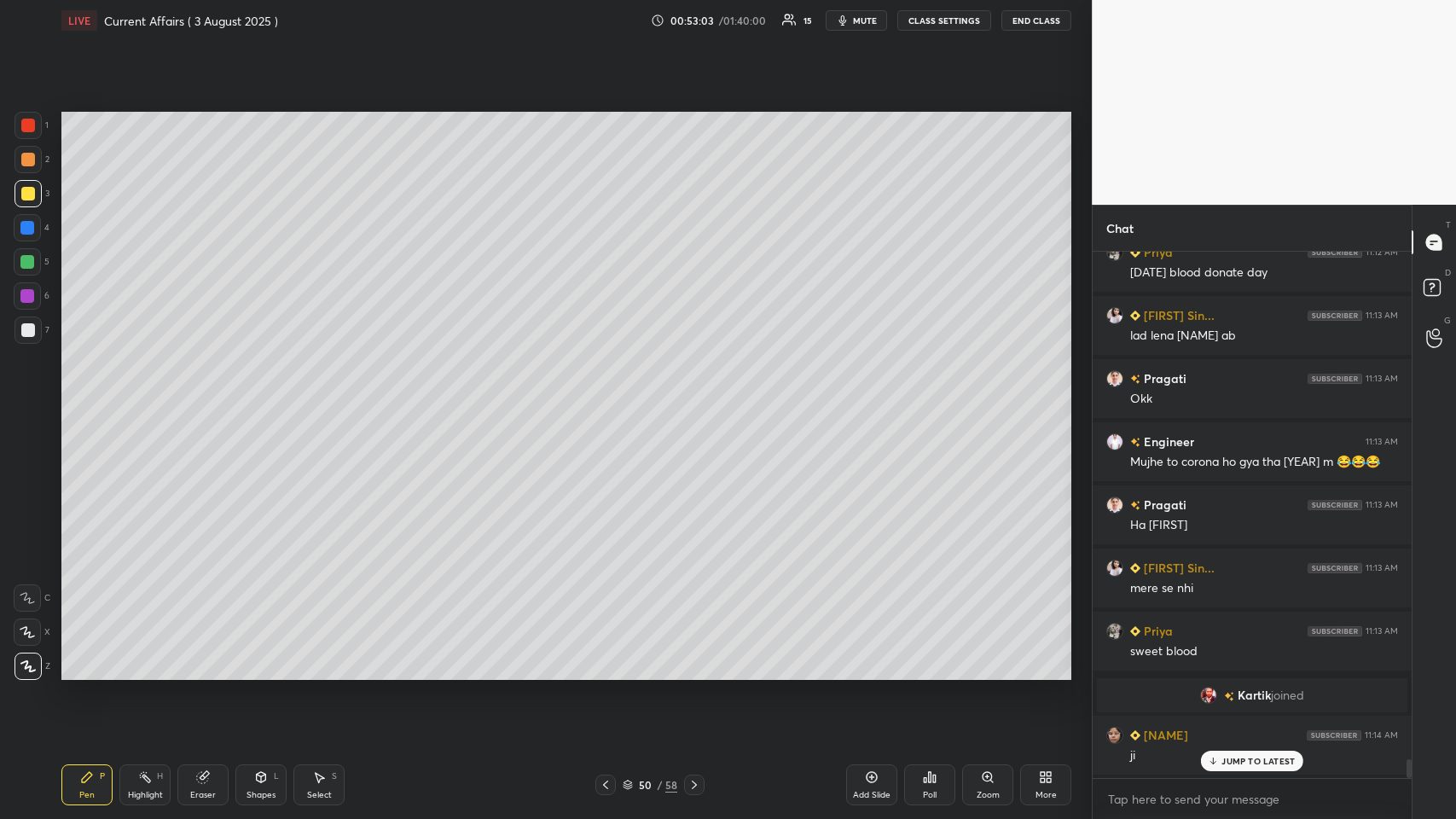 click 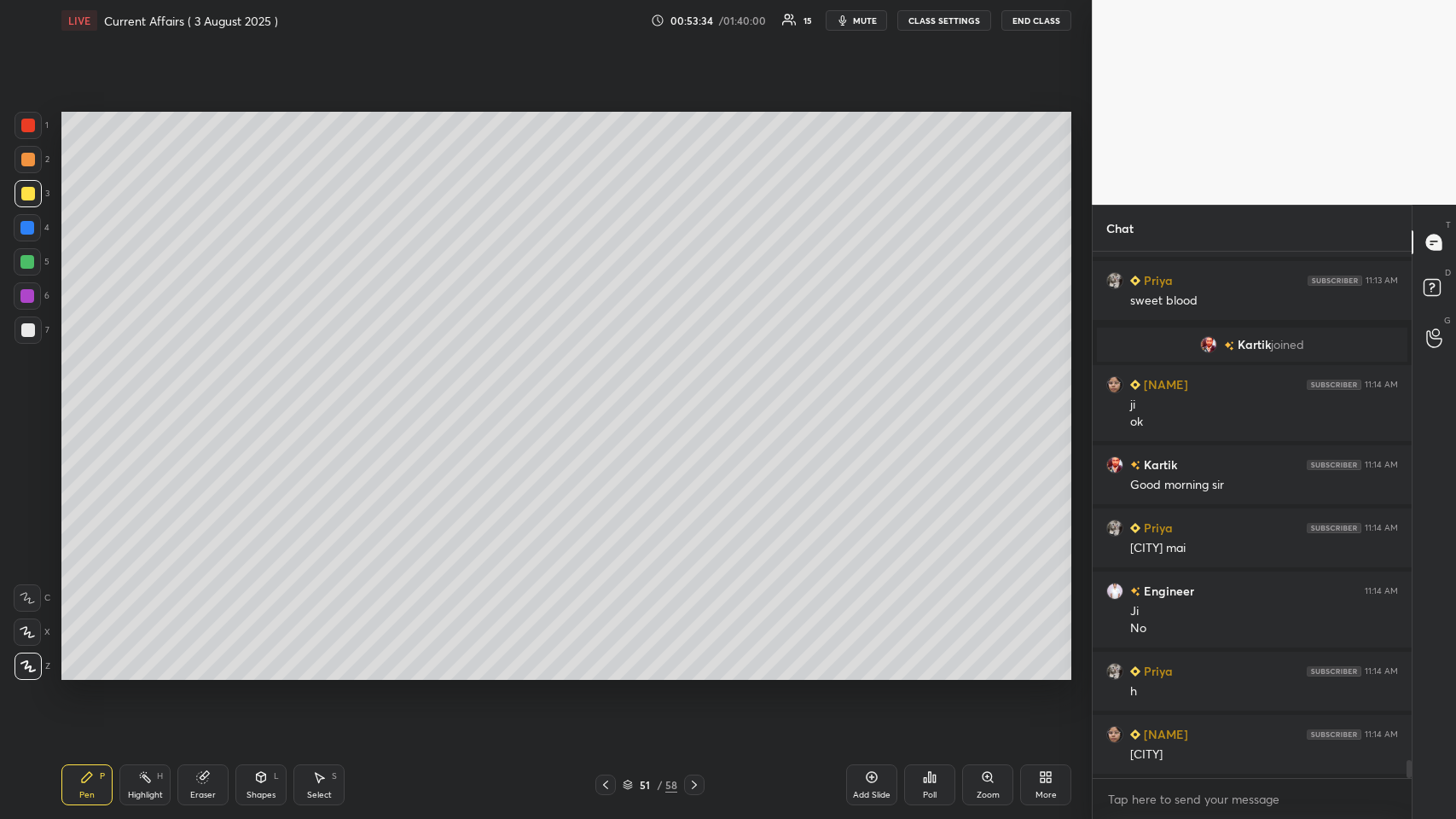 scroll, scrollTop: 14966, scrollLeft: 0, axis: vertical 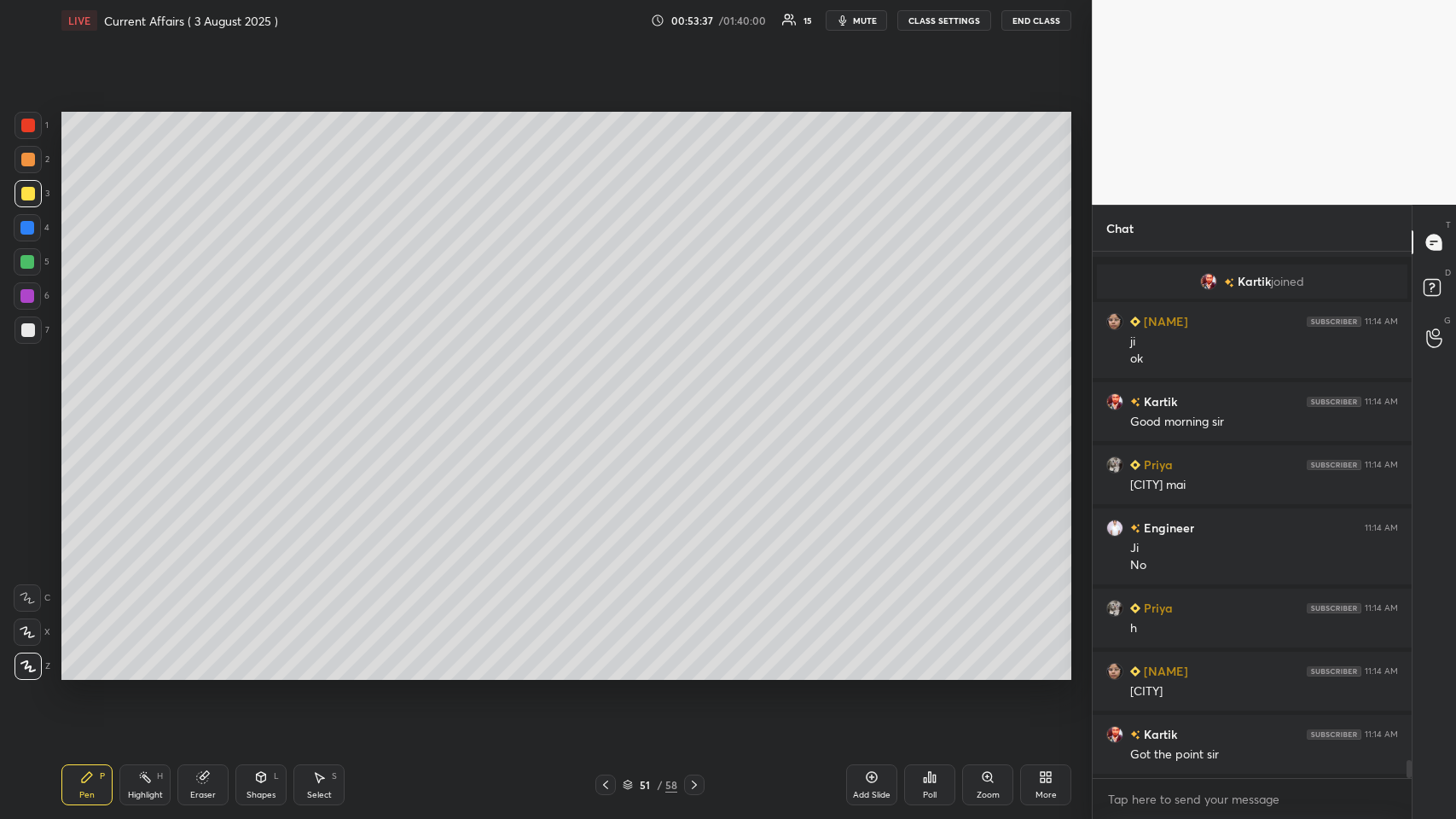 click at bounding box center [27, 296] 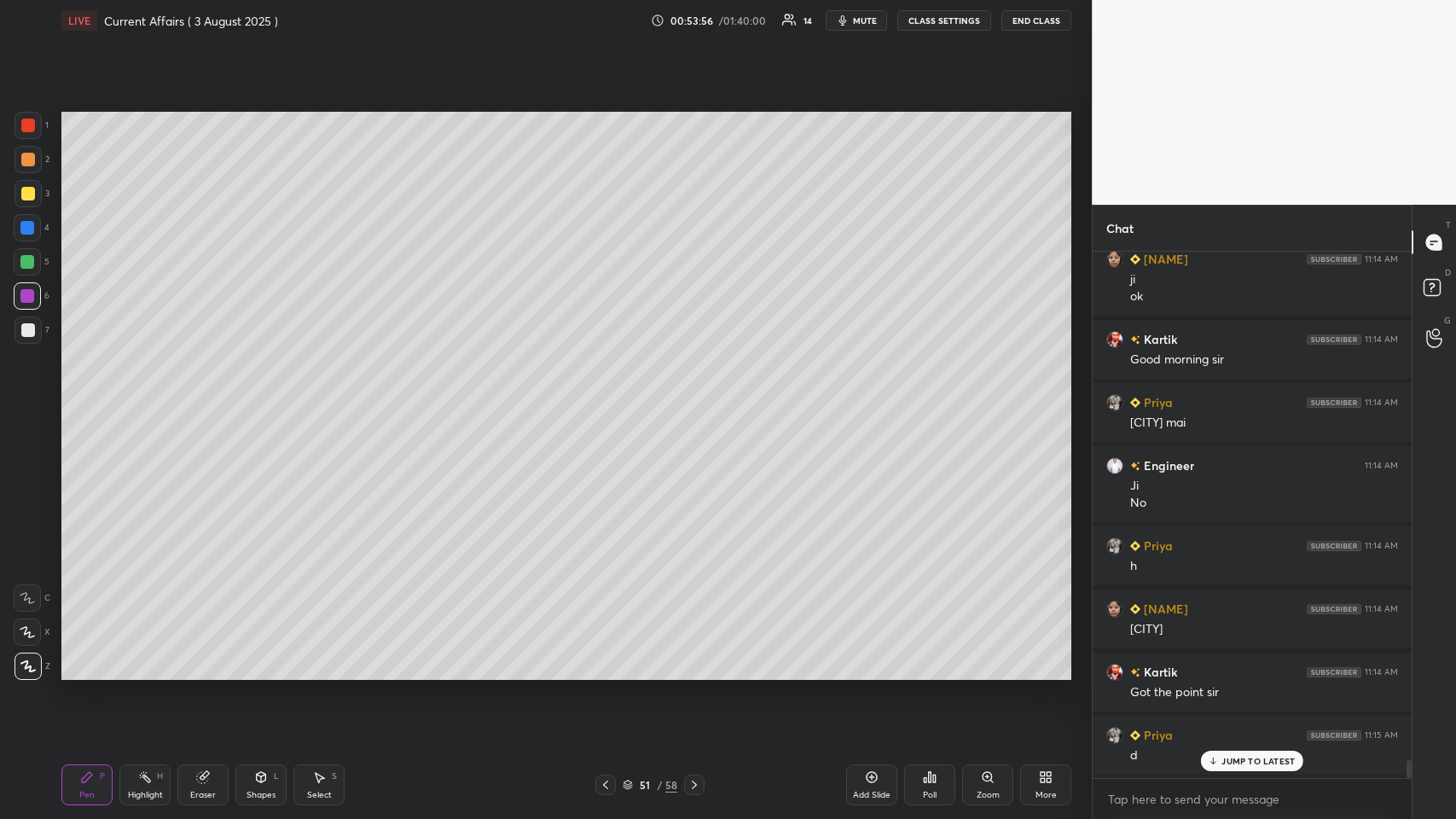 scroll, scrollTop: 15092, scrollLeft: 0, axis: vertical 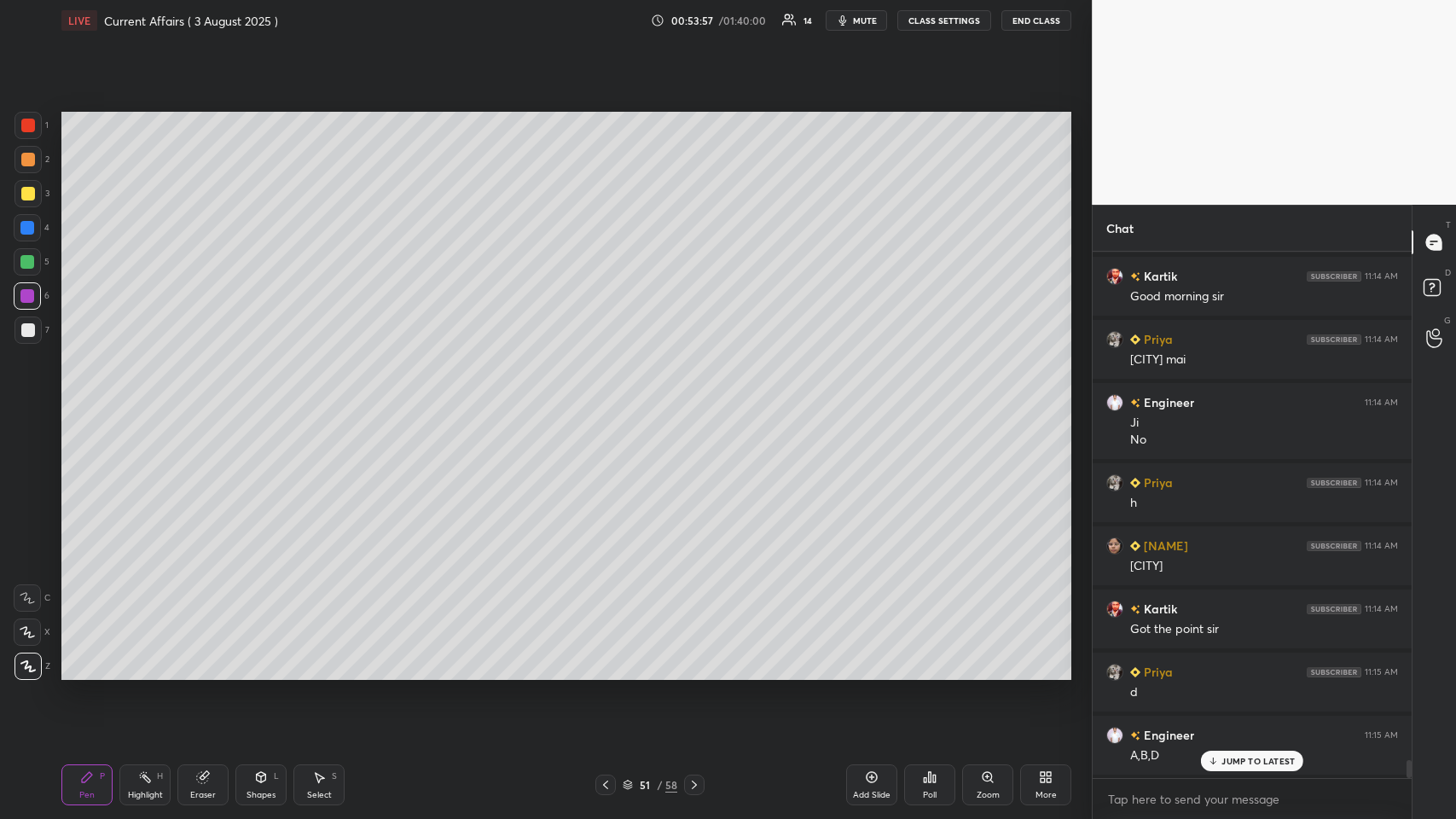 click at bounding box center (27, 262) 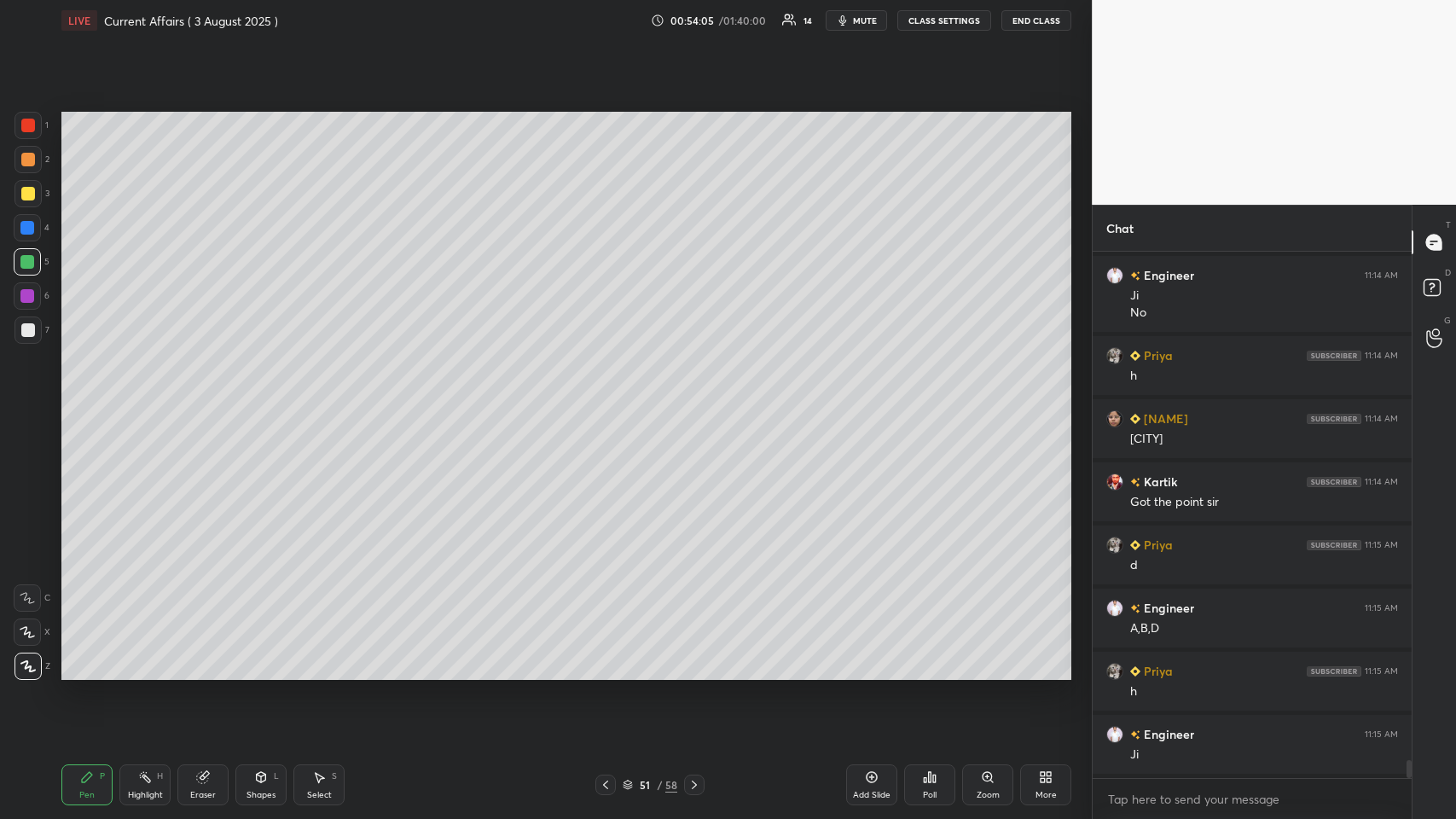 scroll, scrollTop: 15281, scrollLeft: 0, axis: vertical 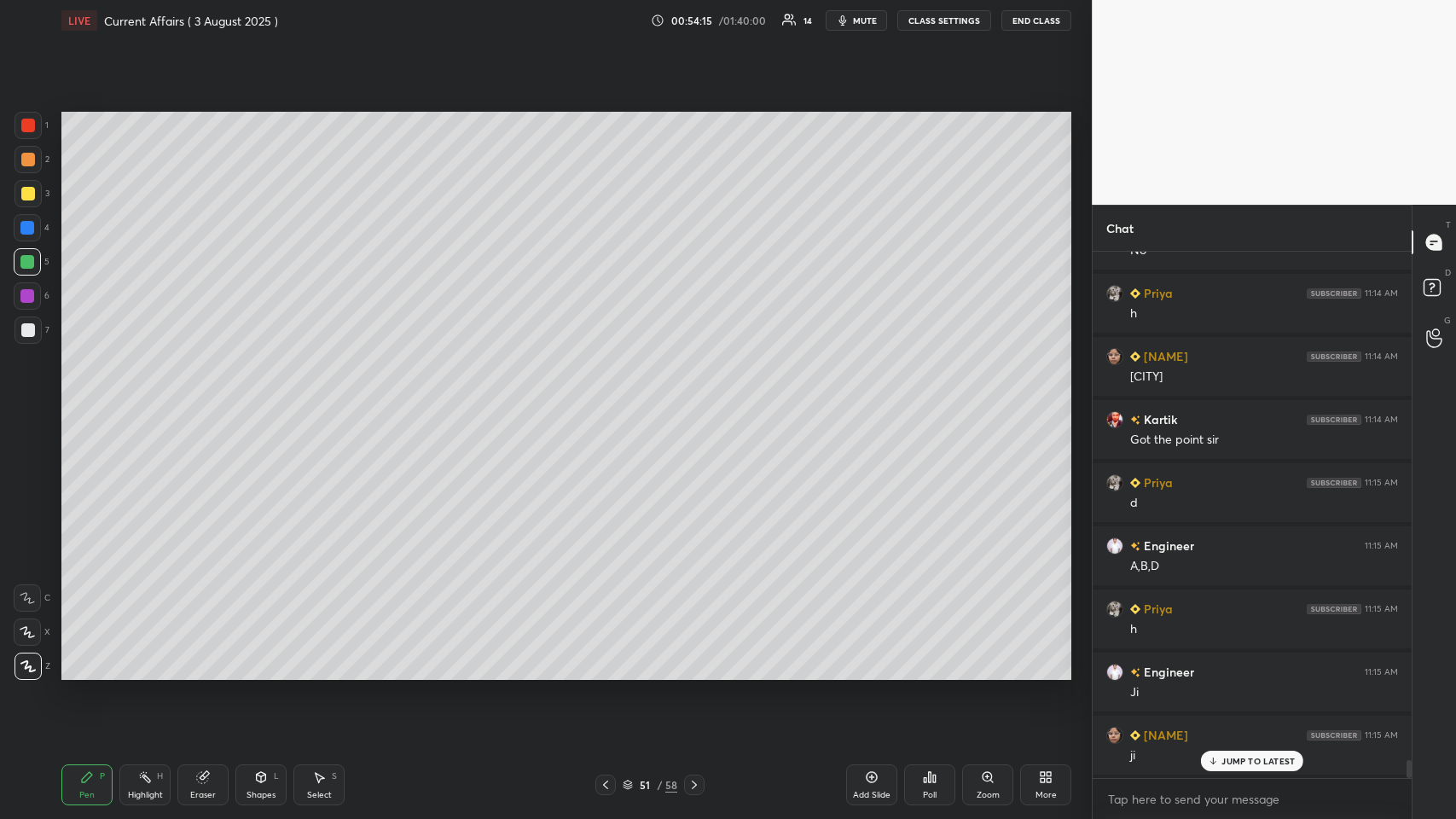 click 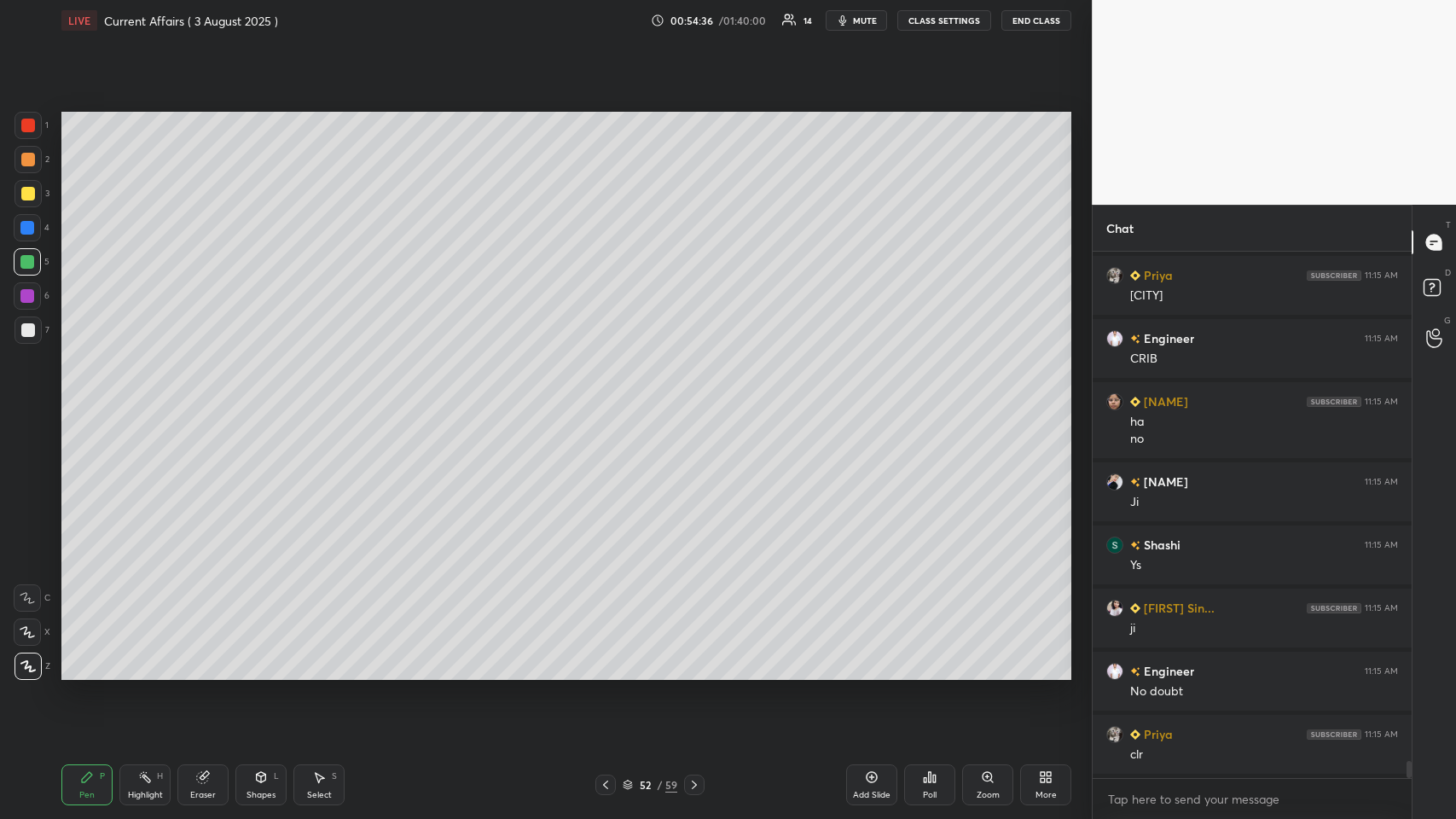 scroll, scrollTop: 15867, scrollLeft: 0, axis: vertical 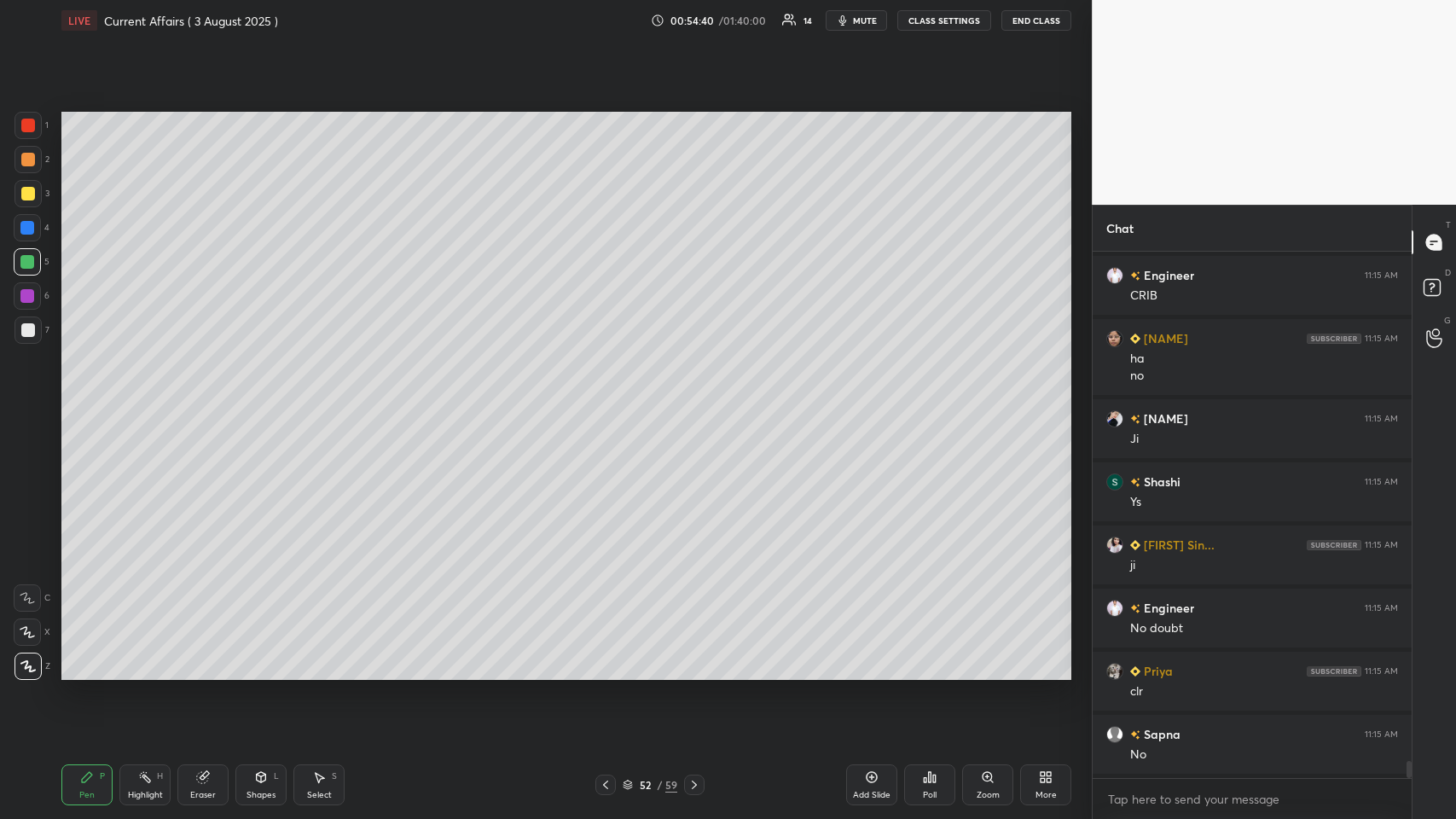 click on "Add Slide" at bounding box center (872, 785) 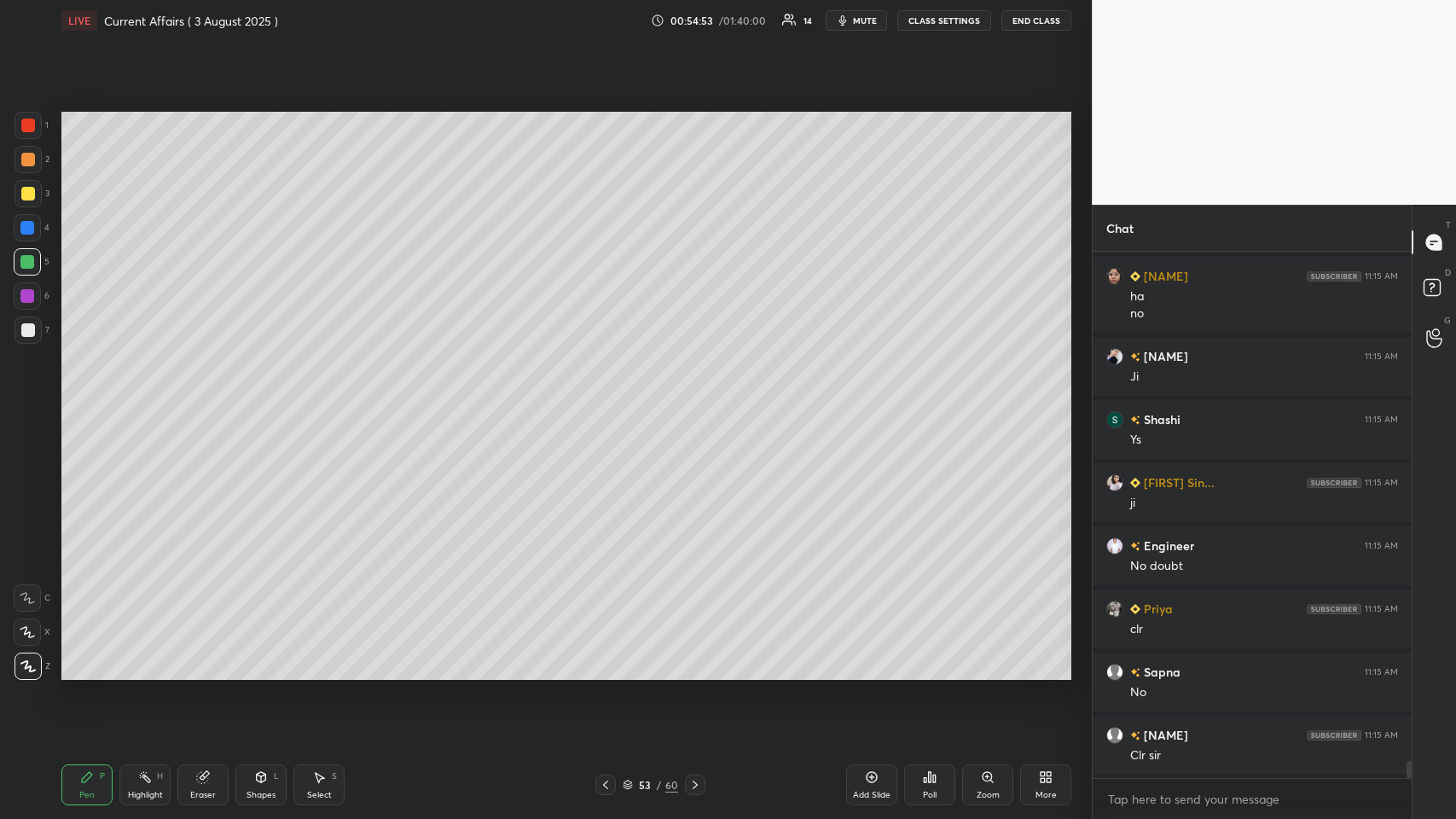 scroll, scrollTop: 15993, scrollLeft: 0, axis: vertical 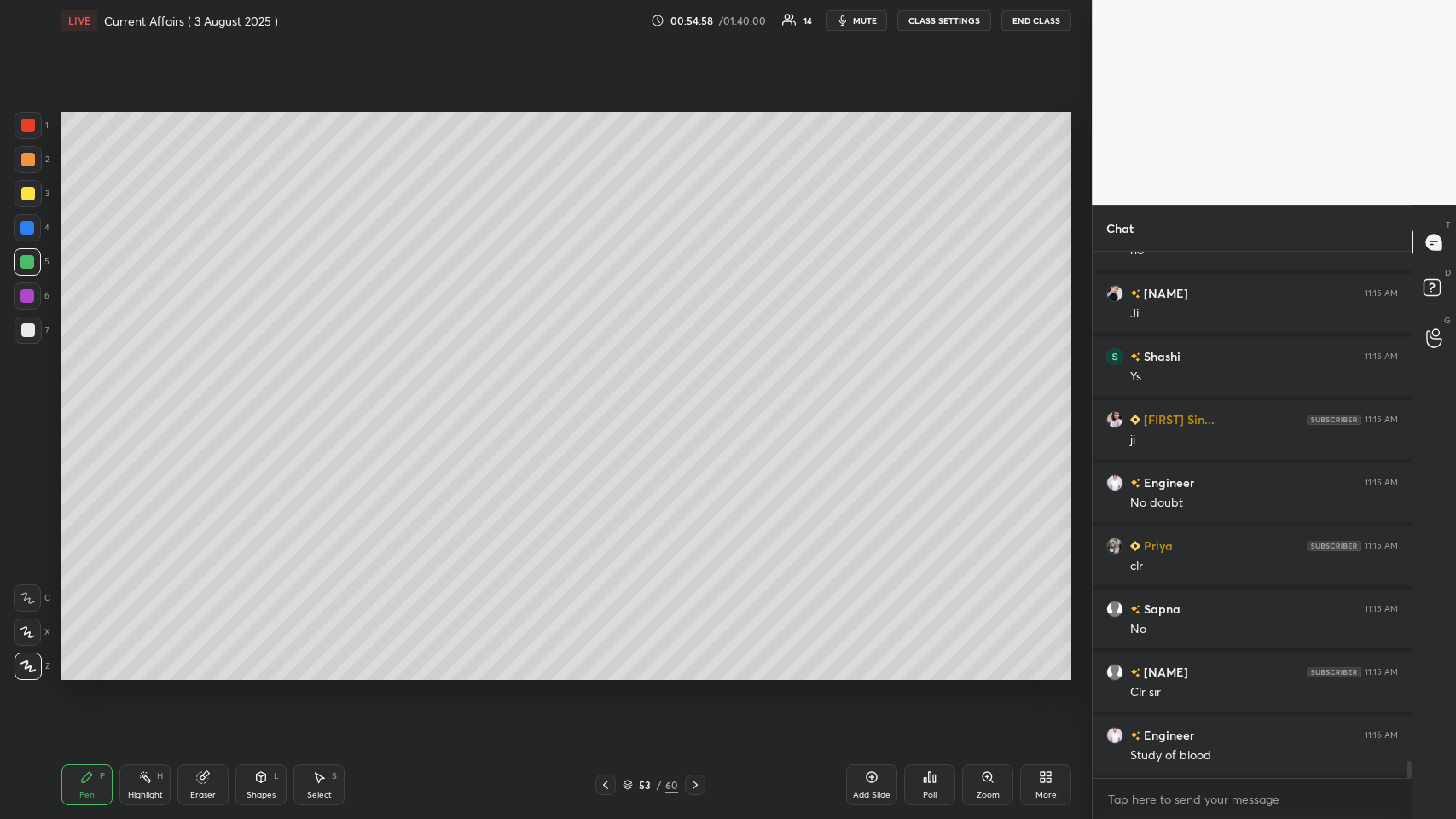 click at bounding box center (28, 330) 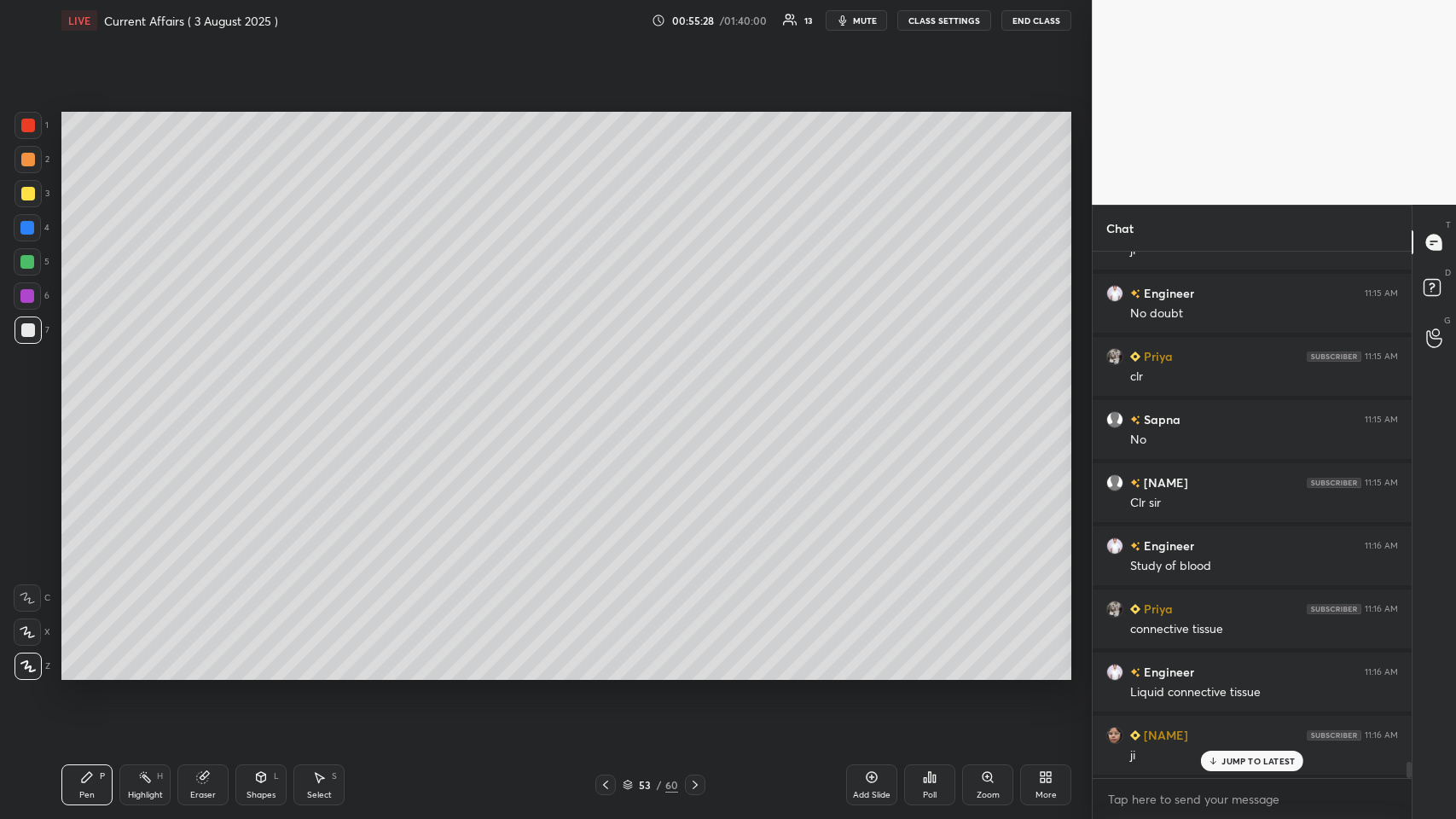 scroll, scrollTop: 16245, scrollLeft: 0, axis: vertical 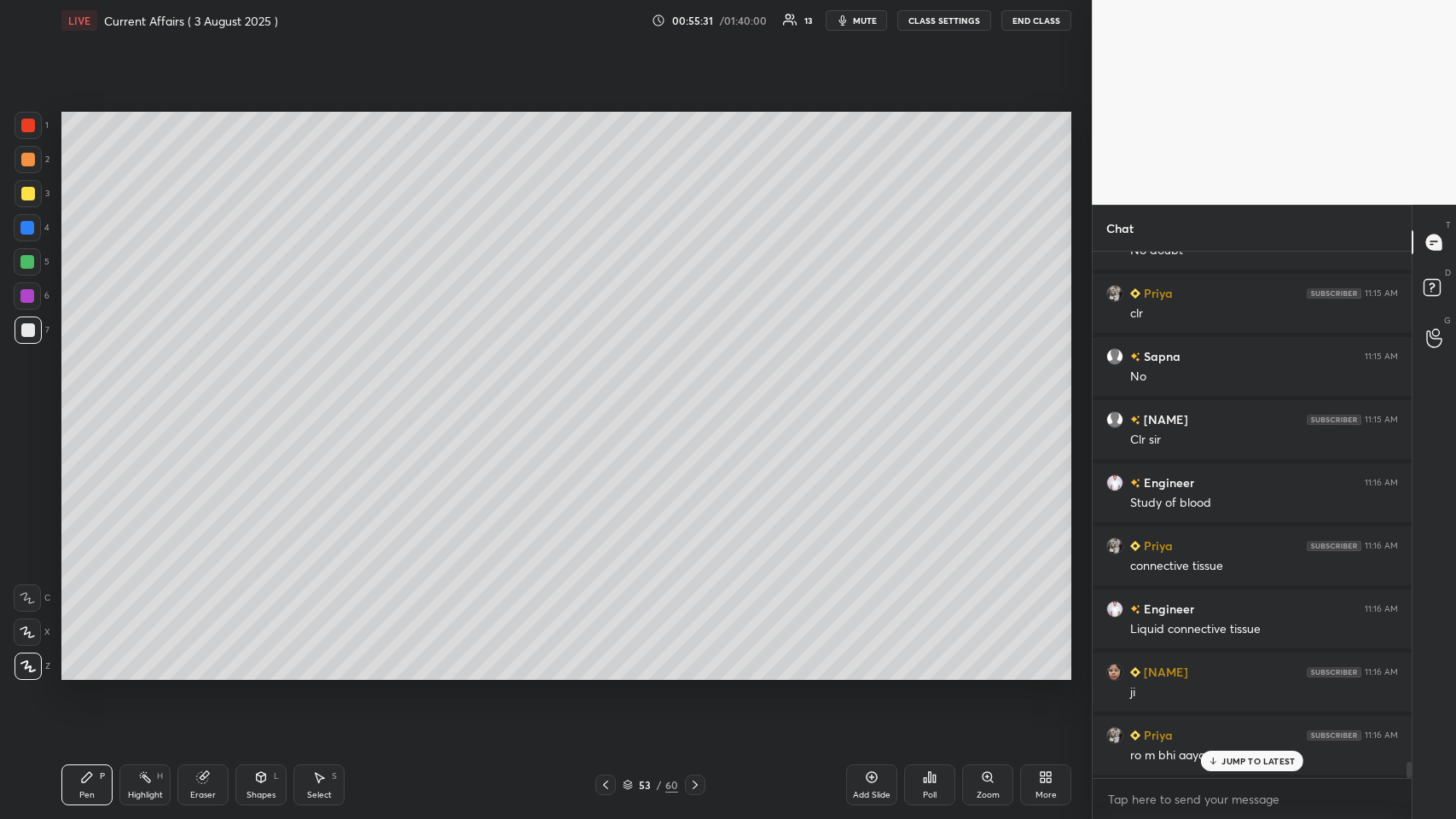 click on "mute" at bounding box center [856, 20] 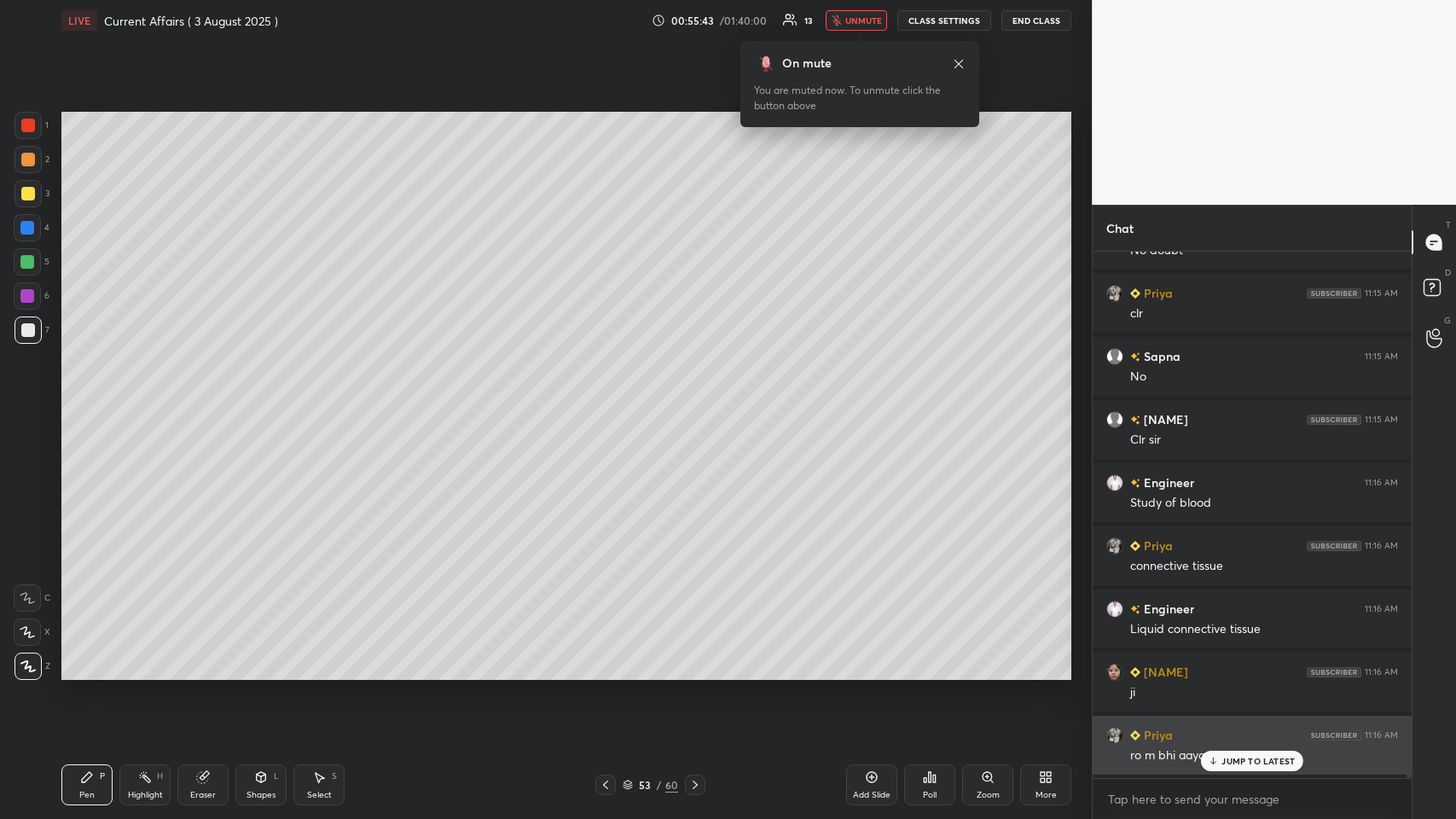 click on "JUMP TO LATEST" at bounding box center (1252, 761) 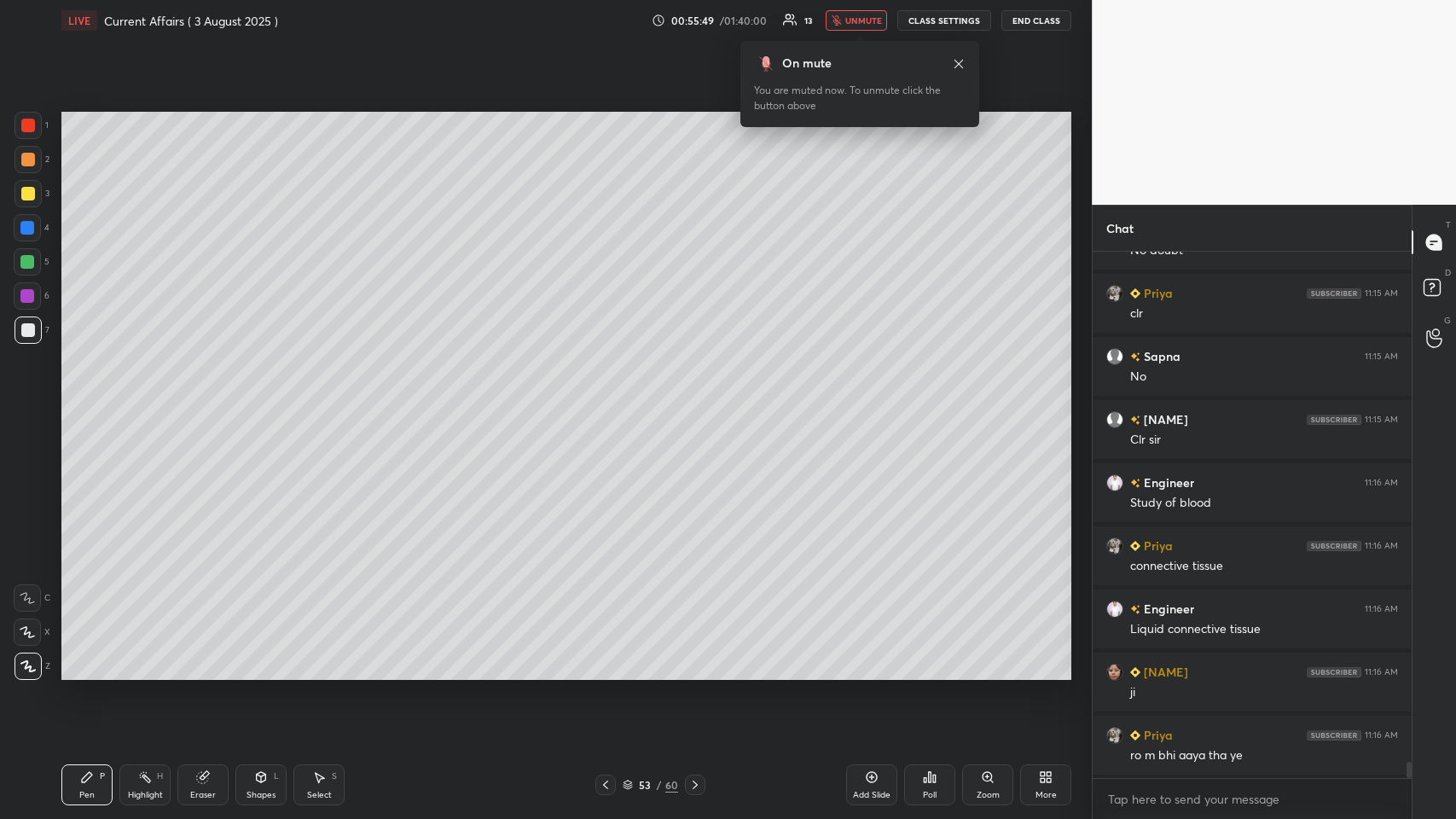 scroll, scrollTop: 16309, scrollLeft: 0, axis: vertical 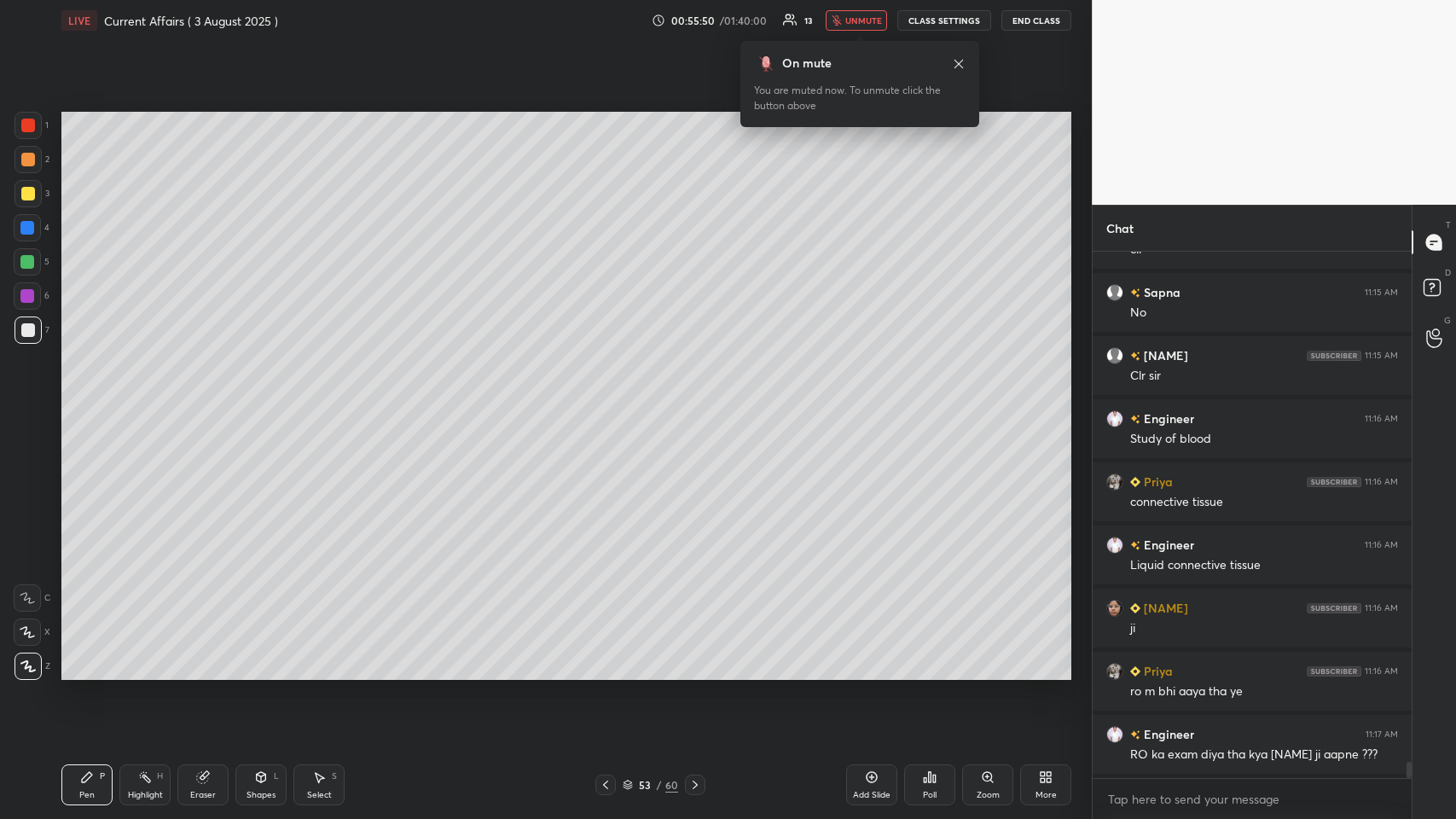 click 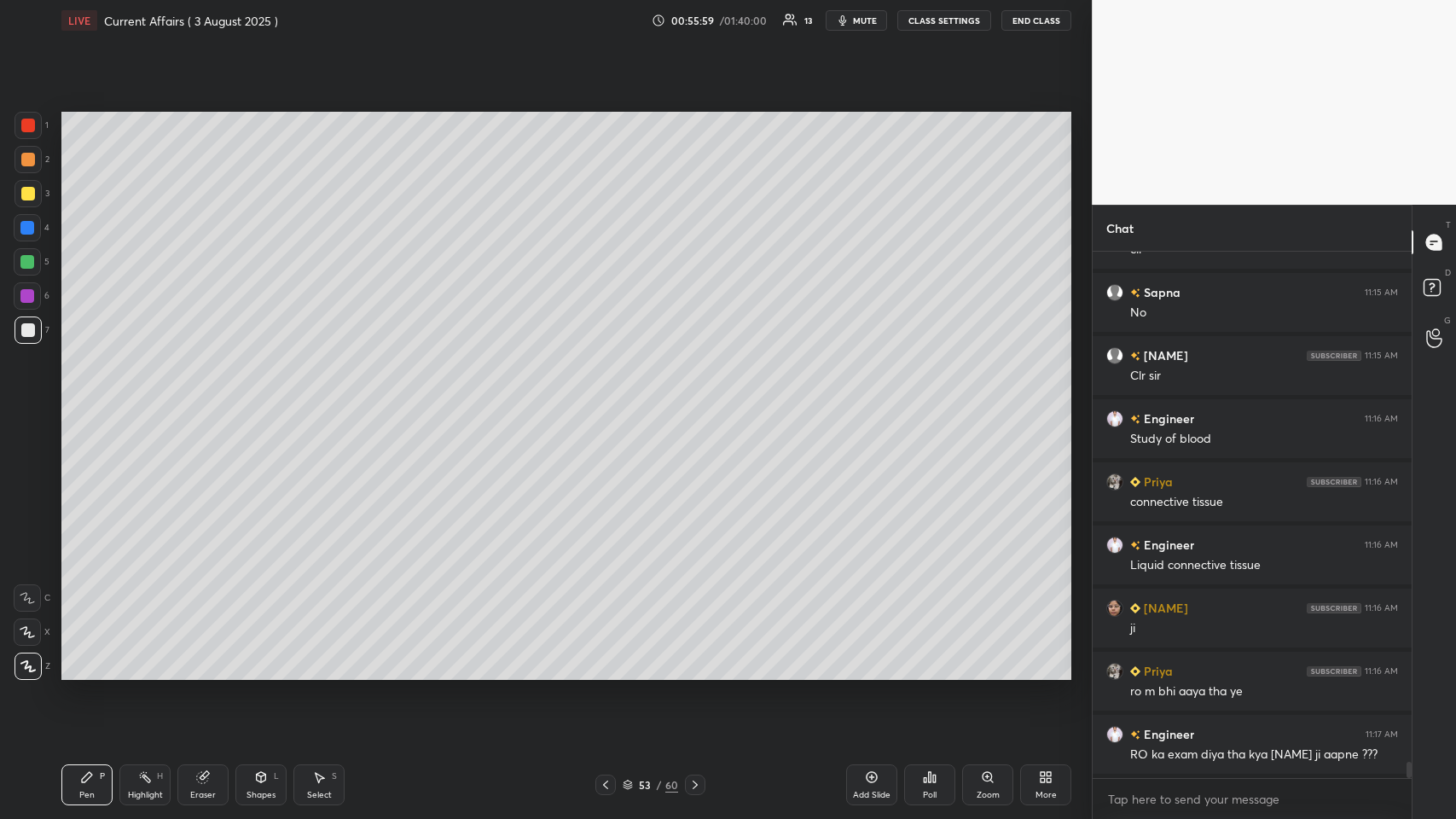 scroll, scrollTop: 16372, scrollLeft: 0, axis: vertical 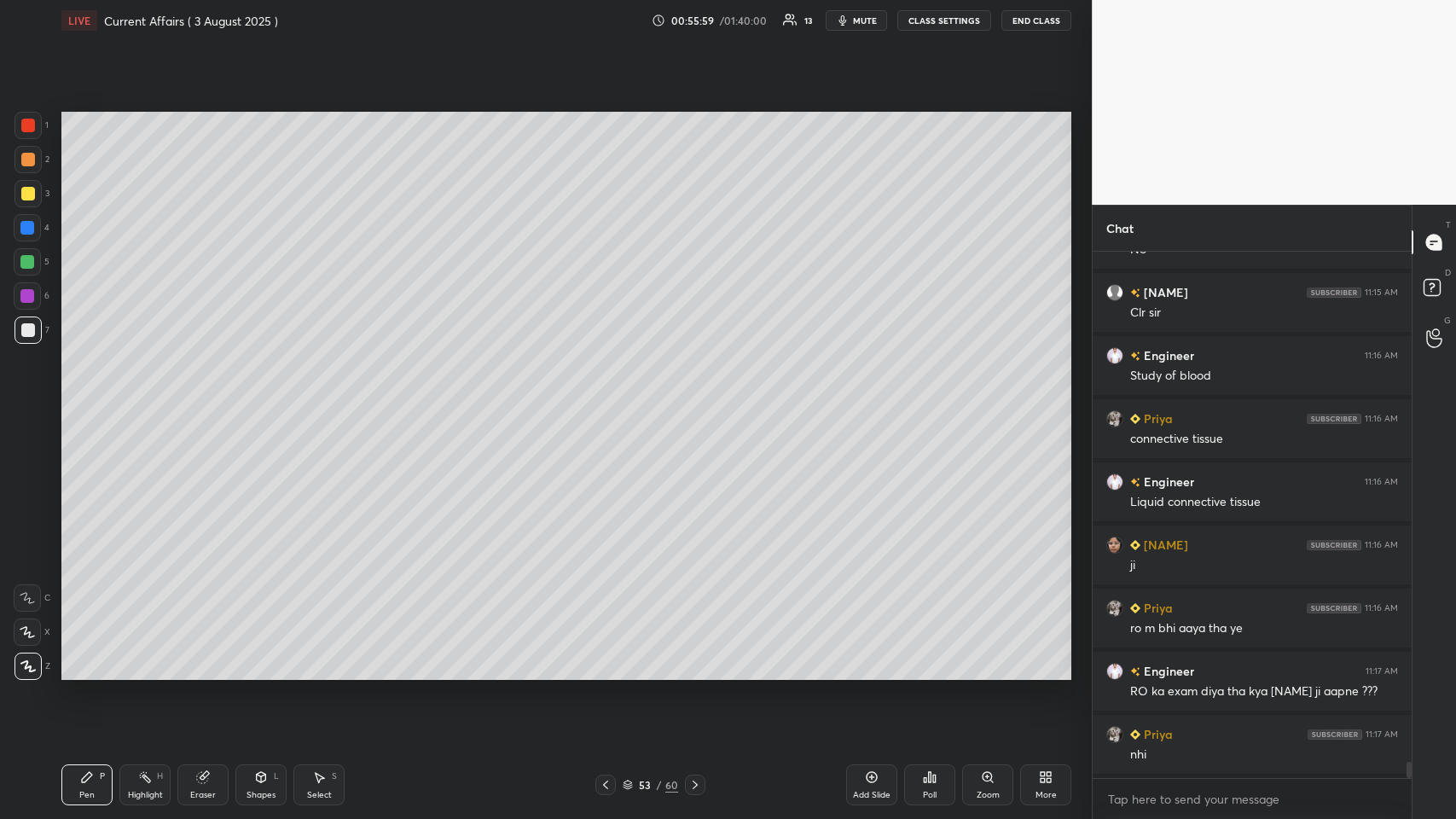 click 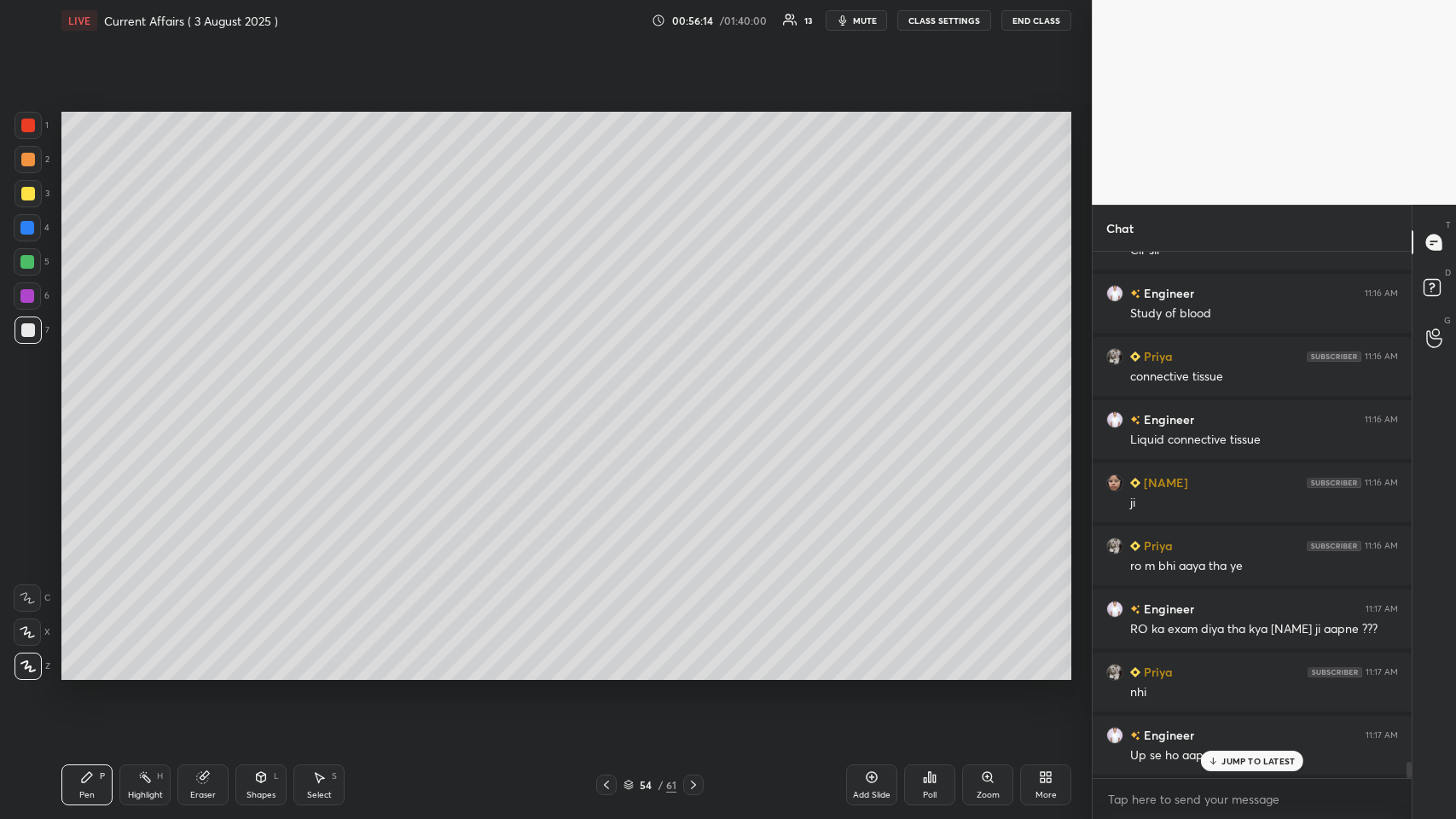scroll, scrollTop: 16498, scrollLeft: 0, axis: vertical 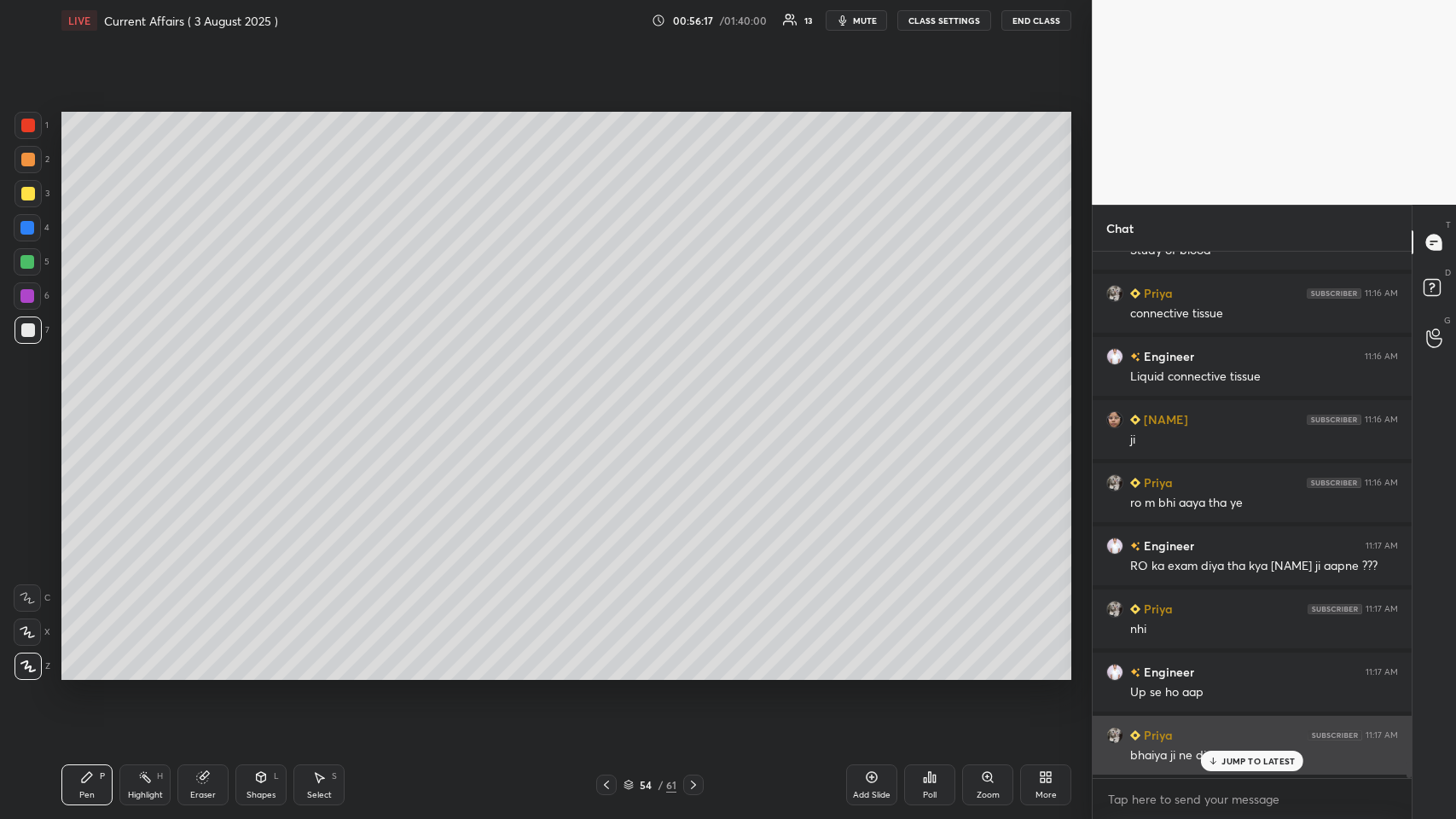 click on "JUMP TO LATEST" at bounding box center (1258, 761) 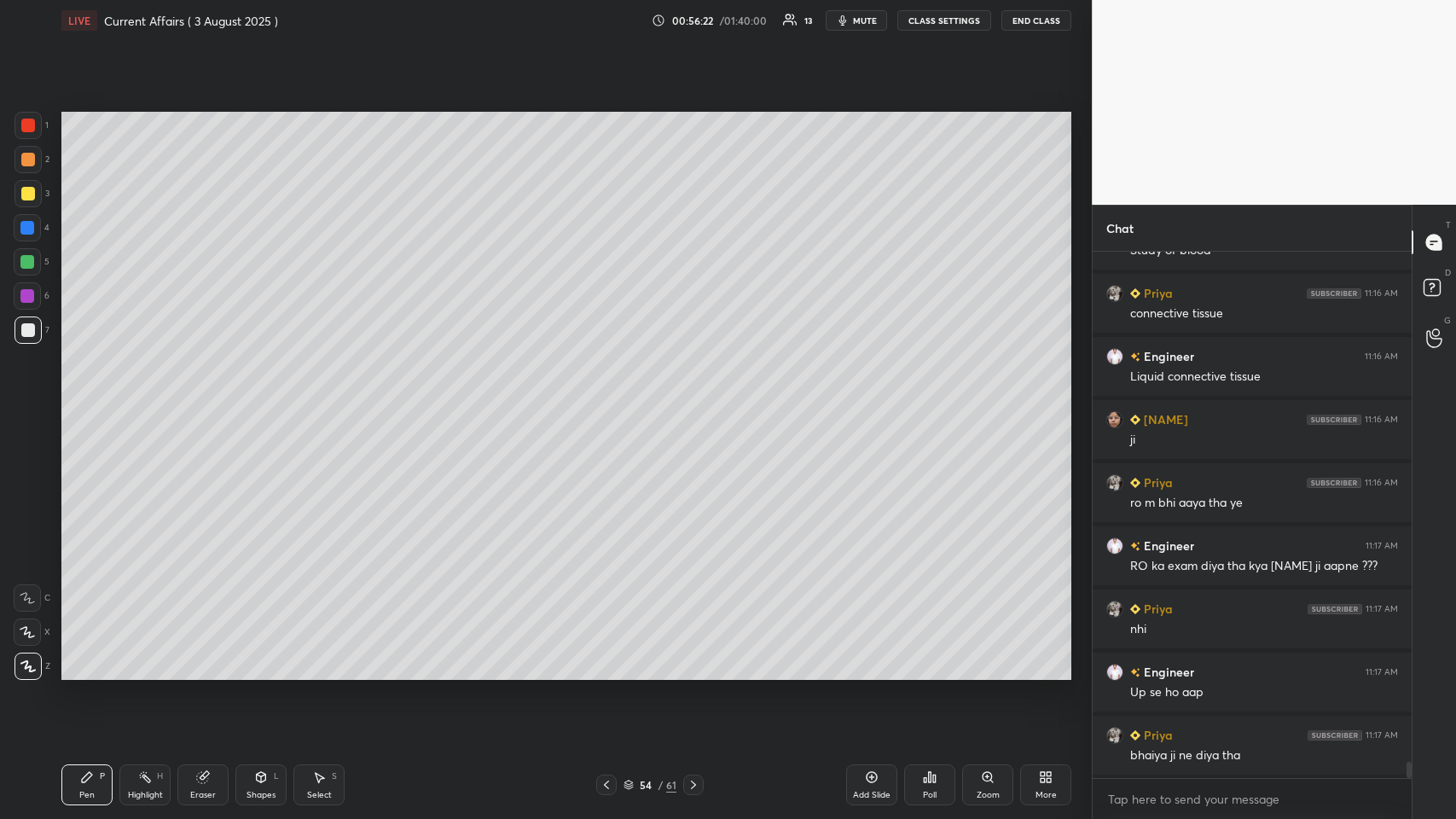 scroll, scrollTop: 16562, scrollLeft: 0, axis: vertical 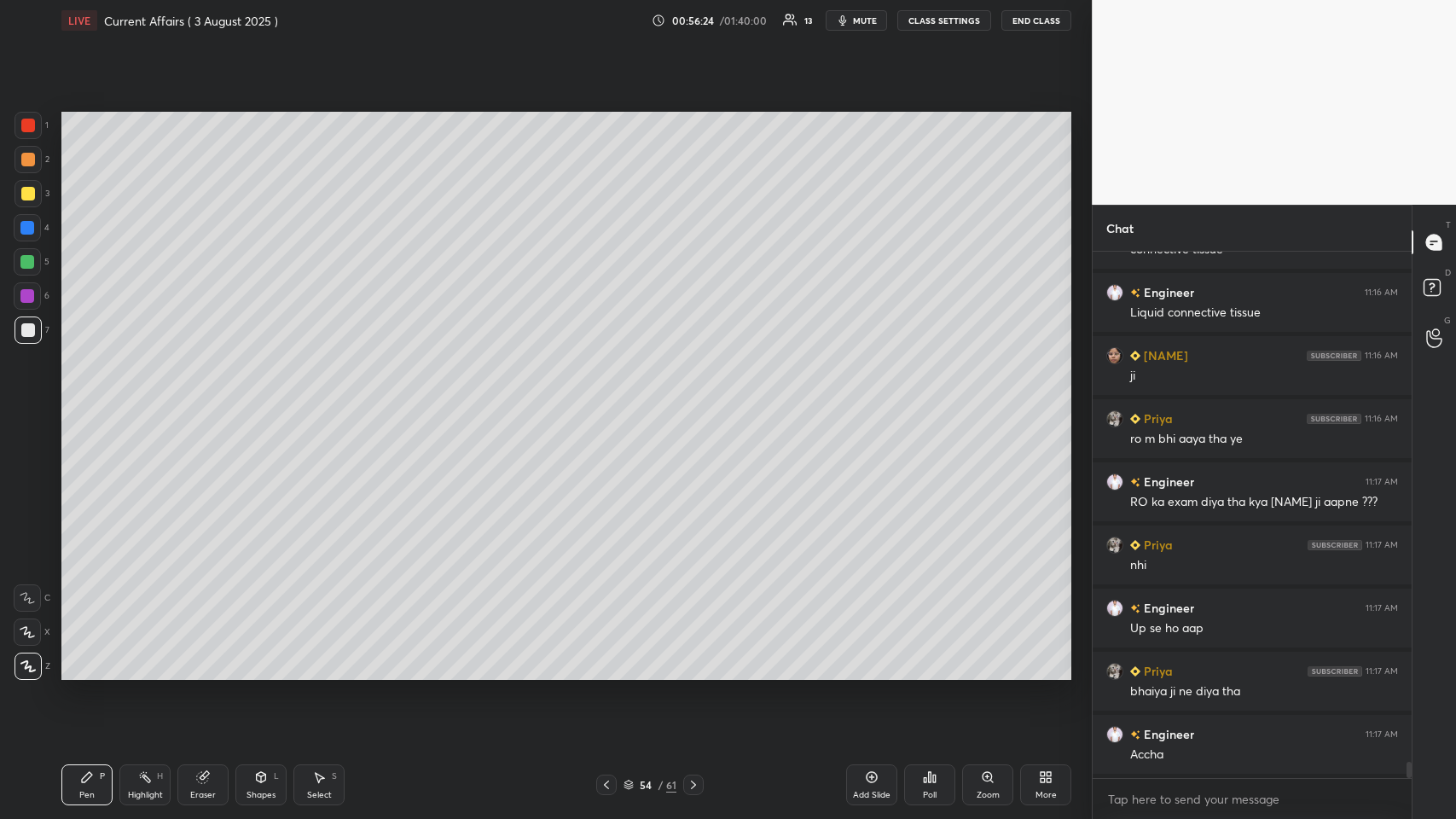 click at bounding box center [27, 228] 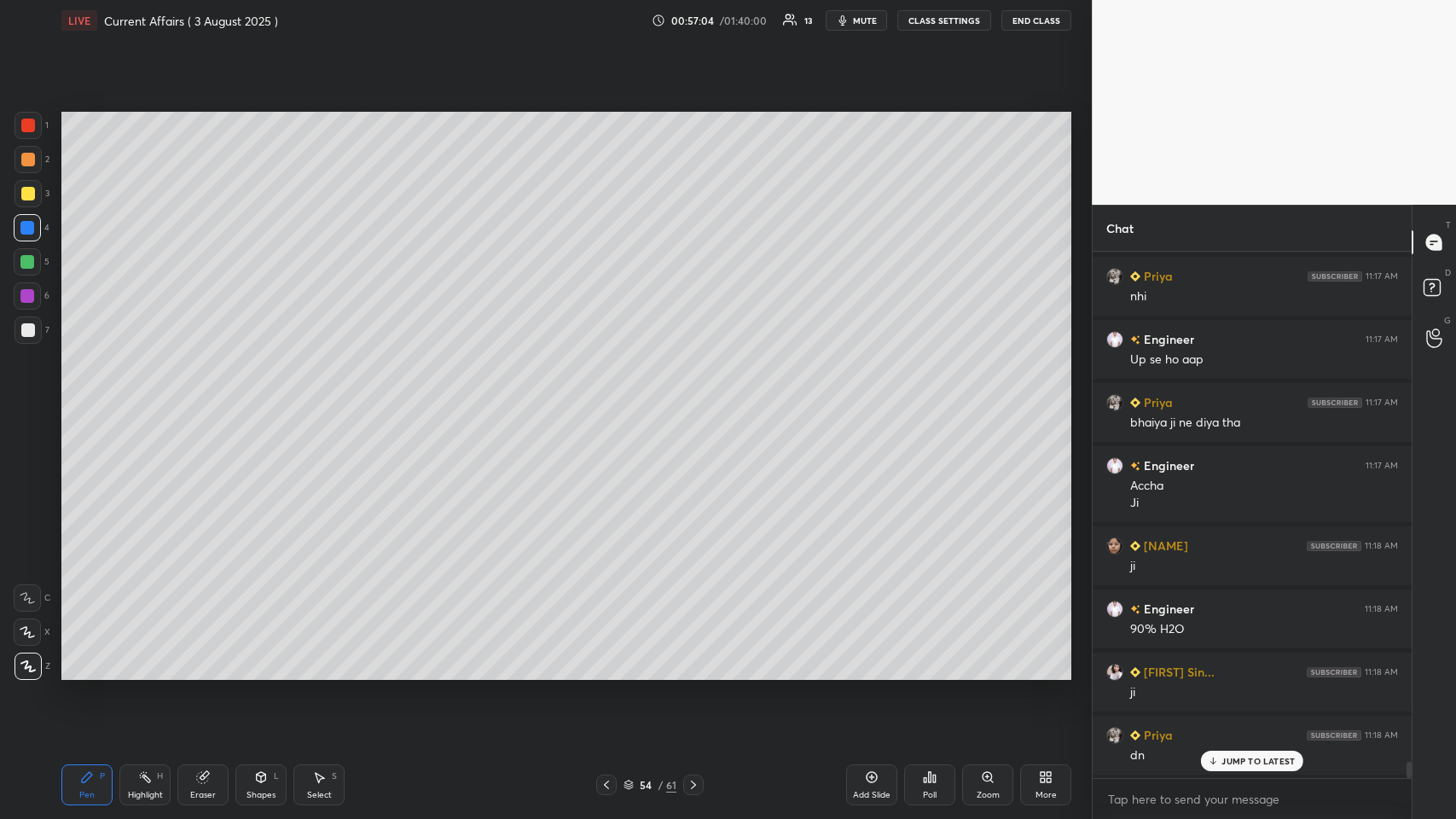 scroll, scrollTop: 16894, scrollLeft: 0, axis: vertical 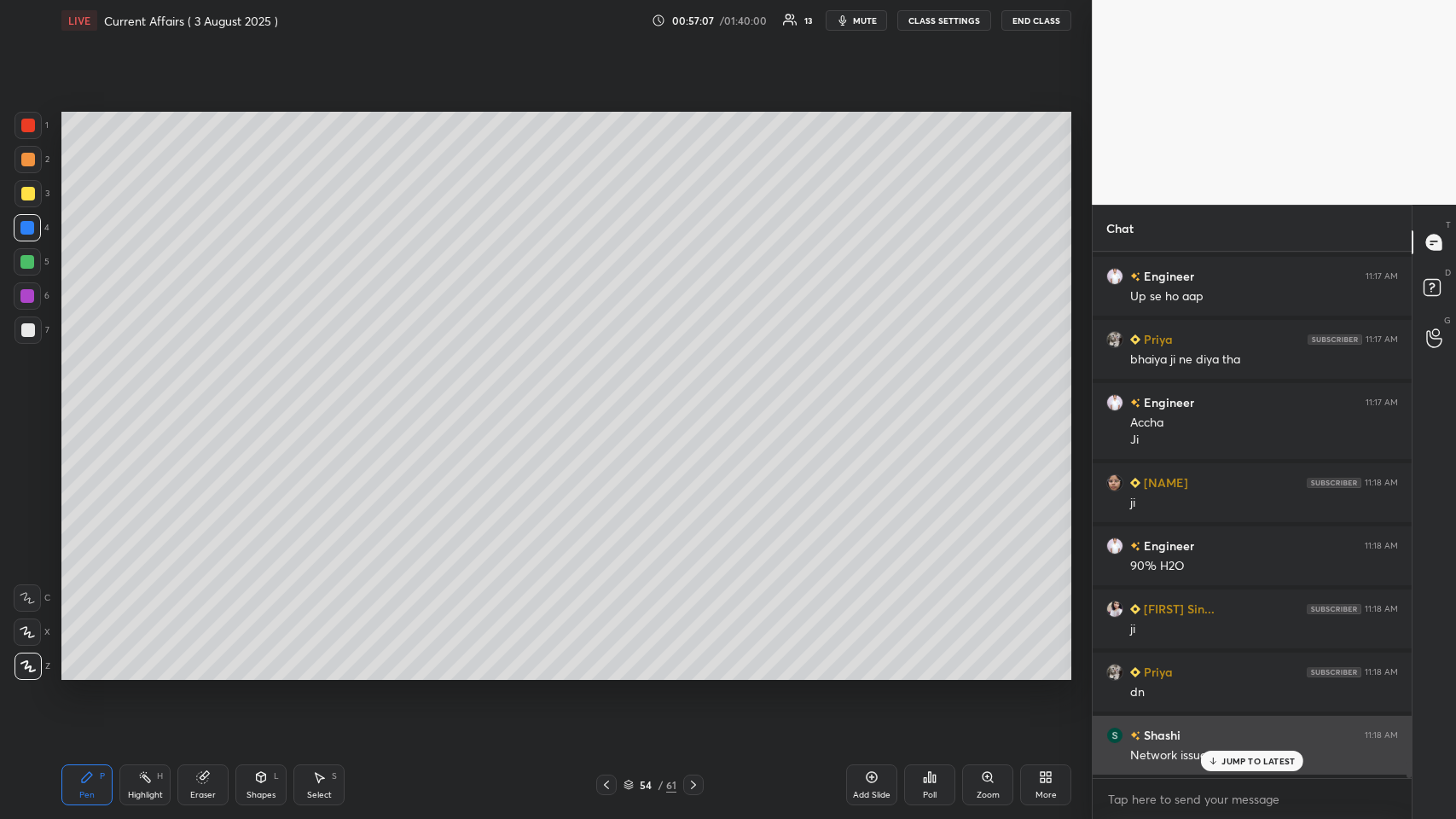 click on "JUMP TO LATEST" at bounding box center (1258, 761) 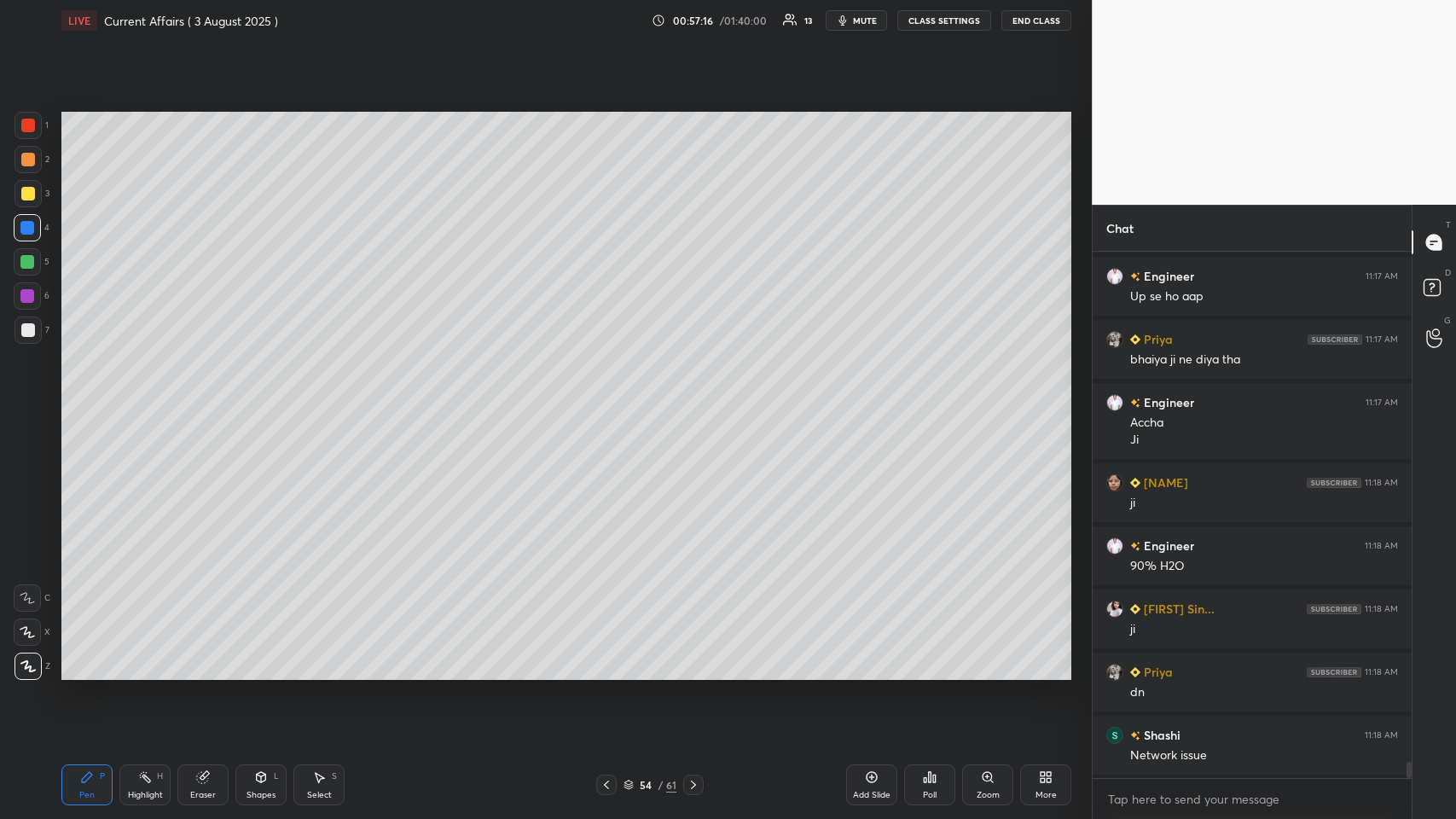 click on "Add Slide" at bounding box center [872, 785] 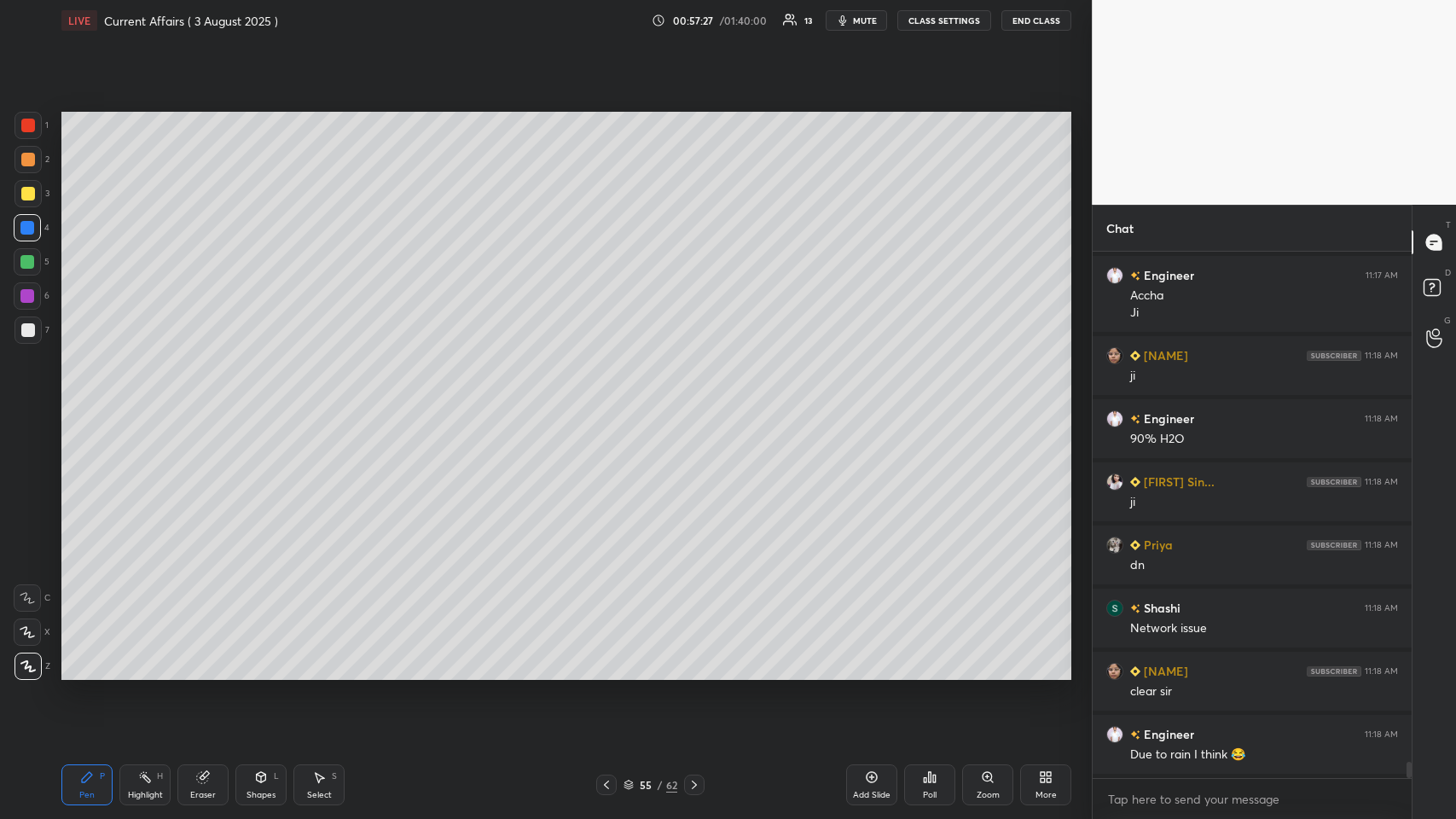 scroll, scrollTop: 17083, scrollLeft: 0, axis: vertical 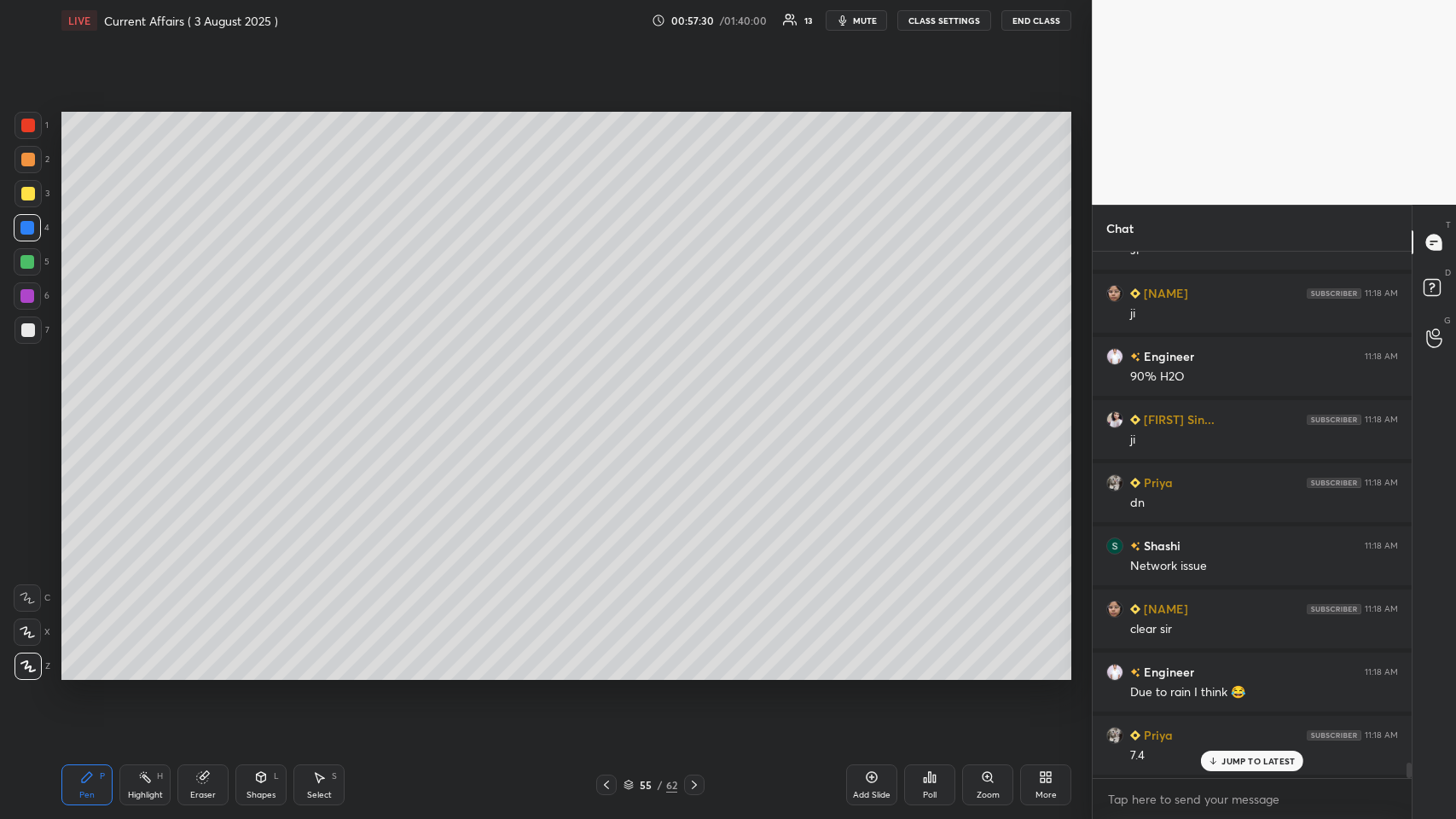 click at bounding box center (28, 330) 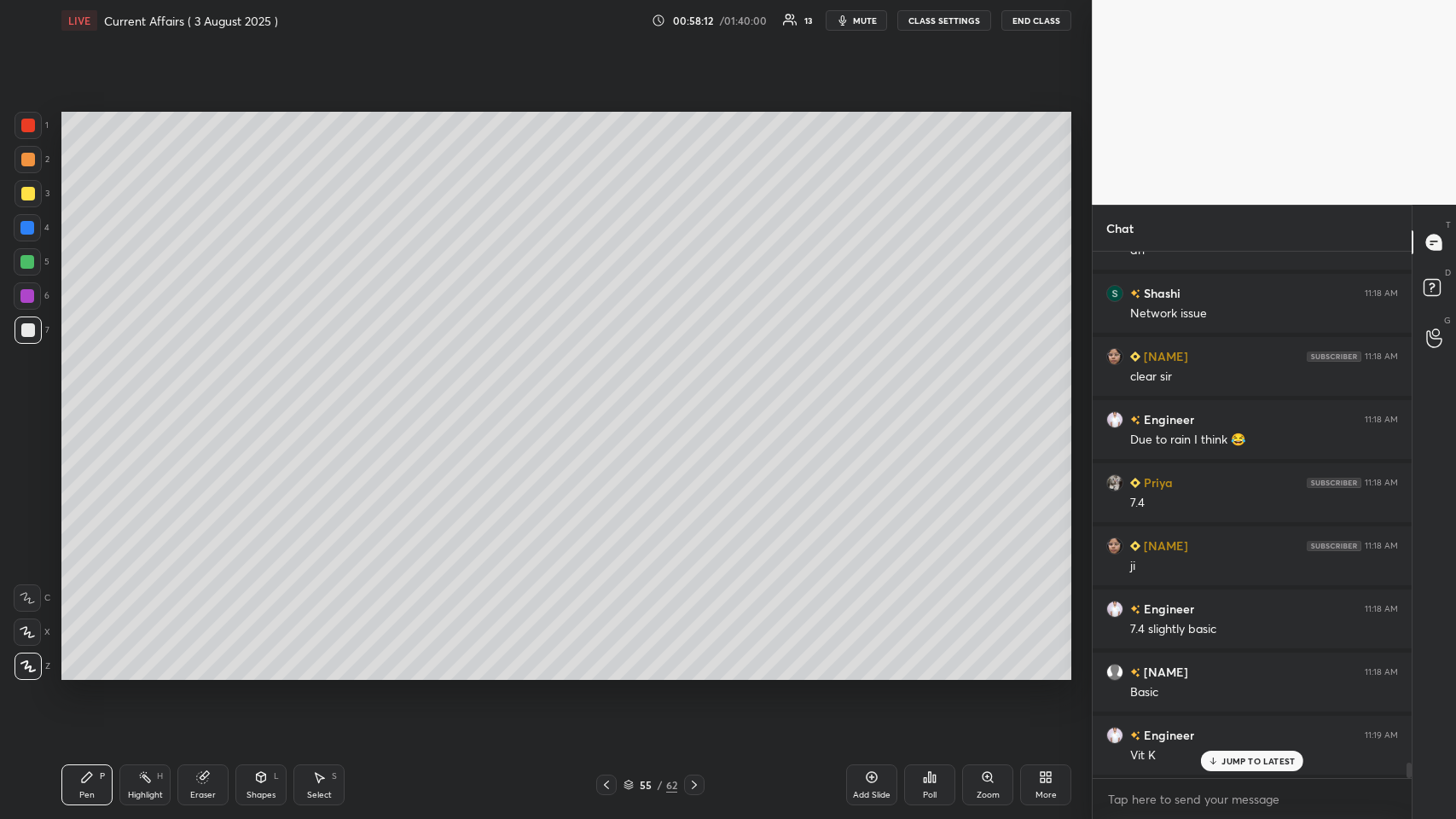 scroll, scrollTop: 17399, scrollLeft: 0, axis: vertical 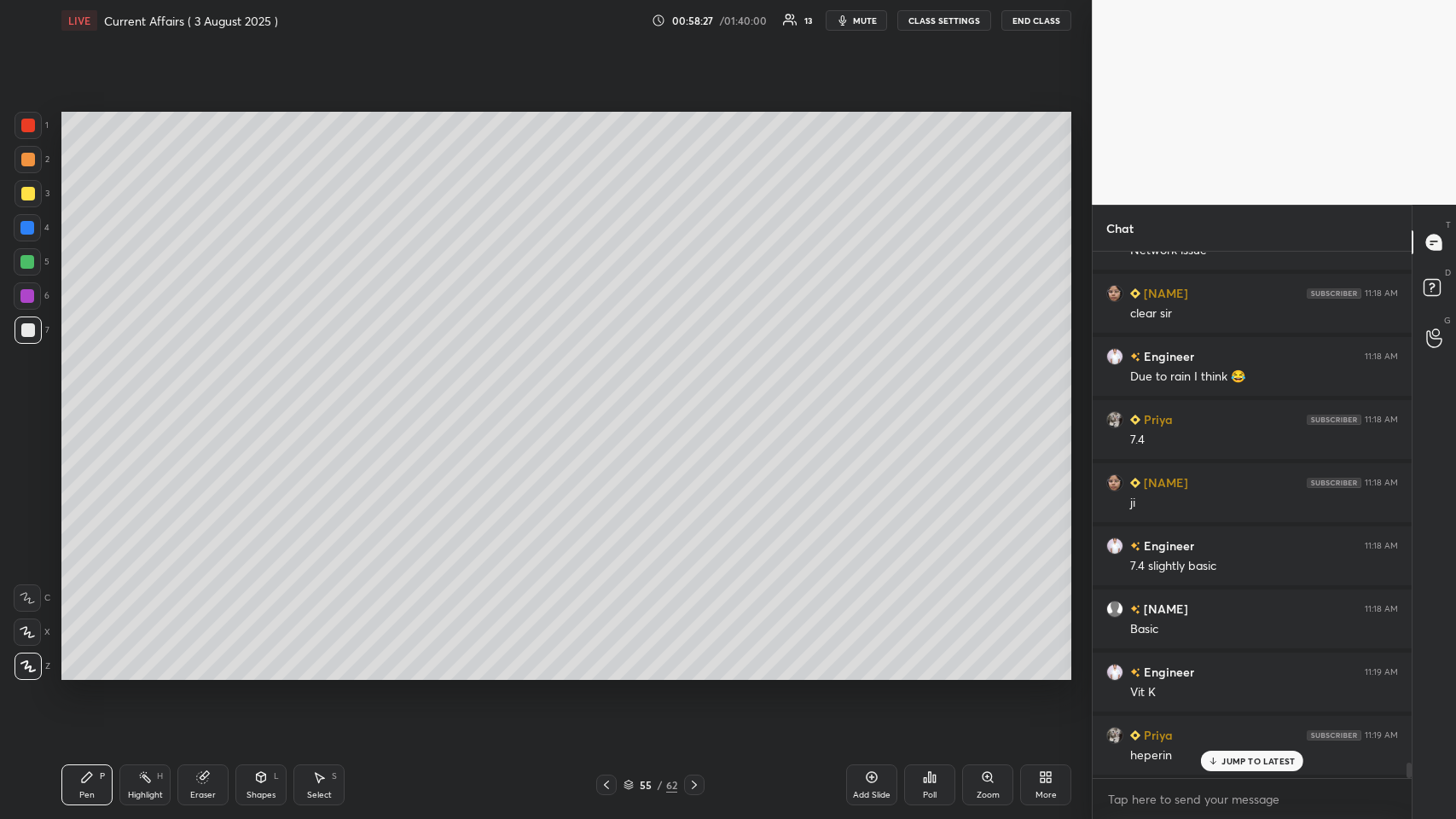 click at bounding box center (27, 296) 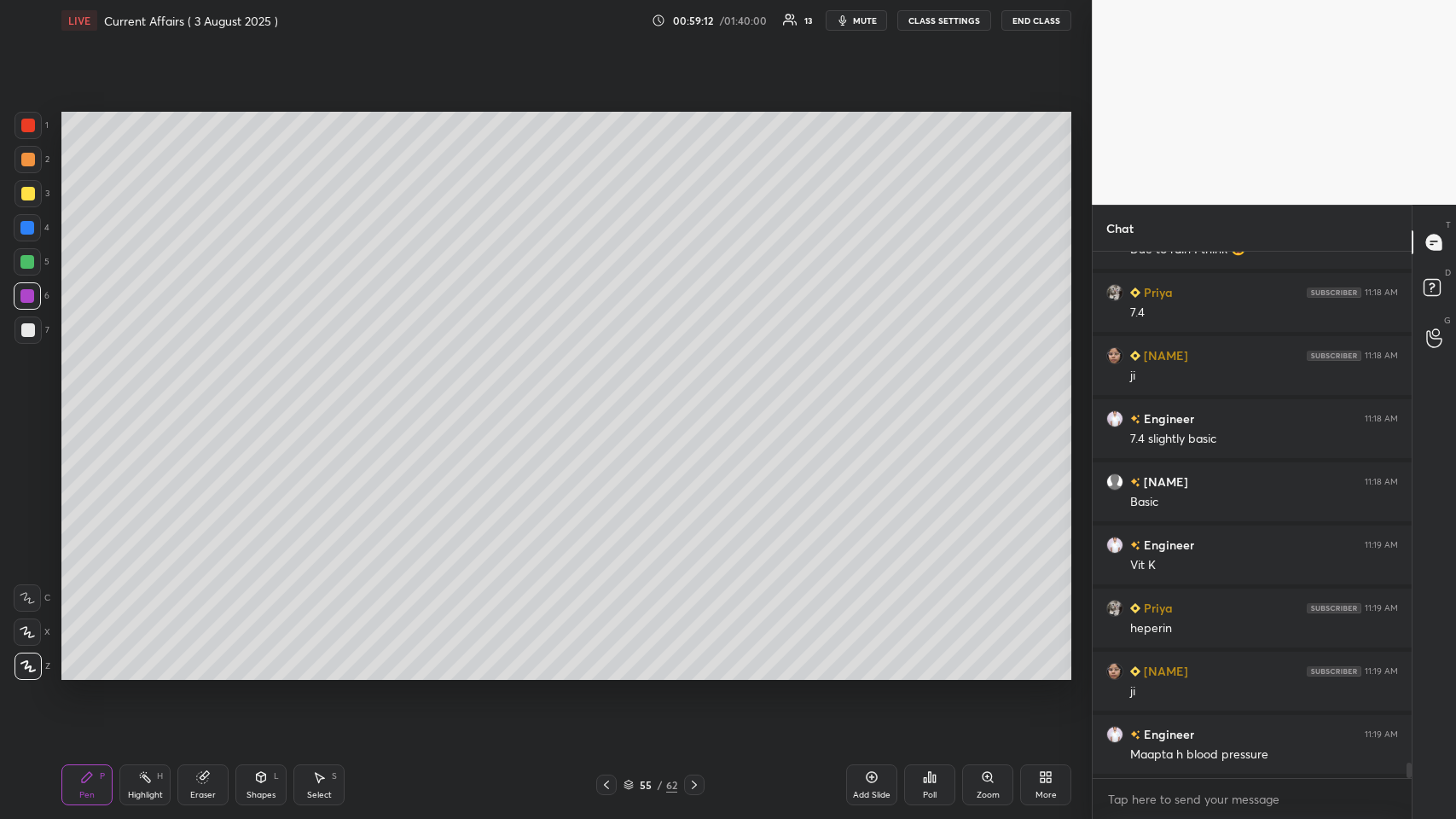 scroll, scrollTop: 17588, scrollLeft: 0, axis: vertical 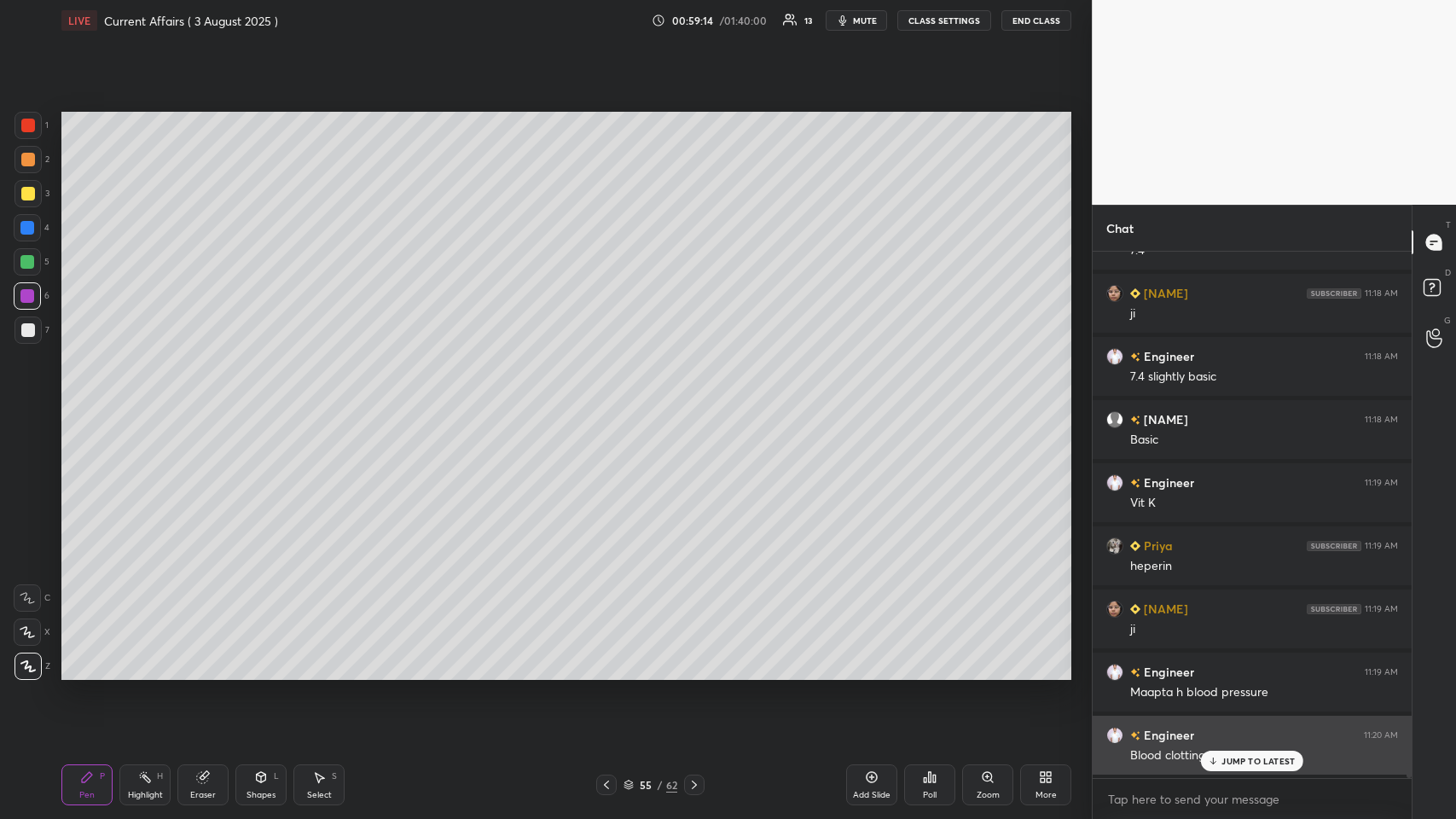 click 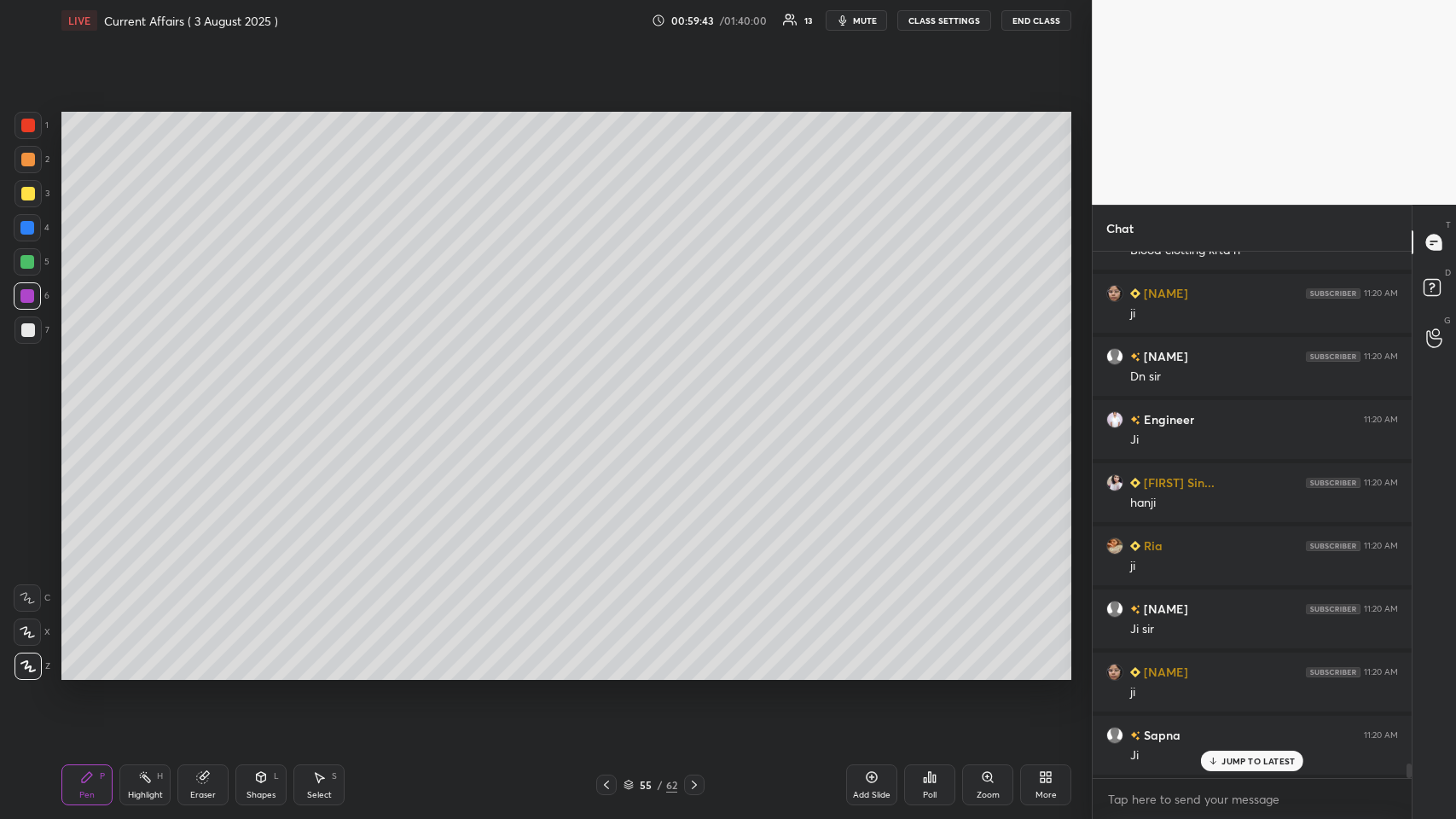 scroll, scrollTop: 18156, scrollLeft: 0, axis: vertical 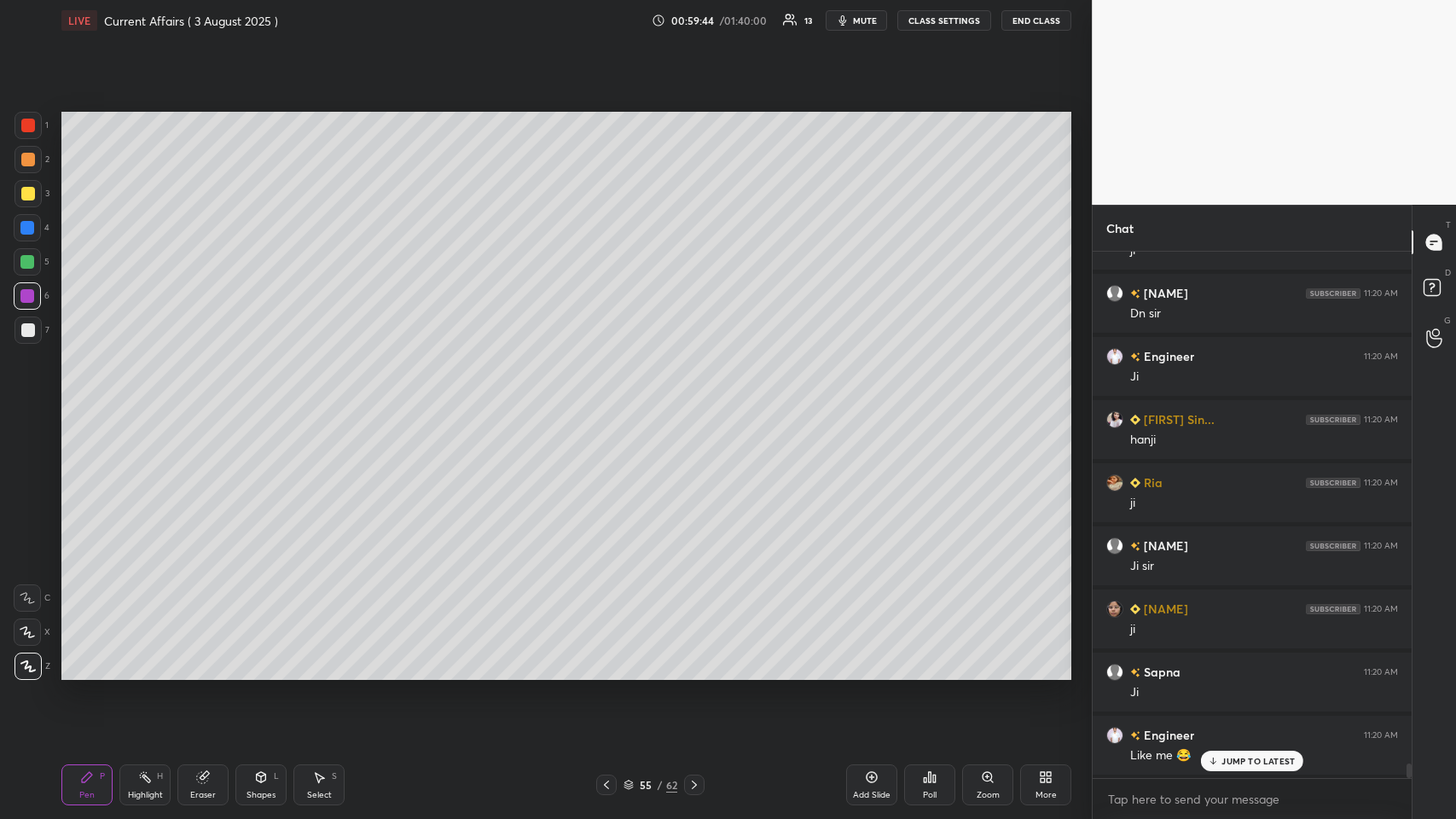 click 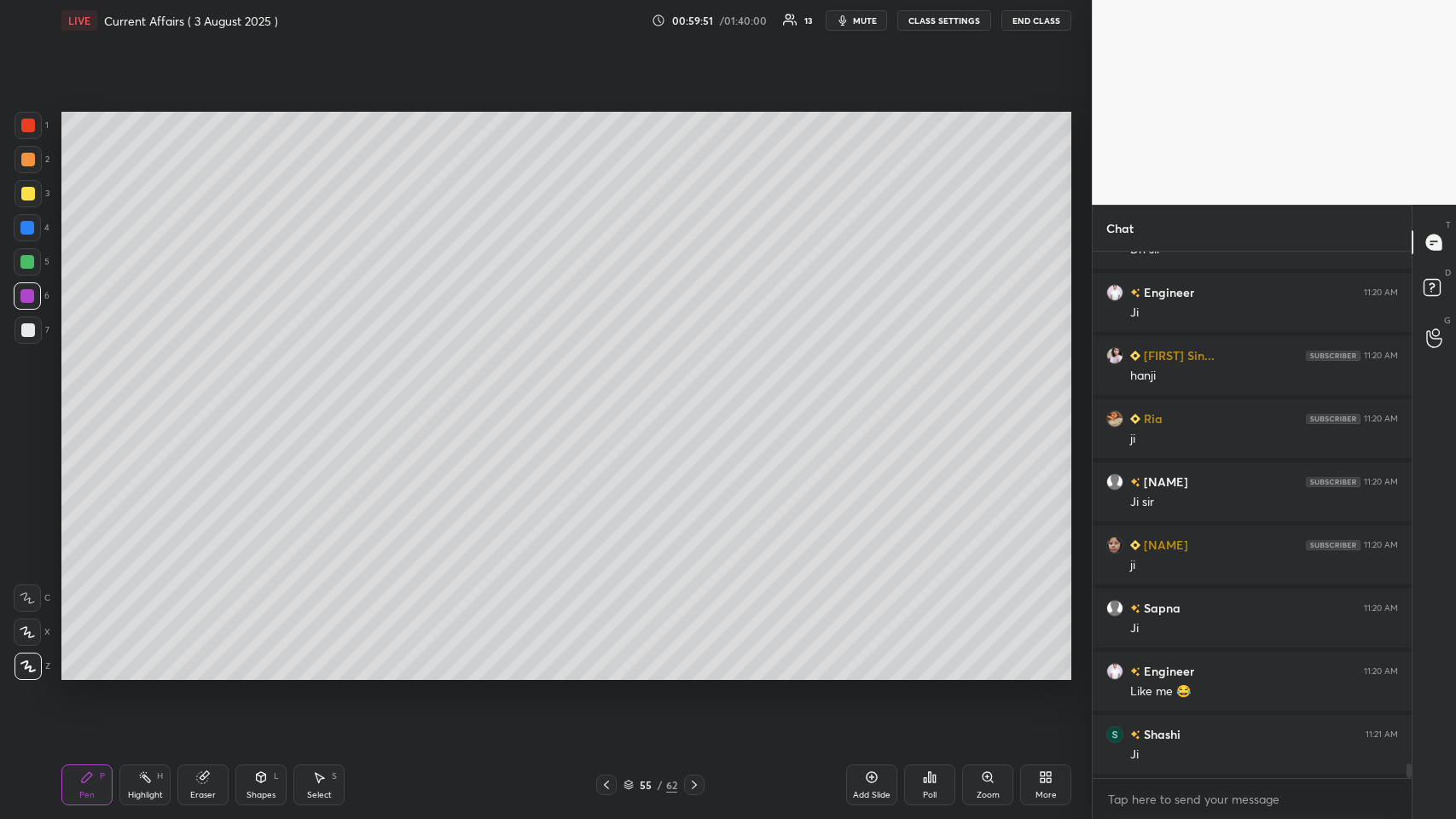 scroll, scrollTop: 18283, scrollLeft: 0, axis: vertical 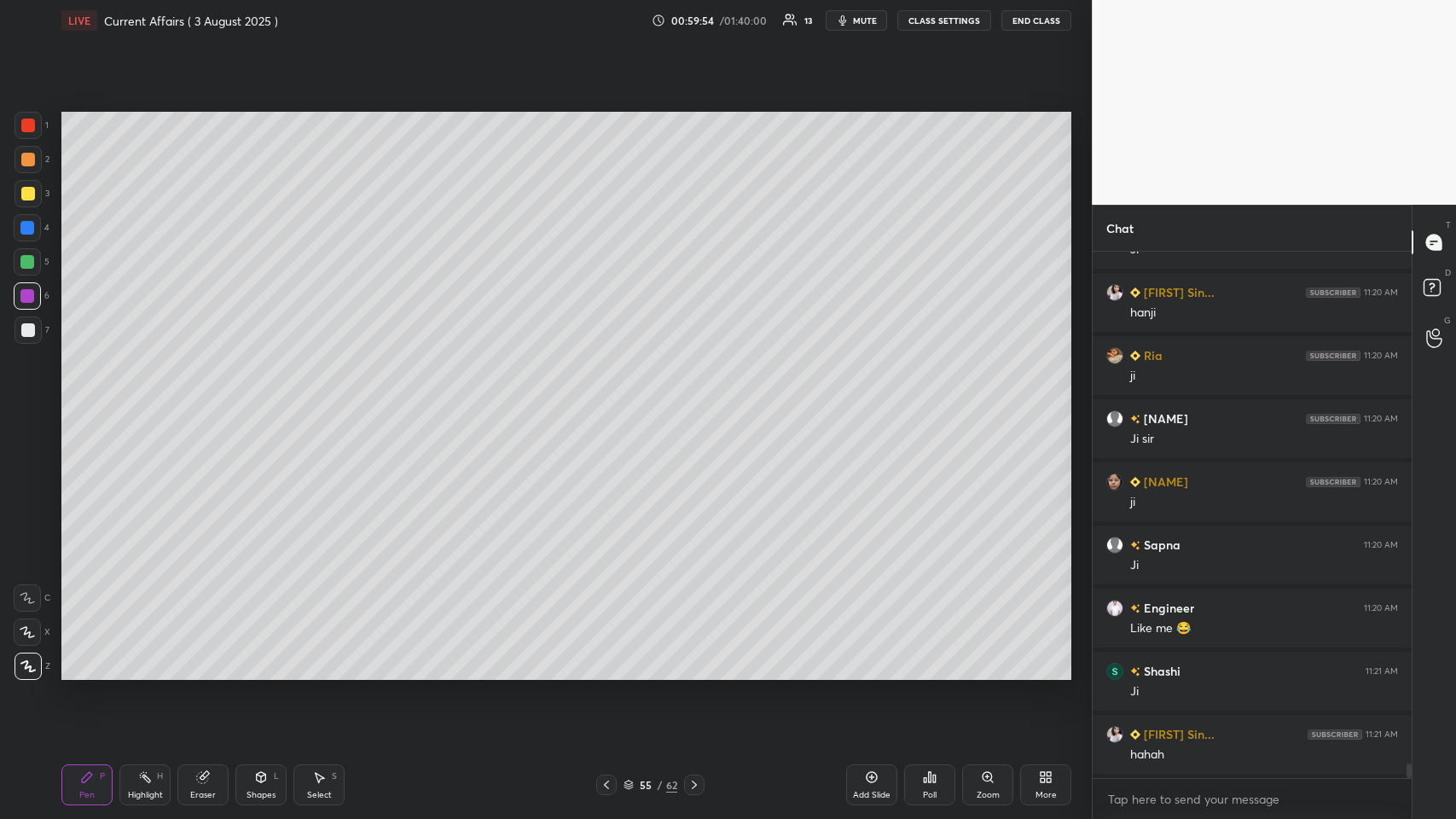 click 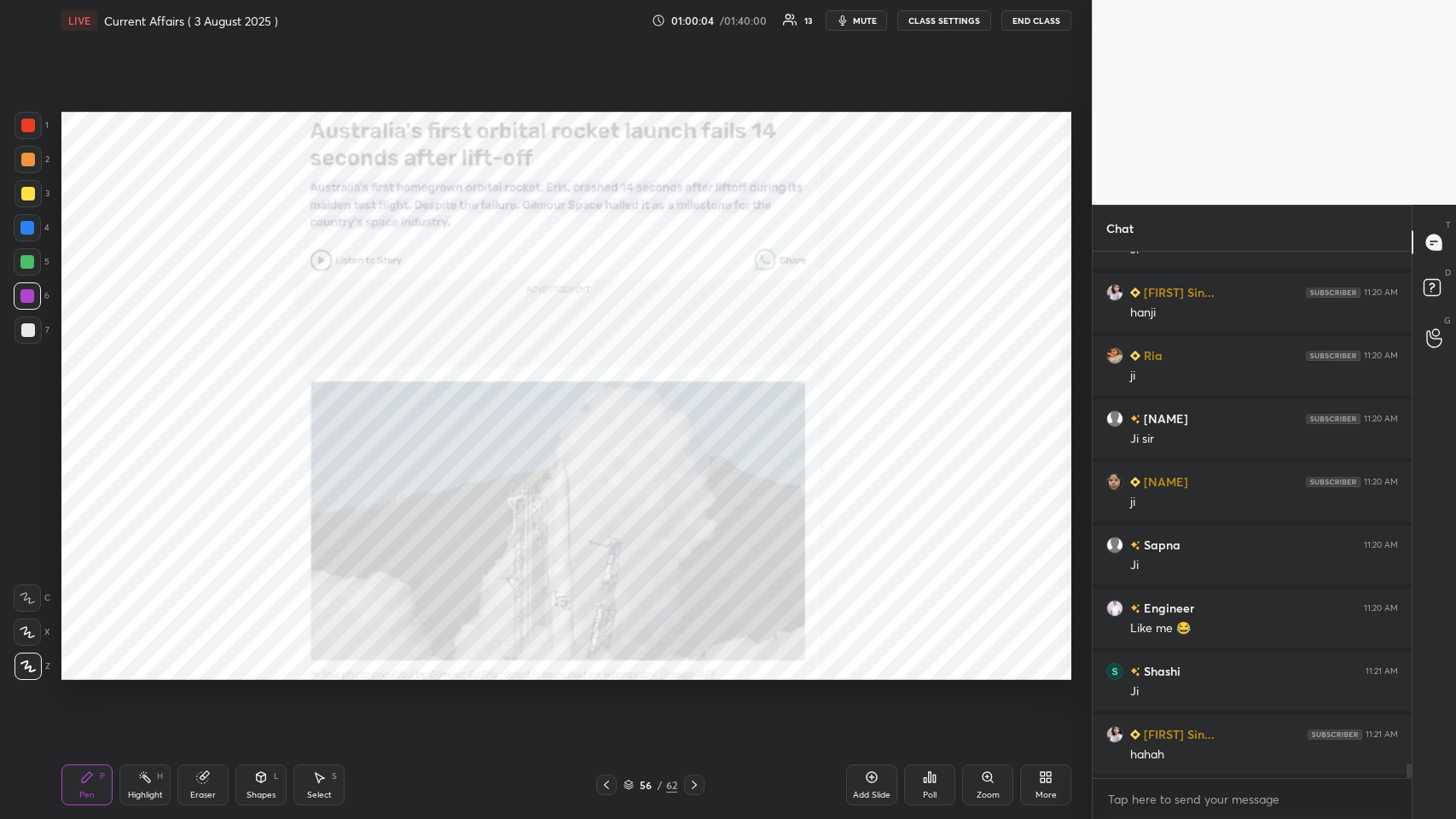 scroll, scrollTop: 18346, scrollLeft: 0, axis: vertical 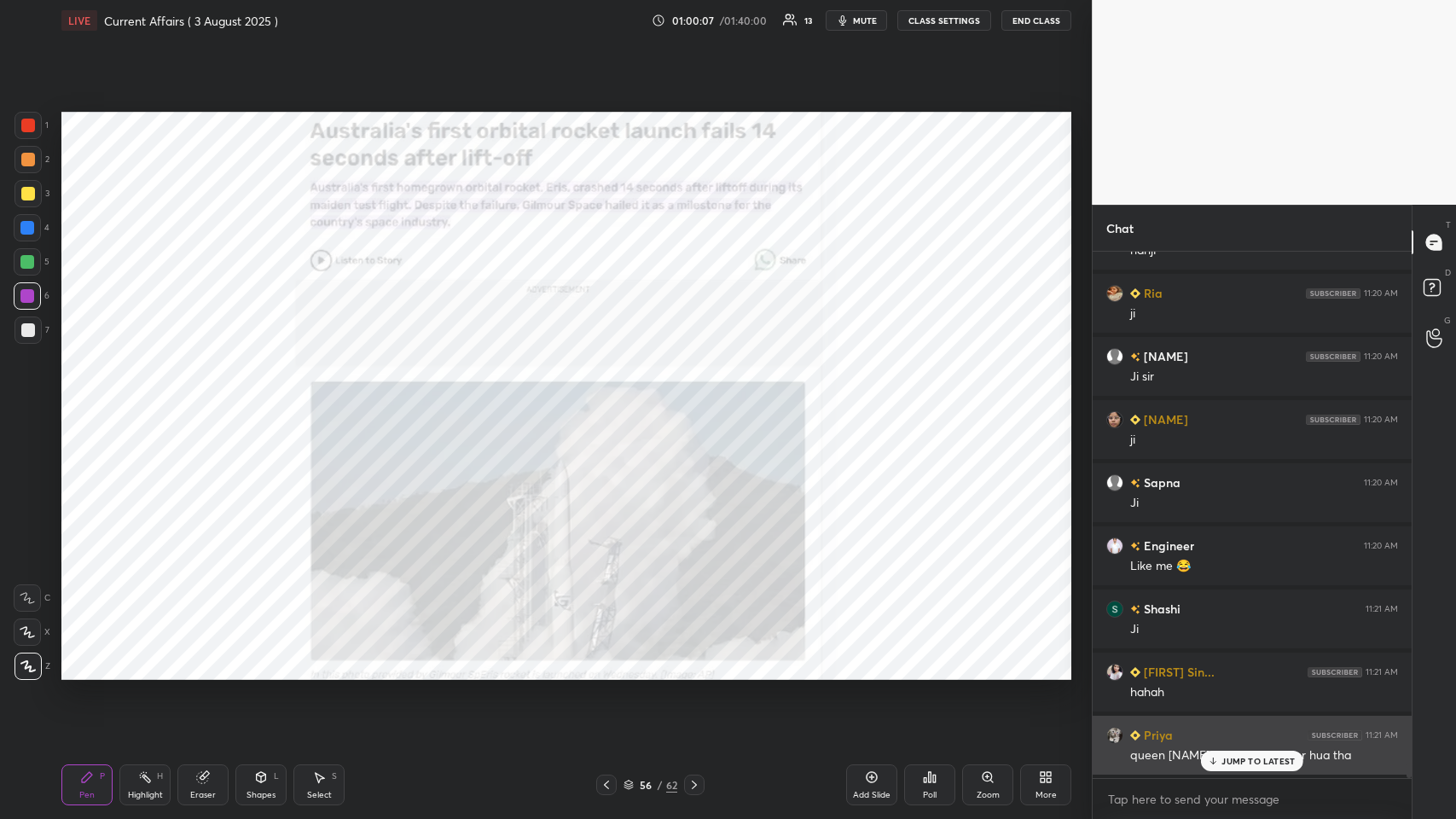 click 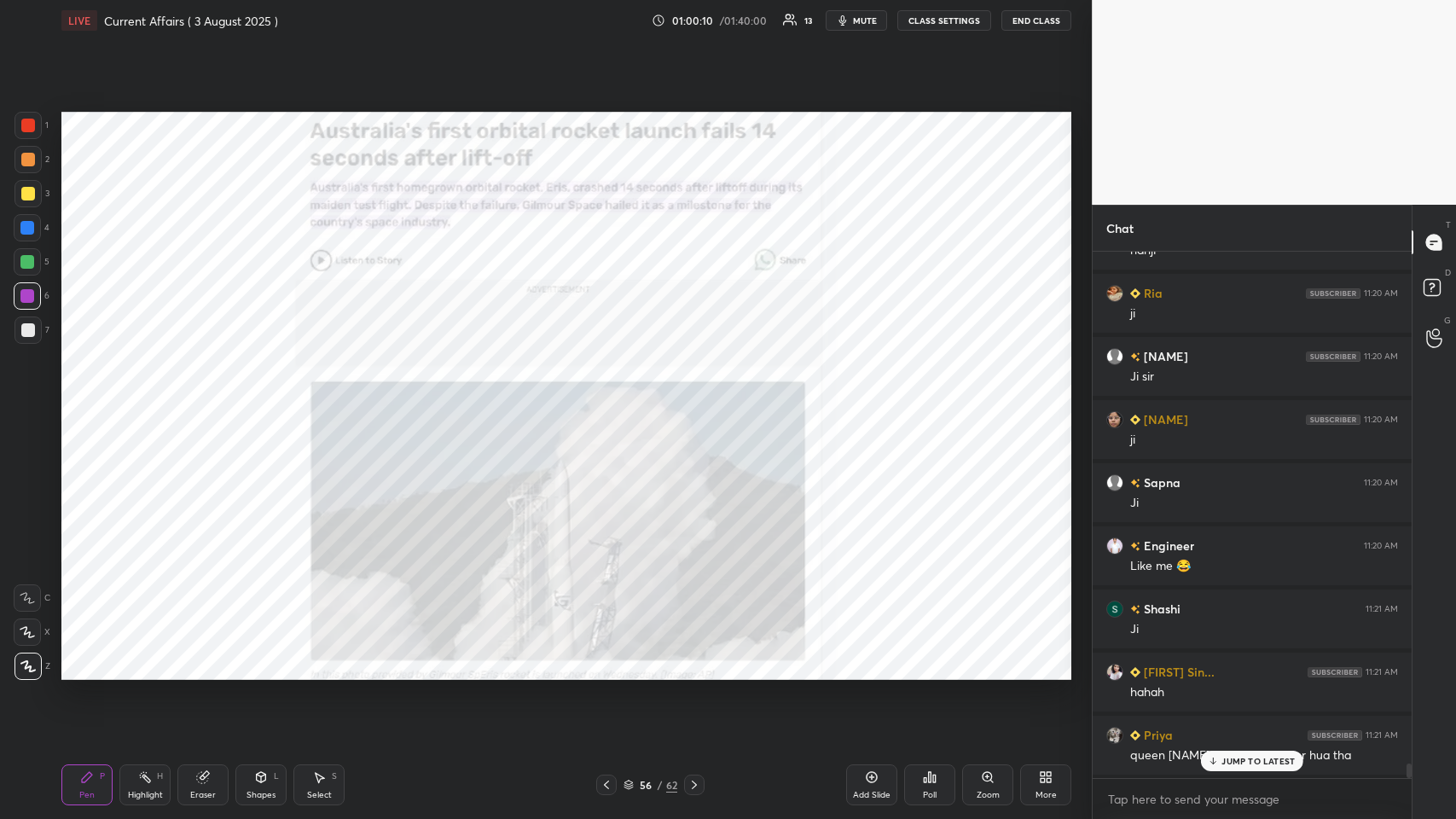 scroll, scrollTop: 18409, scrollLeft: 0, axis: vertical 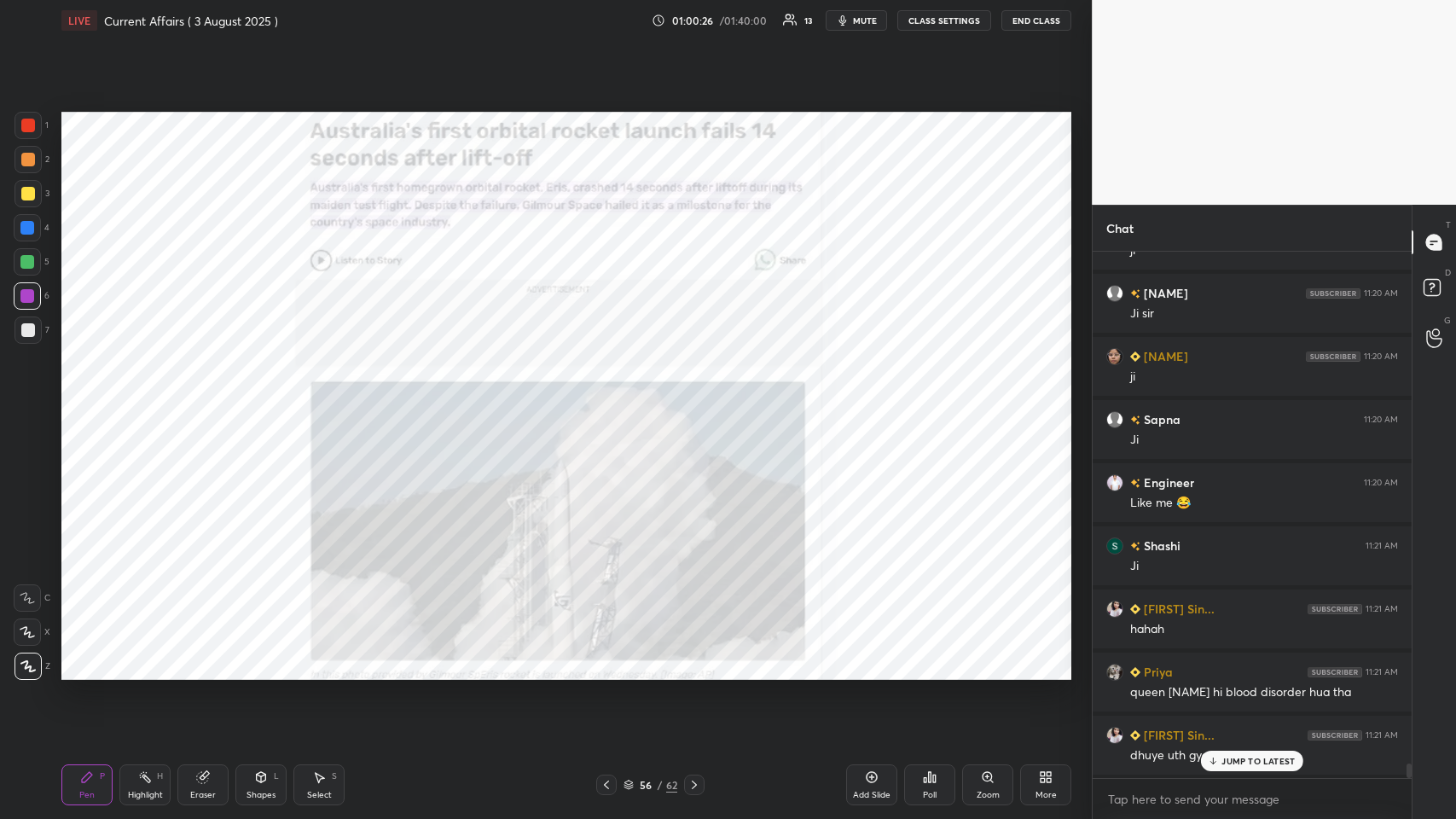click 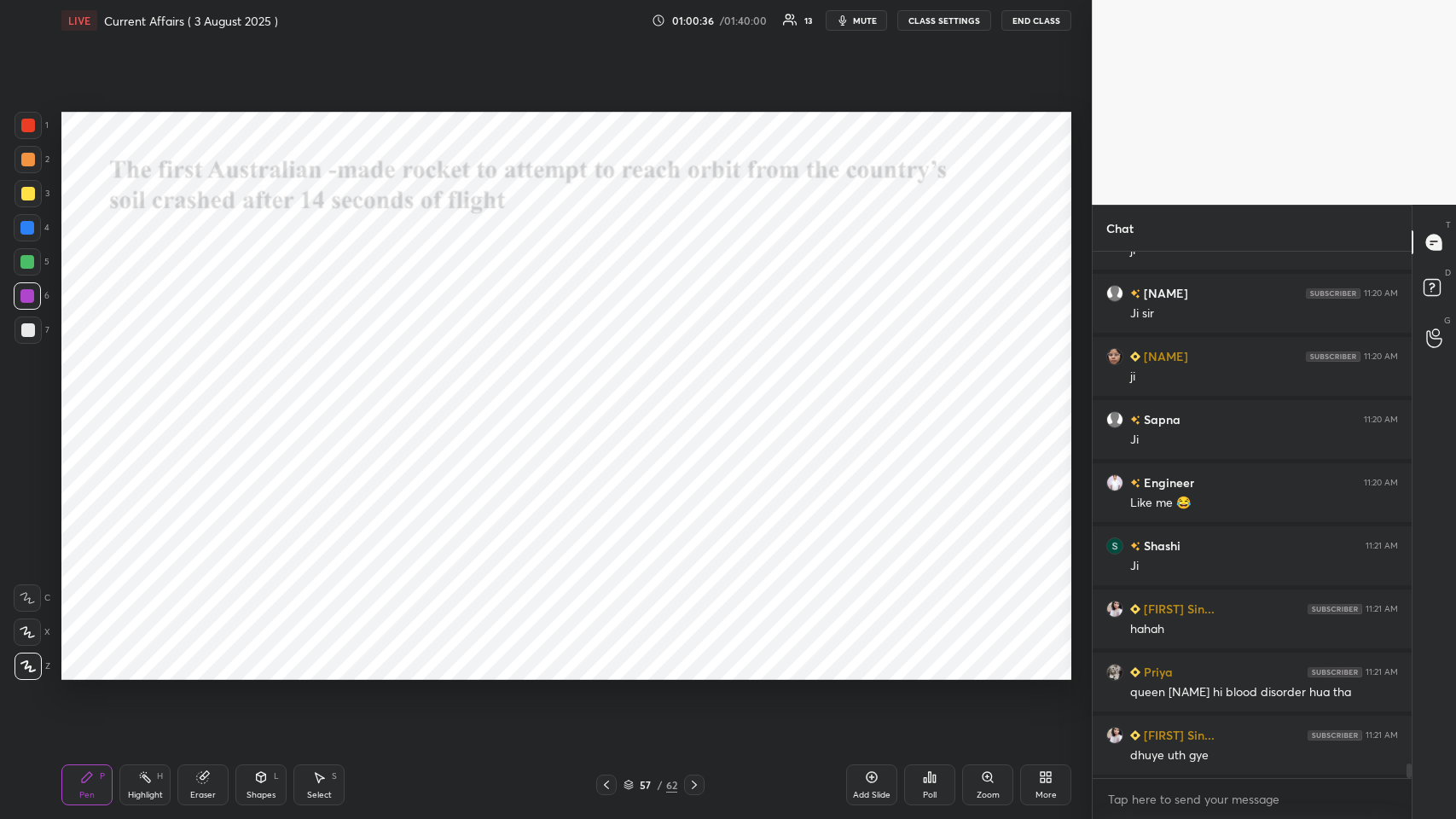 scroll, scrollTop: 18473, scrollLeft: 0, axis: vertical 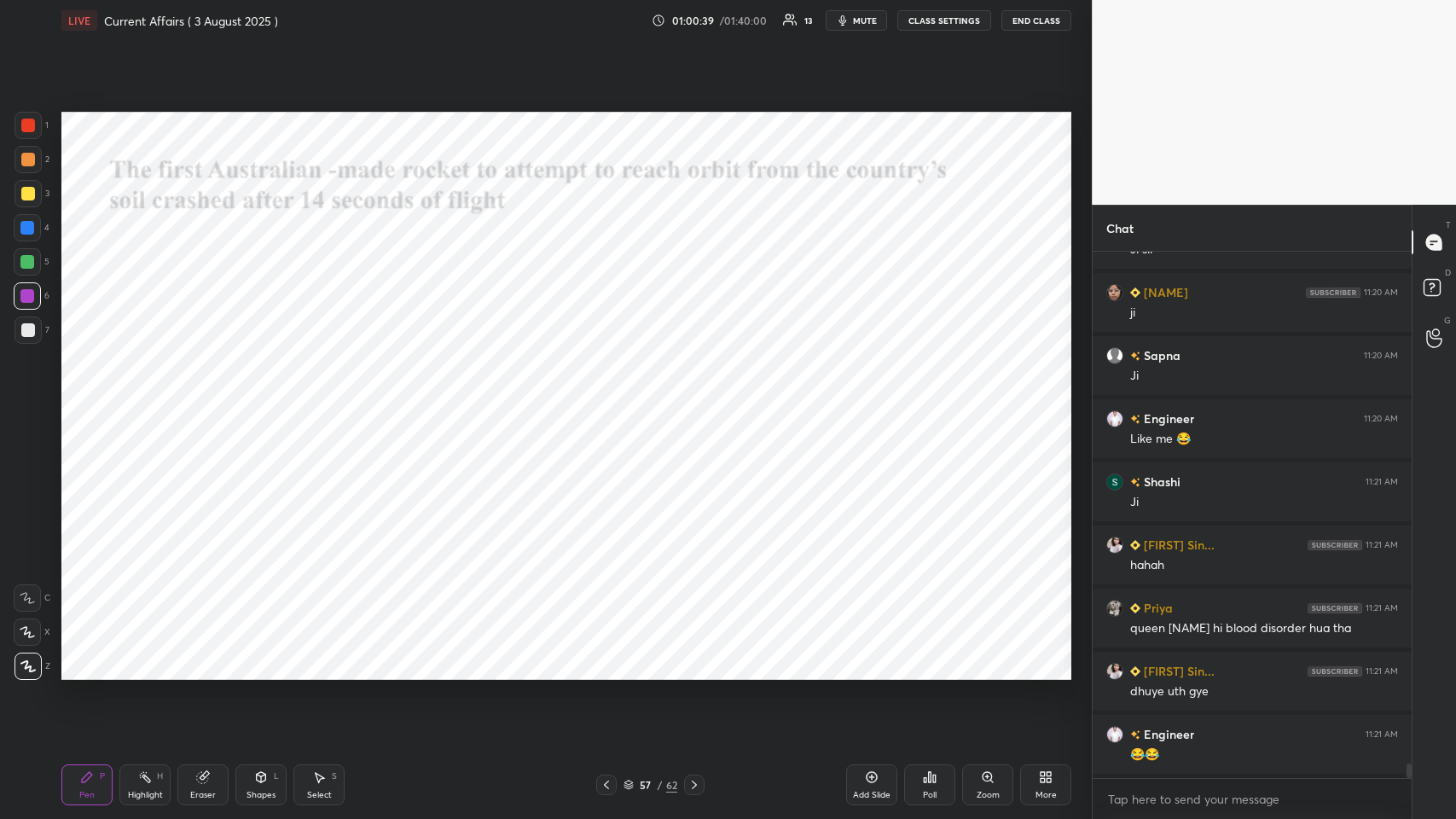 click 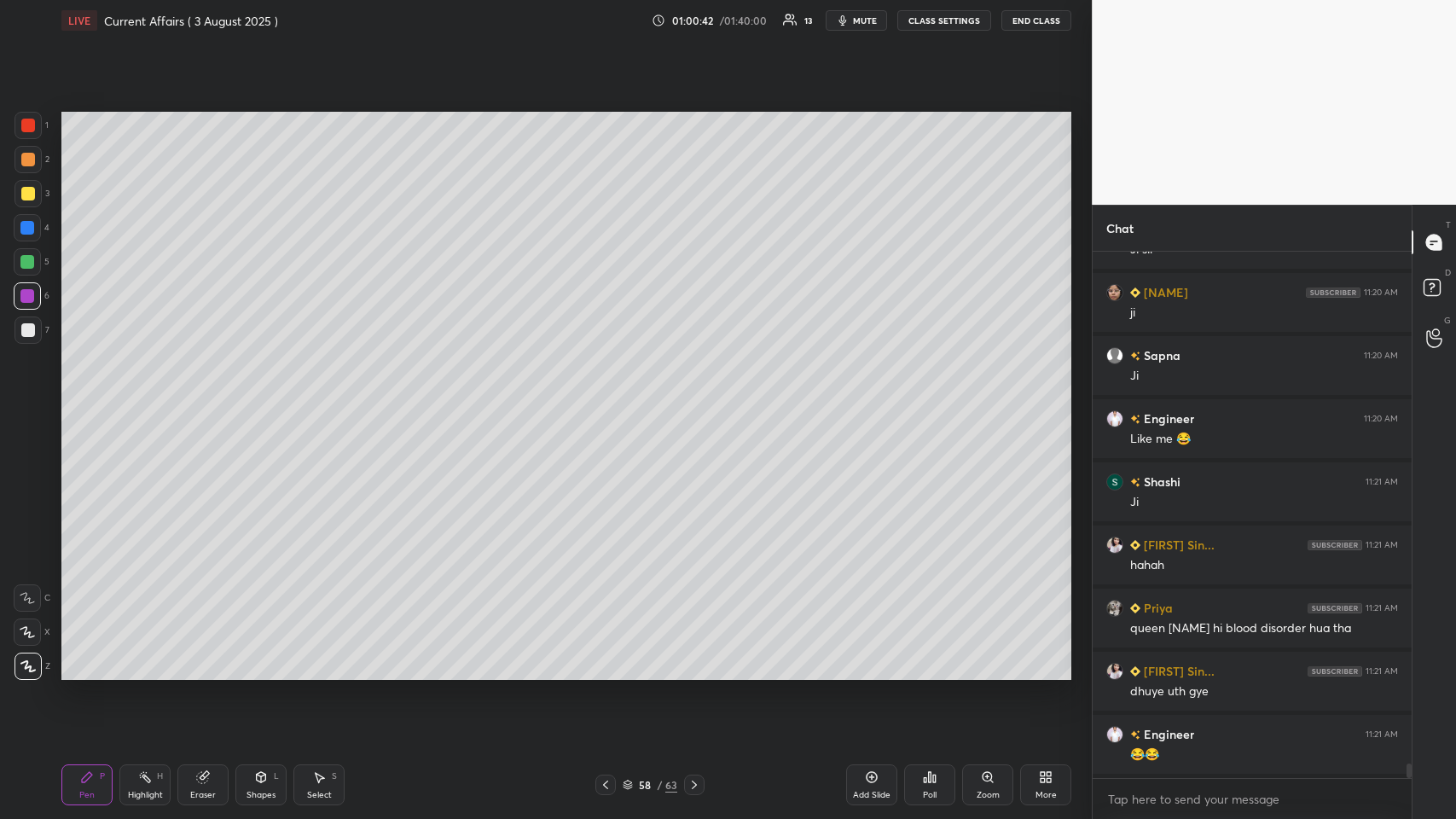 click 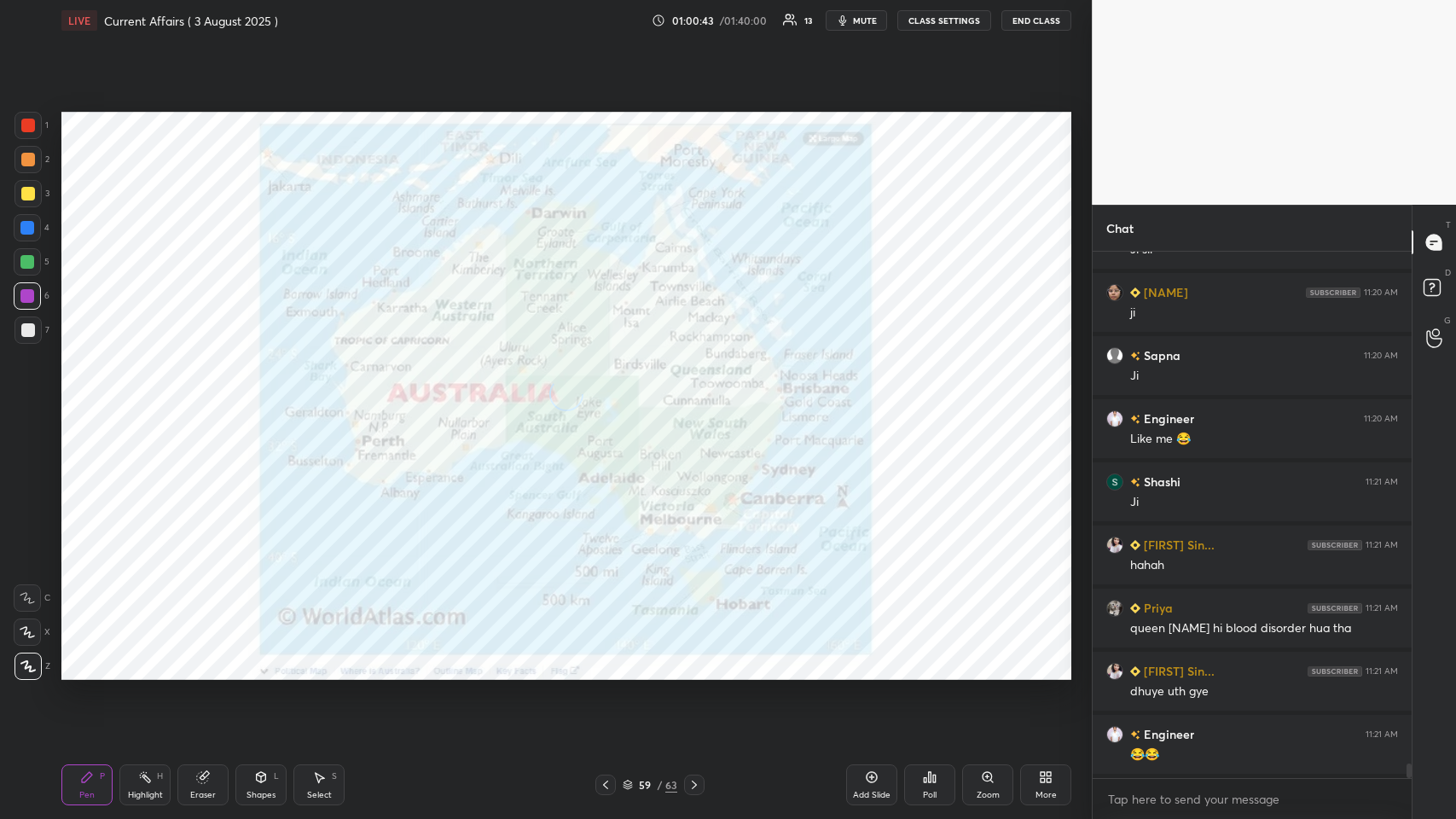 click 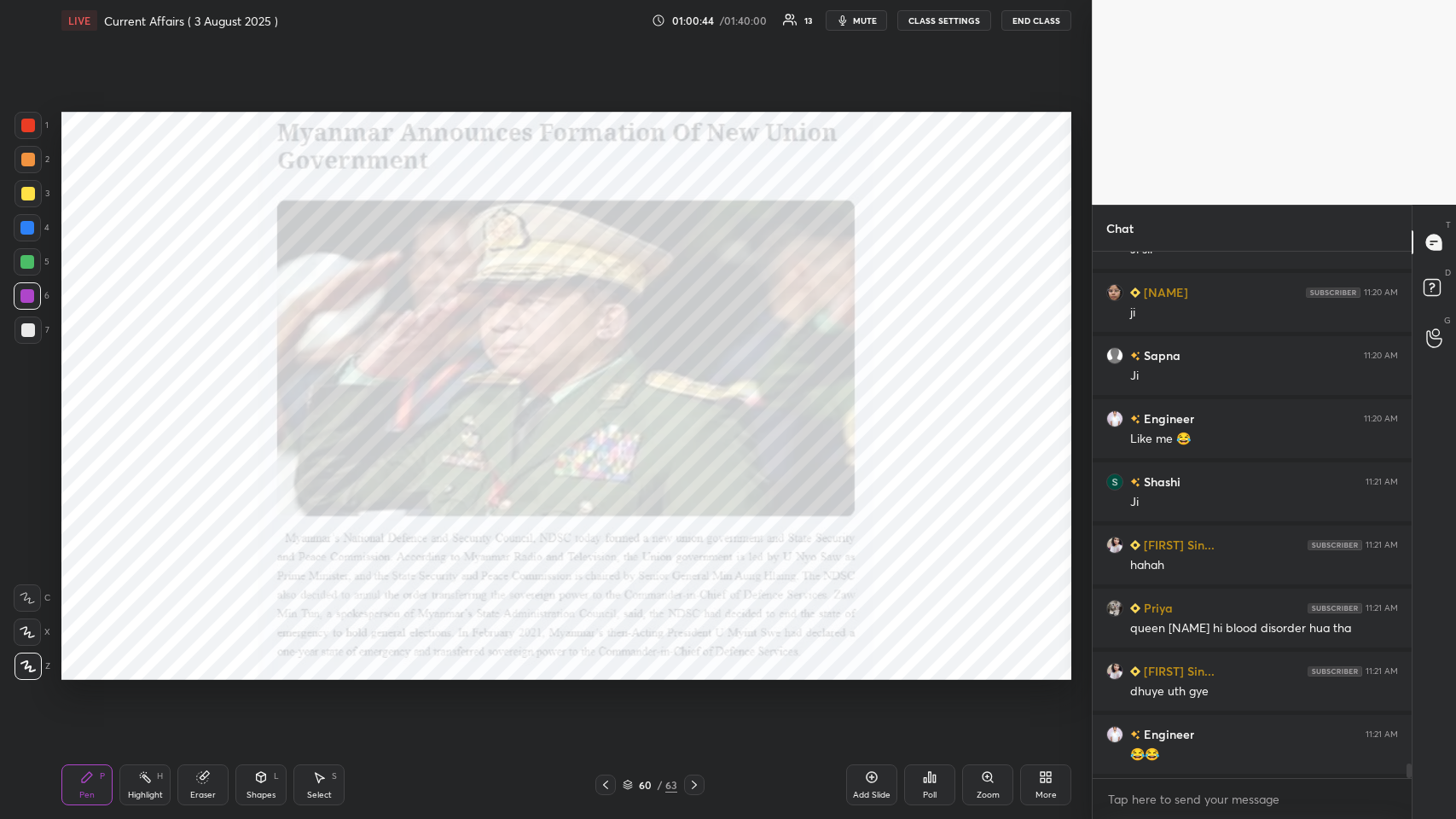 click 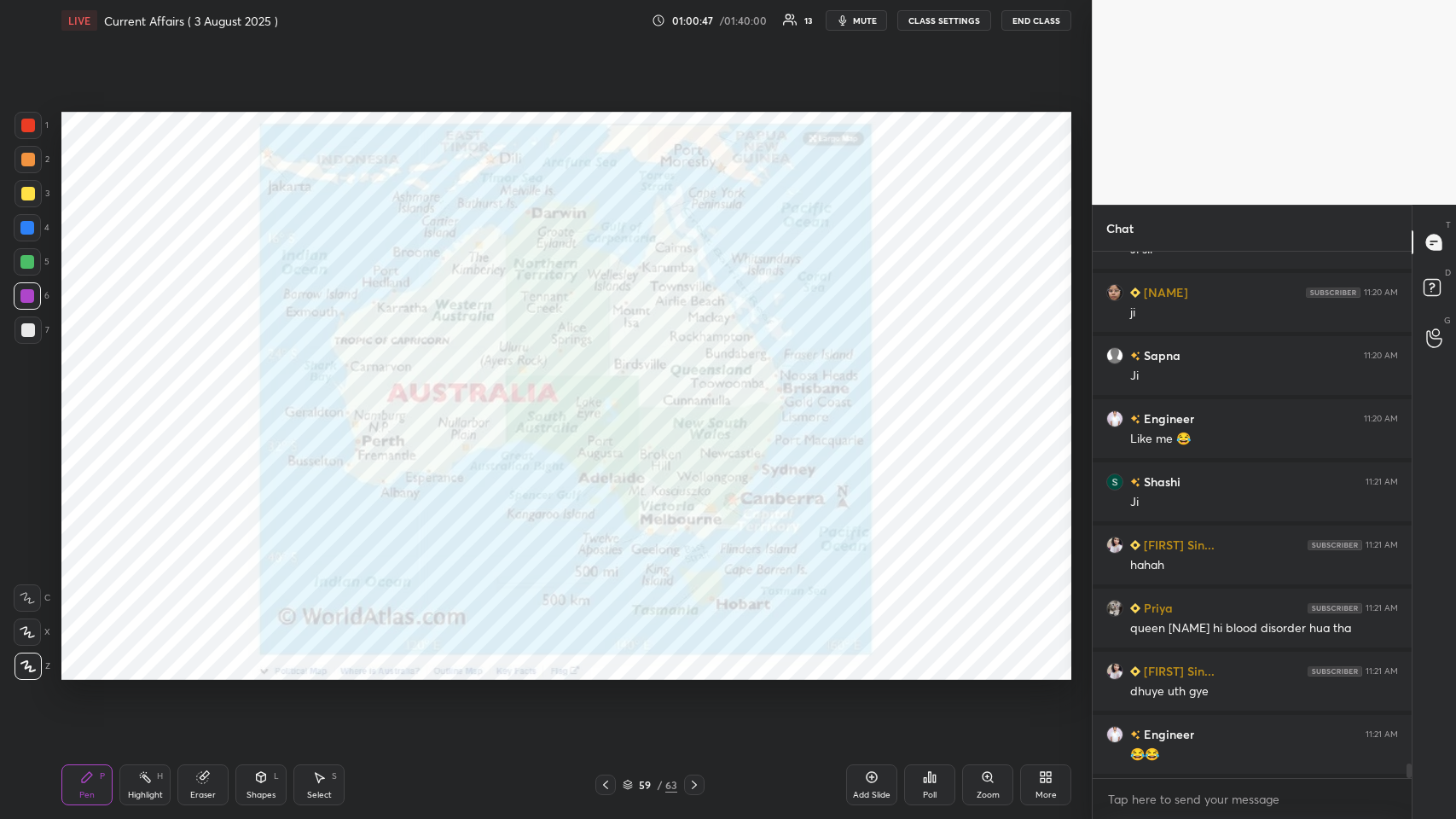 click on "1" at bounding box center (32, 125) 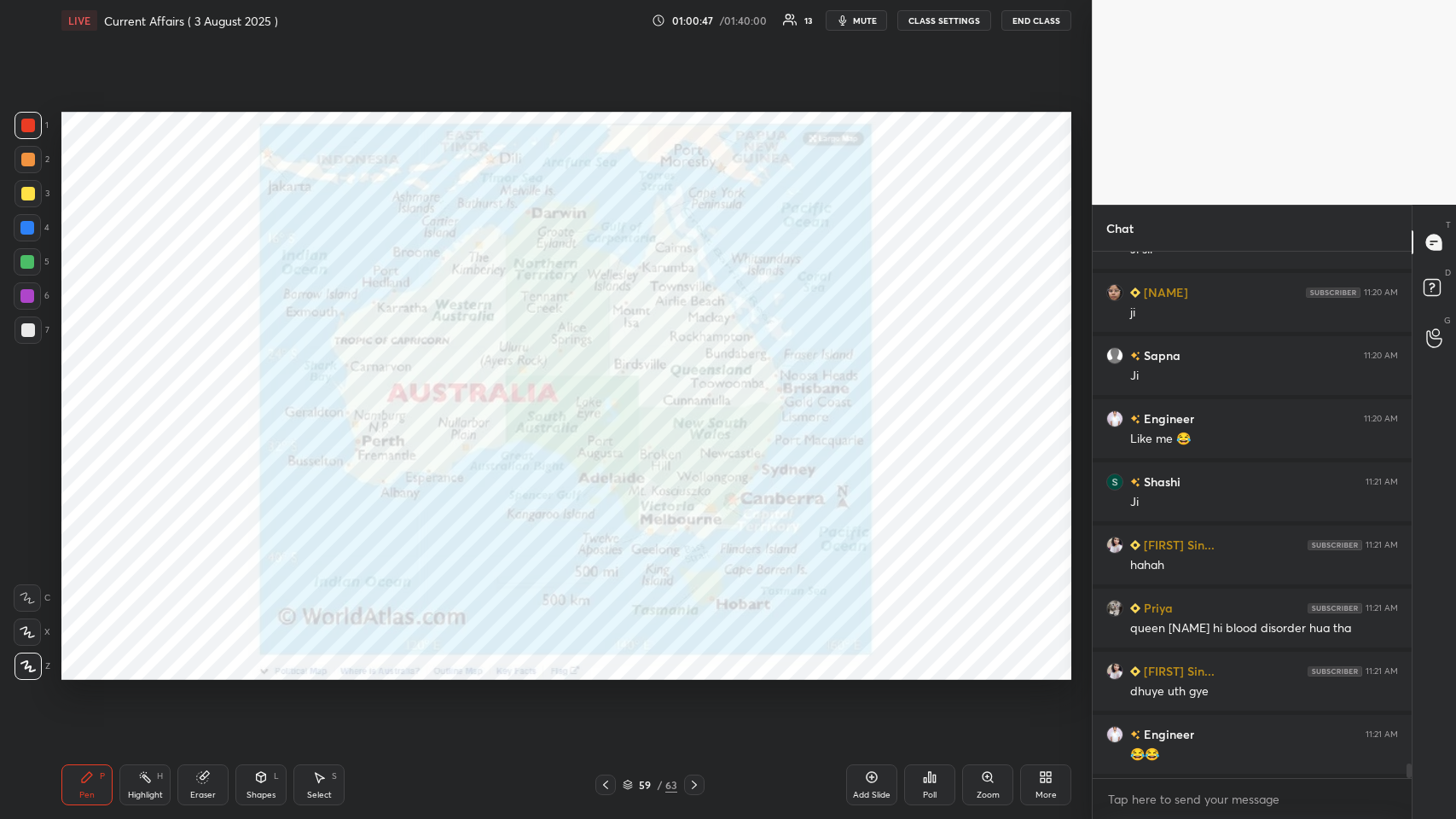 click at bounding box center [28, 125] 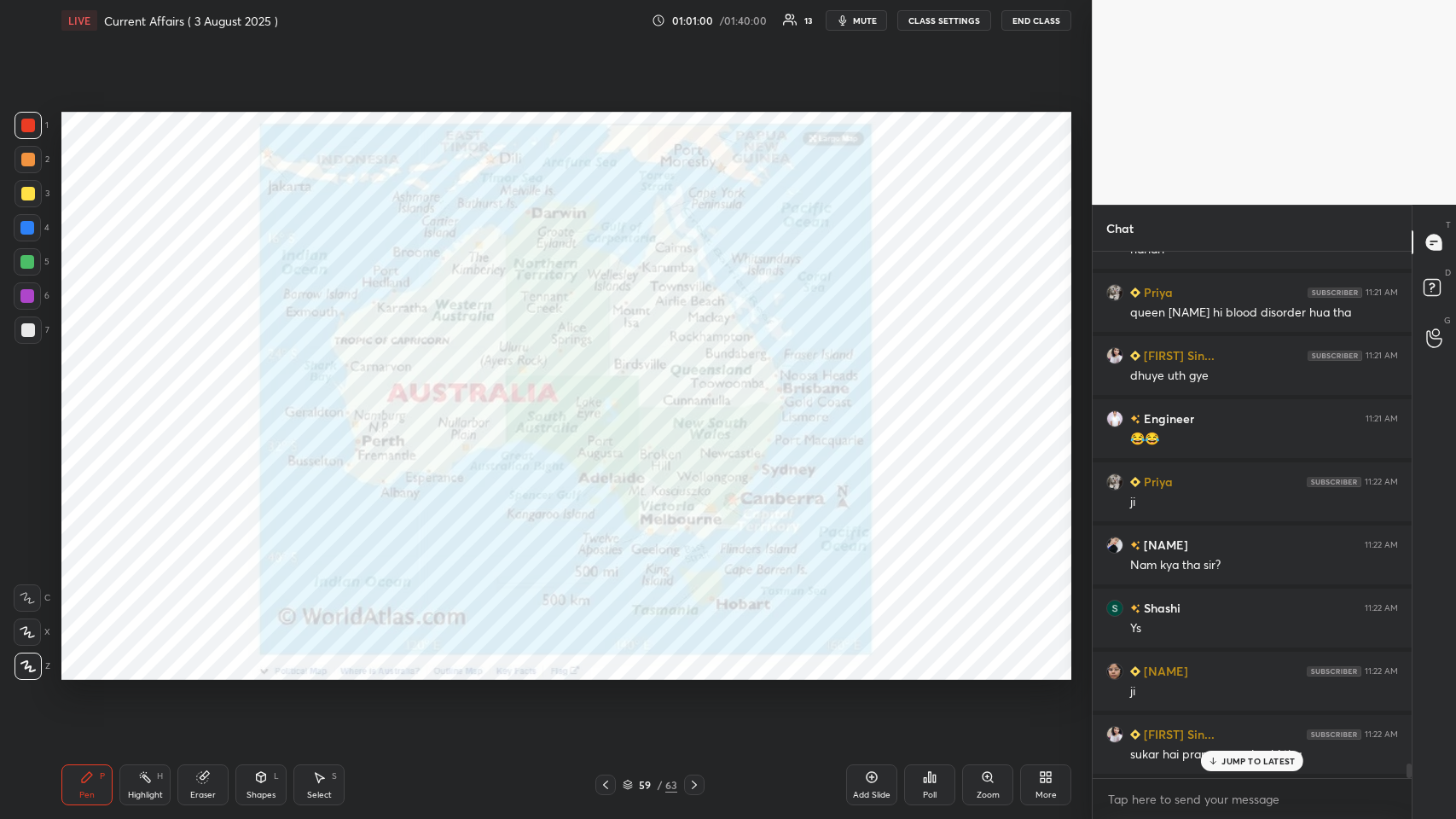 scroll, scrollTop: 18851, scrollLeft: 0, axis: vertical 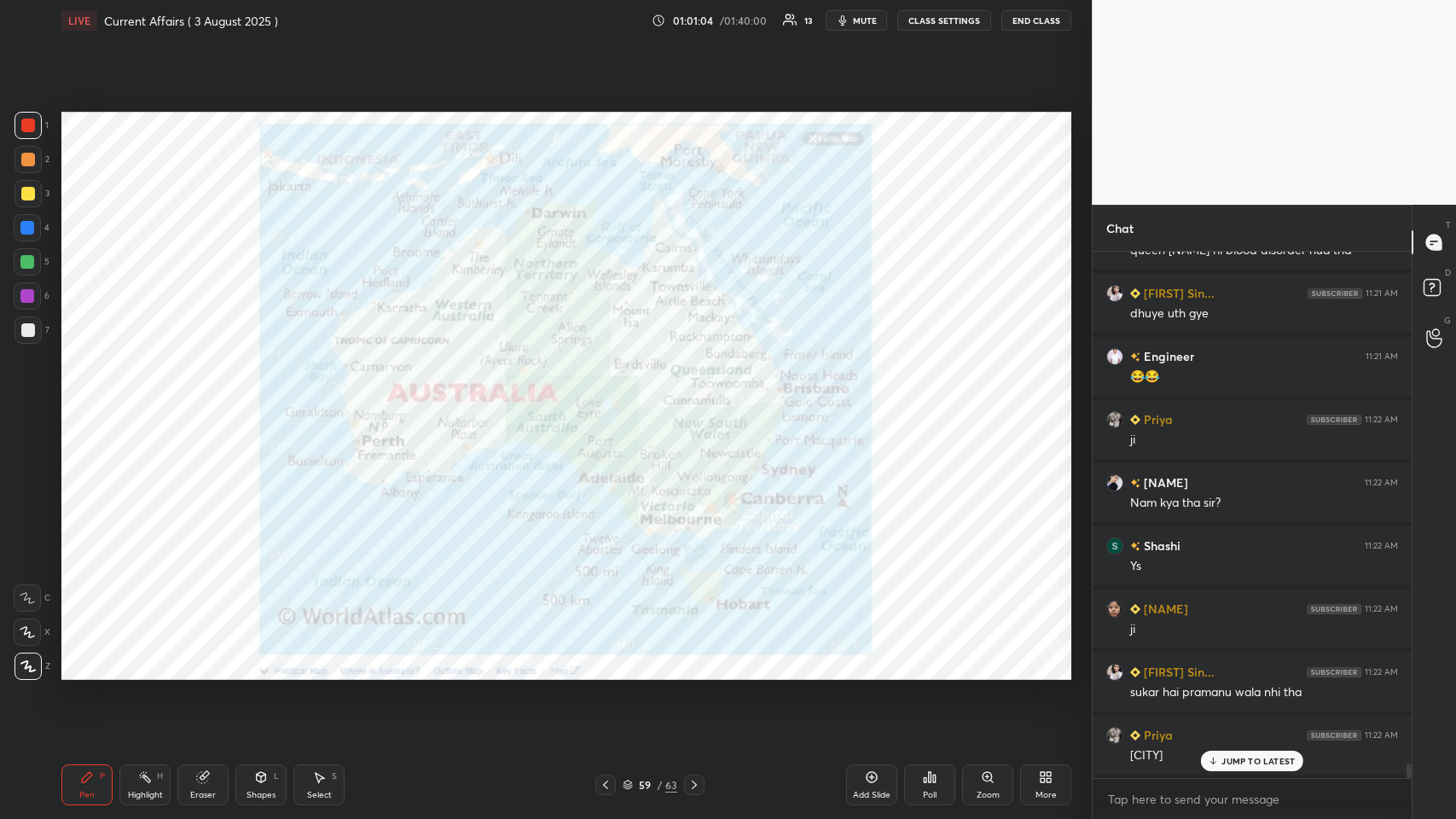 click on "JUMP TO LATEST" at bounding box center [1252, 761] 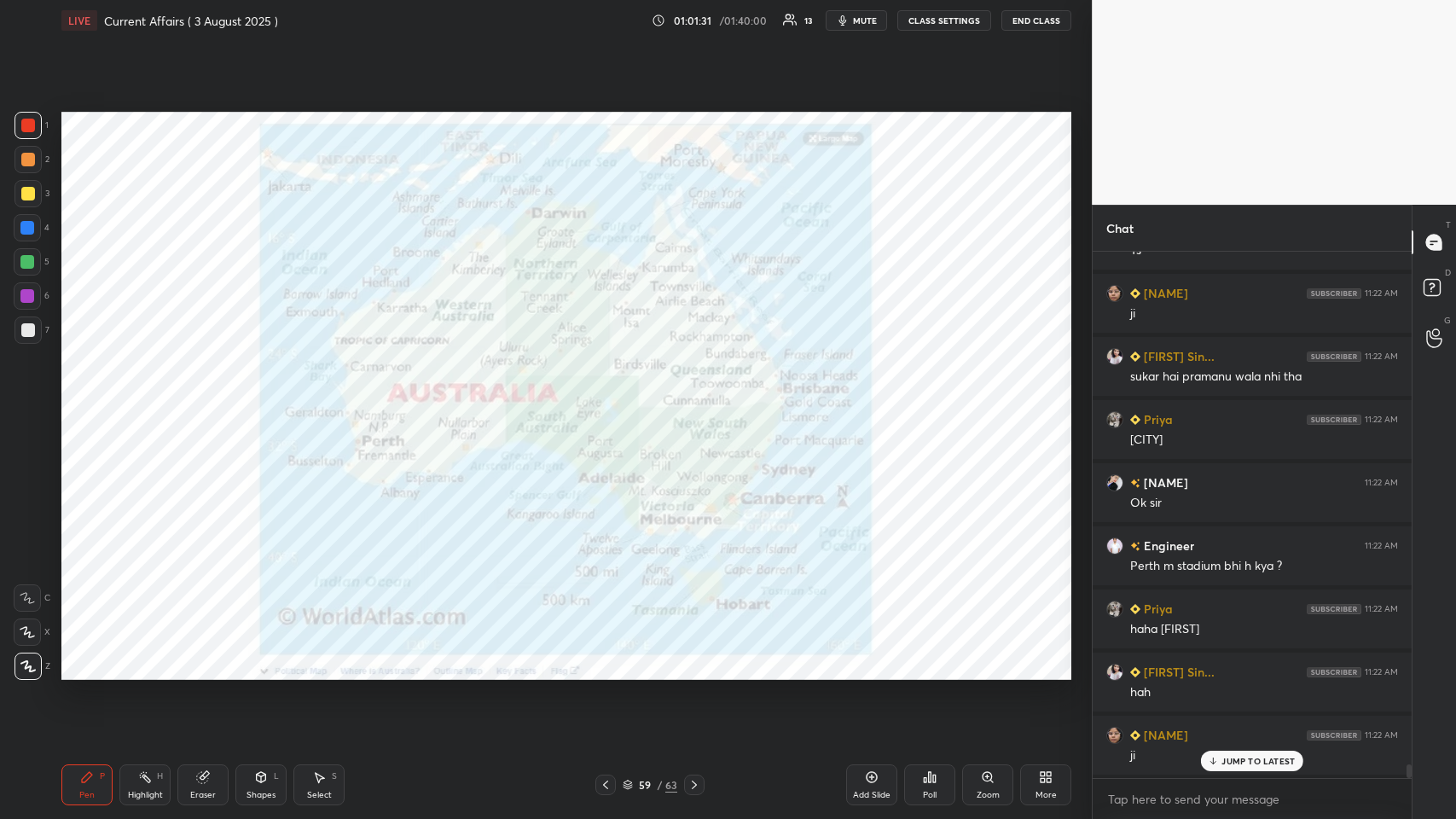scroll, scrollTop: 19230, scrollLeft: 0, axis: vertical 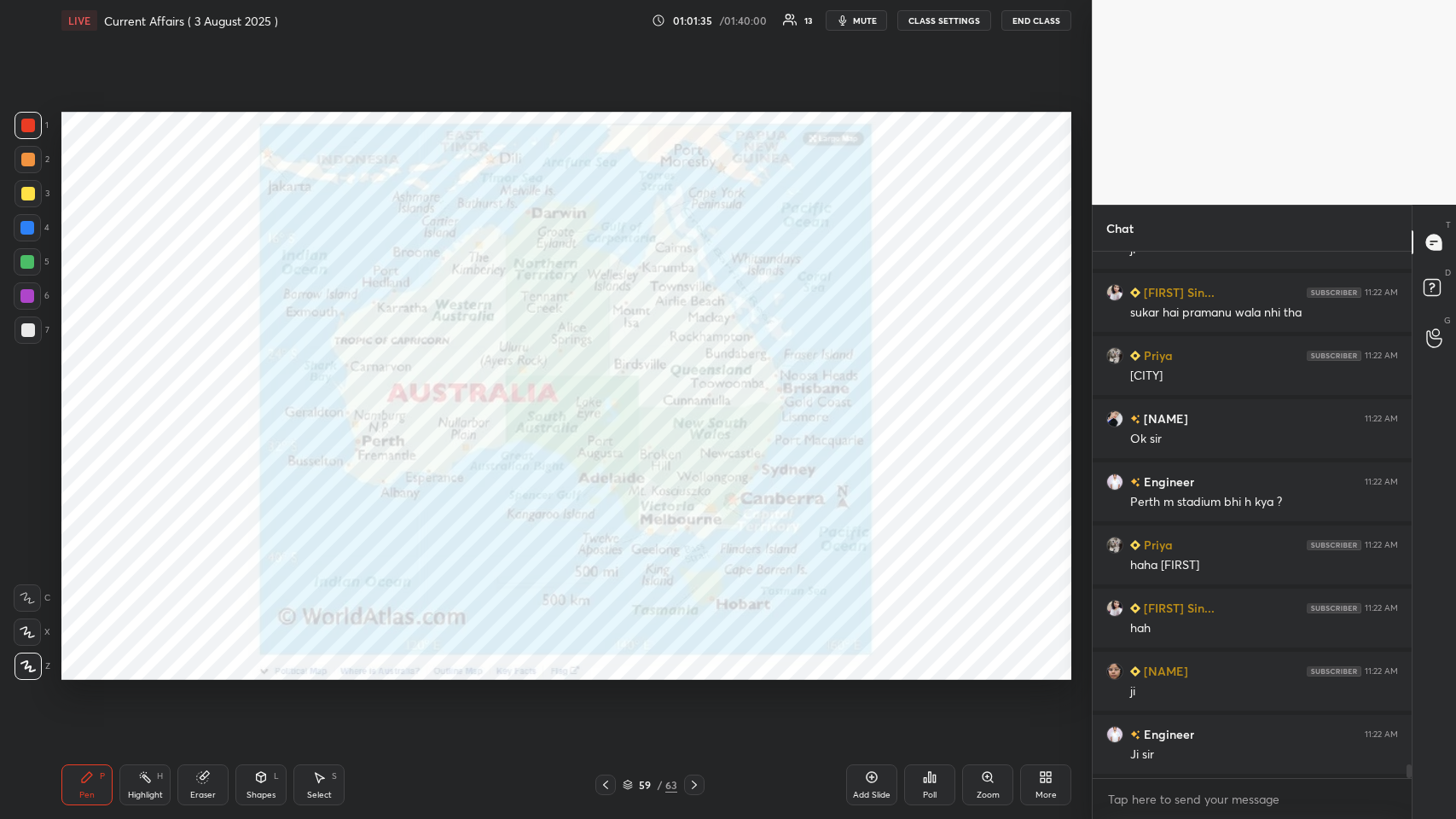click on "Eraser" at bounding box center [203, 785] 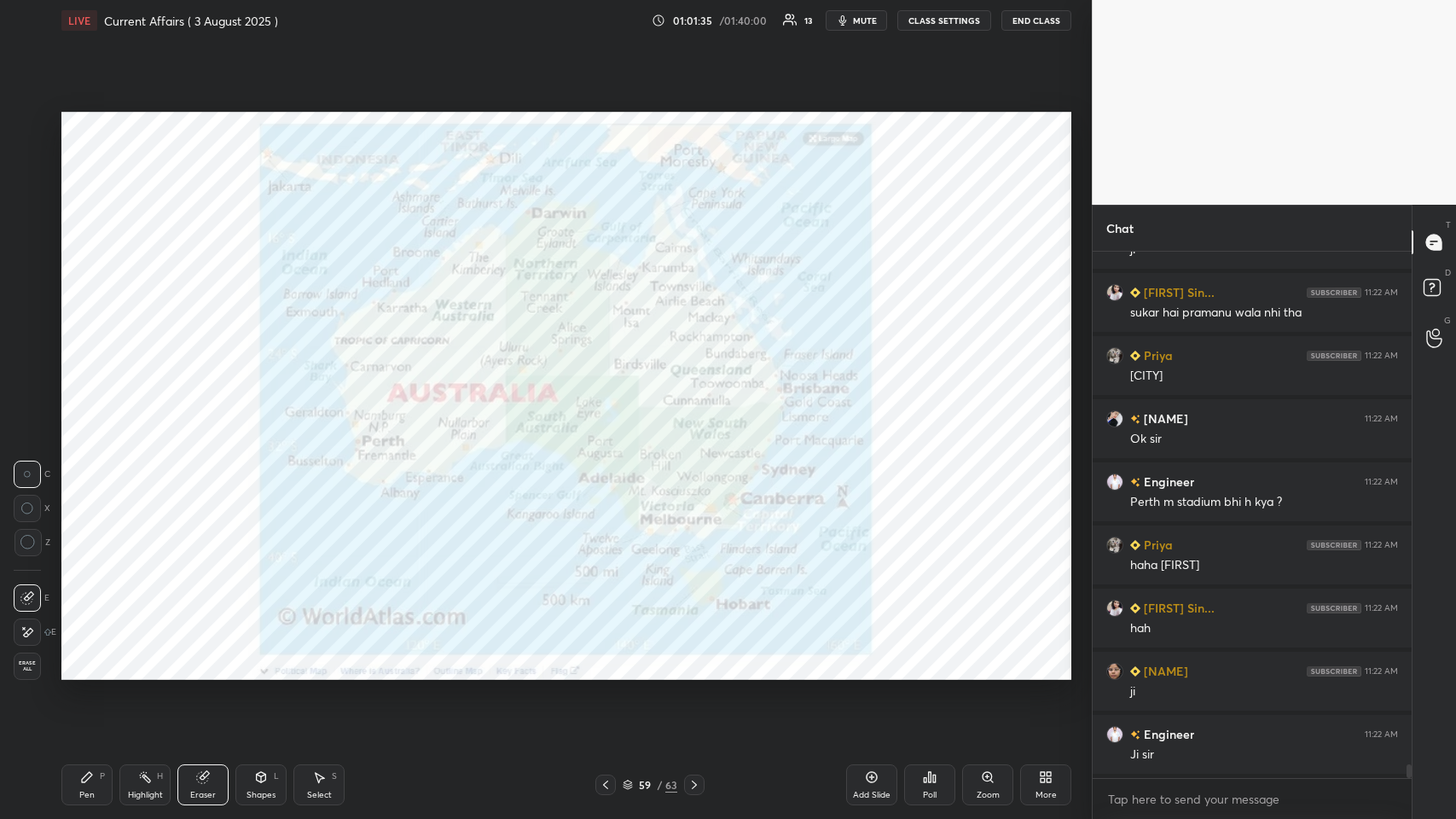 scroll, scrollTop: 19293, scrollLeft: 0, axis: vertical 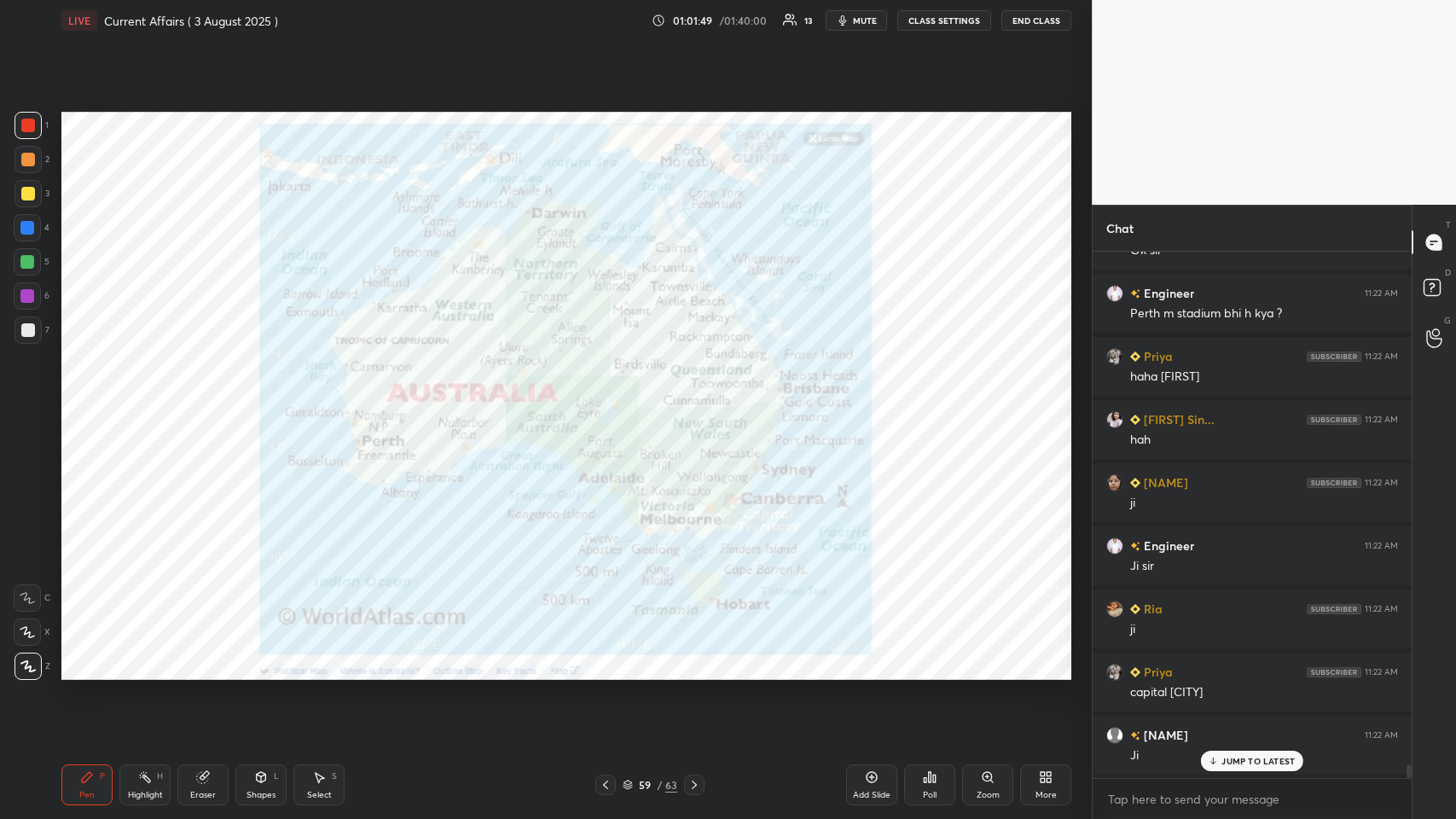 click 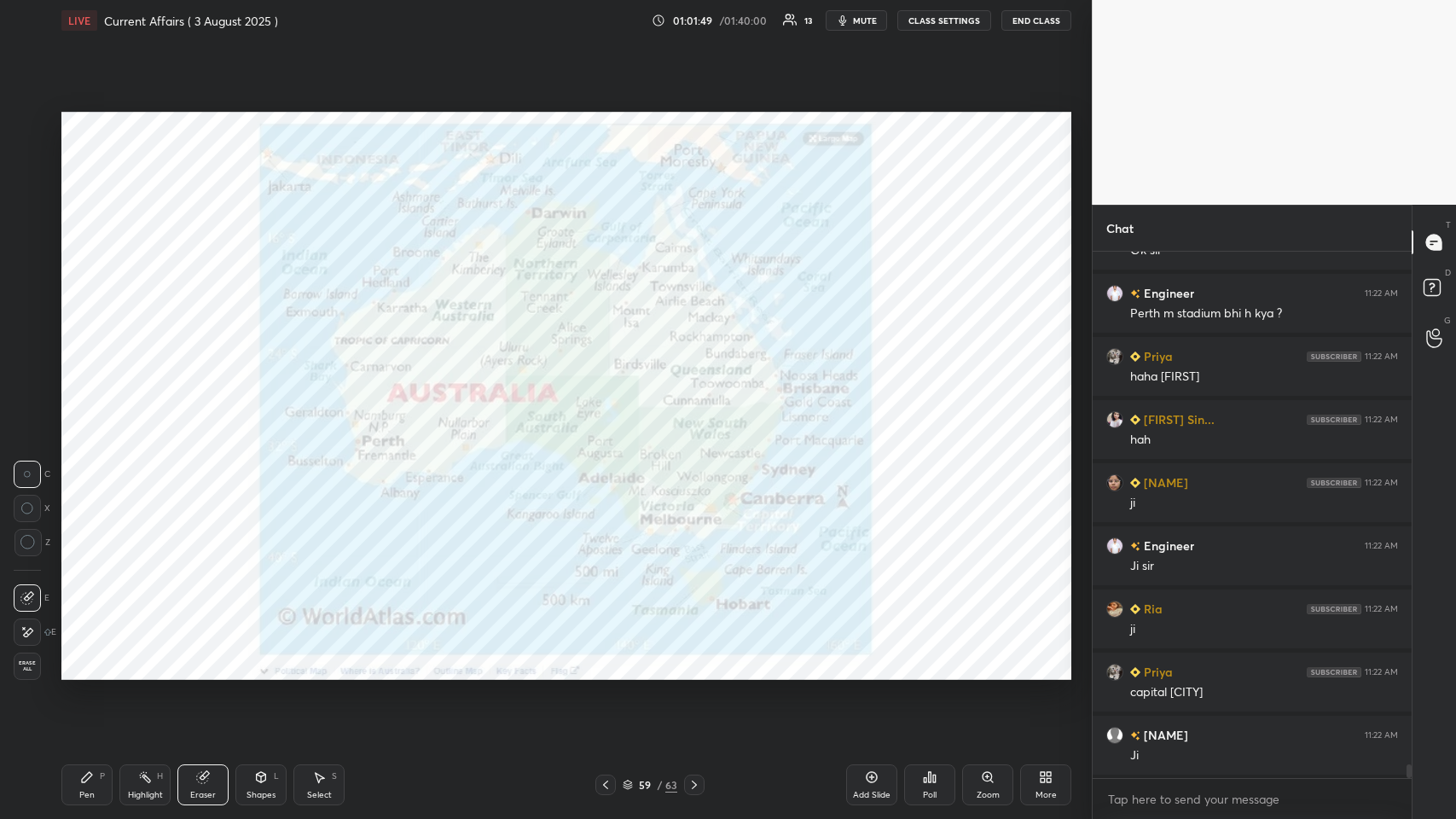 scroll, scrollTop: 19483, scrollLeft: 0, axis: vertical 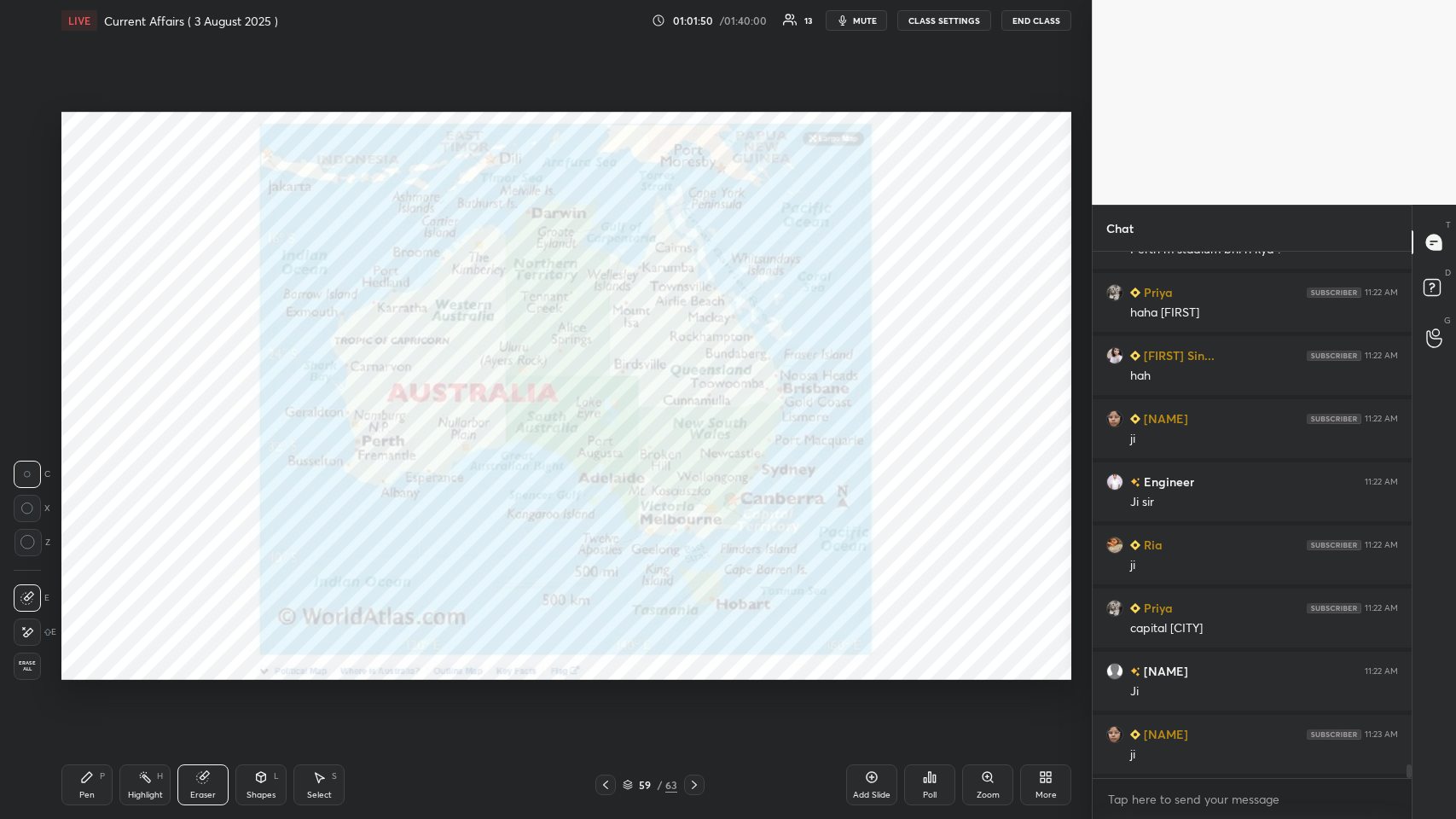 click on "Erase all" at bounding box center [27, 666] 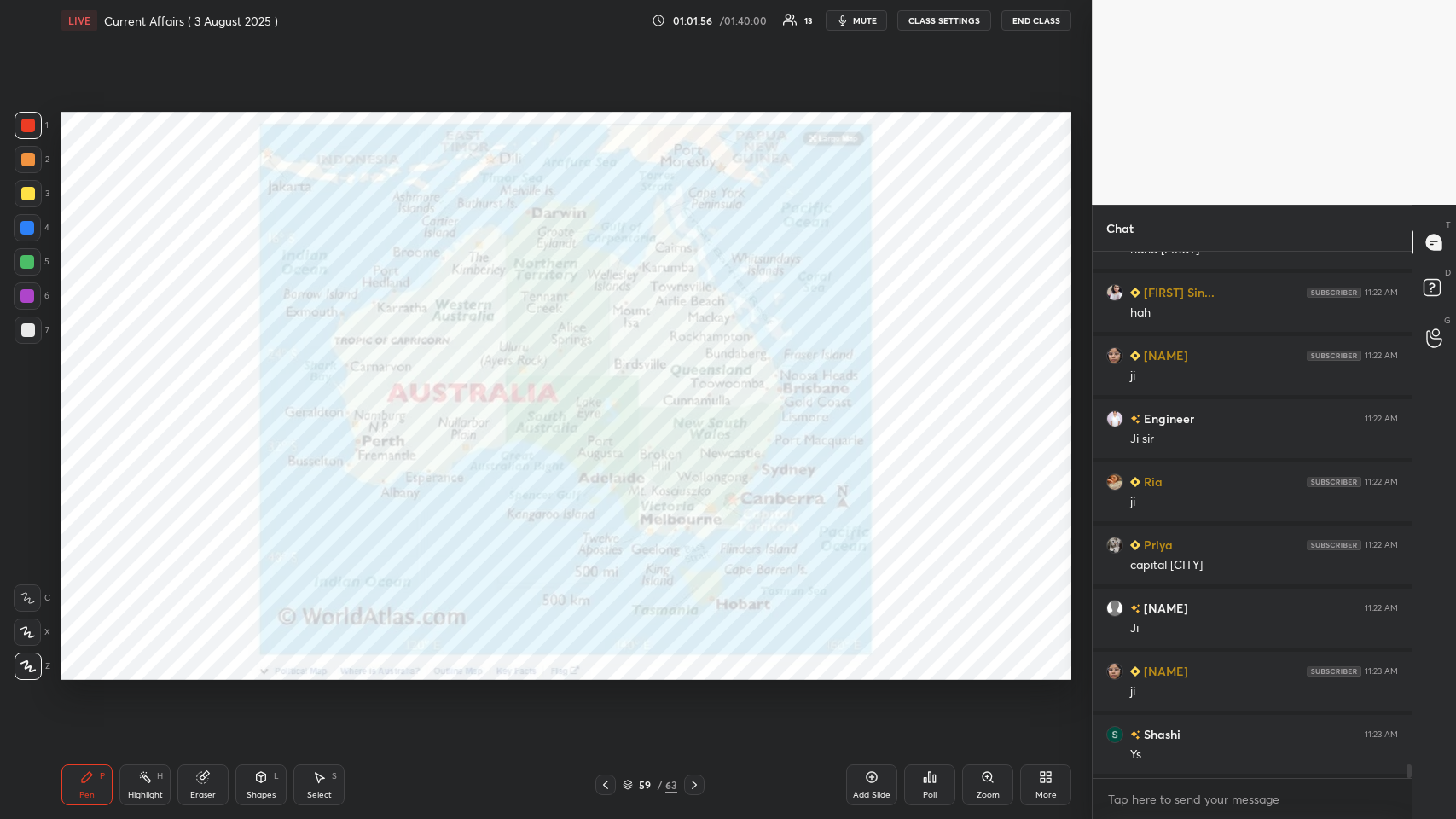 scroll, scrollTop: 19608, scrollLeft: 0, axis: vertical 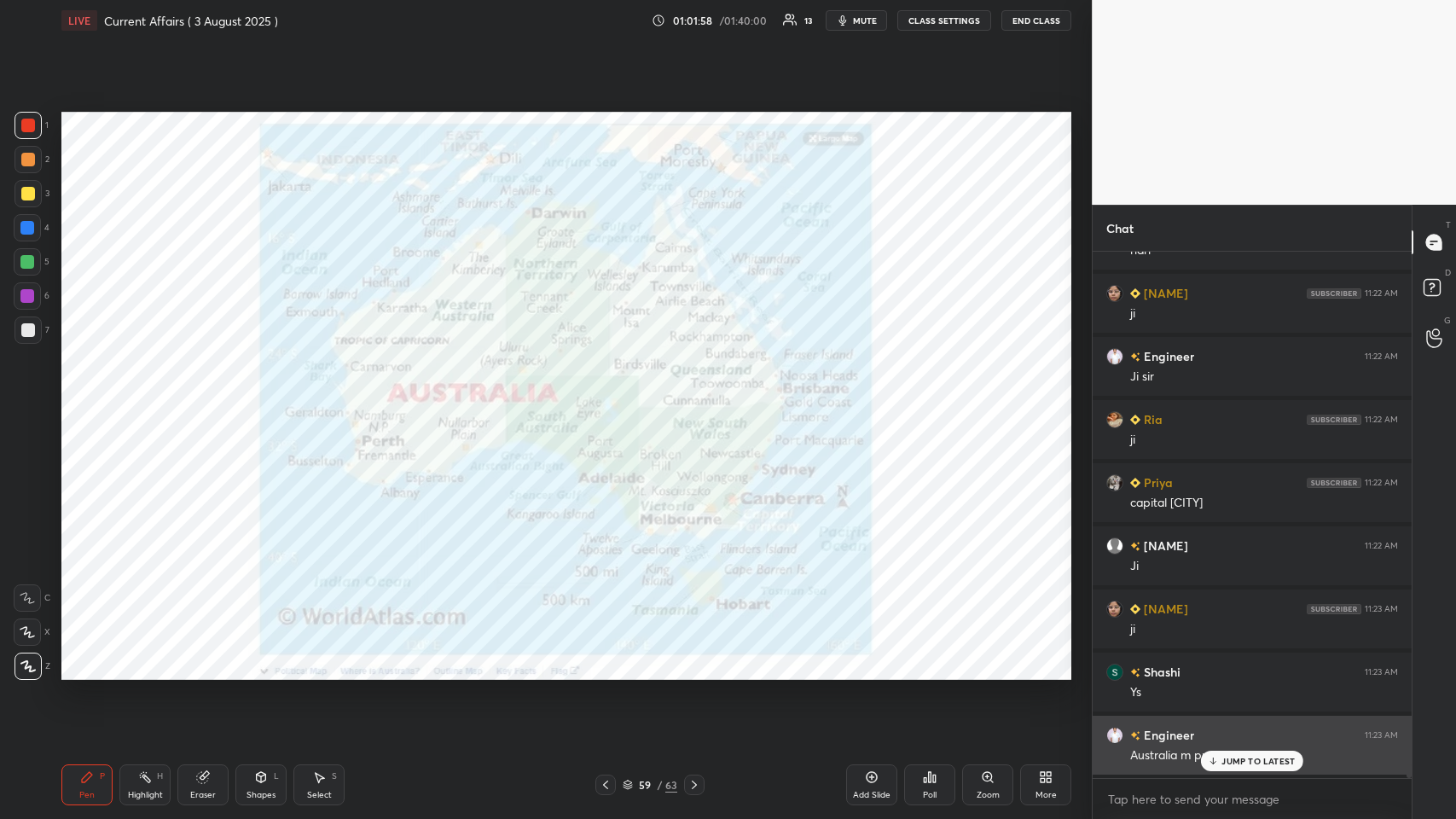 click on "JUMP TO LATEST" at bounding box center (1252, 761) 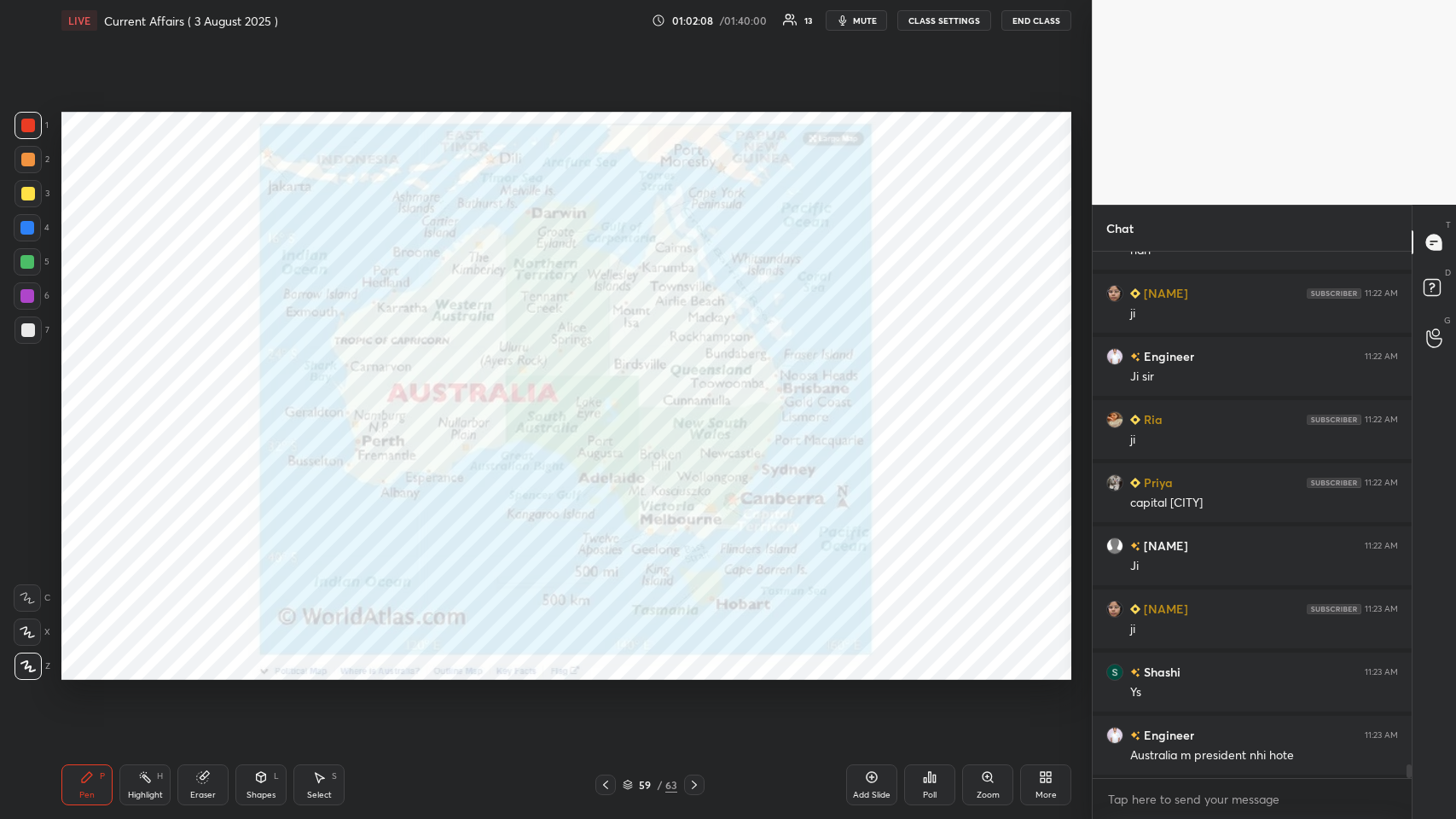 scroll, scrollTop: 19671, scrollLeft: 0, axis: vertical 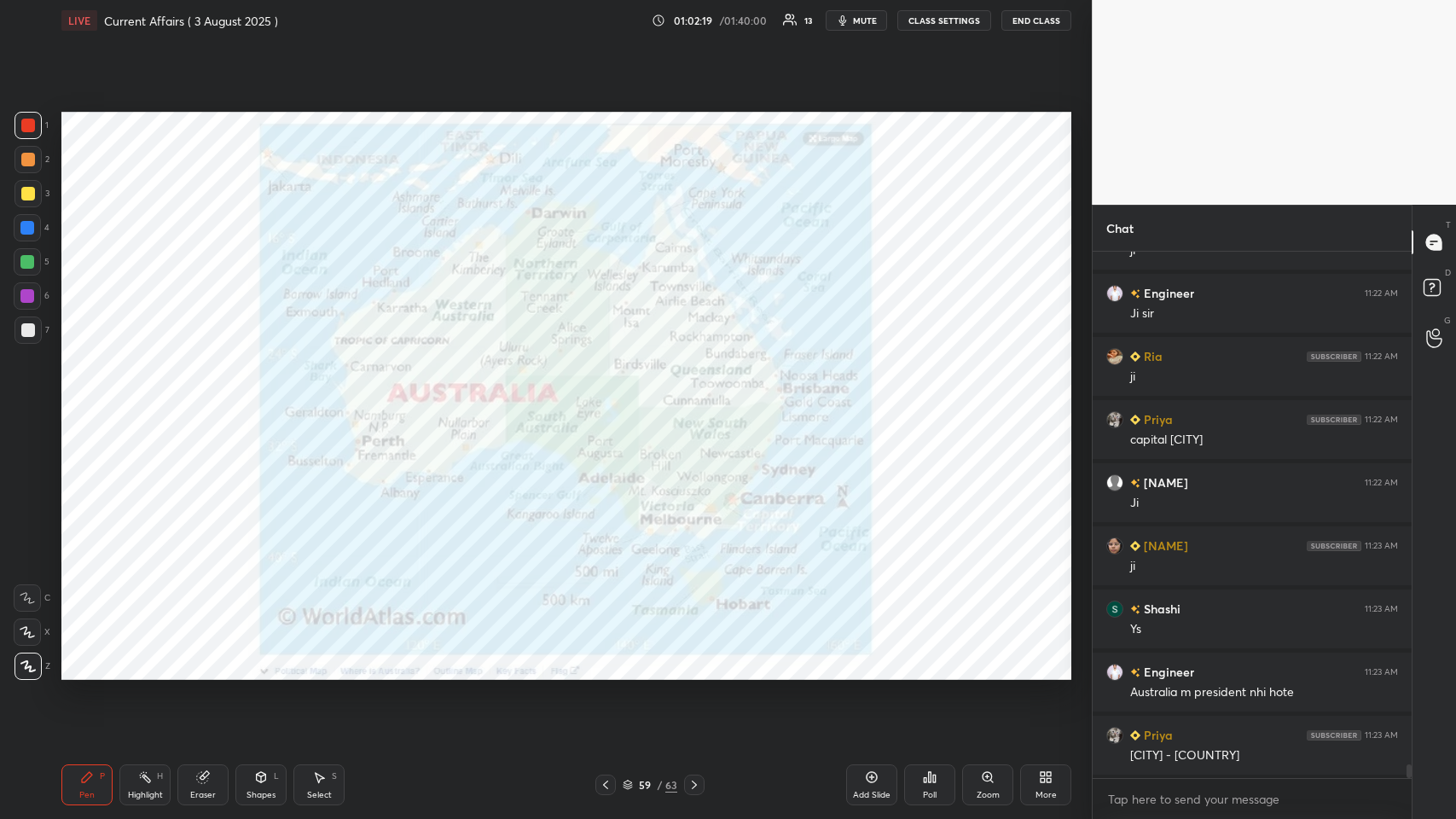 click on "mute" at bounding box center (865, 20) 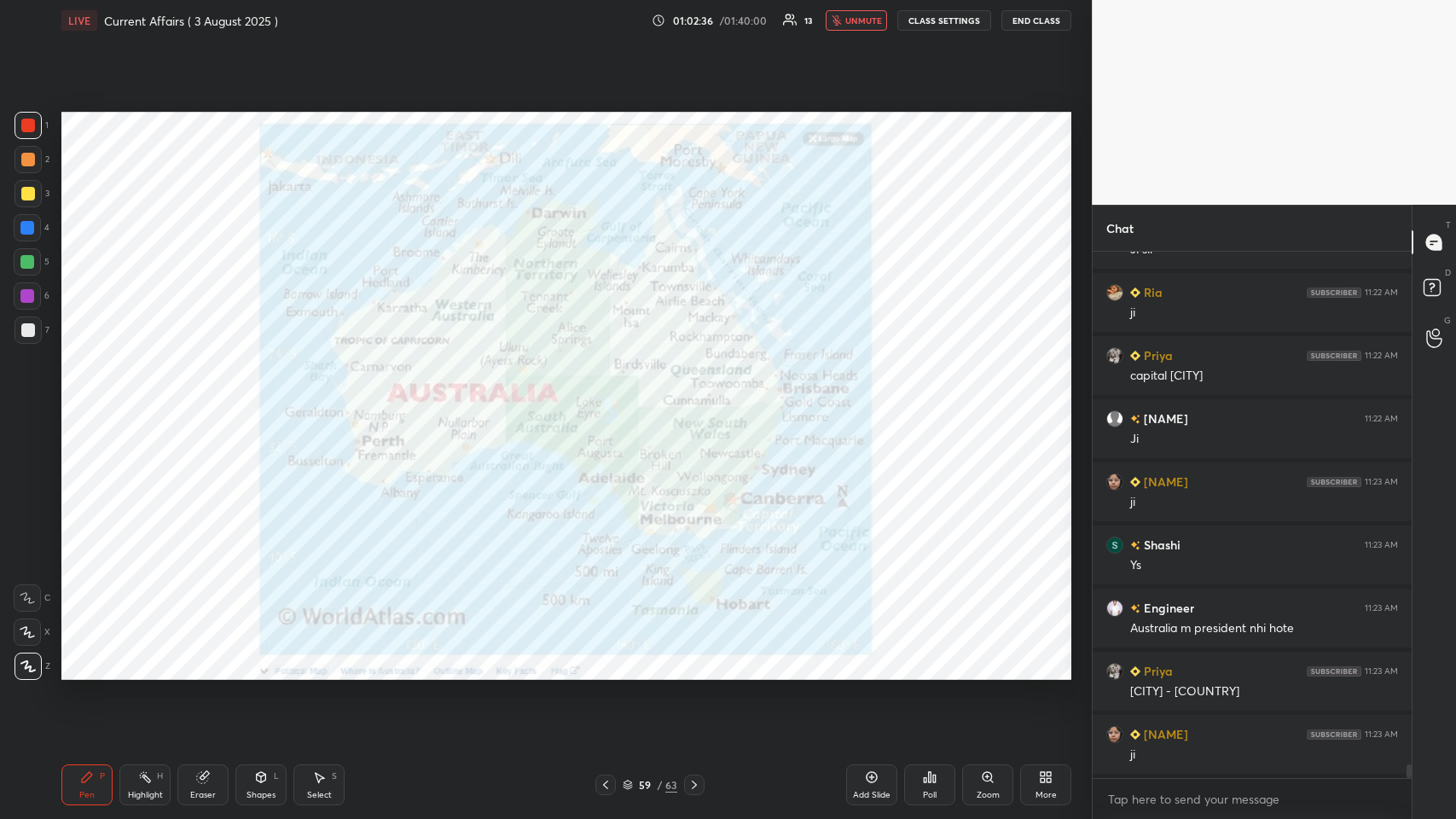 scroll, scrollTop: 19798, scrollLeft: 0, axis: vertical 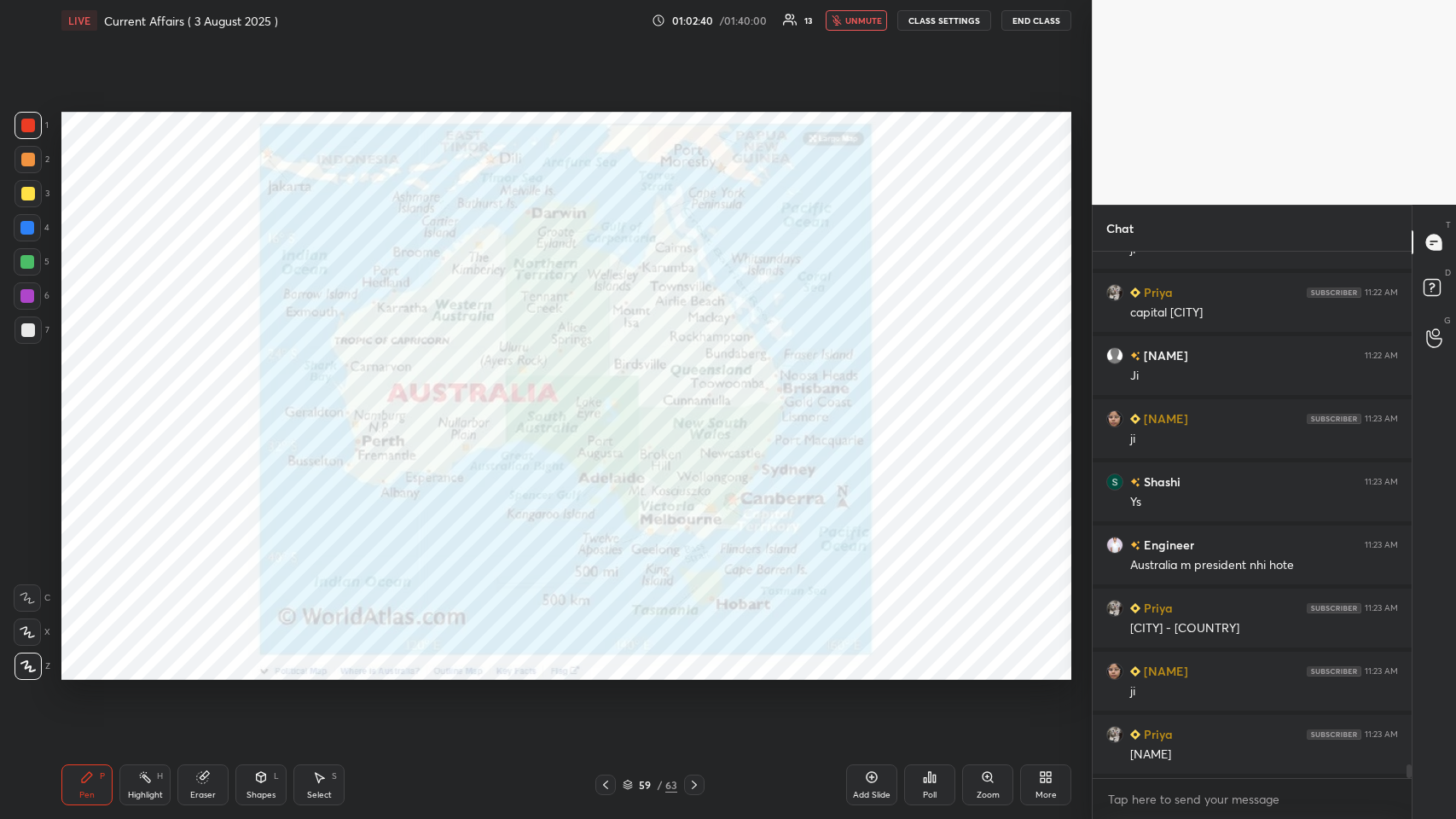 click 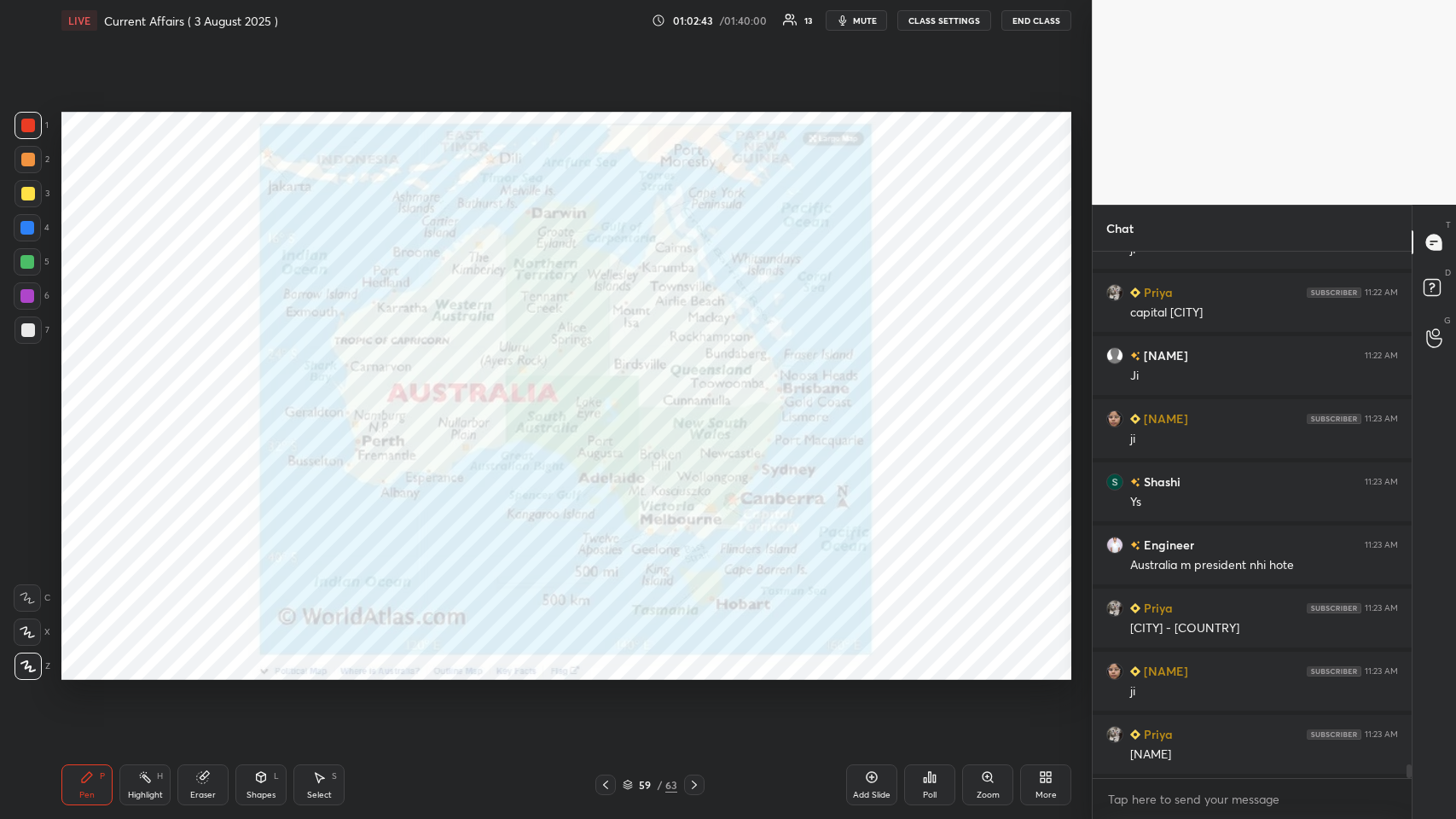 click on "mute" at bounding box center (865, 20) 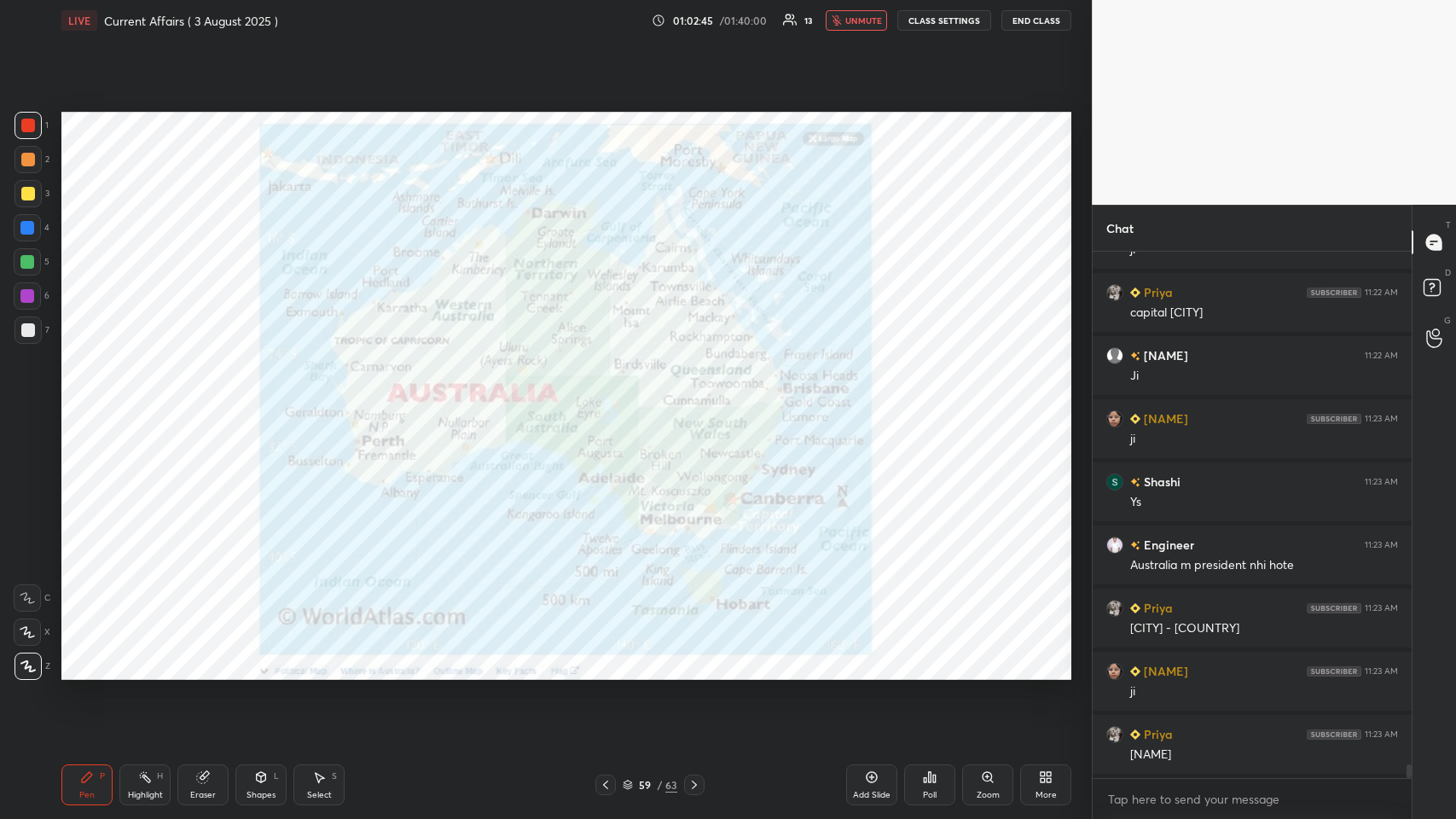 click on "unmute" at bounding box center [863, 20] 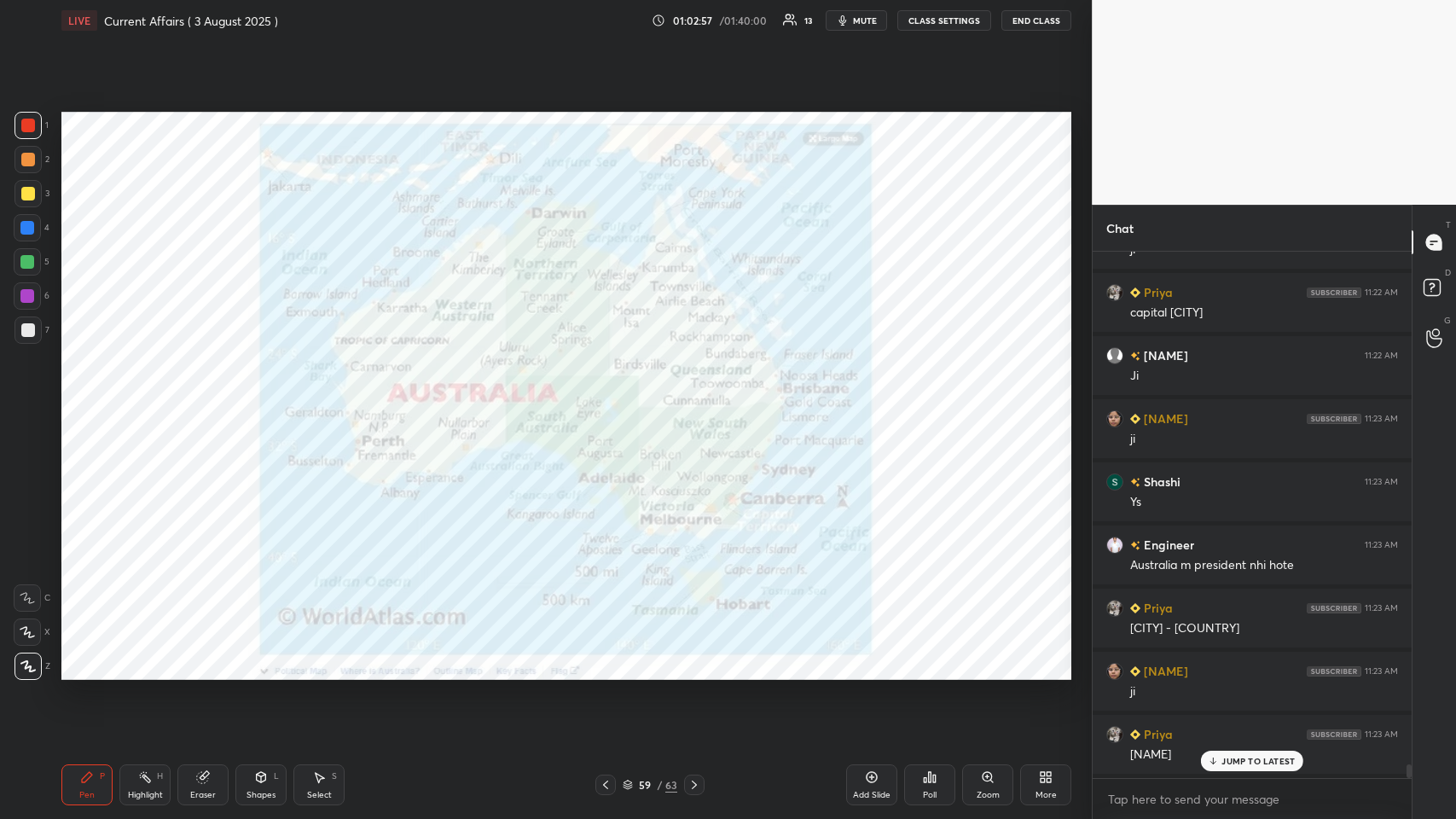 scroll, scrollTop: 19861, scrollLeft: 0, axis: vertical 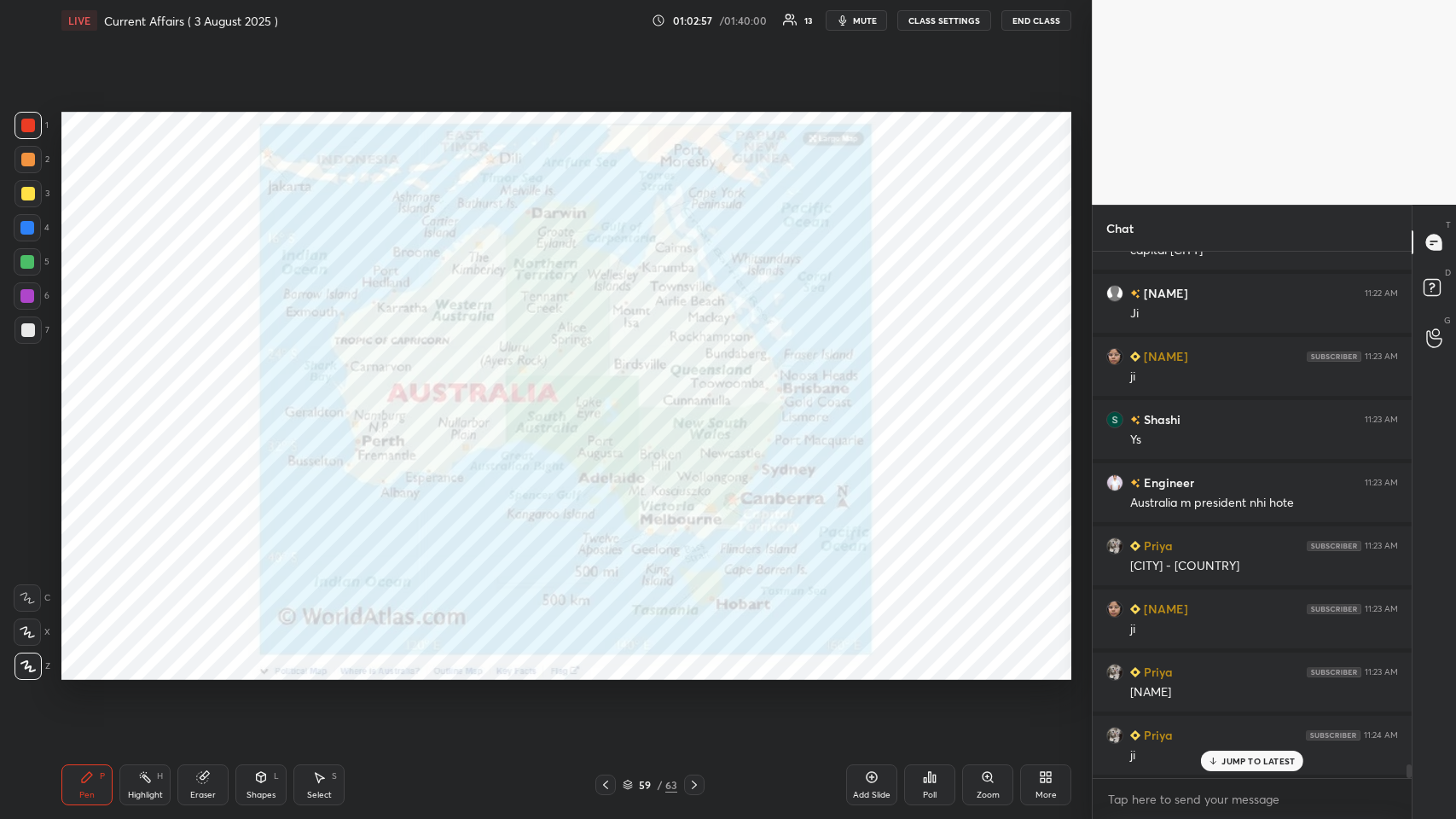 click at bounding box center (27, 228) 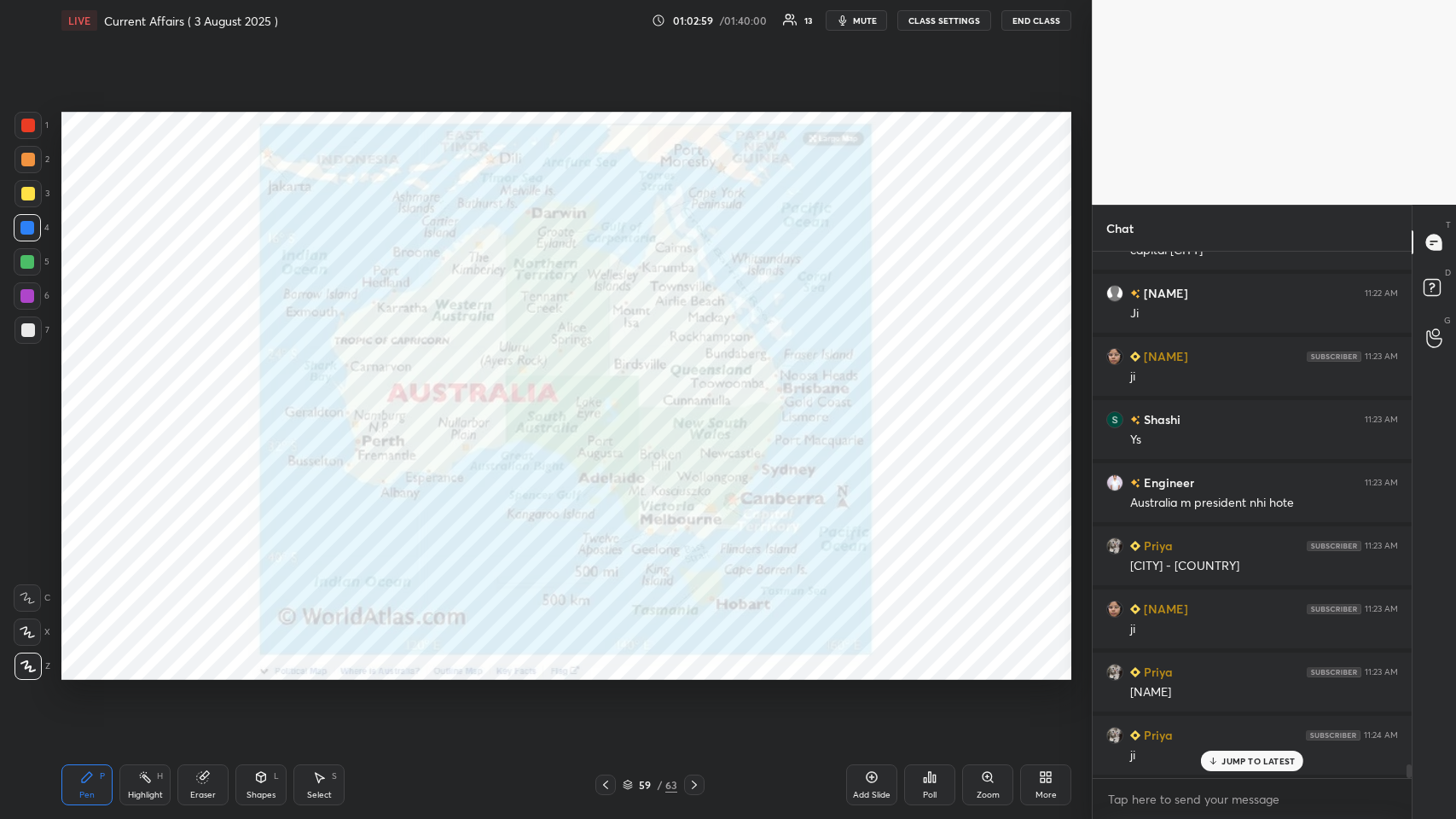 click at bounding box center (27, 262) 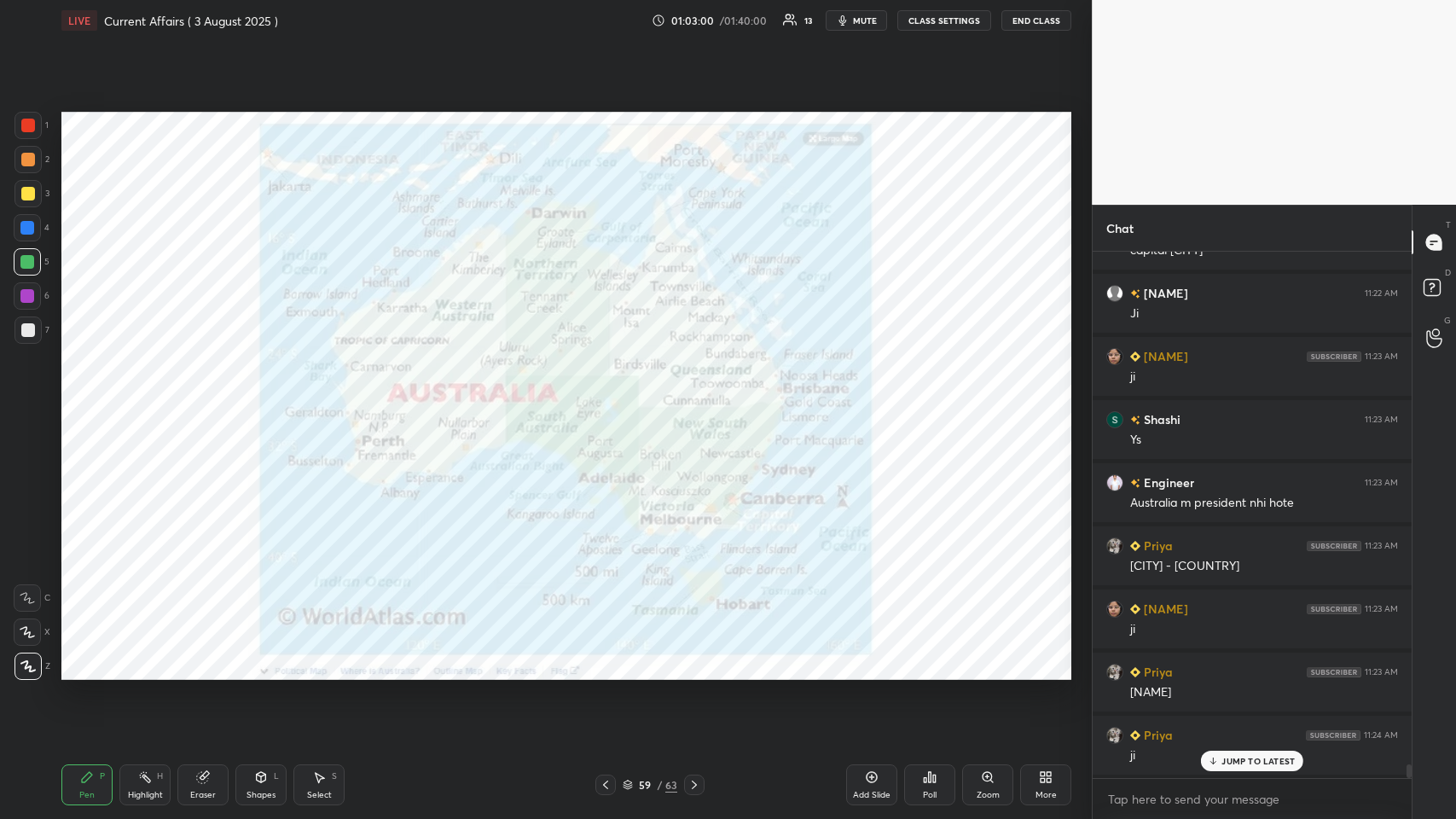 click at bounding box center [28, 125] 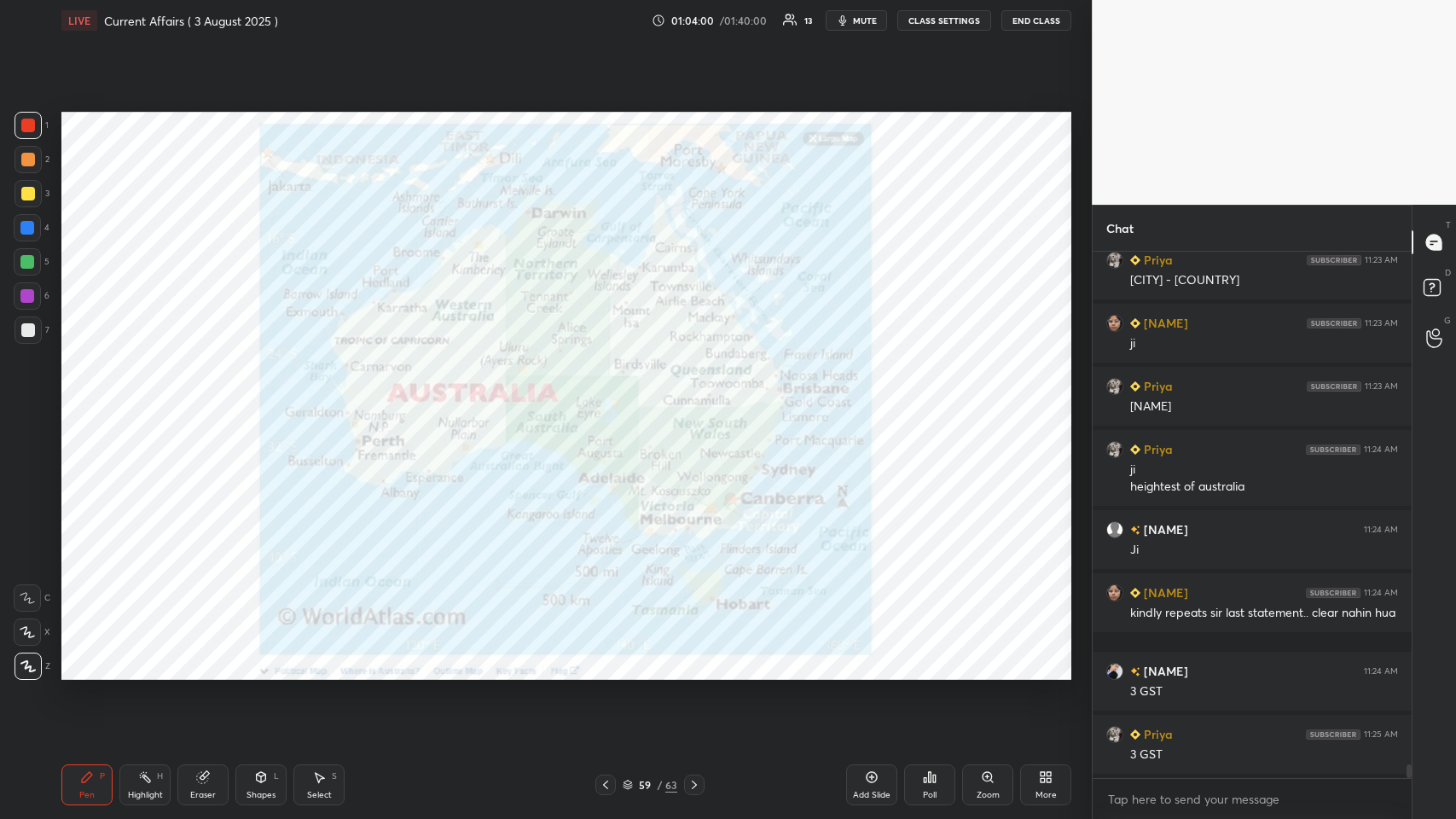 scroll, scrollTop: 20209, scrollLeft: 0, axis: vertical 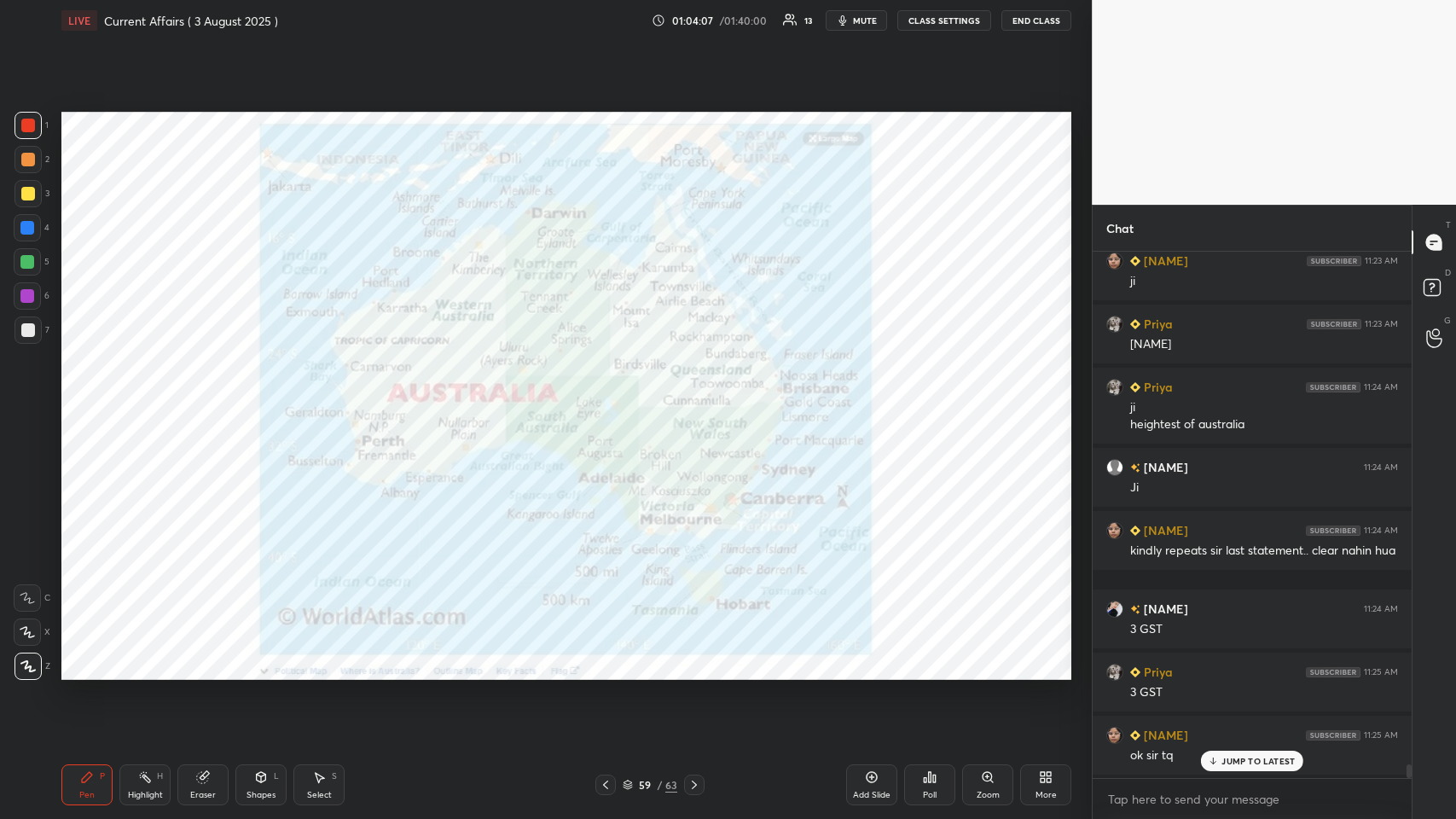 click on "Add Slide" at bounding box center (872, 785) 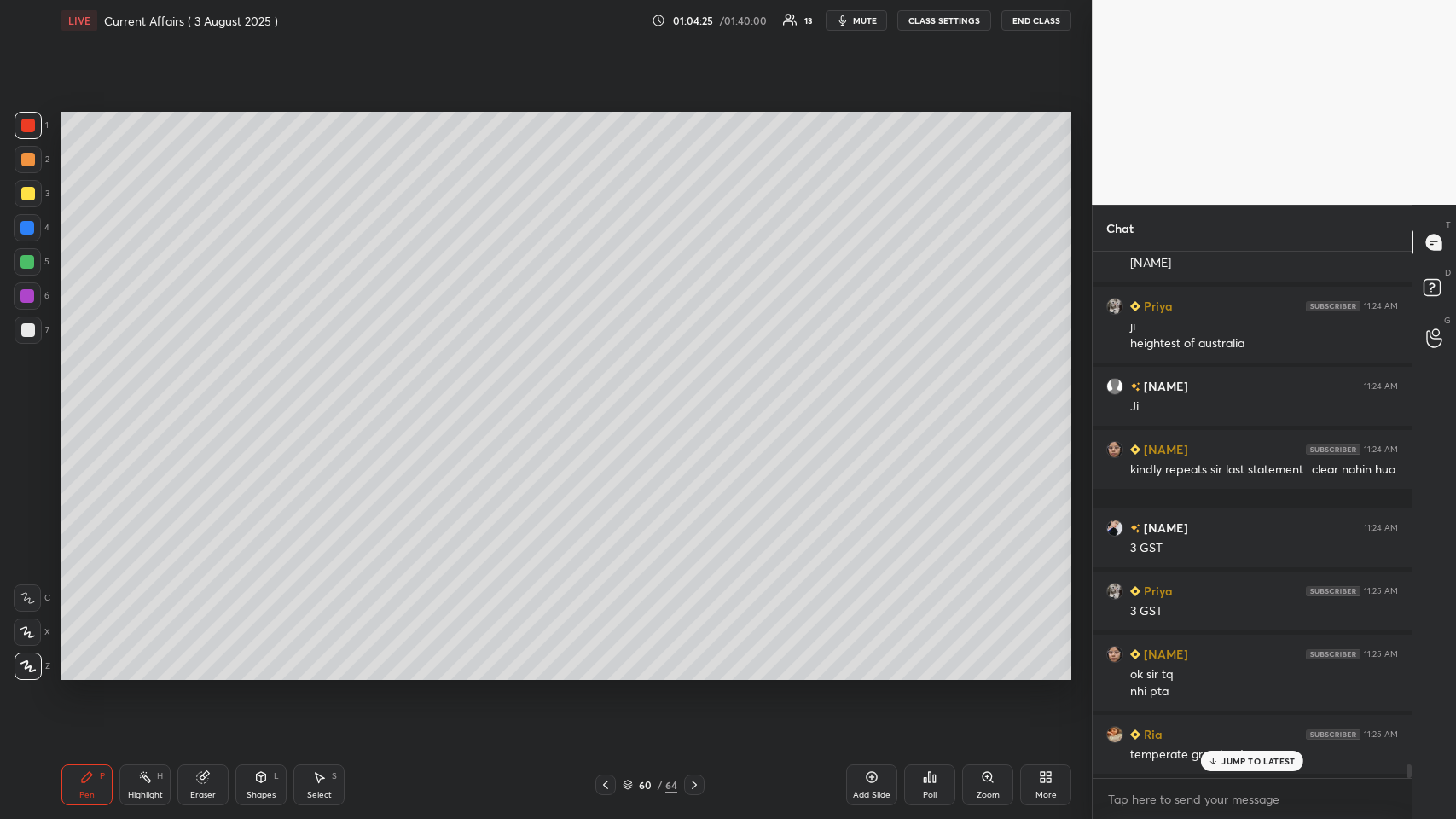 scroll, scrollTop: 20352, scrollLeft: 0, axis: vertical 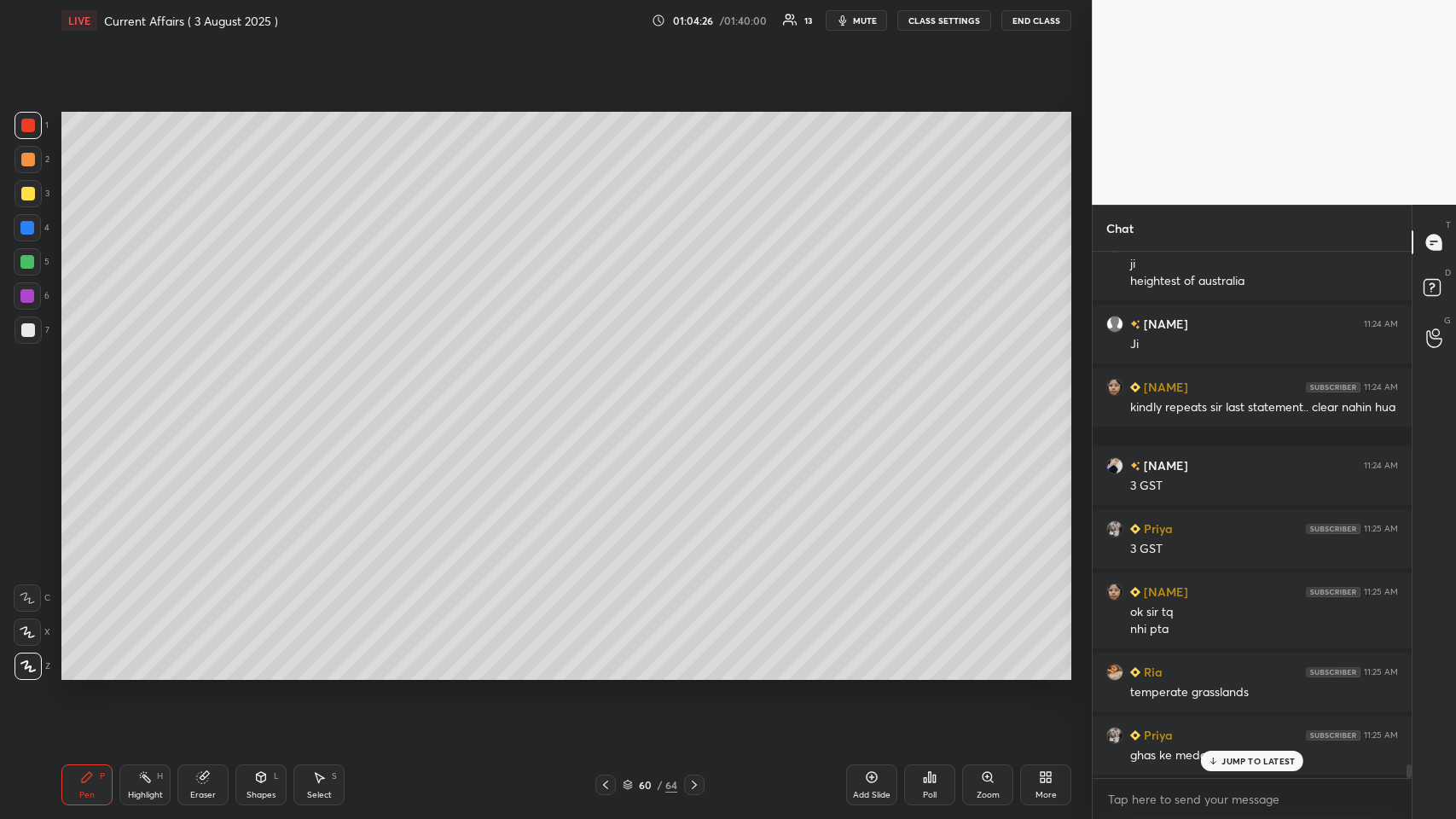 click at bounding box center [28, 330] 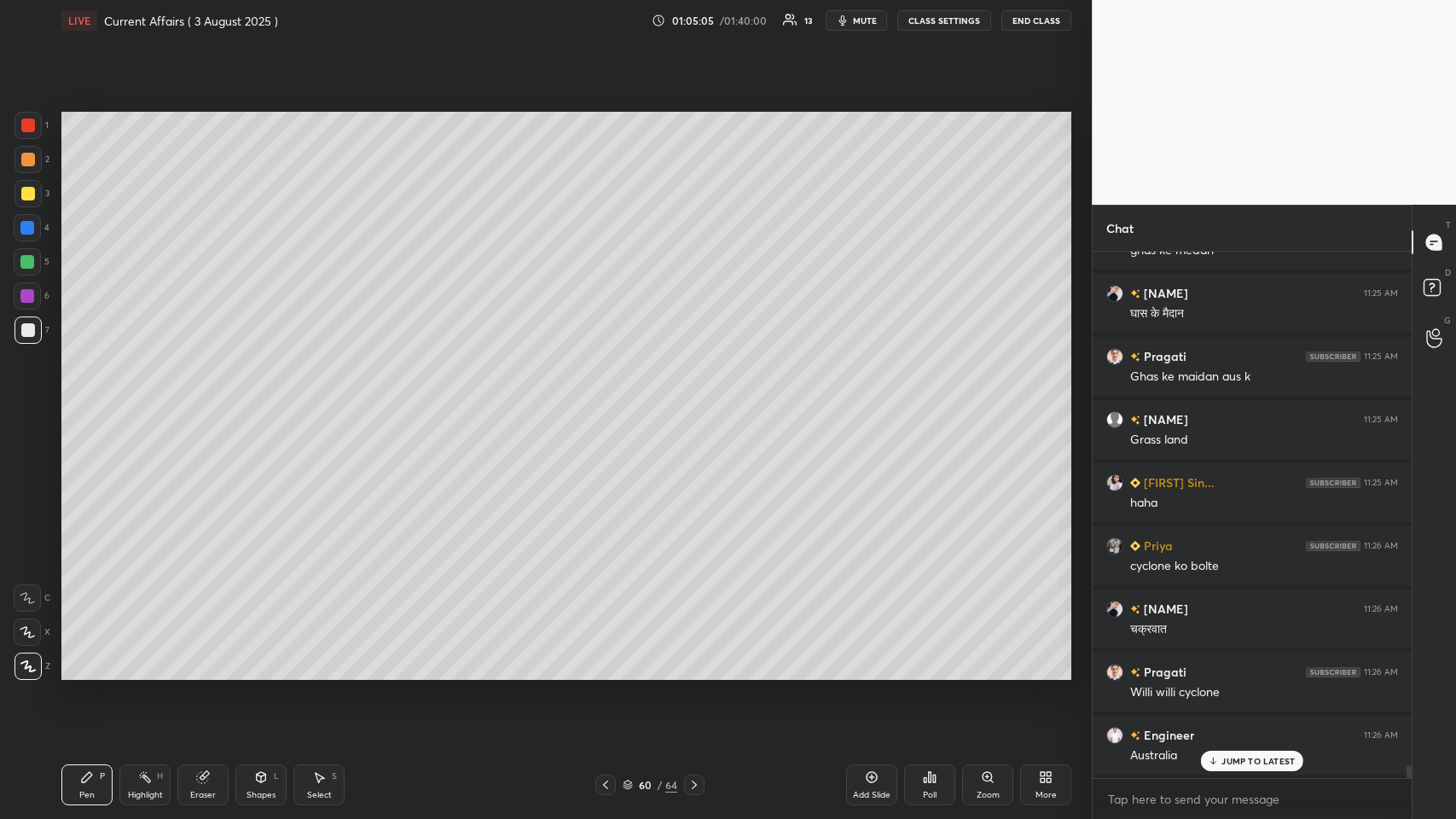 scroll, scrollTop: 20920, scrollLeft: 0, axis: vertical 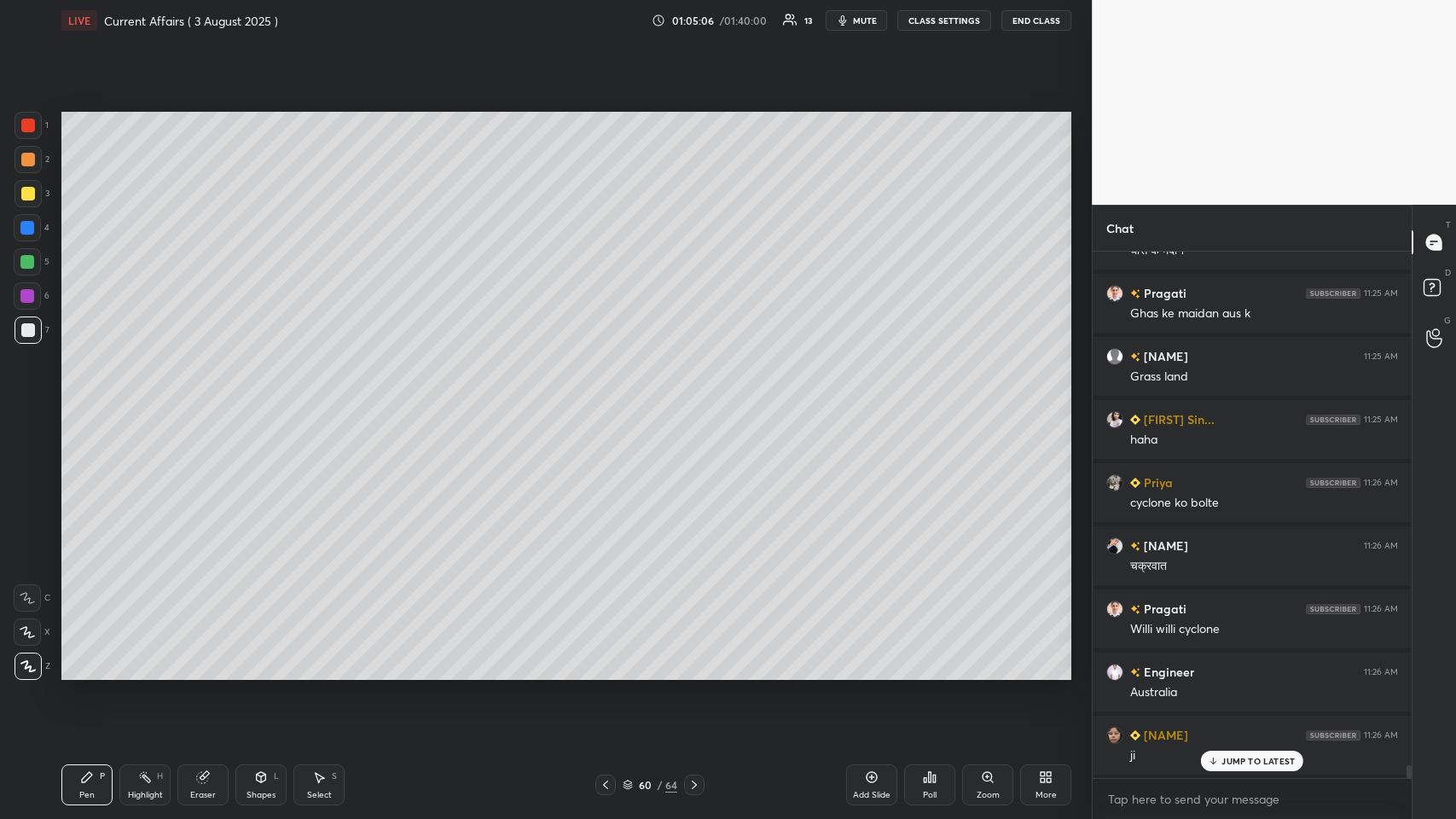 click on "Add Slide" at bounding box center [872, 785] 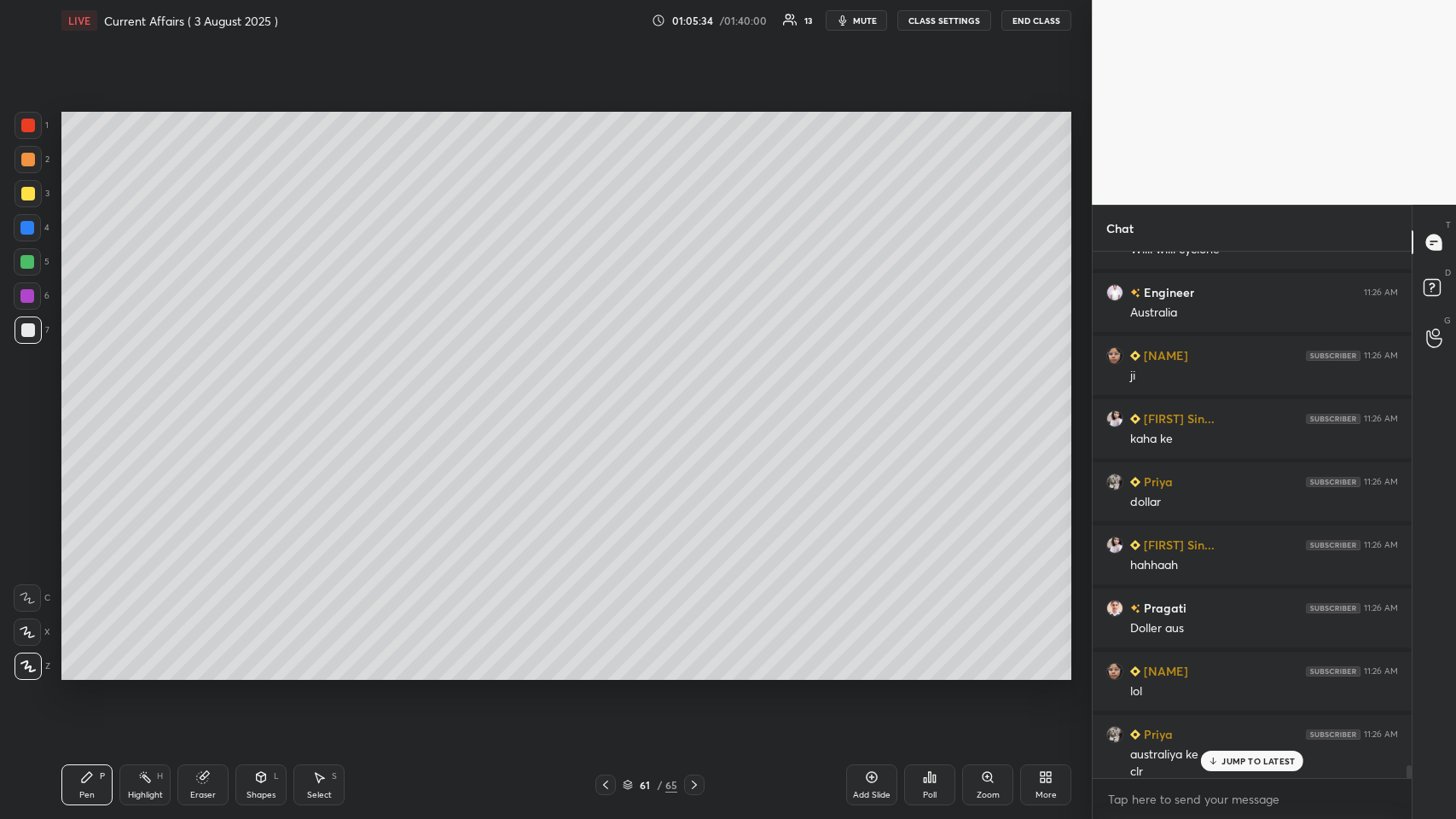 scroll, scrollTop: 21316, scrollLeft: 0, axis: vertical 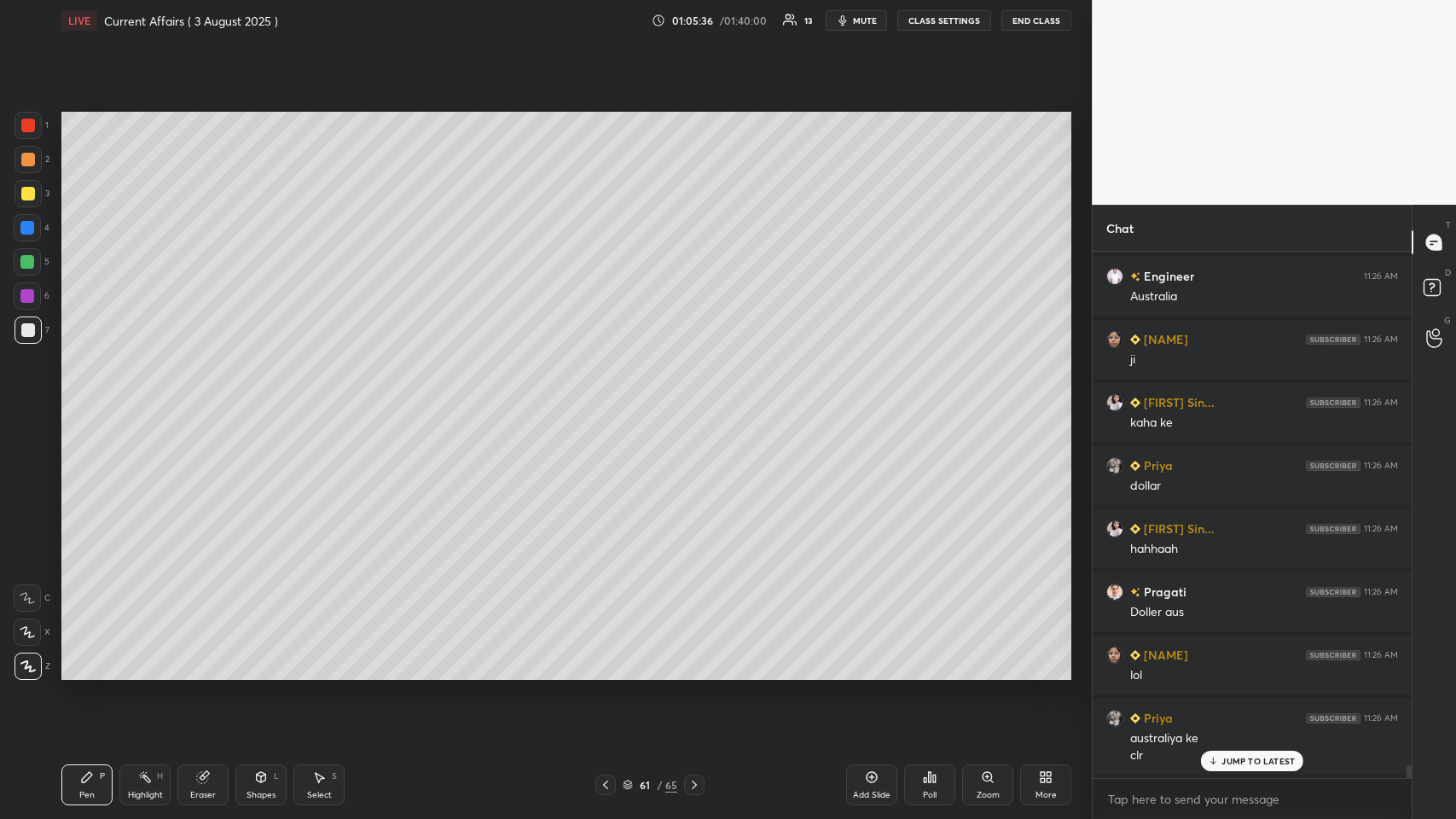 click 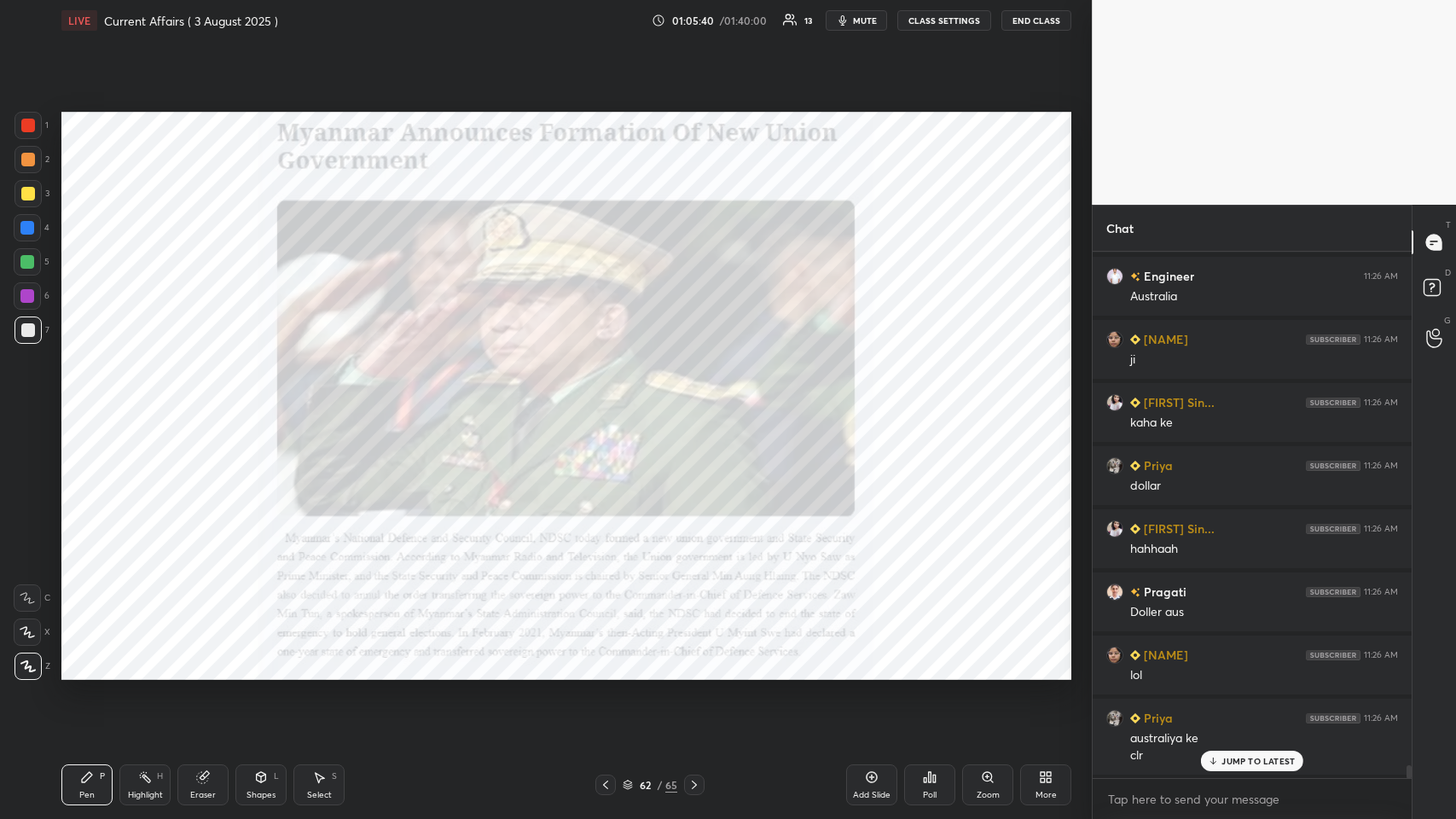 click at bounding box center [28, 125] 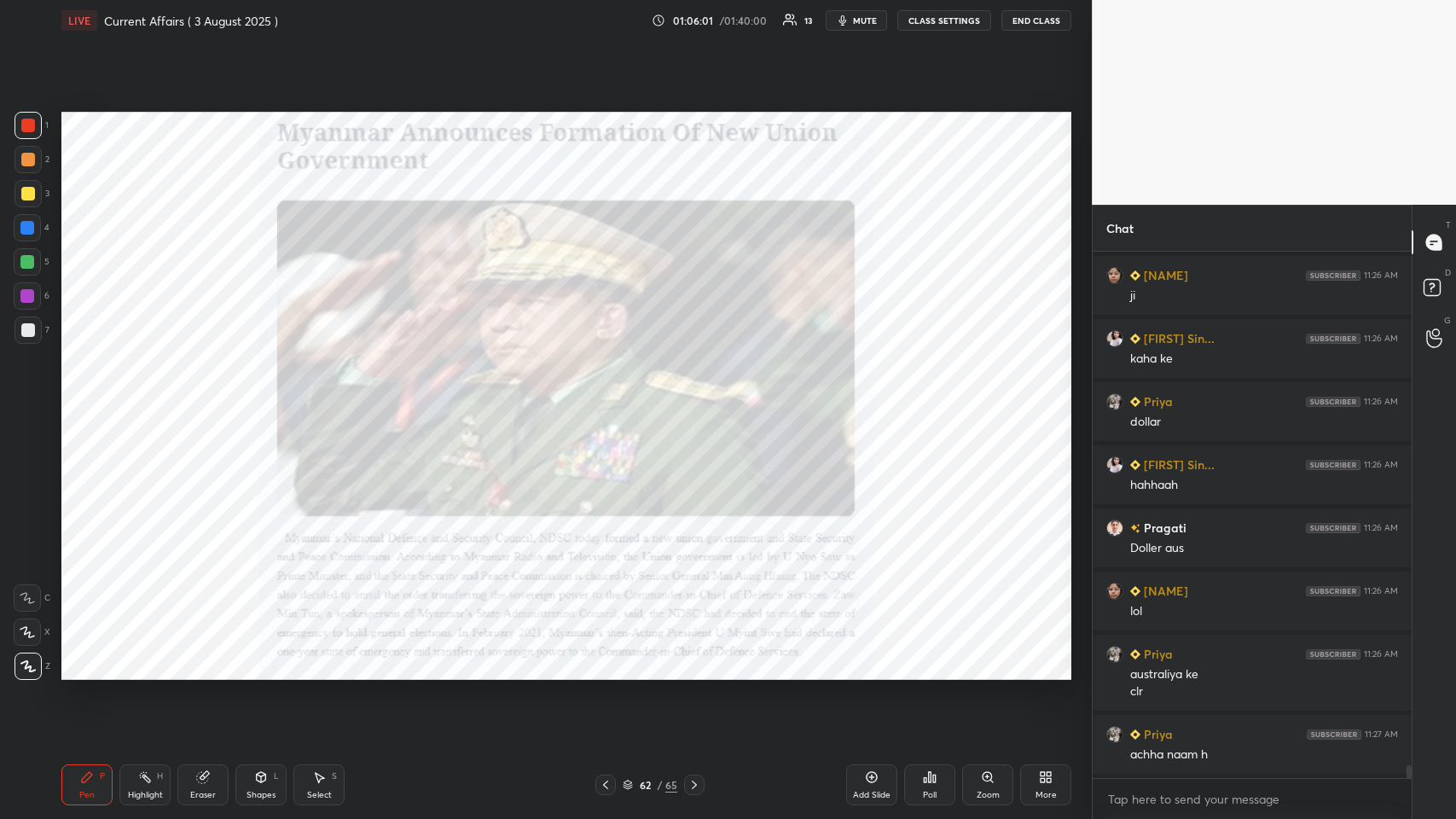 scroll, scrollTop: 21443, scrollLeft: 0, axis: vertical 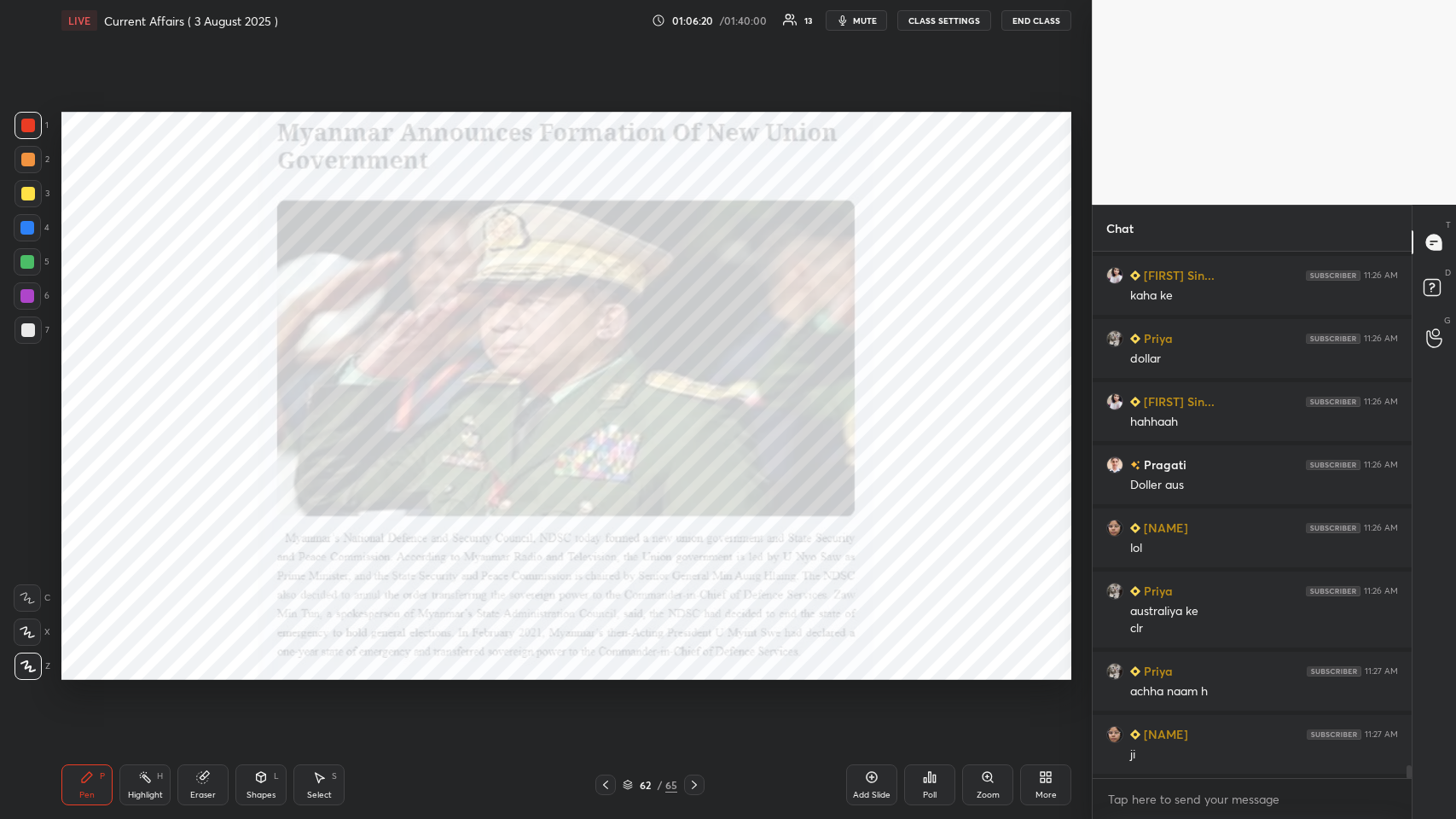 click 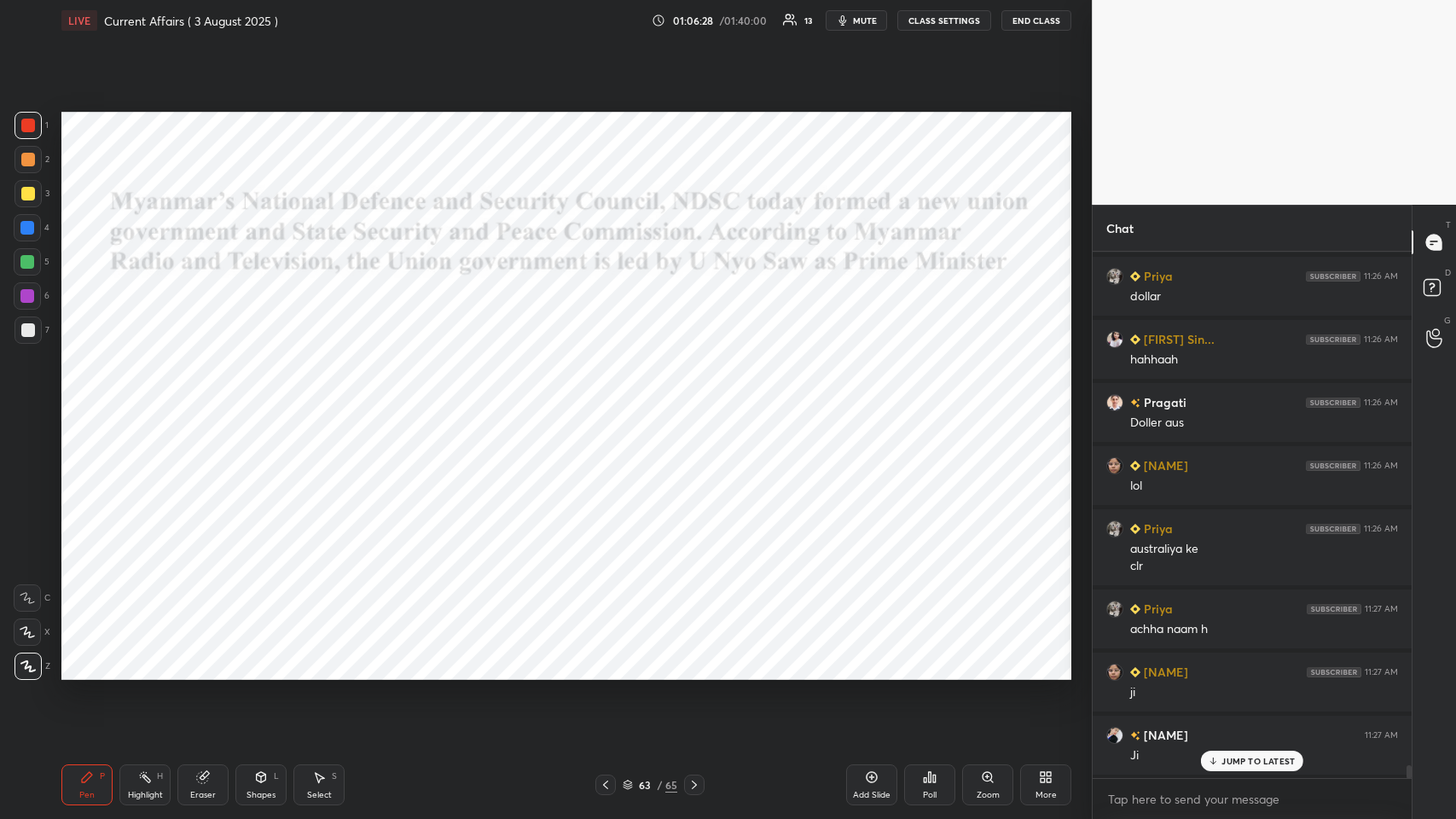 scroll, scrollTop: 21569, scrollLeft: 0, axis: vertical 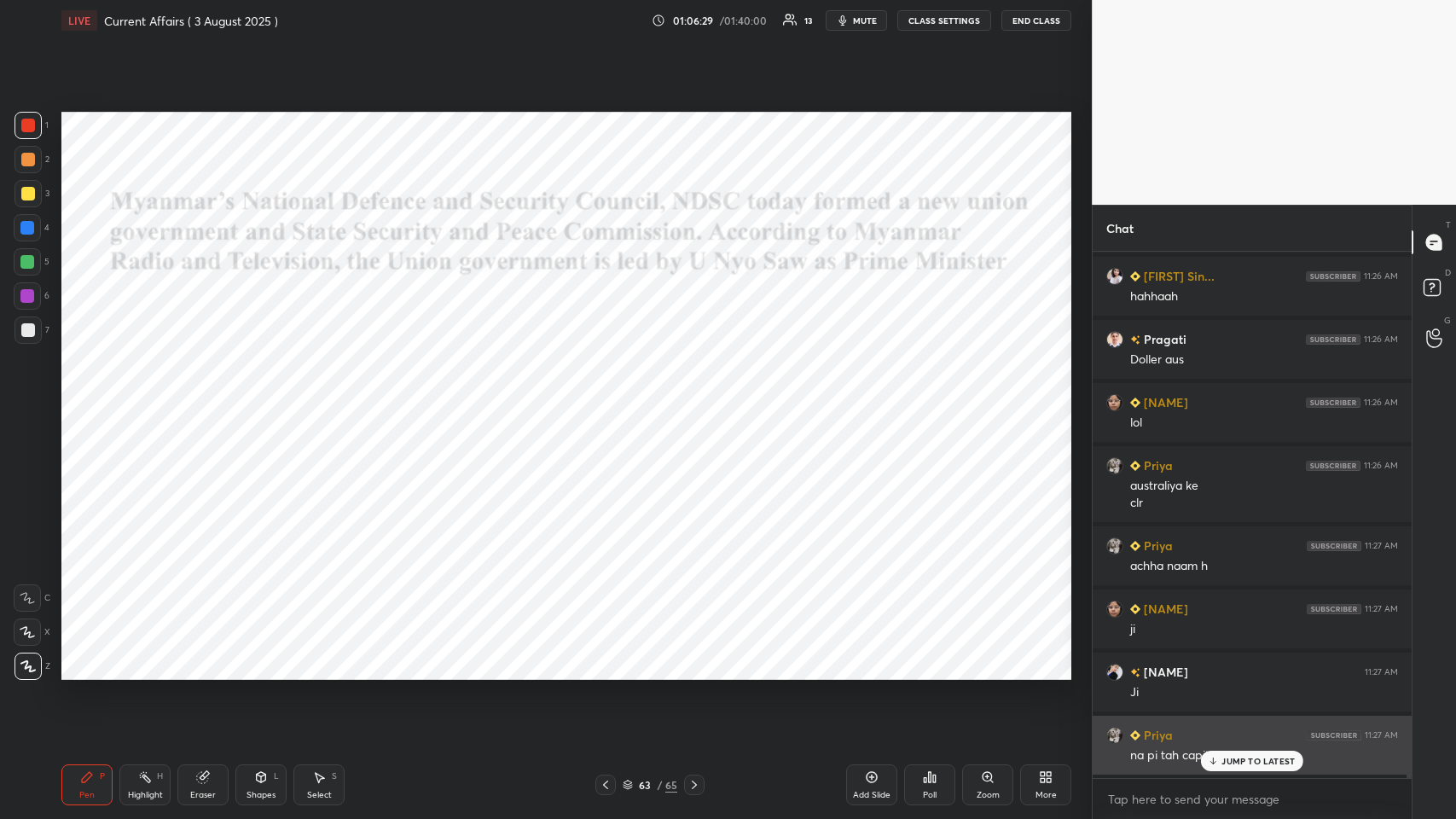 click on "JUMP TO LATEST" at bounding box center (1258, 761) 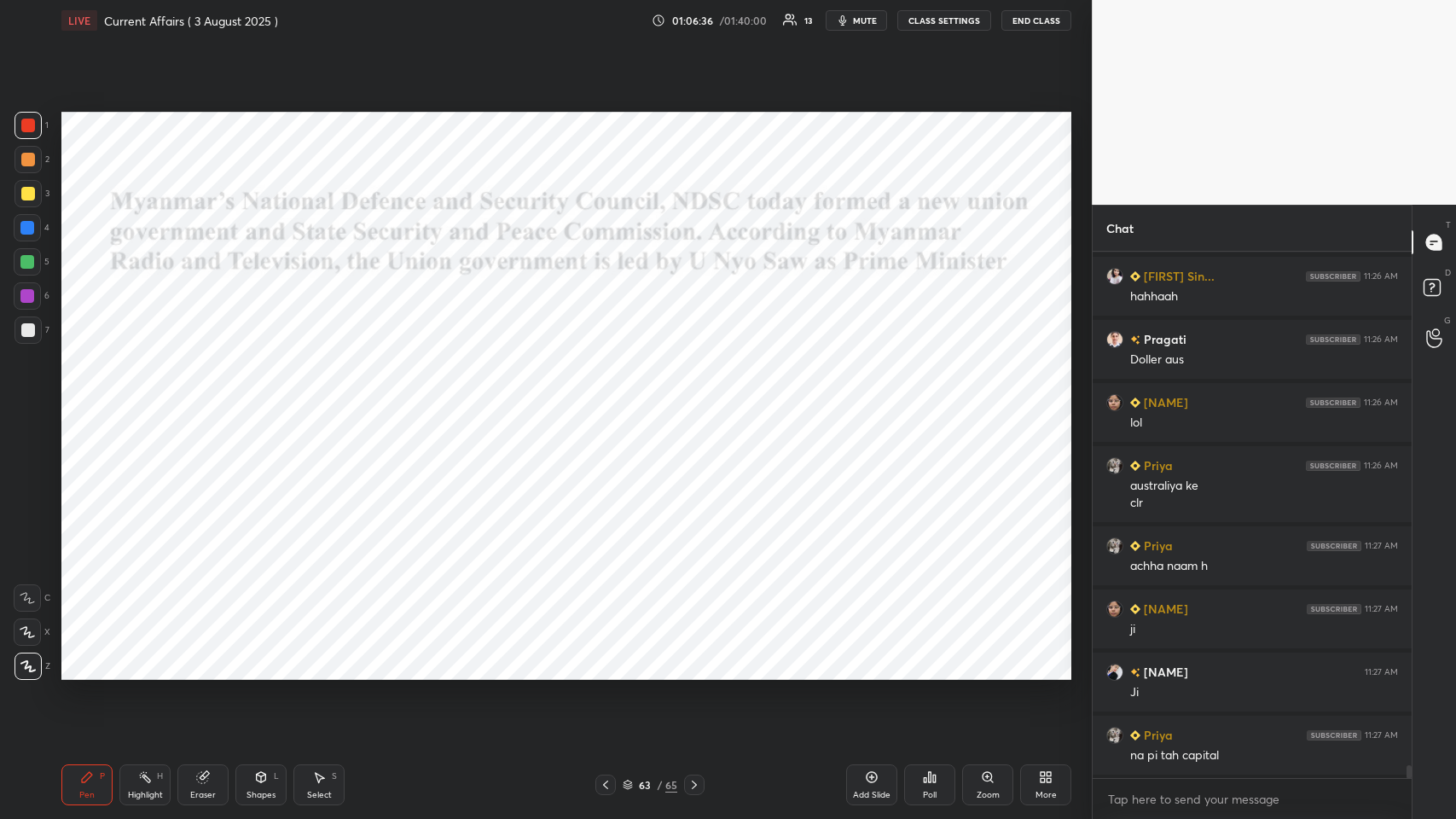 click 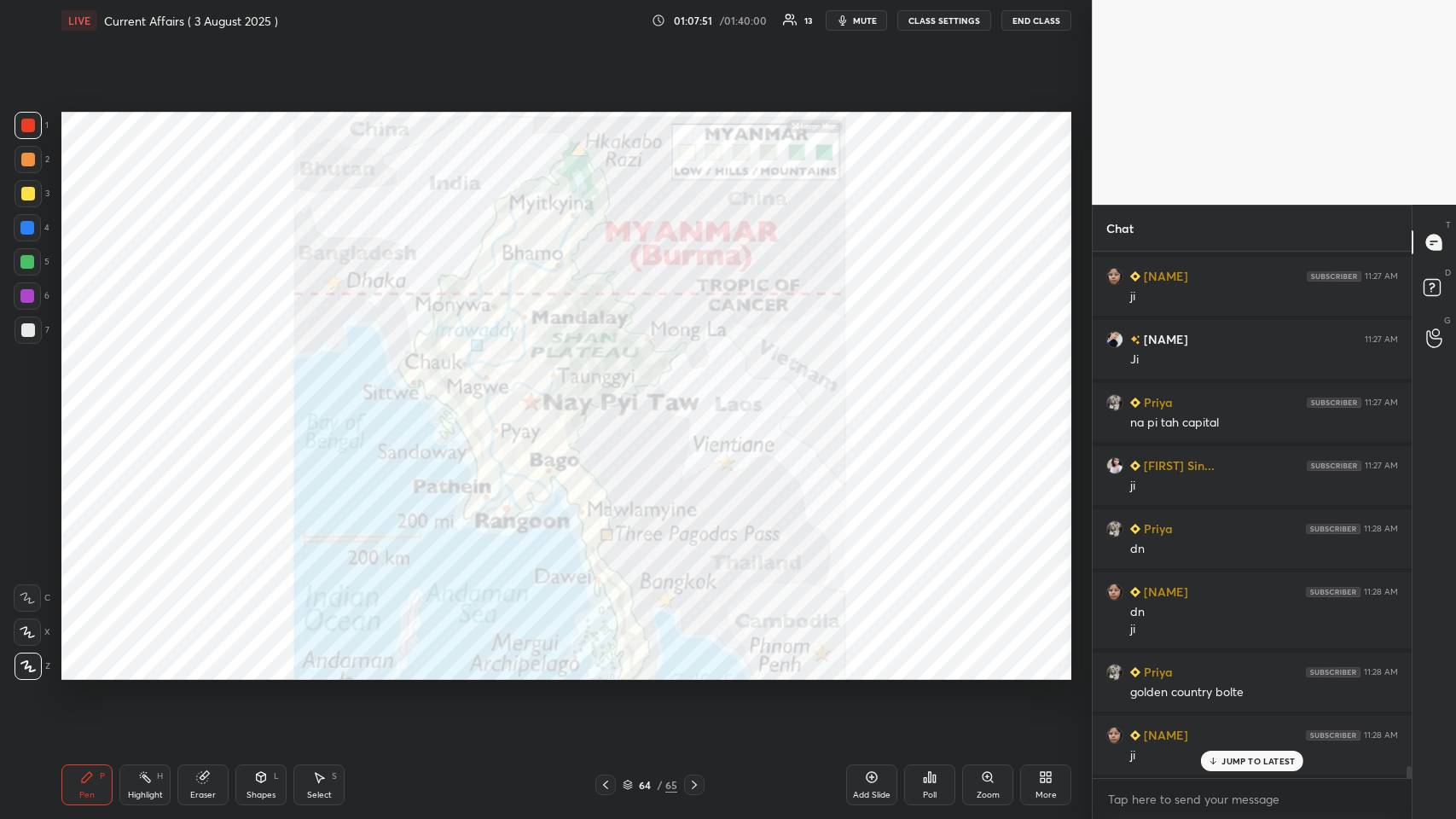 scroll, scrollTop: 21942, scrollLeft: 0, axis: vertical 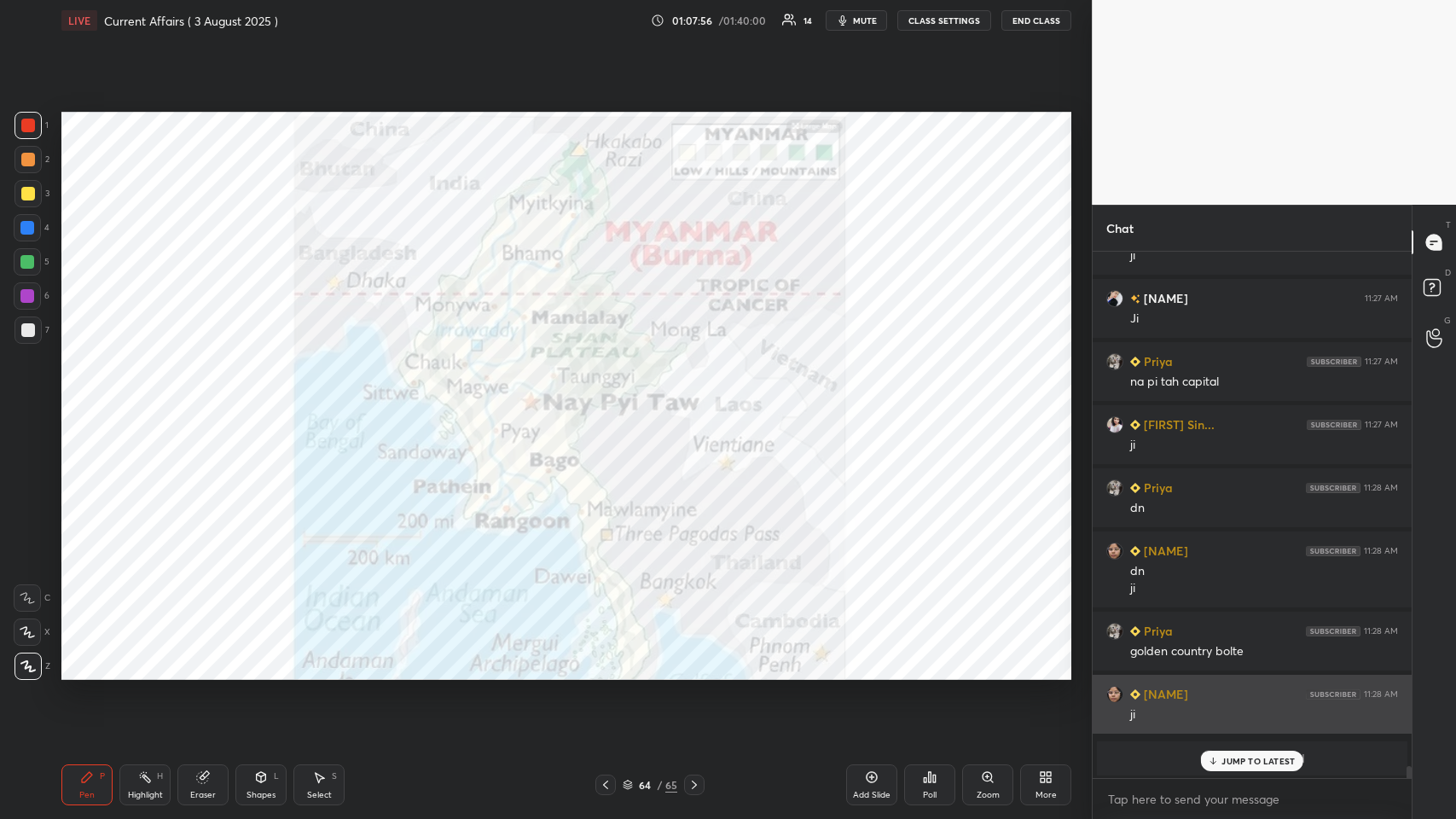 click 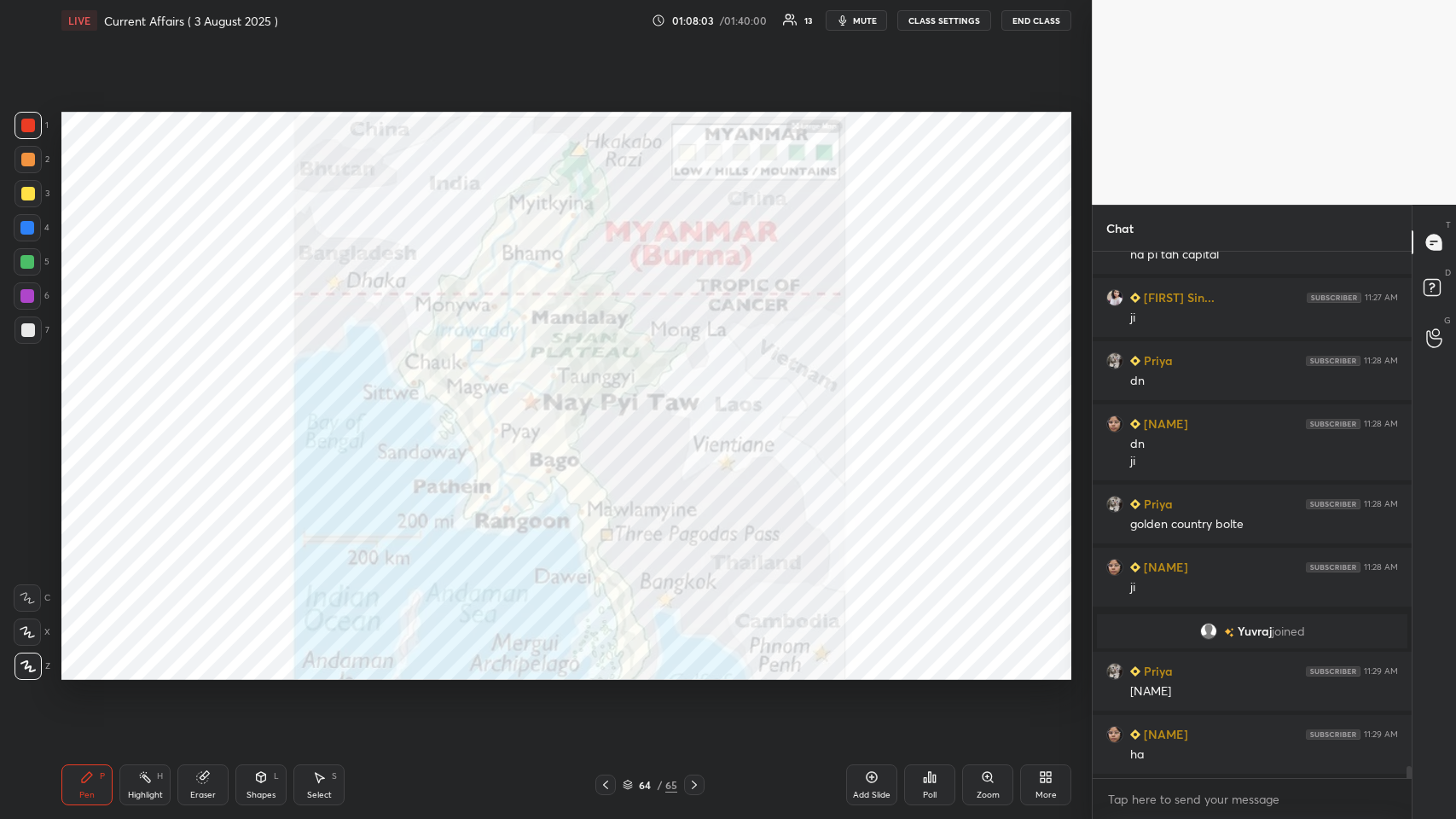 scroll, scrollTop: 22133, scrollLeft: 0, axis: vertical 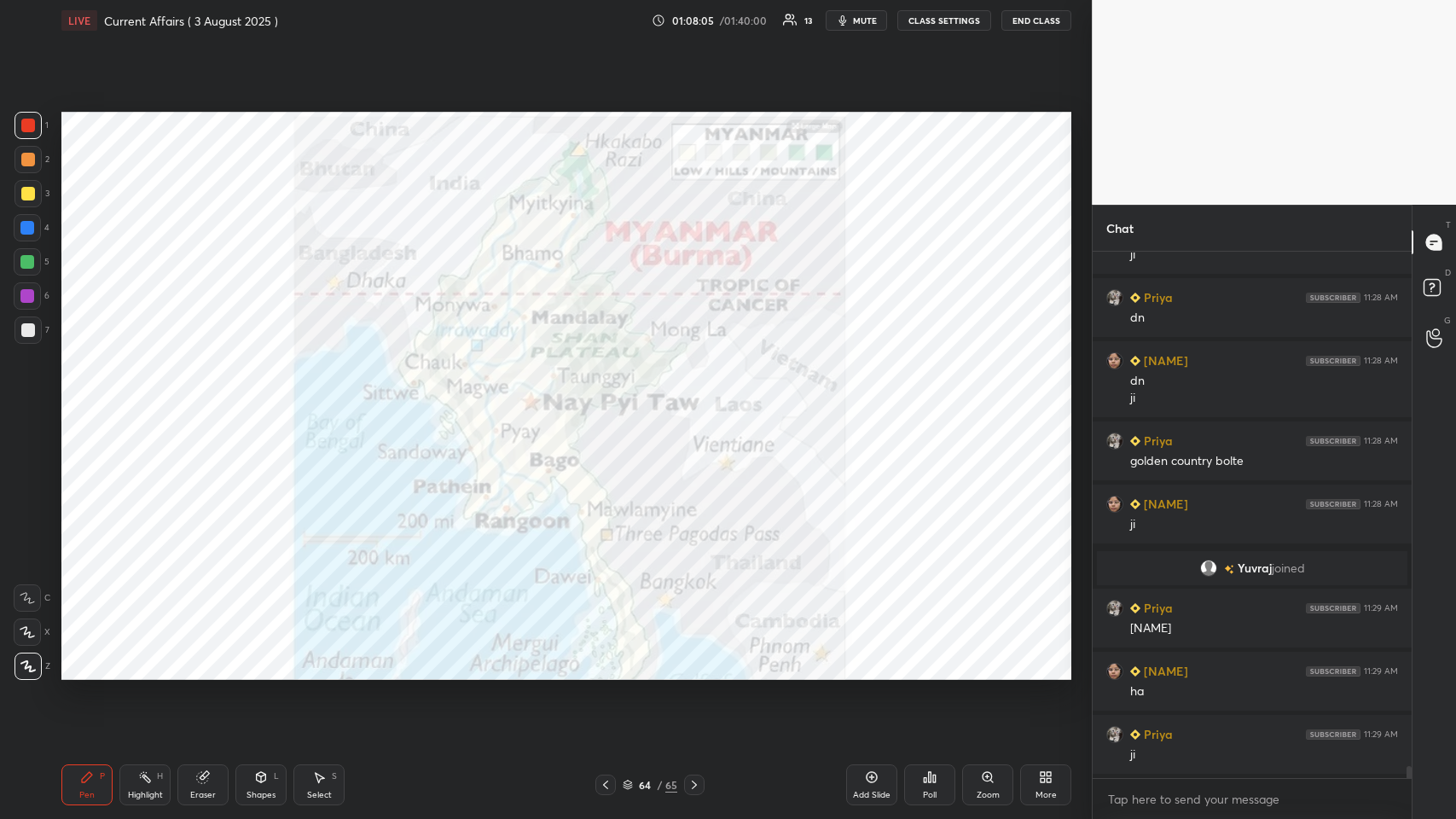 click 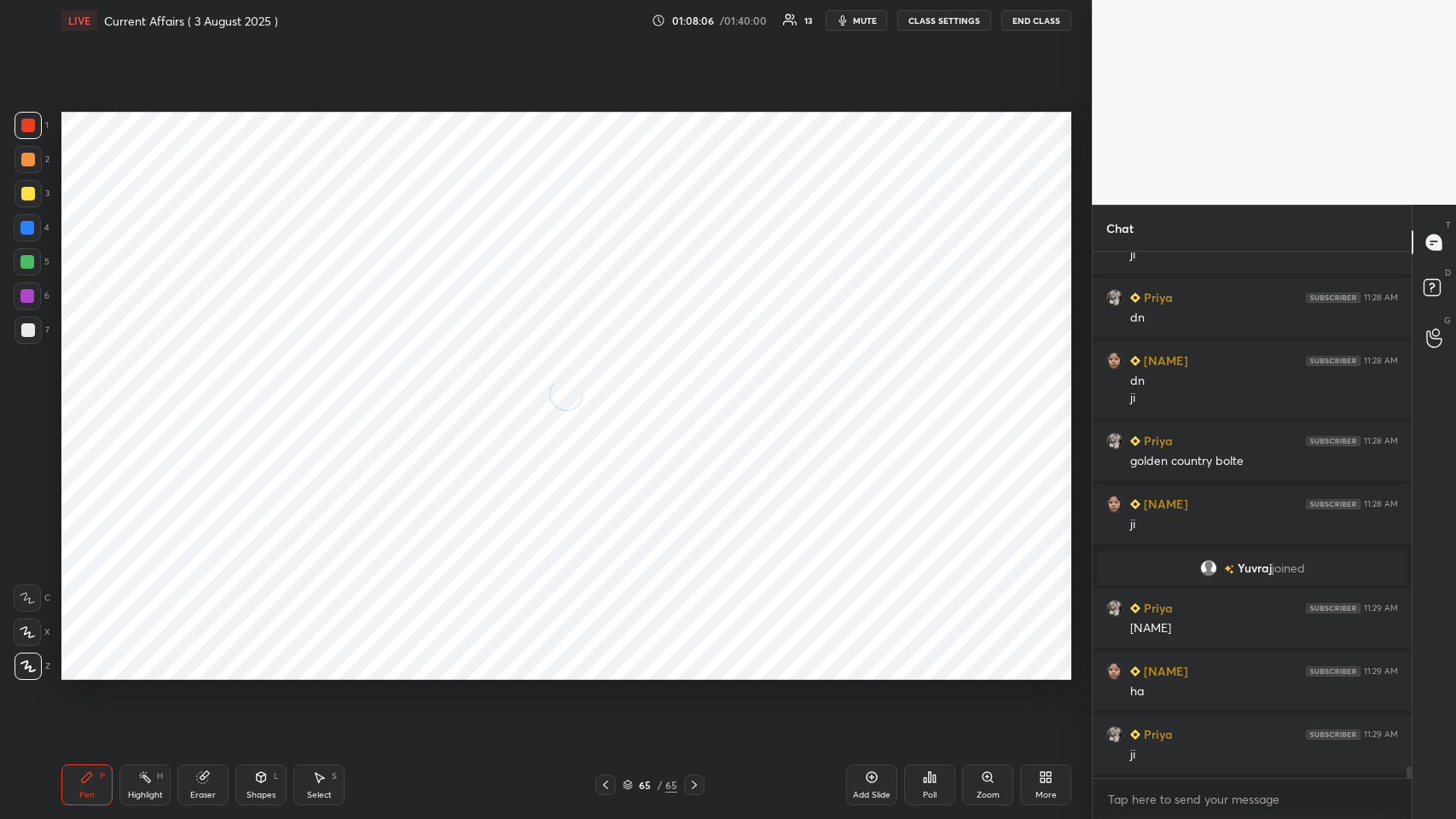 click 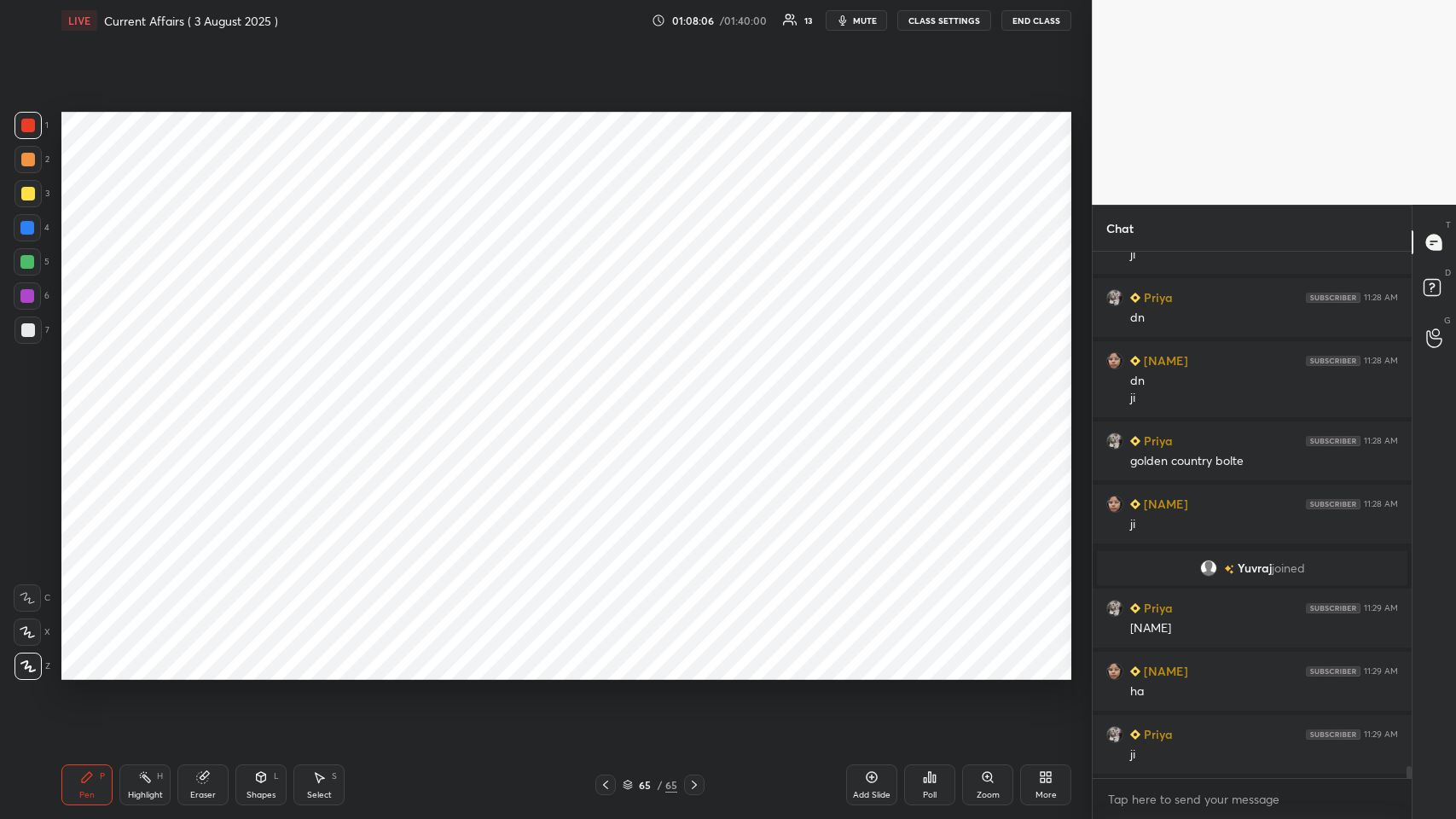 click 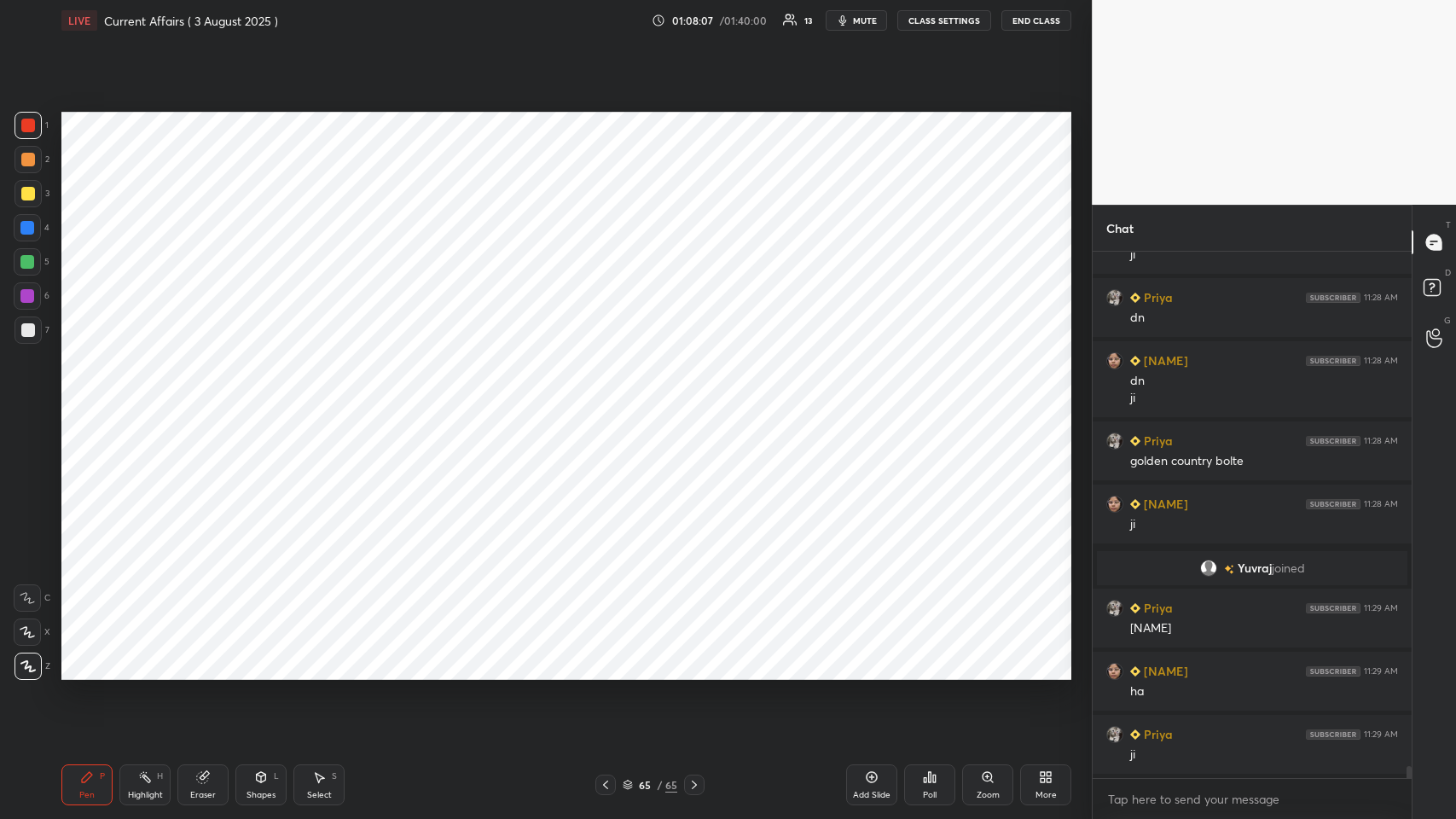 click 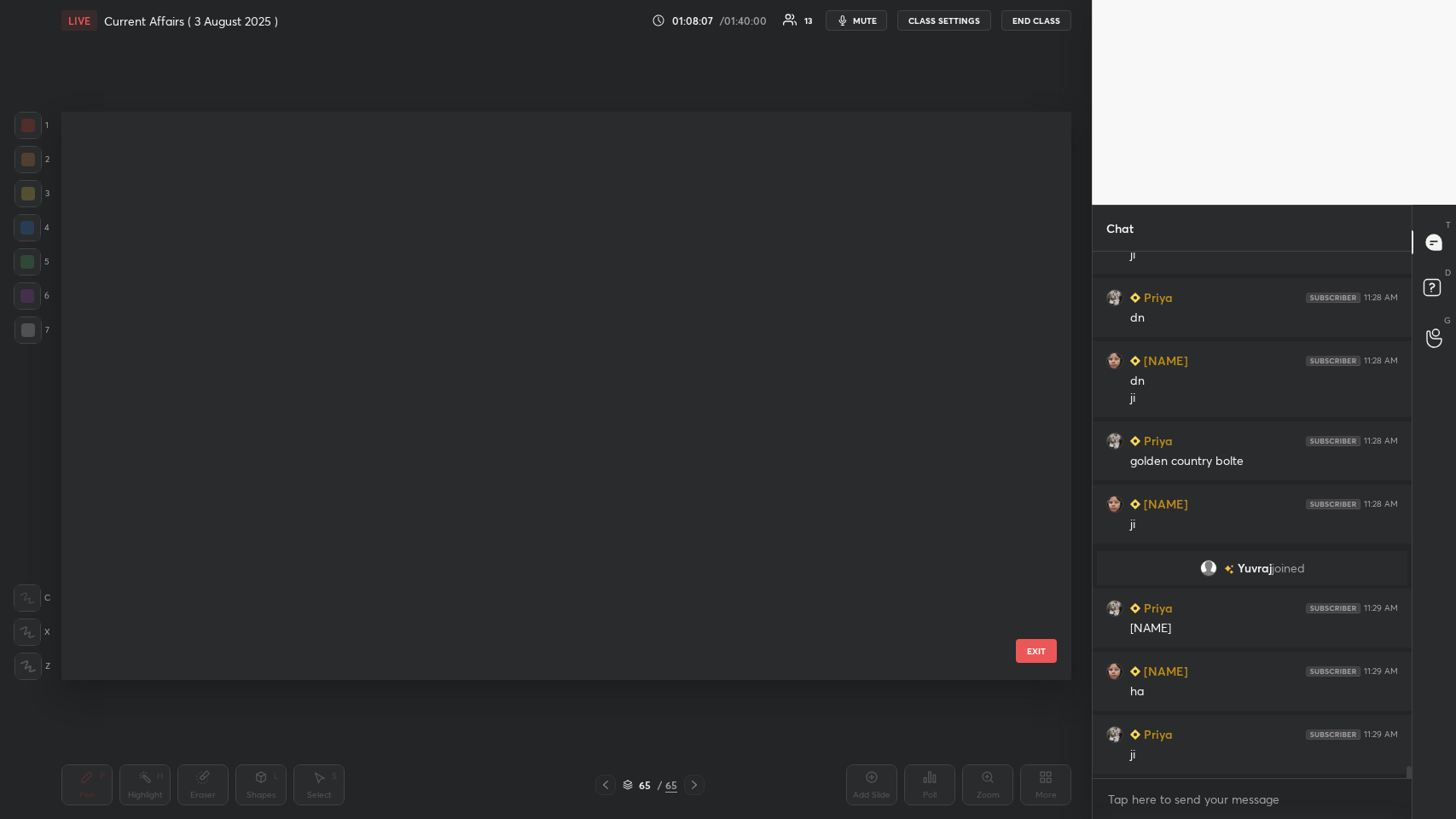 scroll, scrollTop: 3317, scrollLeft: 0, axis: vertical 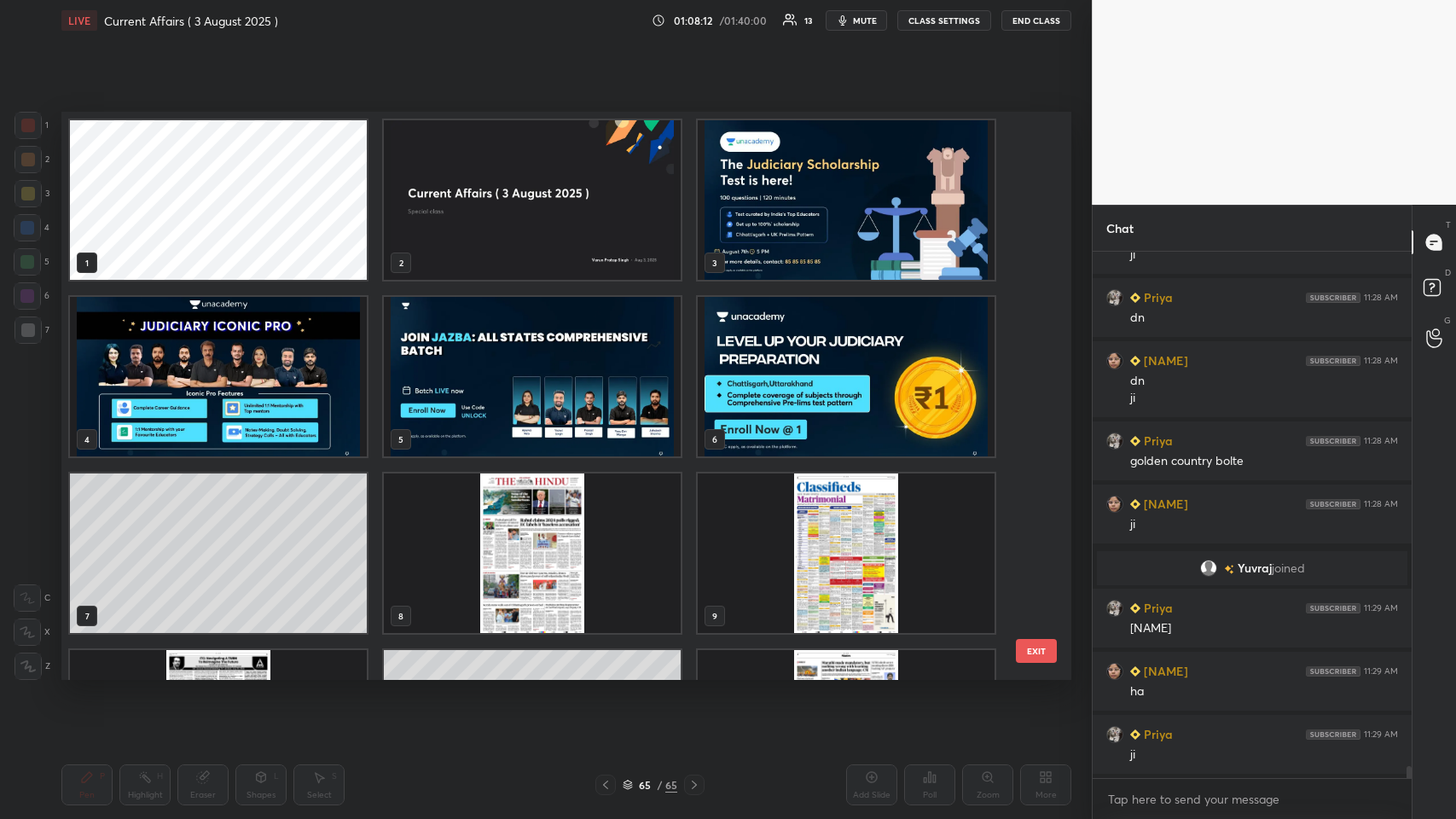 click at bounding box center (846, 200) 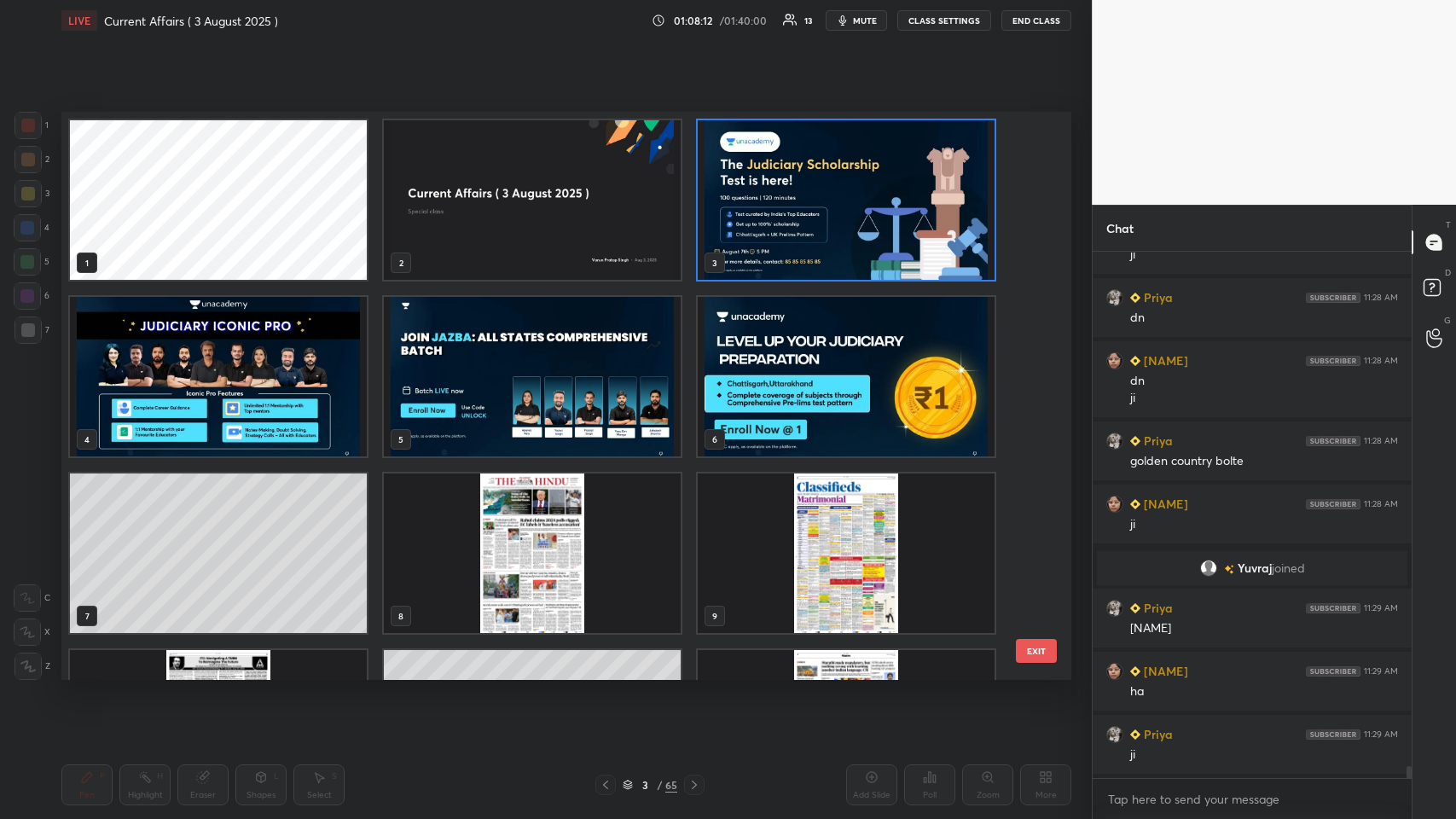 click at bounding box center [846, 200] 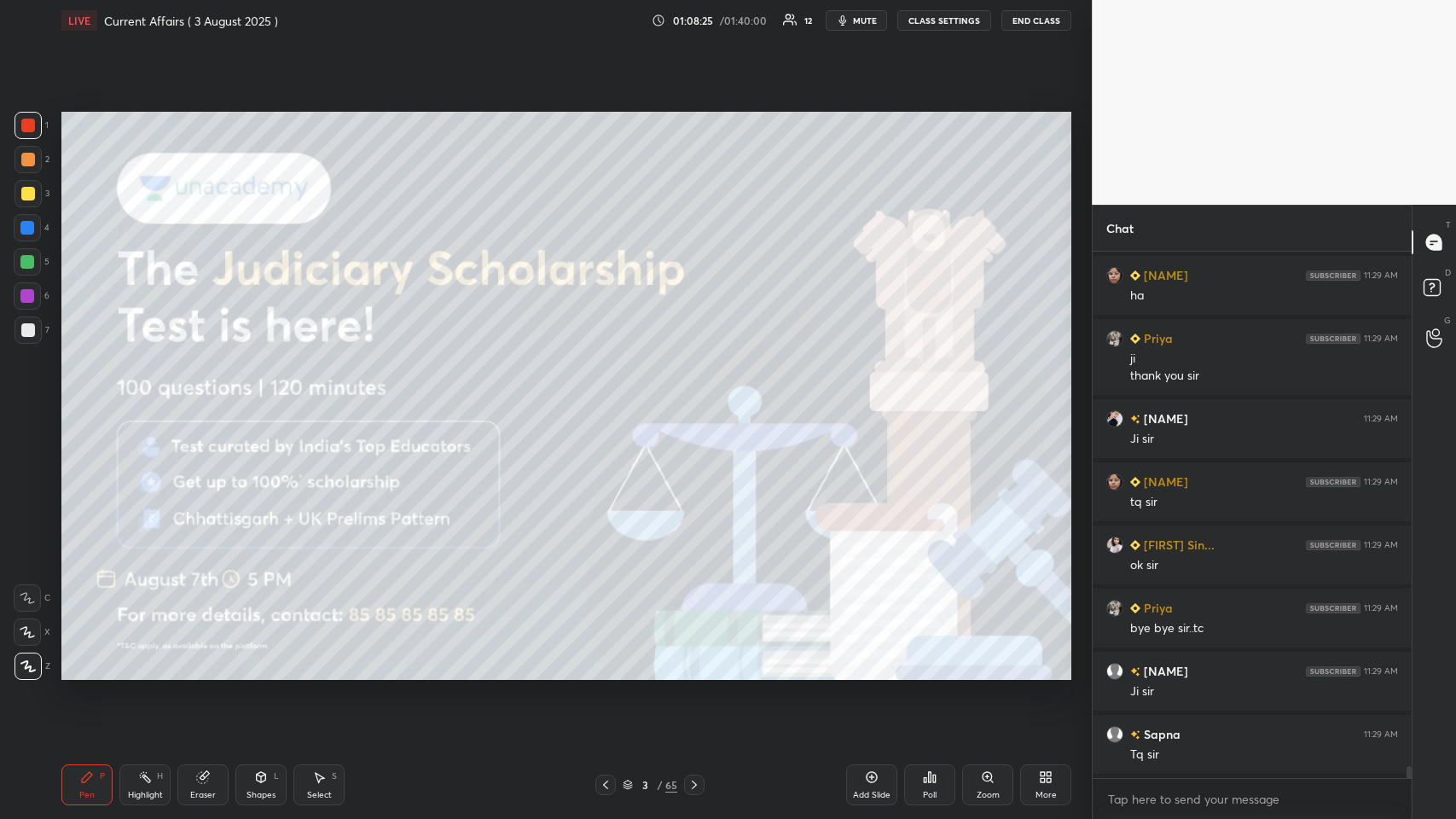 scroll, scrollTop: 22591, scrollLeft: 0, axis: vertical 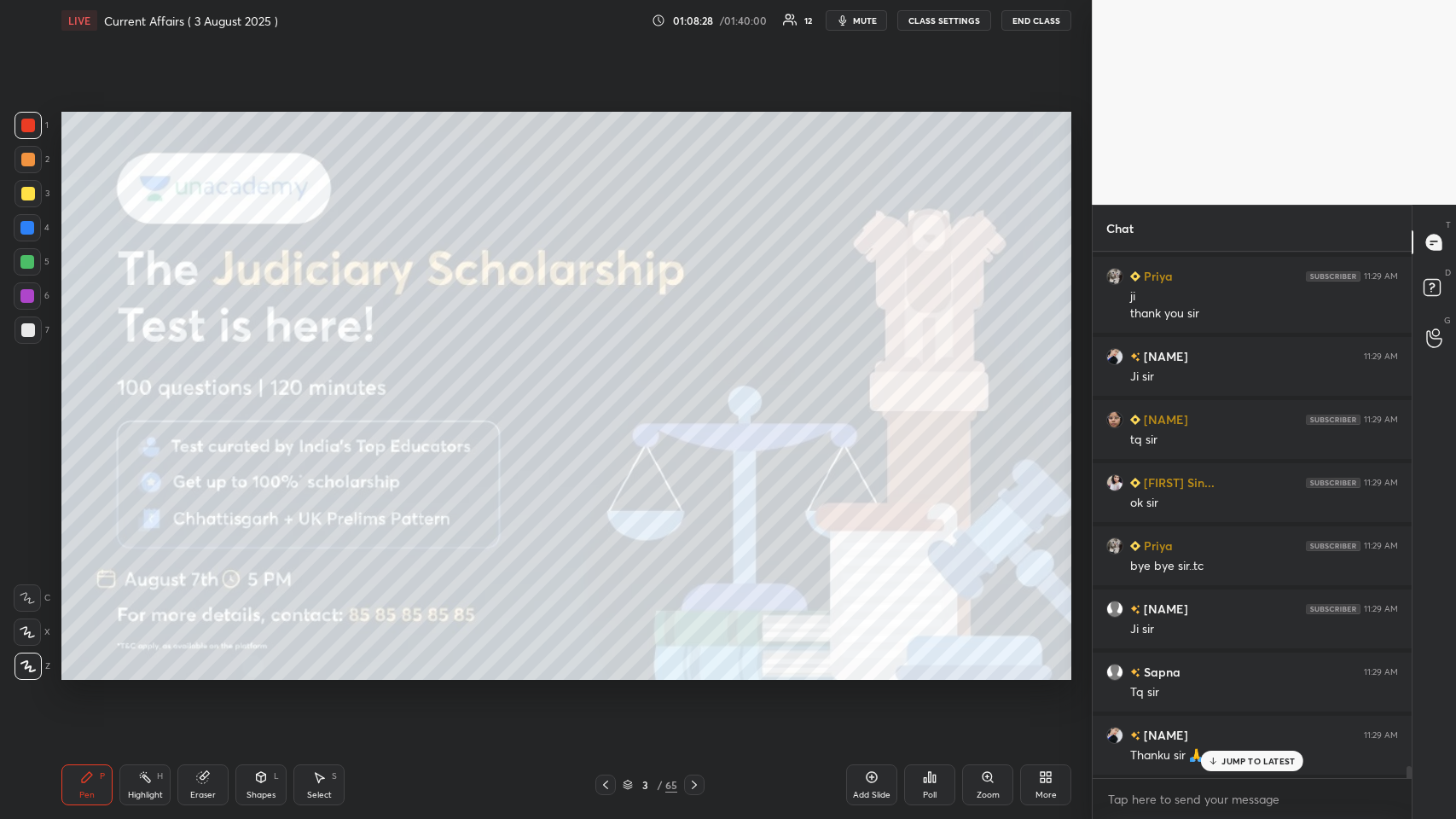 click 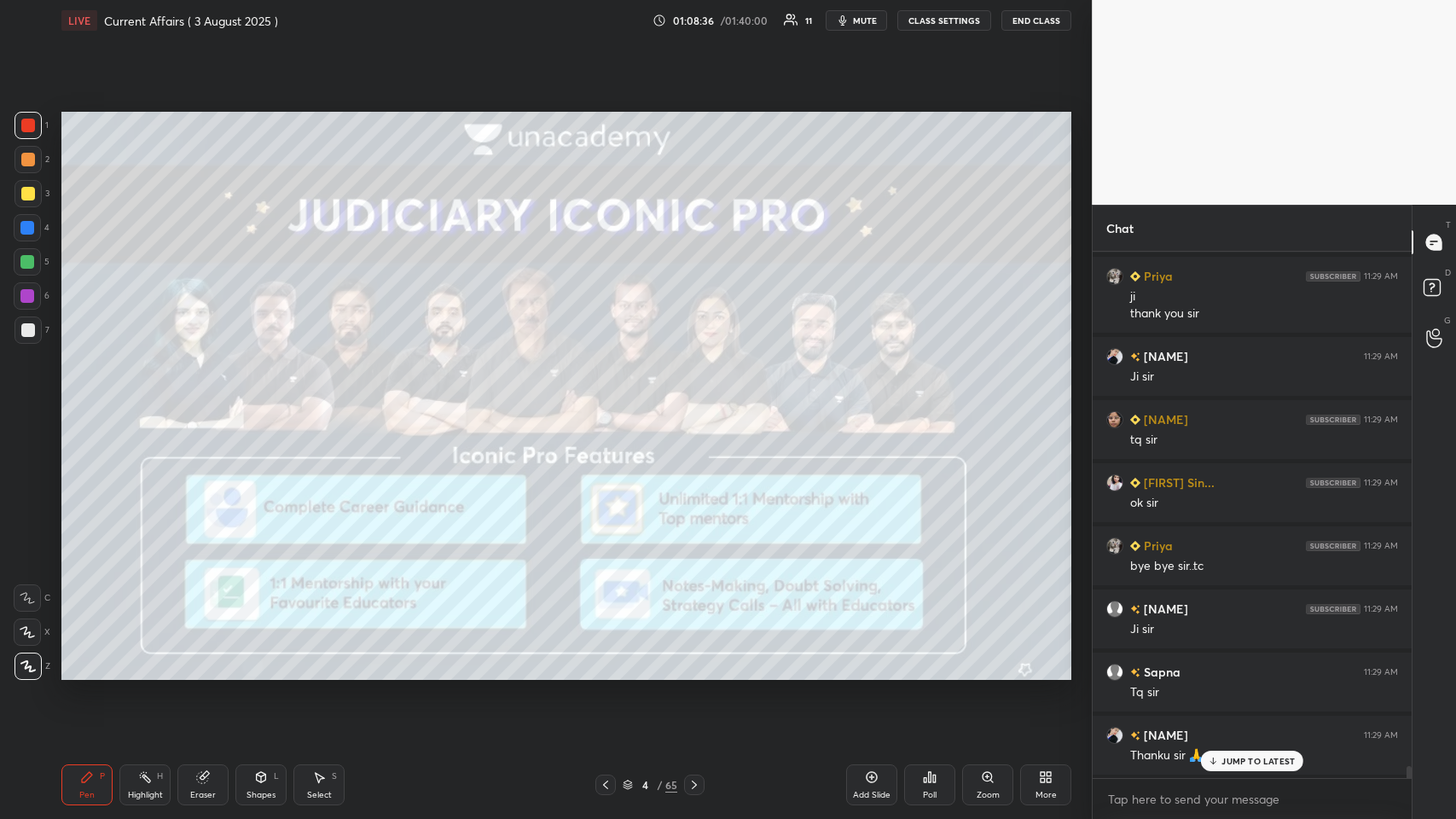click 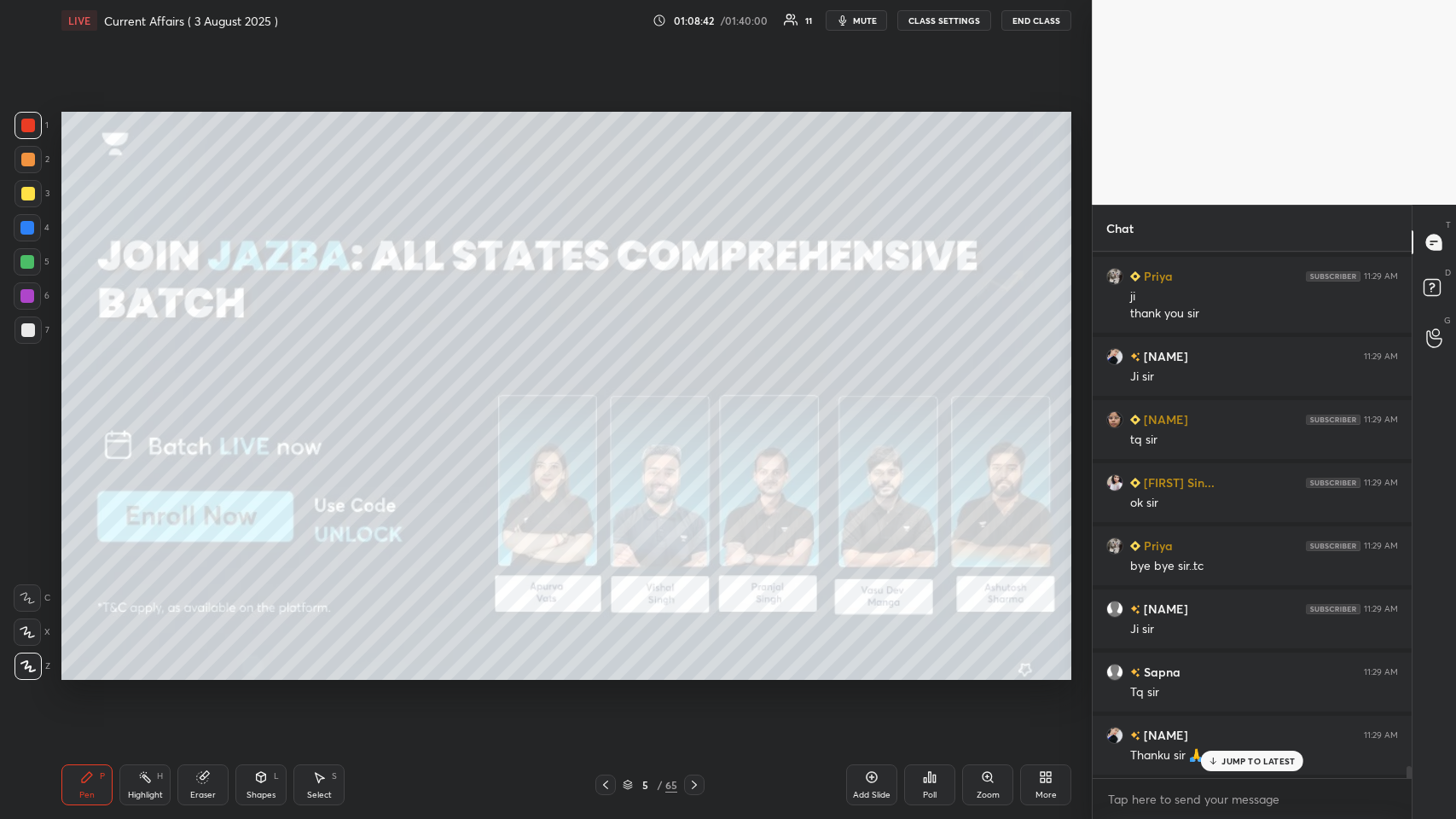 click 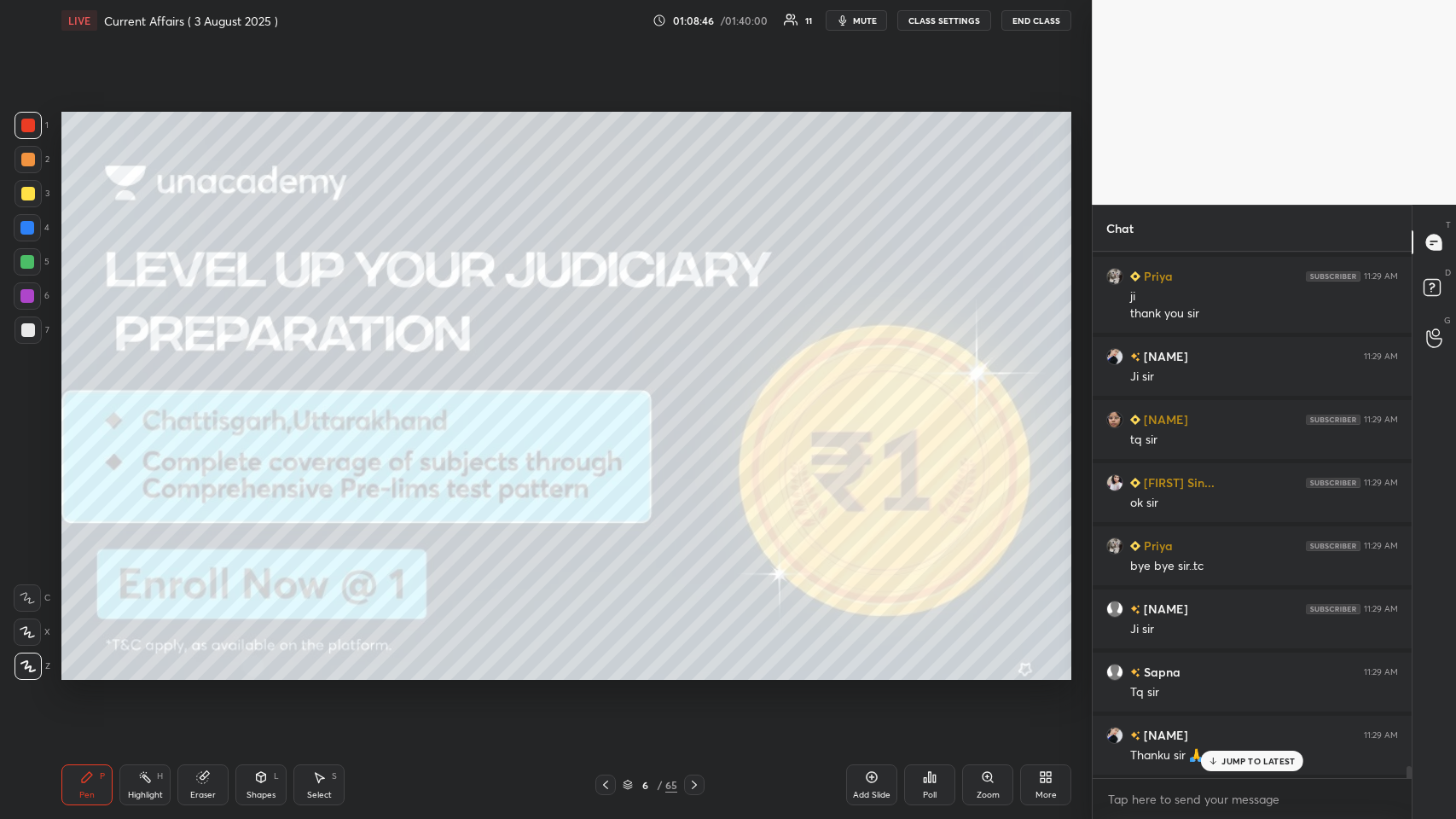scroll, scrollTop: 22654, scrollLeft: 0, axis: vertical 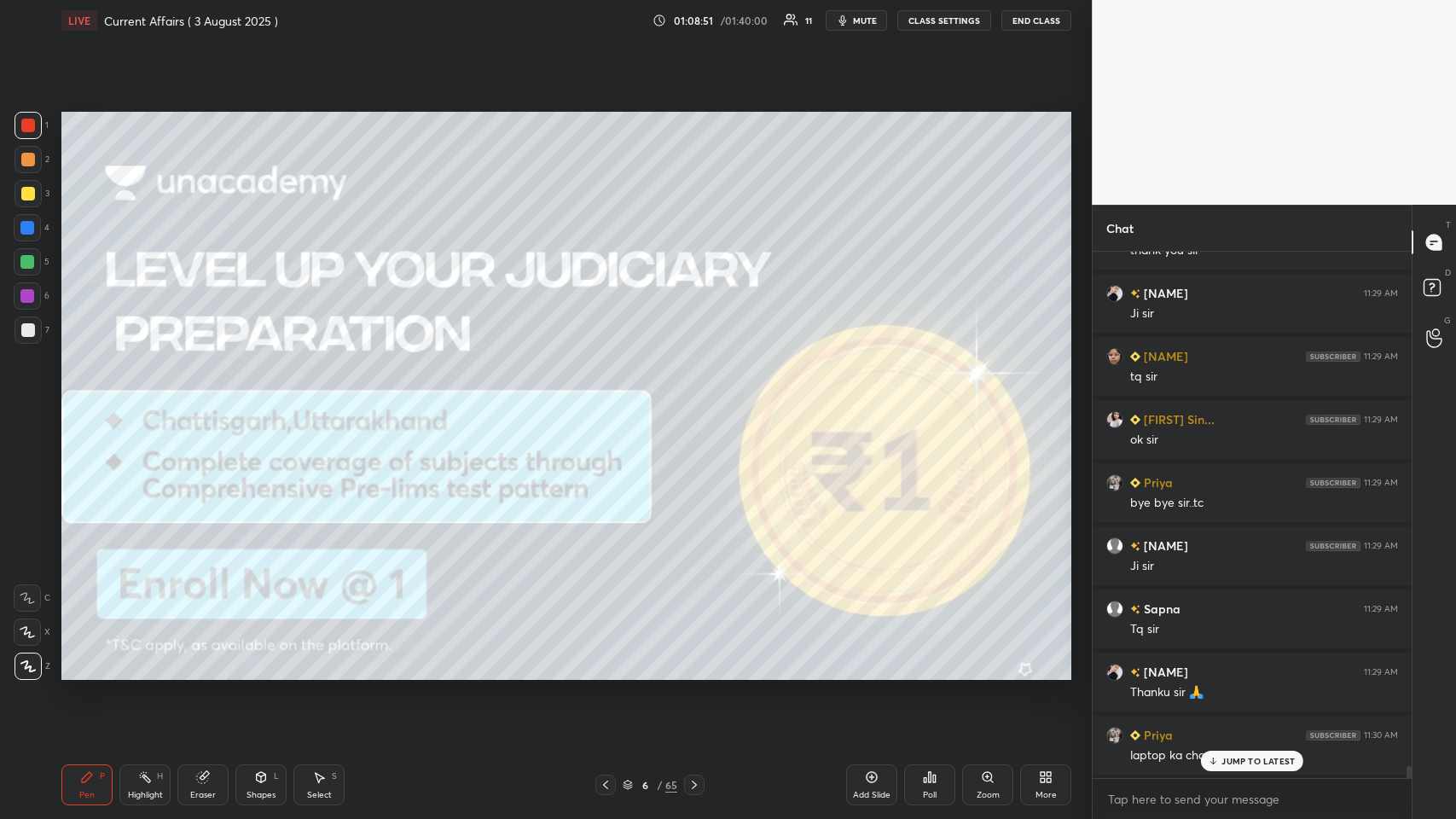 click on "Add Slide" at bounding box center [872, 785] 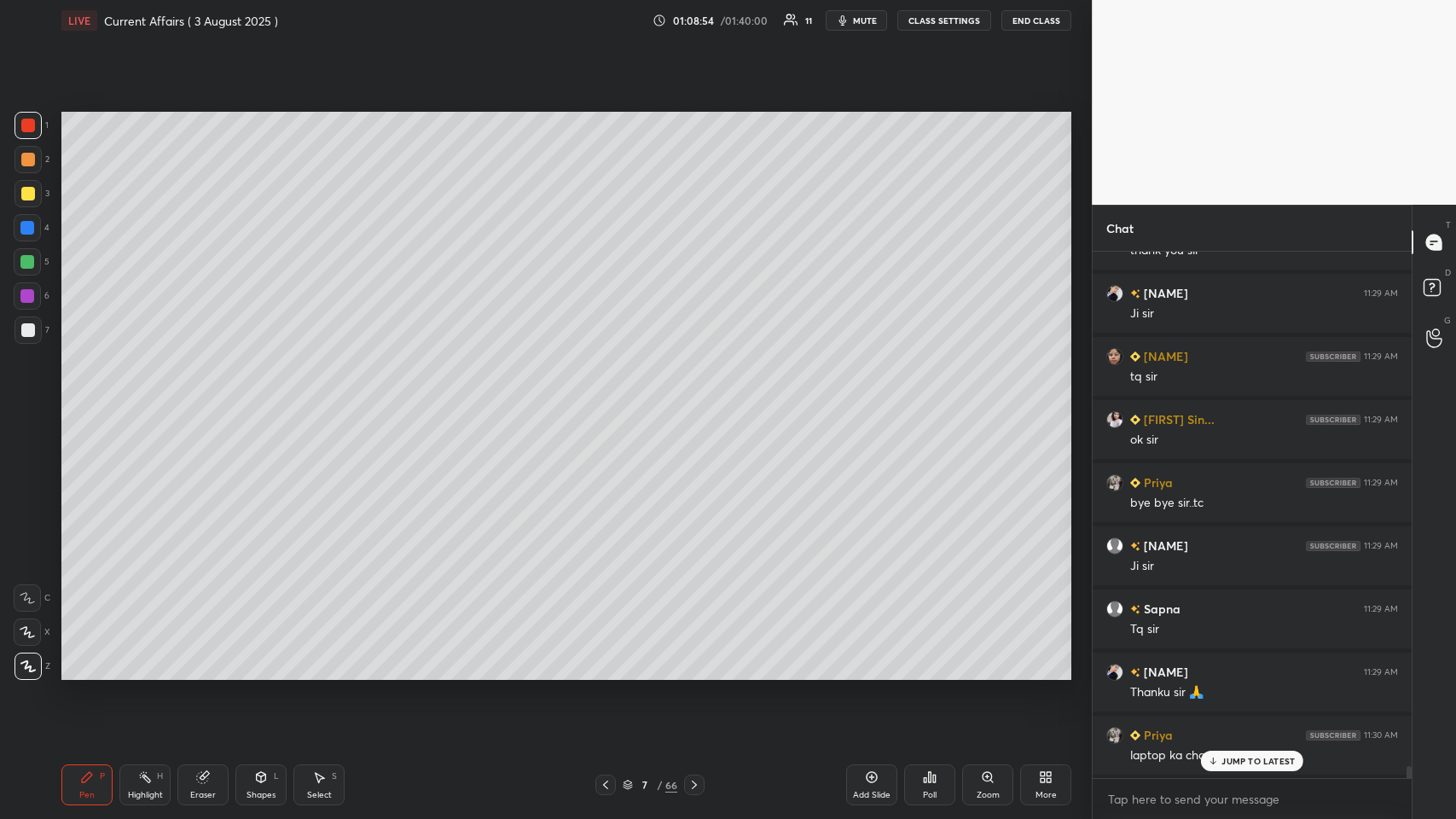 click on "JUMP TO LATEST" at bounding box center (1258, 761) 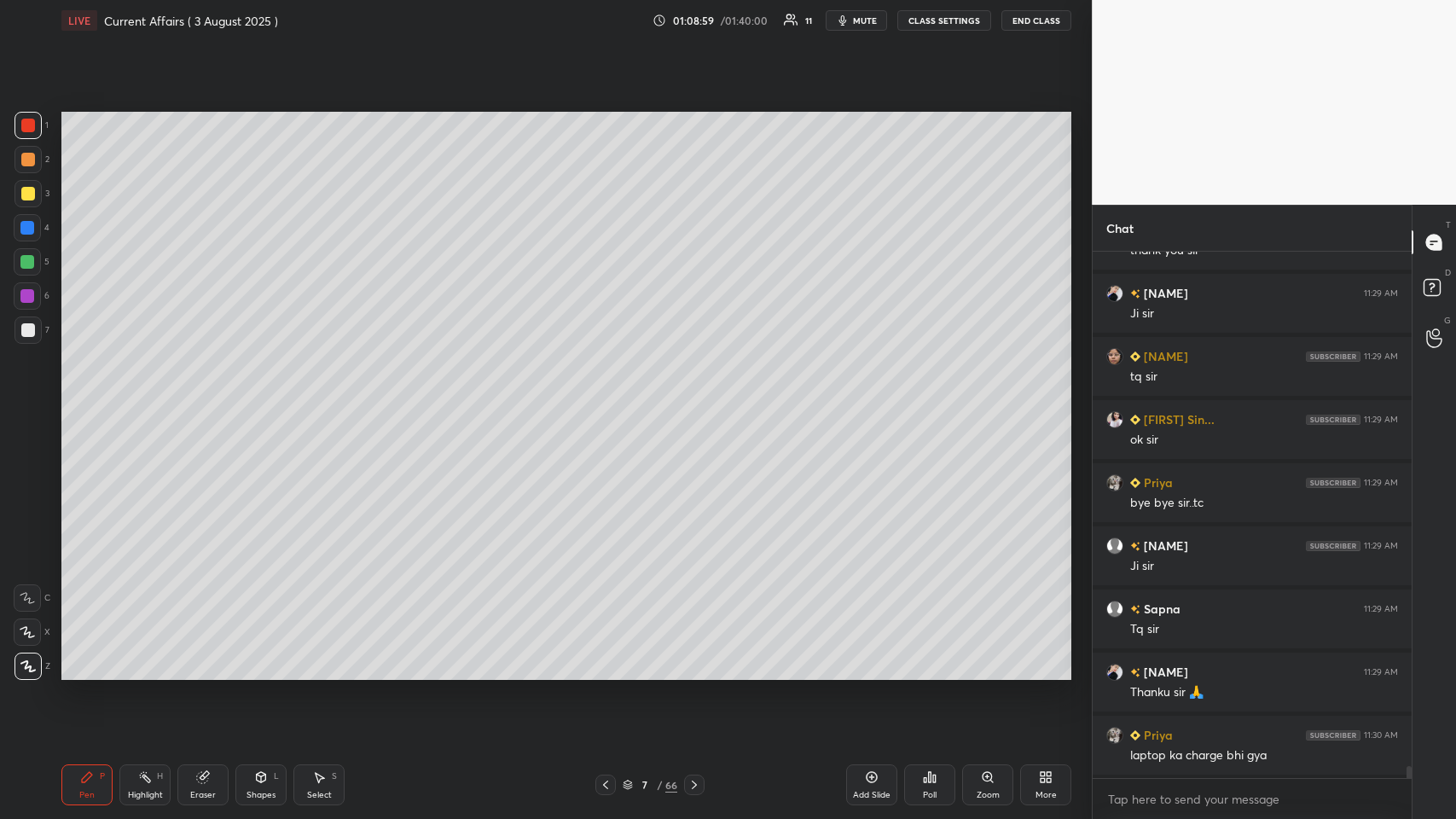 scroll, scrollTop: 22718, scrollLeft: 0, axis: vertical 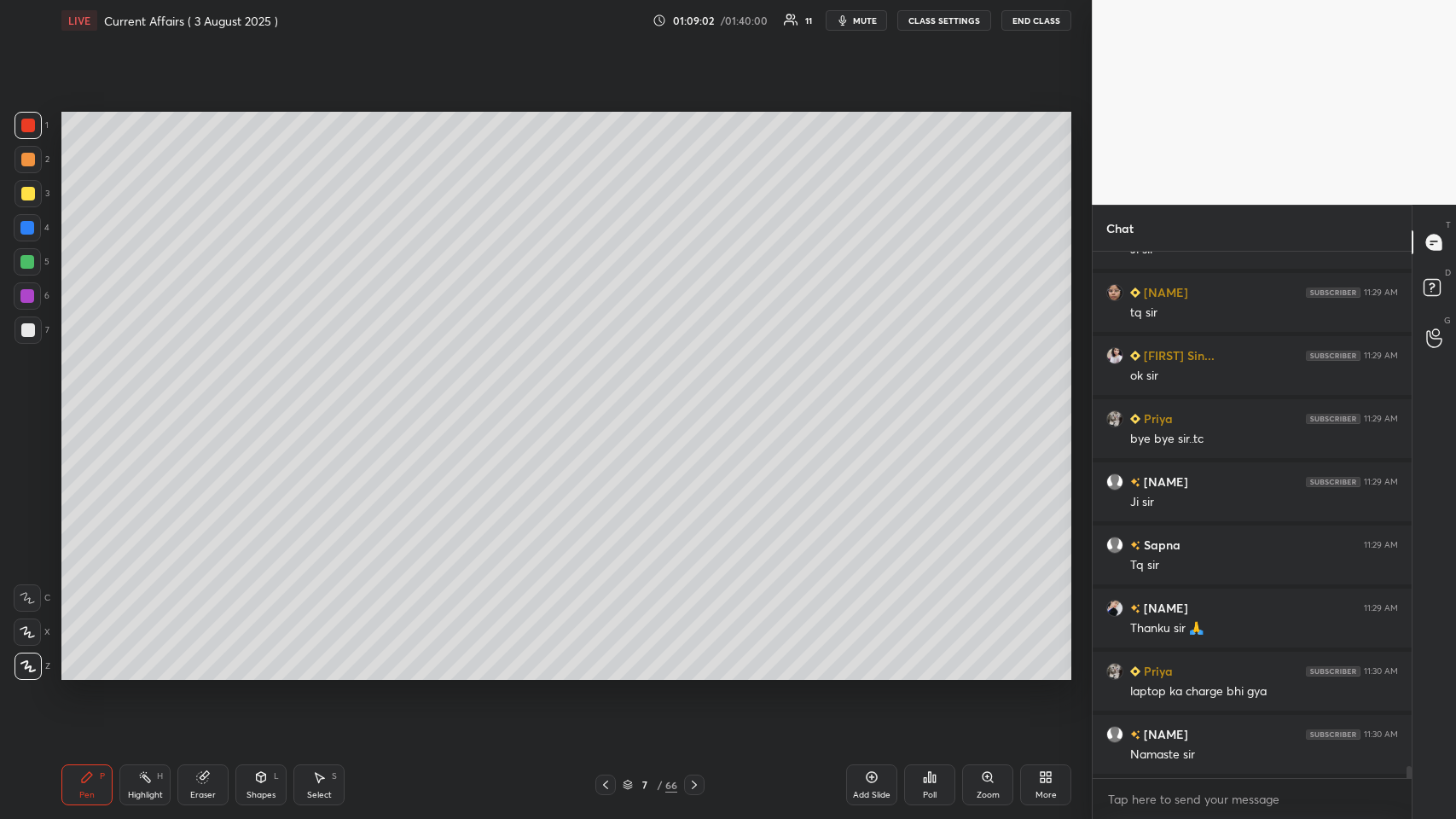 click on "End Class" at bounding box center [1036, 20] 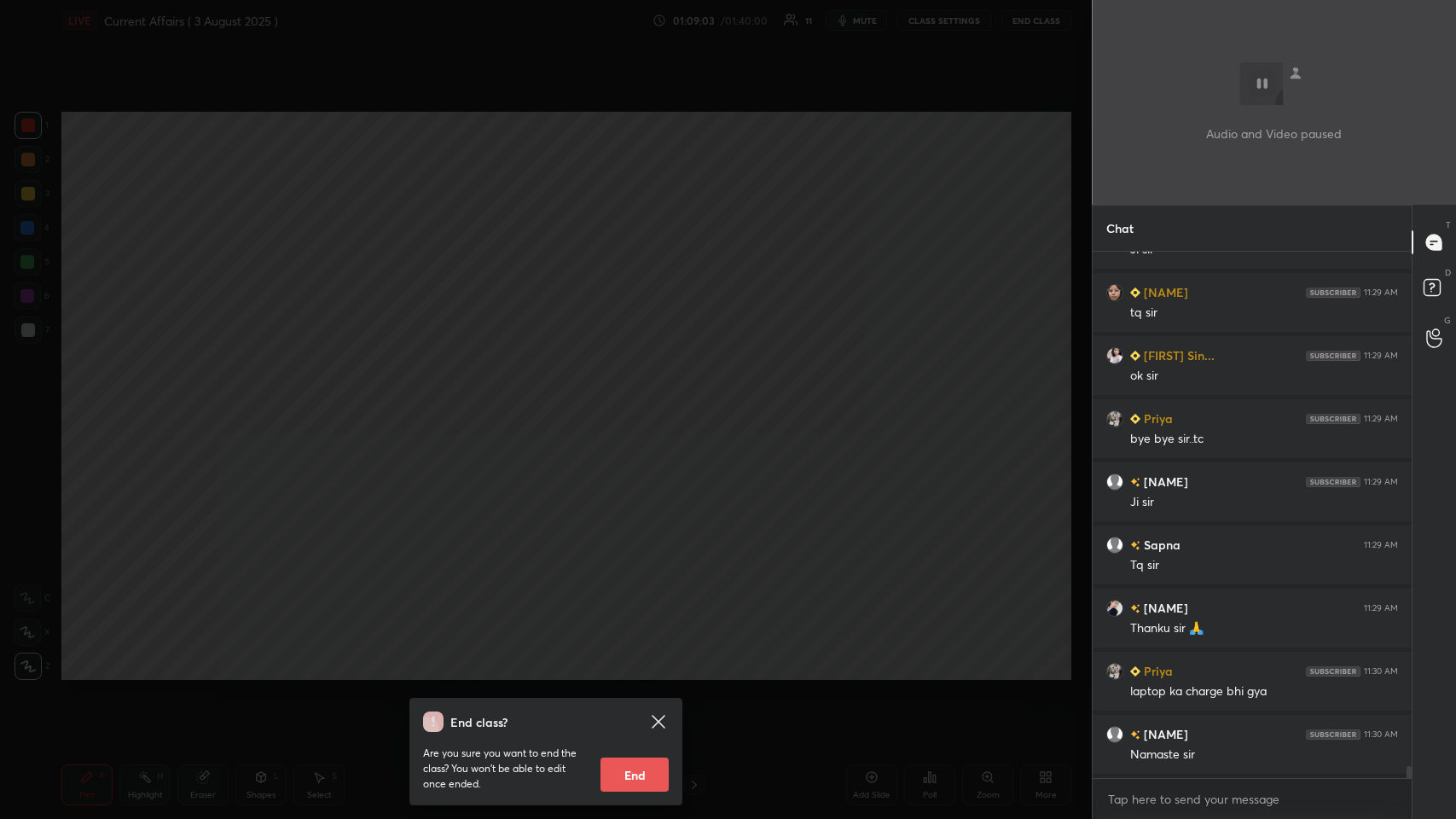 click on "End" at bounding box center [635, 775] 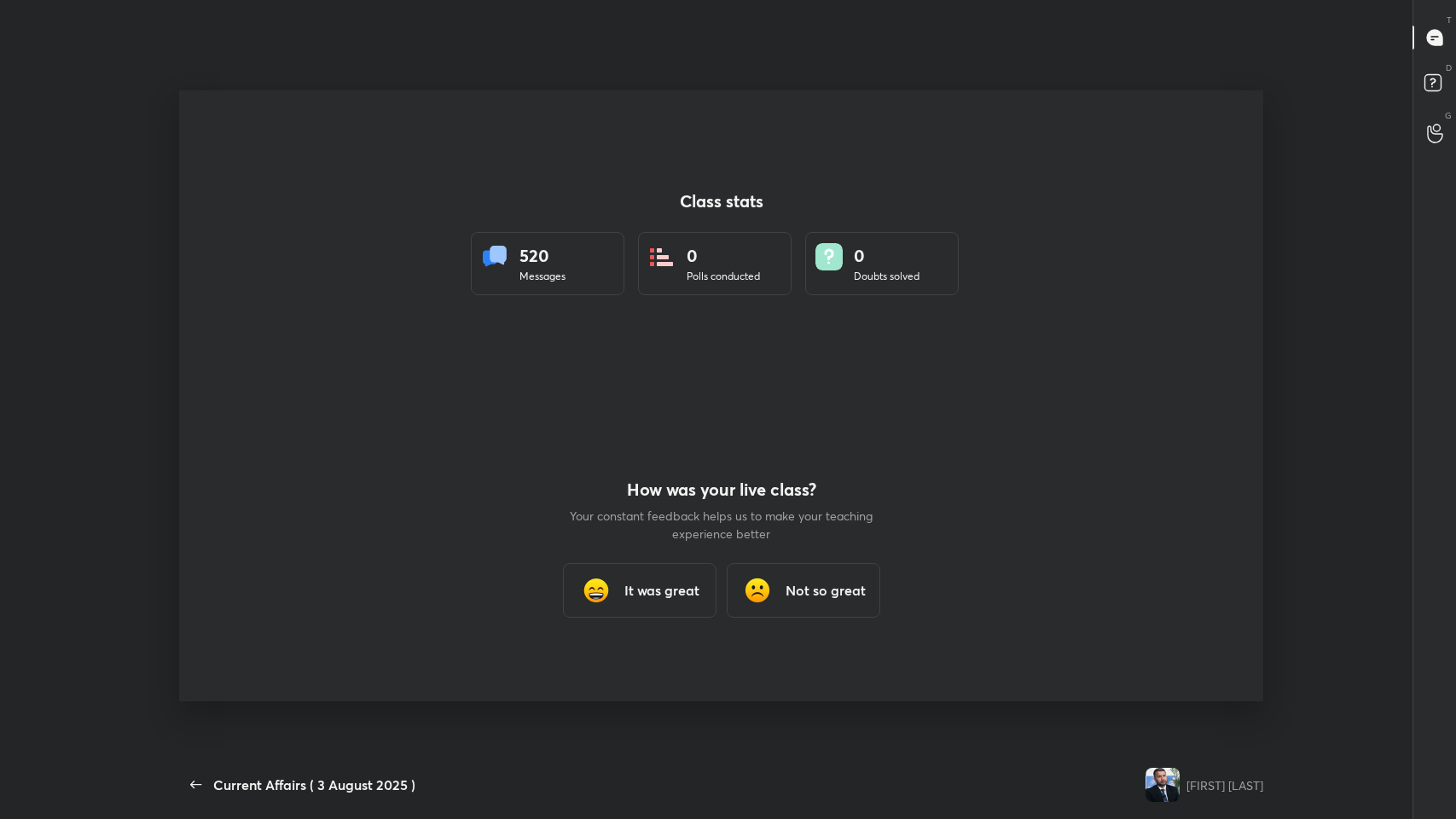 scroll, scrollTop: 84603, scrollLeft: 84126, axis: both 